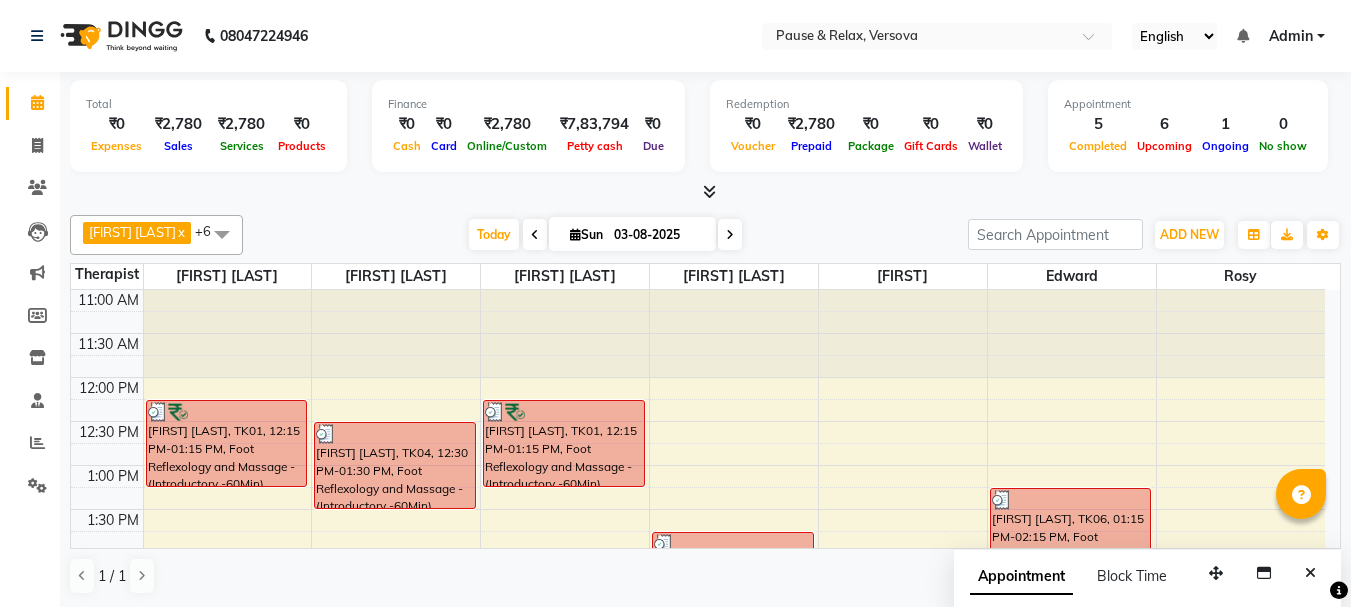 scroll, scrollTop: 0, scrollLeft: 0, axis: both 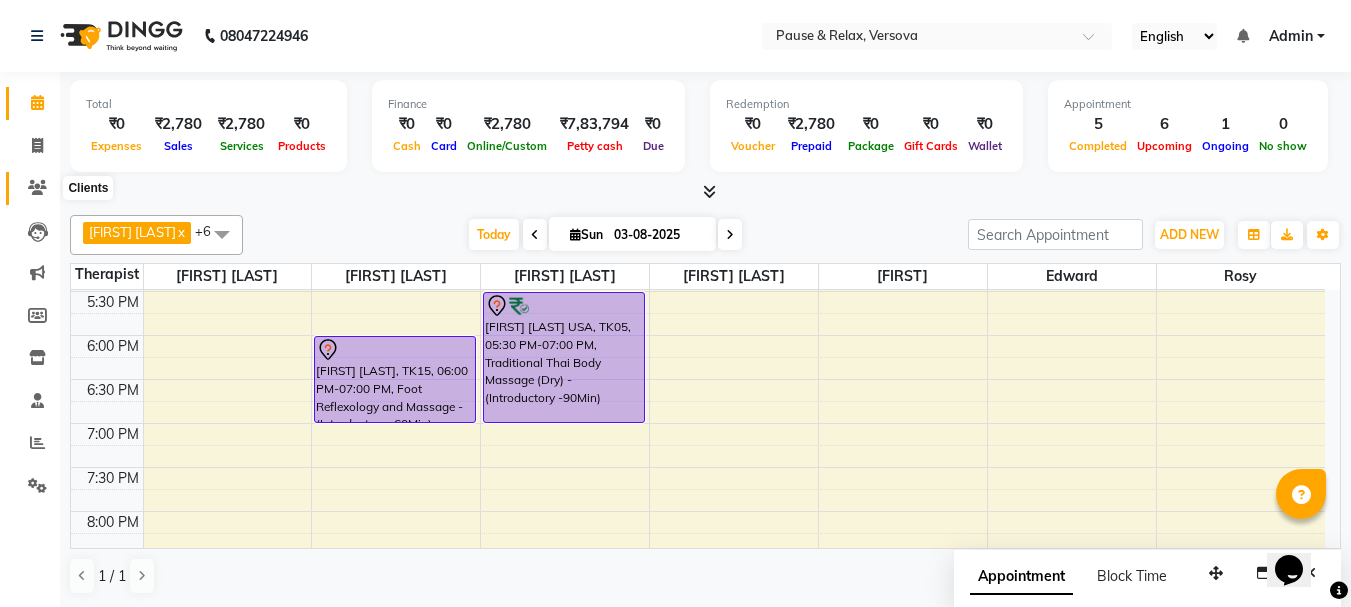 click 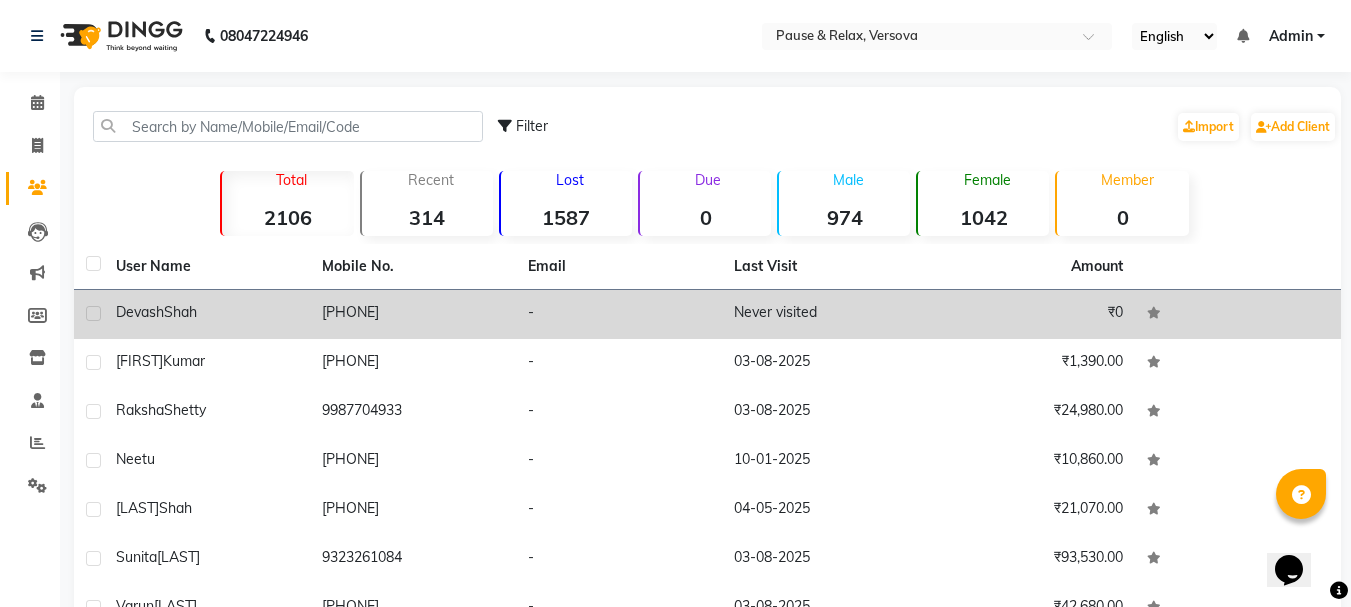 click on "Shah" 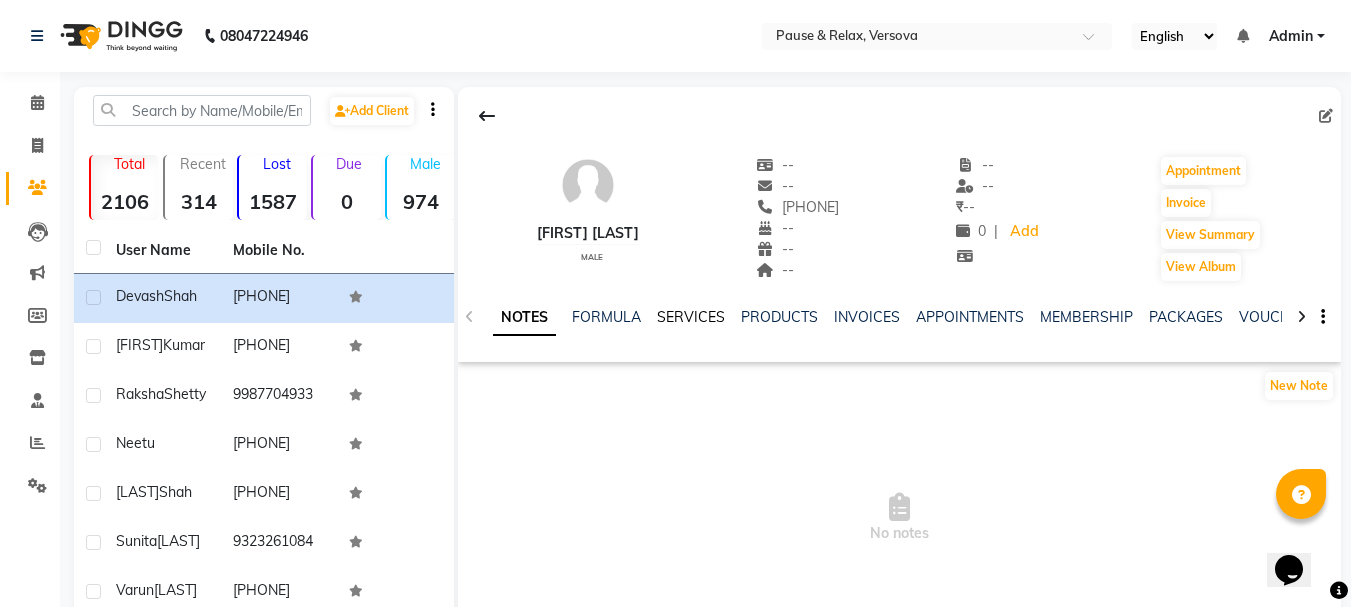 click on "SERVICES" 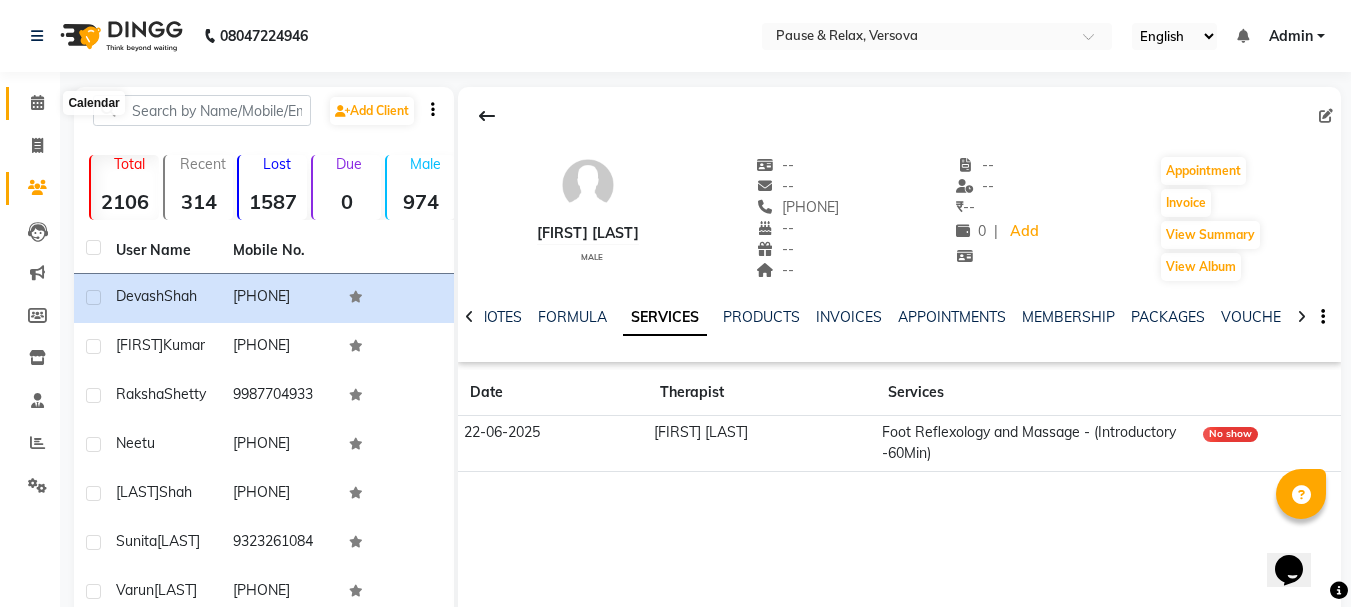 click 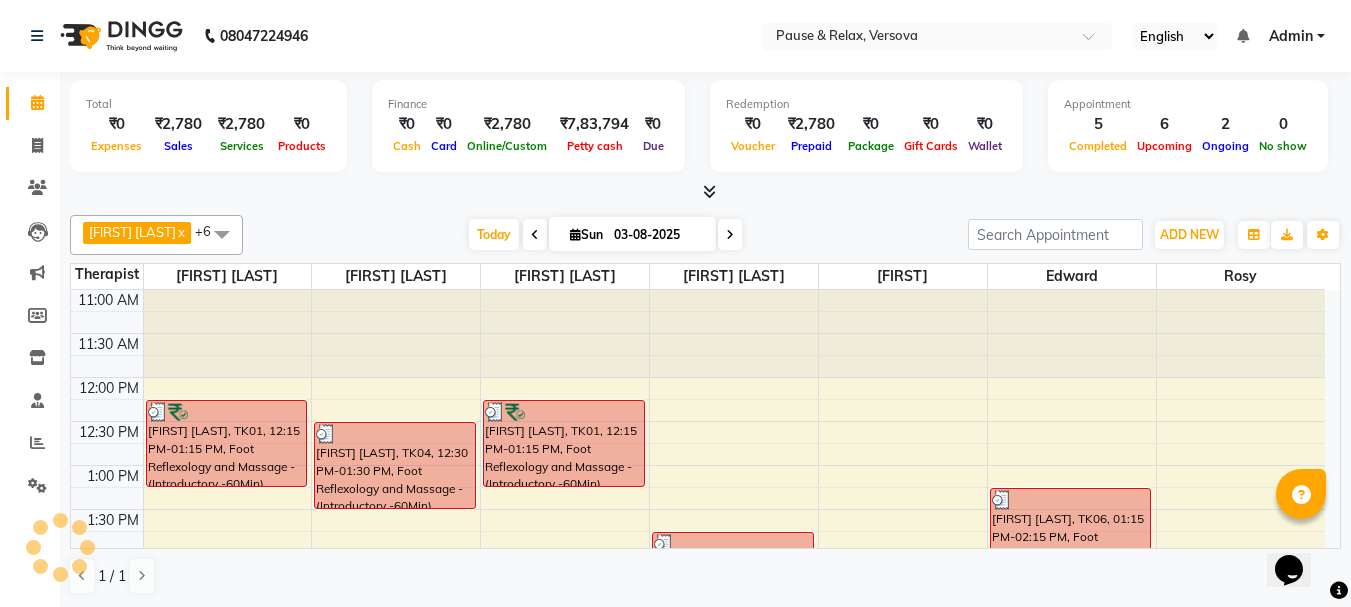 scroll, scrollTop: 0, scrollLeft: 0, axis: both 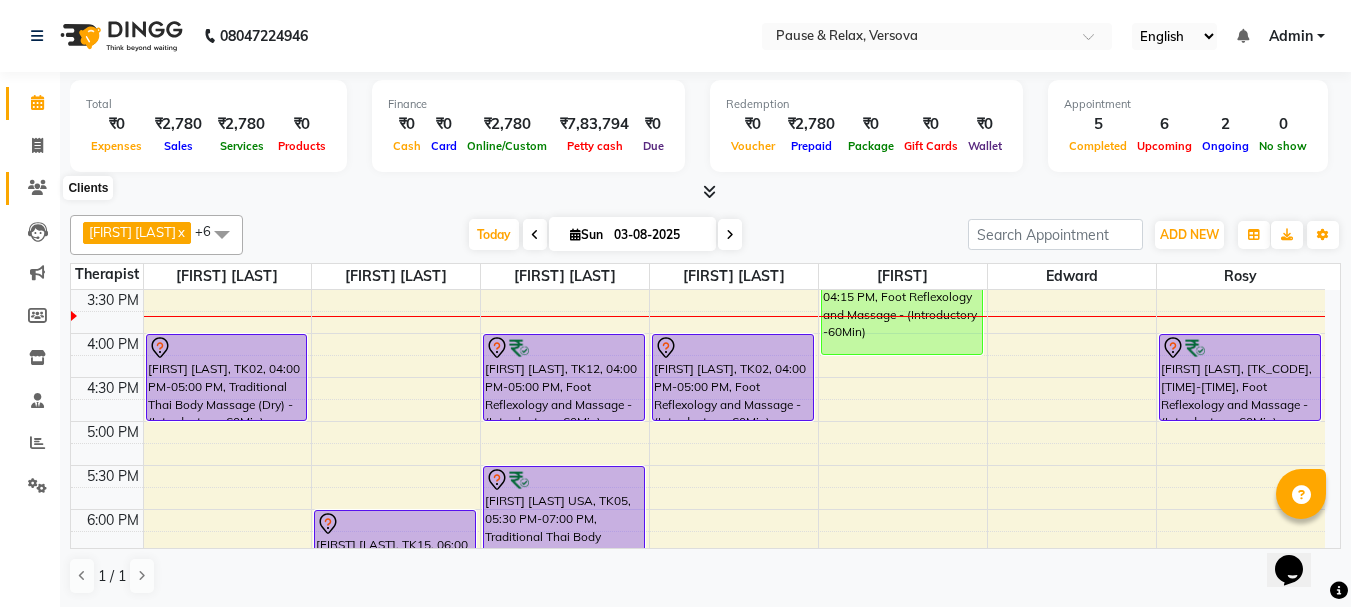 click 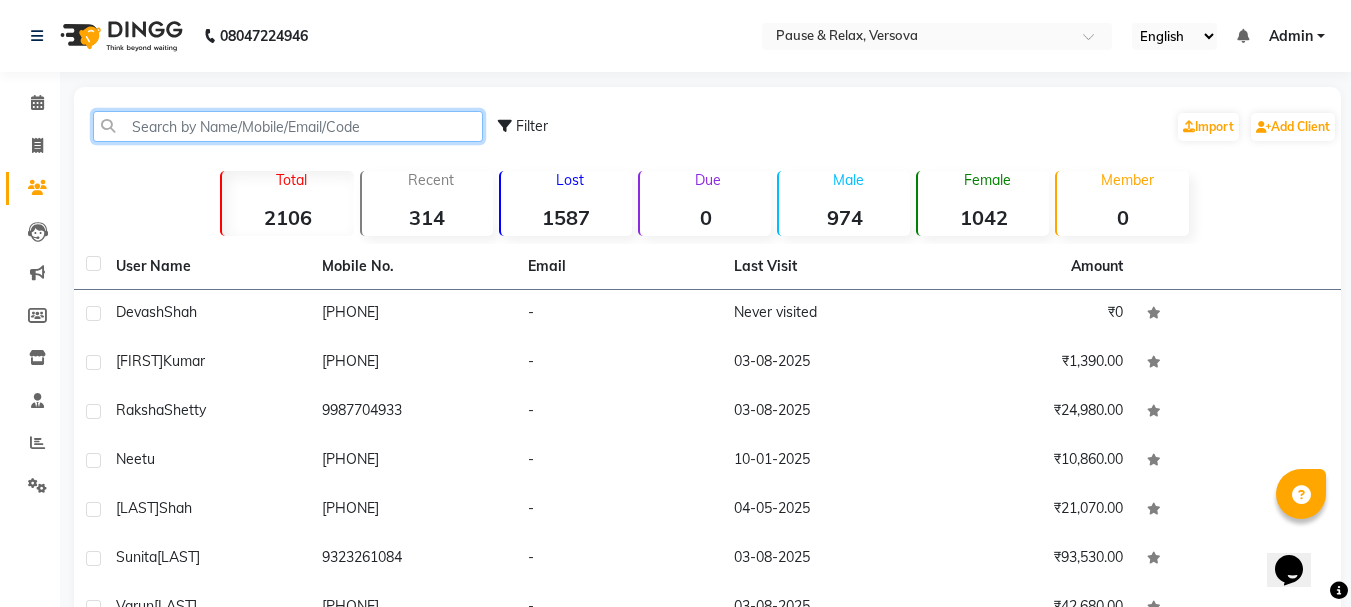 click 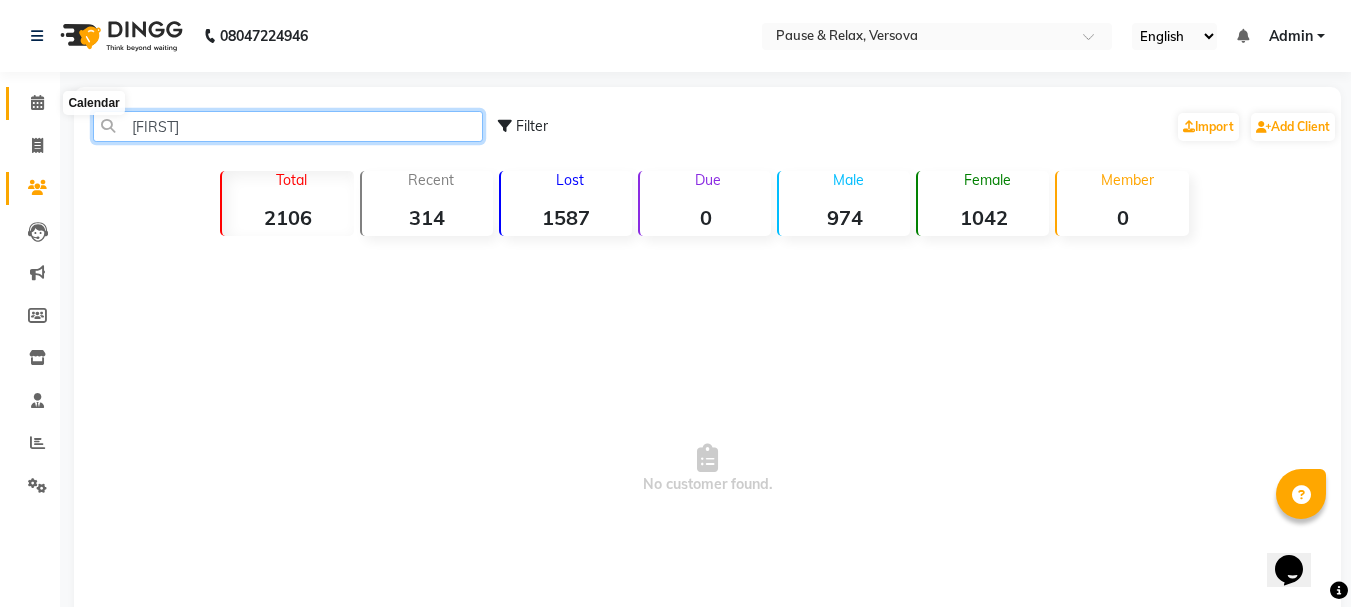 type on "[FIRST]" 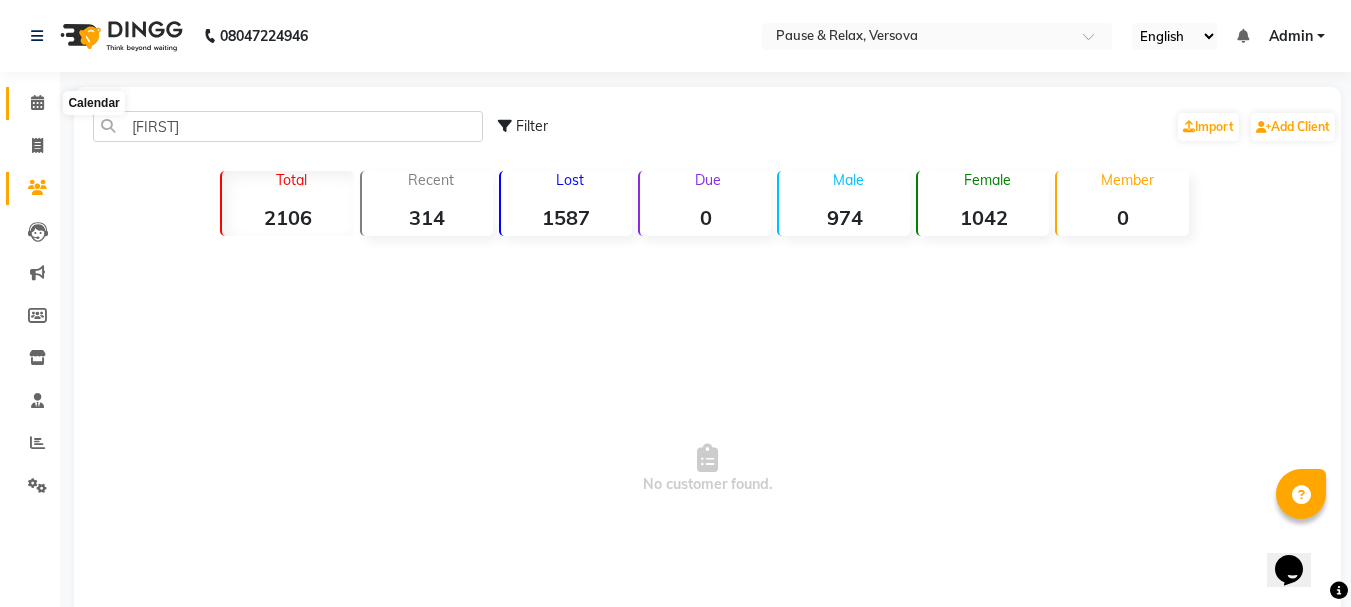 click 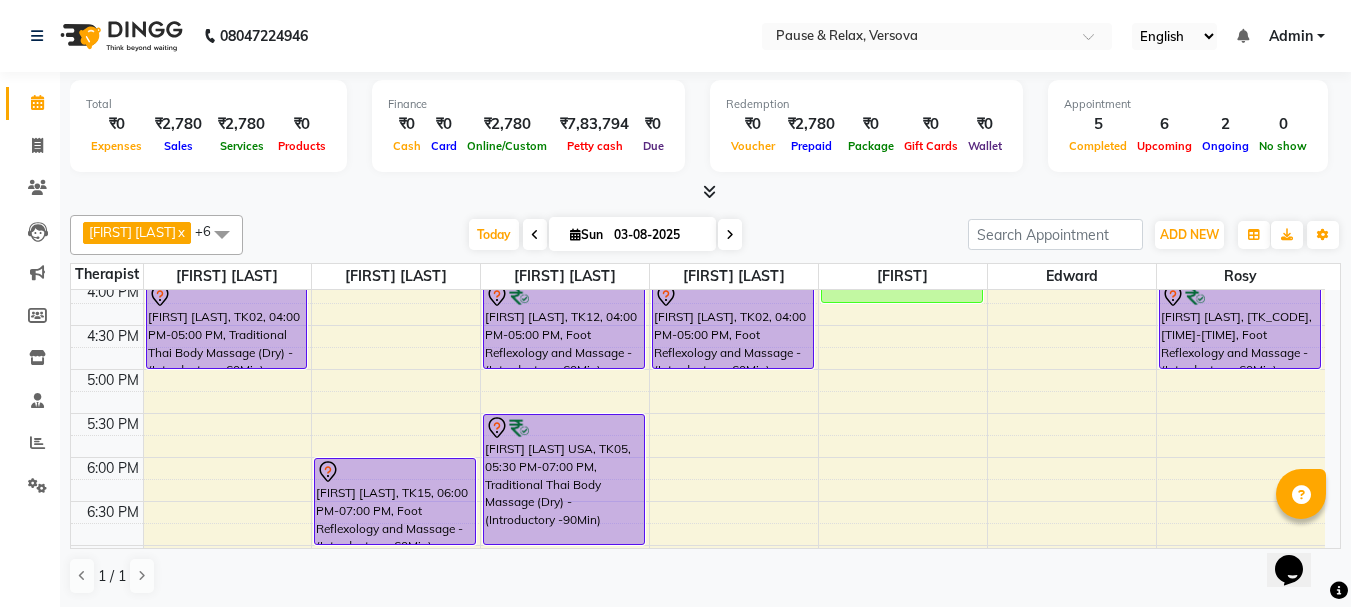 scroll, scrollTop: 461, scrollLeft: 0, axis: vertical 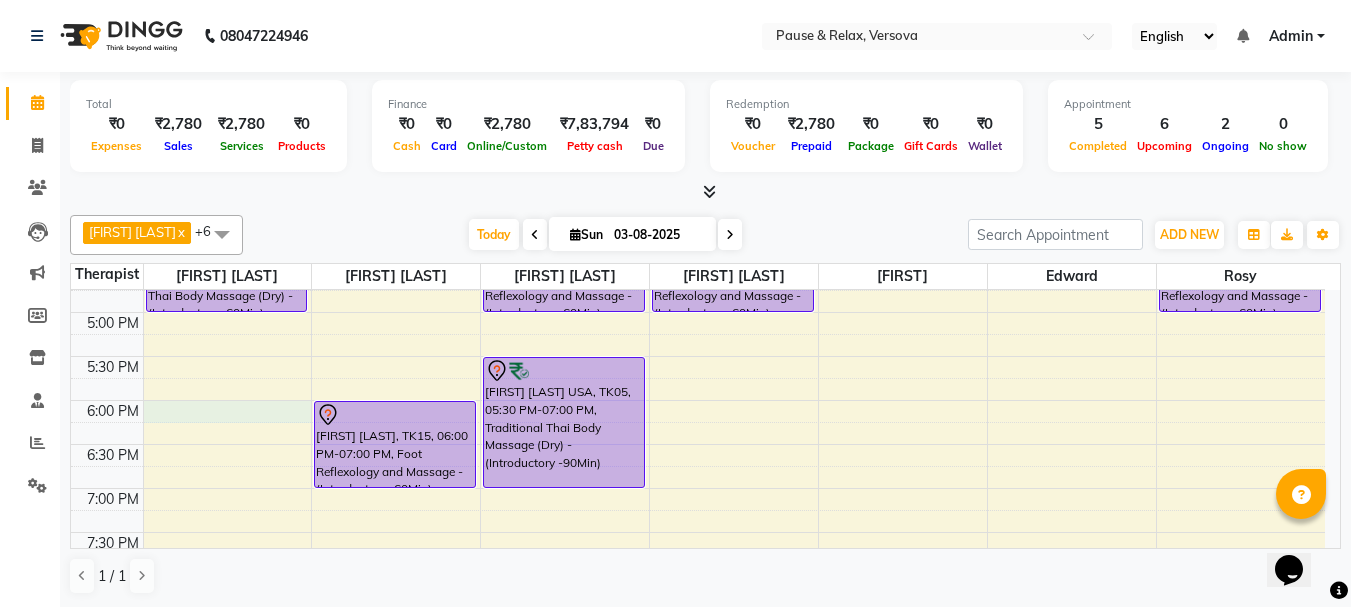 click on "11:00 AM 11:30 AM 12:00 PM 12:30 PM 1:00 PM 1:30 PM 2:00 PM 2:30 PM 3:00 PM 3:30 PM 4:00 PM 4:30 PM 5:00 PM 5:30 PM 6:00 PM 6:30 PM 7:00 PM 7:30 PM 8:00 PM 8:30 PM 9:00 PM 9:30 PM     [FIRST] [LAST], TK01, 12:15 PM-01:15 PM, Foot Reflexology and Massage - (Introductory -60Min)             [FIRST] [LAST], TK02, 04:00 PM-05:00 PM, Traditional Thai Body Massage (Dry) - (Introductory -60Min)     [FIRST] [LAST], TK04, 12:30 PM-01:30 PM, Foot Reflexology and Massage - (Introductory -60Min)     [FIRST] [LAST], TK03, 02:00 PM-03:30 PM, Traditional Thai Body Massage (Dry) - (Introductory -90Min)             [FIRST] [LAST], TK15, 06:00 PM-07:00 PM, Foot Reflexology and Massage - (Introductory -60Min)     [FIRST] [LAST], TK01, 12:15 PM-01:15 PM, Foot Reflexology and Massage - (Introductory -60Min)             [FIRST] [LAST], TK12, 04:00 PM-05:00 PM, Foot Reflexology and Massage - (Introductory -60Min)             [FIRST] [LAST] USA, TK05, 05:30 PM-07:00 PM, Traditional Thai Body Massage (Dry) - (Introductory -90Min)" at bounding box center (698, 268) 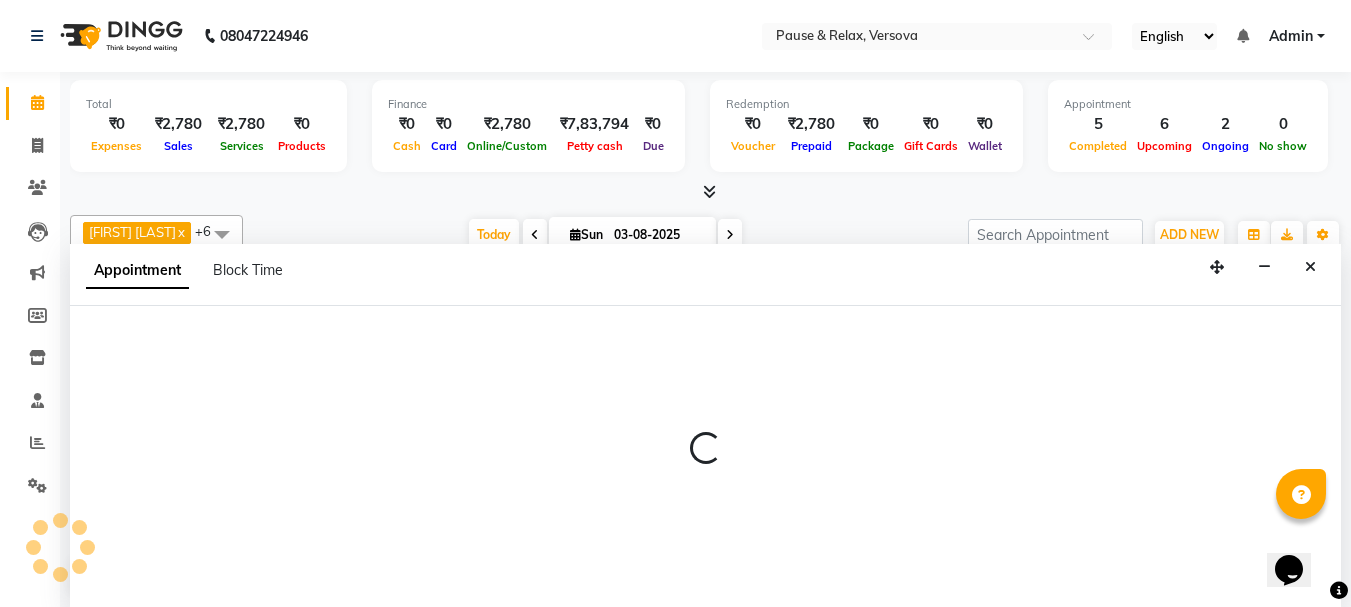 select on "53331" 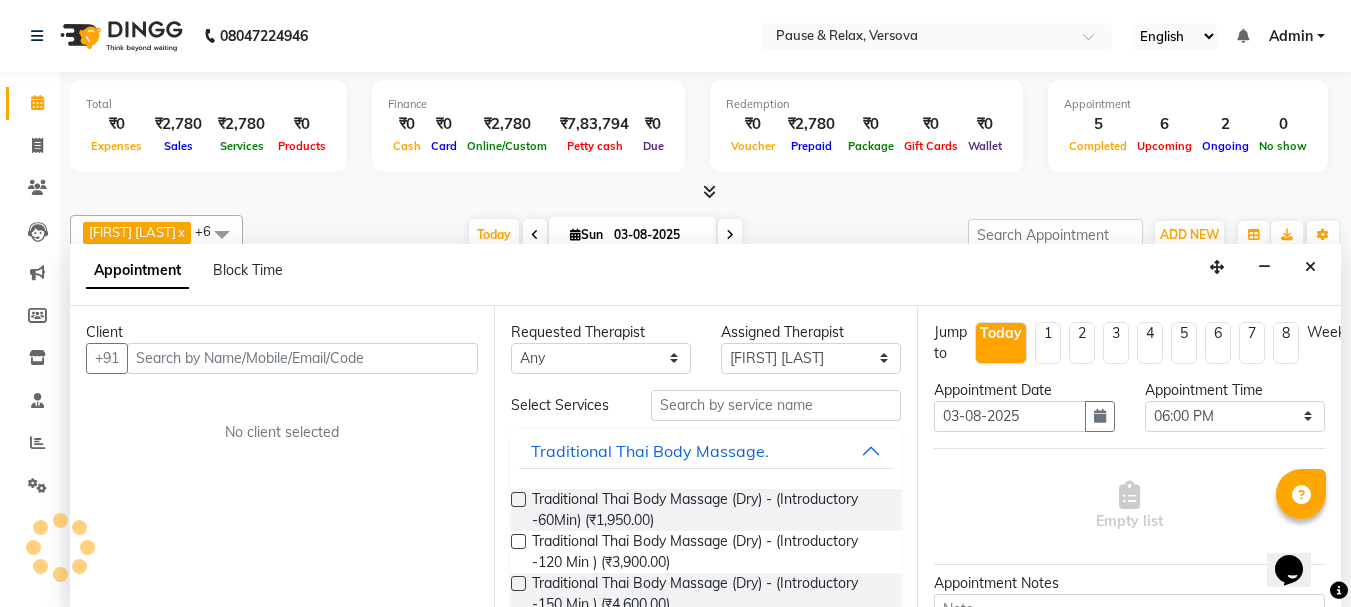 scroll, scrollTop: 1, scrollLeft: 0, axis: vertical 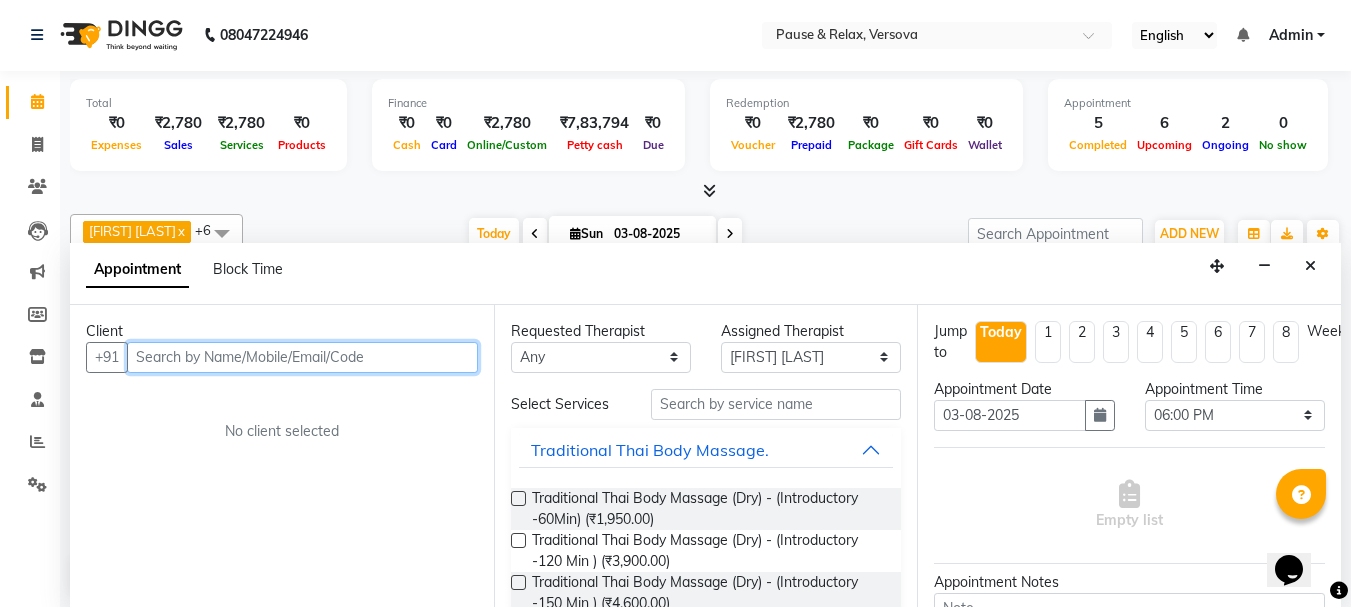 click at bounding box center (302, 357) 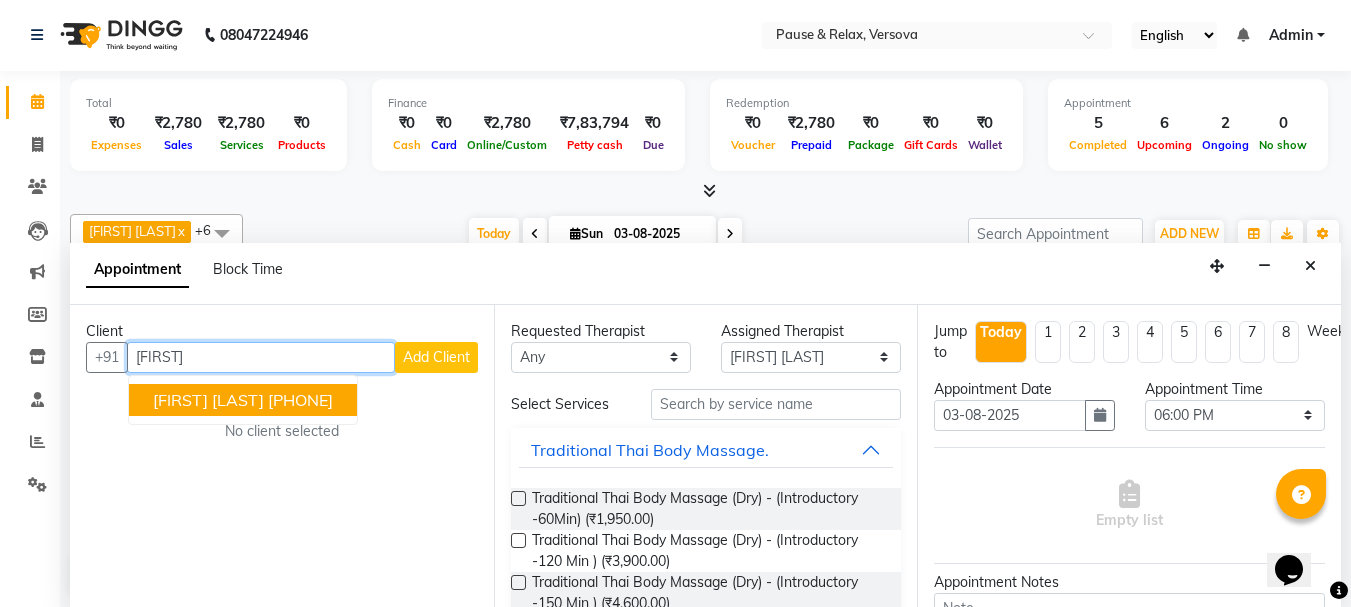 click on "[PHONE]" at bounding box center (300, 400) 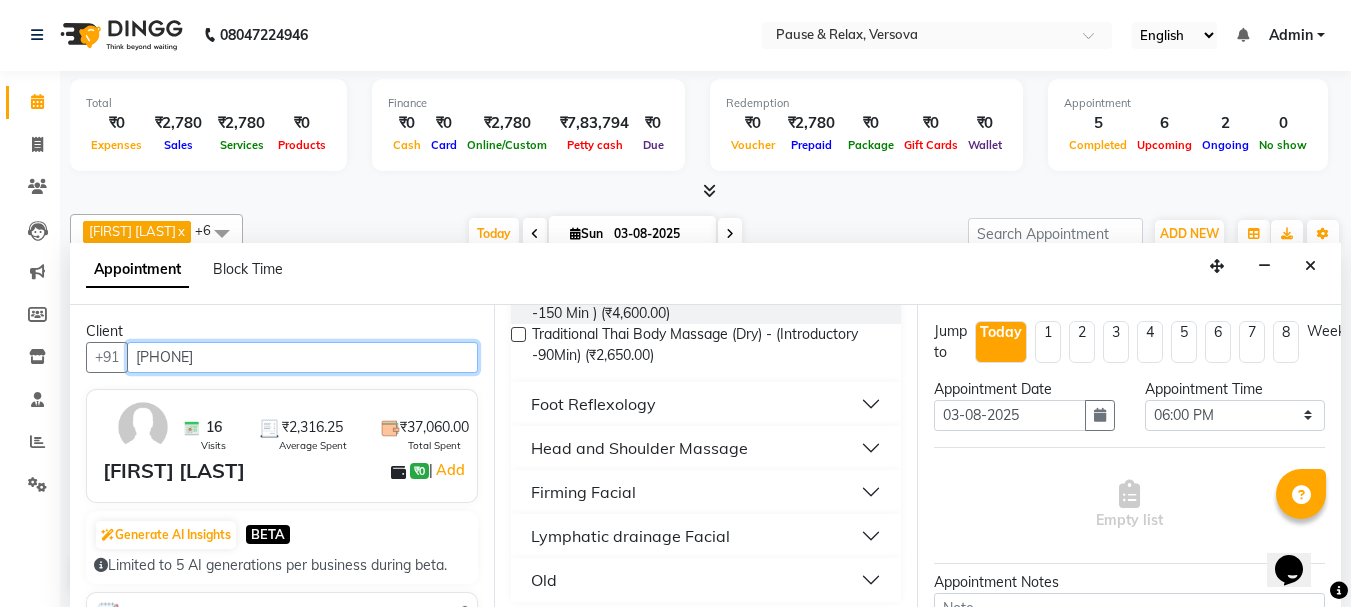 scroll, scrollTop: 292, scrollLeft: 0, axis: vertical 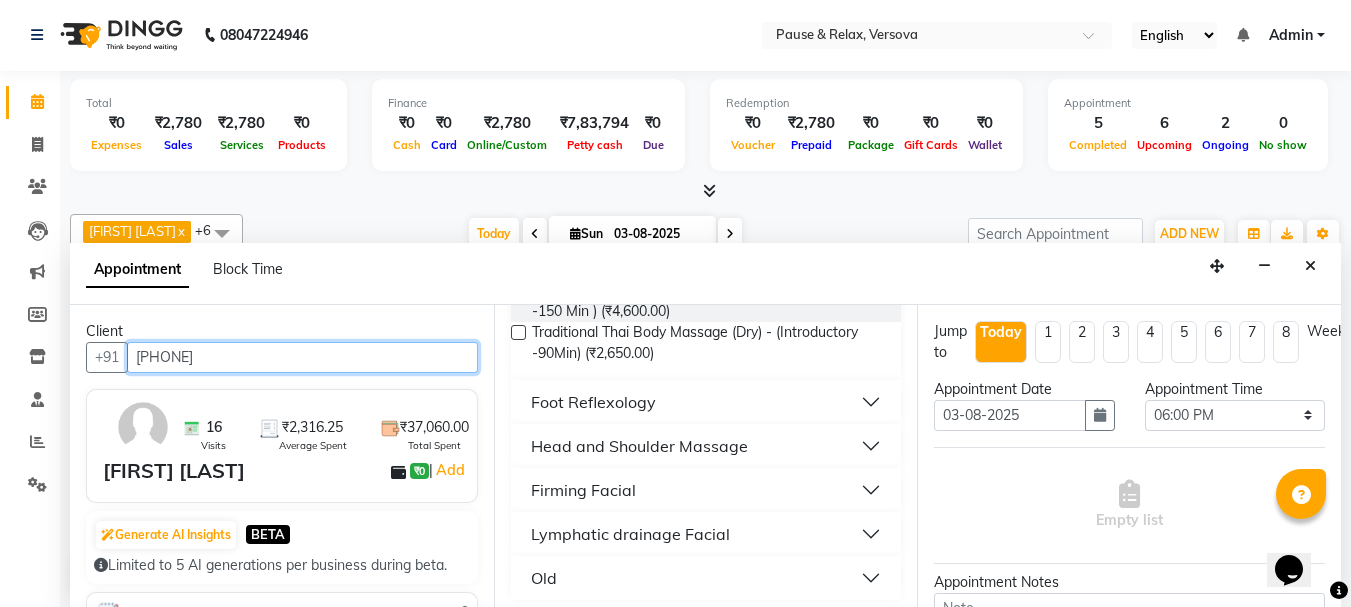 type on "[PHONE]" 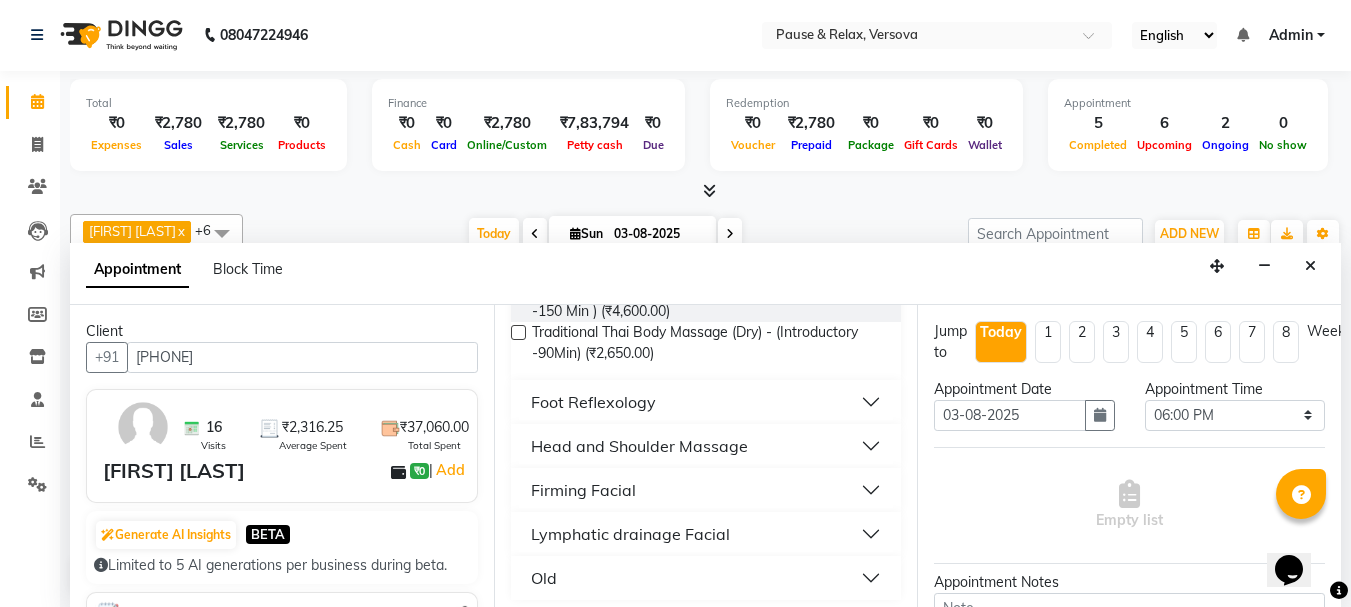 click on "Foot Reflexology" at bounding box center (706, 402) 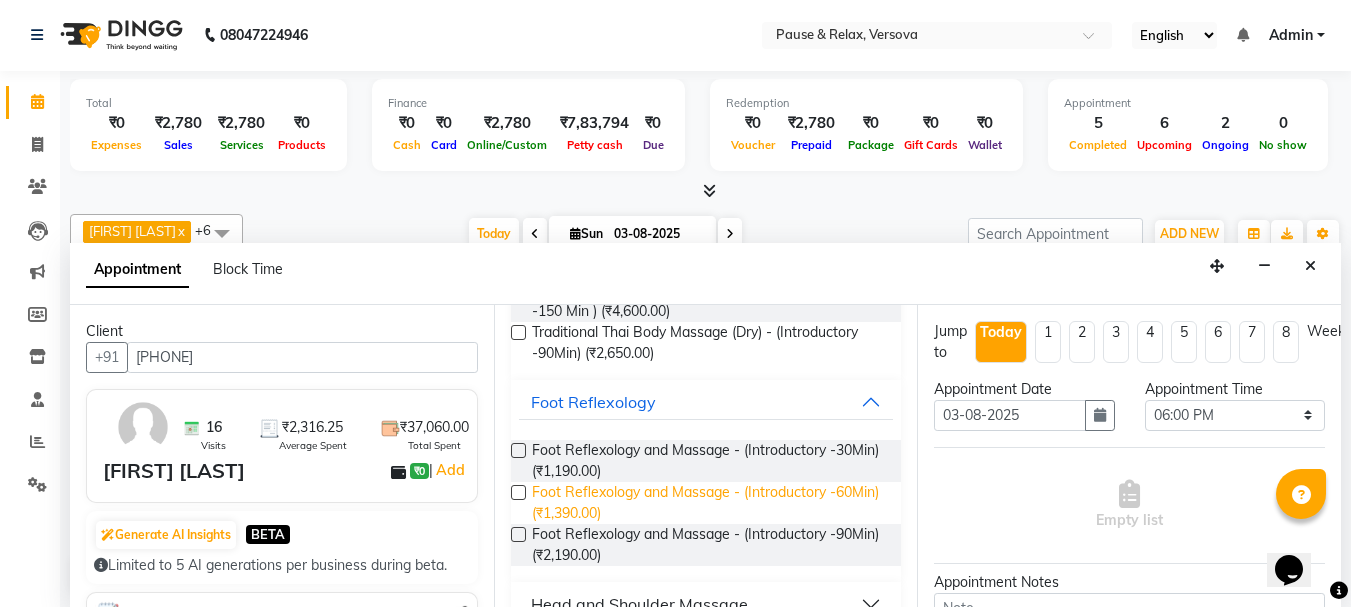 click on "Foot Reflexology and Massage - (Introductory -60Min) (₹1,390.00)" at bounding box center (709, 503) 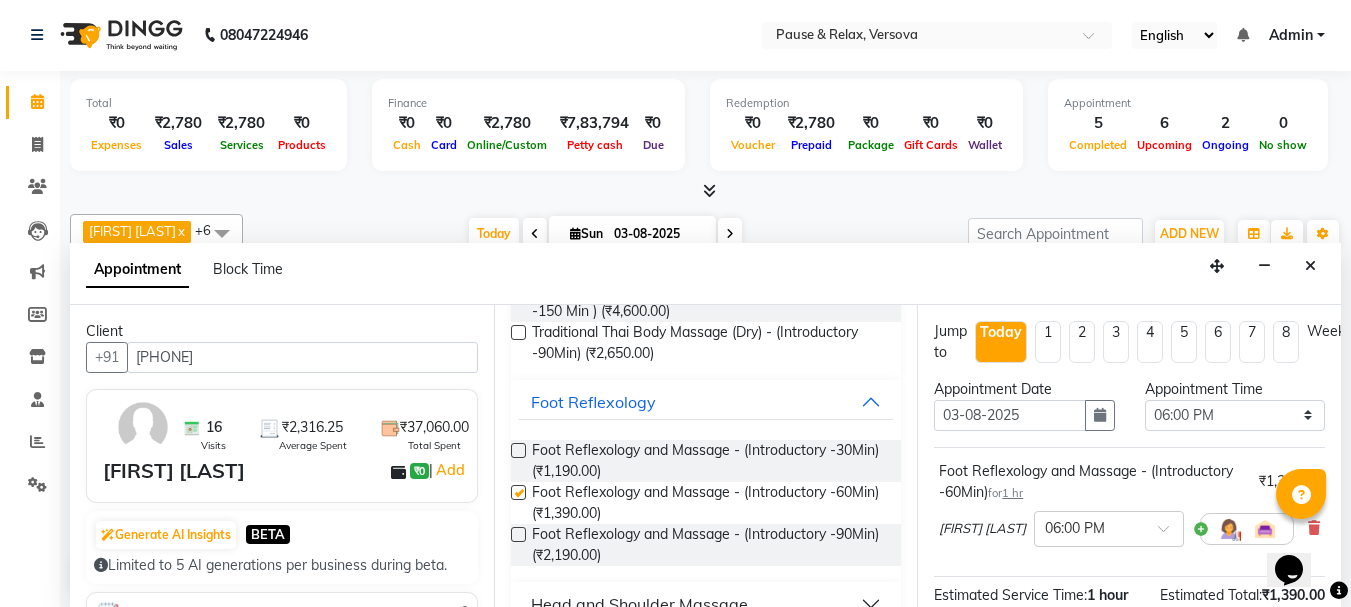 checkbox on "false" 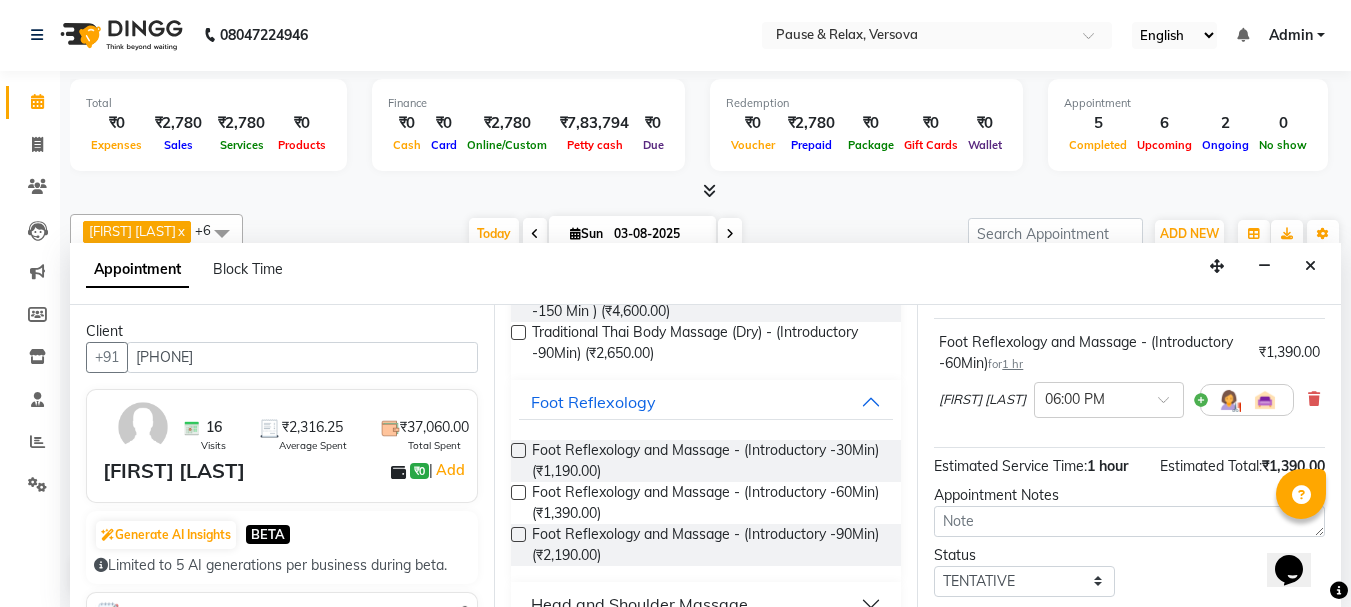 scroll, scrollTop: 263, scrollLeft: 0, axis: vertical 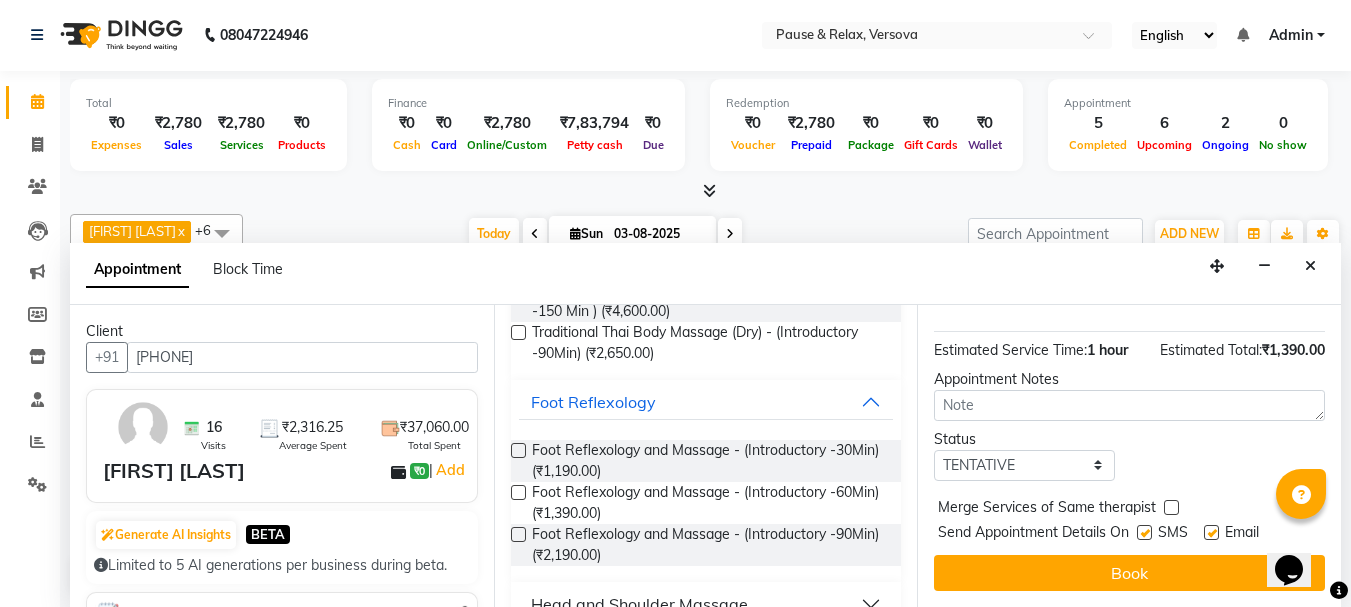 click at bounding box center [1211, 532] 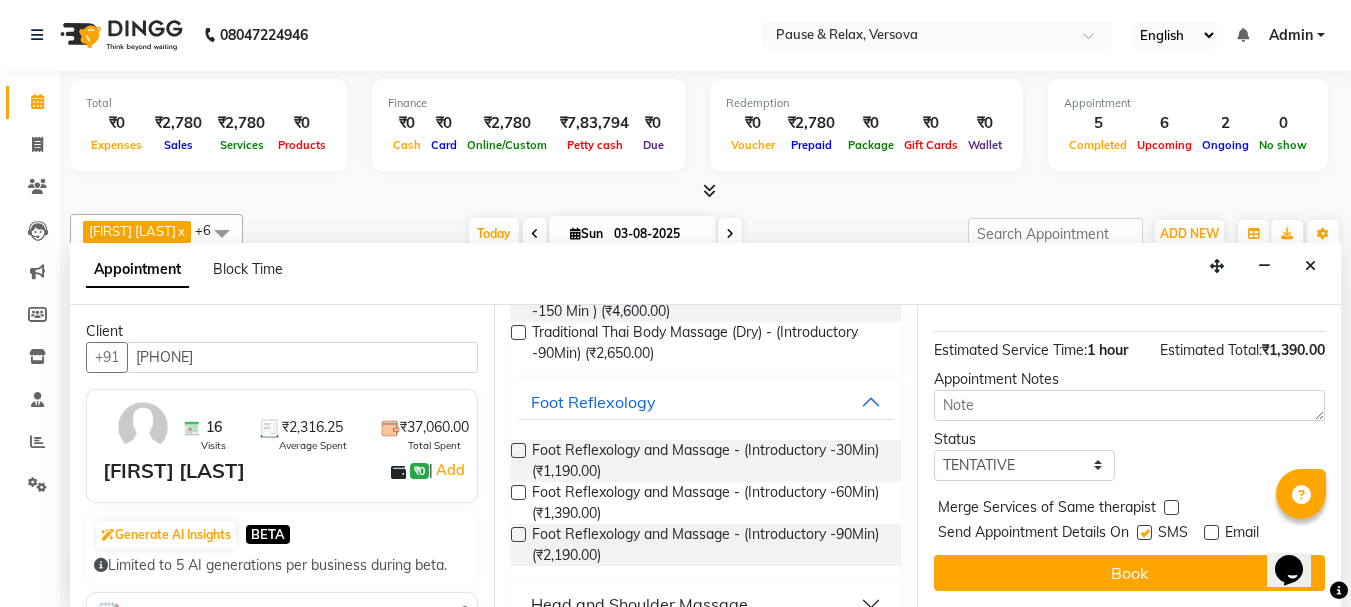 click on "Book" at bounding box center [1129, 573] 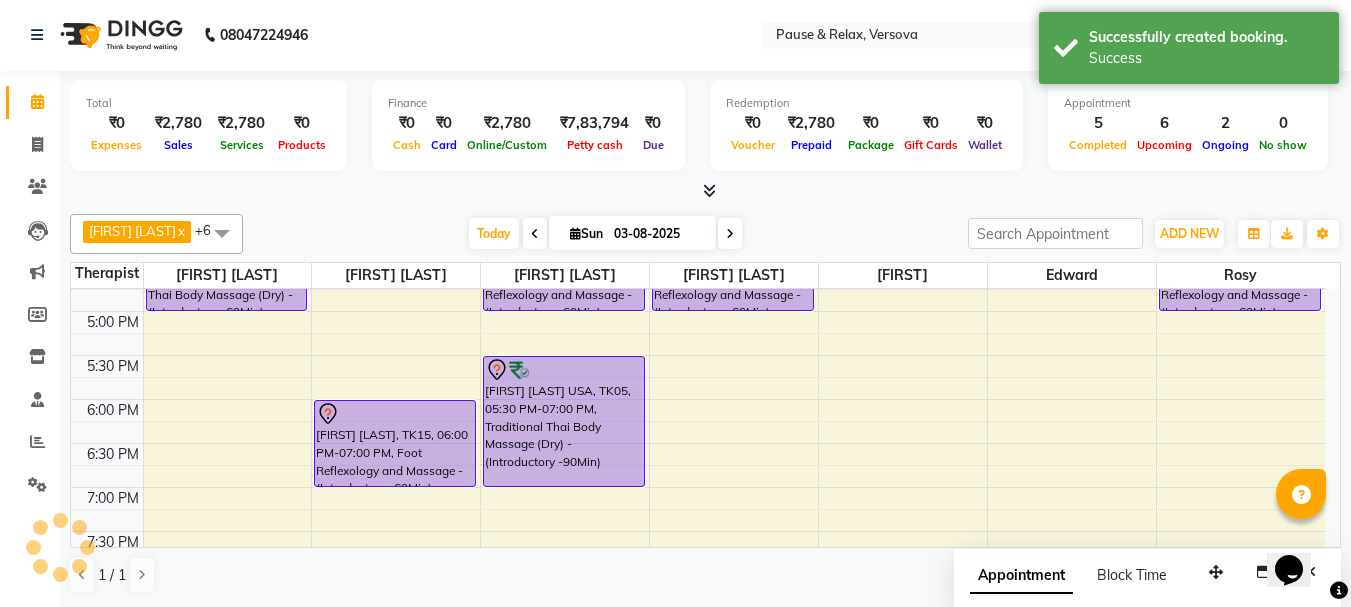 scroll, scrollTop: 0, scrollLeft: 0, axis: both 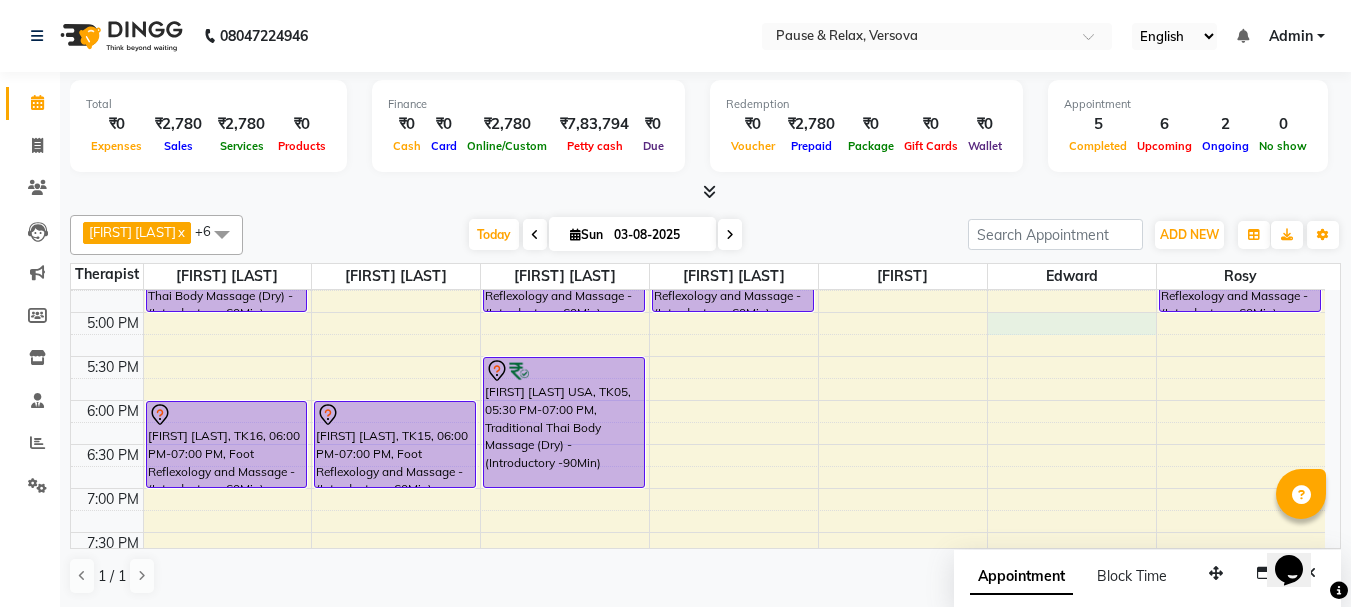 click on "11:00 AM 11:30 AM 12:00 PM 12:30 PM 1:00 PM 1:30 PM 2:00 PM 2:30 PM 3:00 PM 3:30 PM 4:00 PM 4:30 PM 5:00 PM 5:30 PM 6:00 PM 6:30 PM 7:00 PM 7:30 PM 8:00 PM 8:30 PM 9:00 PM 9:30 PM     [FIRST] [LAST], TK01, 12:15 PM-01:15 PM, Foot Reflexology and Massage - (Introductory -60Min)             [FIRST] S, TK02, 04:00 PM-05:00 PM, Traditional Thai Body Massage (Dry) - (Introductory -60Min)             [FIRST] [LAST], TK16, 06:00 PM-07:00 PM, Foot Reflexology and Massage - (Introductory -60Min)     [FIRST] [LAST], TK04, 12:30 PM-01:30 PM, Foot Reflexology and Massage - (Introductory -60Min)     Dr [FIRST], TK03, 02:00 PM-03:30 PM, Traditional Thai Body Massage (Dry) - (Introductory -90Min)             [FIRST] [LAST], TK15, 06:00 PM-07:00 PM, Foot Reflexology and Massage - (Introductory -60Min)     [FIRST] [LAST], TK01, 12:15 PM-01:15 PM, Foot Reflexology and Massage - (Introductory -60Min)             [FIRST] [LAST], TK12, 04:00 PM-05:00 PM, Foot Reflexology and Massage - (Introductory -60Min)" at bounding box center [698, 268] 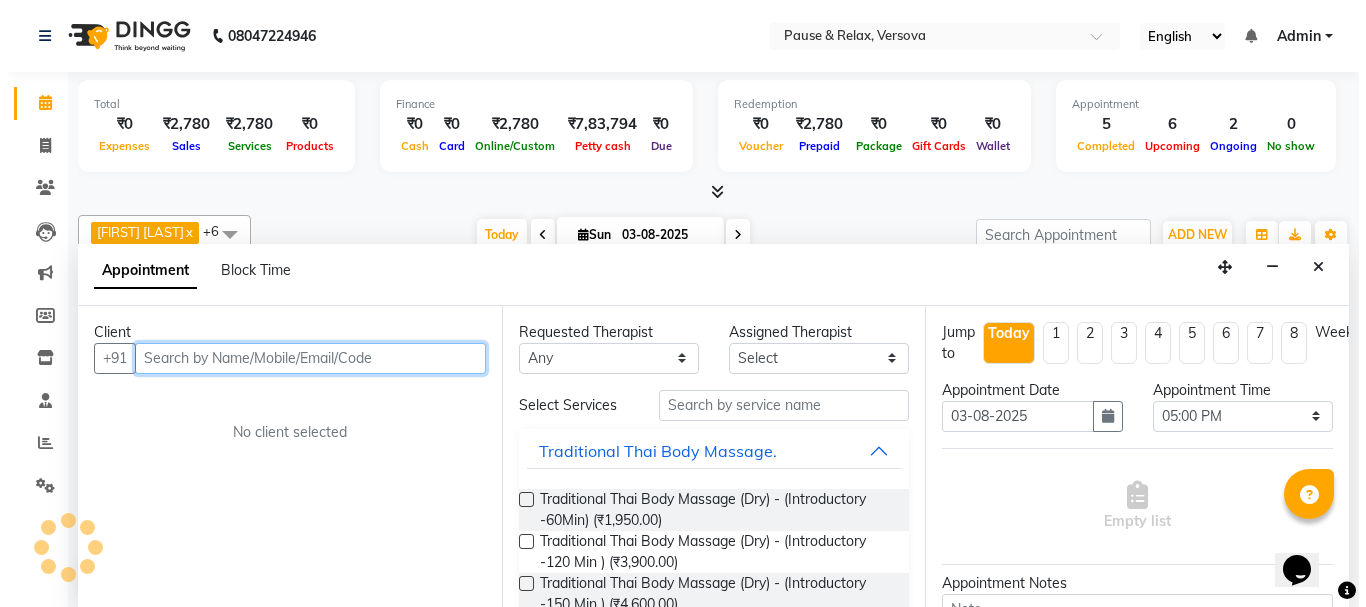 scroll, scrollTop: 1, scrollLeft: 0, axis: vertical 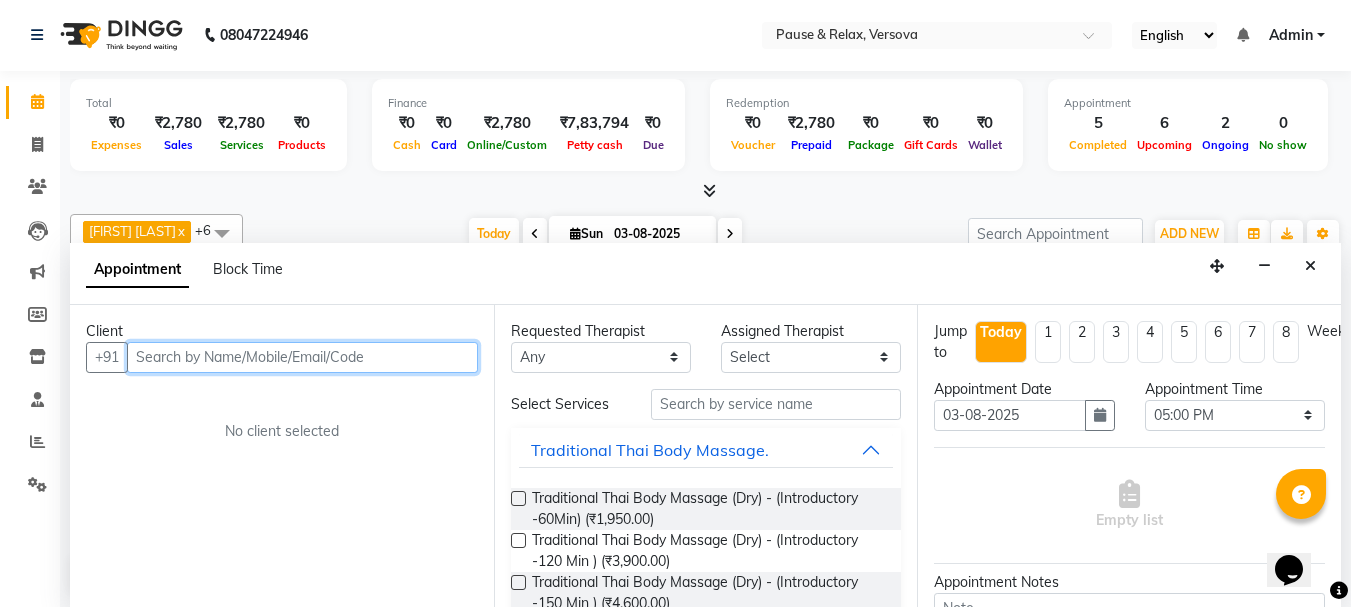 click at bounding box center [302, 357] 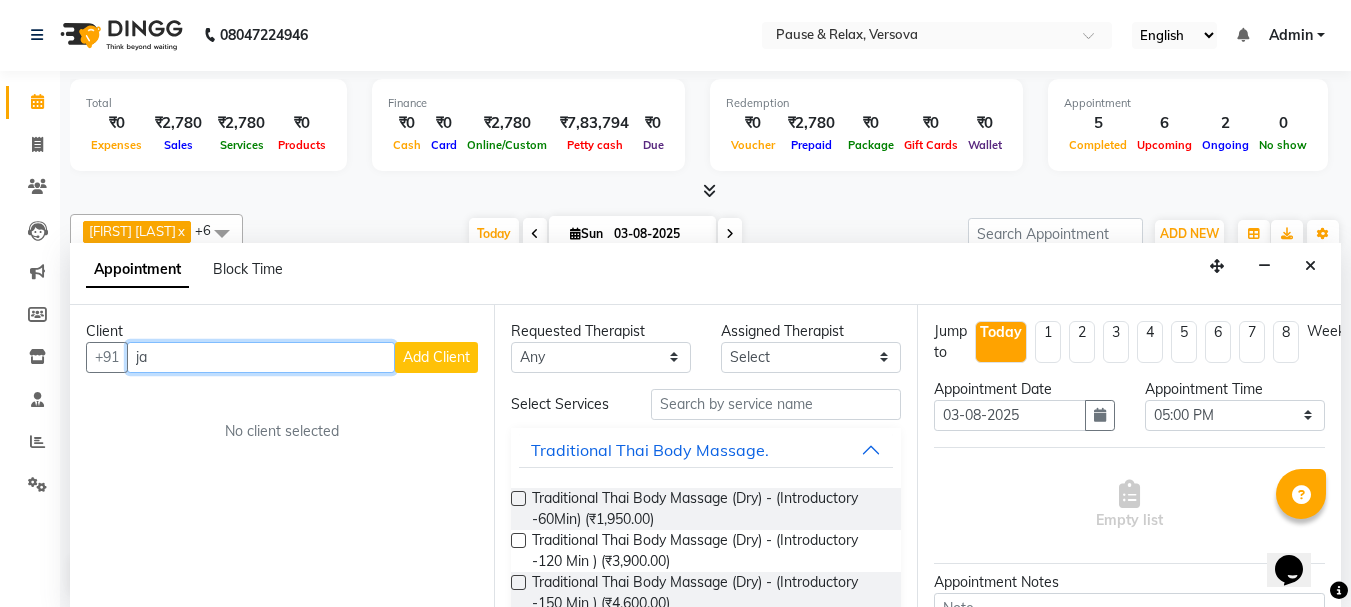 type on "j" 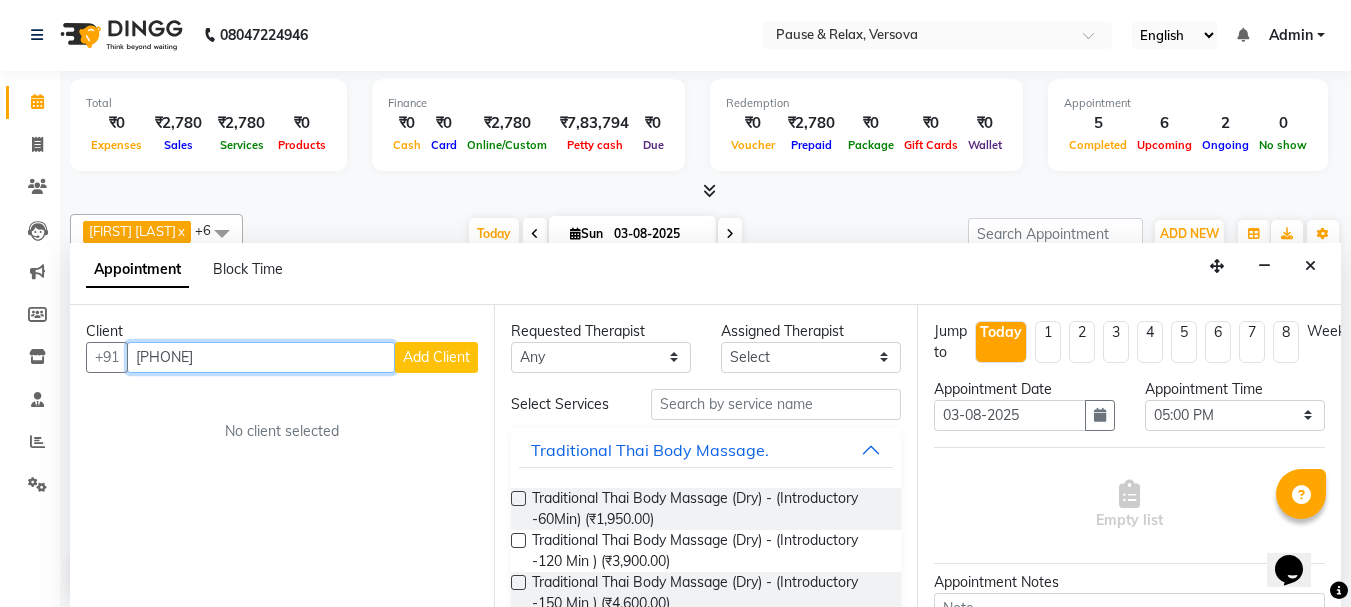 type on "[PHONE]" 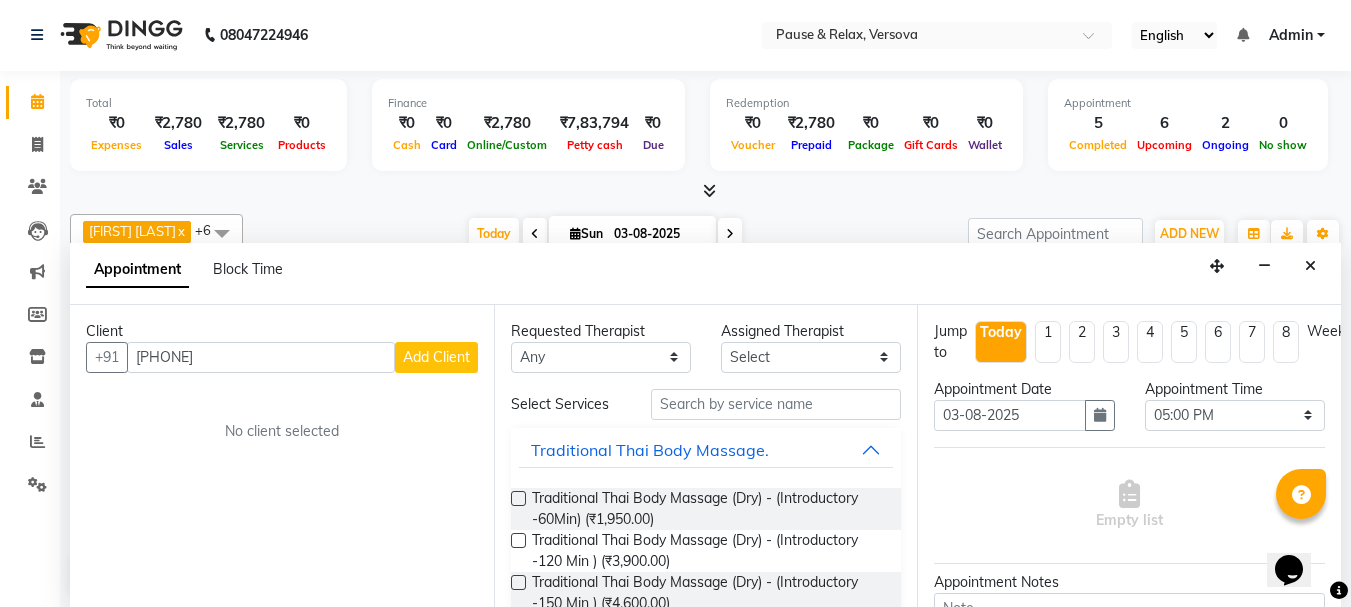 click on "Add Client" at bounding box center (436, 357) 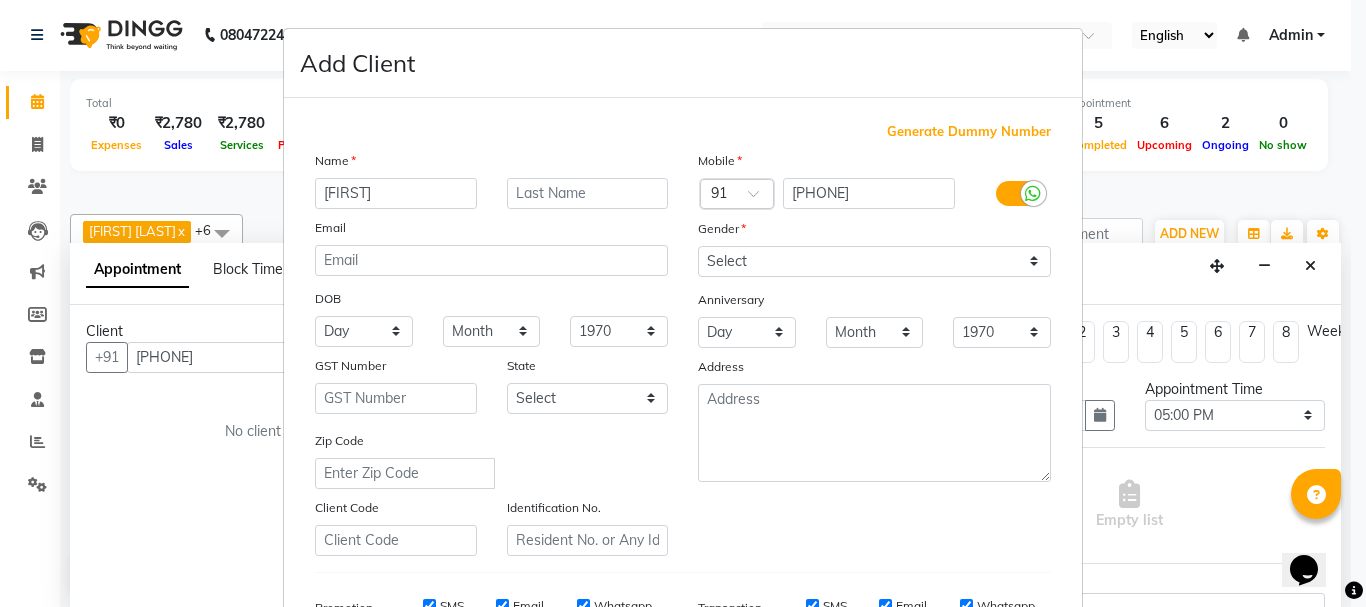 click on "[FIRST]" at bounding box center [396, 193] 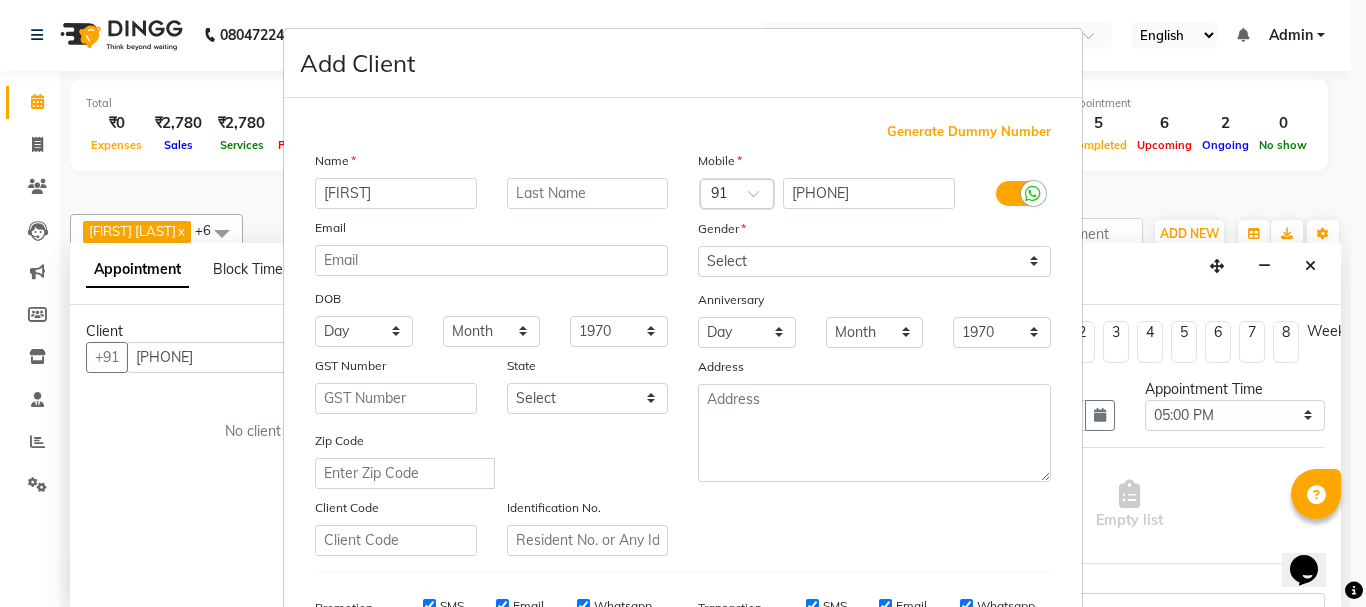 type on "[FIRST]" 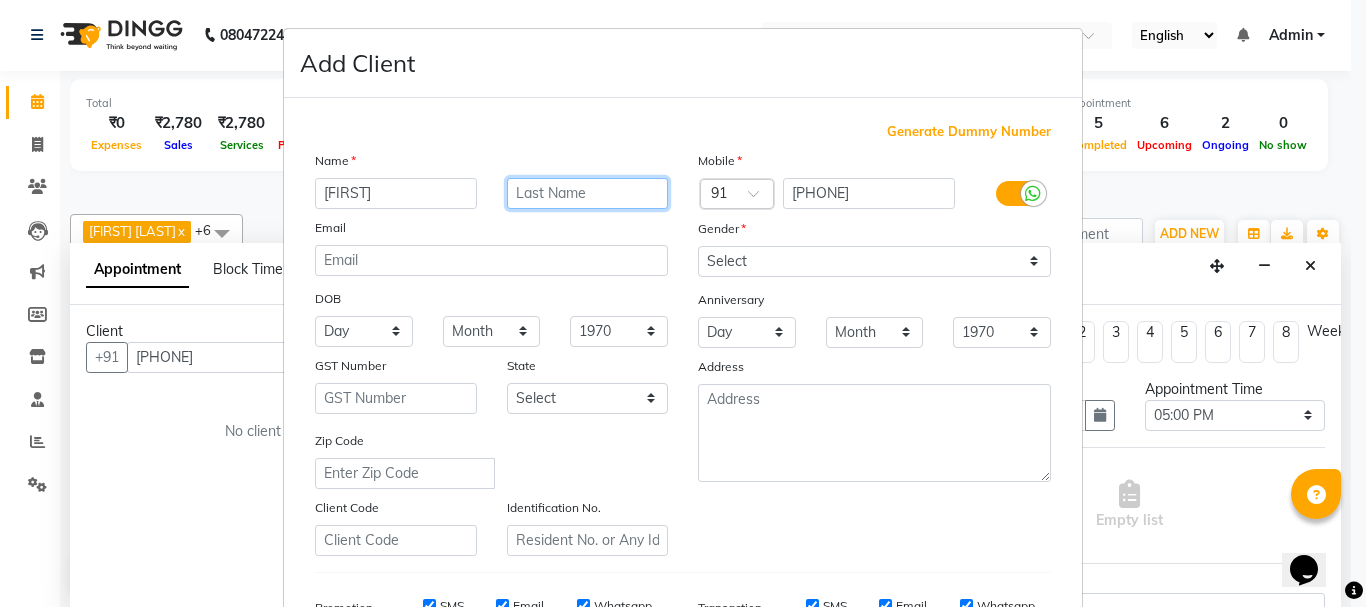 click at bounding box center [588, 193] 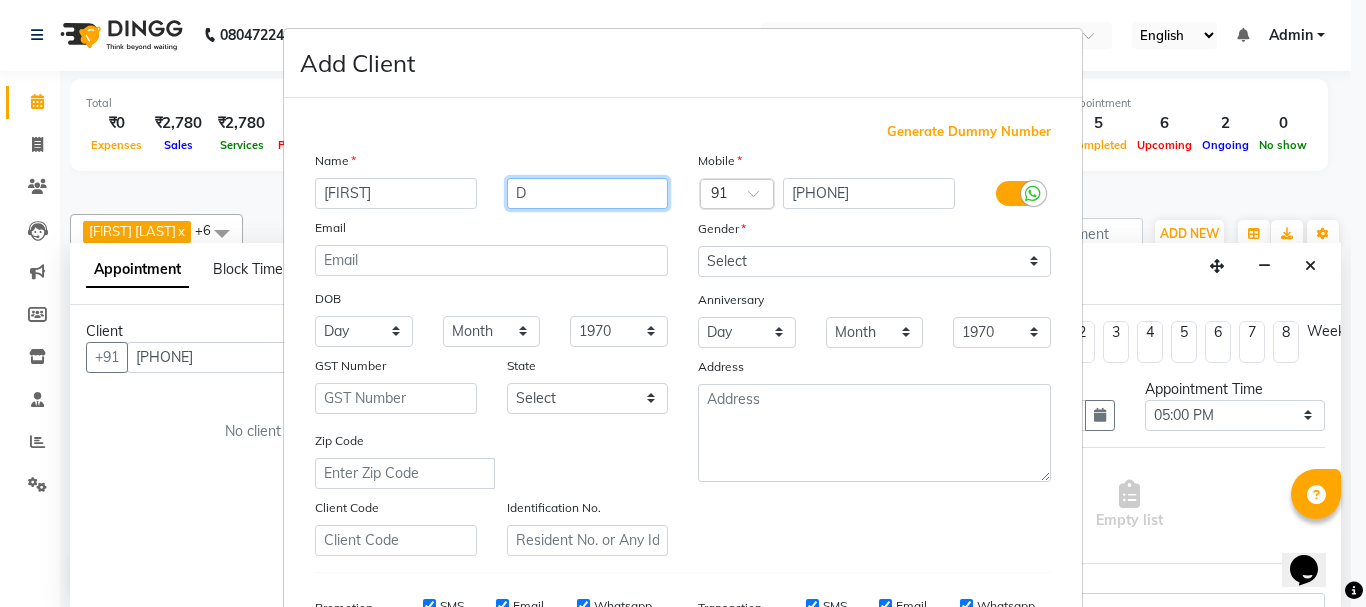 type on "D" 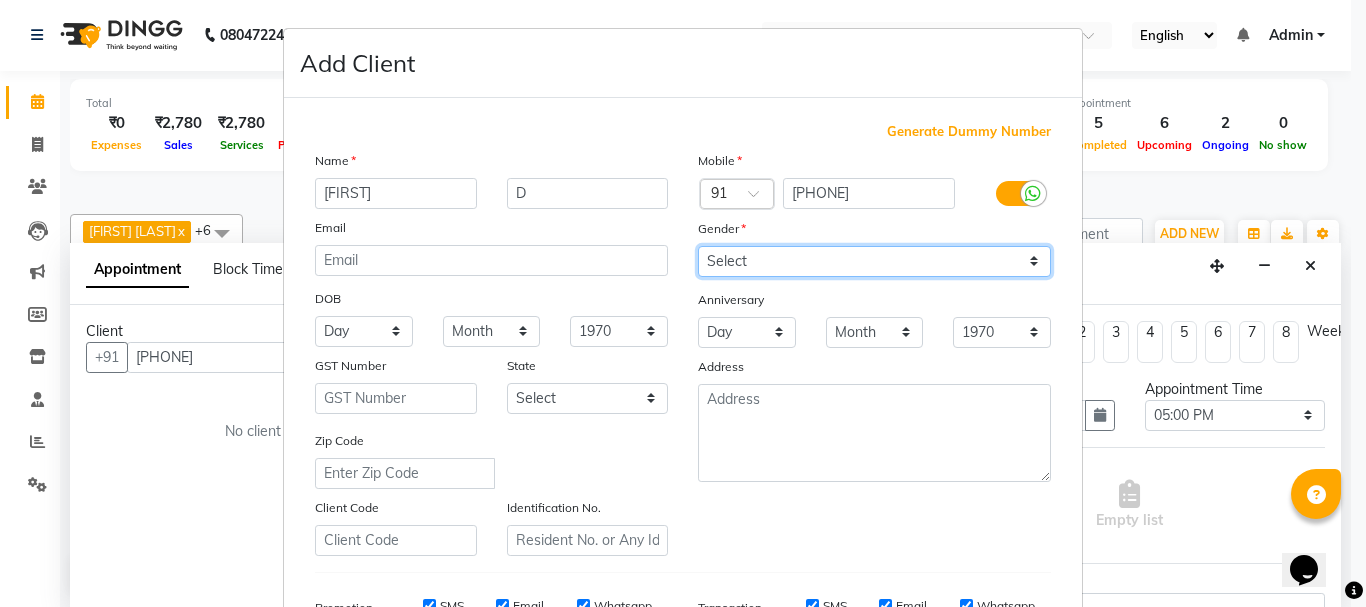 click on "Select Male Female Other Prefer Not To Say" at bounding box center (874, 261) 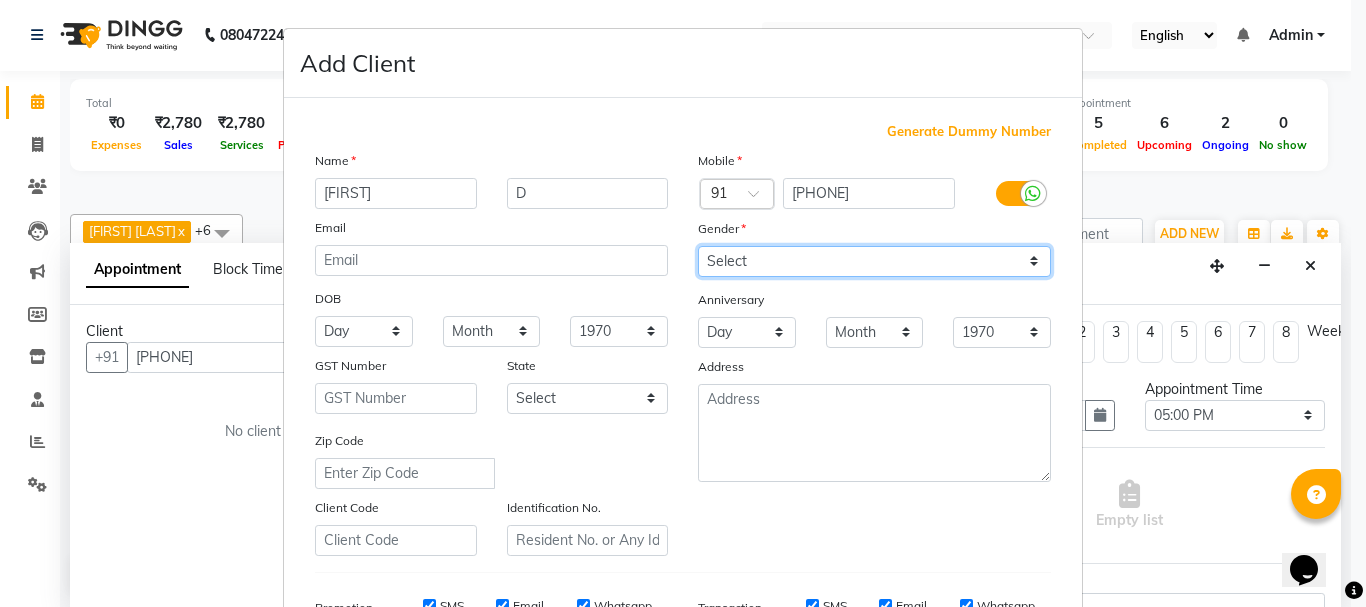 select on "male" 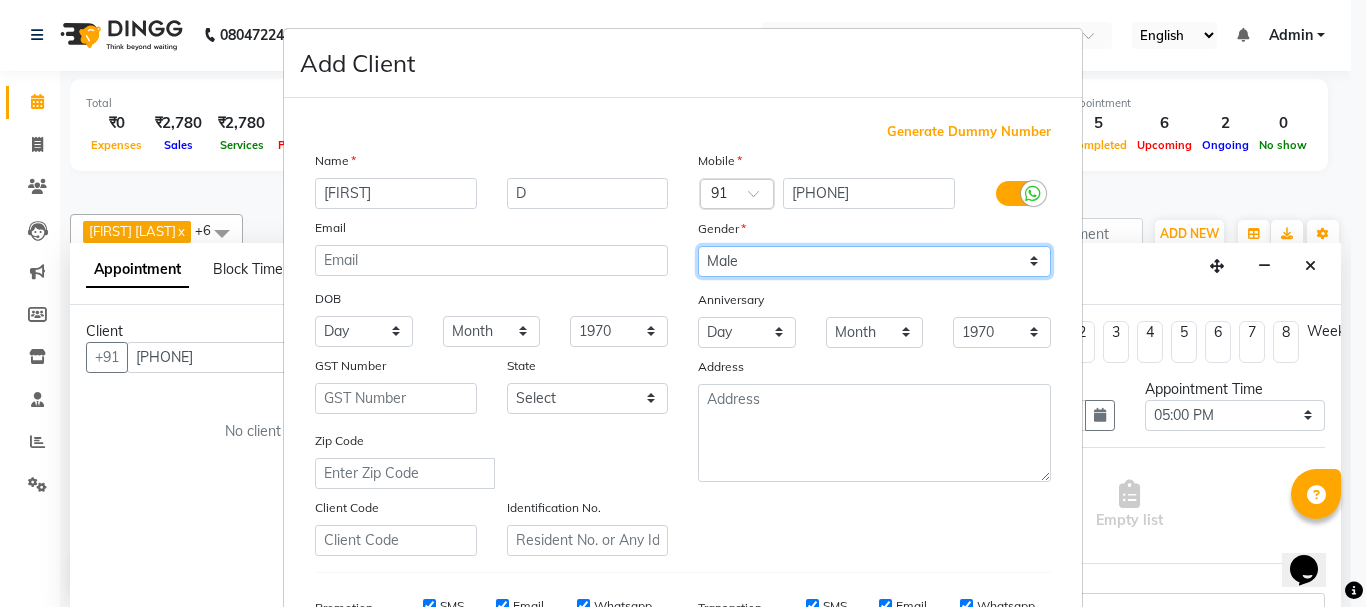 click on "Select Male Female Other Prefer Not To Say" at bounding box center [874, 261] 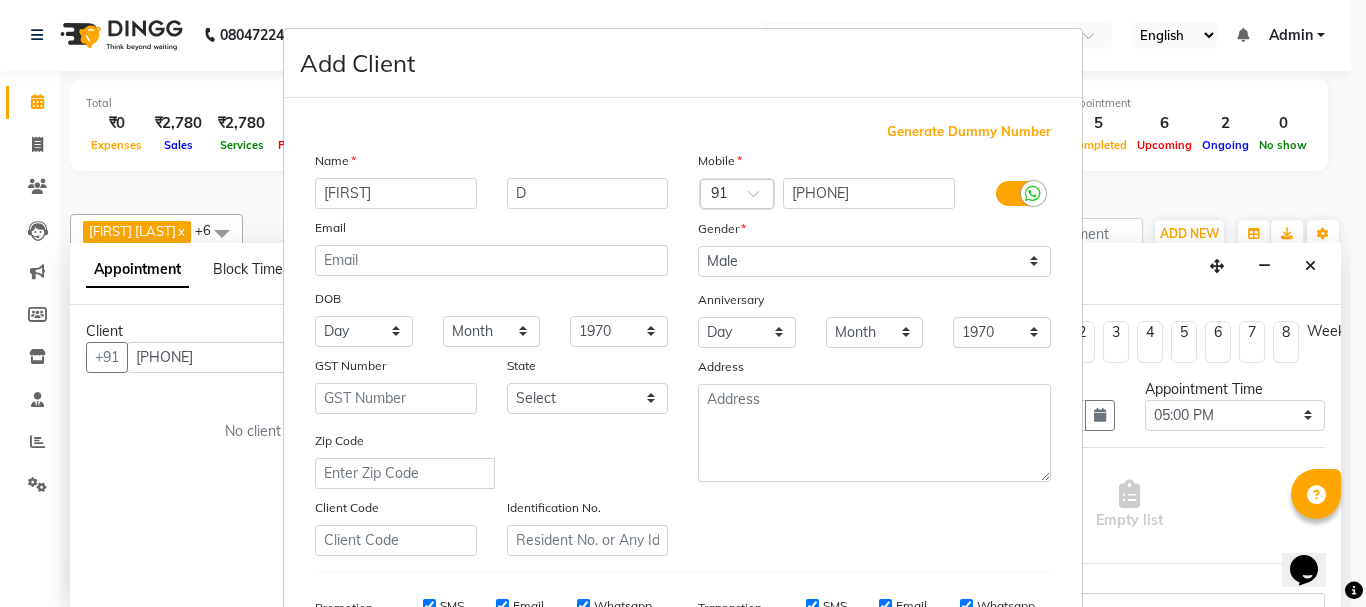 drag, startPoint x: 1334, startPoint y: 352, endPoint x: 1334, endPoint y: 451, distance: 99 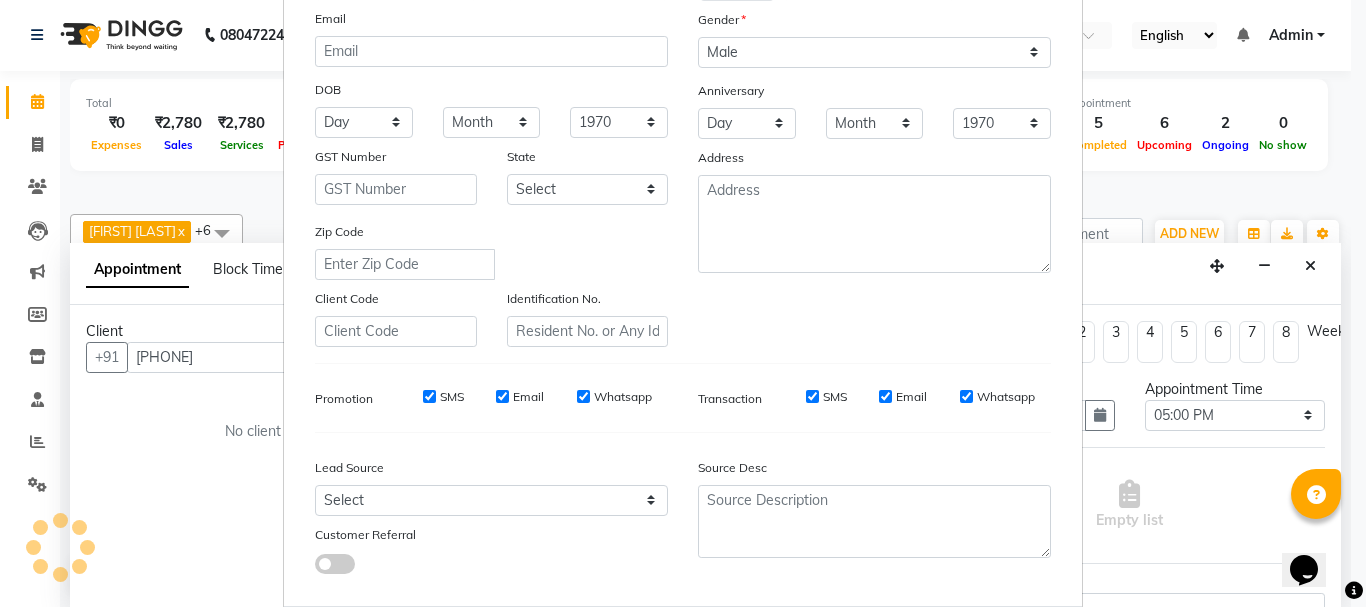 scroll, scrollTop: 211, scrollLeft: 0, axis: vertical 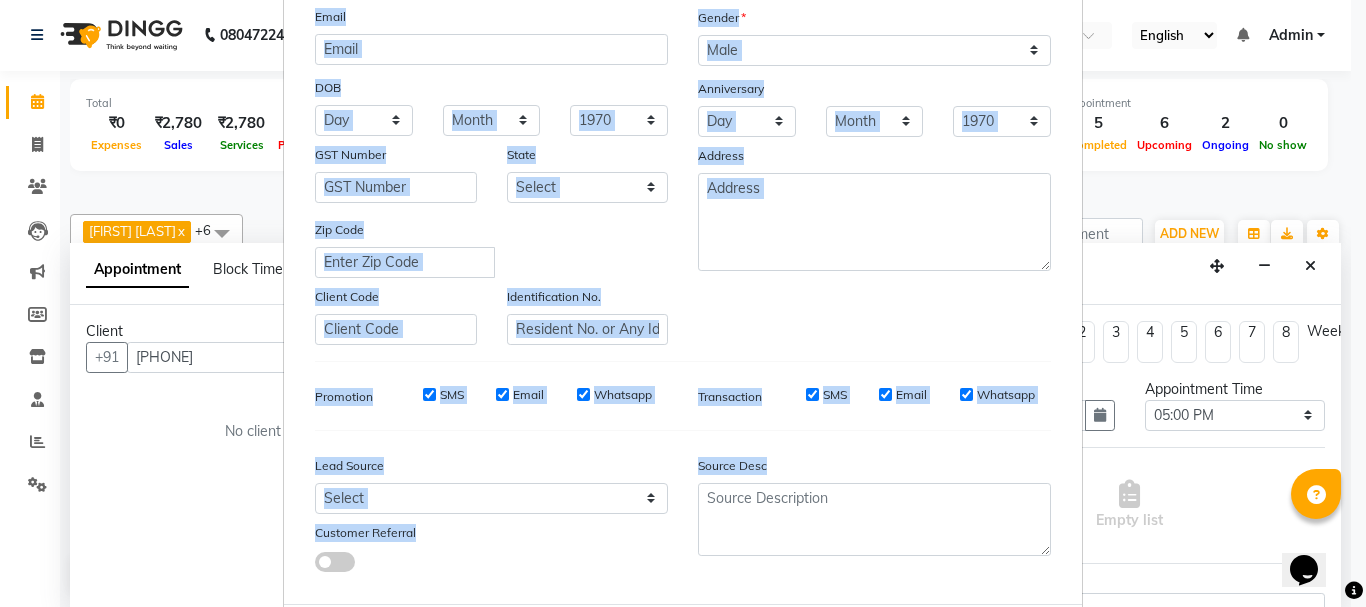 drag, startPoint x: 1348, startPoint y: 497, endPoint x: 1344, endPoint y: 539, distance: 42.190044 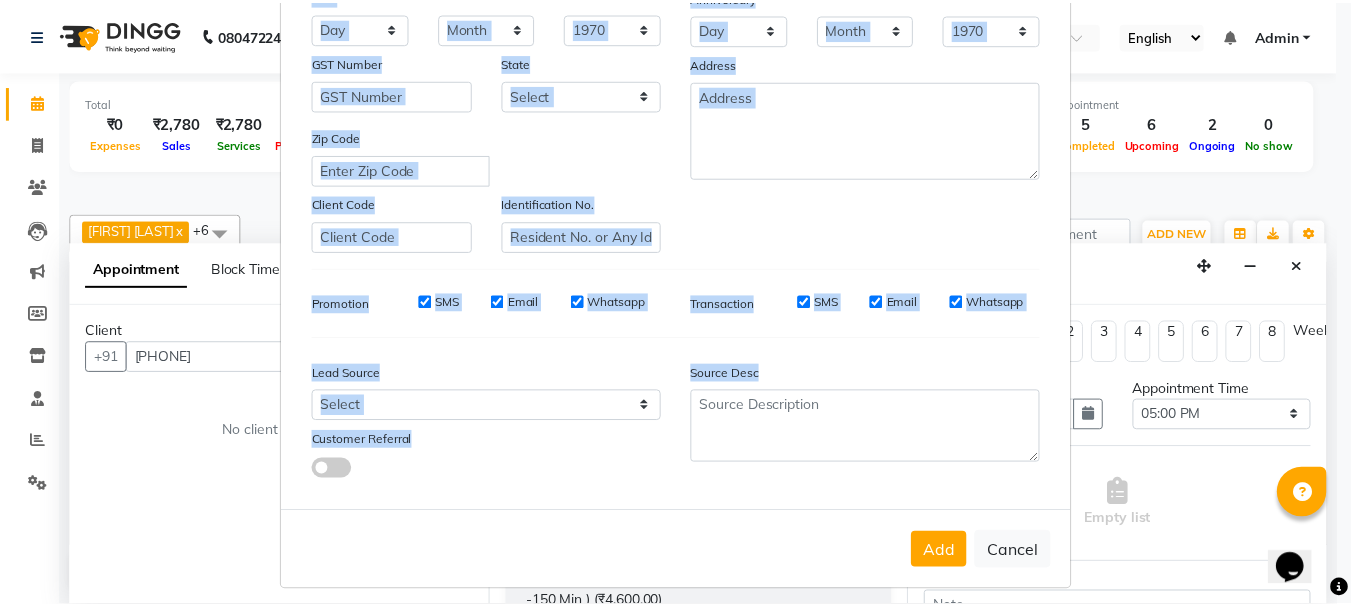 scroll, scrollTop: 316, scrollLeft: 0, axis: vertical 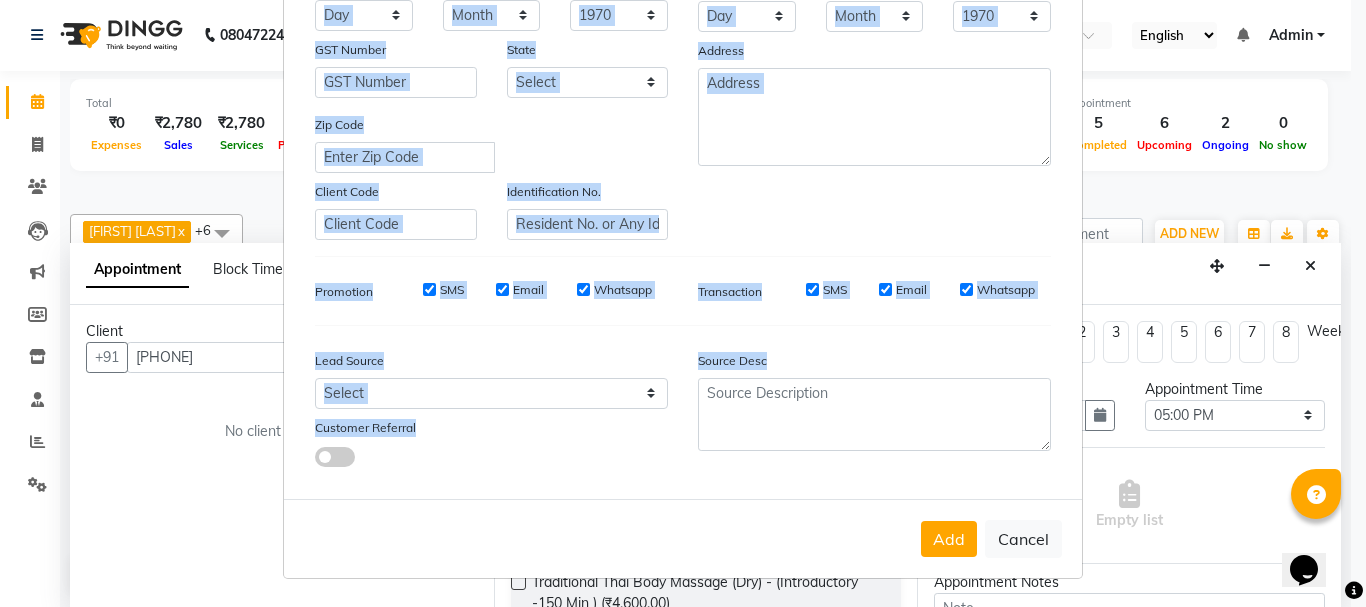 click on "Add" at bounding box center (949, 539) 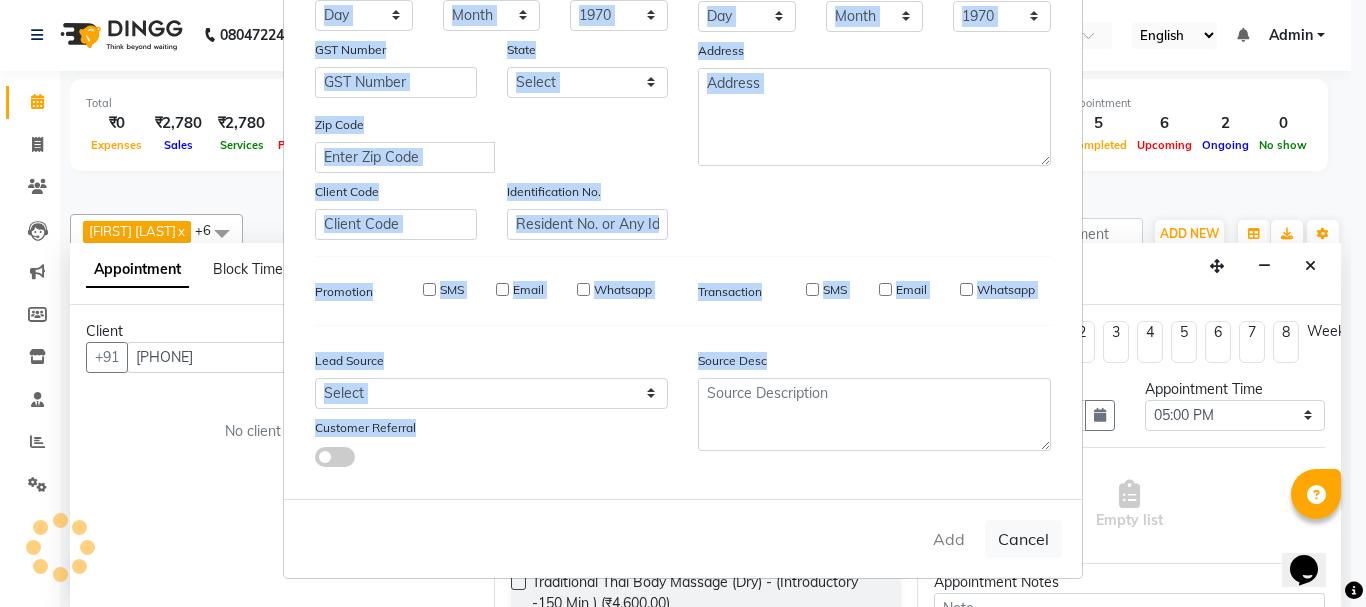 type 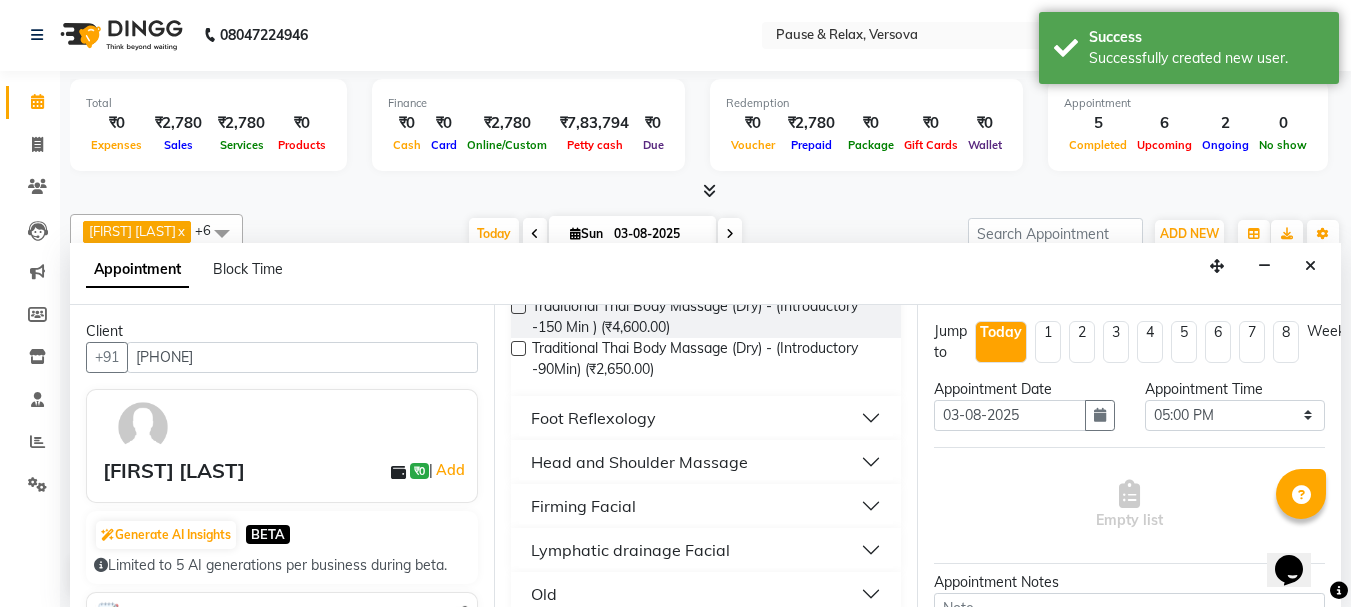 scroll, scrollTop: 301, scrollLeft: 0, axis: vertical 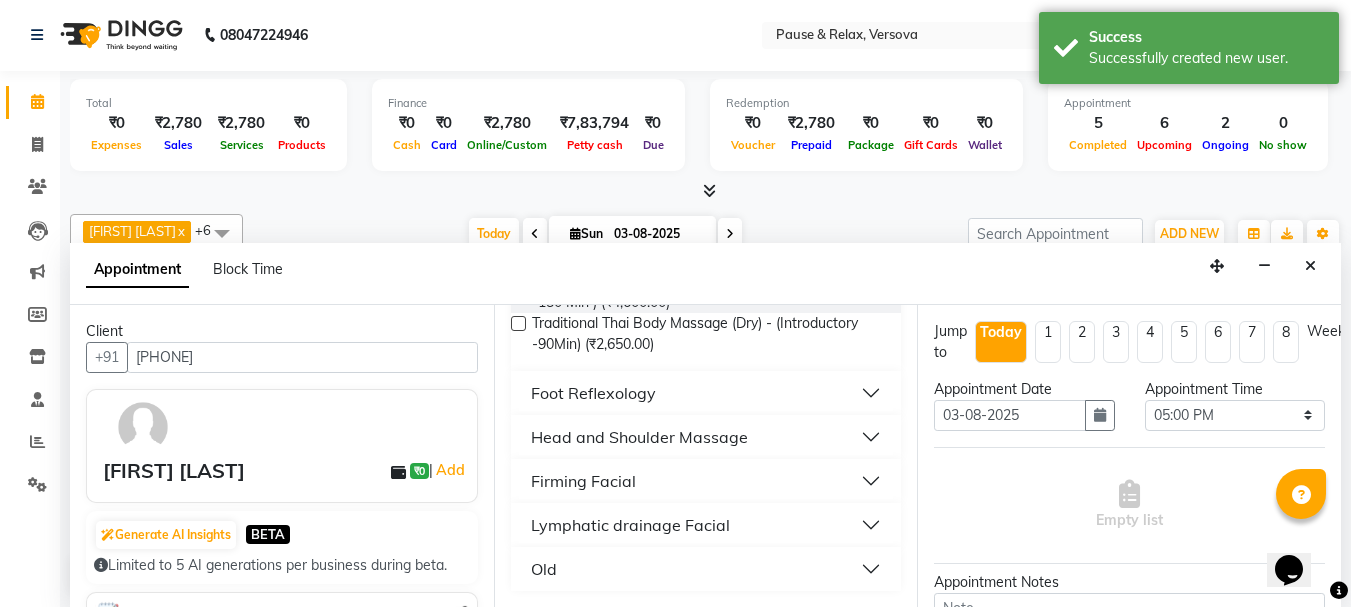 click on "Foot Reflexology" at bounding box center (706, 393) 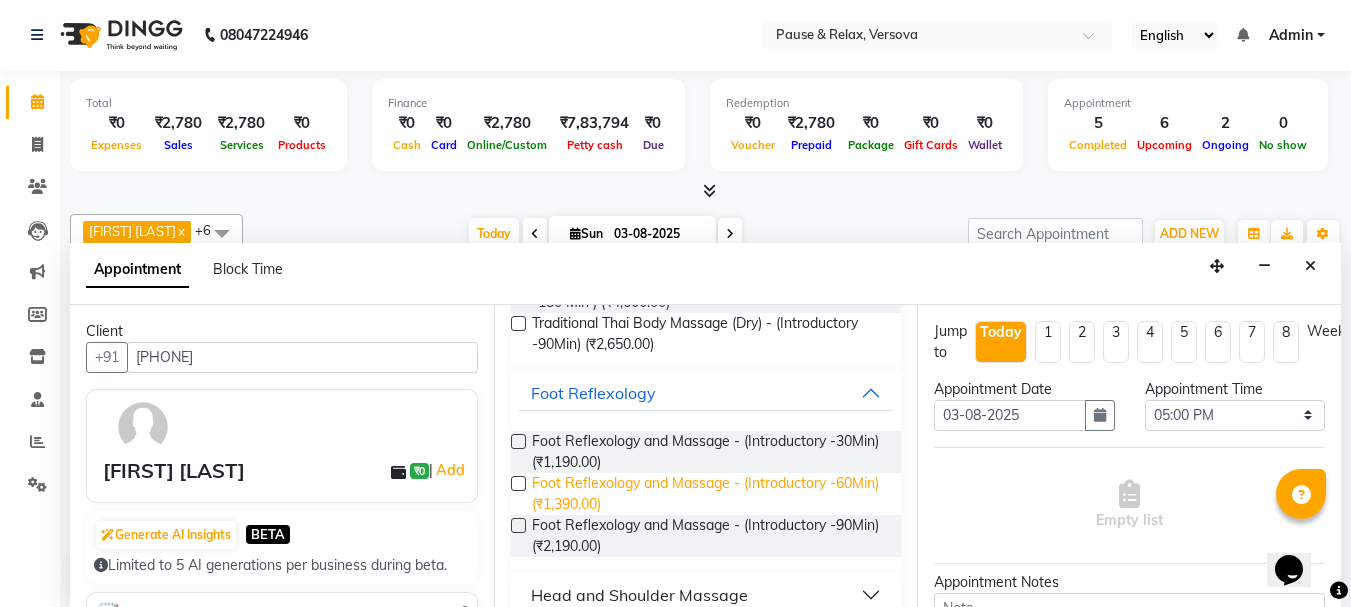 click on "Foot Reflexology and Massage - (Introductory -60Min) (₹1,390.00)" at bounding box center (709, 494) 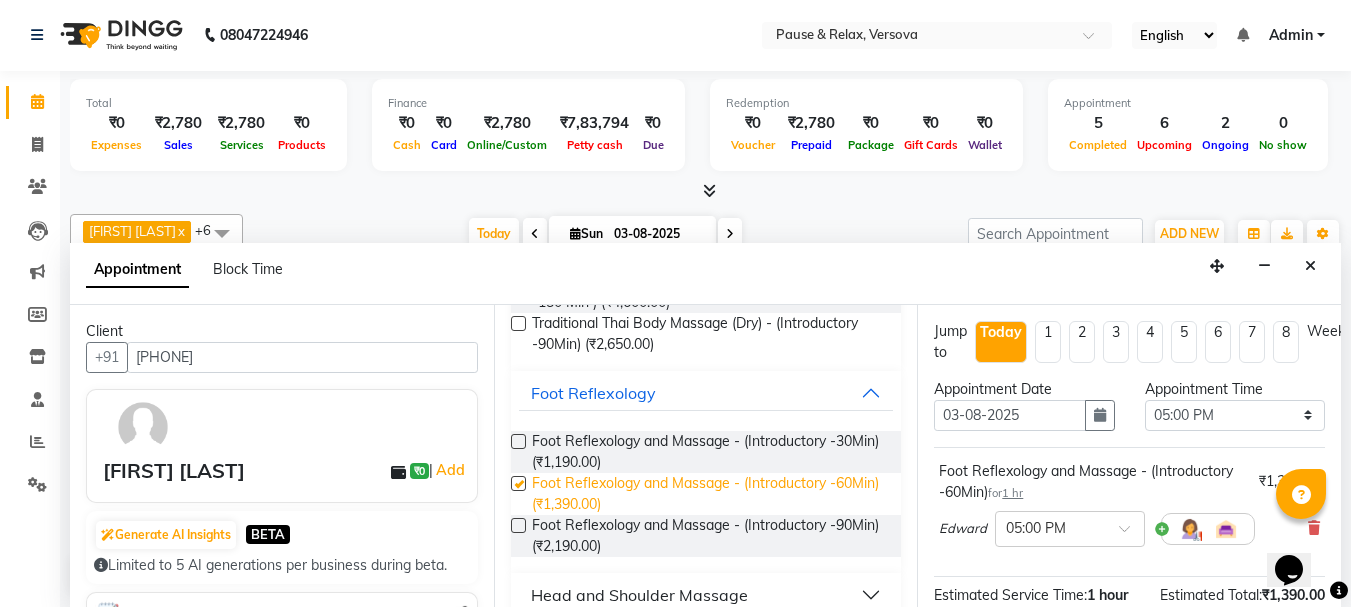 checkbox on "false" 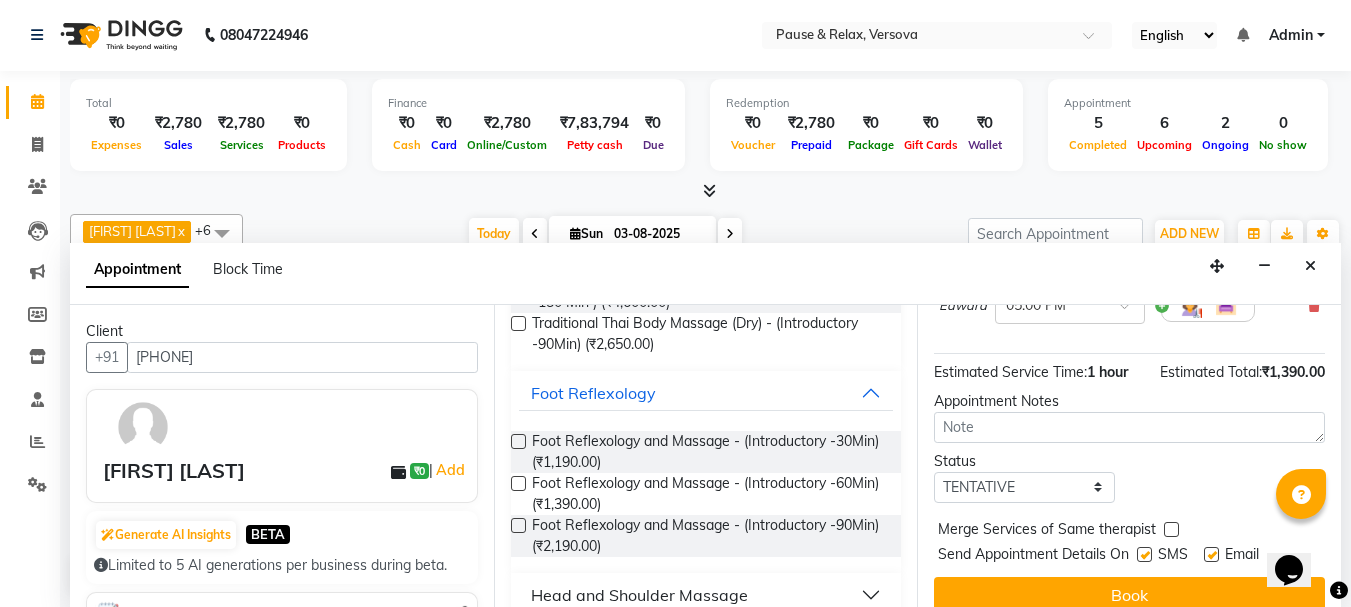 scroll, scrollTop: 260, scrollLeft: 0, axis: vertical 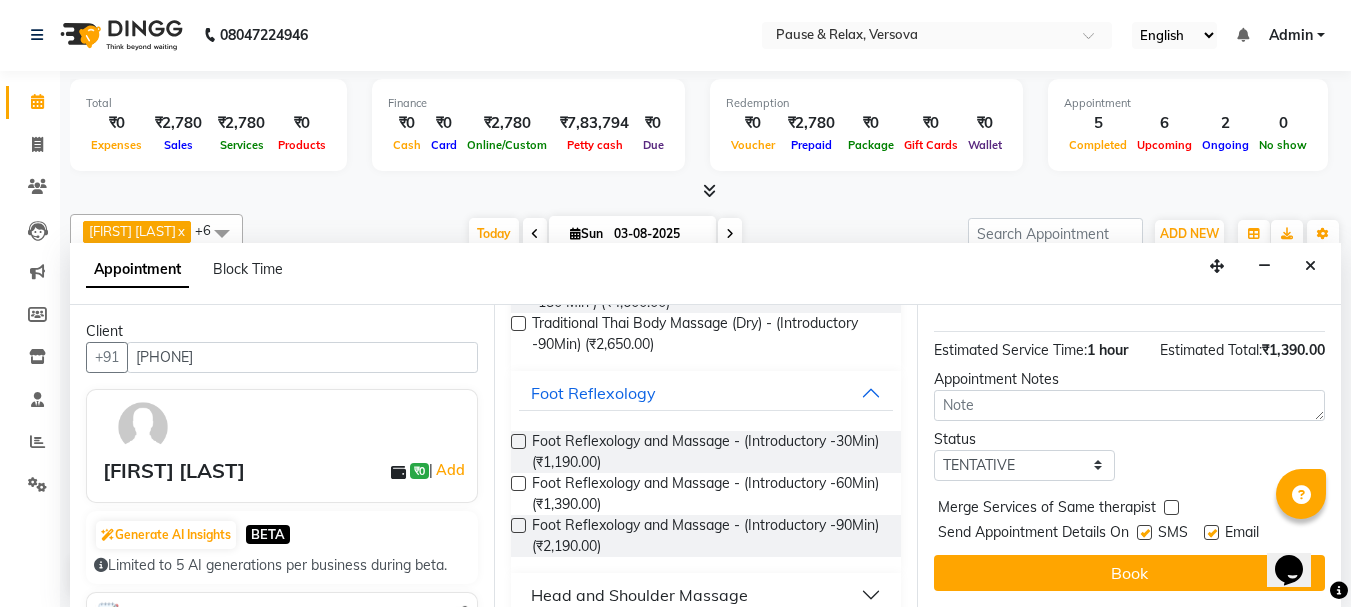 click at bounding box center (1211, 532) 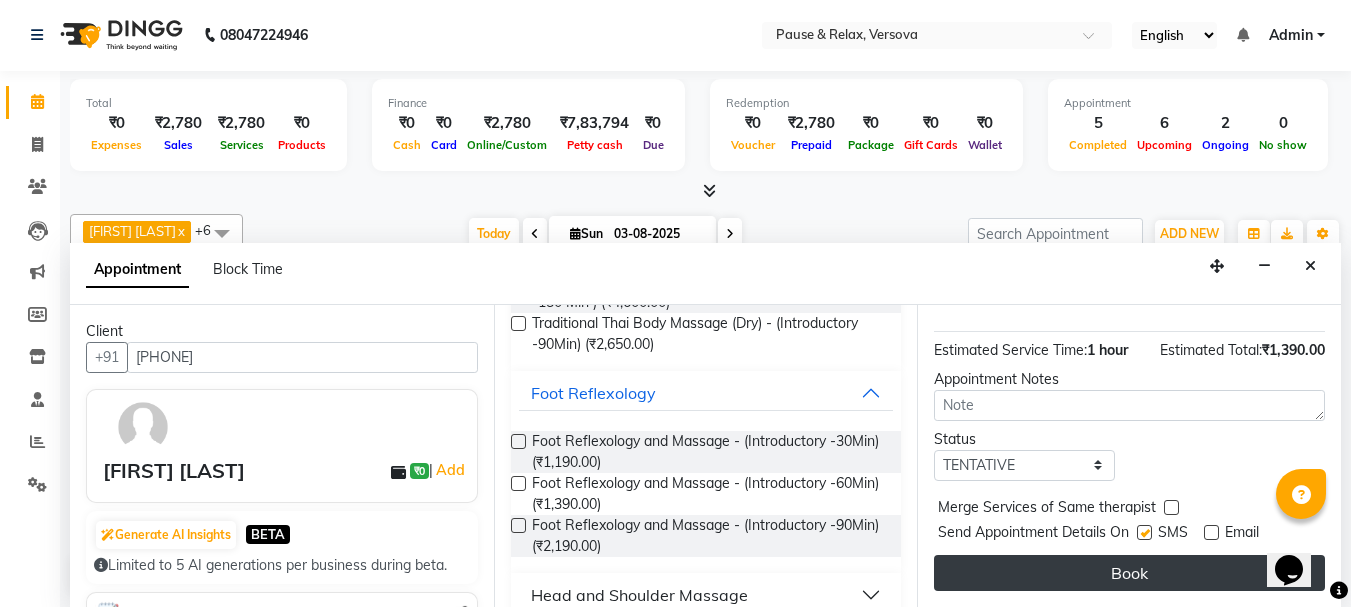 click on "Book" at bounding box center (1129, 573) 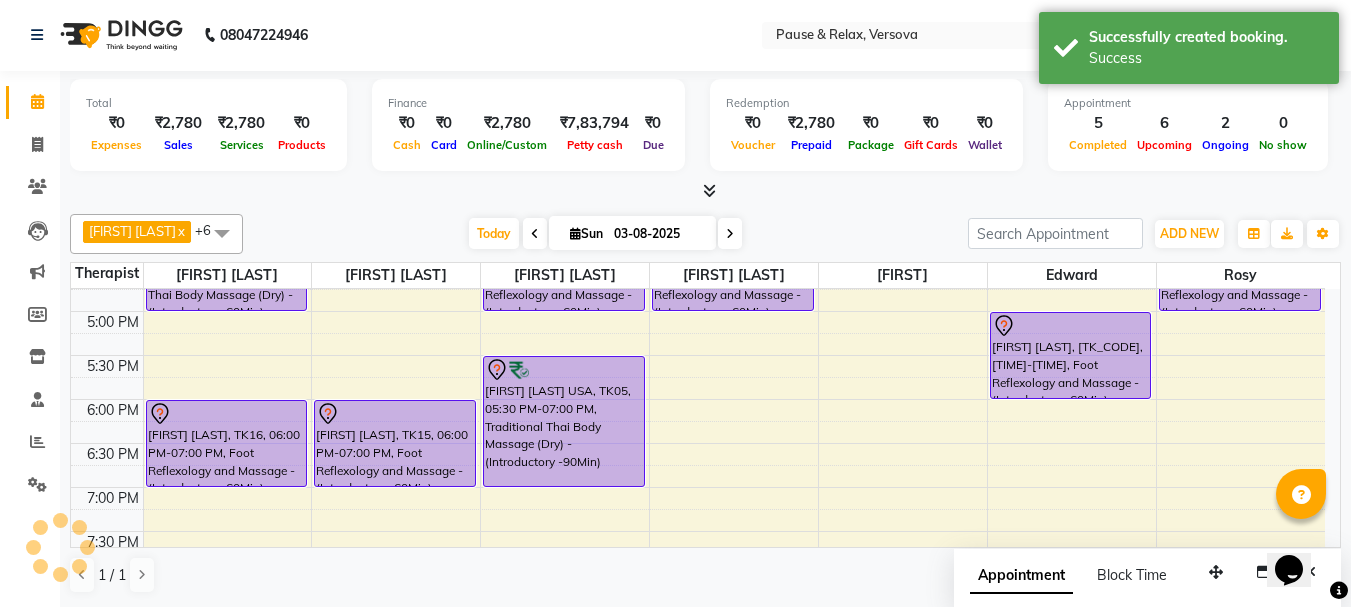 scroll, scrollTop: 0, scrollLeft: 0, axis: both 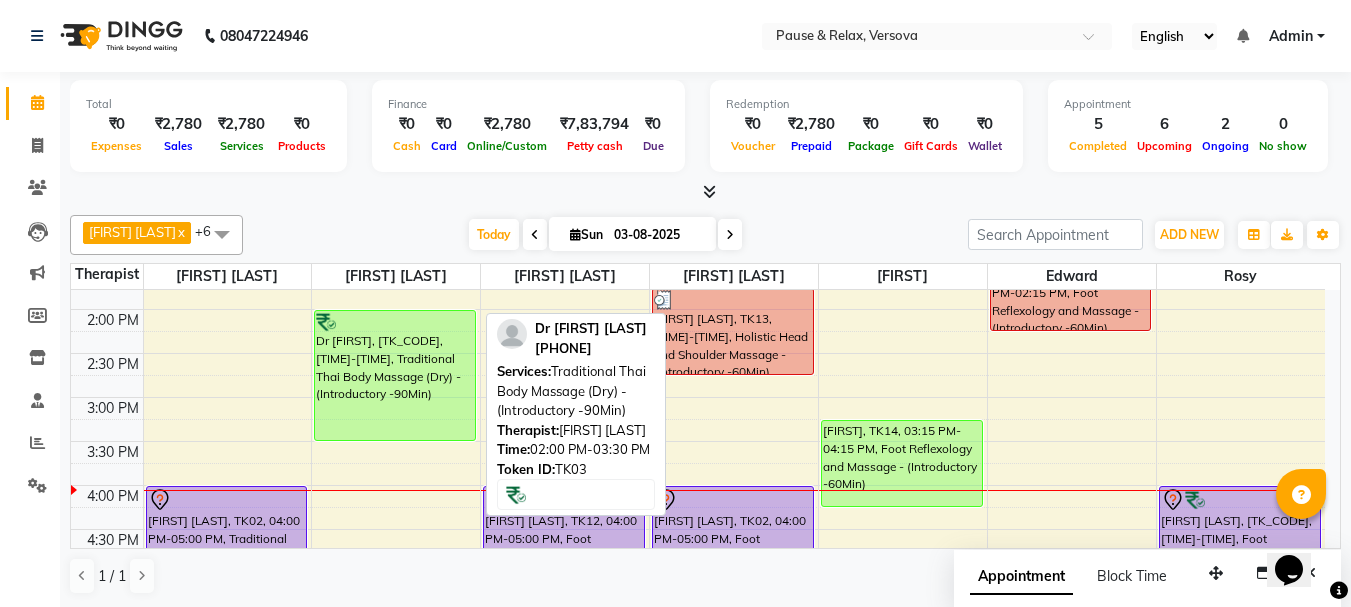 click on "Dr [FIRST], [TK_CODE], [TIME]-[TIME], Traditional Thai Body Massage (Dry) - (Introductory -90Min)" at bounding box center (395, 375) 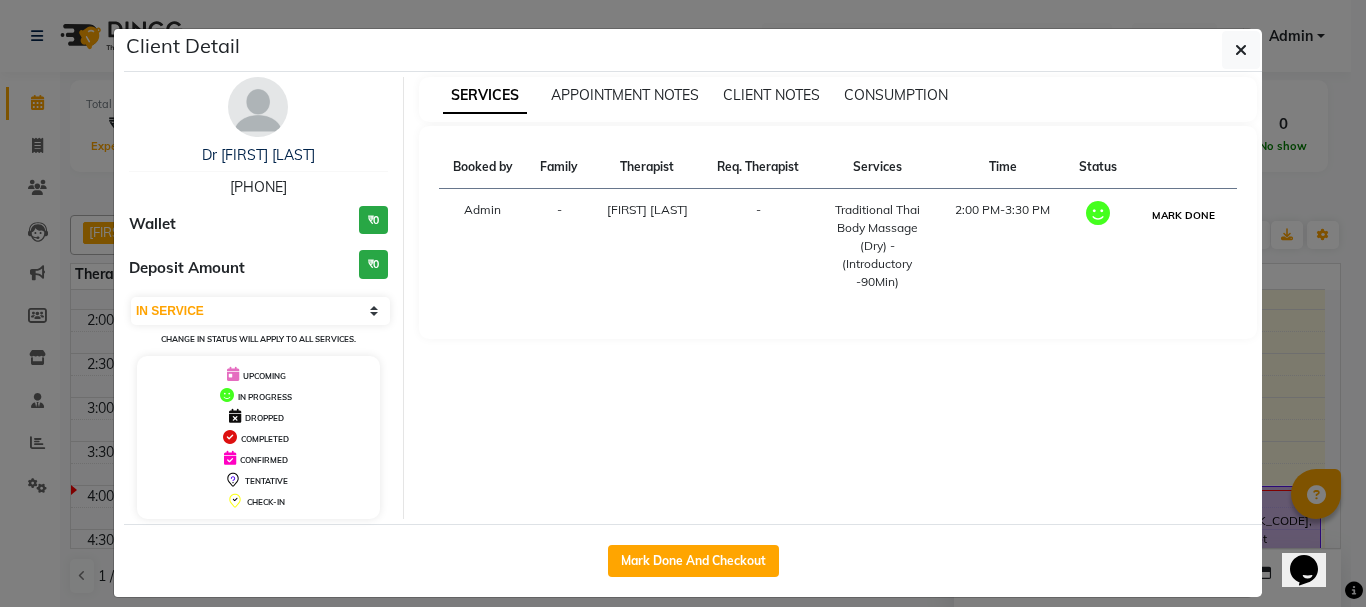 click on "MARK DONE" at bounding box center (1183, 215) 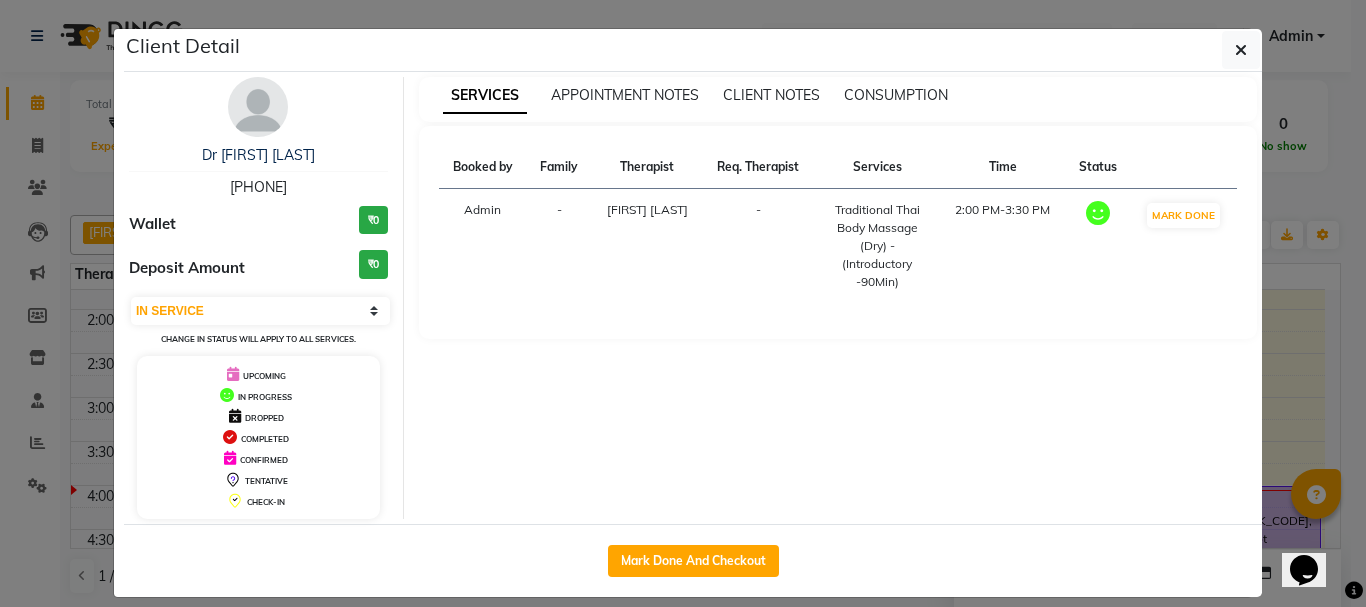 select on "3" 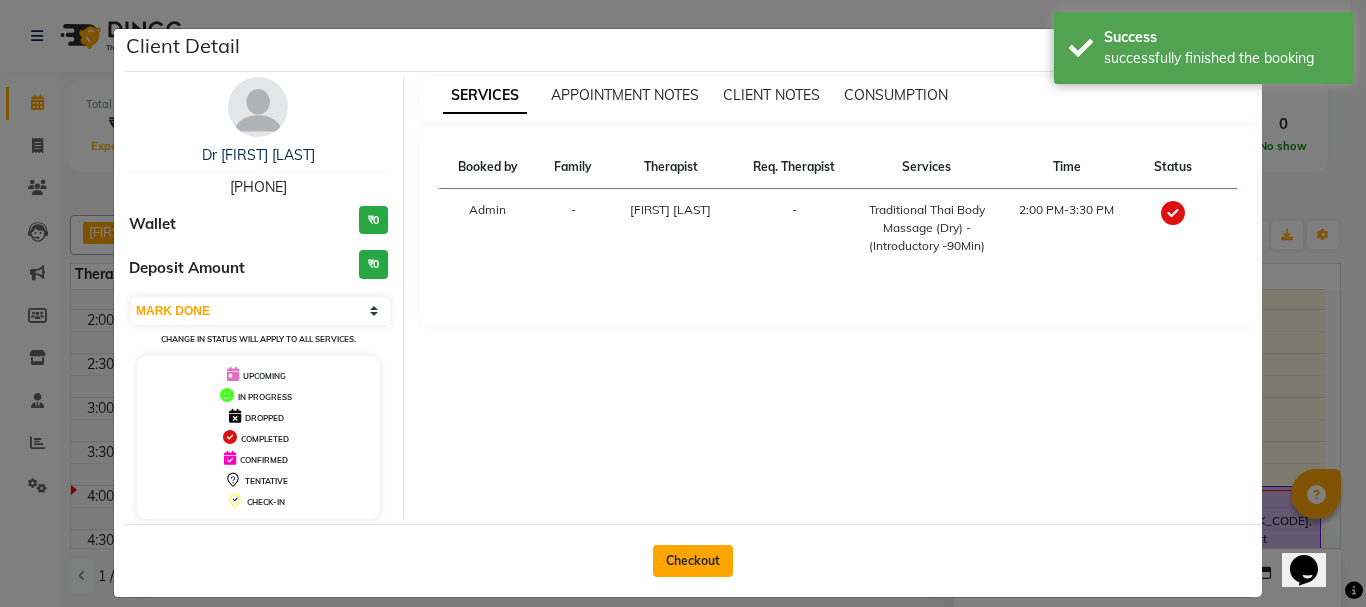 click on "Checkout" 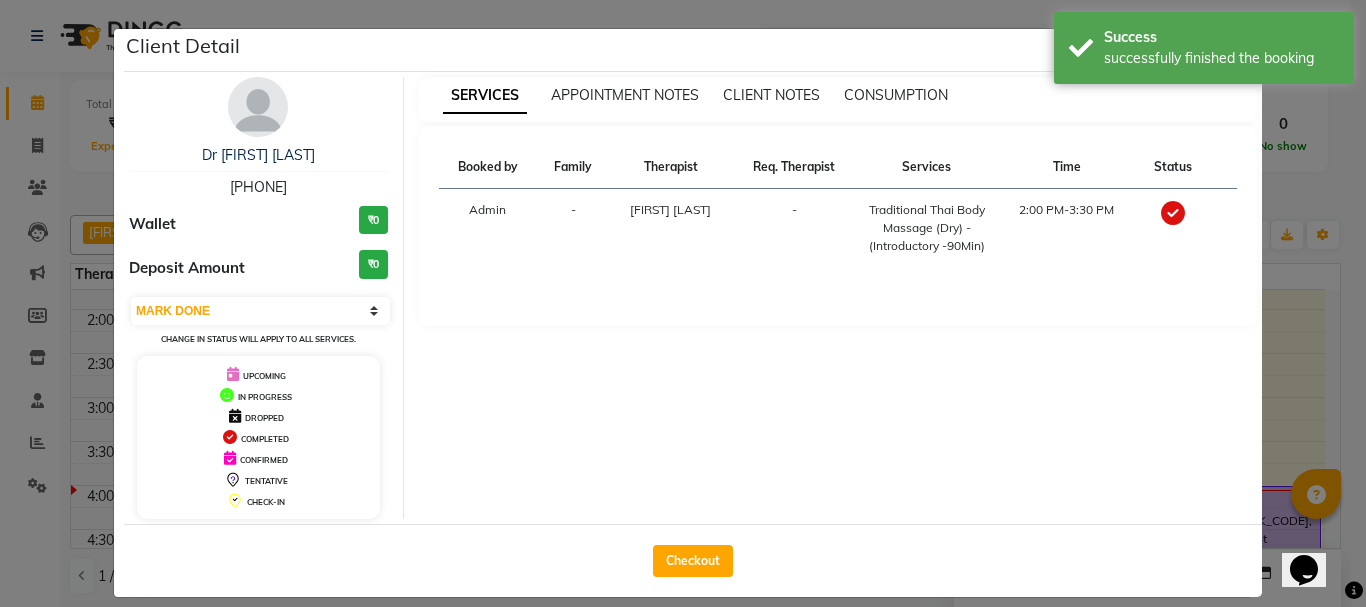 select on "service" 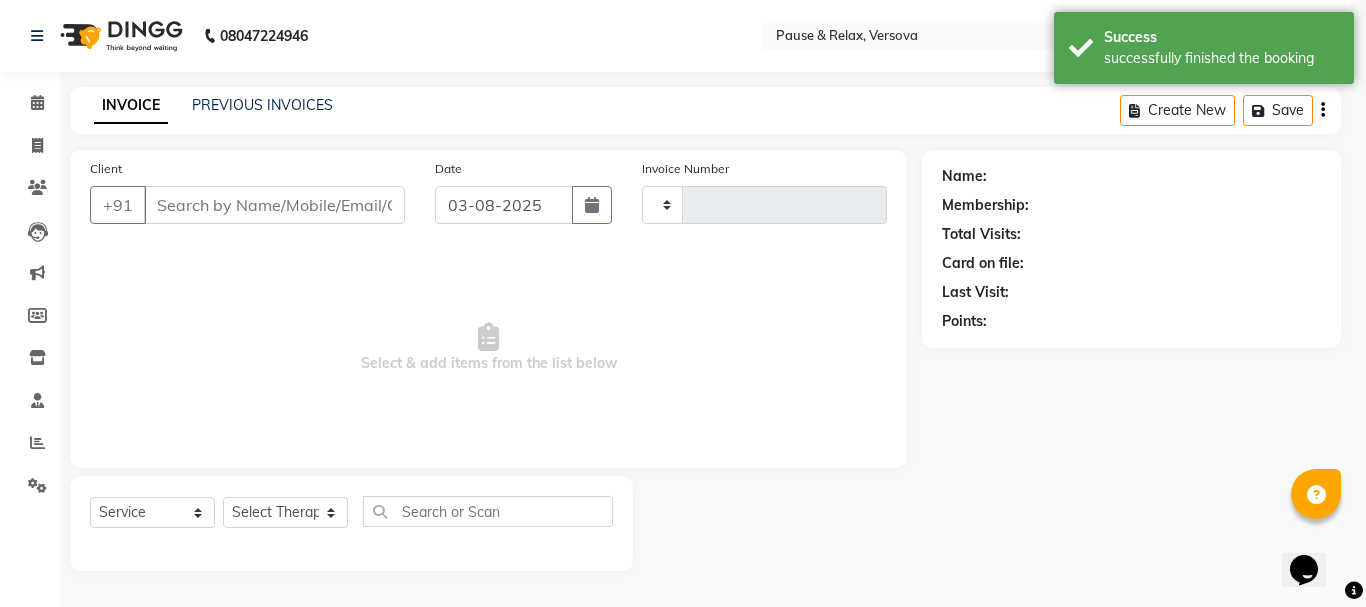 type on "1287" 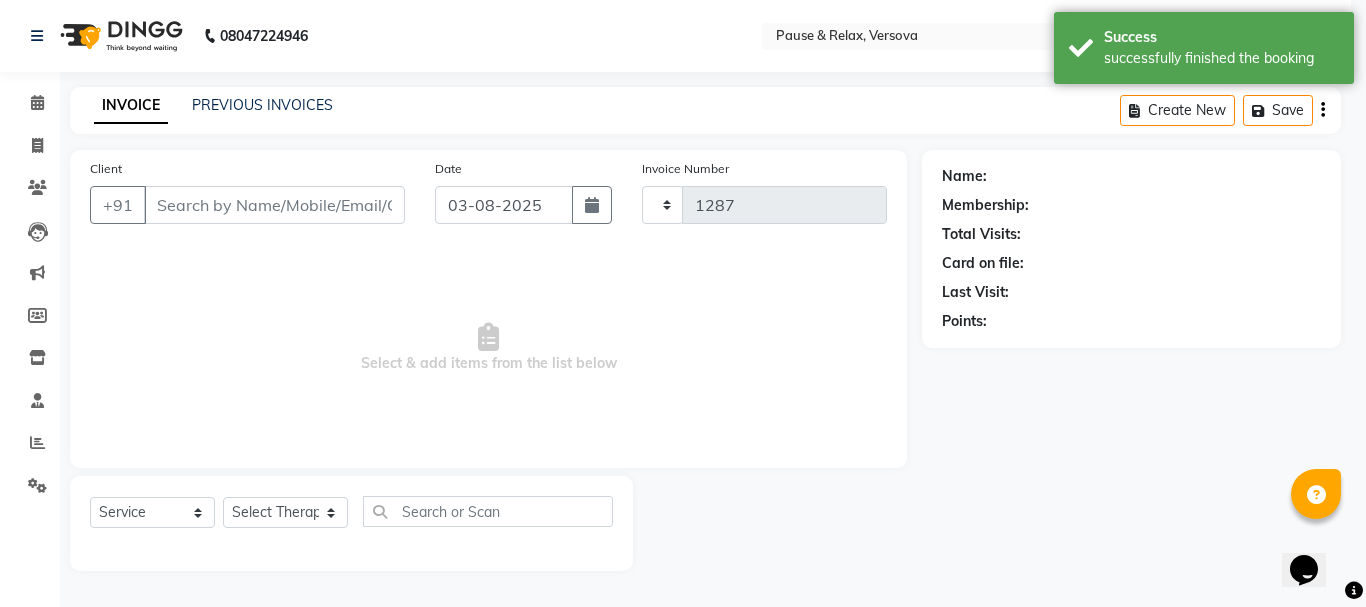 select on "6832" 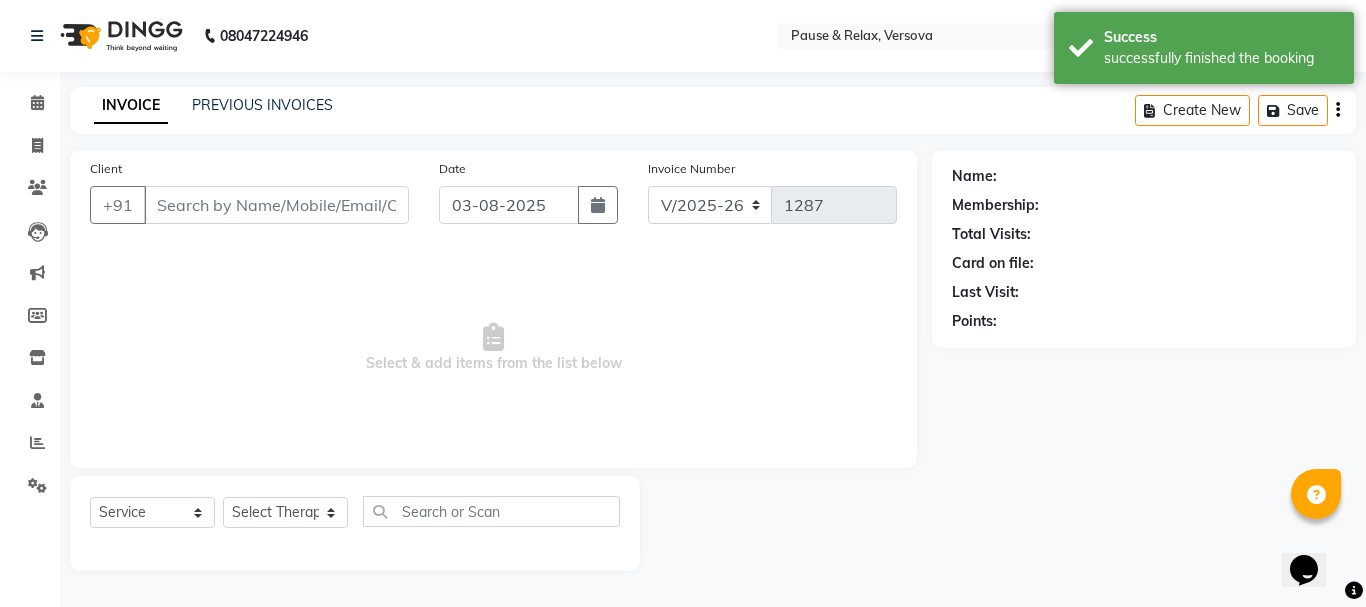 type on "[PHONE]" 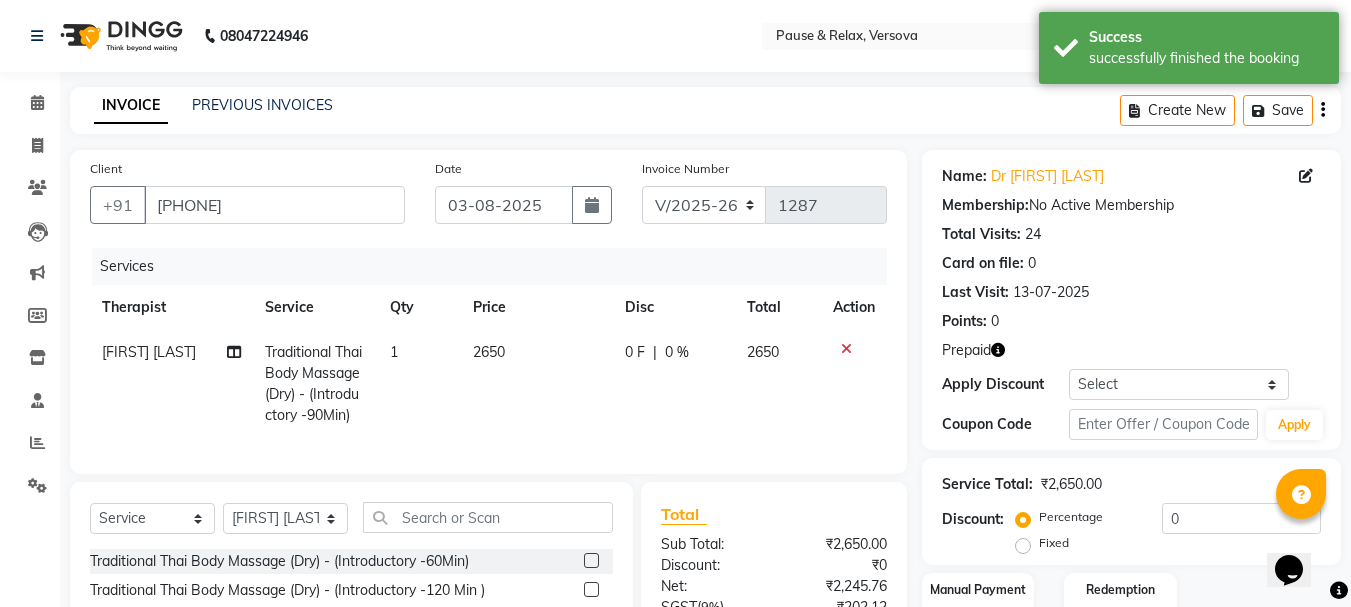scroll, scrollTop: 152, scrollLeft: 0, axis: vertical 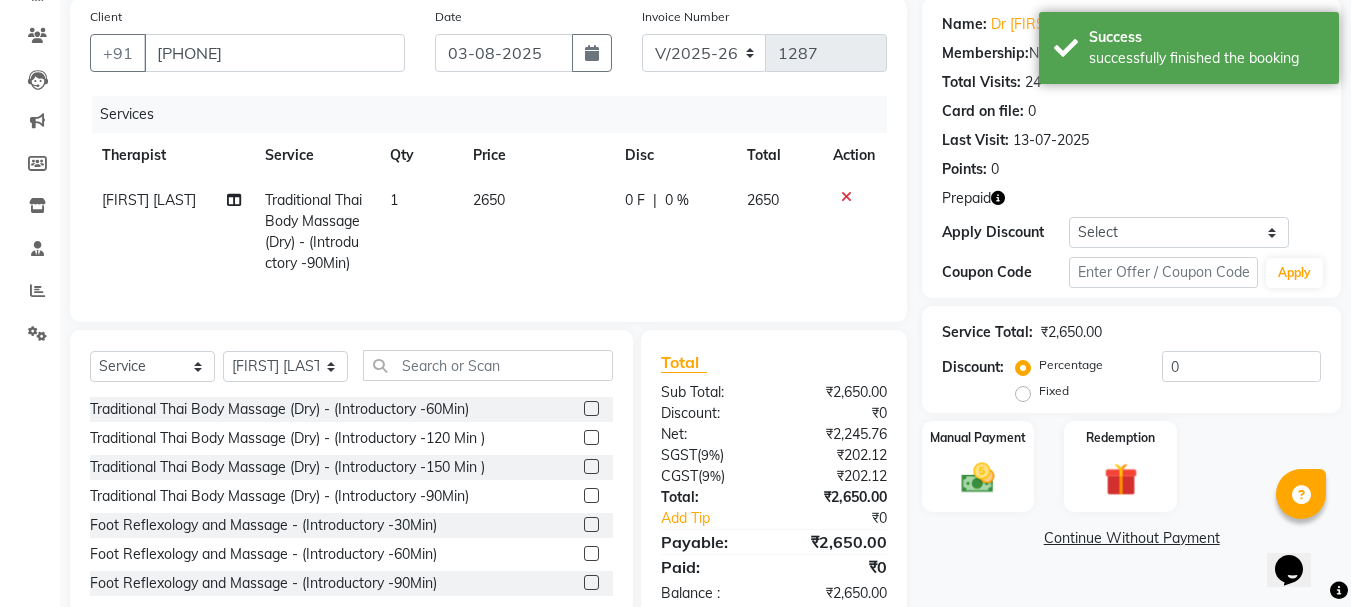 drag, startPoint x: 1032, startPoint y: 395, endPoint x: 1047, endPoint y: 408, distance: 19.849434 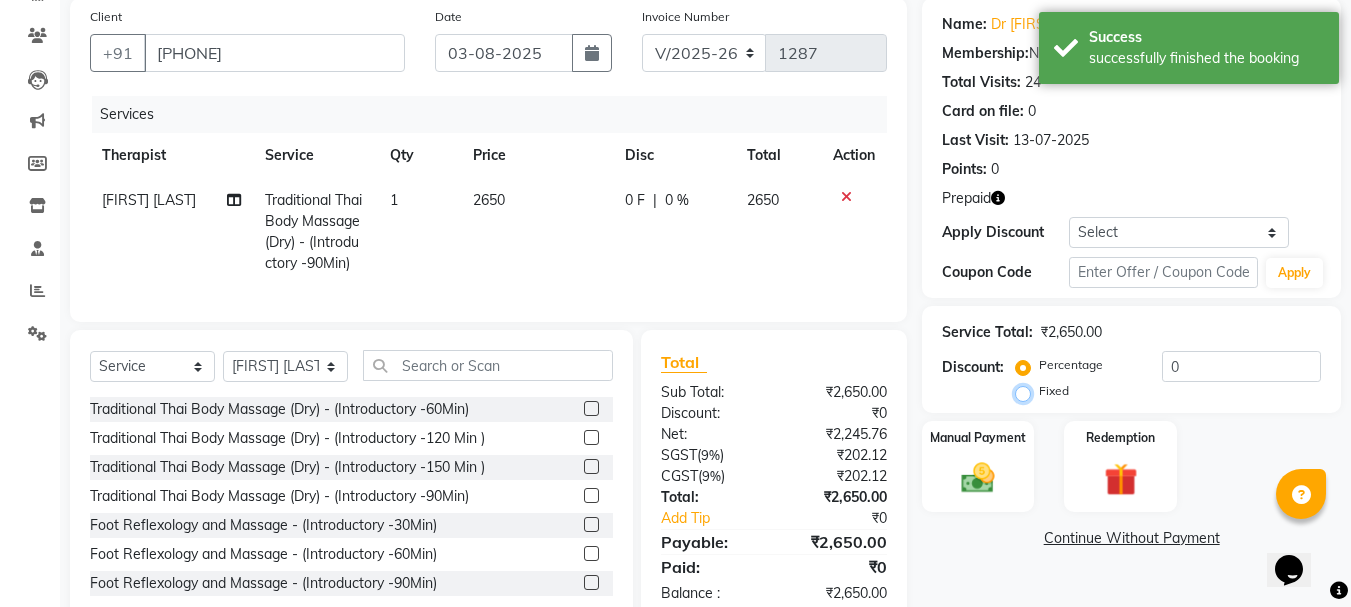 click on "Fixed" at bounding box center (1027, 391) 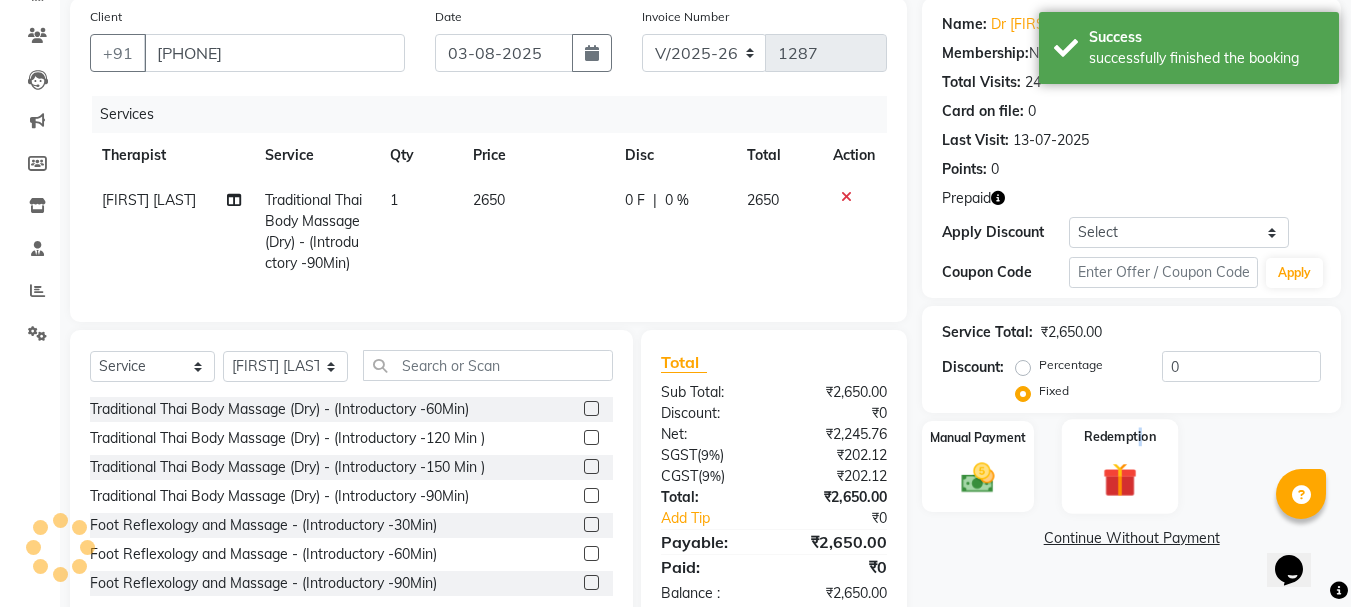 click on "Redemption" 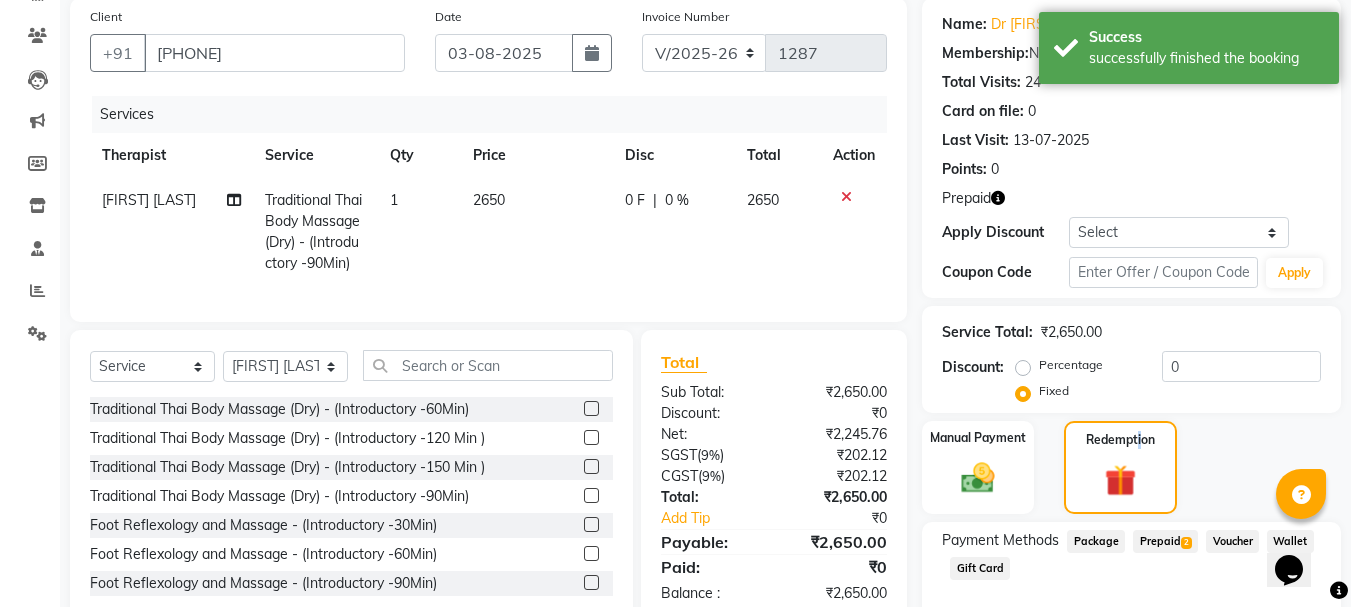 scroll, scrollTop: 258, scrollLeft: 0, axis: vertical 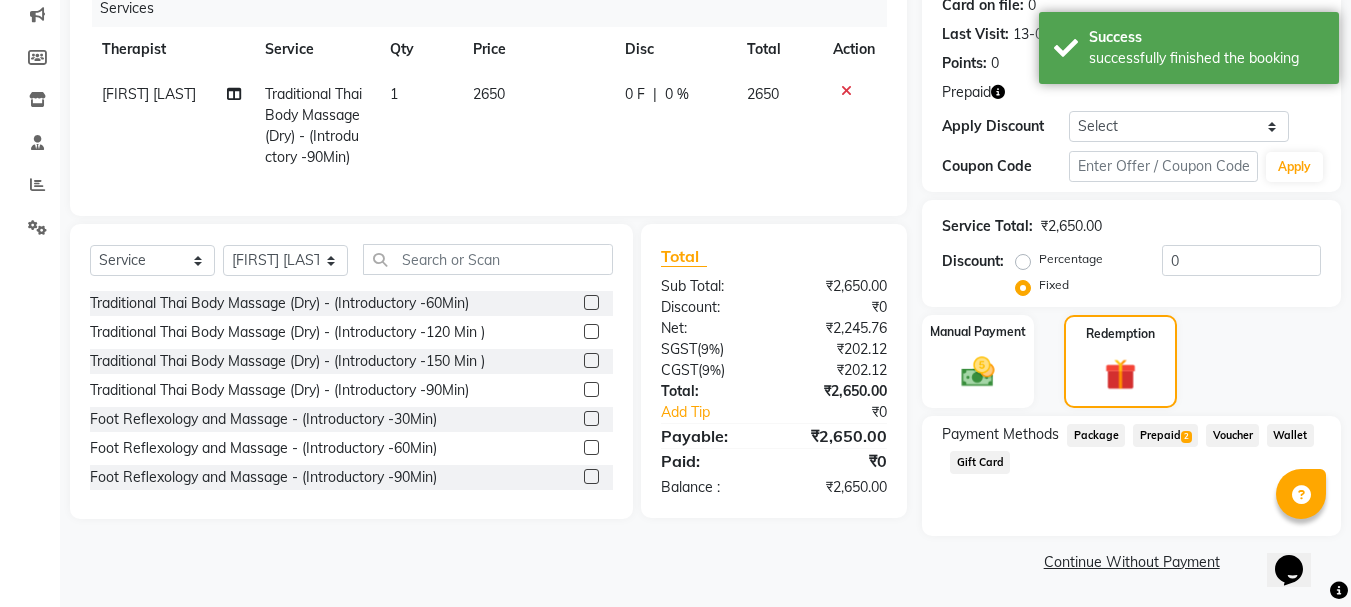 click on "Prepaid  2" 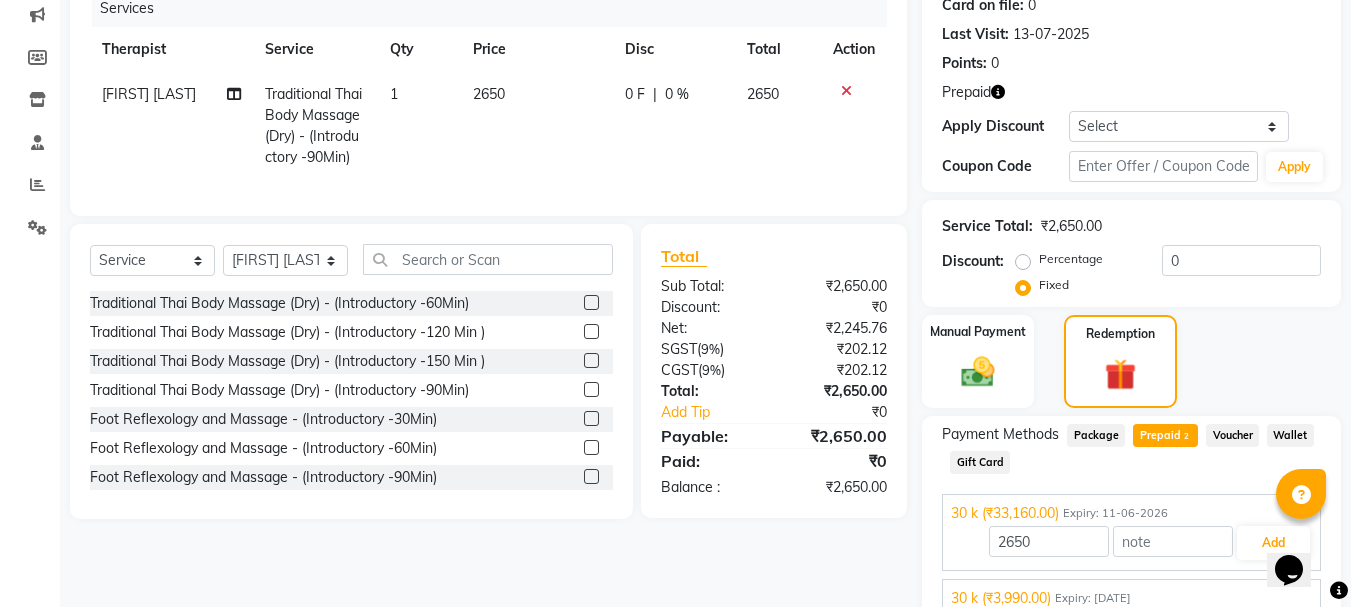 scroll, scrollTop: 348, scrollLeft: 0, axis: vertical 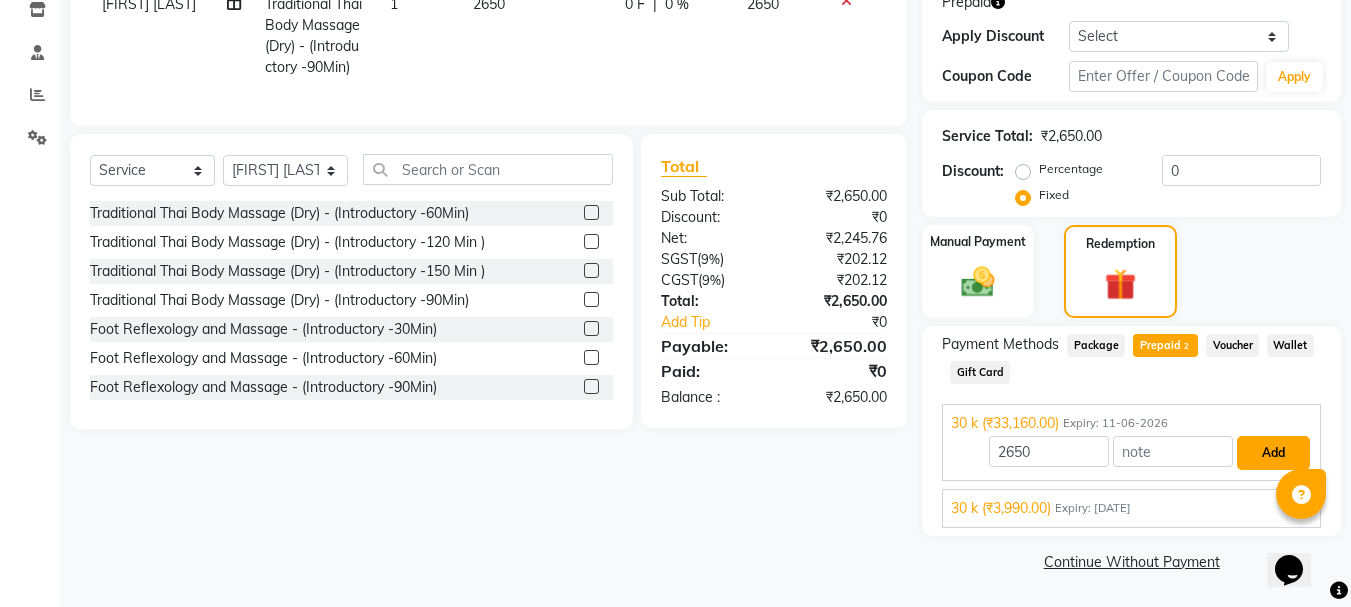 click on "Add" at bounding box center [1273, 453] 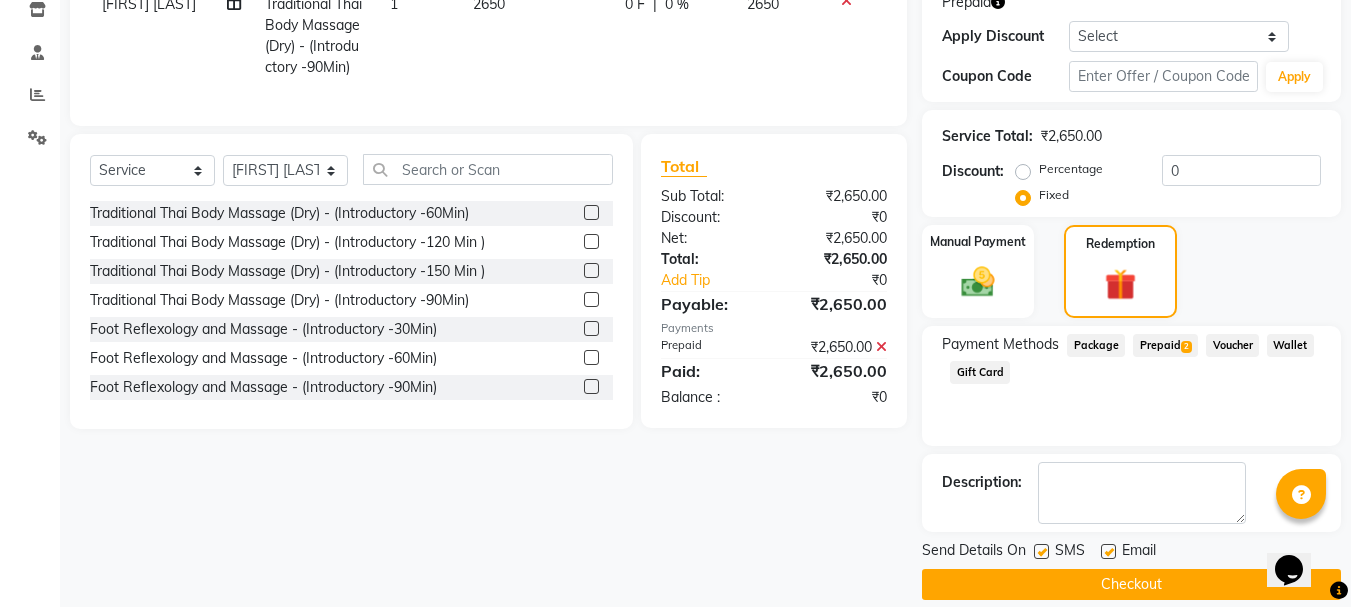 scroll, scrollTop: 371, scrollLeft: 0, axis: vertical 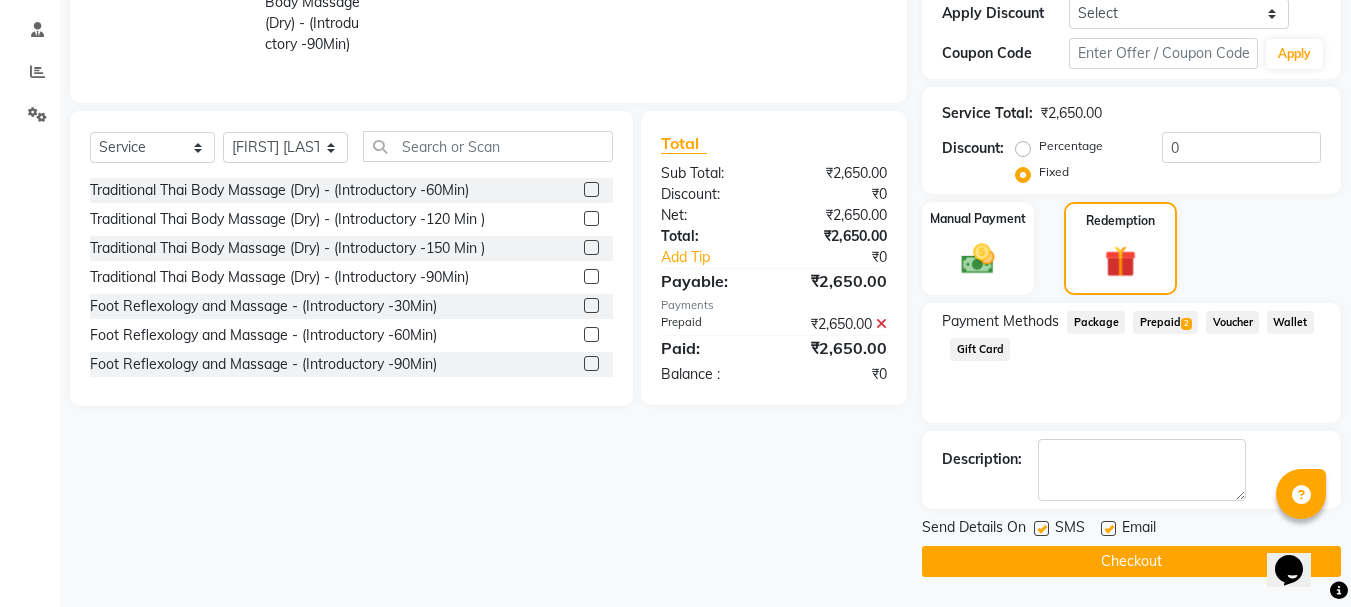 drag, startPoint x: 1108, startPoint y: 526, endPoint x: 1140, endPoint y: 564, distance: 49.67897 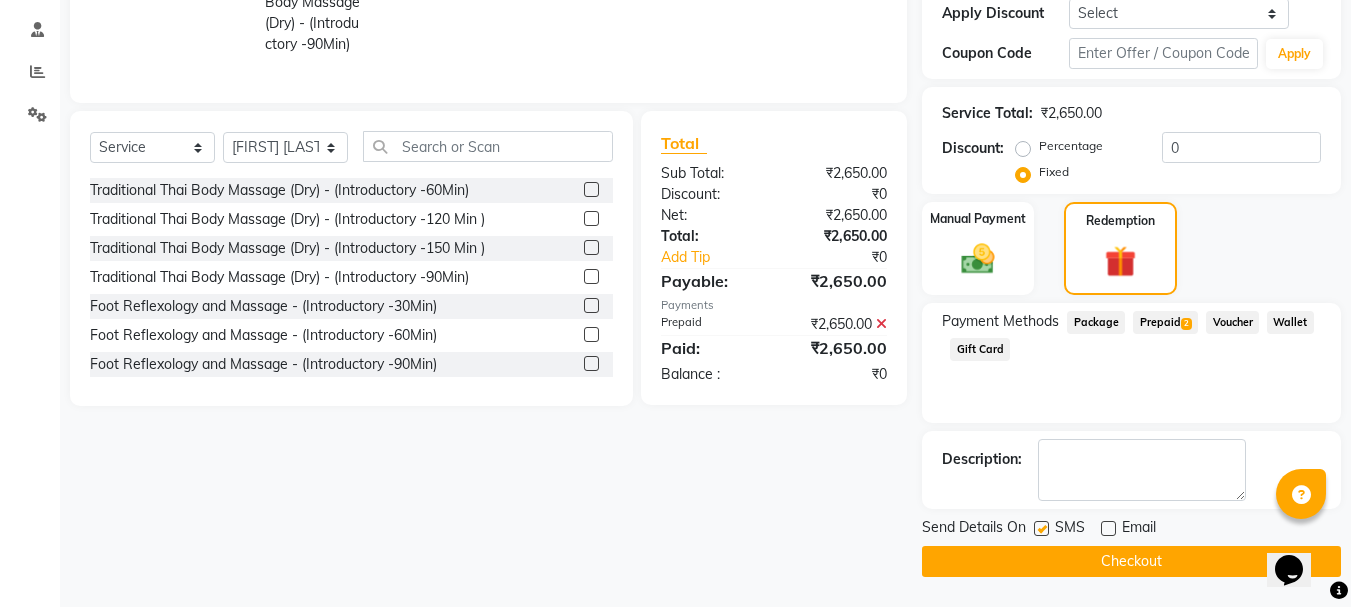 click on "Checkout" 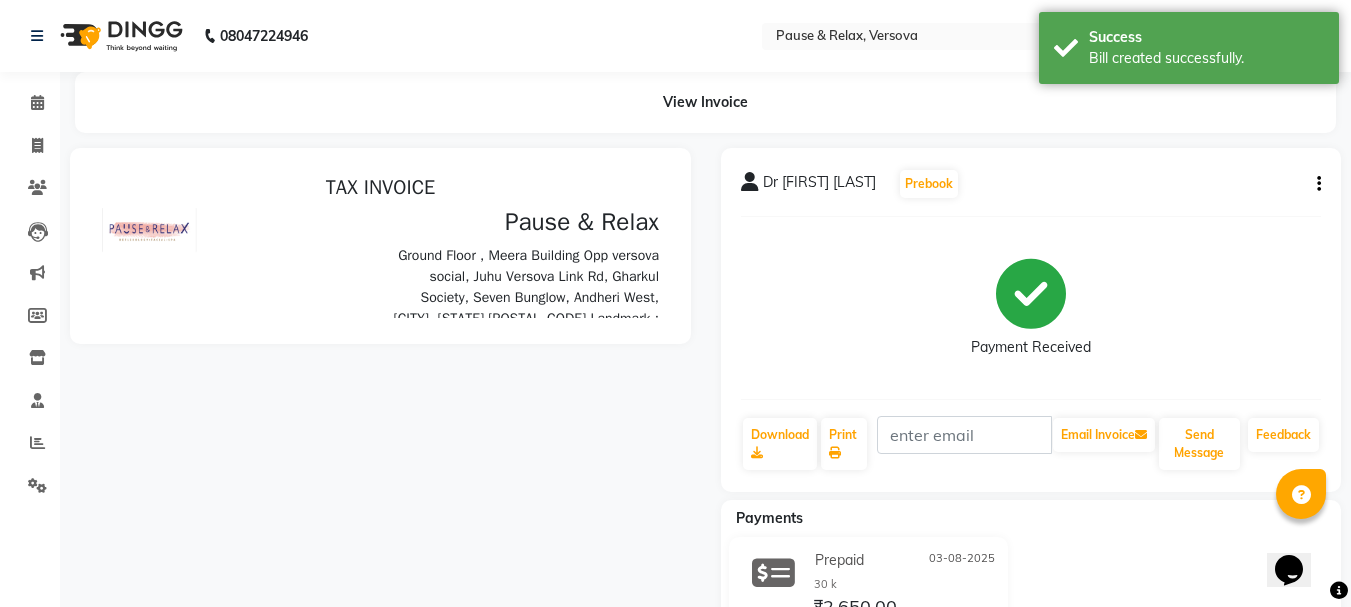 scroll, scrollTop: 0, scrollLeft: 0, axis: both 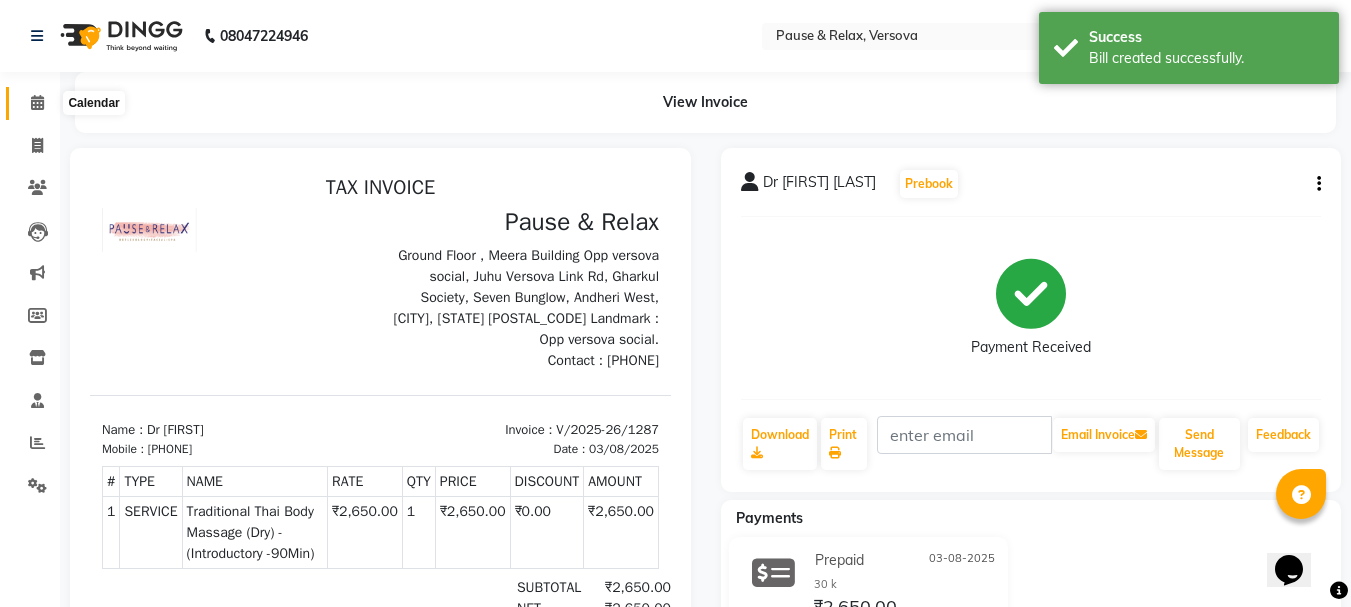 click 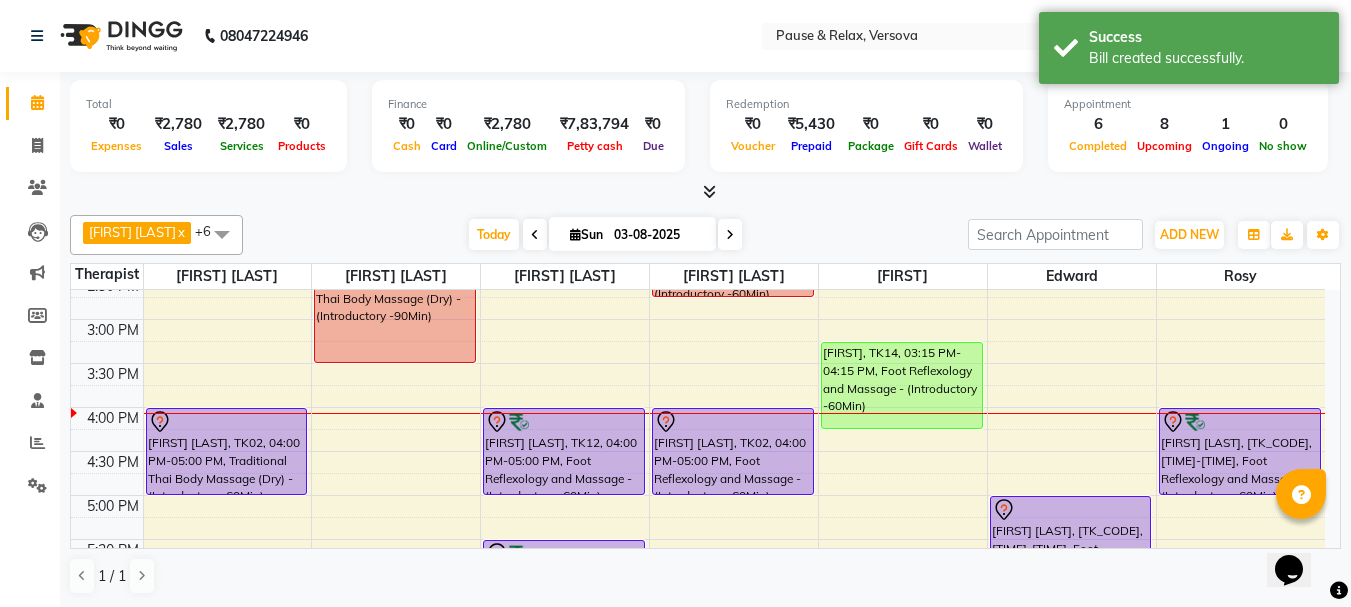 scroll, scrollTop: 313, scrollLeft: 0, axis: vertical 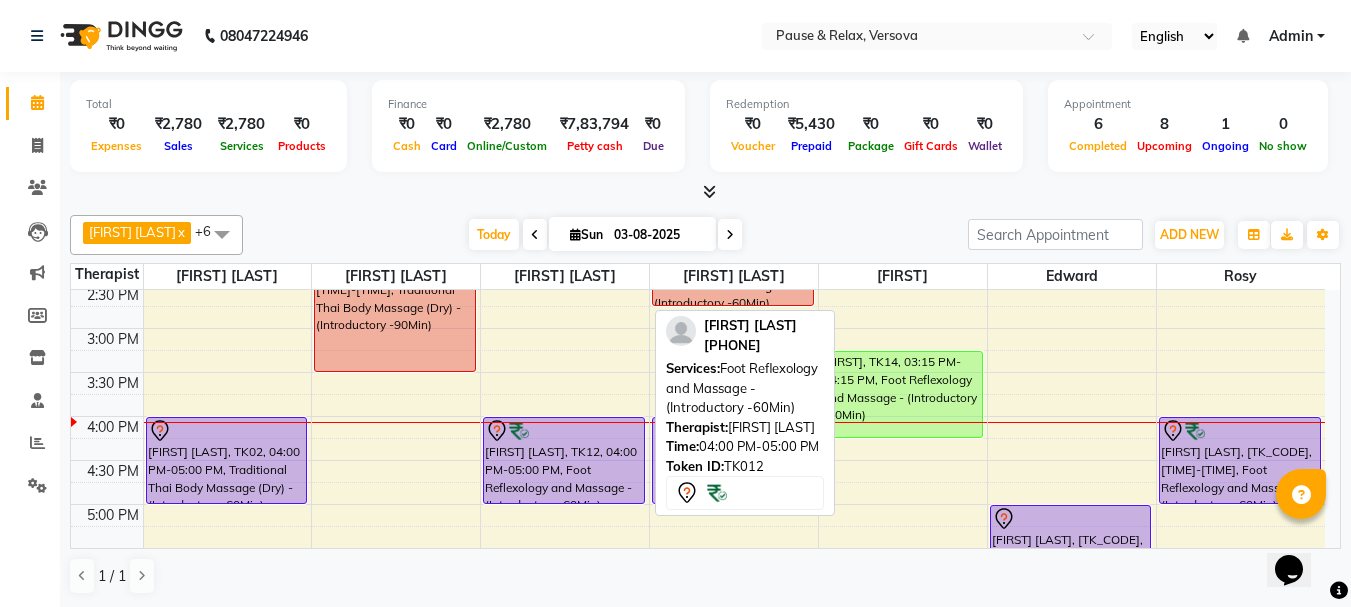 click at bounding box center [564, 431] 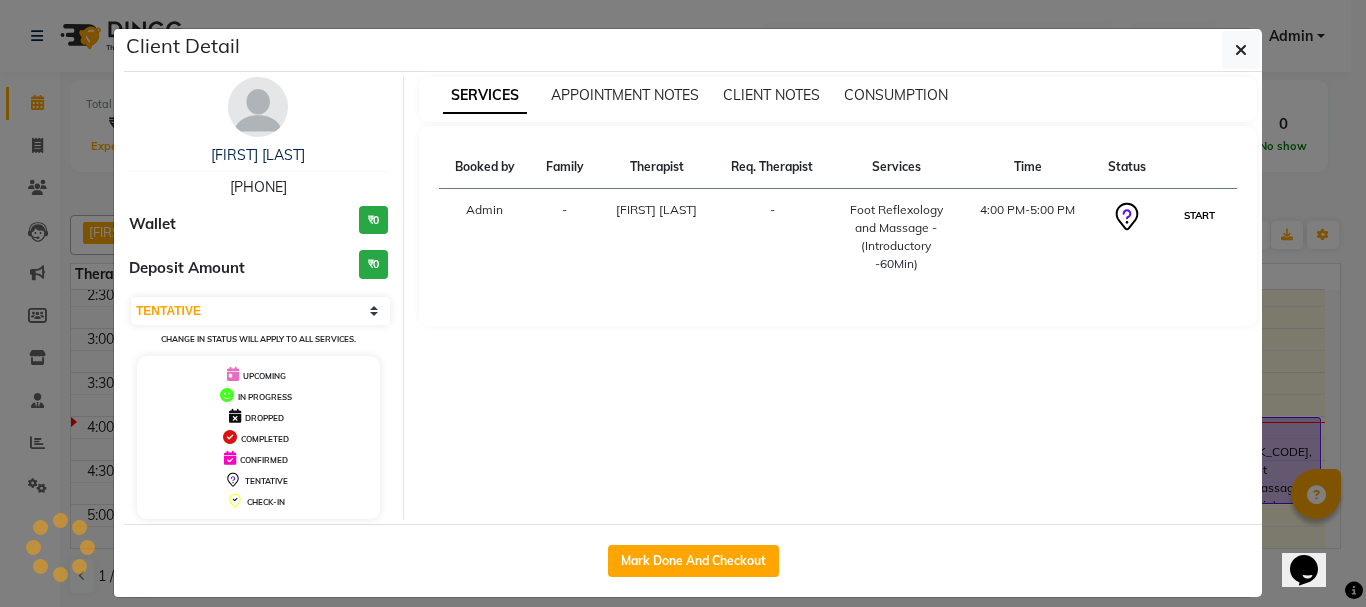 click on "START" at bounding box center (1199, 215) 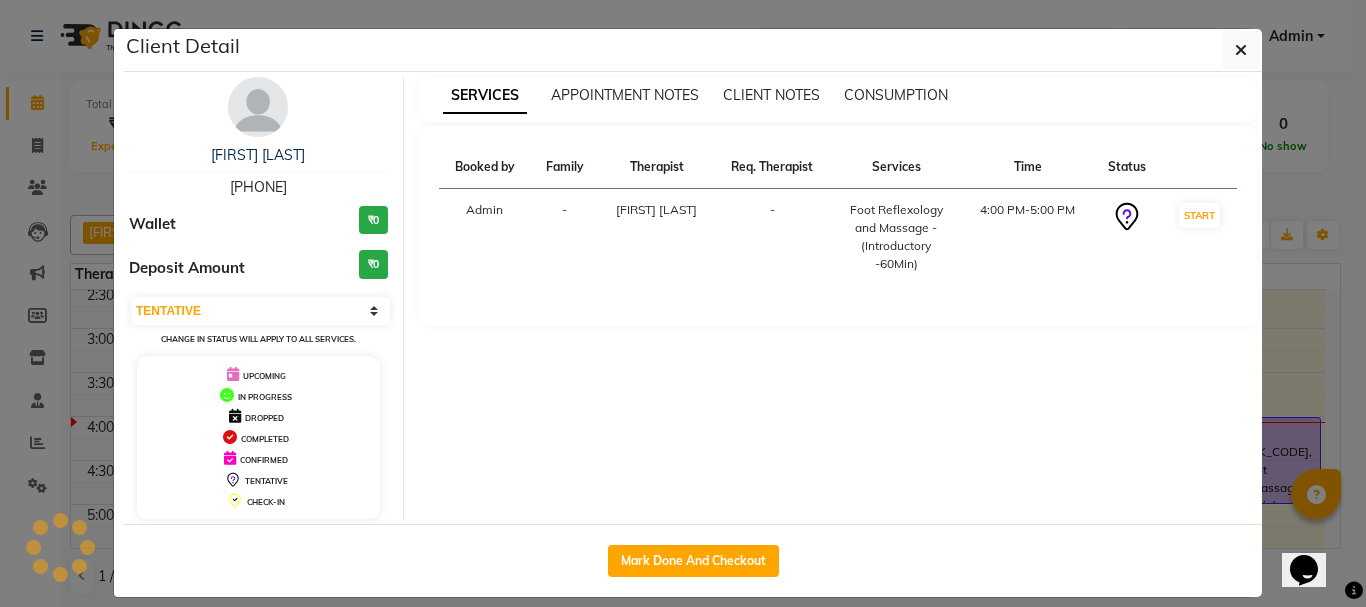 select on "1" 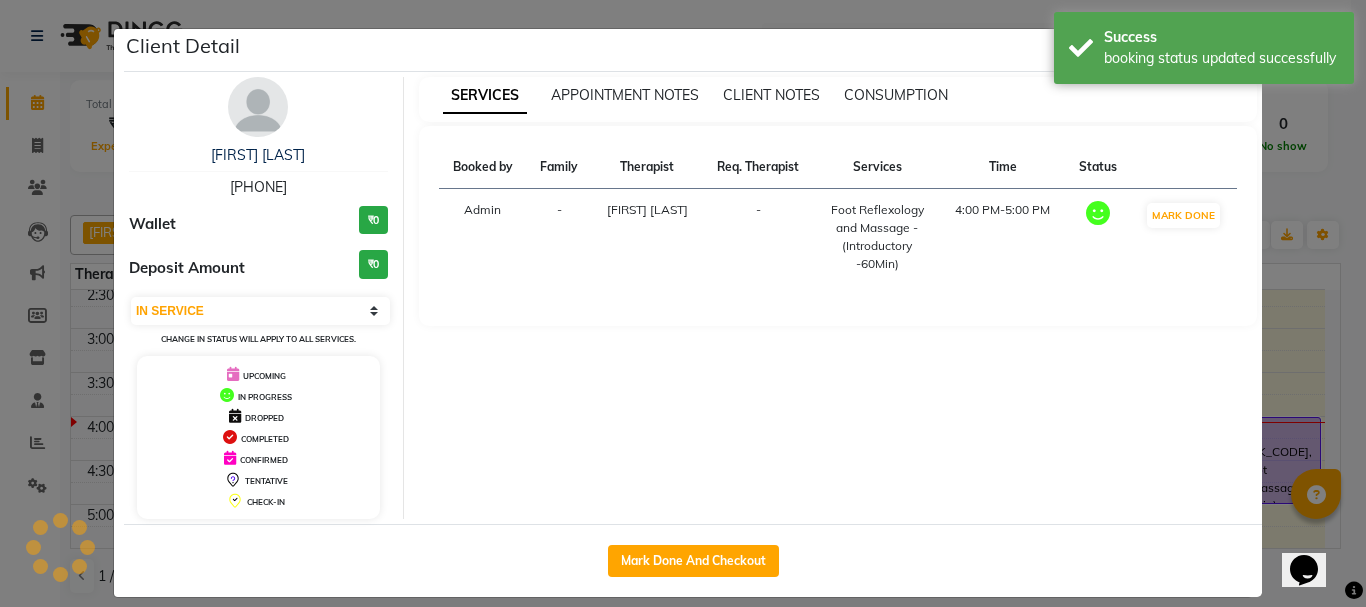 drag, startPoint x: 1284, startPoint y: 361, endPoint x: 1286, endPoint y: 390, distance: 29.068884 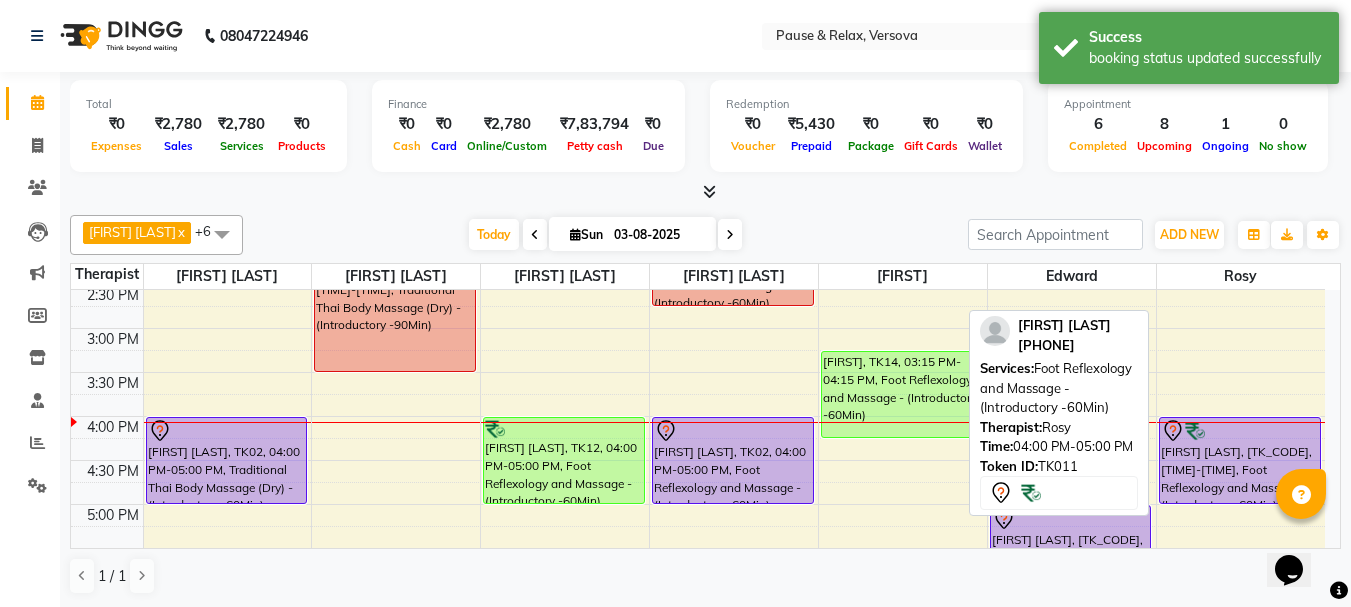 click on "[FIRST] [LAST], [TK_CODE], [TIME]-[TIME], Foot Reflexology and Massage - (Introductory -60Min)" at bounding box center (1240, 460) 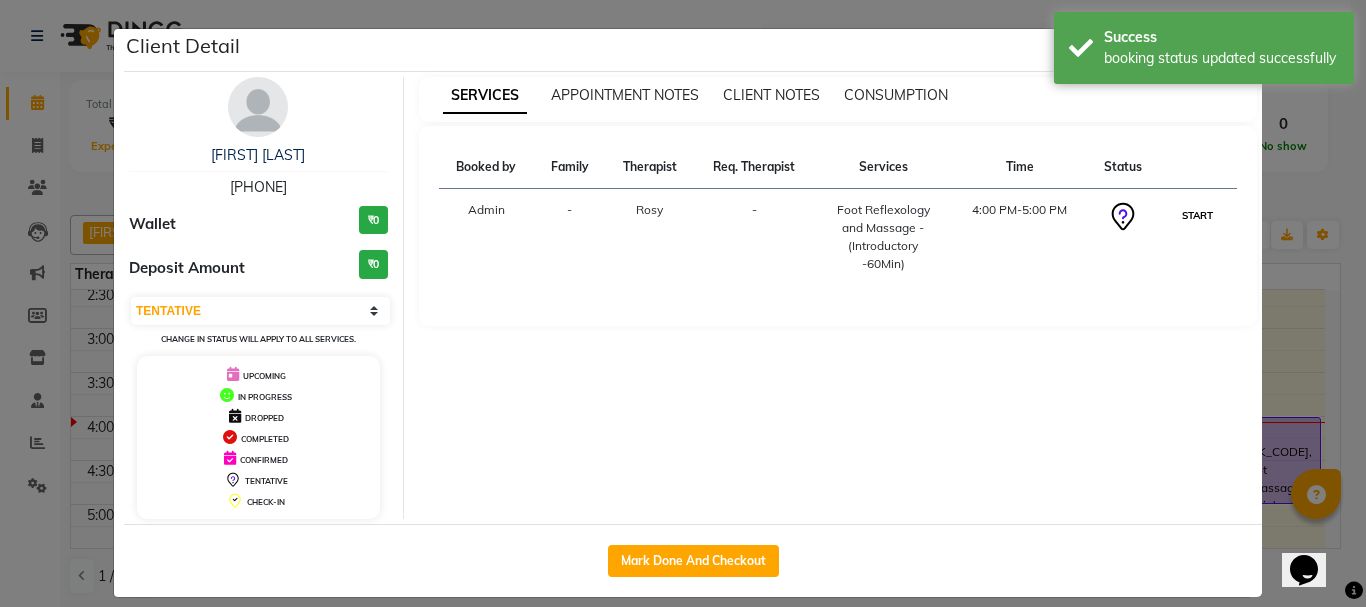 click on "START" at bounding box center [1197, 215] 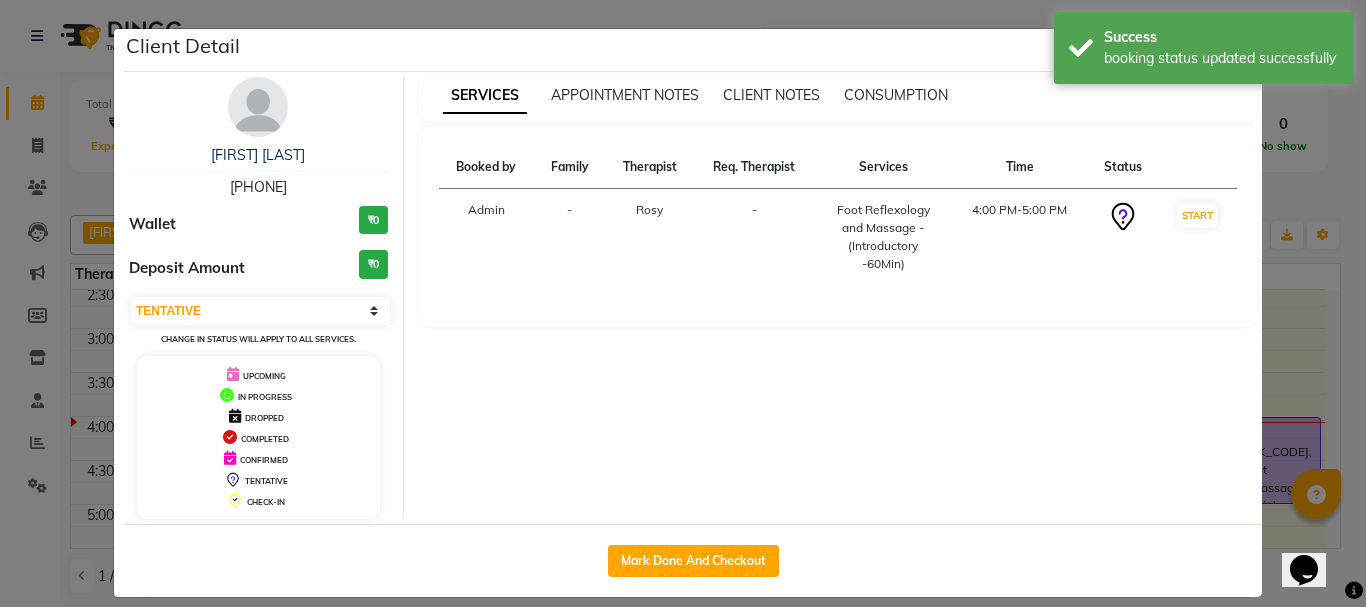 select on "1" 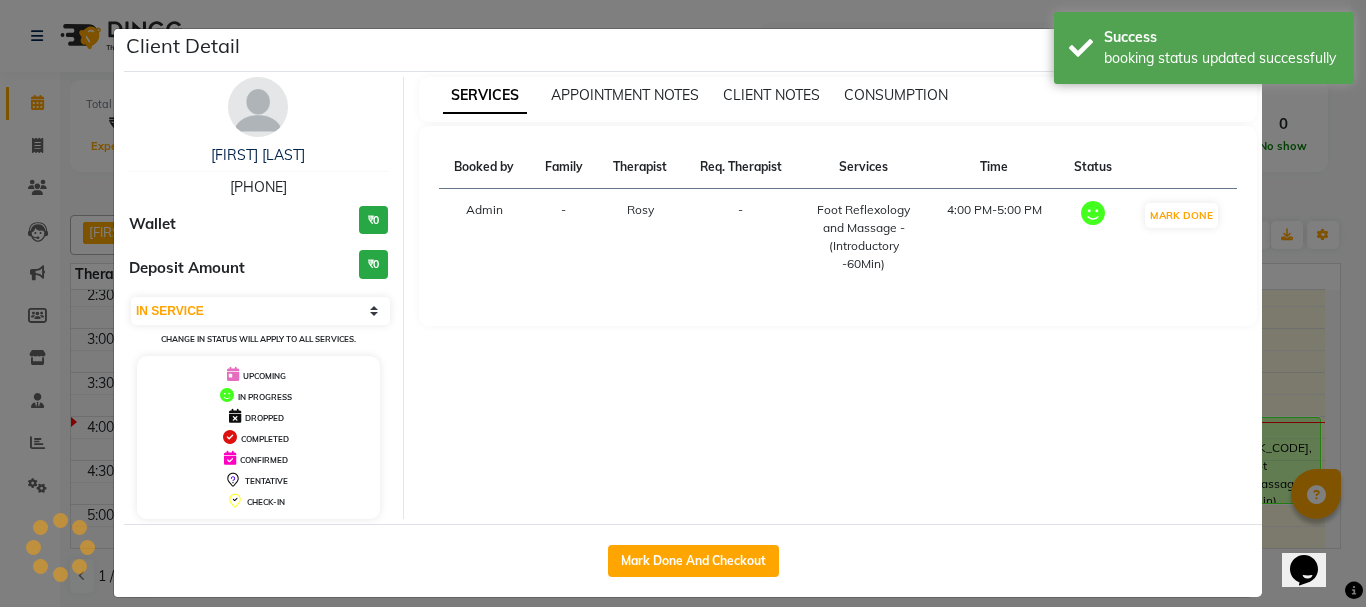 click on "Client Detail  [FIRST] [LAST]   [PHONE] Wallet ₹0 Deposit Amount  ₹0  Select IN SERVICE CONFIRMED TENTATIVE CHECK IN MARK DONE DROPPED UPCOMING Change in status will apply to all services. UPCOMING IN PROGRESS DROPPED COMPLETED CONFIRMED TENTATIVE CHECK-IN SERVICES APPOINTMENT NOTES CLIENT NOTES CONSUMPTION Booked by Family Therapist Req. Therapist Services Time Status  Admin  - [FIRST] -  Foot Reflexology and Massage - (Introductory -60Min)   [TIME]   MARK DONE   Mark Done And Checkout" 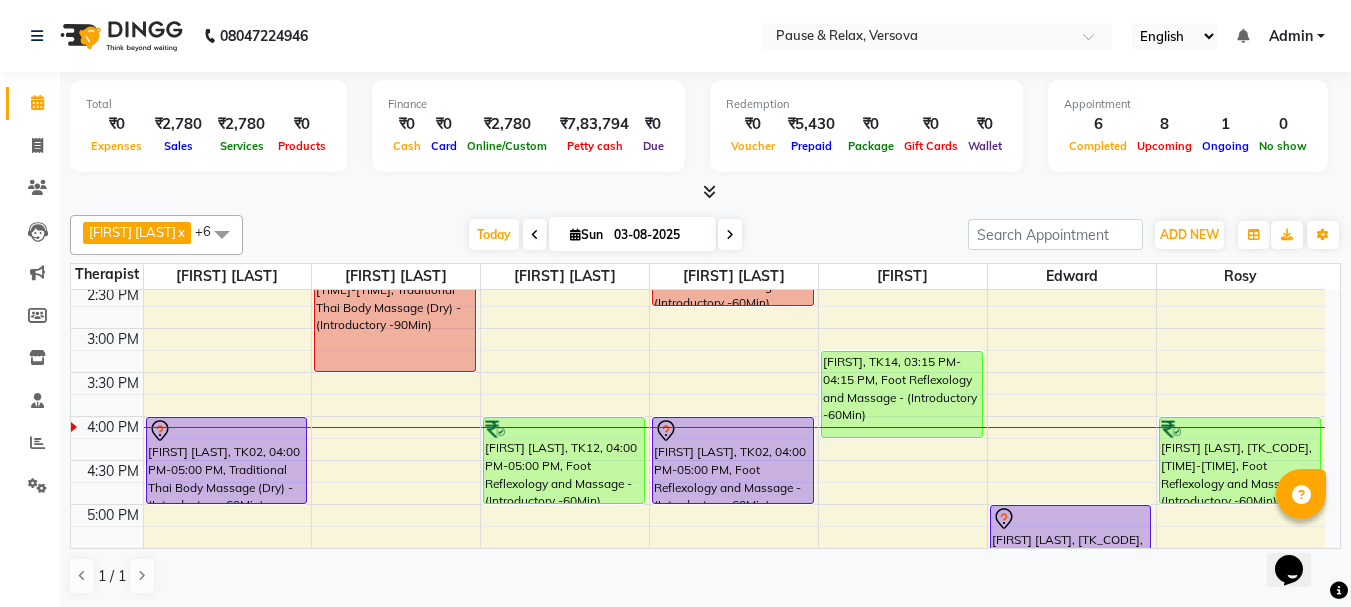 scroll, scrollTop: 1, scrollLeft: 0, axis: vertical 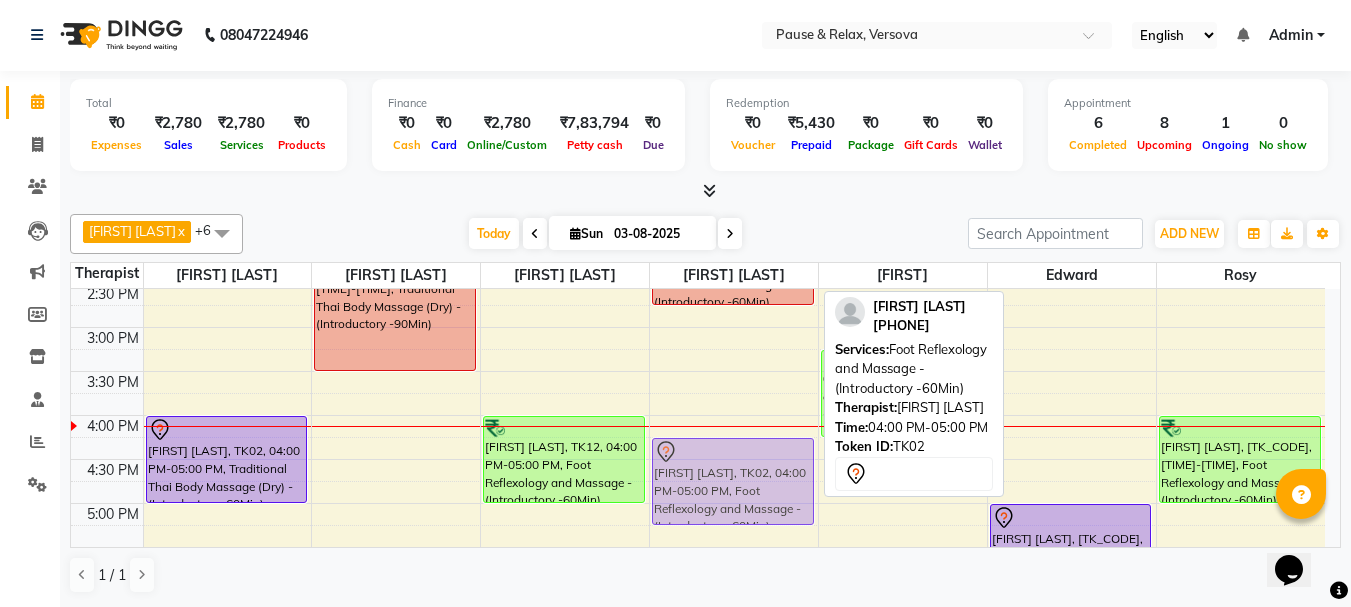 drag, startPoint x: 700, startPoint y: 431, endPoint x: 700, endPoint y: 451, distance: 20 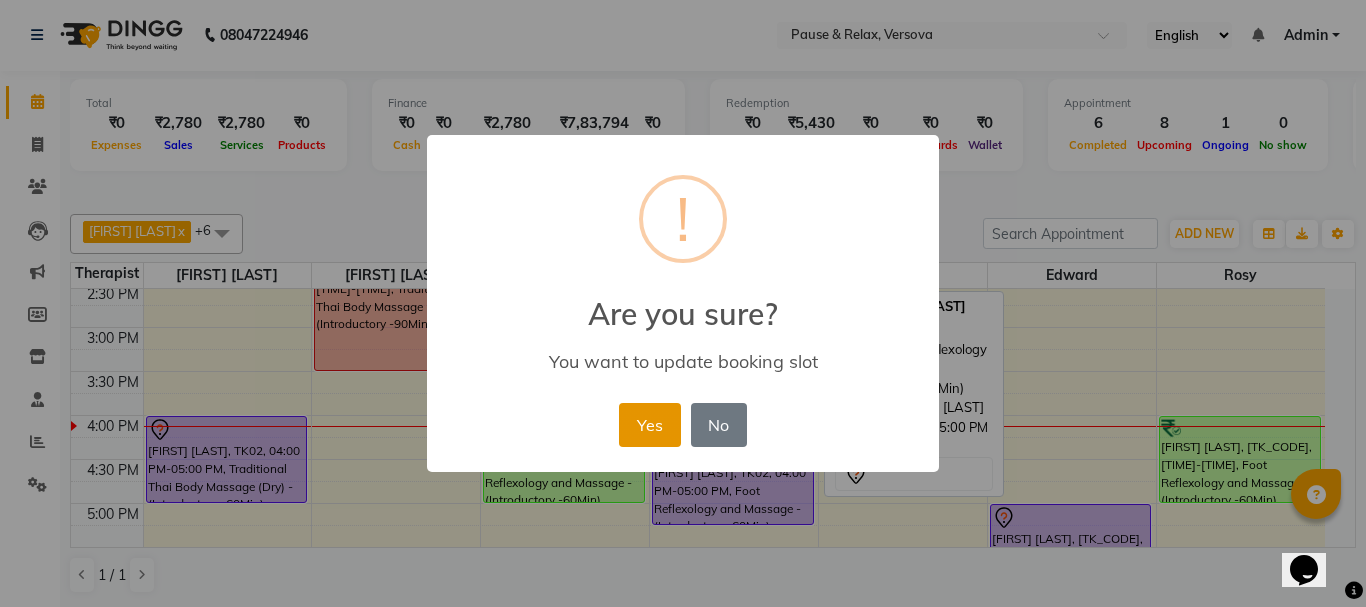 click on "Yes" at bounding box center [649, 425] 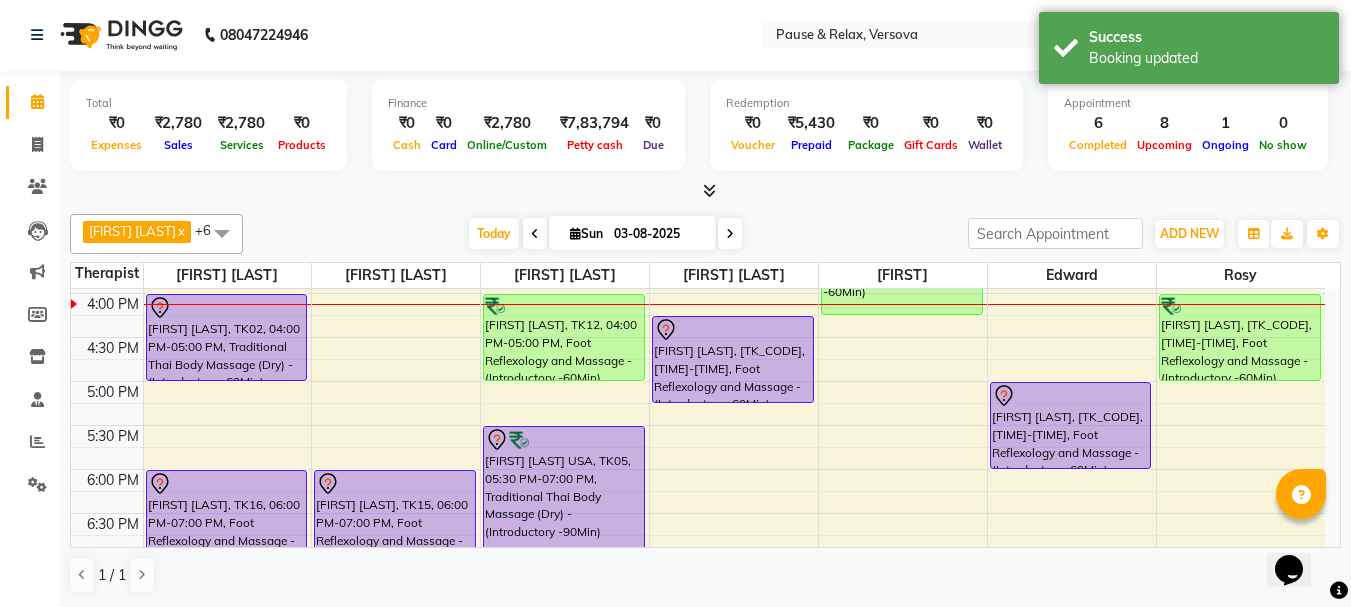 scroll, scrollTop: 444, scrollLeft: 0, axis: vertical 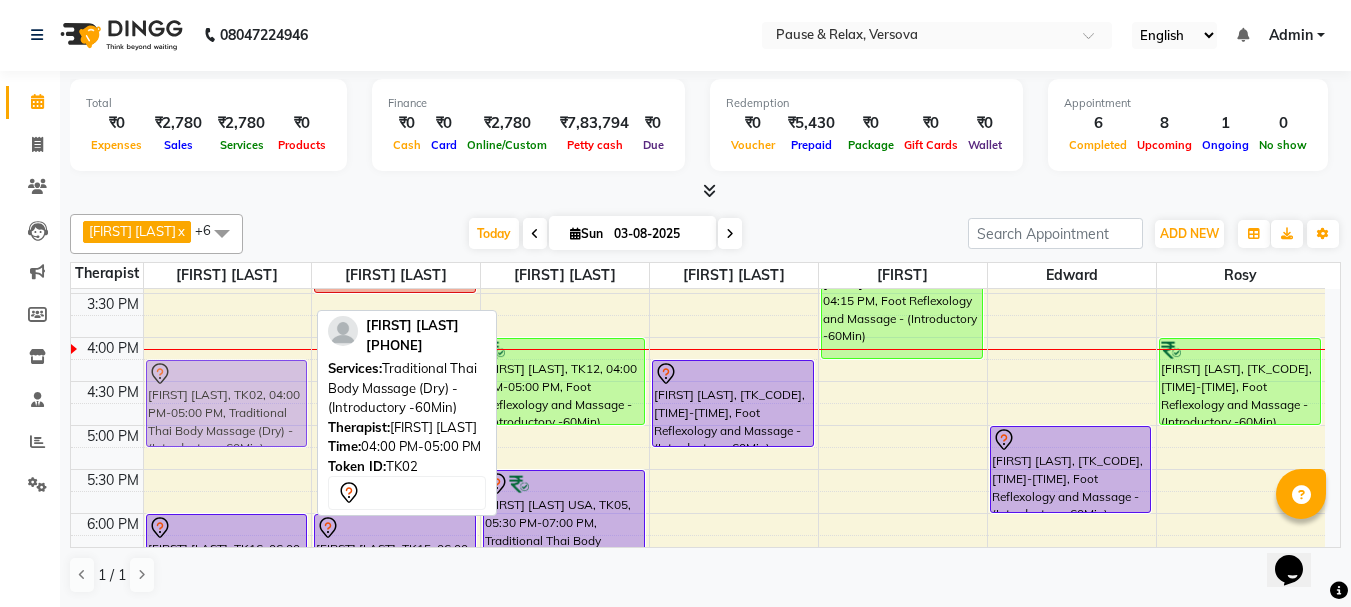 drag, startPoint x: 183, startPoint y: 357, endPoint x: 184, endPoint y: 375, distance: 18.027756 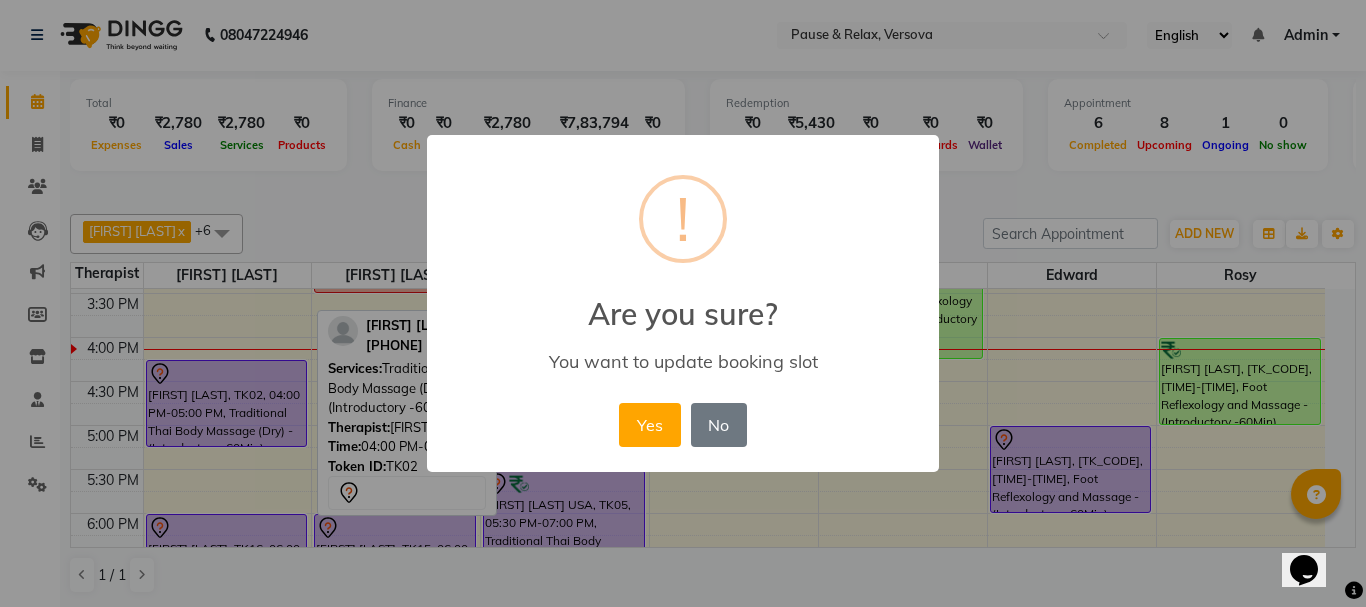 click on "Yes" at bounding box center [649, 425] 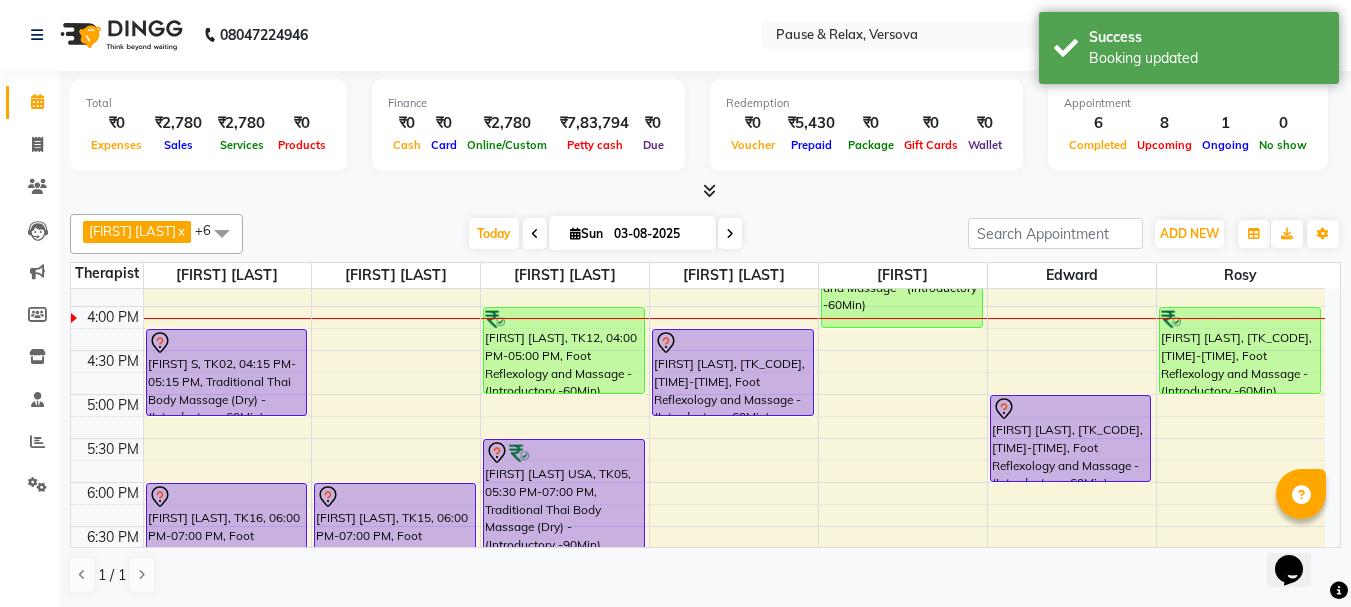 scroll, scrollTop: 444, scrollLeft: 0, axis: vertical 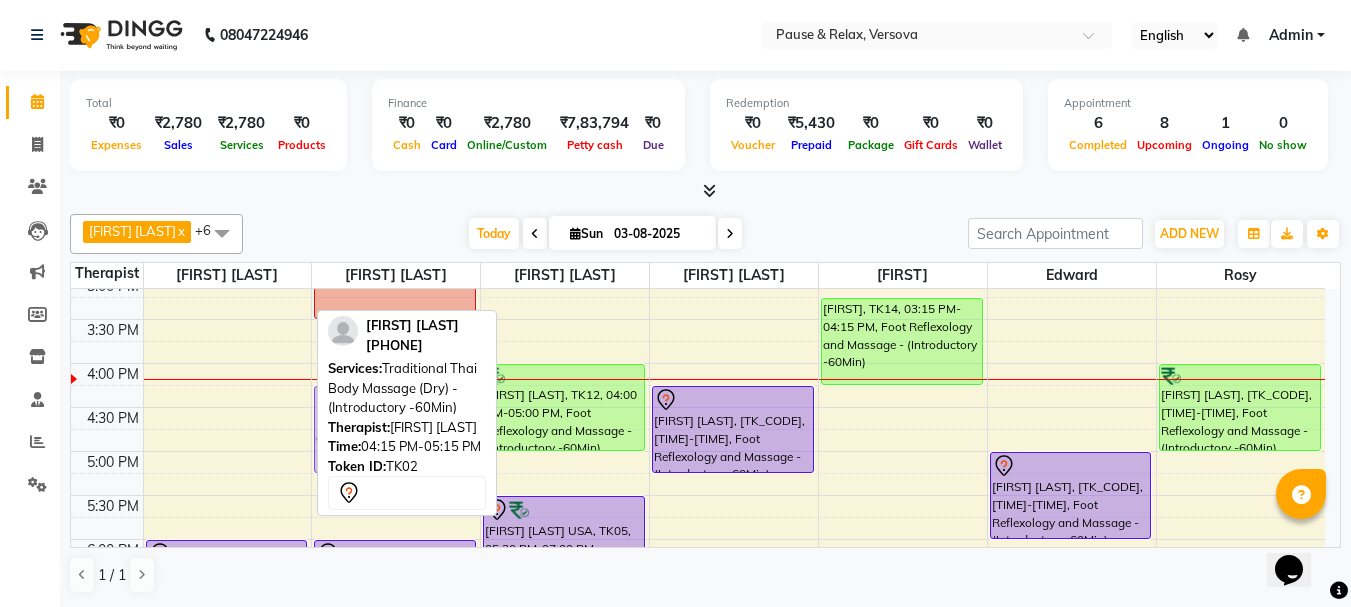 drag, startPoint x: 195, startPoint y: 396, endPoint x: 361, endPoint y: 402, distance: 166.1084 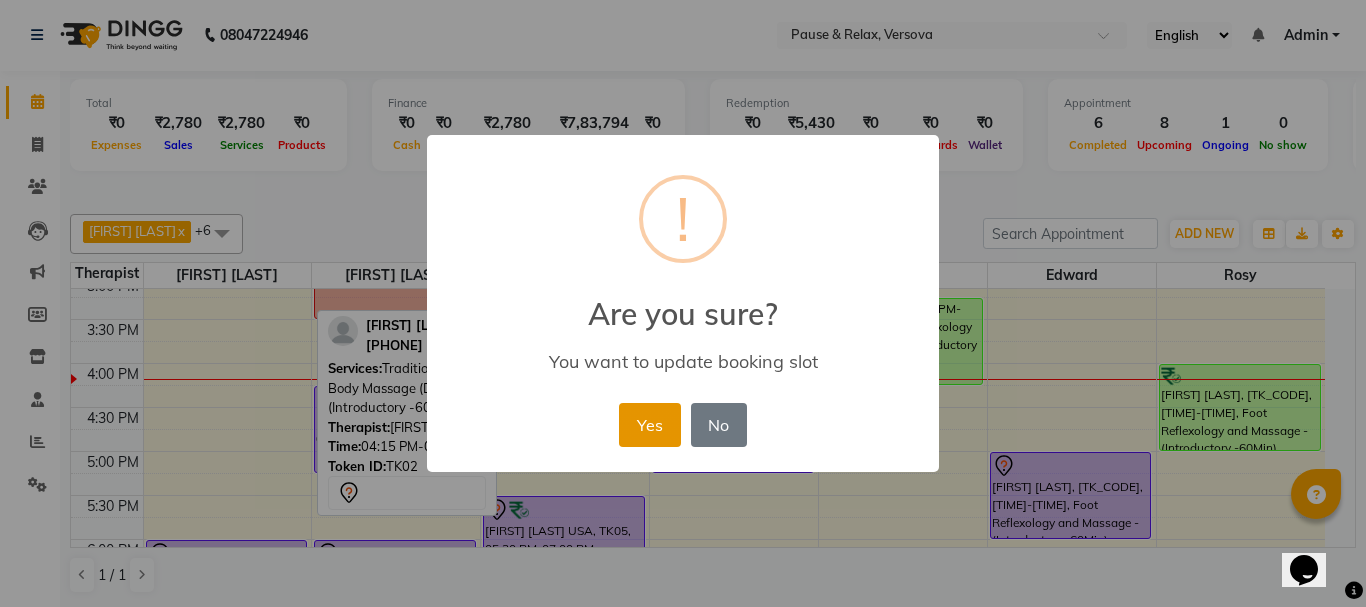 click on "Yes" at bounding box center [649, 425] 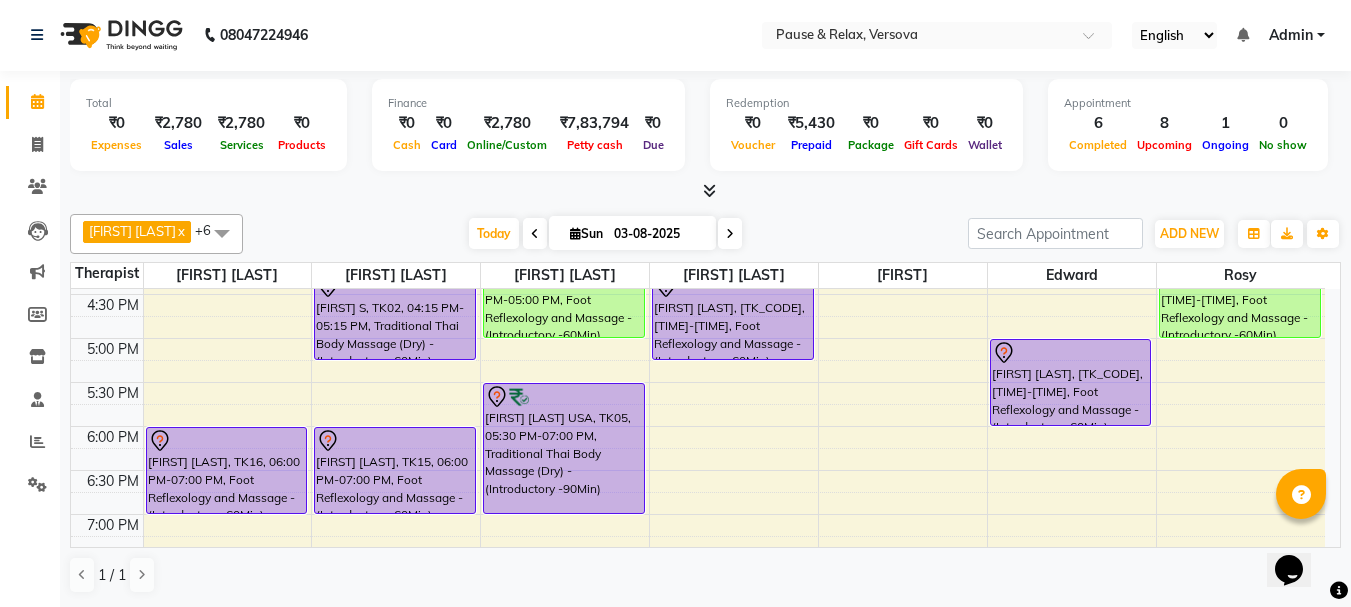 scroll, scrollTop: 492, scrollLeft: 0, axis: vertical 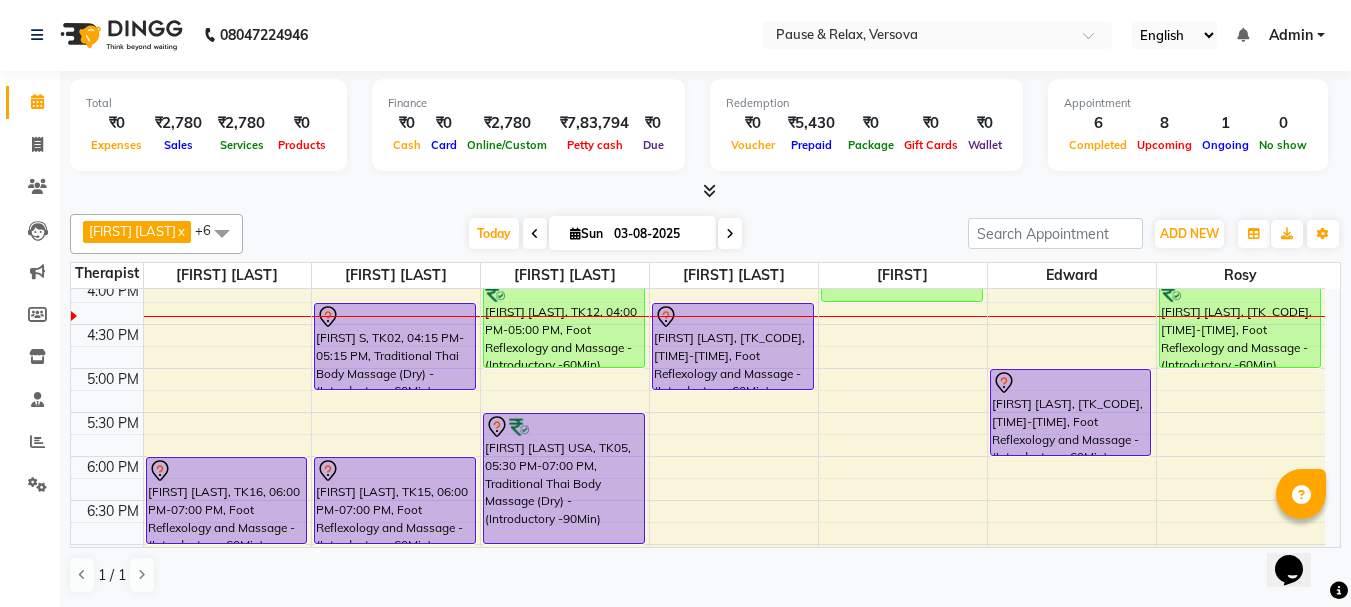 click at bounding box center (535, 234) 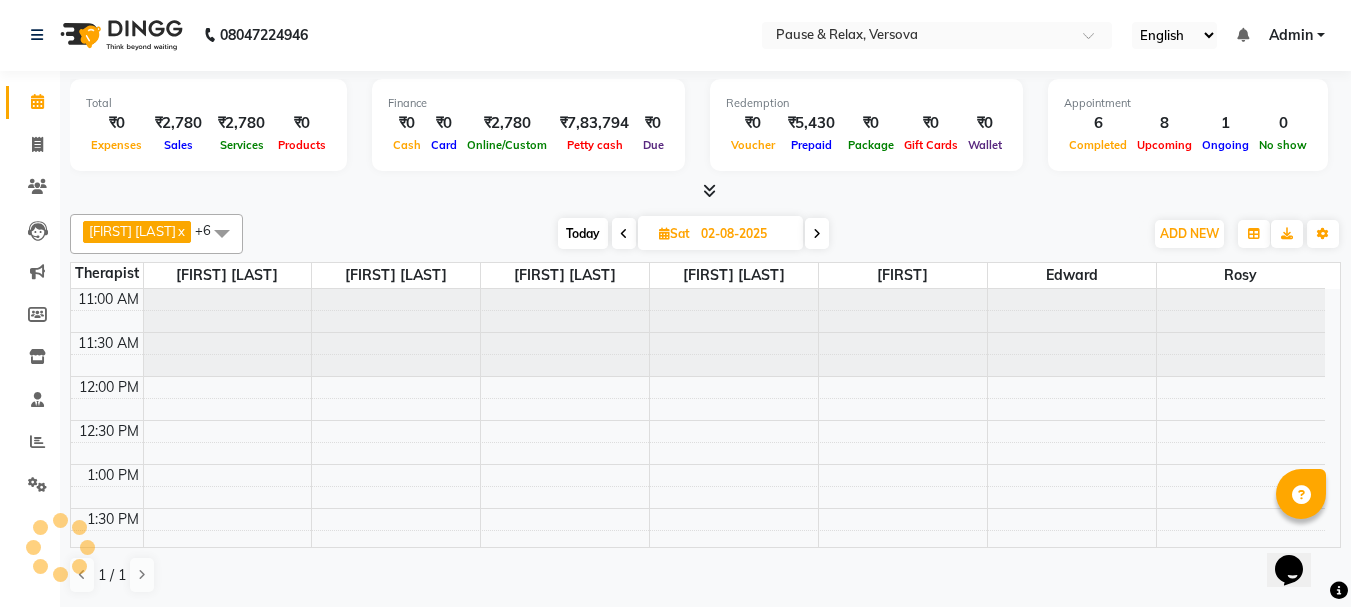 scroll, scrollTop: 441, scrollLeft: 0, axis: vertical 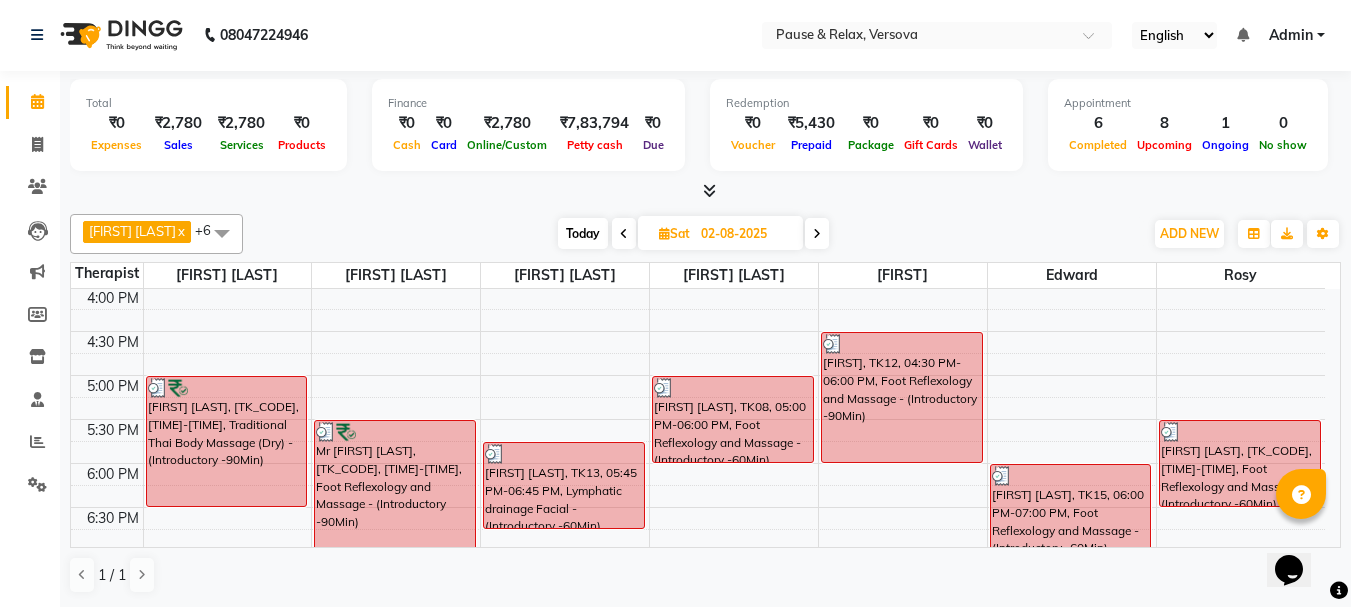 click at bounding box center (624, 234) 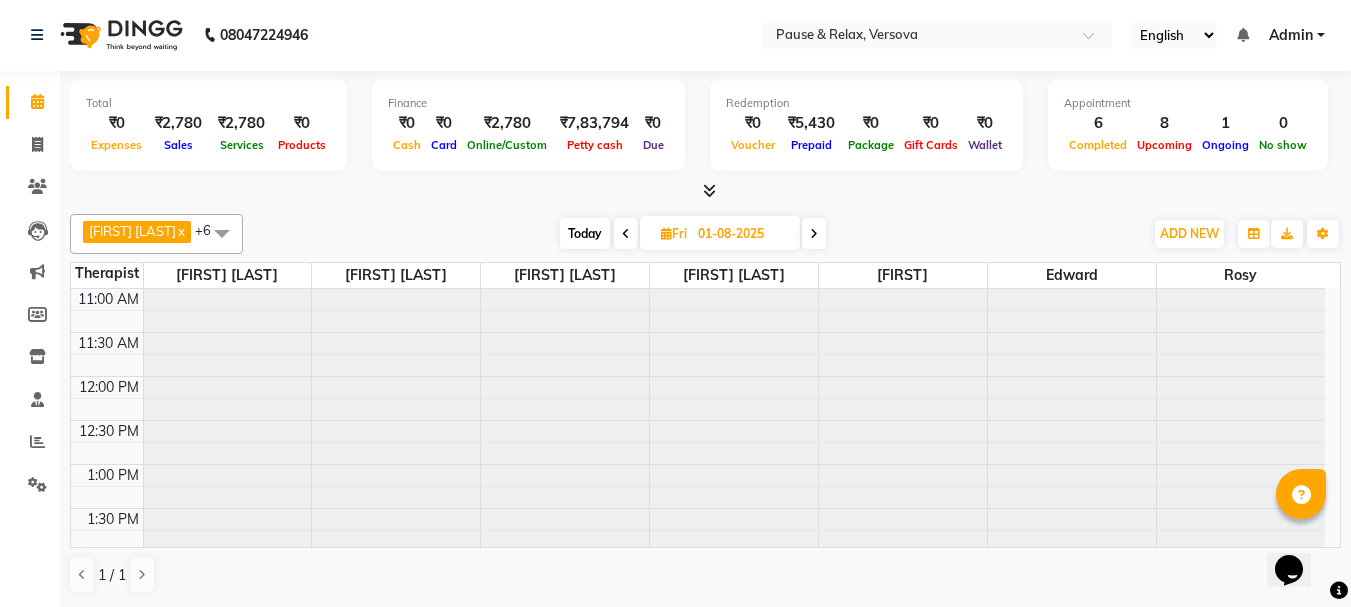 scroll, scrollTop: 441, scrollLeft: 0, axis: vertical 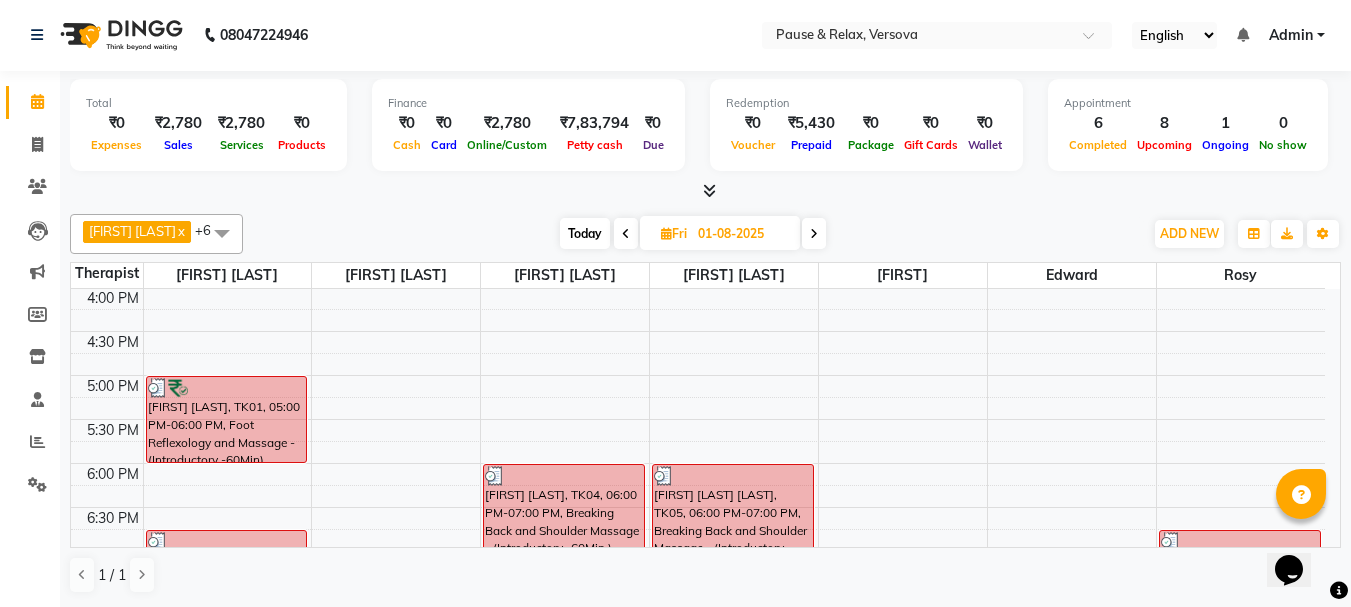 click at bounding box center (626, 234) 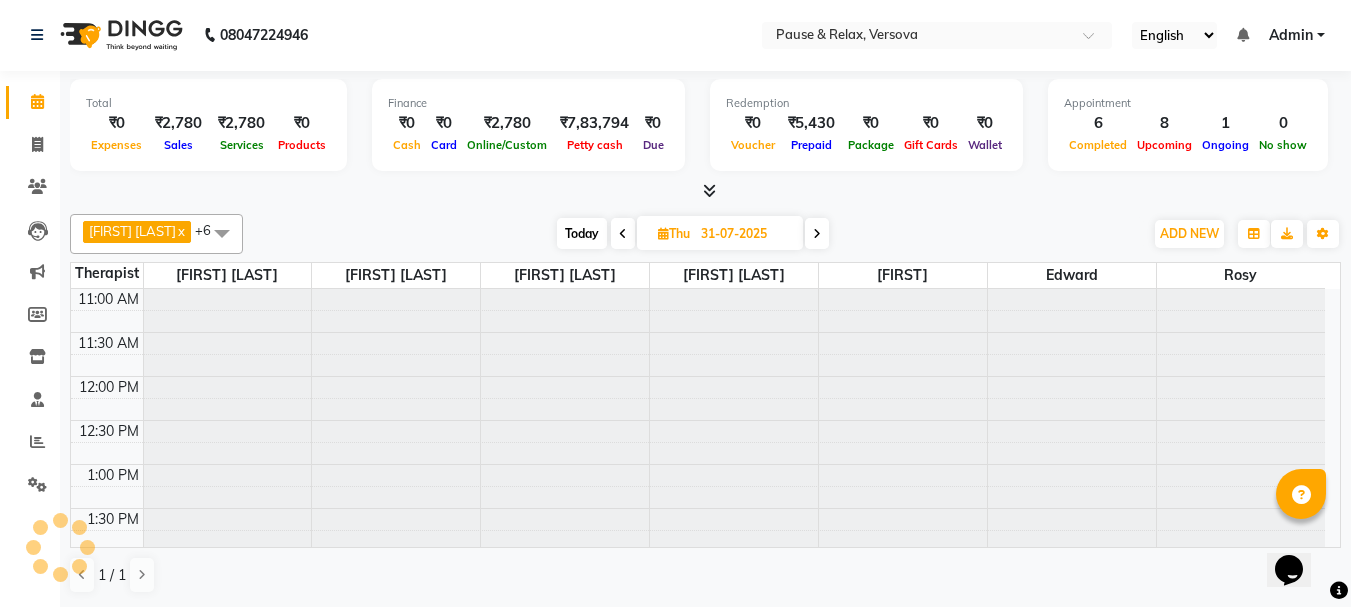scroll, scrollTop: 441, scrollLeft: 0, axis: vertical 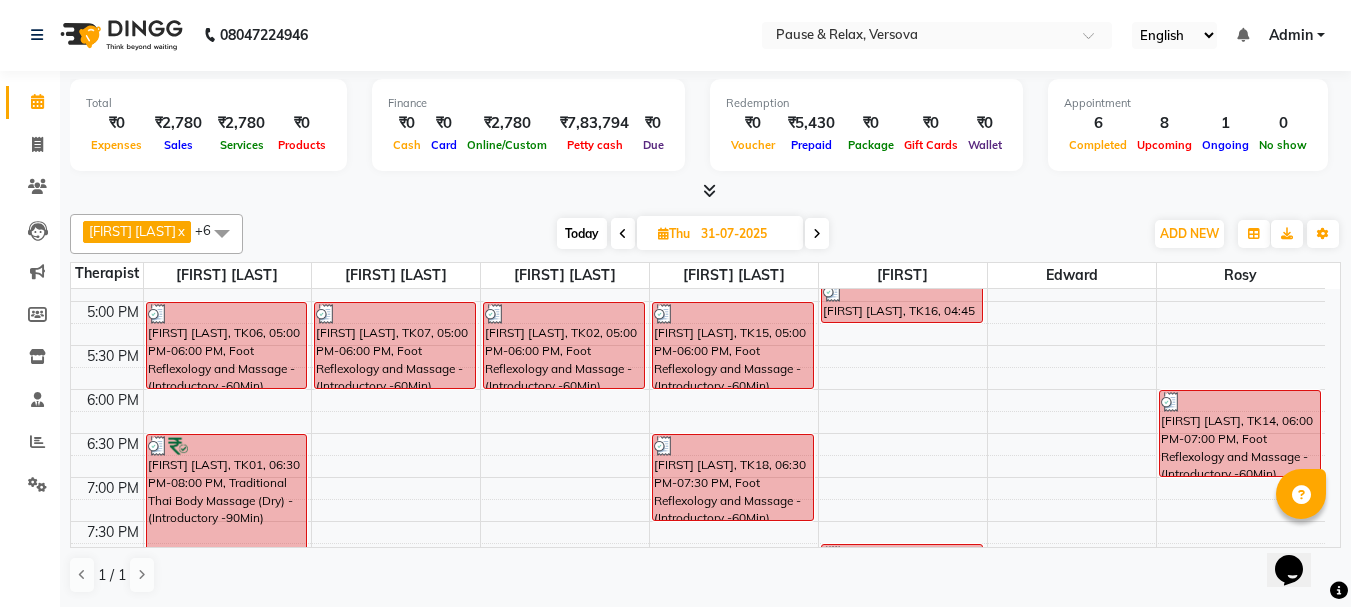 click at bounding box center (623, 233) 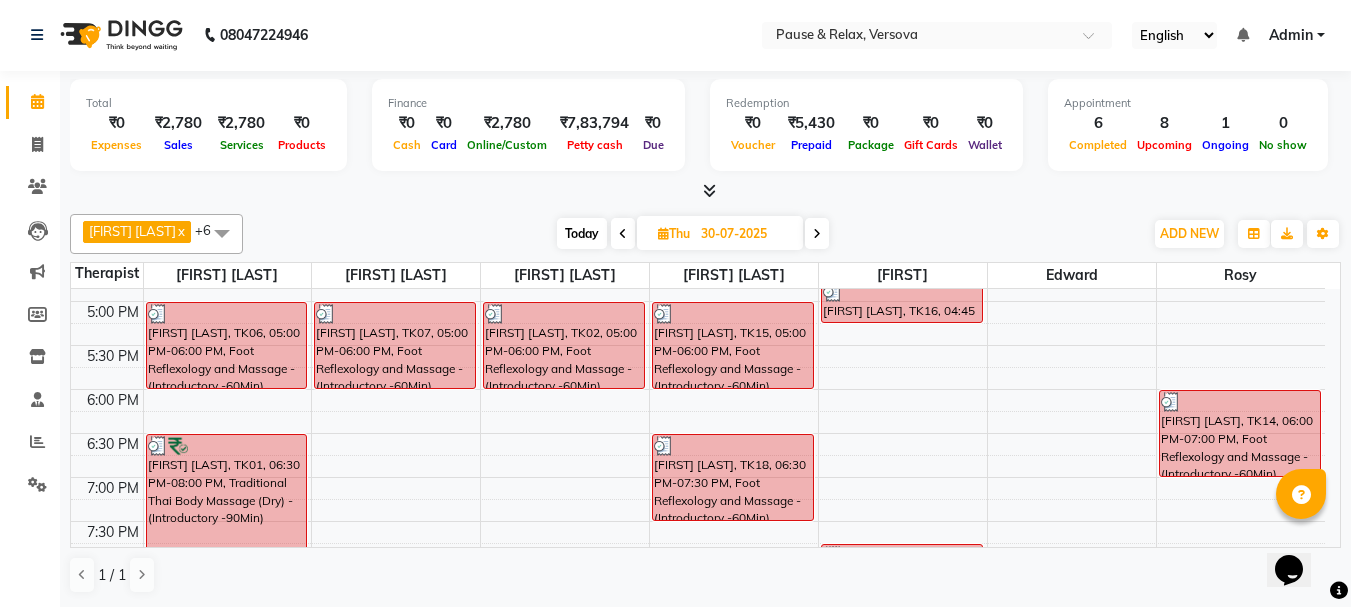 scroll, scrollTop: 0, scrollLeft: 0, axis: both 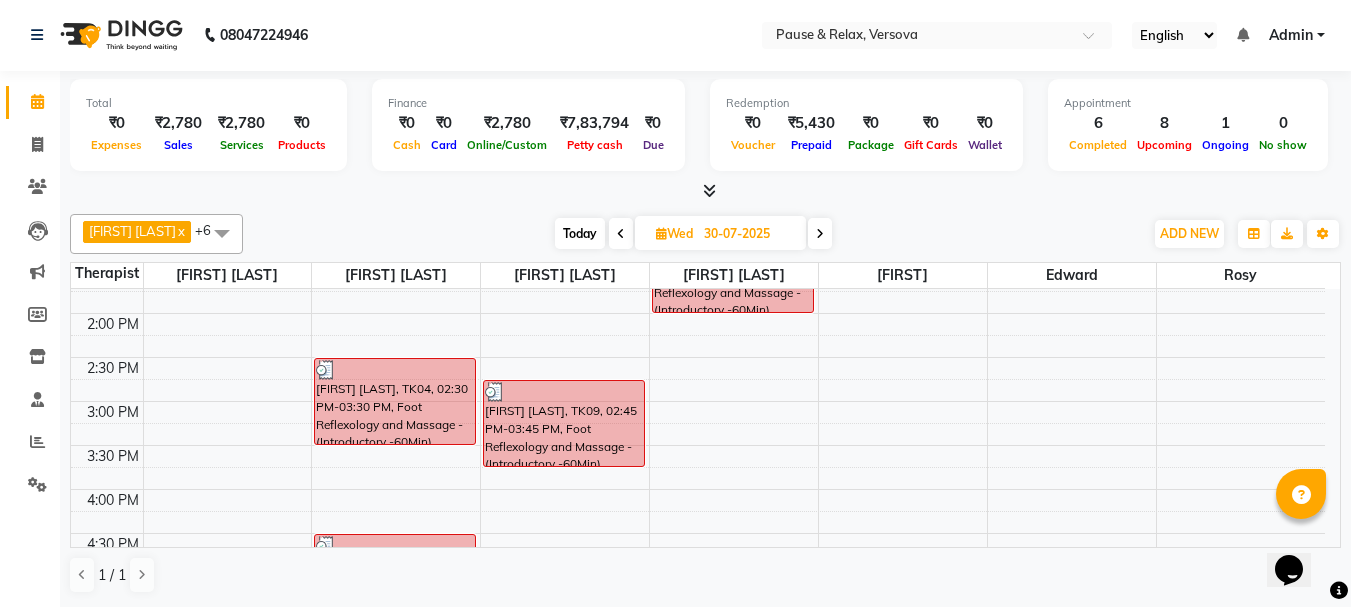 click at bounding box center (820, 234) 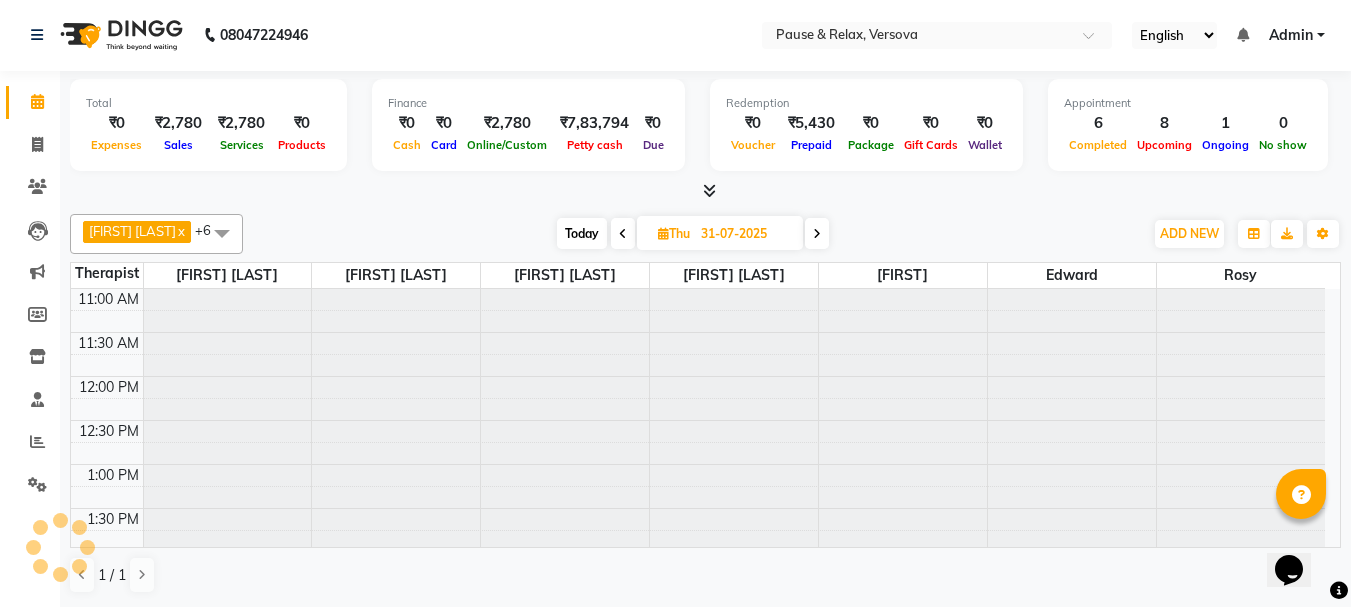 scroll, scrollTop: 441, scrollLeft: 0, axis: vertical 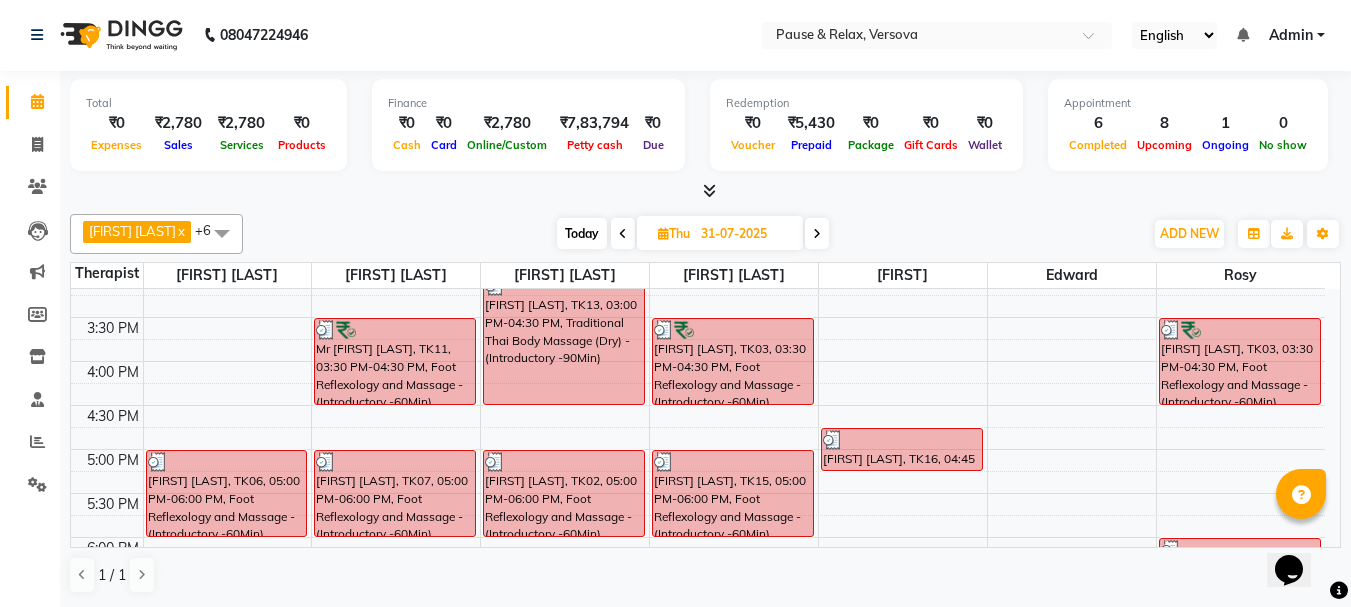 click at bounding box center [623, 234] 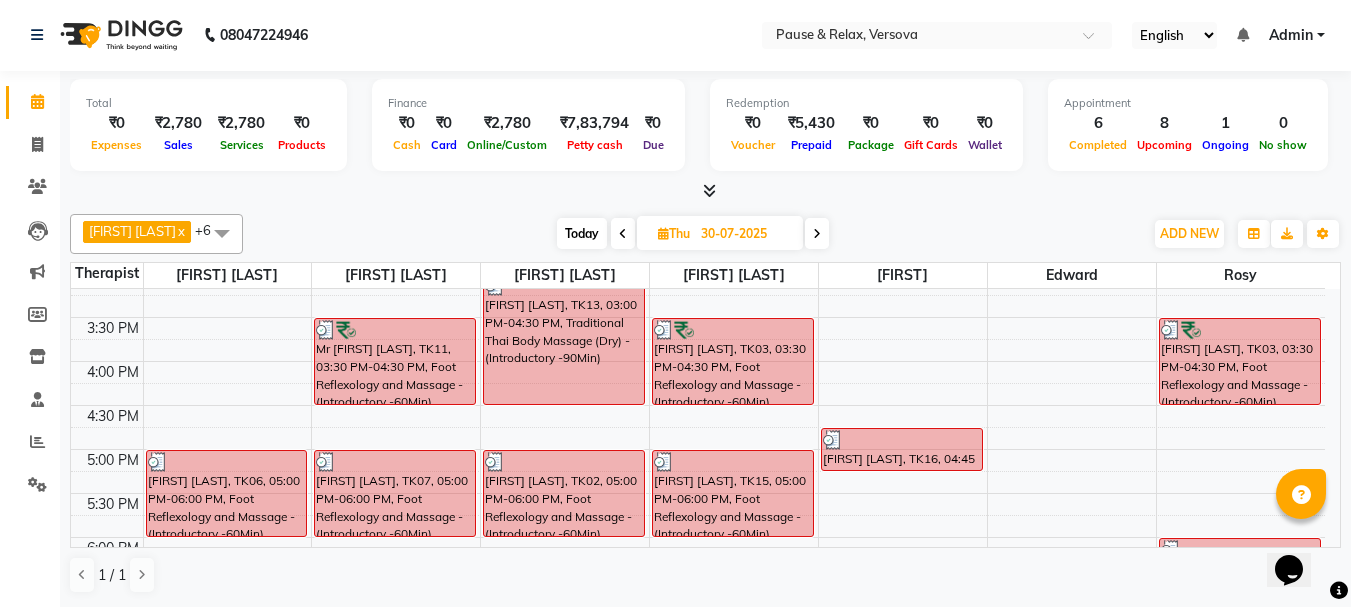 scroll, scrollTop: 441, scrollLeft: 0, axis: vertical 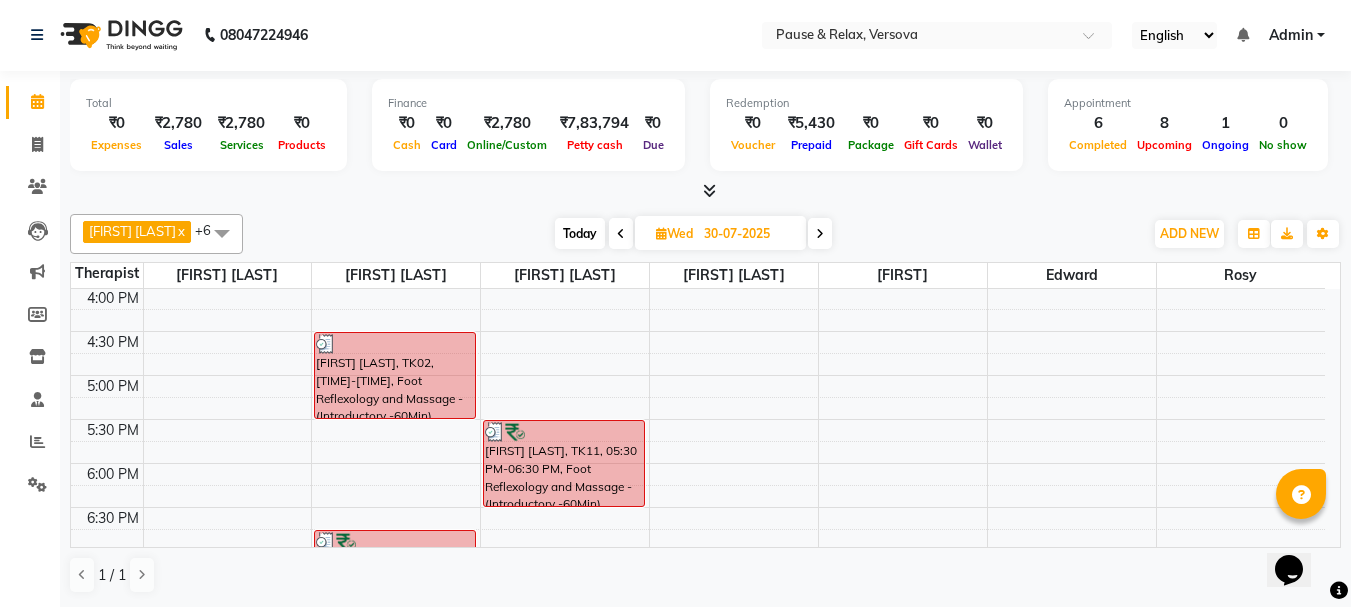 click at bounding box center [621, 234] 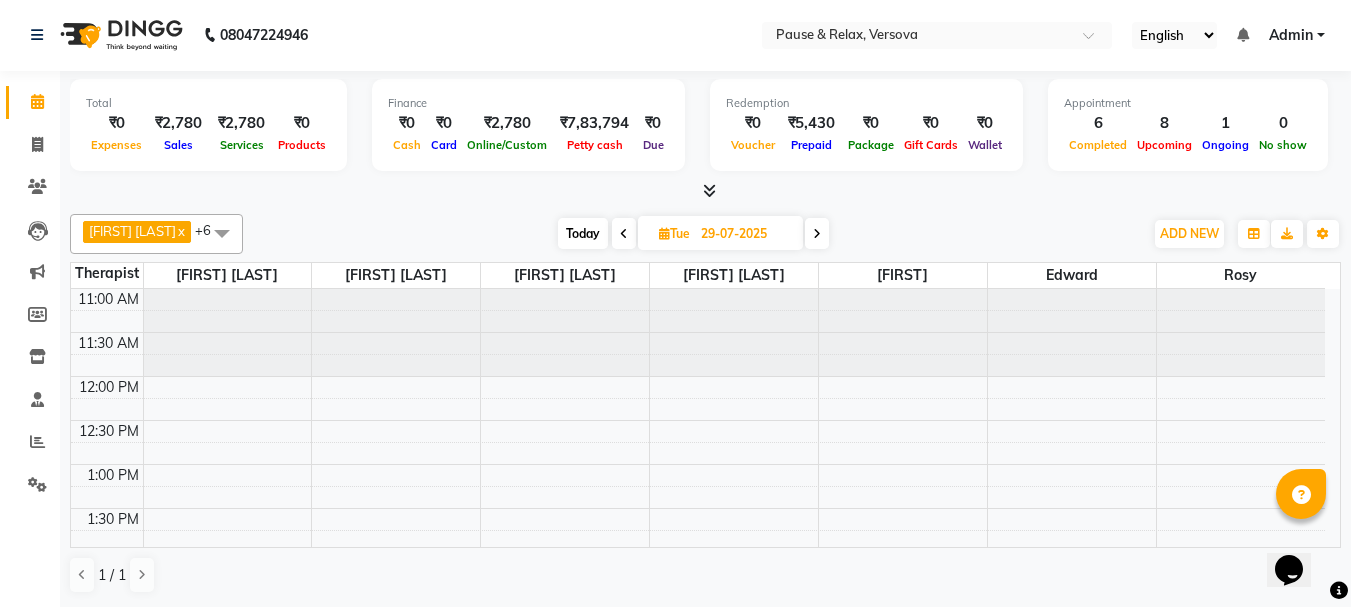scroll, scrollTop: 441, scrollLeft: 0, axis: vertical 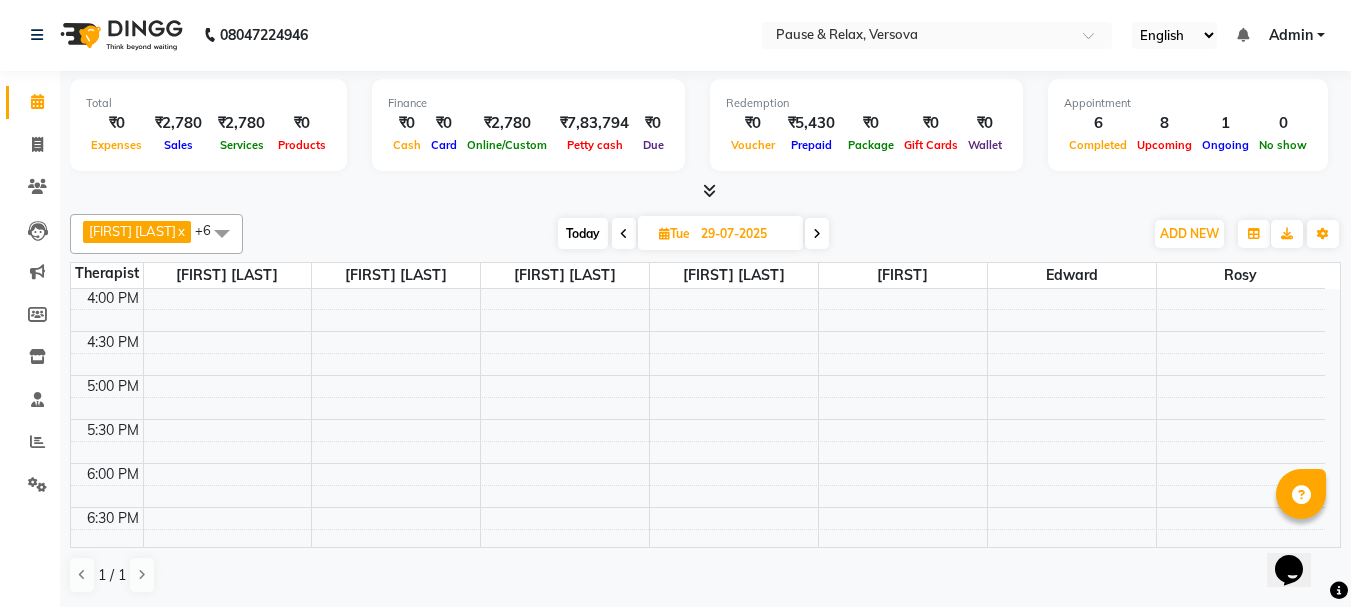 click at bounding box center [624, 234] 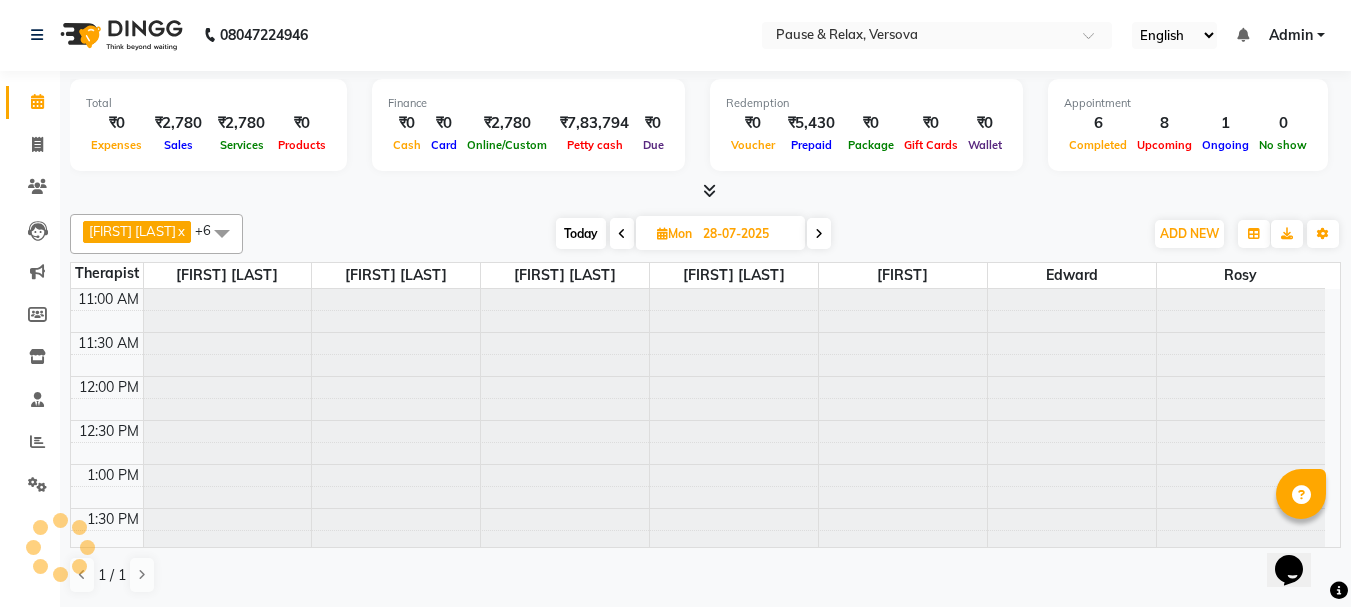 scroll, scrollTop: 441, scrollLeft: 0, axis: vertical 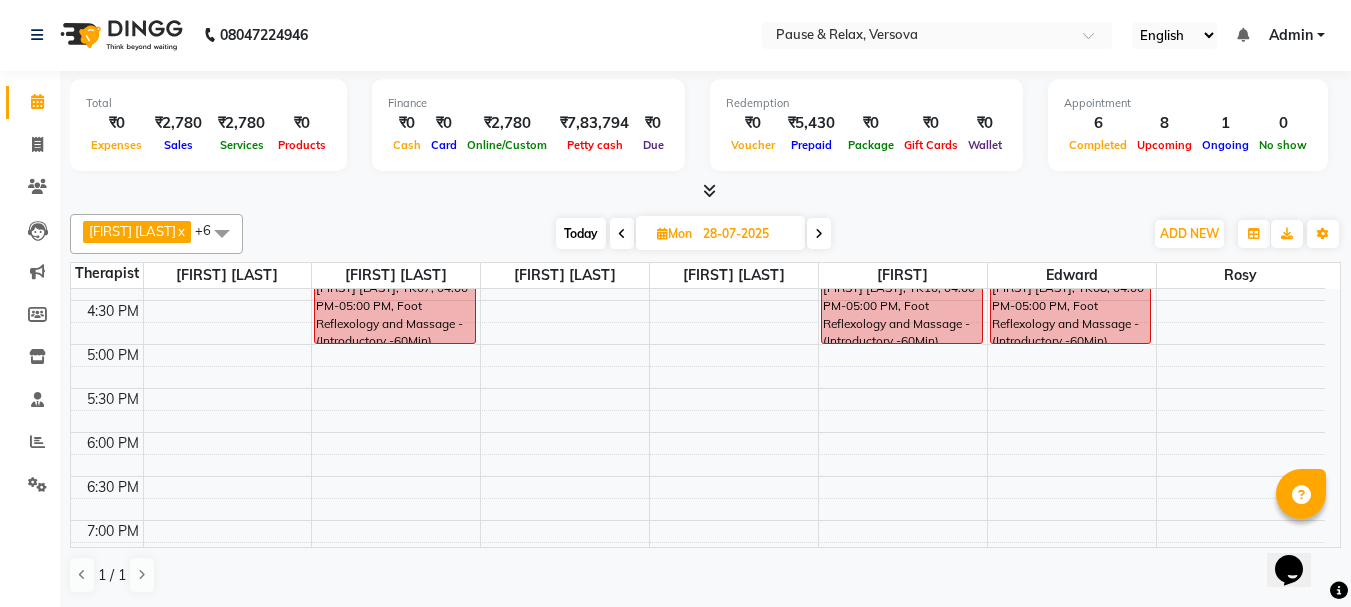 click at bounding box center [622, 234] 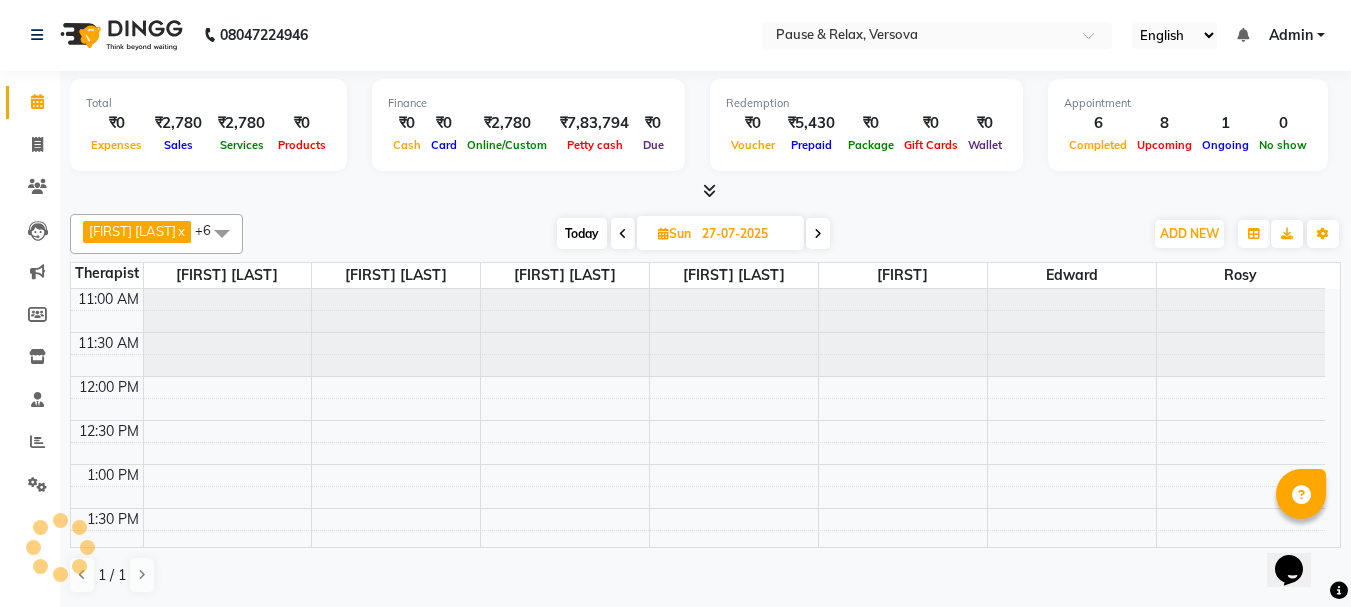 scroll, scrollTop: 441, scrollLeft: 0, axis: vertical 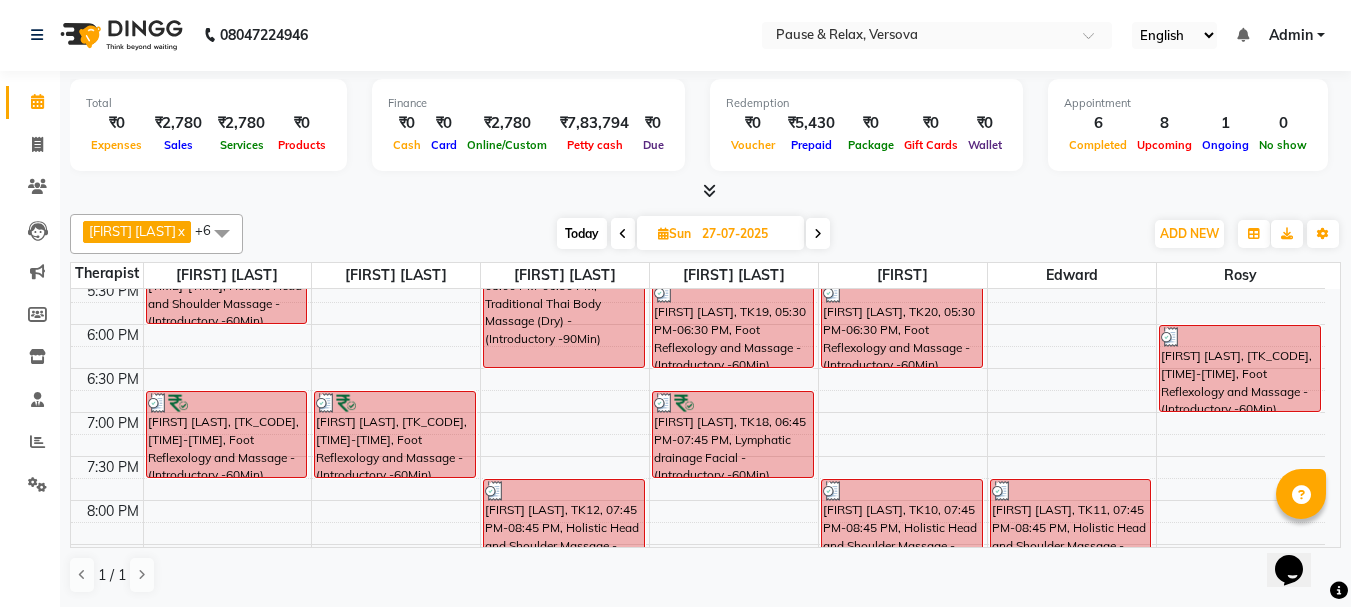 click at bounding box center (623, 234) 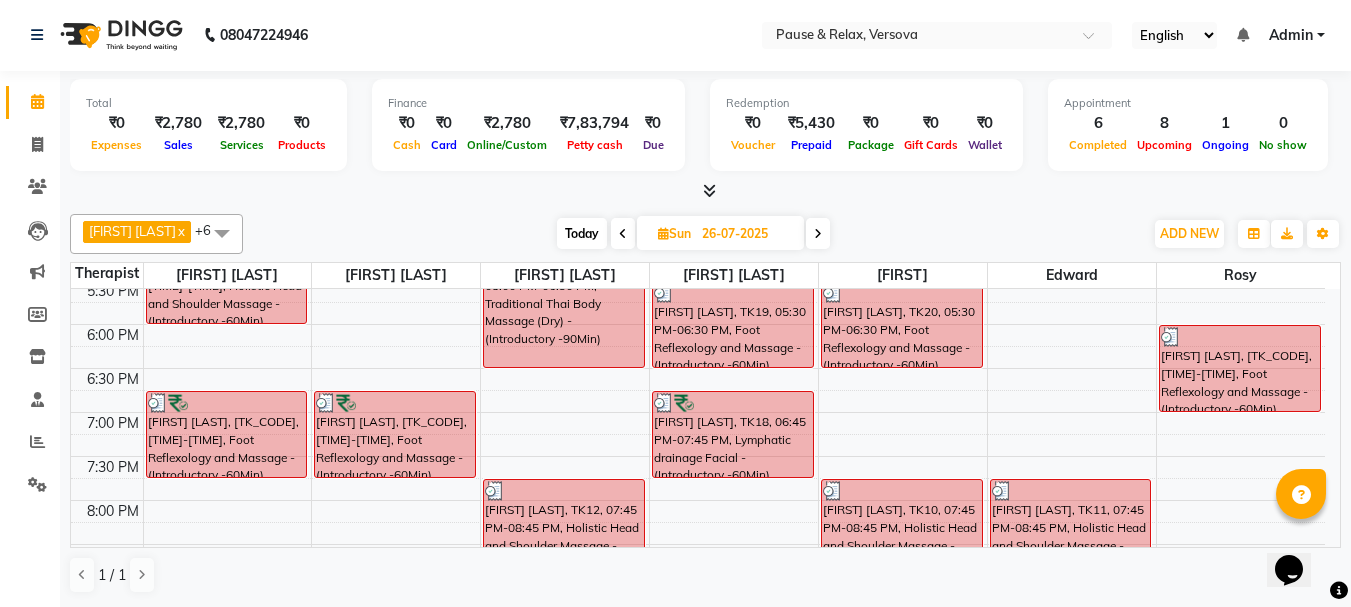 scroll, scrollTop: 441, scrollLeft: 0, axis: vertical 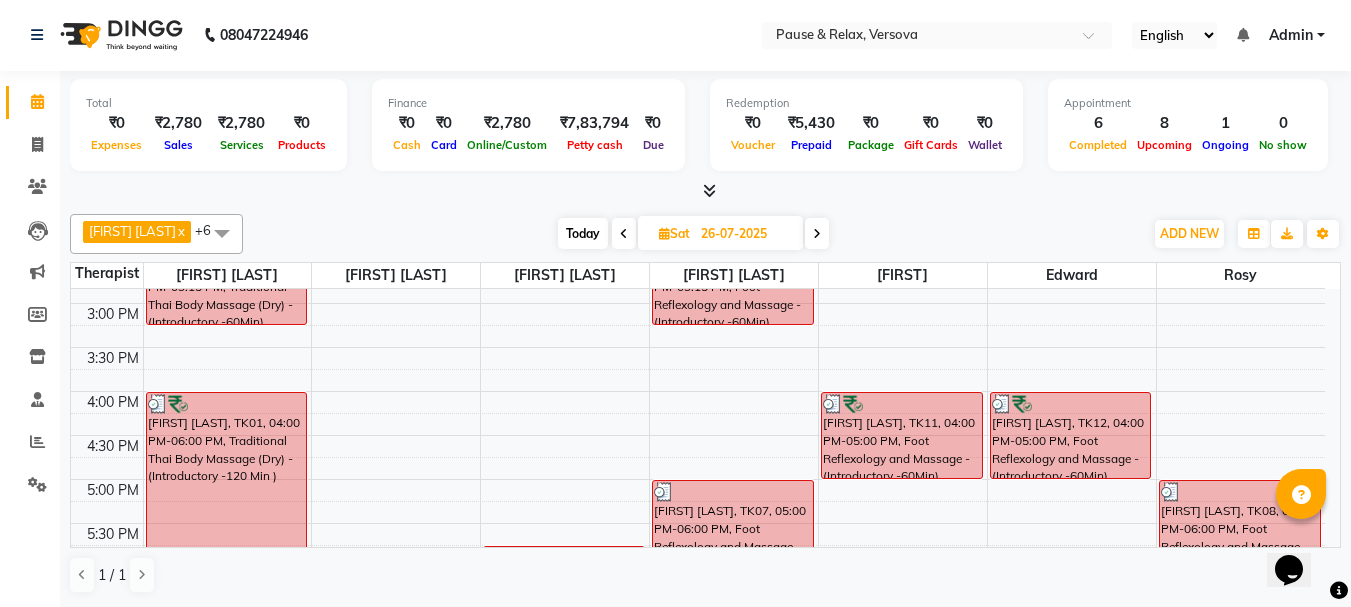 click at bounding box center [624, 234] 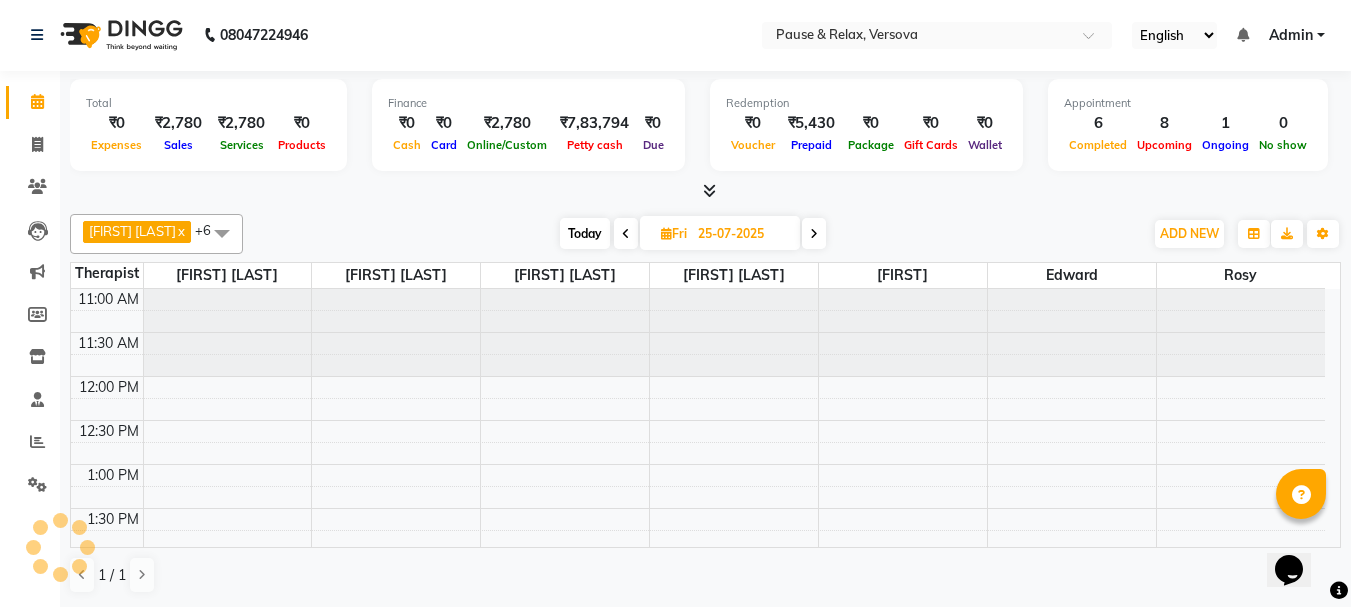 scroll, scrollTop: 441, scrollLeft: 0, axis: vertical 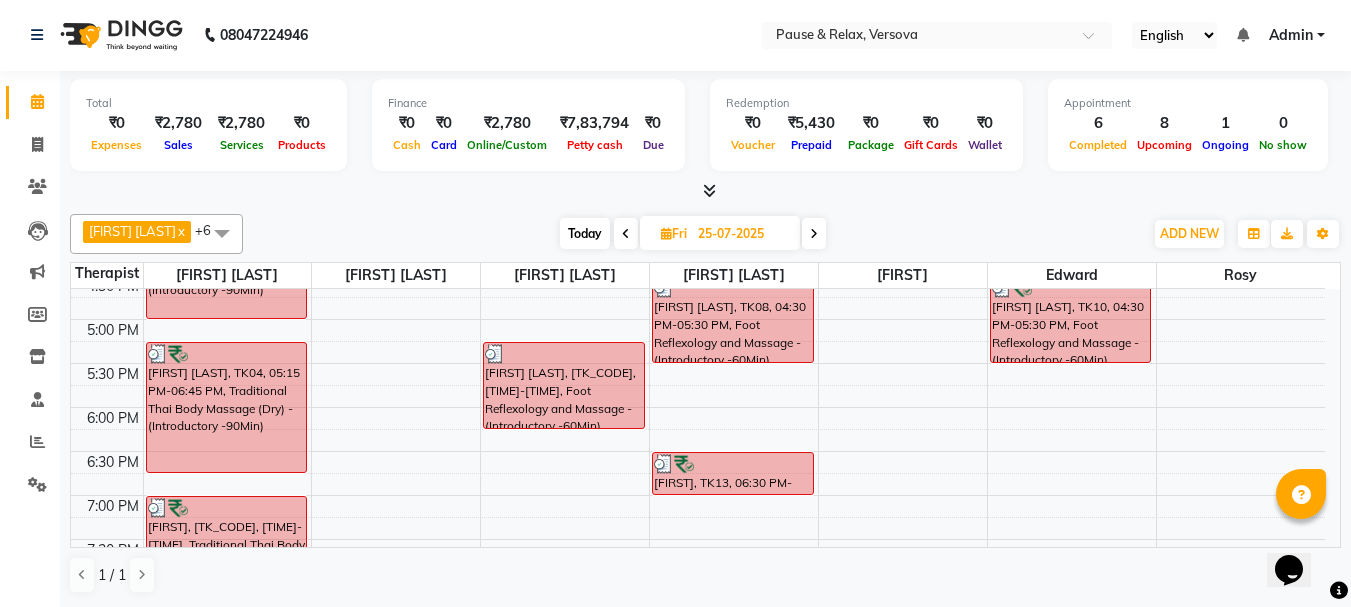 click at bounding box center (626, 234) 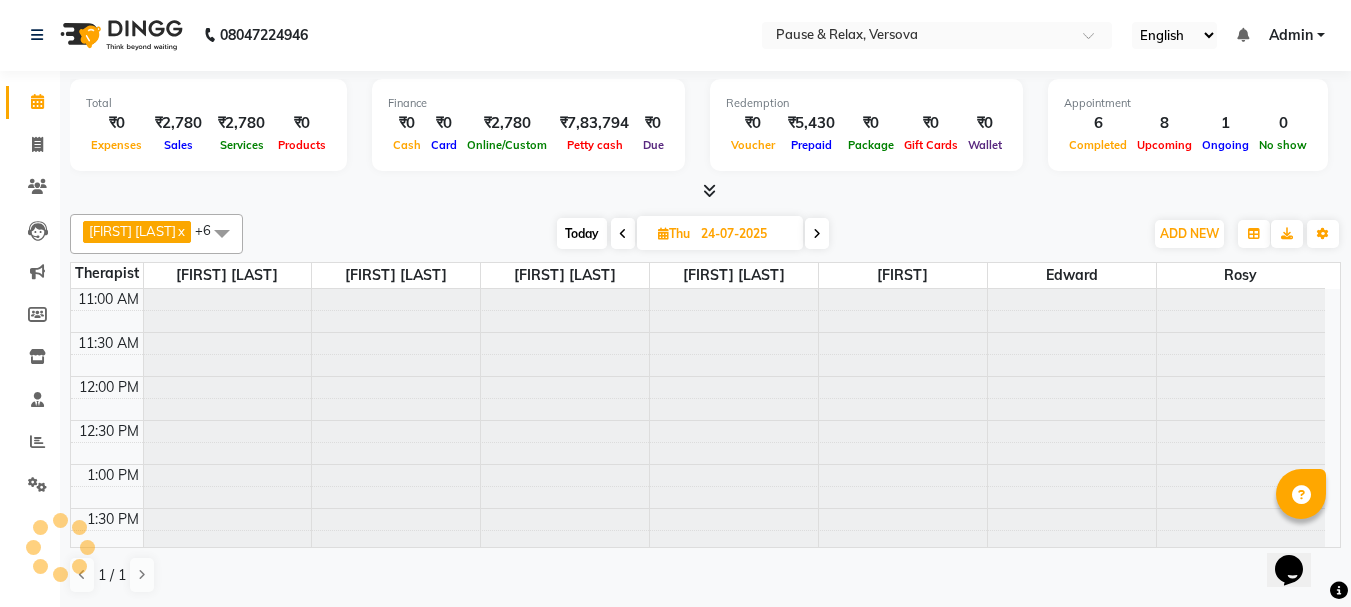 scroll, scrollTop: 441, scrollLeft: 0, axis: vertical 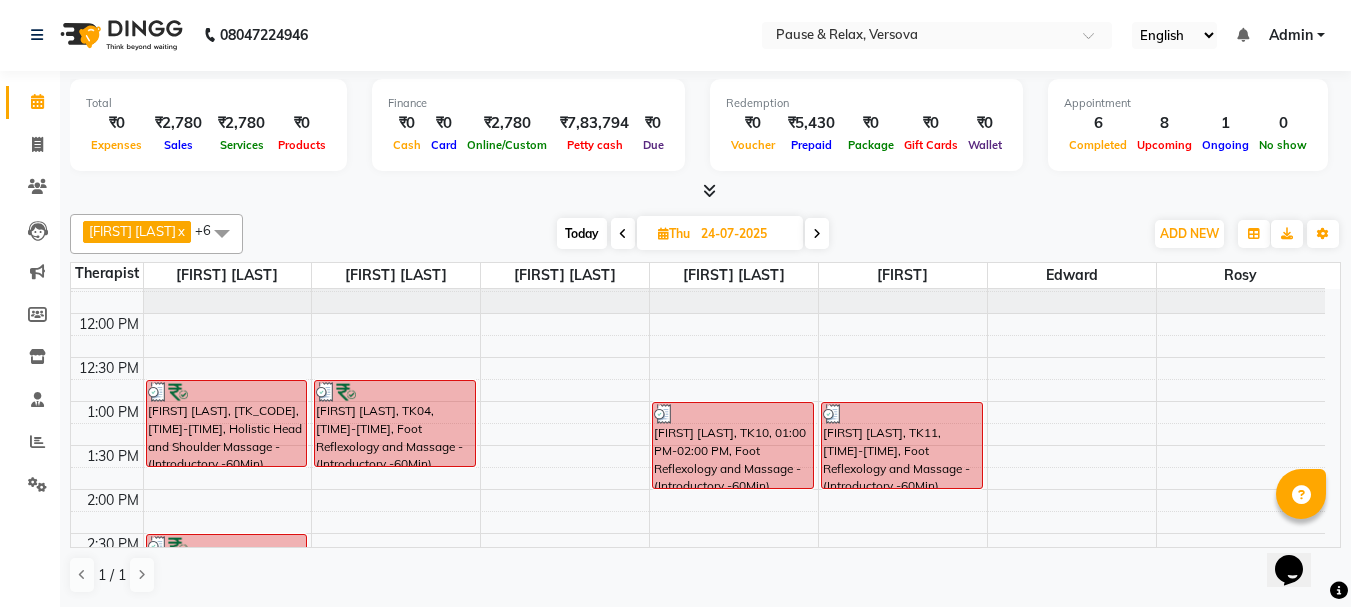 click at bounding box center [623, 234] 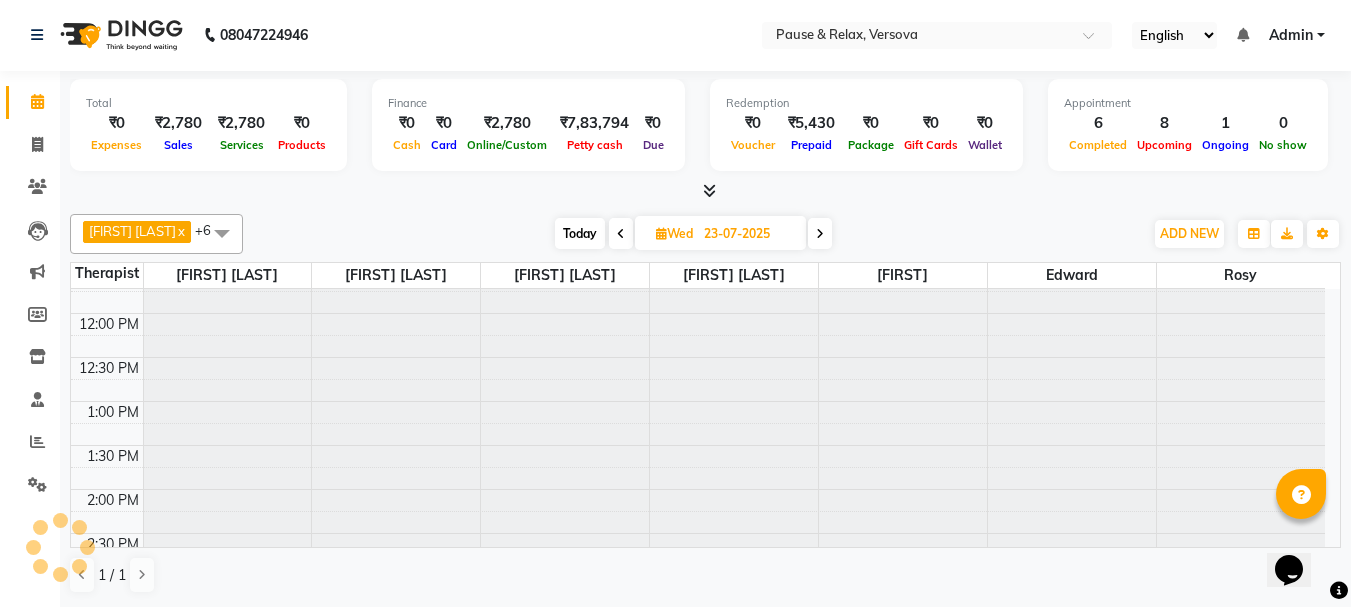 scroll, scrollTop: 441, scrollLeft: 0, axis: vertical 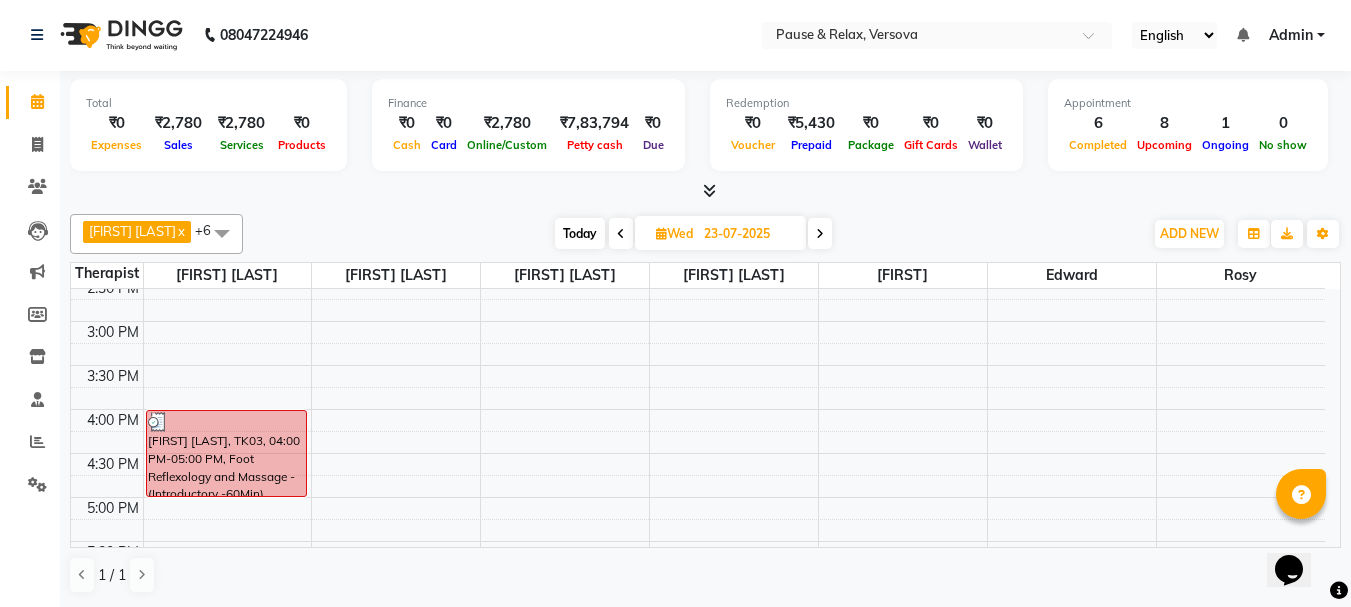 click at bounding box center [621, 234] 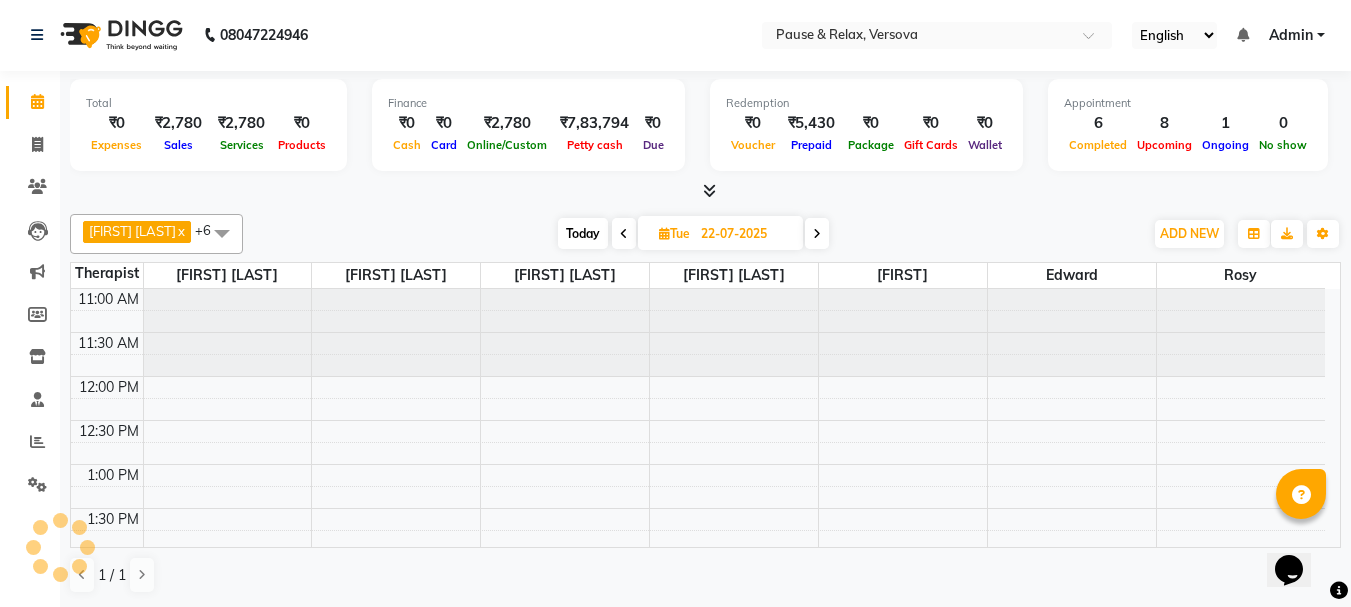 scroll, scrollTop: 441, scrollLeft: 0, axis: vertical 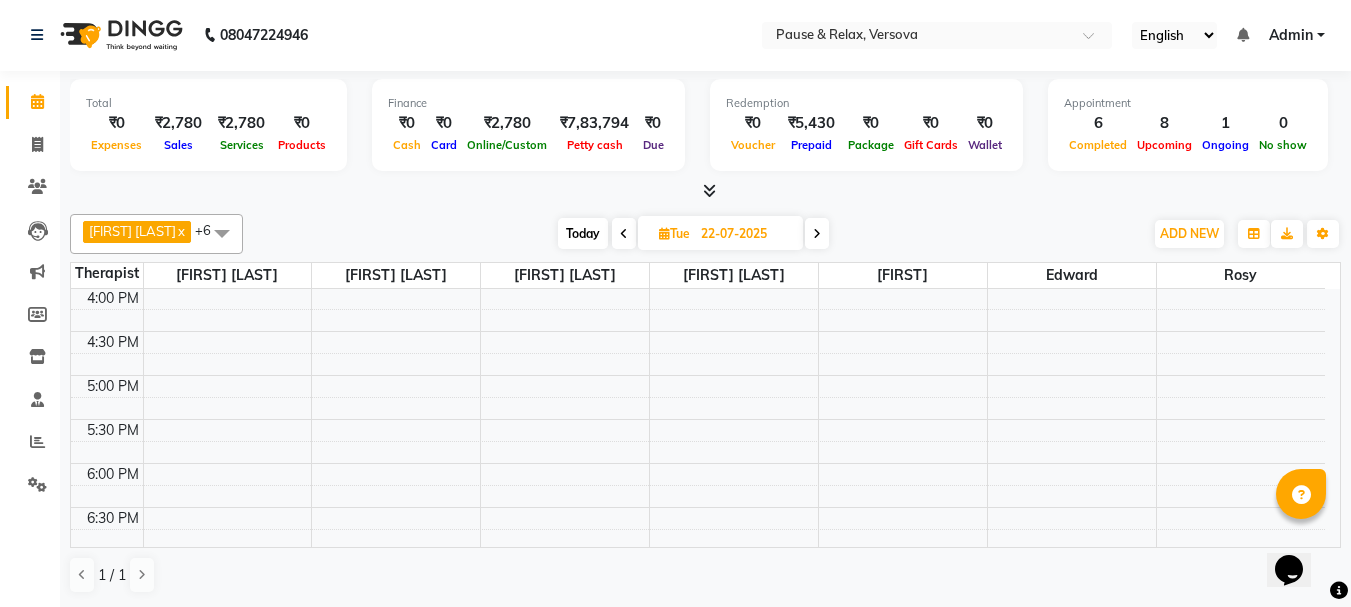 click at bounding box center (624, 234) 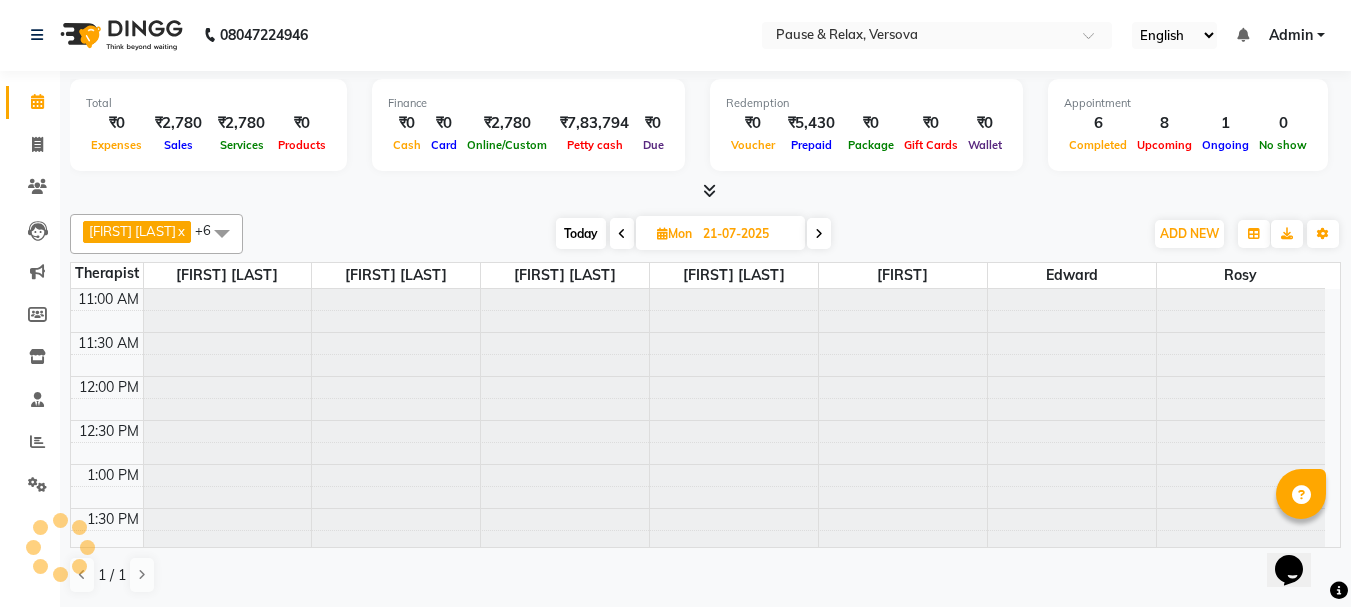 scroll, scrollTop: 441, scrollLeft: 0, axis: vertical 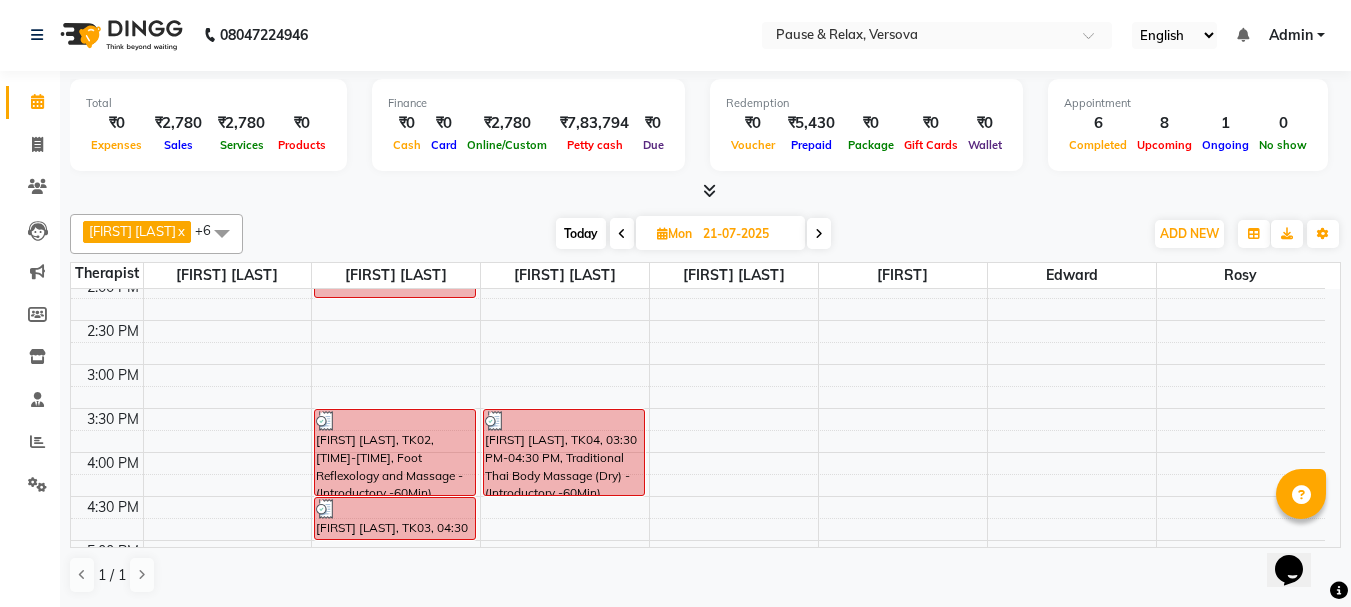 click on "Today" at bounding box center [581, 233] 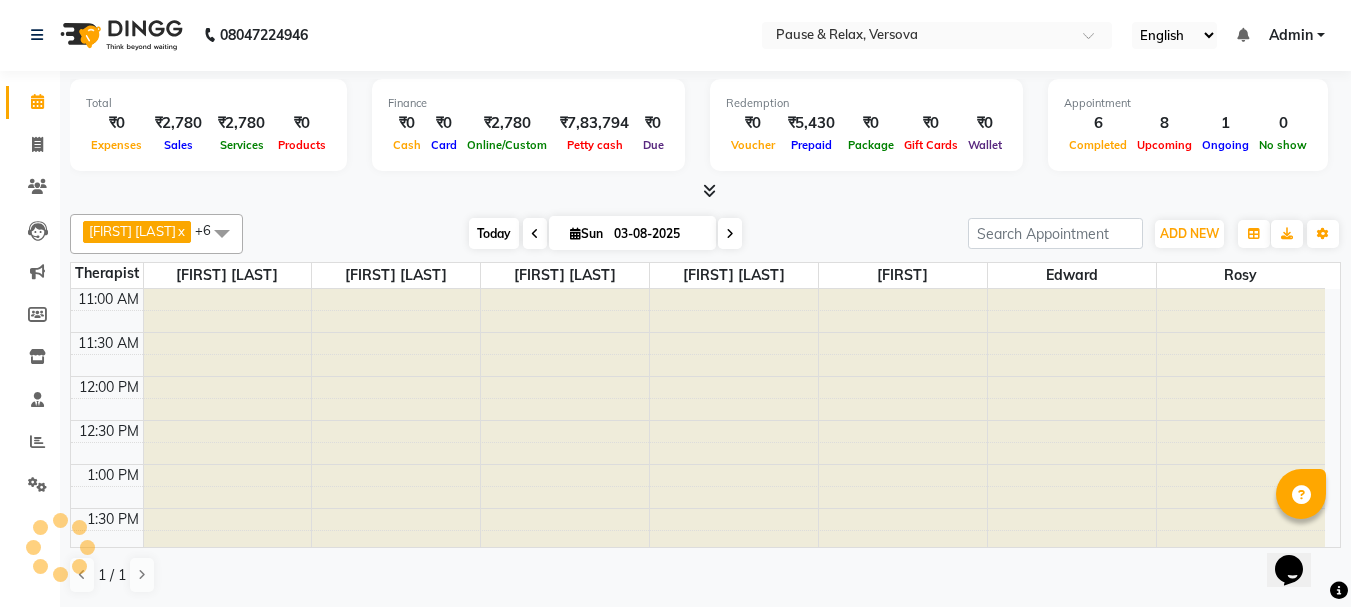 scroll, scrollTop: 441, scrollLeft: 0, axis: vertical 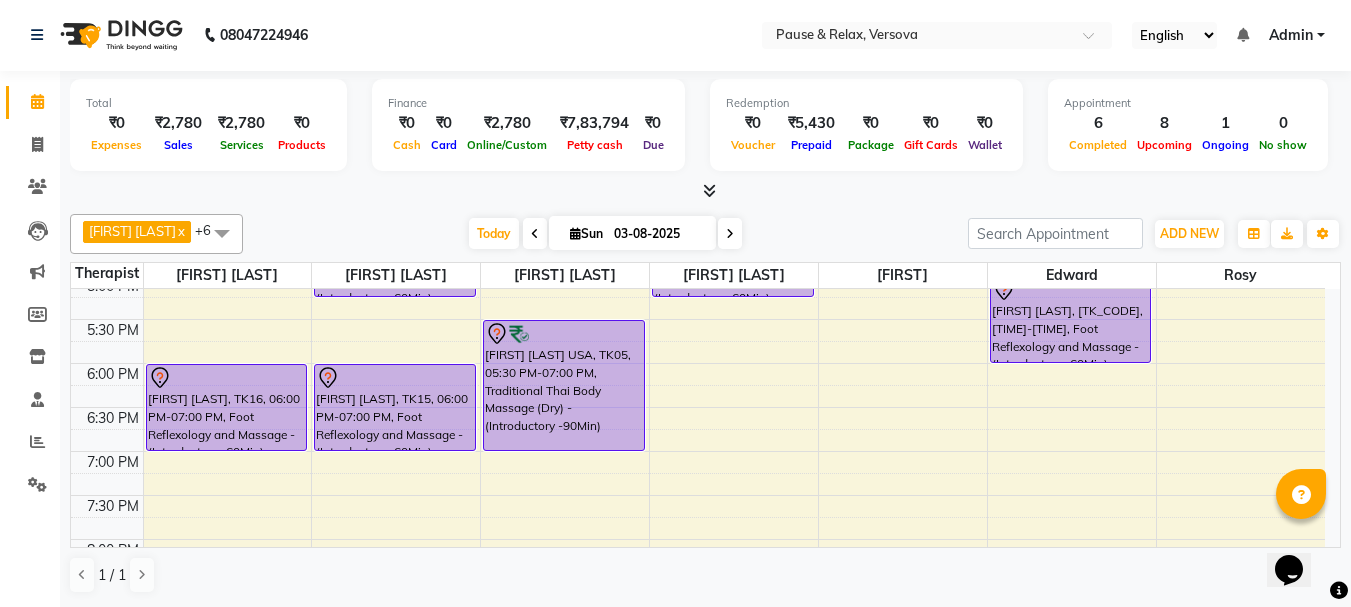 click at bounding box center (535, 234) 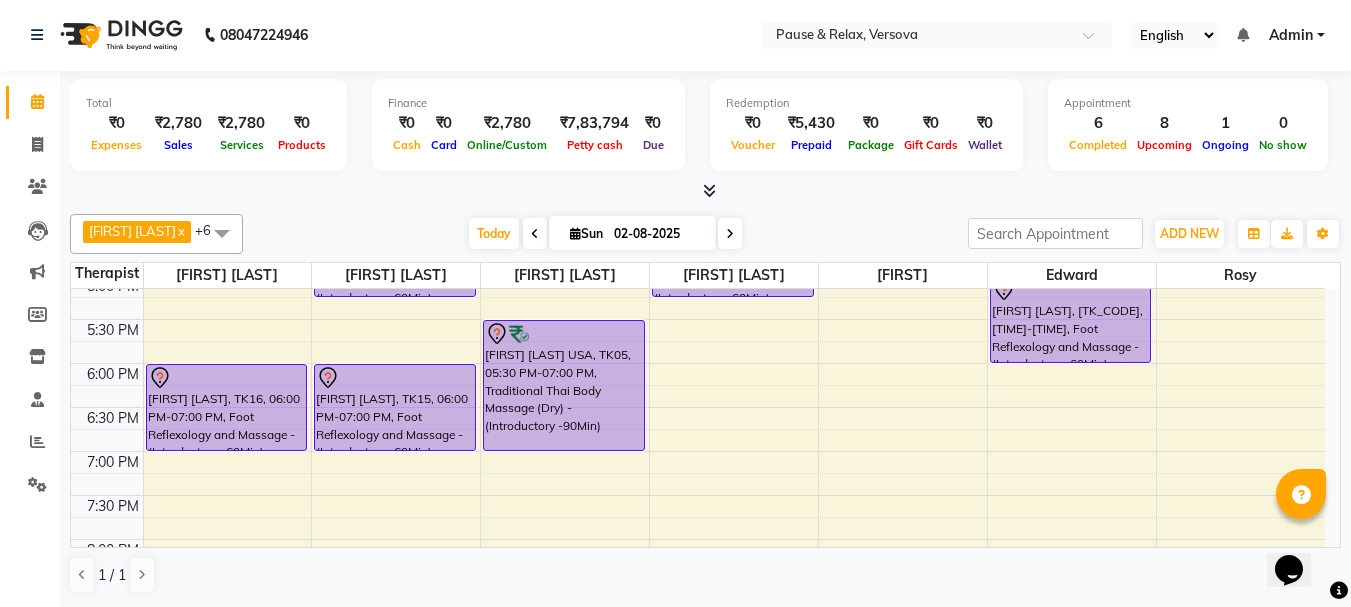 scroll, scrollTop: 441, scrollLeft: 0, axis: vertical 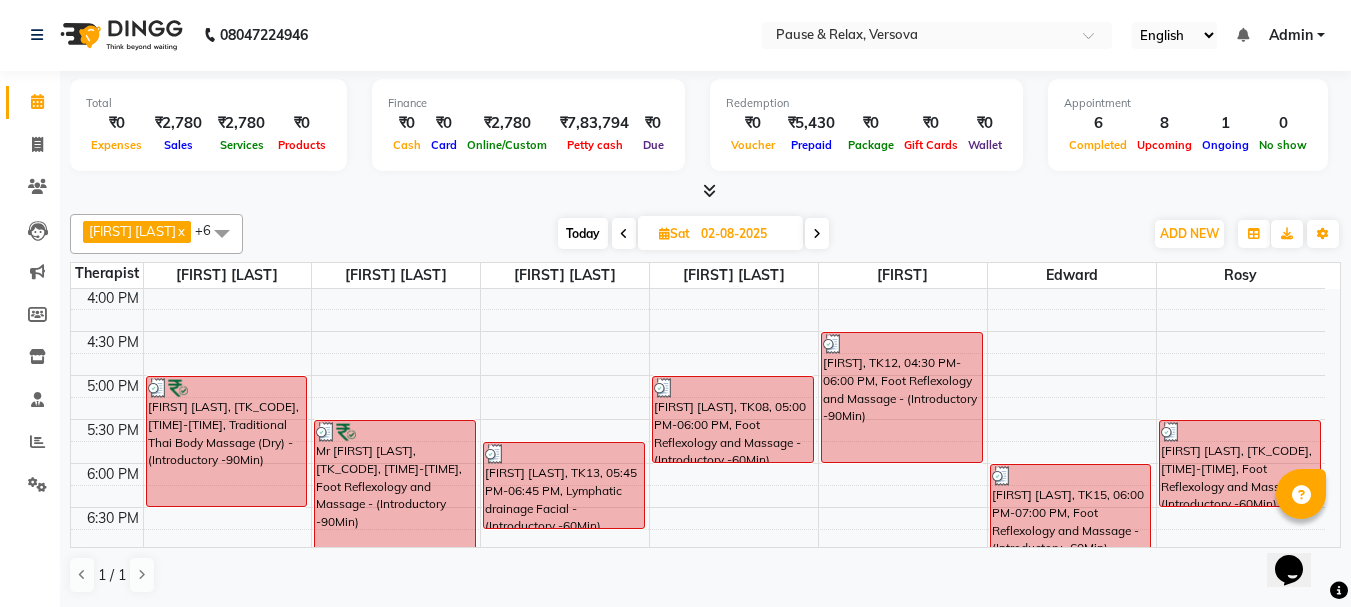 click at bounding box center [817, 233] 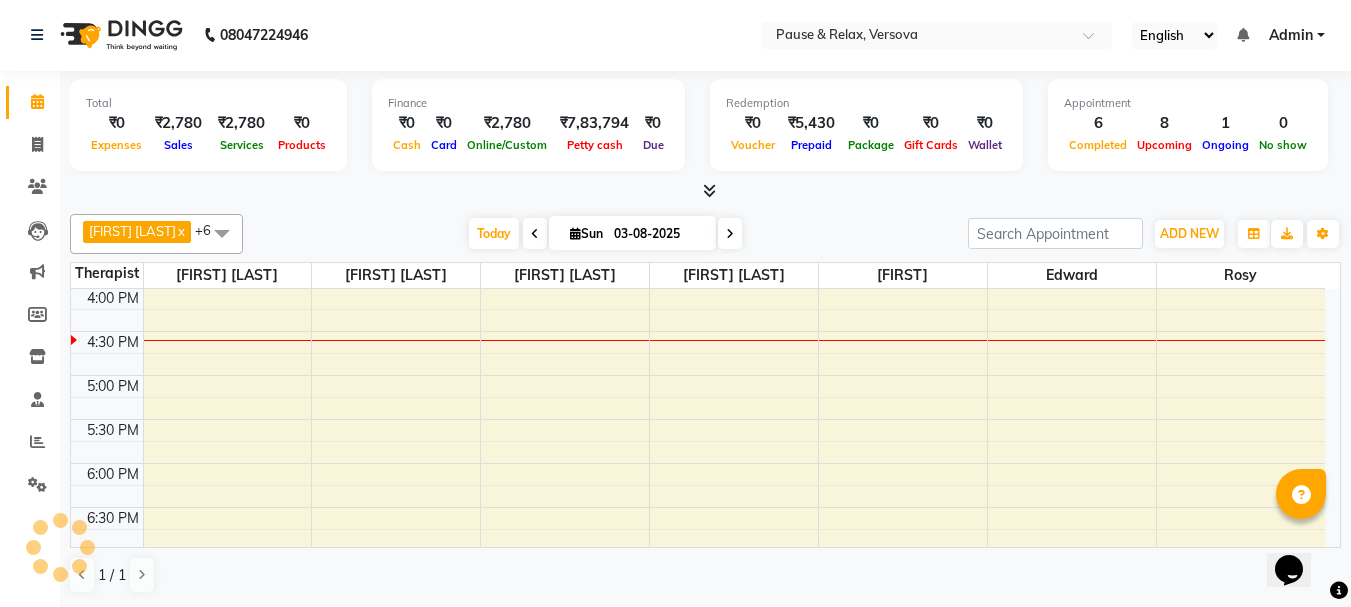 scroll, scrollTop: 441, scrollLeft: 0, axis: vertical 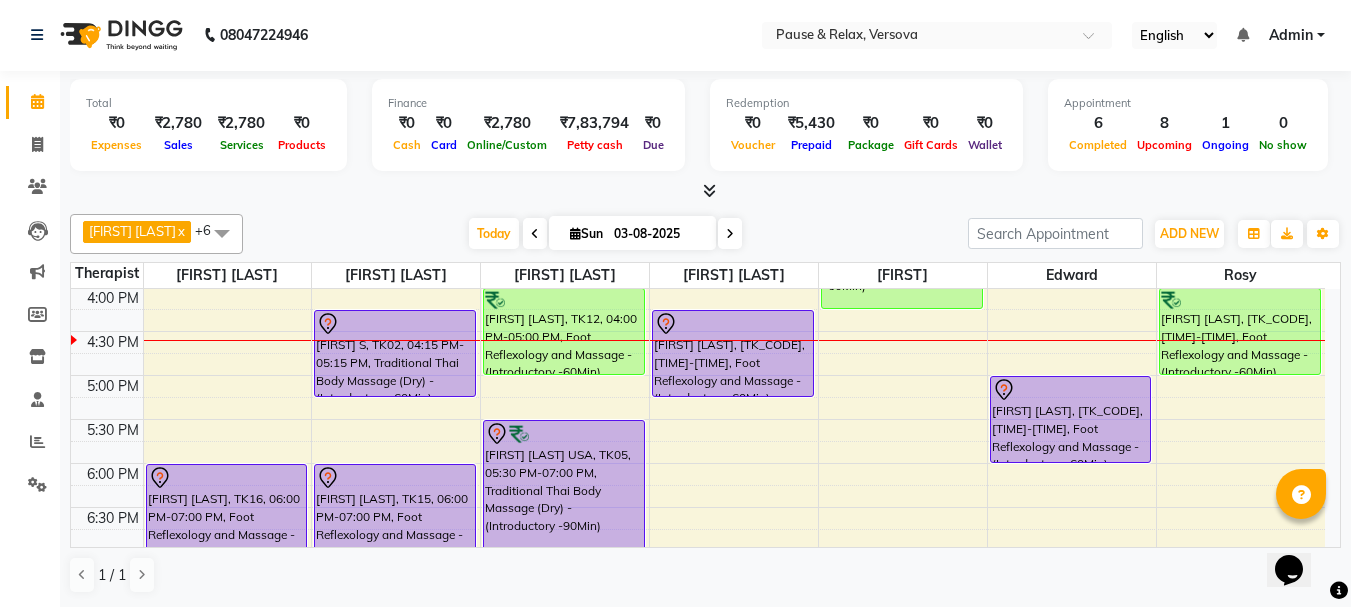 click at bounding box center [535, 234] 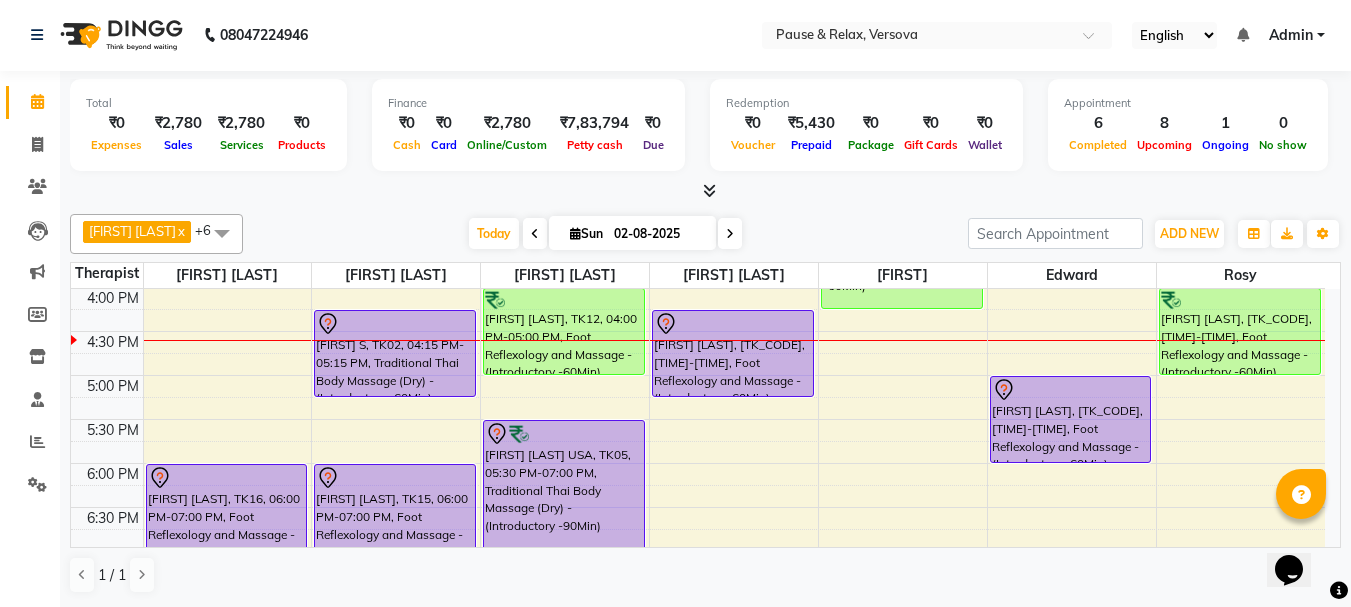 scroll, scrollTop: 441, scrollLeft: 0, axis: vertical 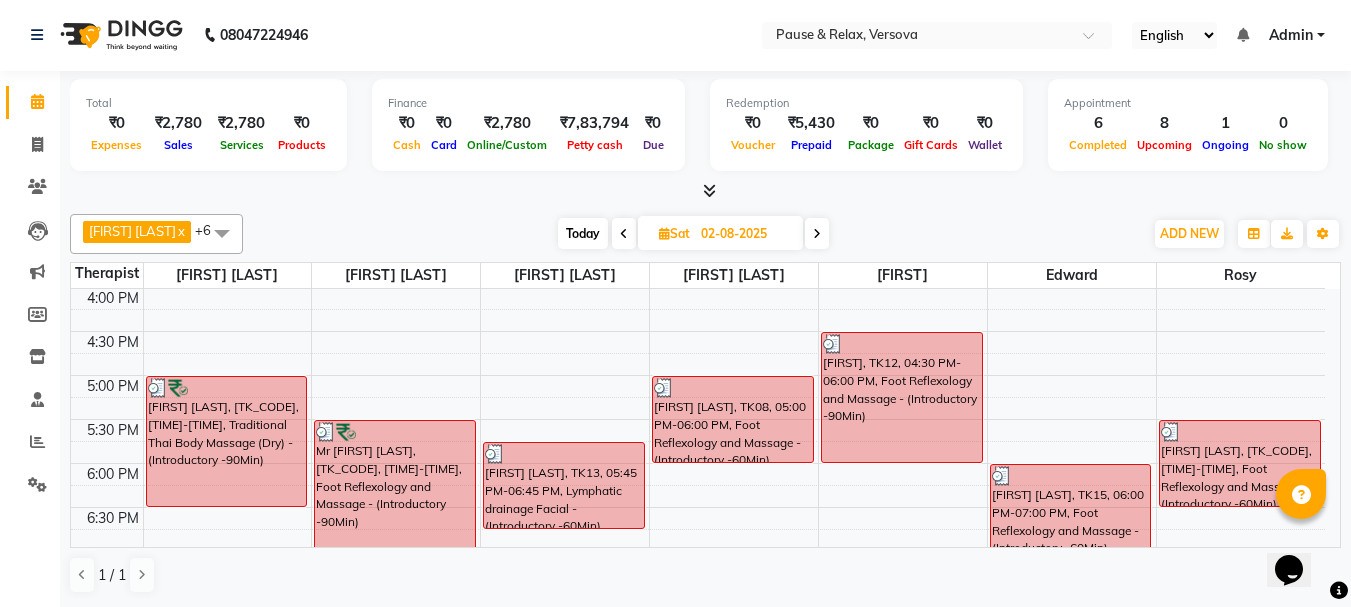 click on "Today  Sat 02-08-2025" at bounding box center (693, 234) 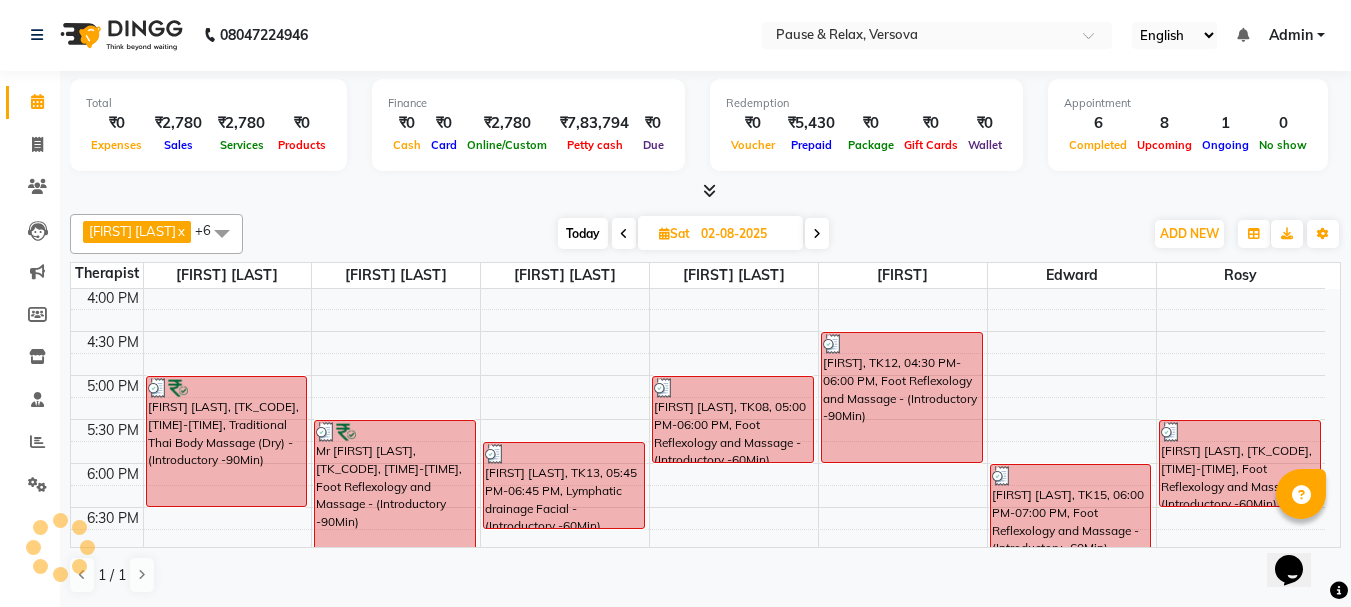 click on "Today  Sat 02-08-2025" at bounding box center (693, 234) 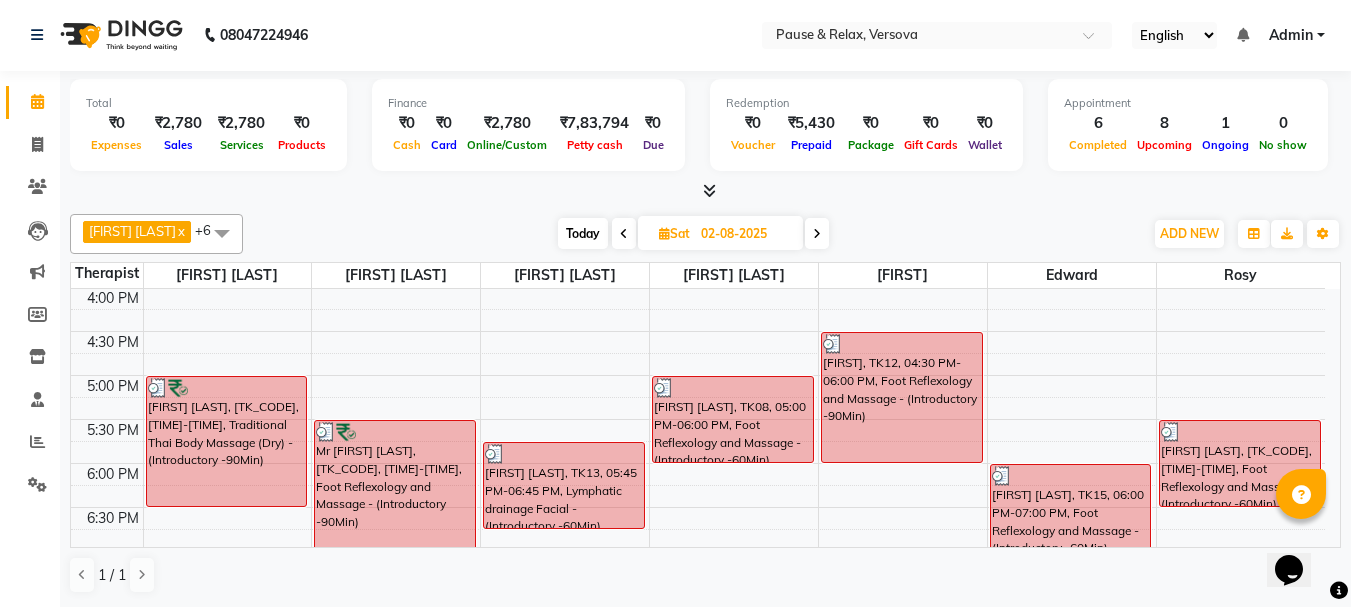 click at bounding box center [624, 233] 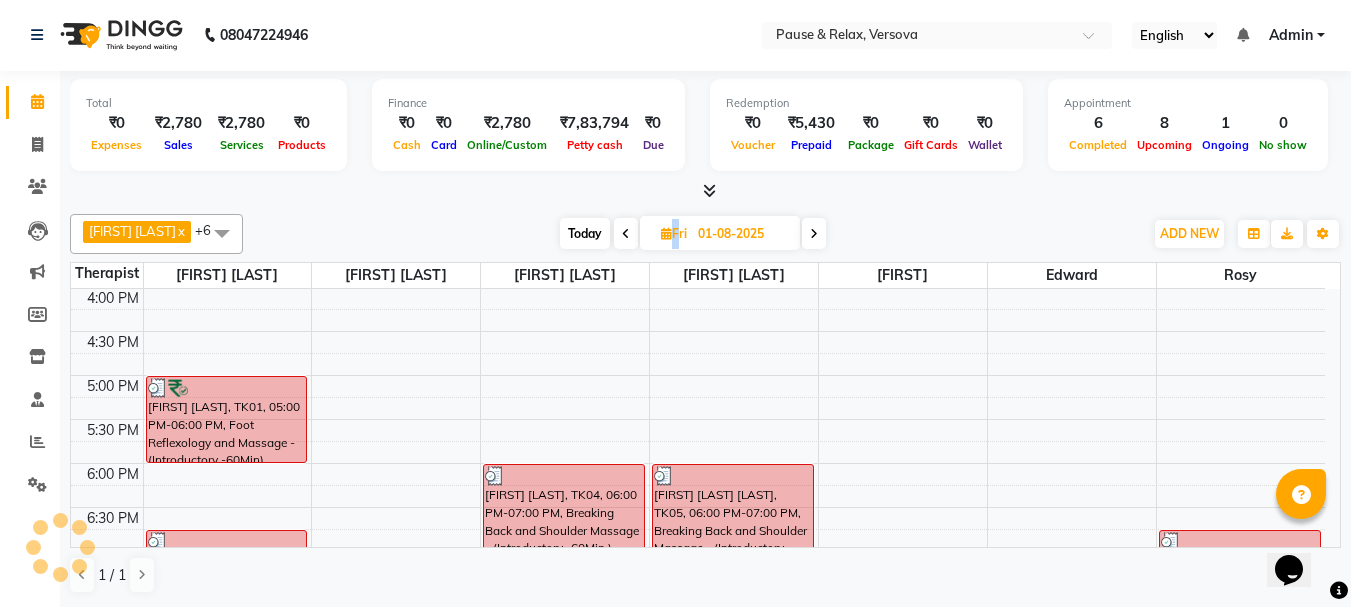 click at bounding box center [626, 234] 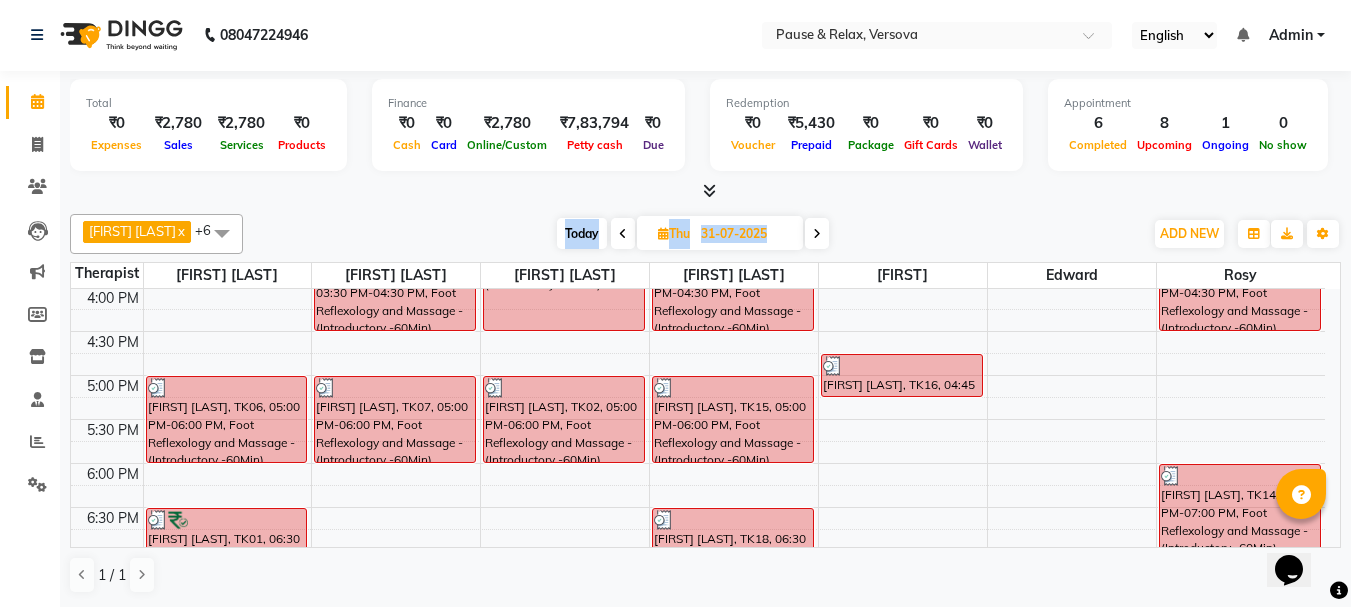 click at bounding box center [623, 233] 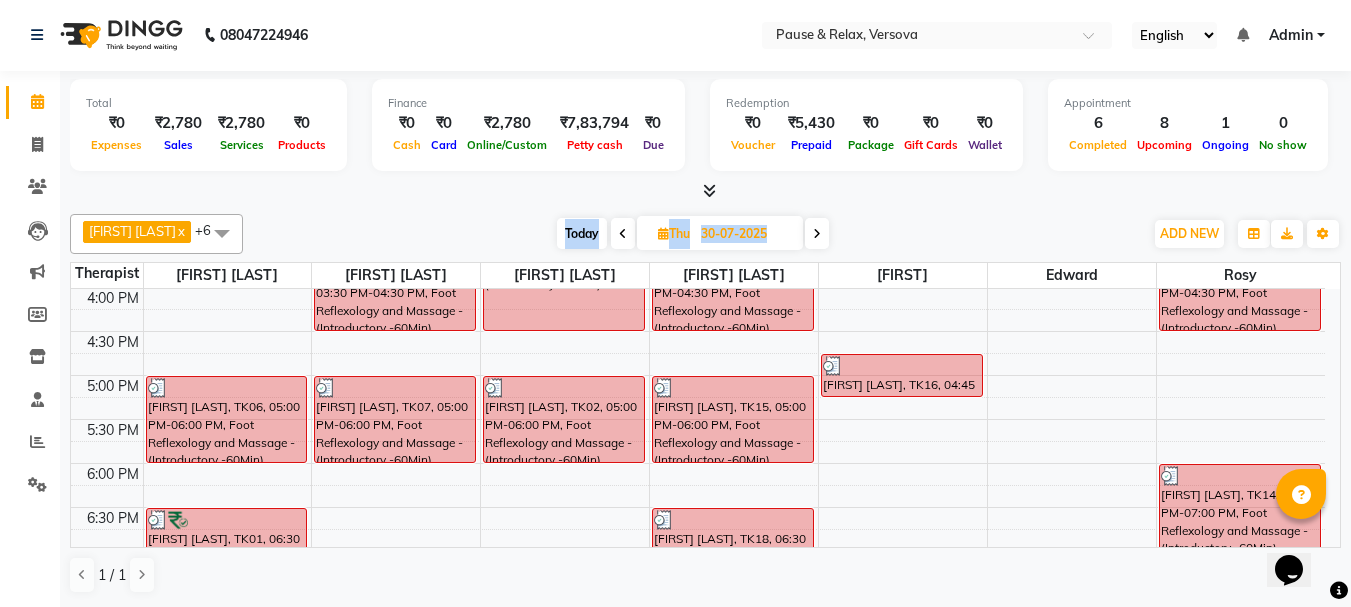 scroll, scrollTop: 441, scrollLeft: 0, axis: vertical 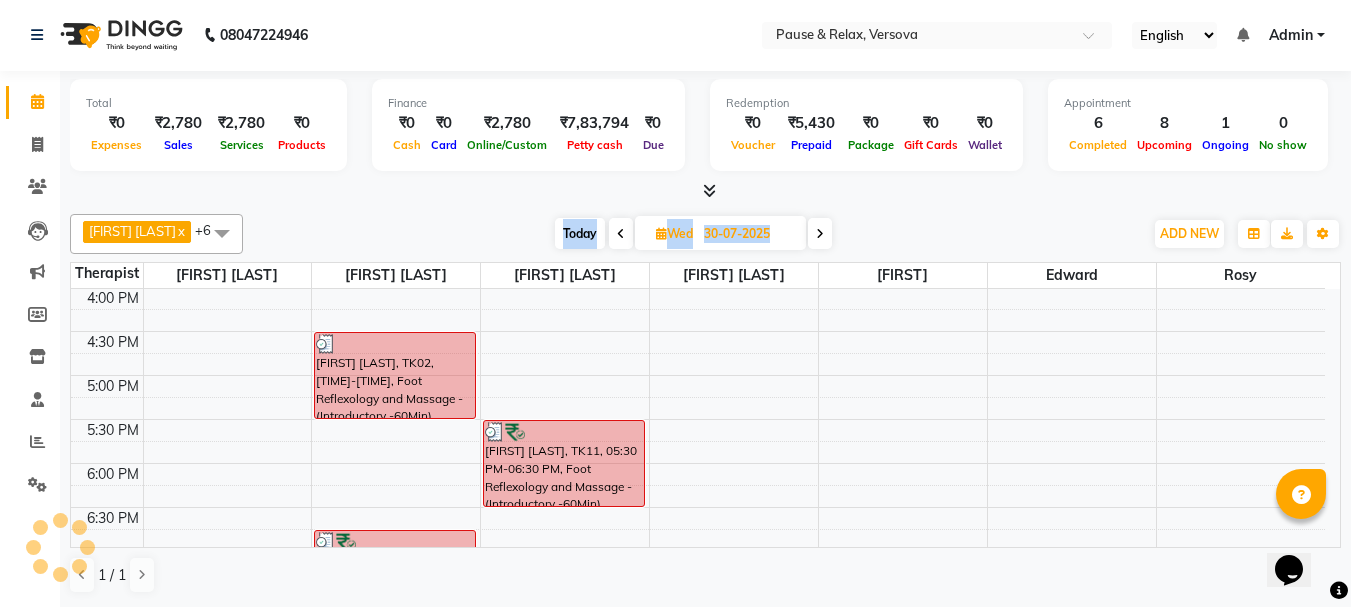 click at bounding box center [621, 233] 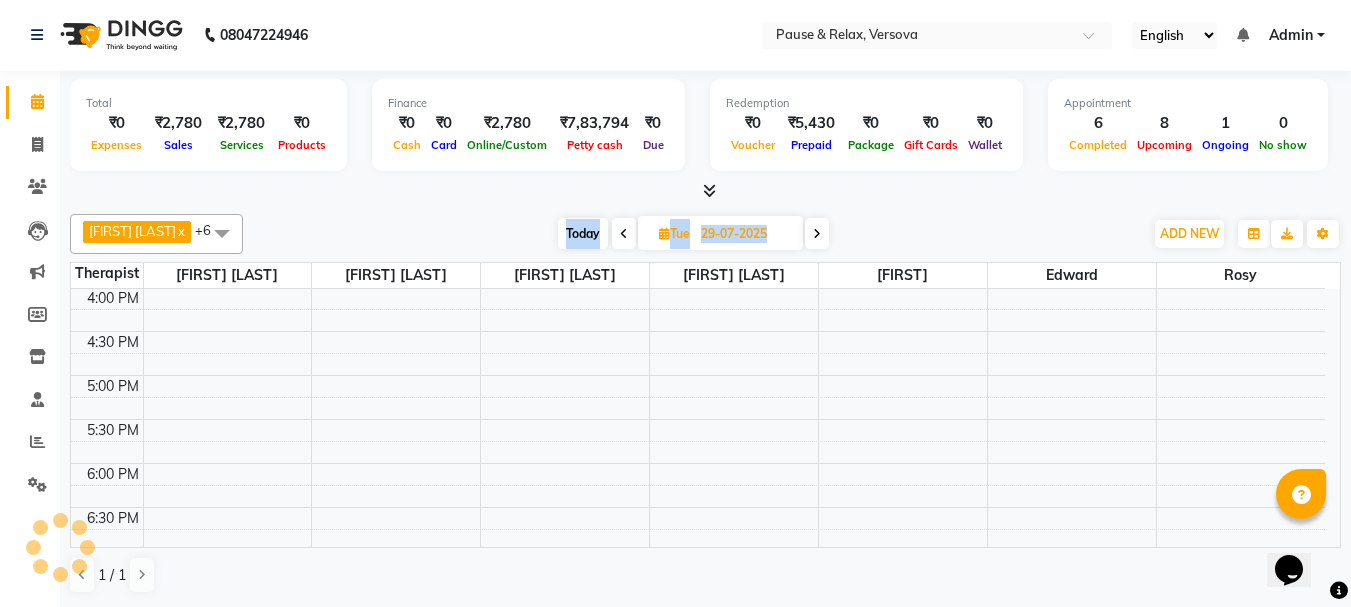 click at bounding box center (624, 234) 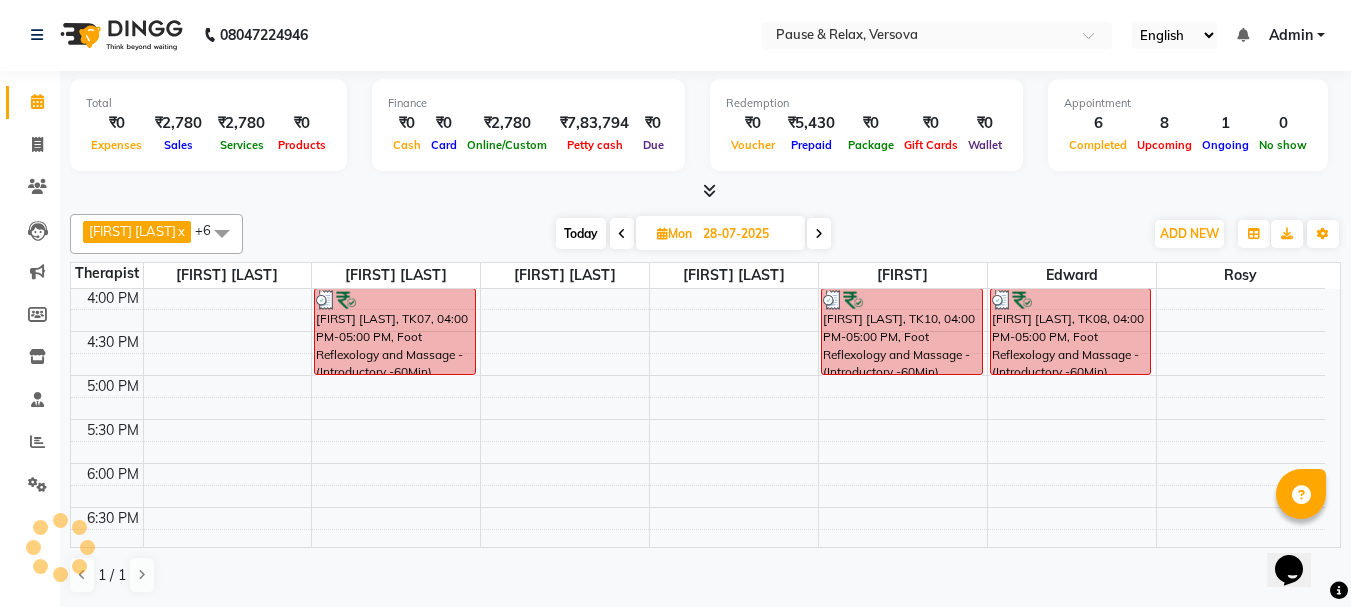 click at bounding box center [622, 234] 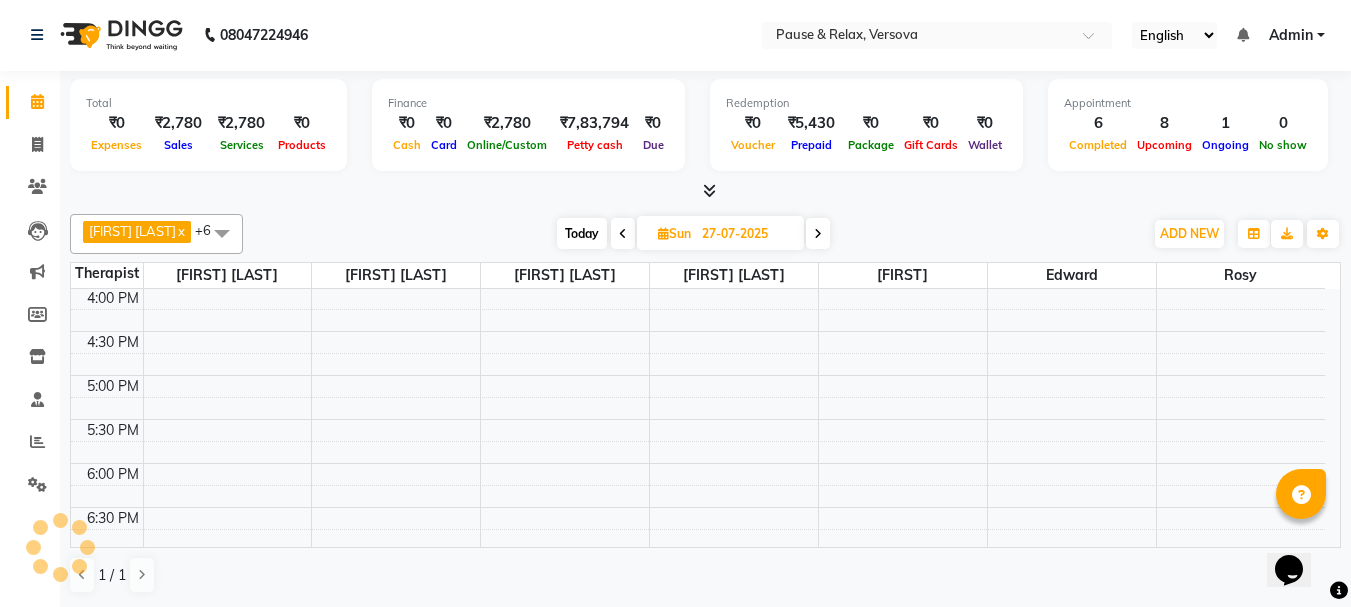 click at bounding box center (623, 234) 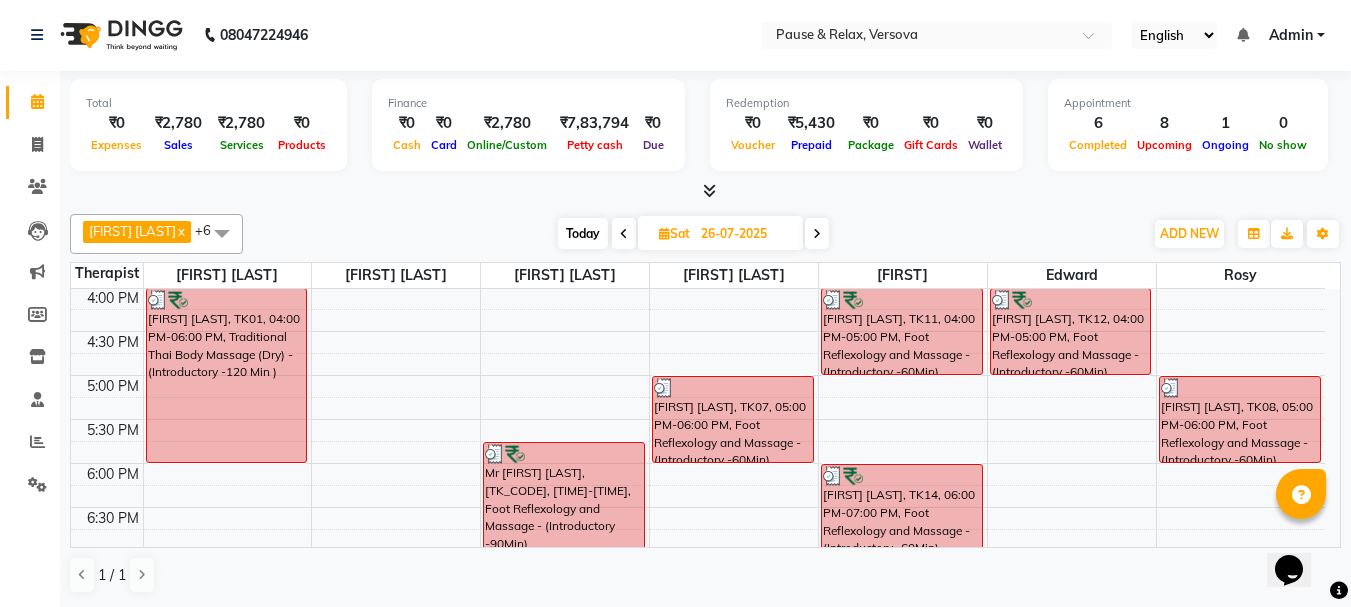 click at bounding box center (624, 234) 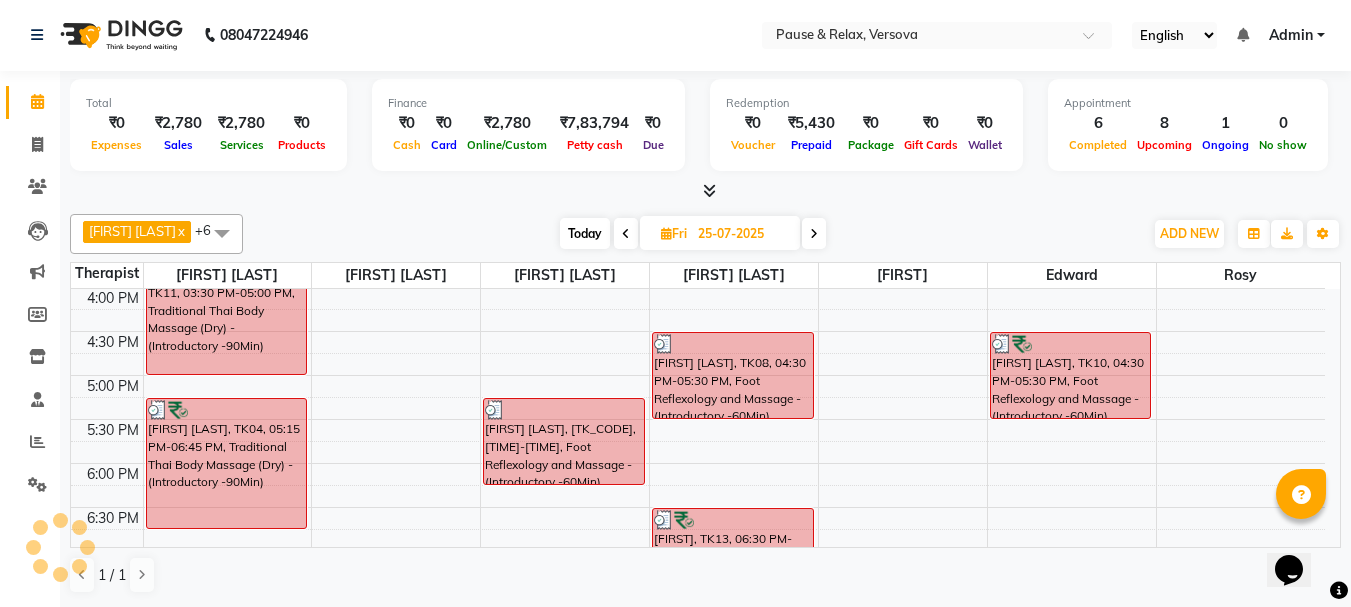 click at bounding box center (626, 234) 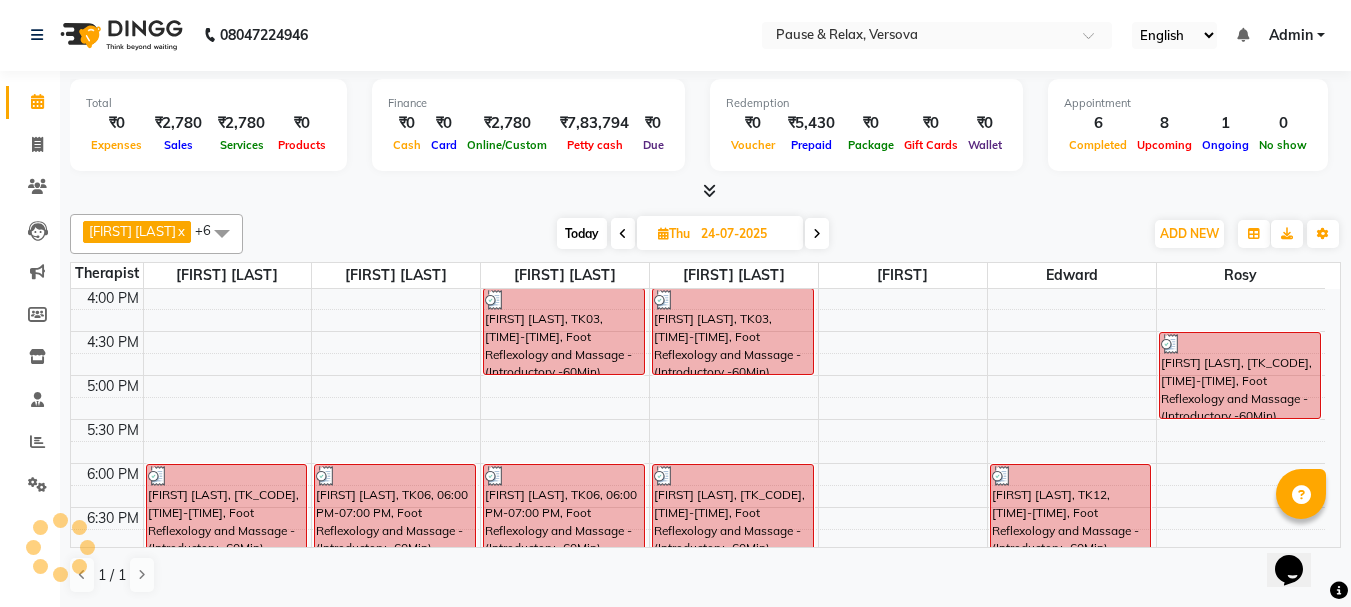 click at bounding box center (623, 234) 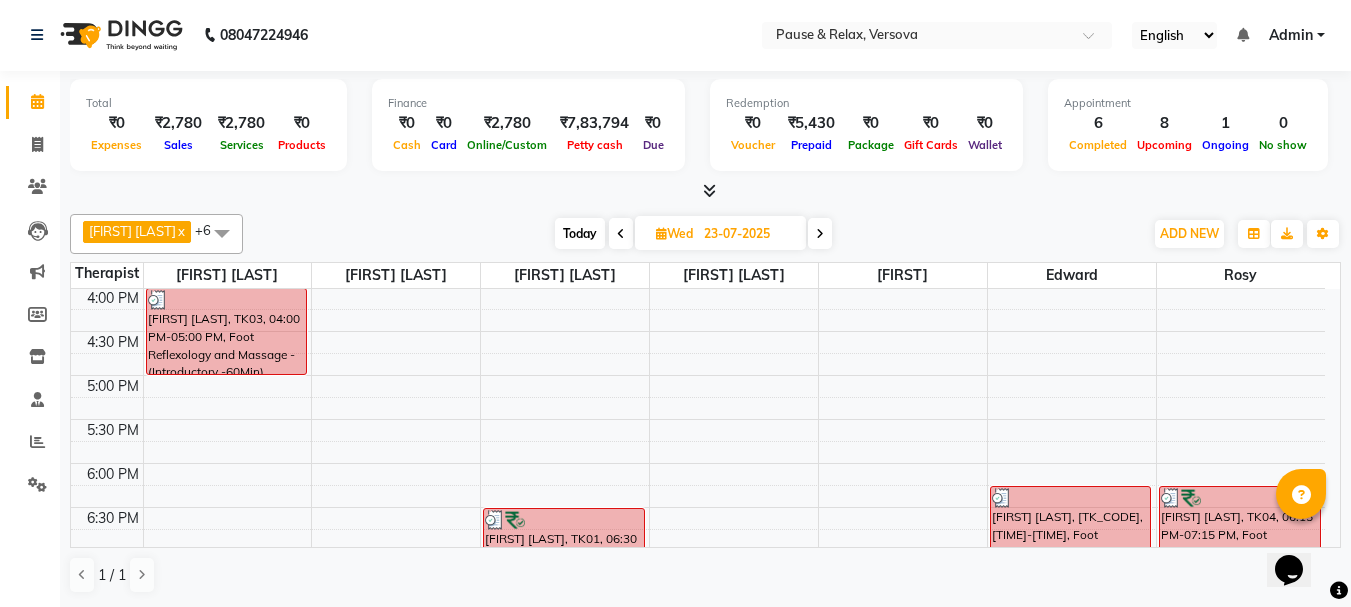 click at bounding box center (621, 234) 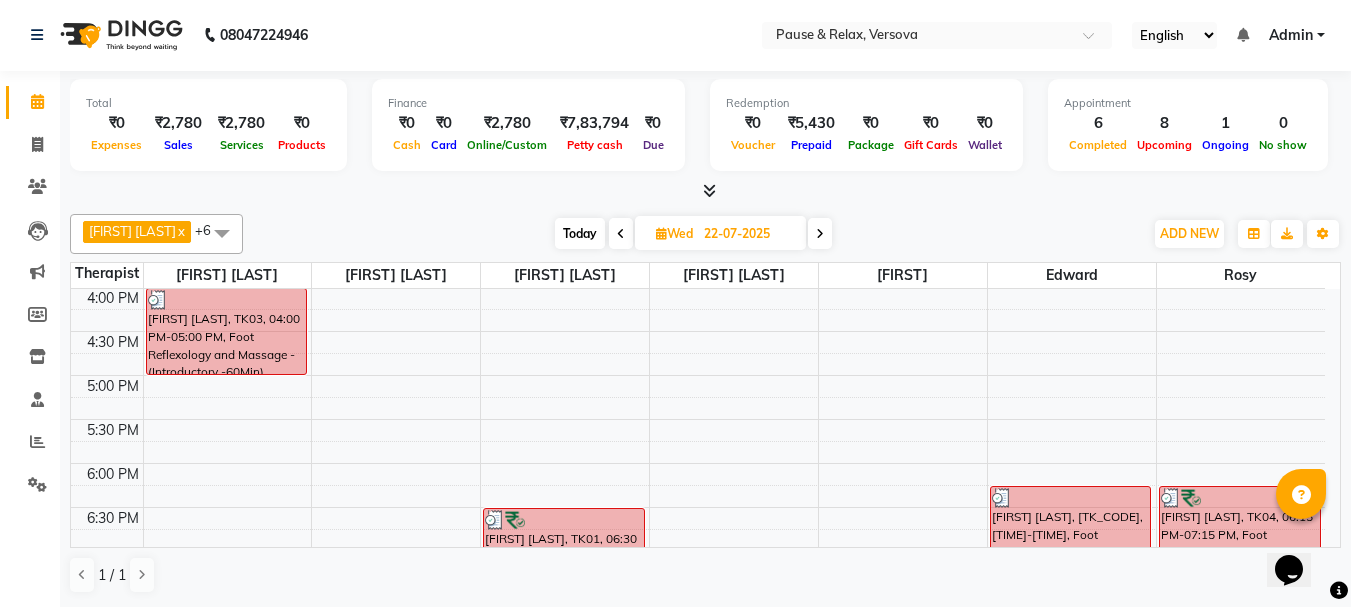 scroll, scrollTop: 441, scrollLeft: 0, axis: vertical 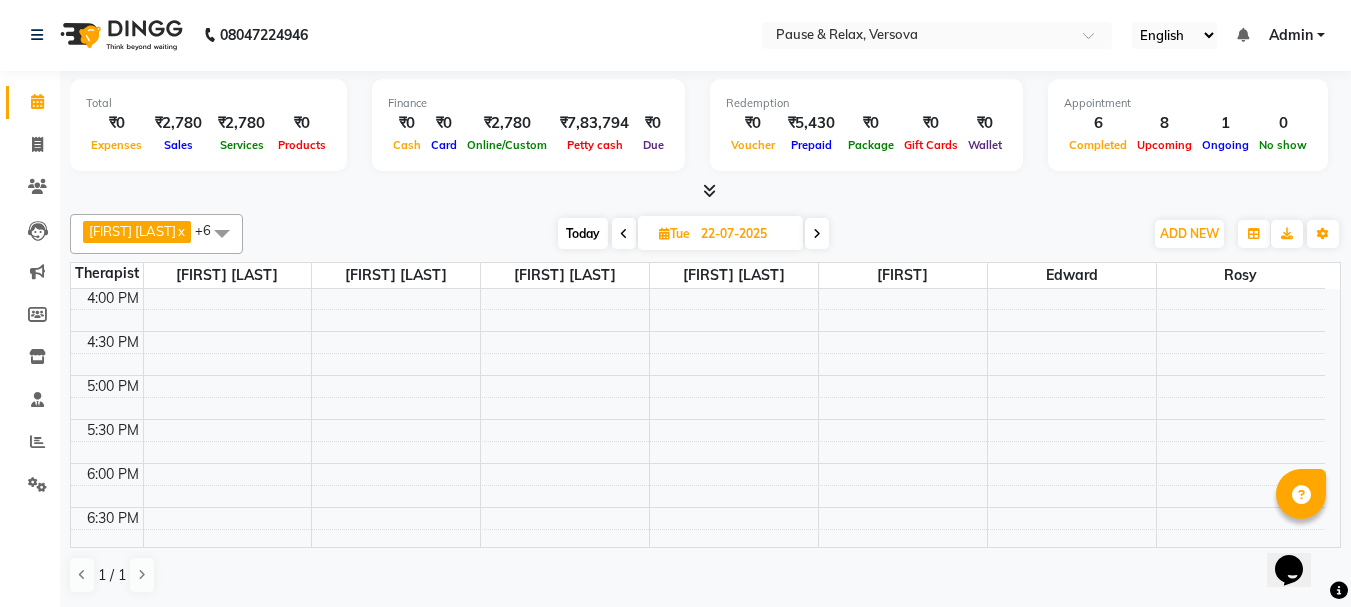 click at bounding box center [624, 234] 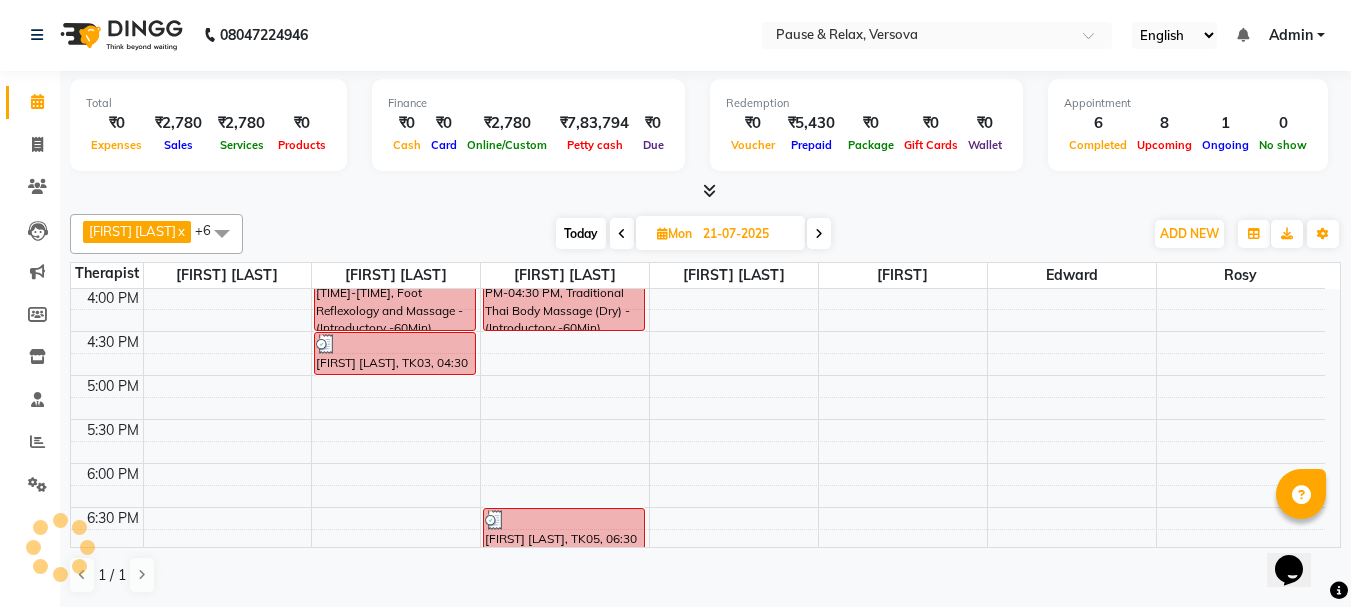 scroll, scrollTop: 441, scrollLeft: 0, axis: vertical 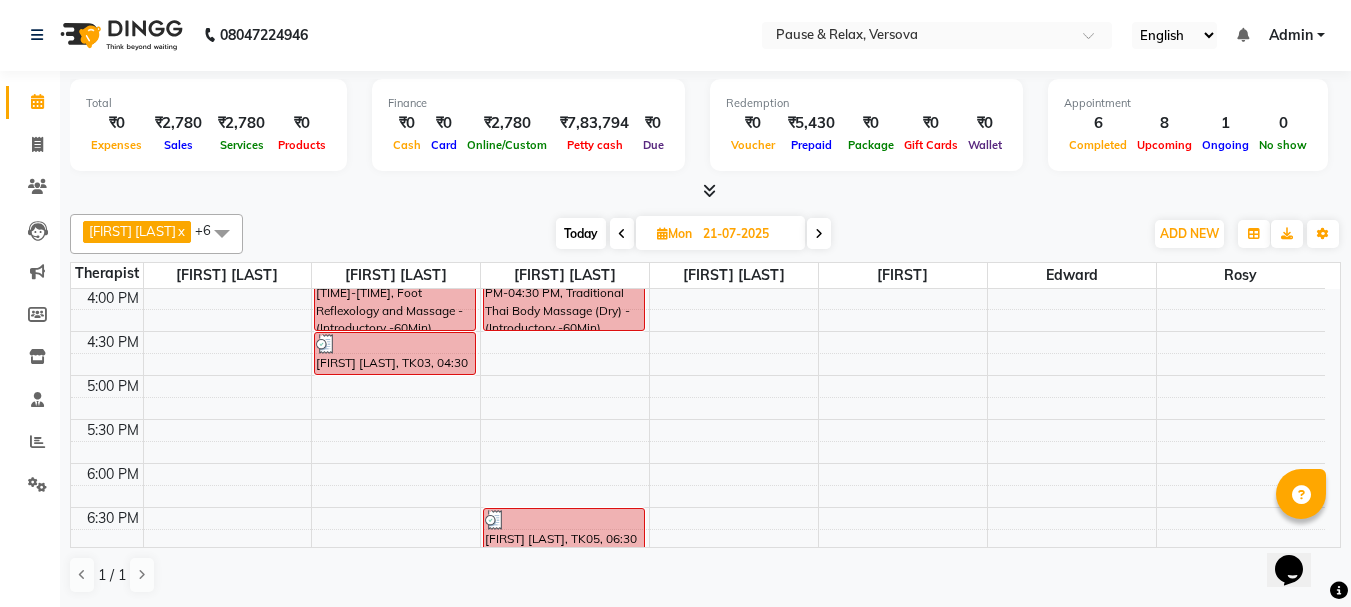 click at bounding box center [819, 234] 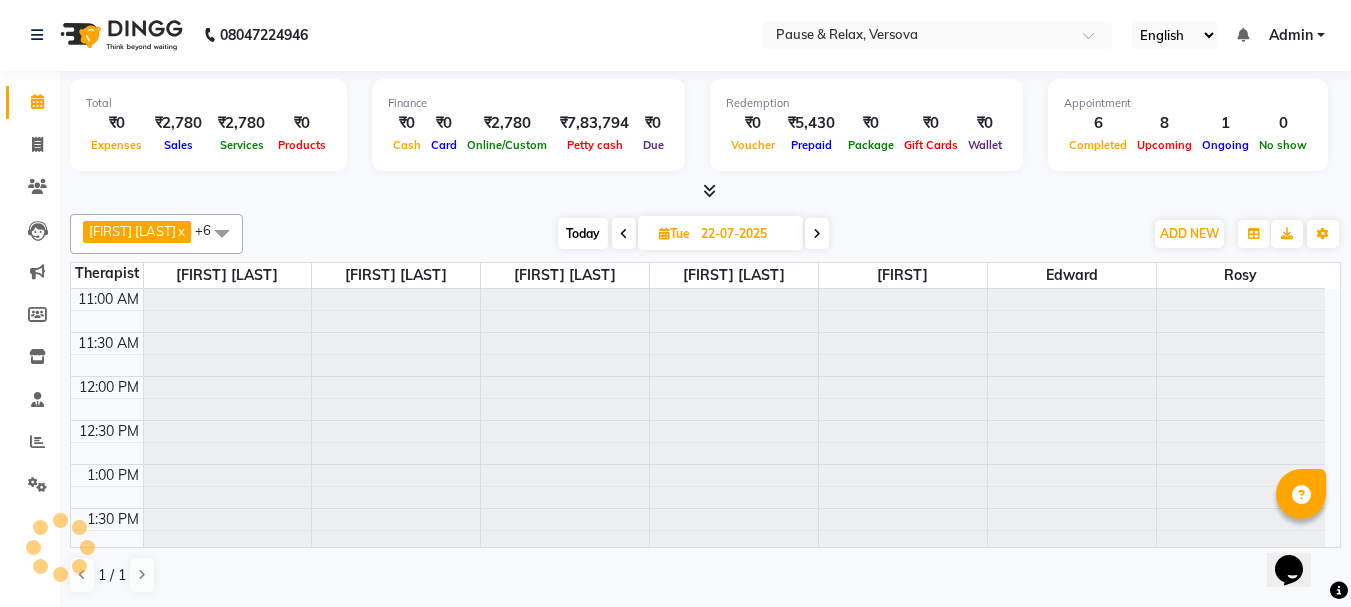 scroll, scrollTop: 441, scrollLeft: 0, axis: vertical 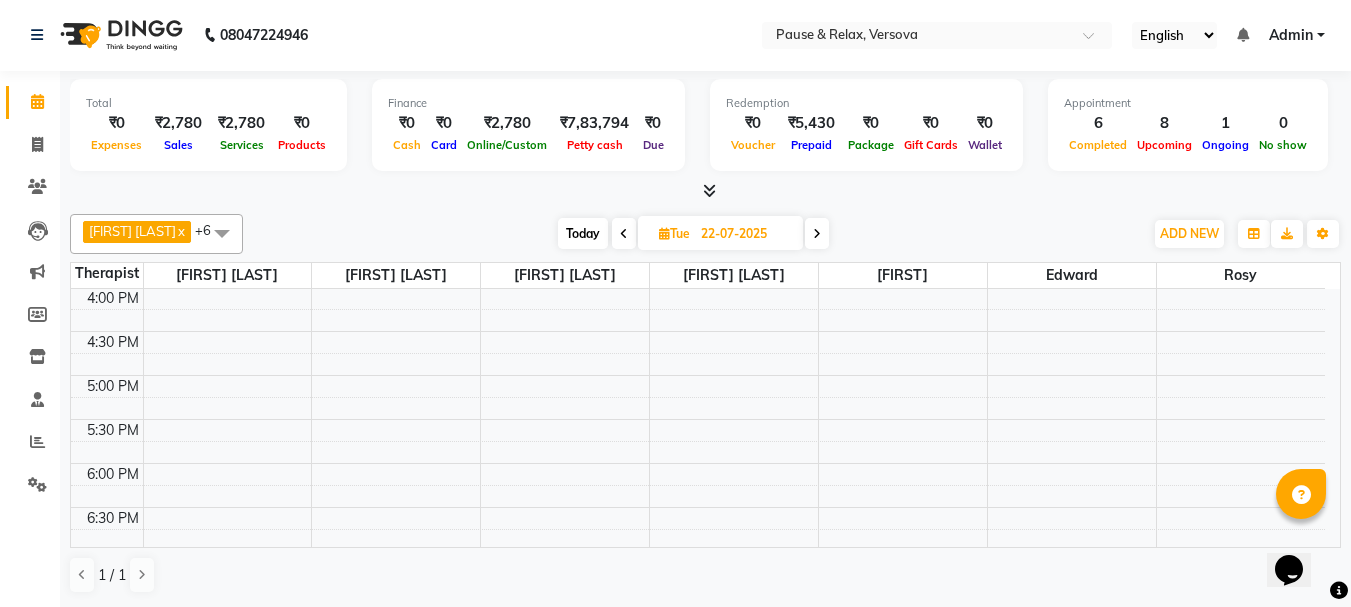 click at bounding box center (817, 233) 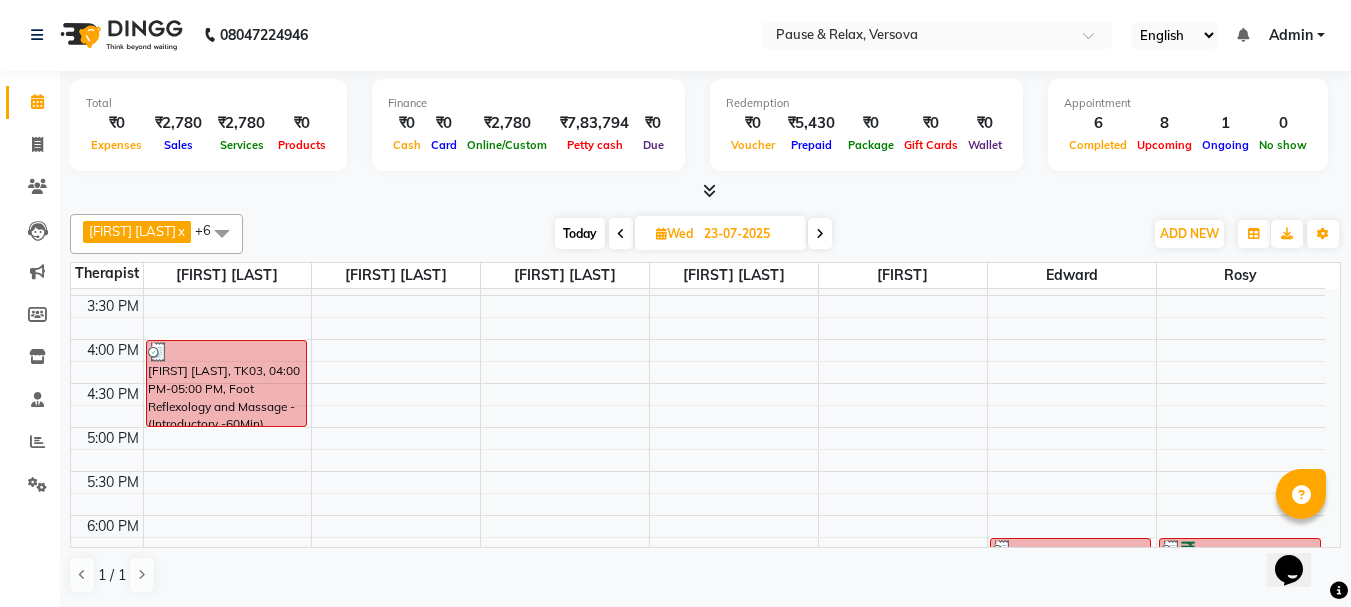 scroll, scrollTop: 349, scrollLeft: 0, axis: vertical 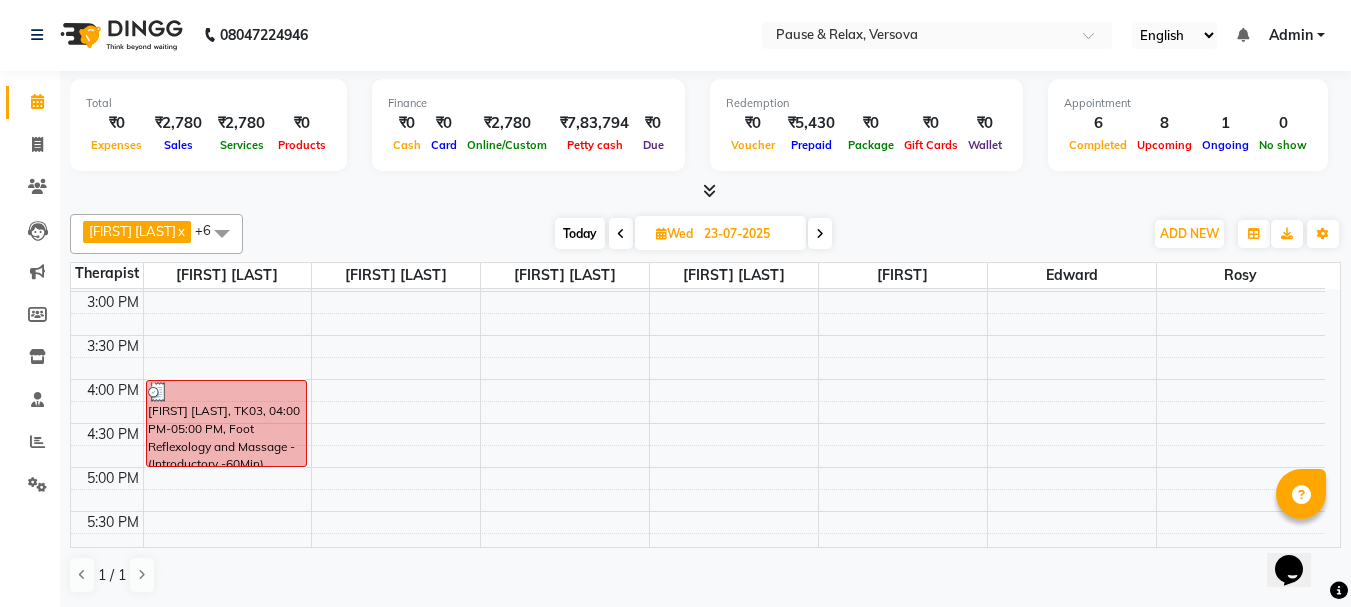 click at bounding box center [820, 234] 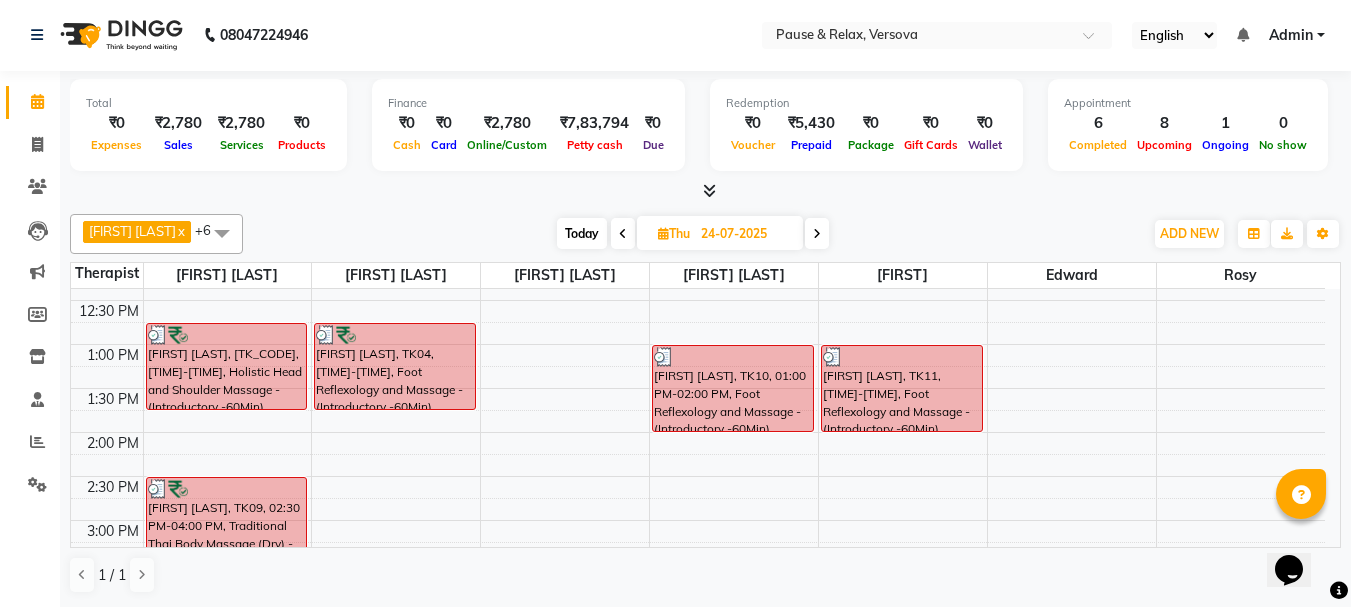 scroll, scrollTop: 67, scrollLeft: 0, axis: vertical 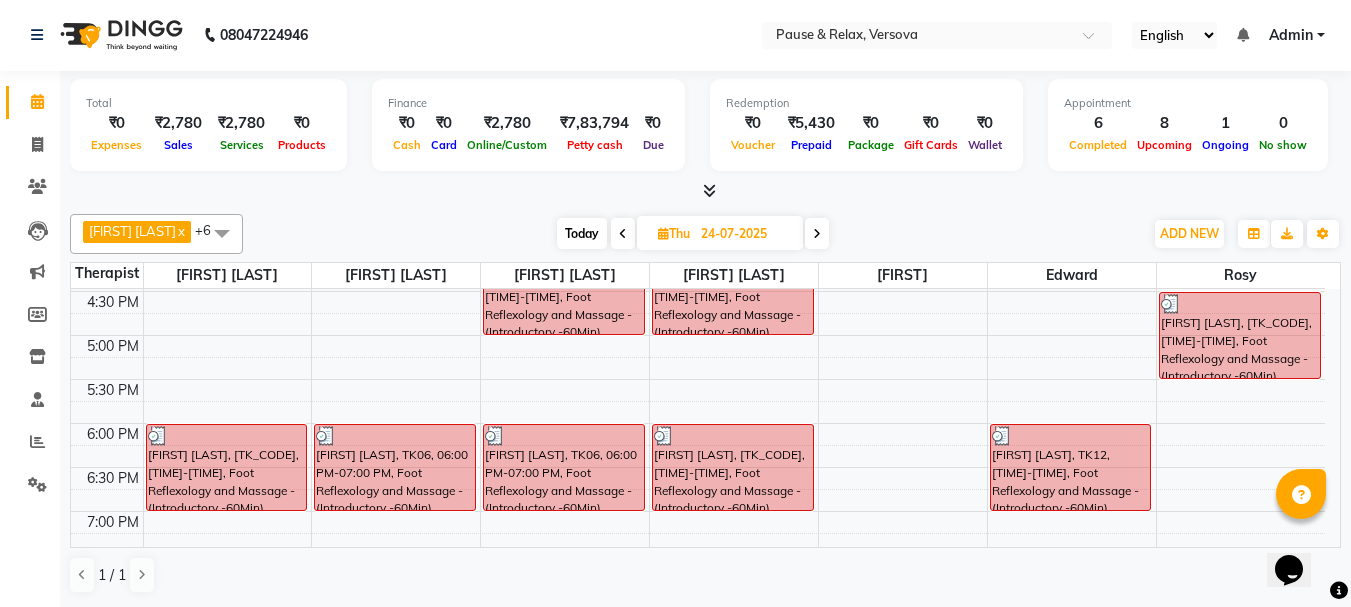 click at bounding box center [817, 234] 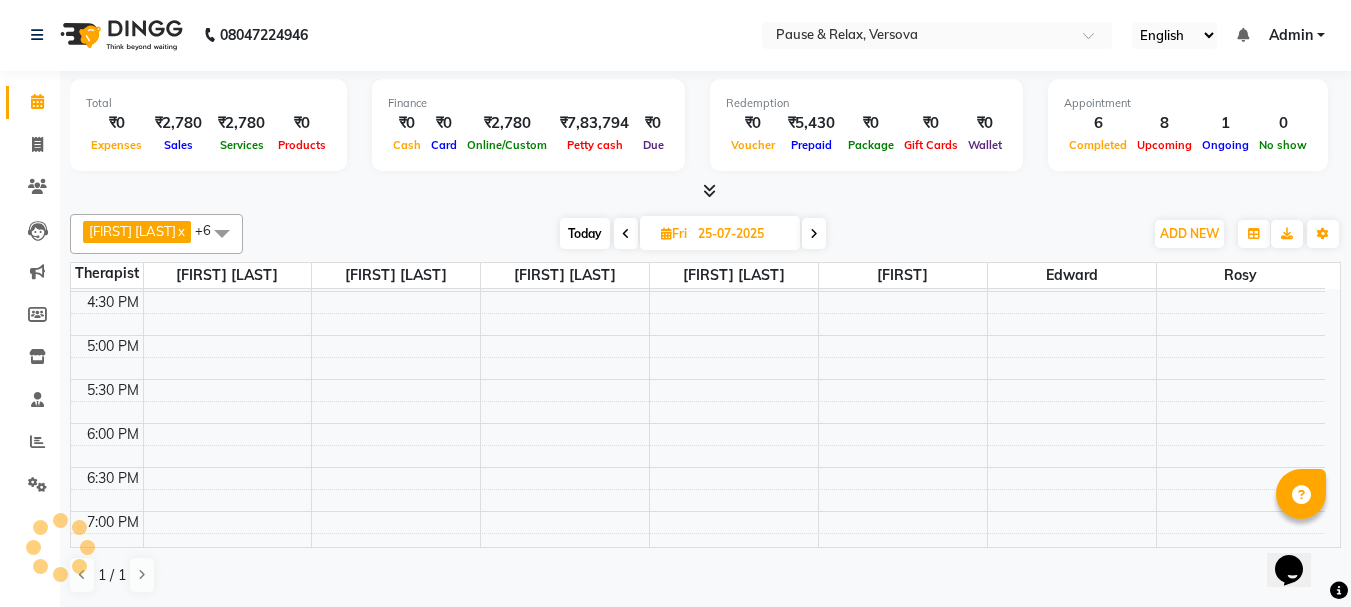 scroll, scrollTop: 441, scrollLeft: 0, axis: vertical 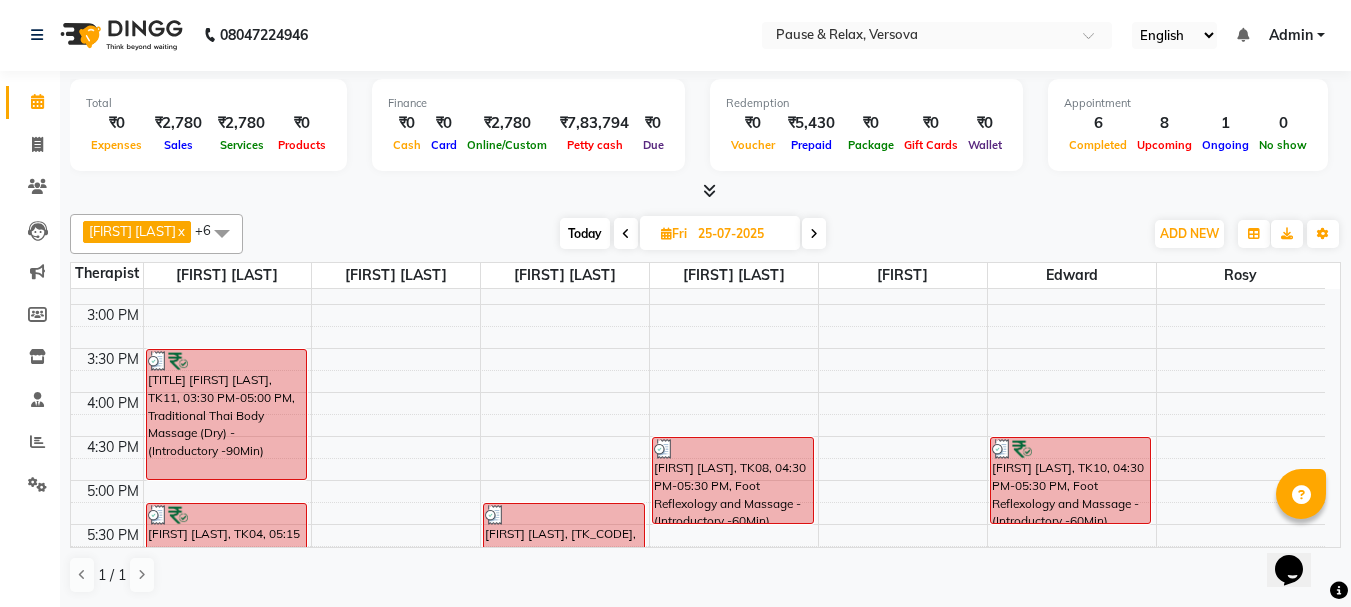 click at bounding box center (814, 234) 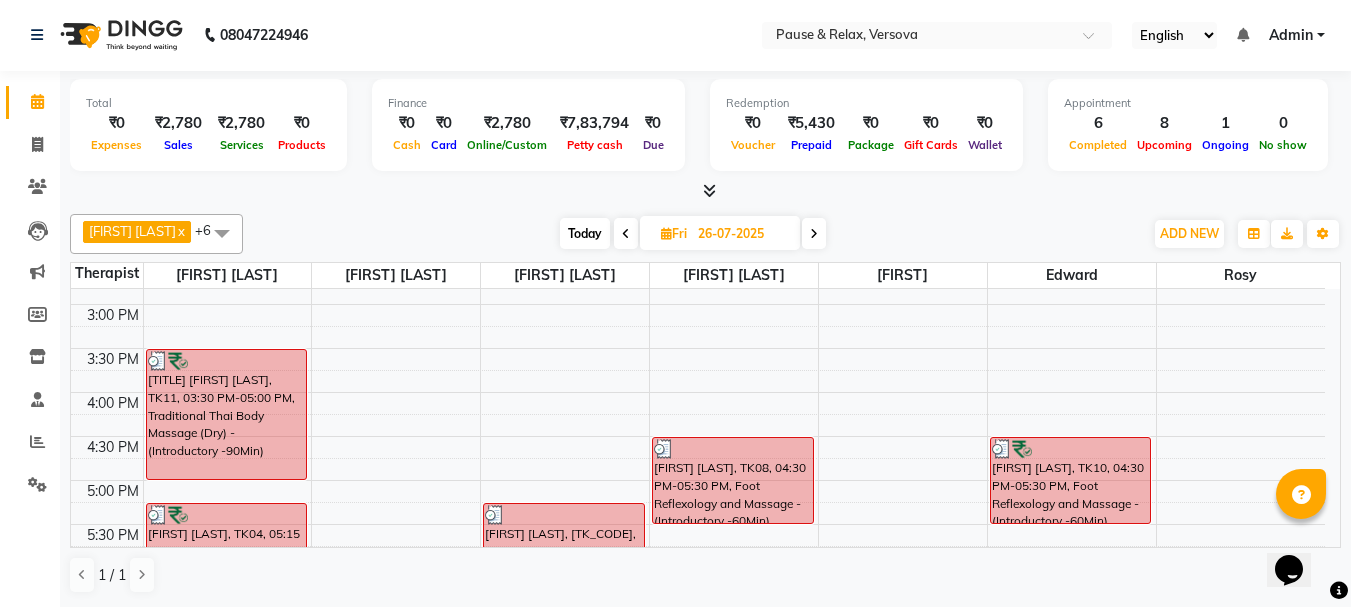 scroll, scrollTop: 441, scrollLeft: 0, axis: vertical 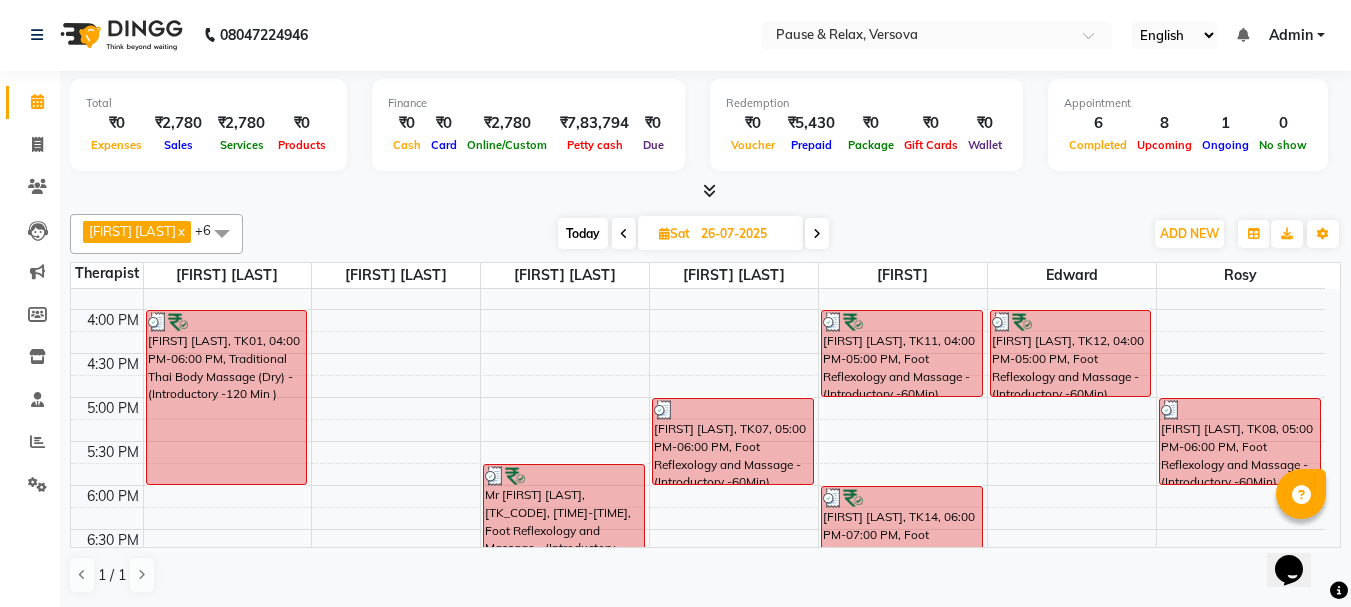 click at bounding box center [817, 234] 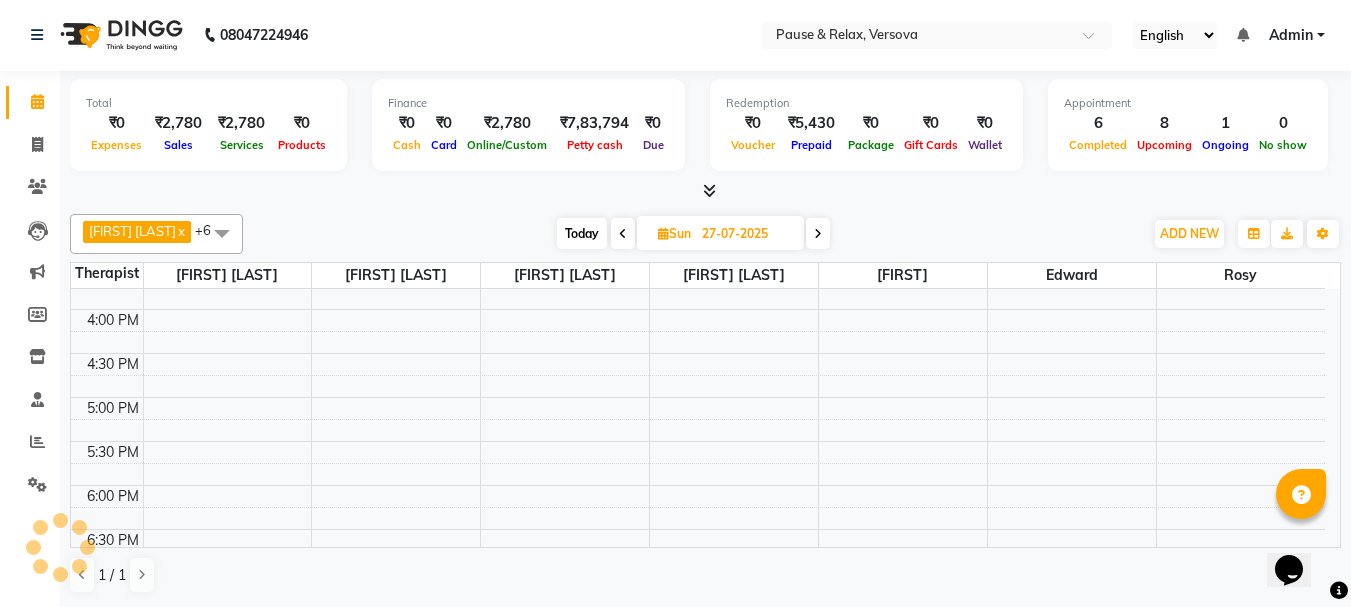 scroll, scrollTop: 441, scrollLeft: 0, axis: vertical 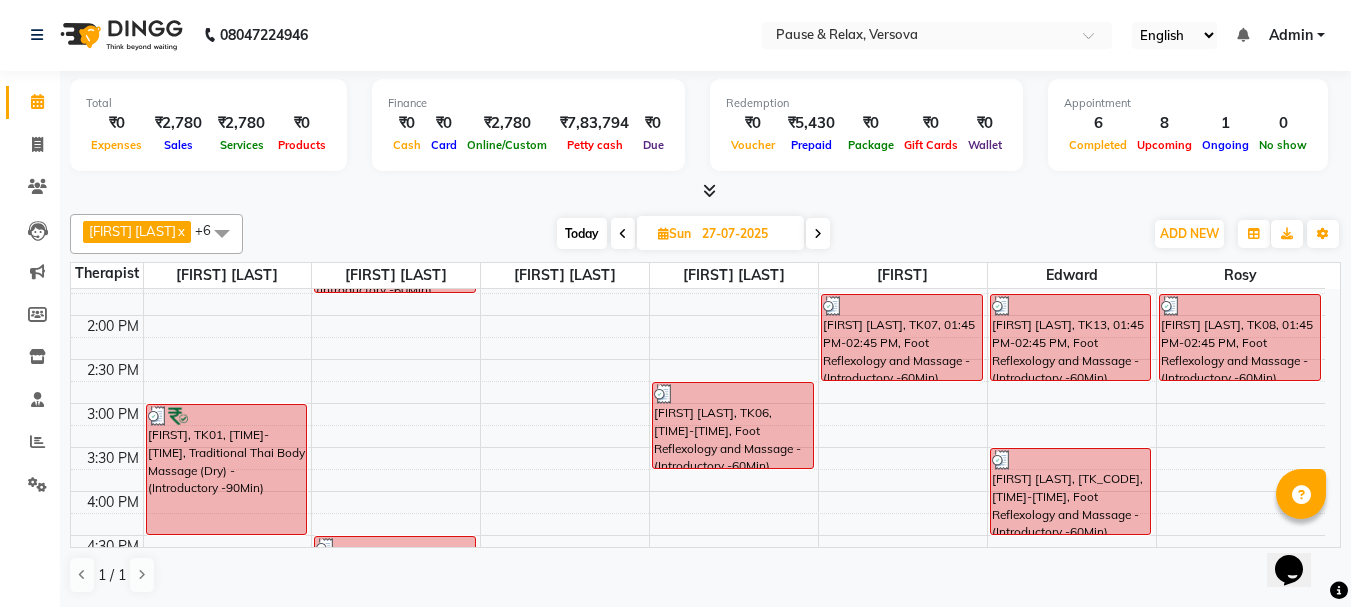 click on "Today" at bounding box center (582, 233) 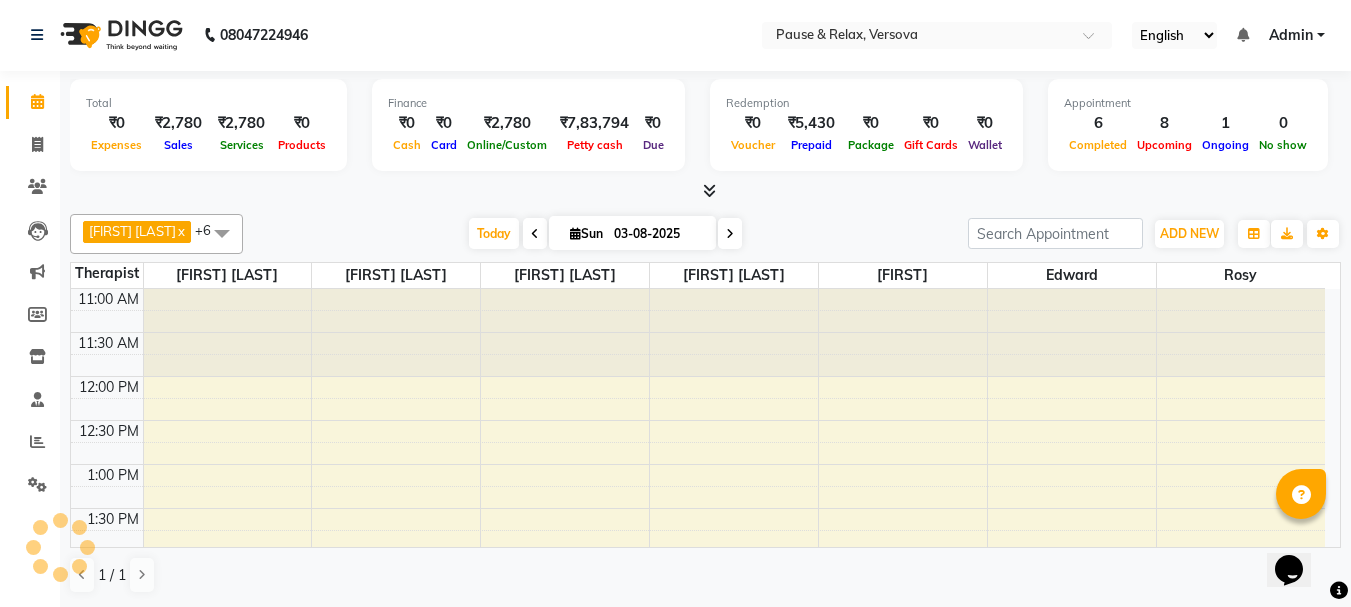 scroll, scrollTop: 441, scrollLeft: 0, axis: vertical 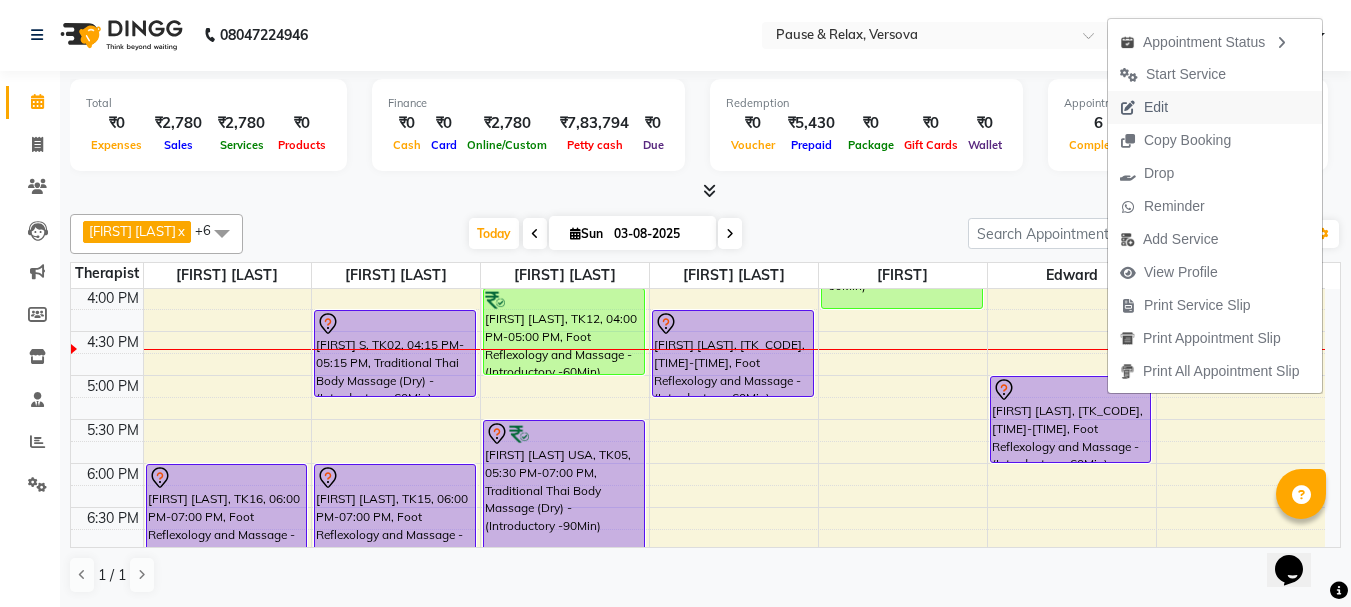 click on "Edit" at bounding box center (1156, 107) 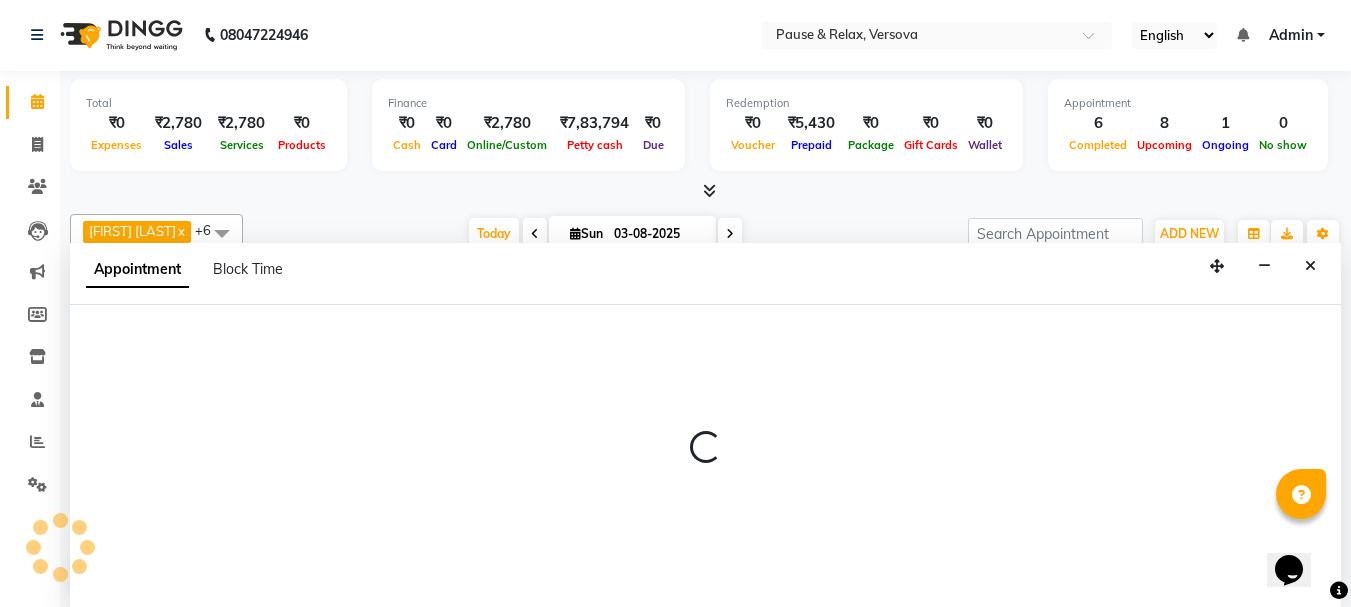 scroll, scrollTop: 0, scrollLeft: 0, axis: both 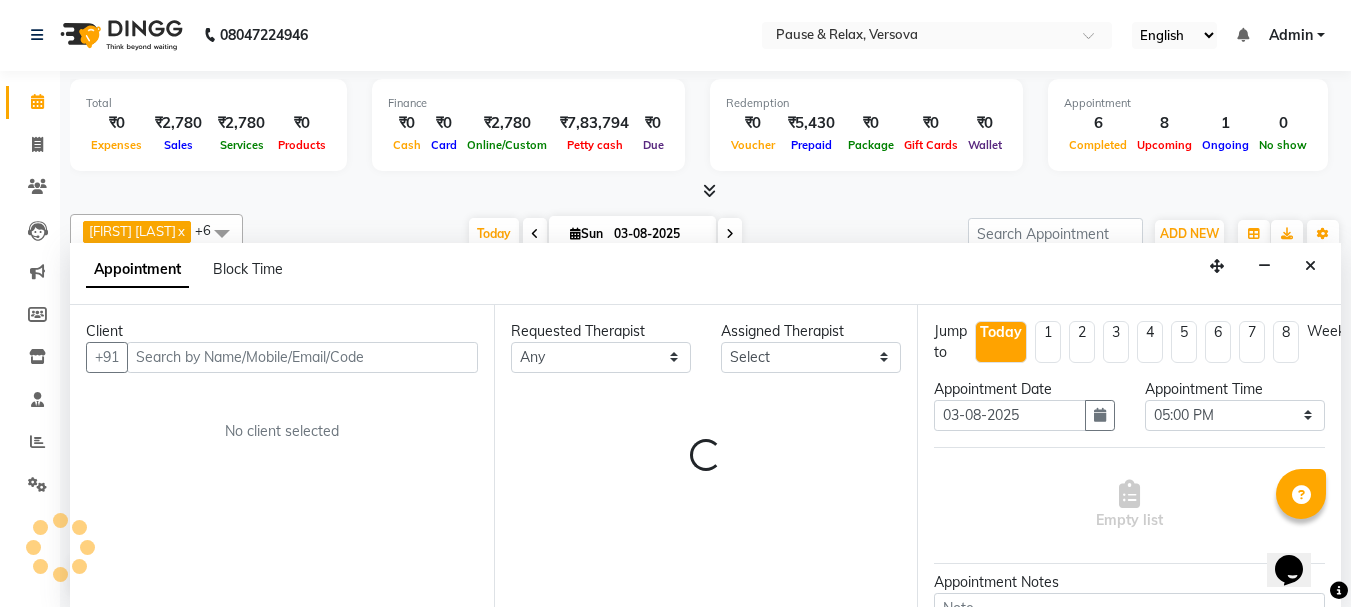 select on "3390" 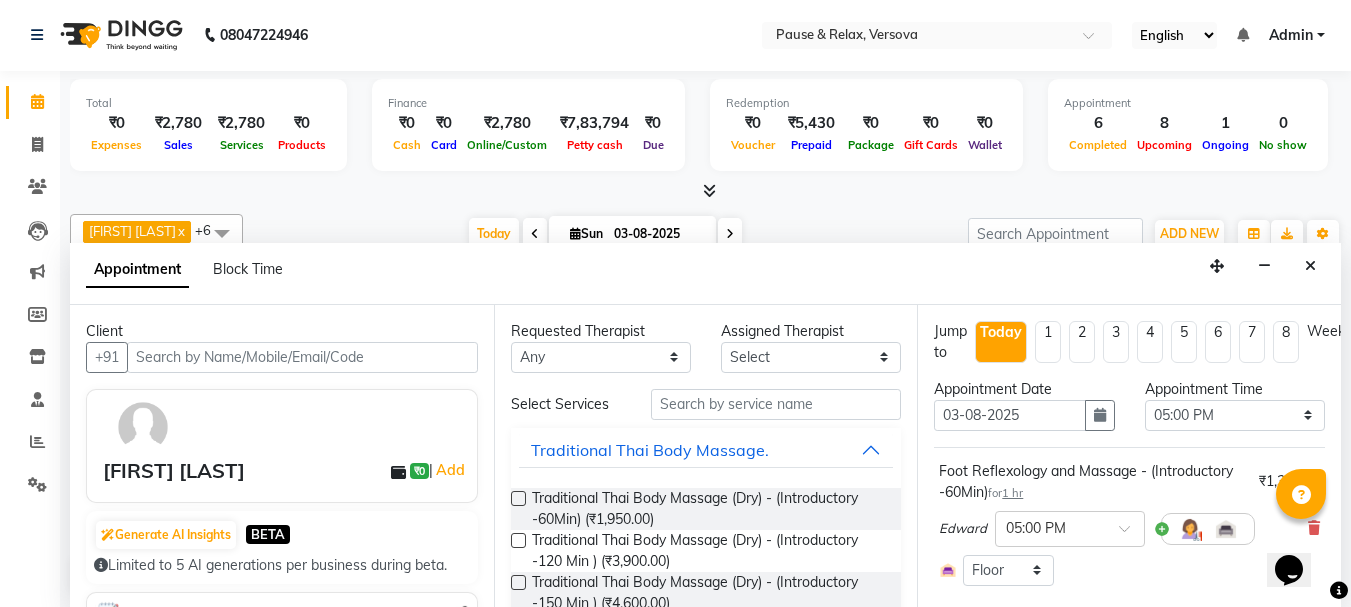 scroll, scrollTop: 441, scrollLeft: 0, axis: vertical 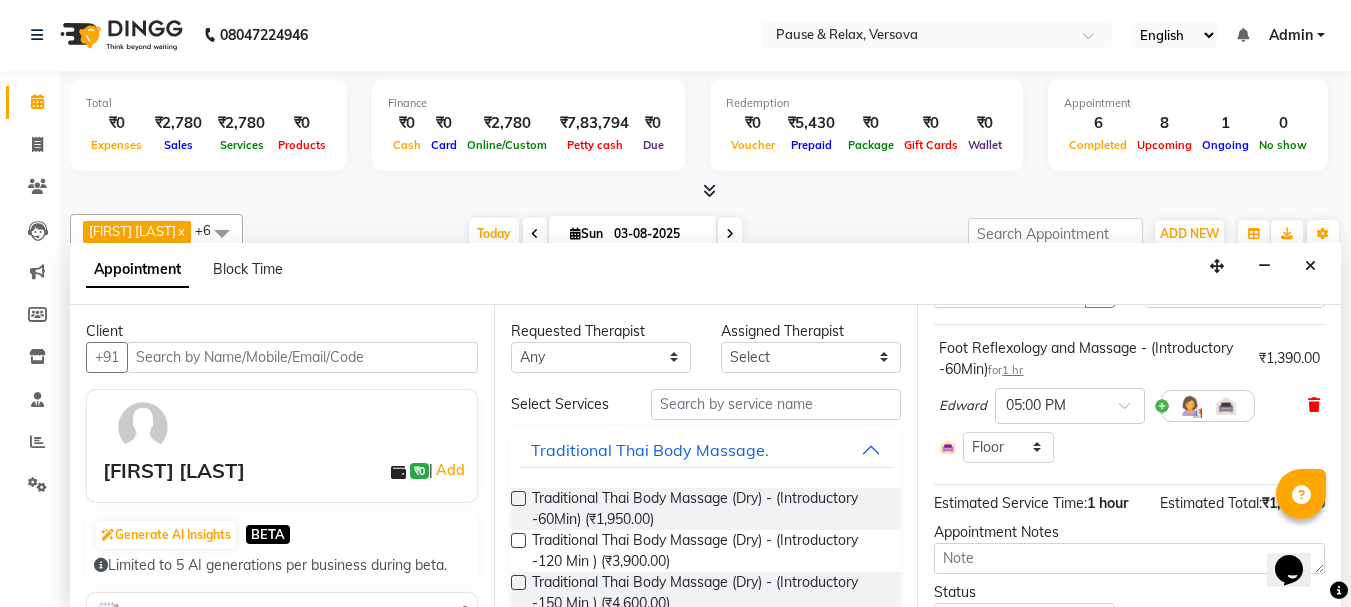 click at bounding box center [1314, 405] 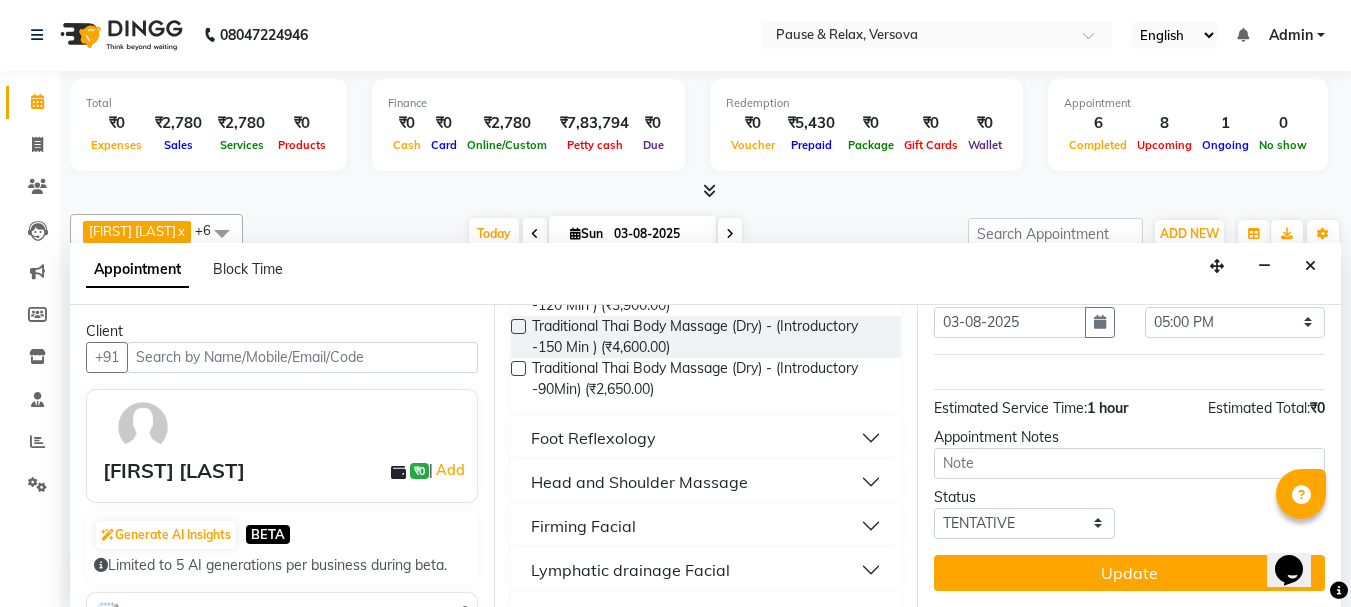 scroll, scrollTop: 283, scrollLeft: 0, axis: vertical 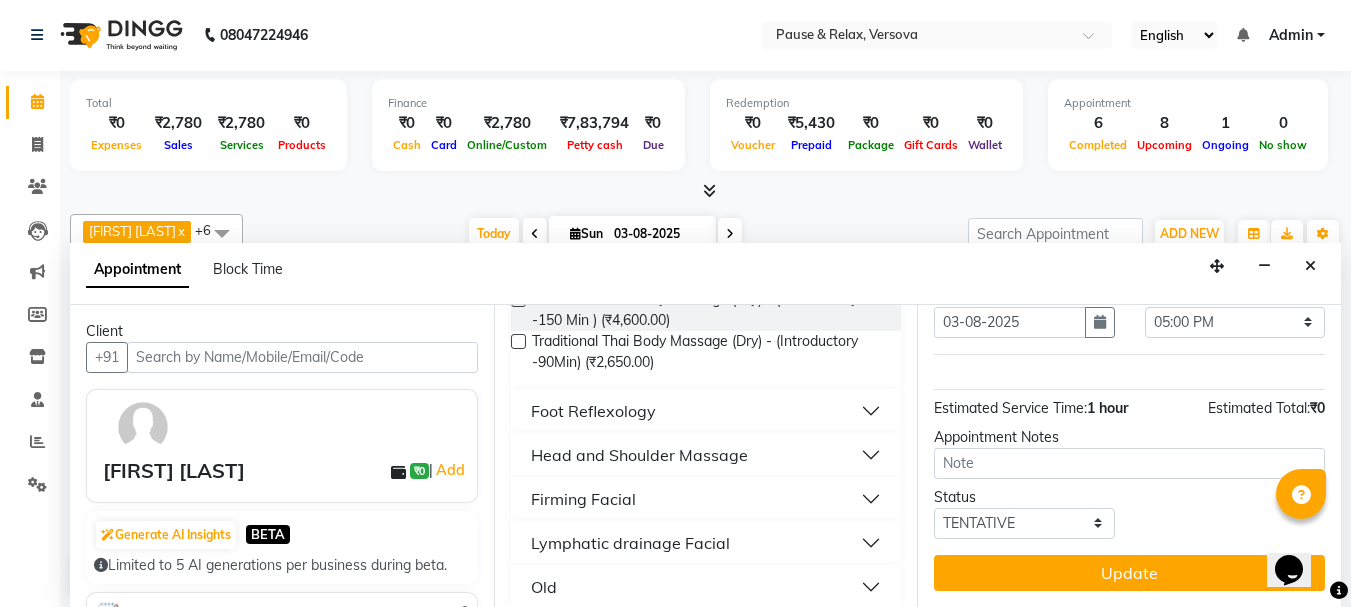 click on "Foot Reflexology" at bounding box center (706, 411) 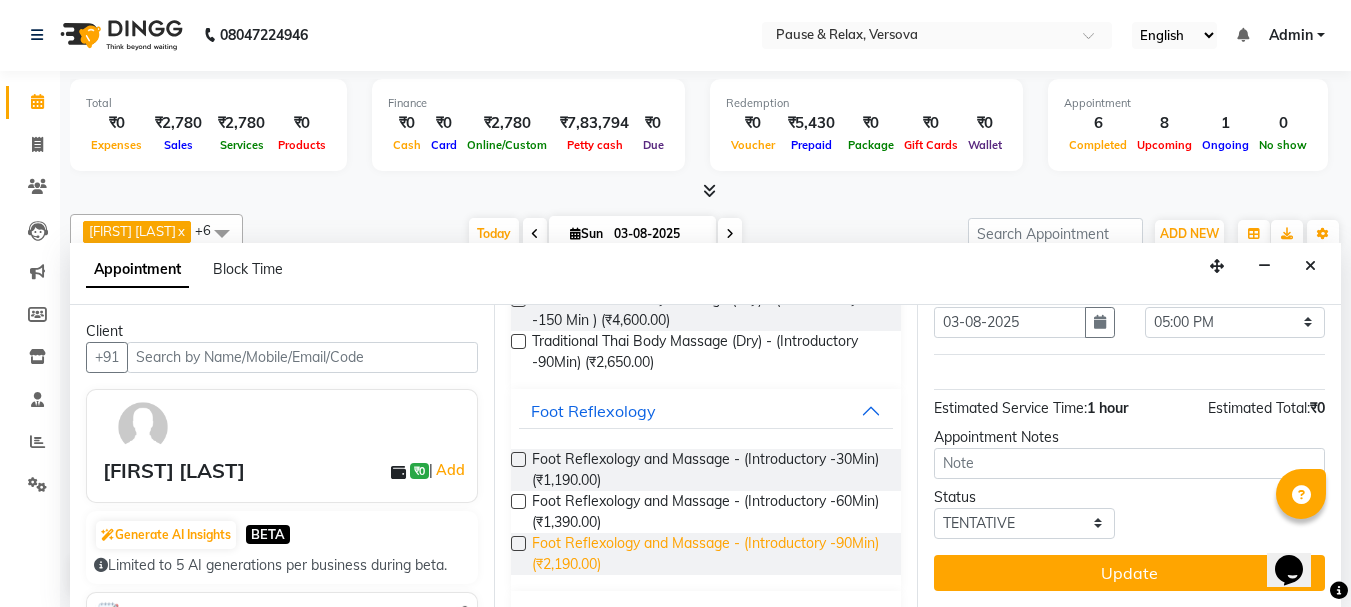 click on "Foot Reflexology and Massage - (Introductory -90Min) (₹2,190.00)" at bounding box center [709, 554] 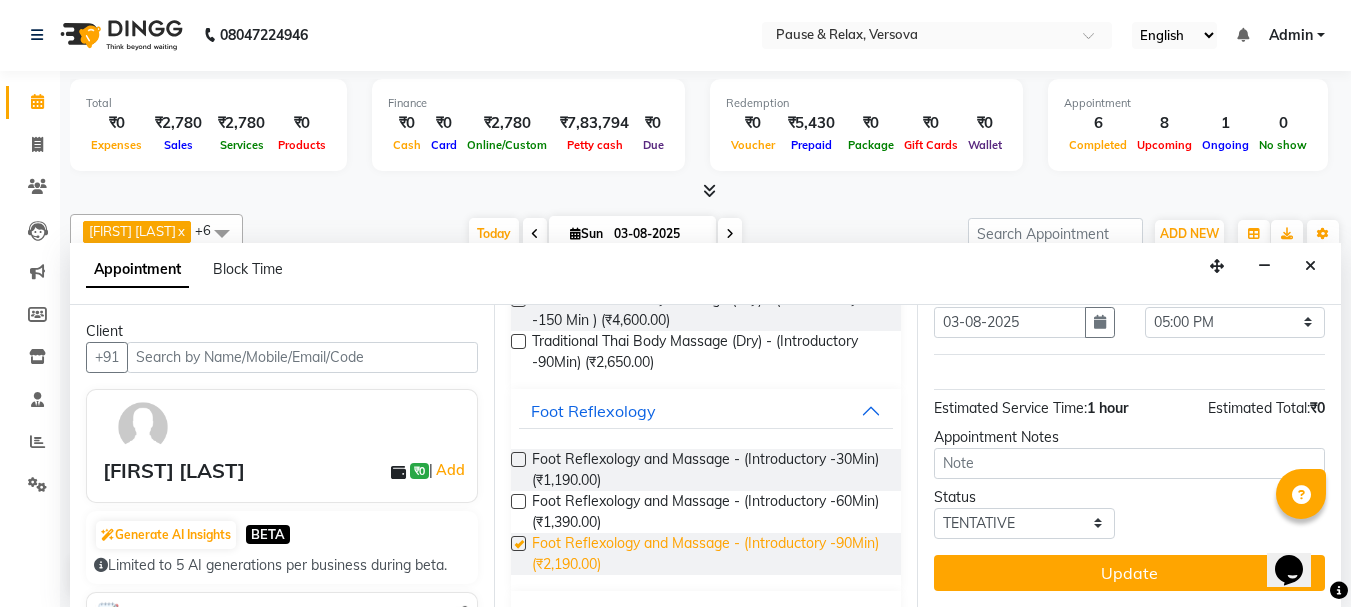 scroll, scrollTop: 123, scrollLeft: 0, axis: vertical 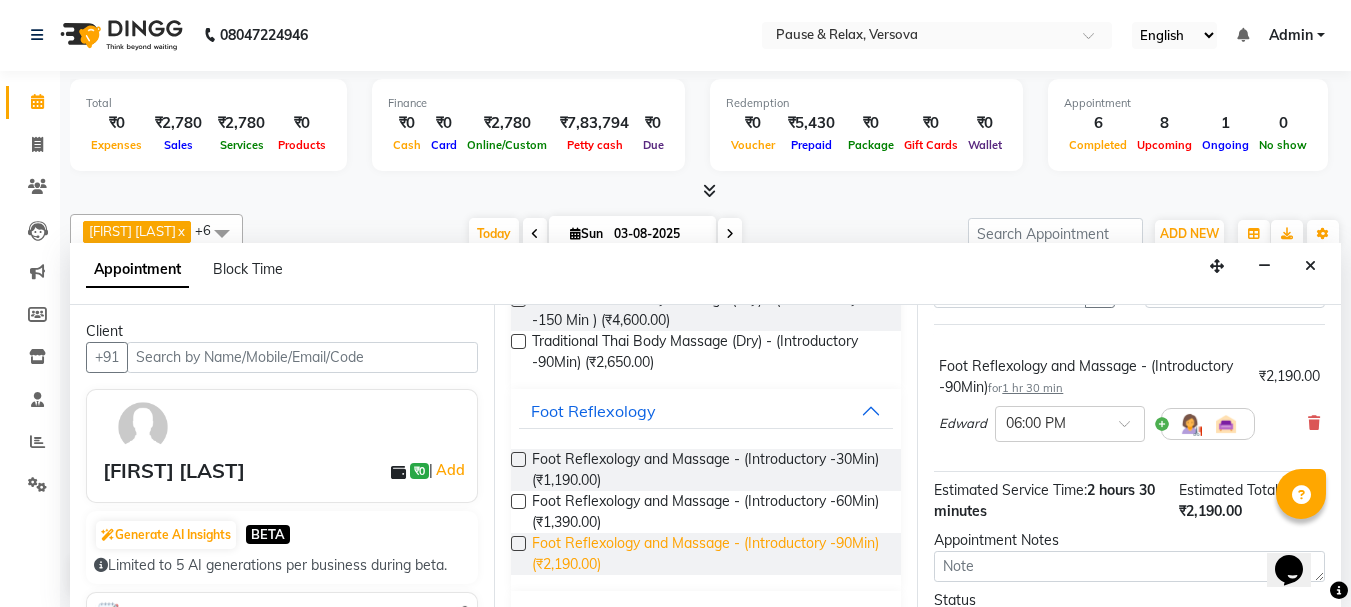 checkbox on "false" 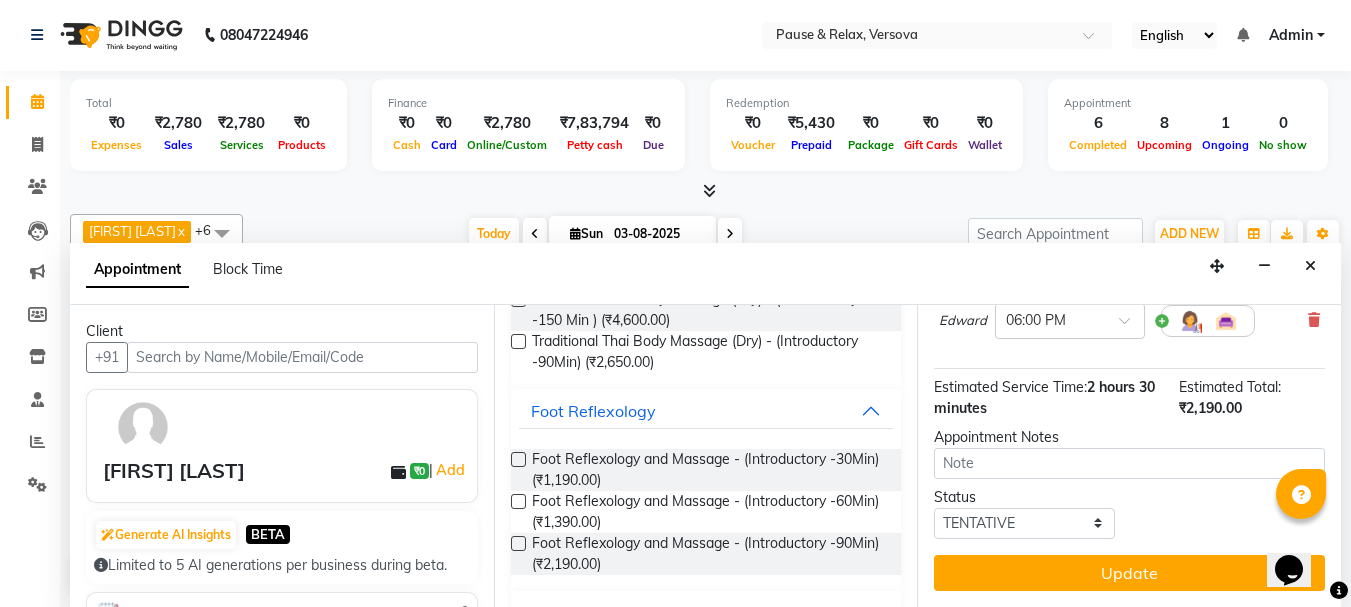 scroll, scrollTop: 241, scrollLeft: 0, axis: vertical 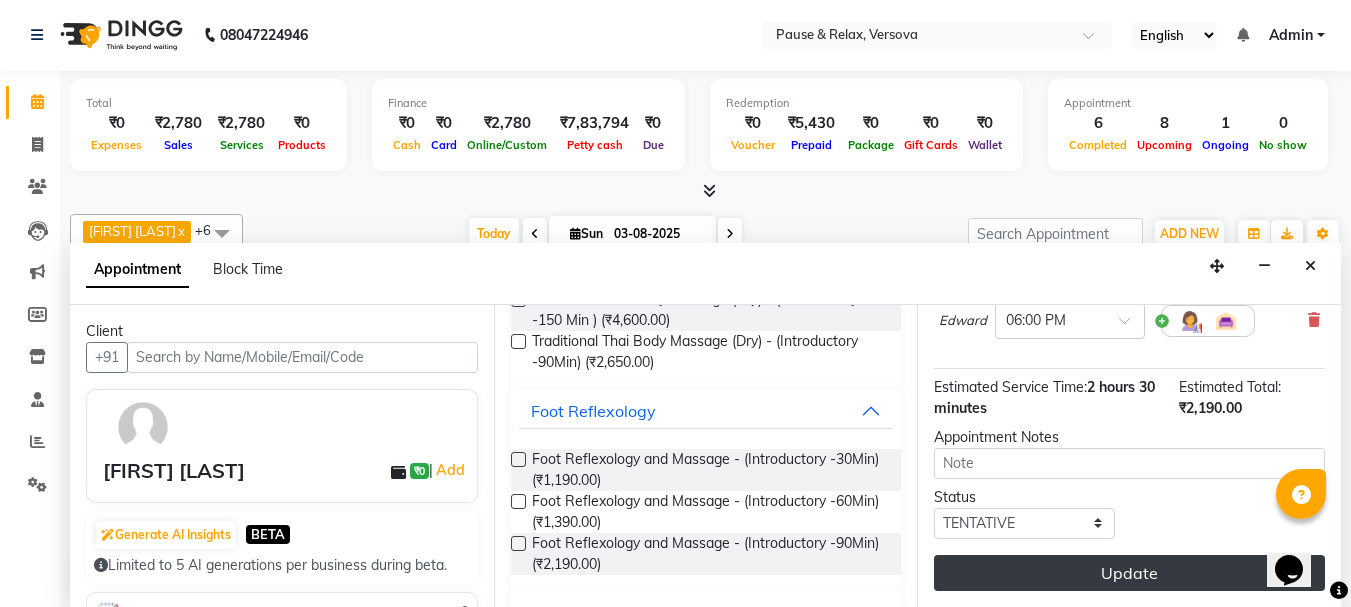 click on "Update" at bounding box center (1129, 573) 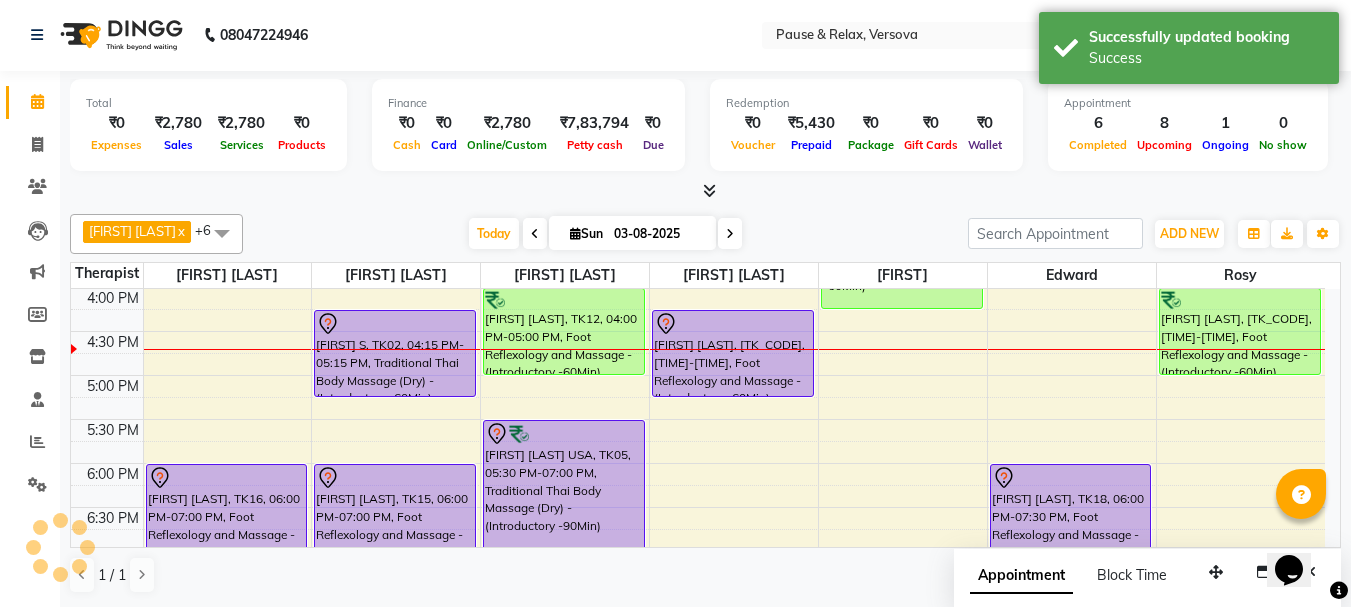 scroll, scrollTop: 0, scrollLeft: 0, axis: both 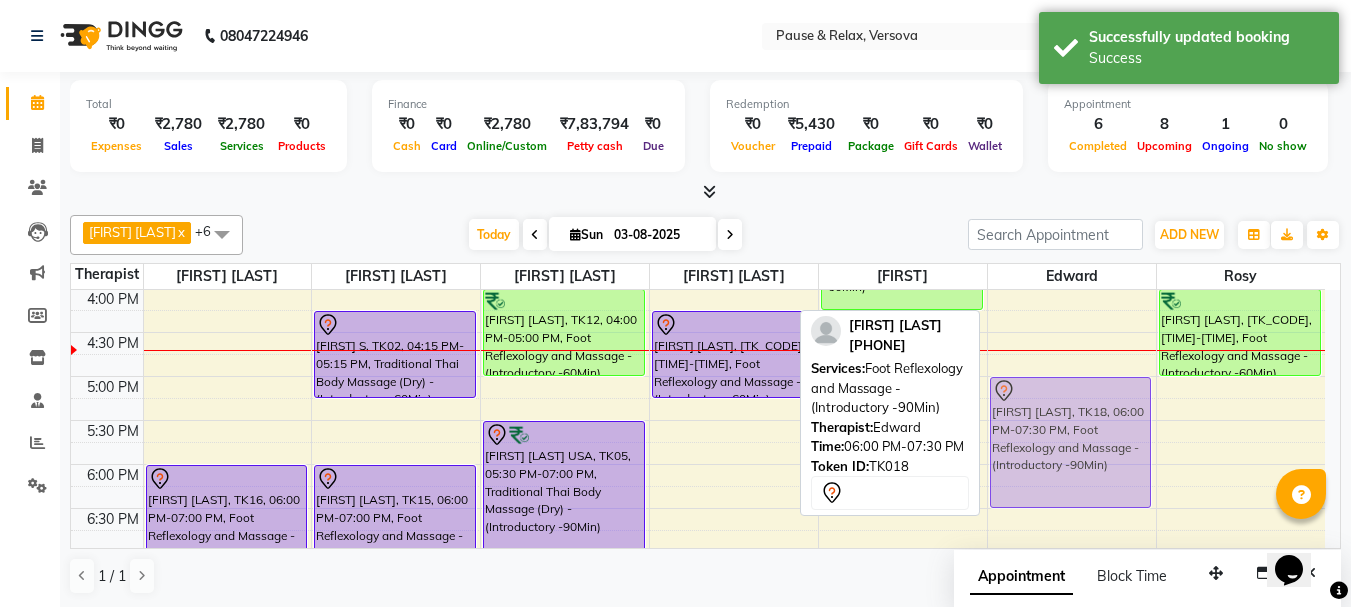 drag, startPoint x: 1074, startPoint y: 479, endPoint x: 1060, endPoint y: 392, distance: 88.11924 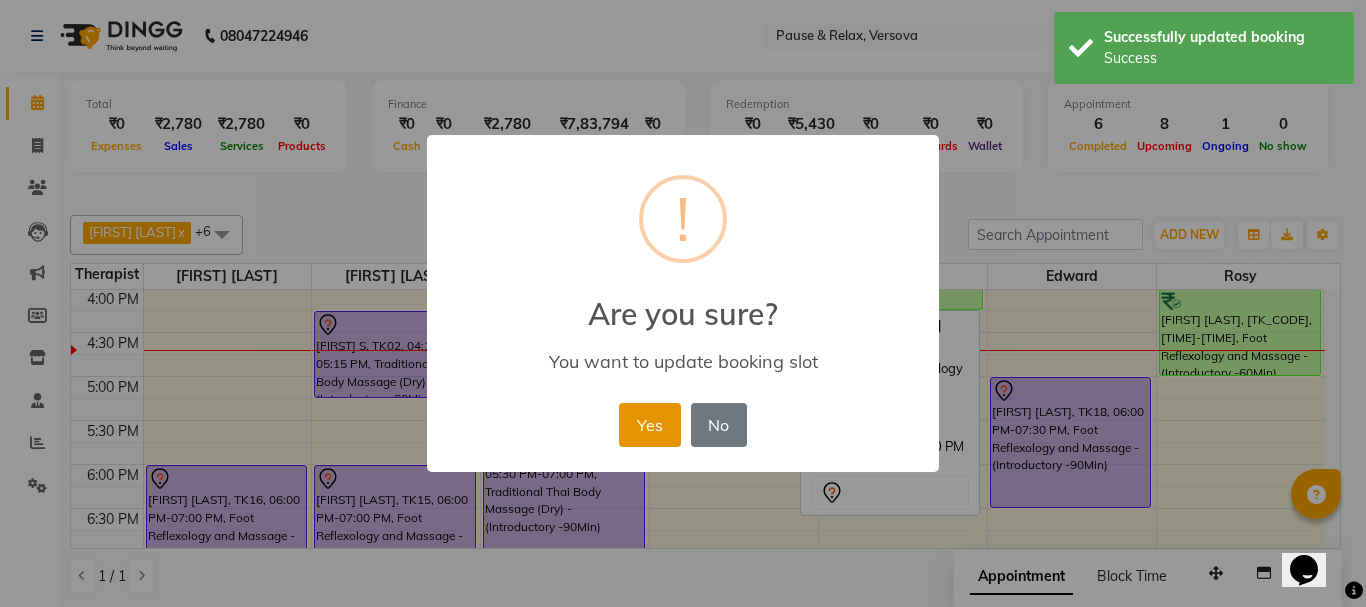click on "Yes" at bounding box center [649, 425] 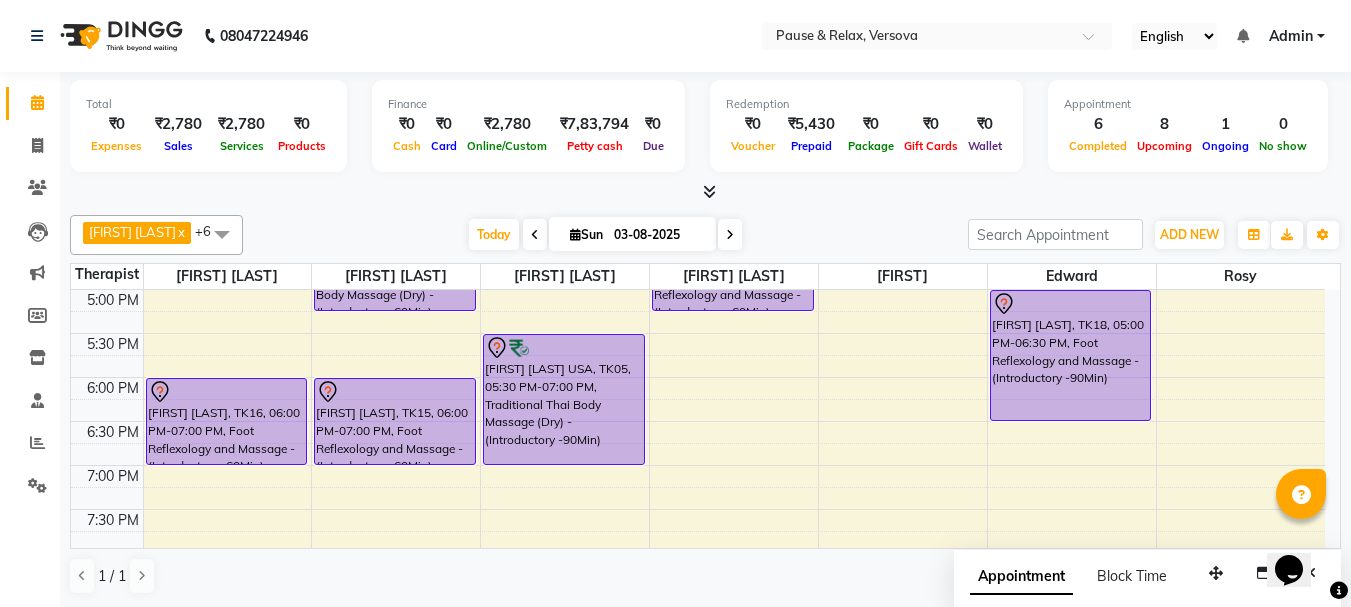 scroll, scrollTop: 532, scrollLeft: 0, axis: vertical 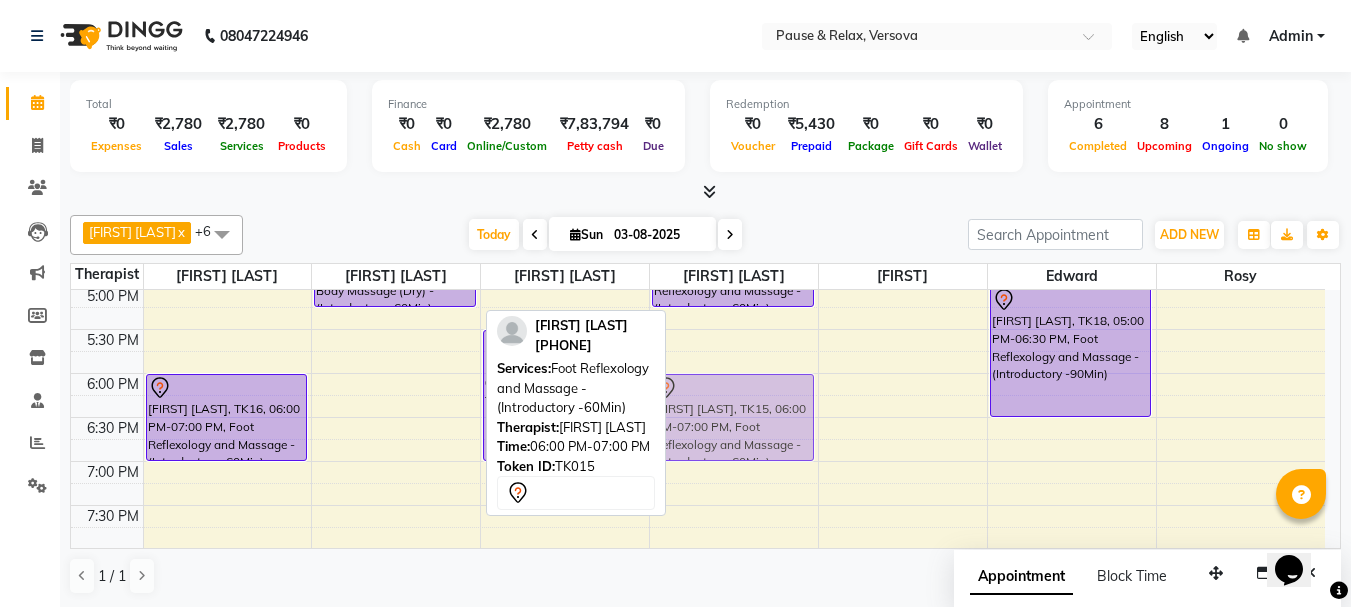 drag, startPoint x: 360, startPoint y: 382, endPoint x: 778, endPoint y: 382, distance: 418 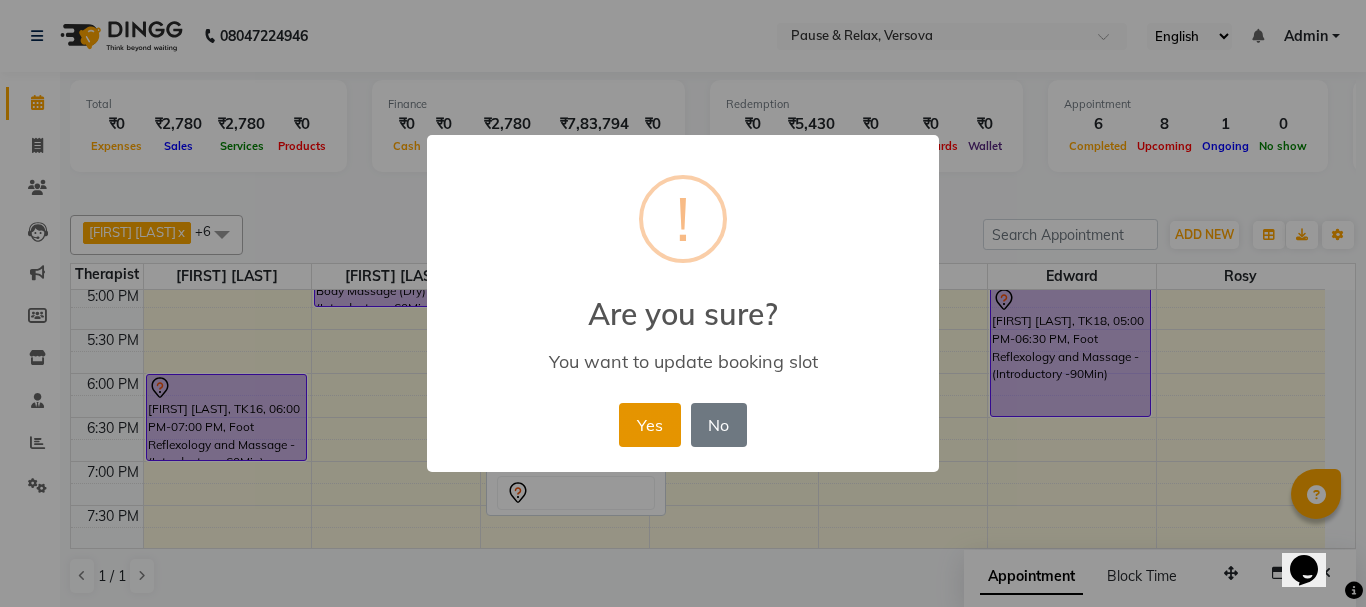 click on "Yes" at bounding box center (649, 425) 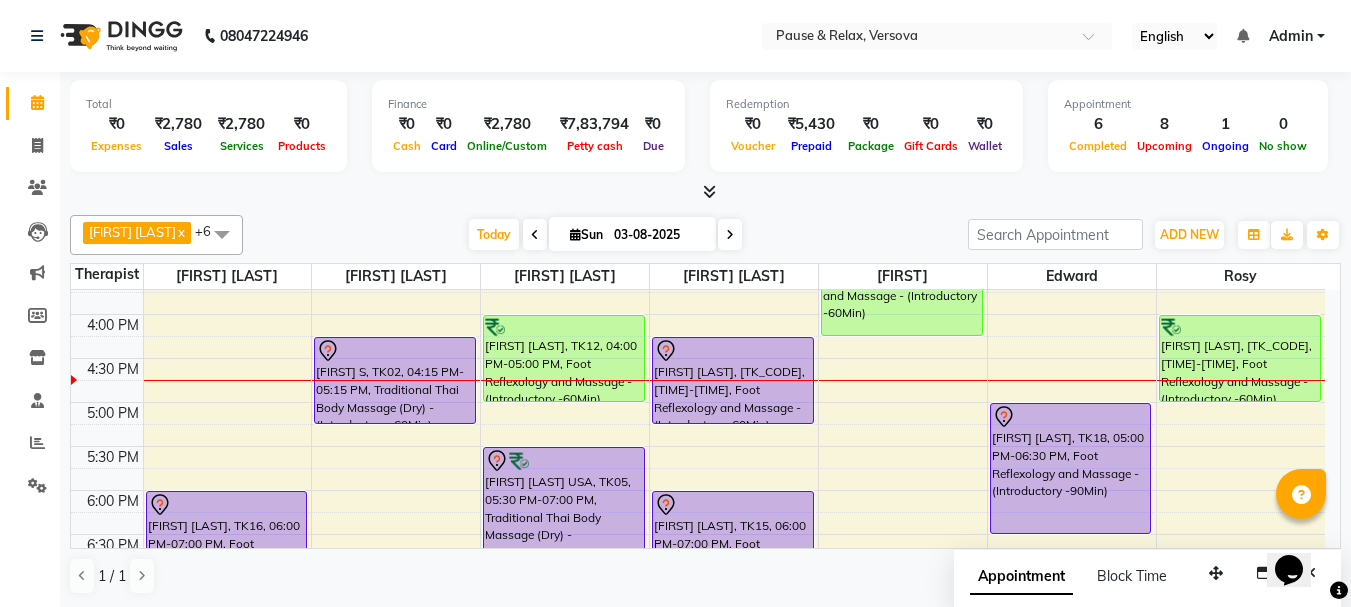 scroll, scrollTop: 406, scrollLeft: 0, axis: vertical 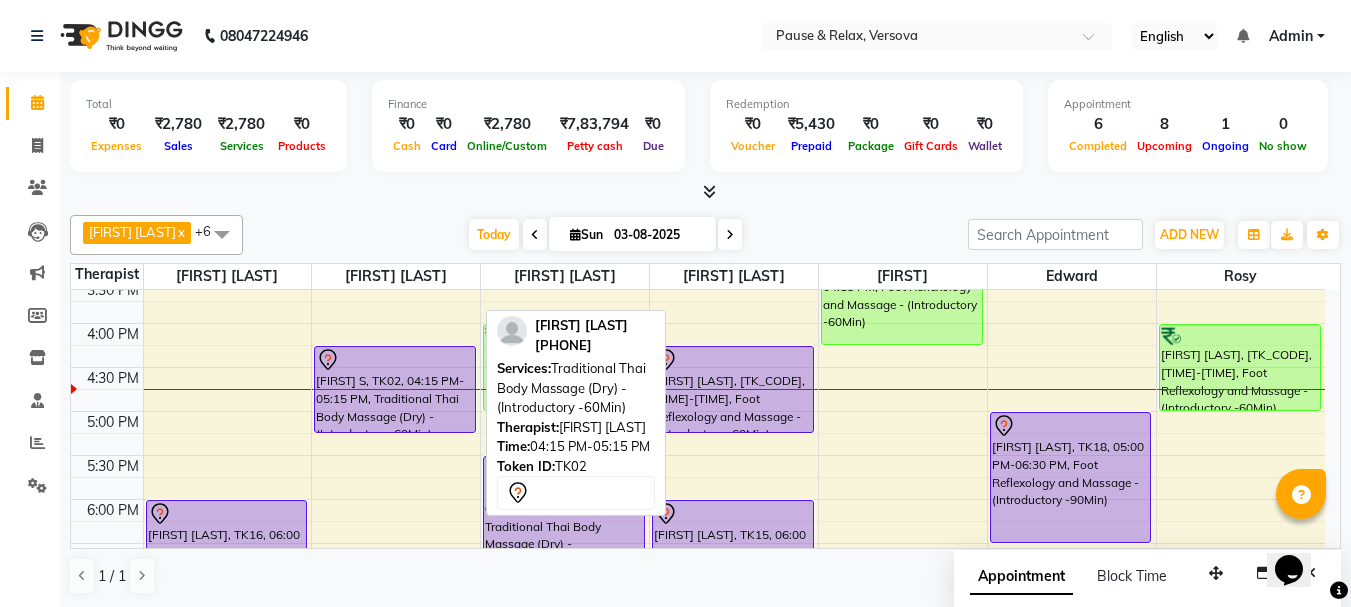click on "[FIRST] S, TK02, 04:15 PM-05:15 PM, Traditional Thai Body Massage (Dry) - (Introductory -60Min)" at bounding box center [395, 389] 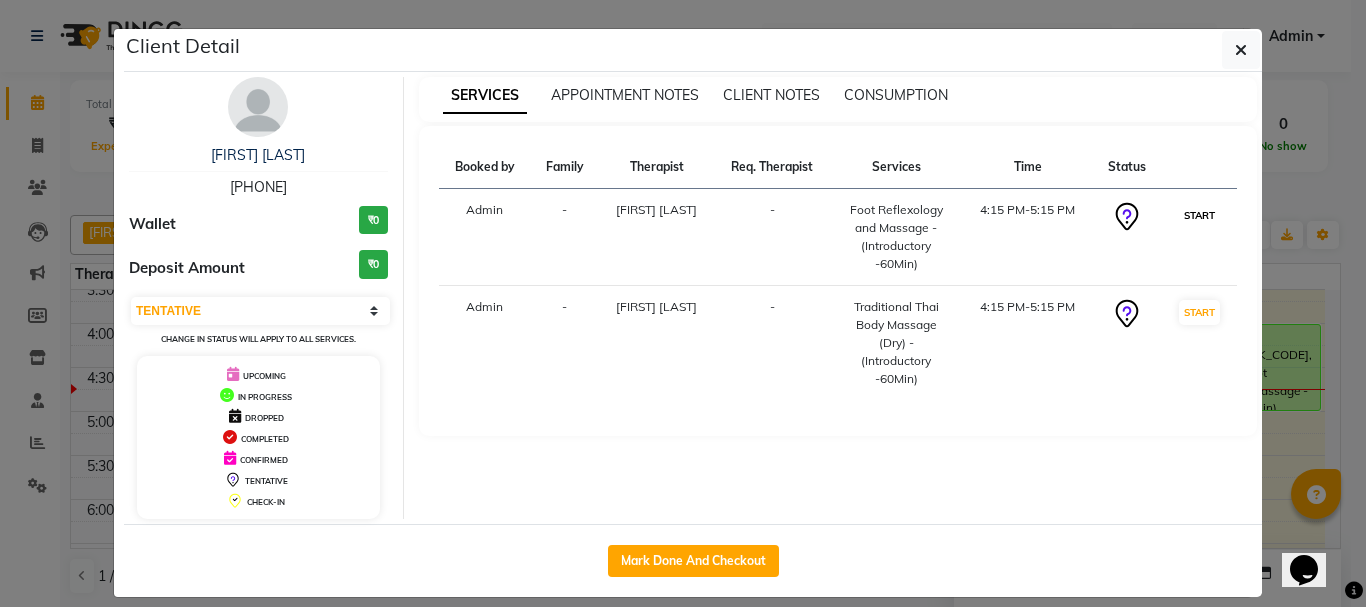 click on "START" at bounding box center [1199, 215] 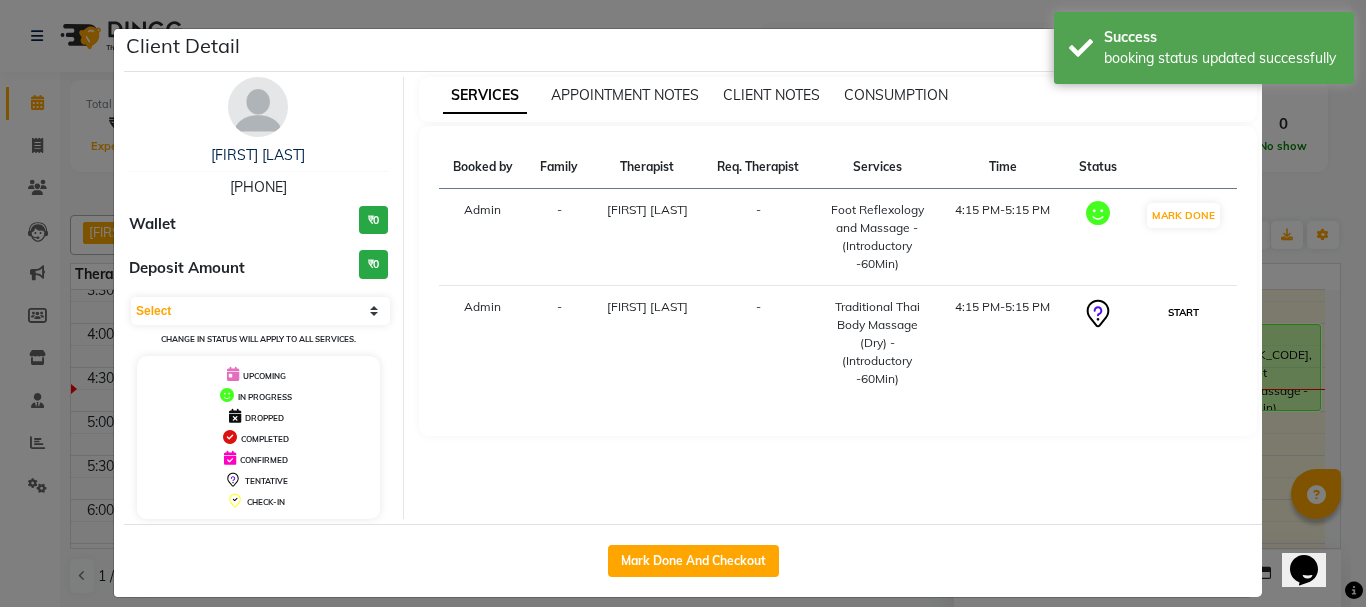 click on "START" at bounding box center [1183, 312] 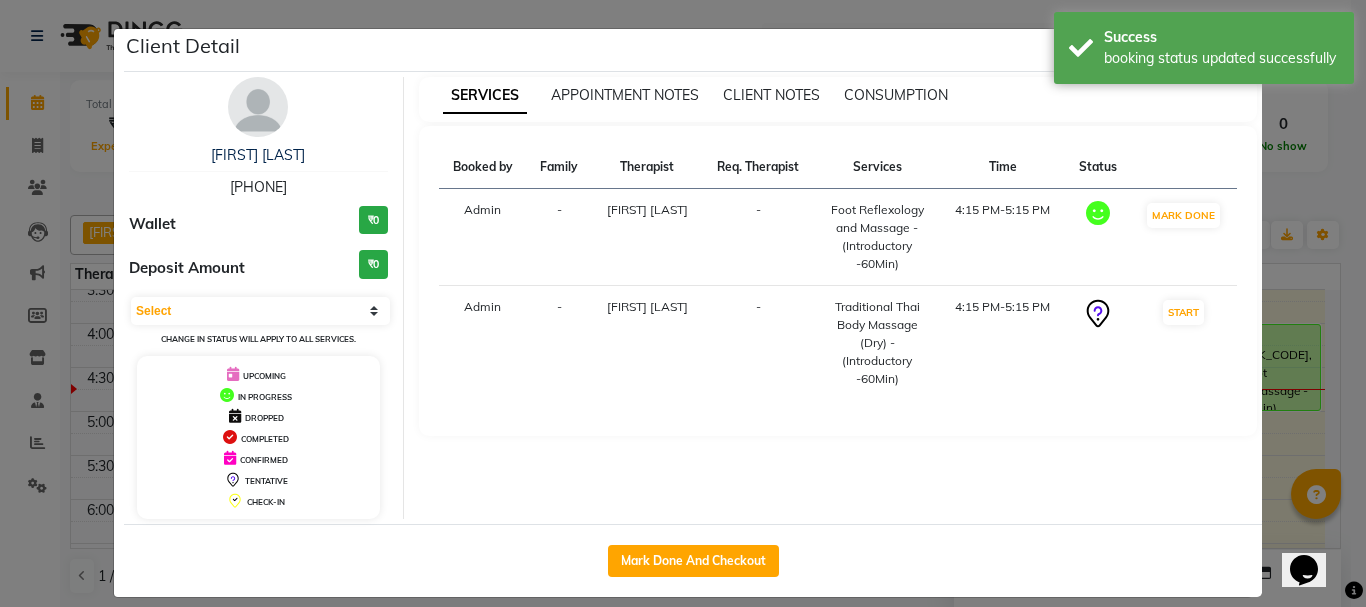 select on "1" 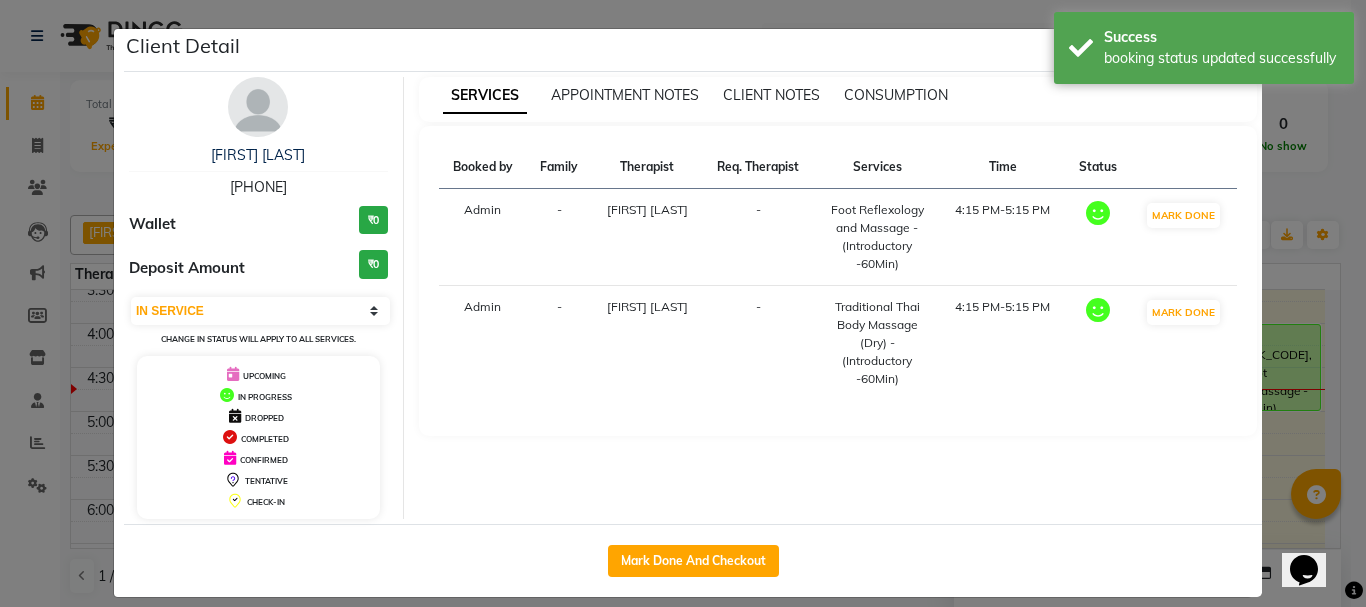 click on "Client Detail  [FIRST] [LAST]   [PHONE] Wallet ₹0 Deposit Amount  ₹0  Select IN SERVICE CONFIRMED TENTATIVE CHECK IN MARK DONE DROPPED UPCOMING Change in status will apply to all services. UPCOMING IN PROGRESS DROPPED COMPLETED CONFIRMED TENTATIVE CHECK-IN SERVICES APPOINTMENT NOTES CLIENT NOTES CONSUMPTION Booked by Family Therapist Req. Therapist Services Time Status  Admin  - [FIRST] [LAST]  -  Foot Reflexology and Massage - (Introductory -60Min)   4:15 PM-5:15 PM   MARK DONE   Admin  - [FIRST] [LAST] -  Traditional Thai Body Massage (Dry) - (Introductory -60Min)   4:15 PM-5:15 PM   MARK DONE   Mark Done And Checkout" 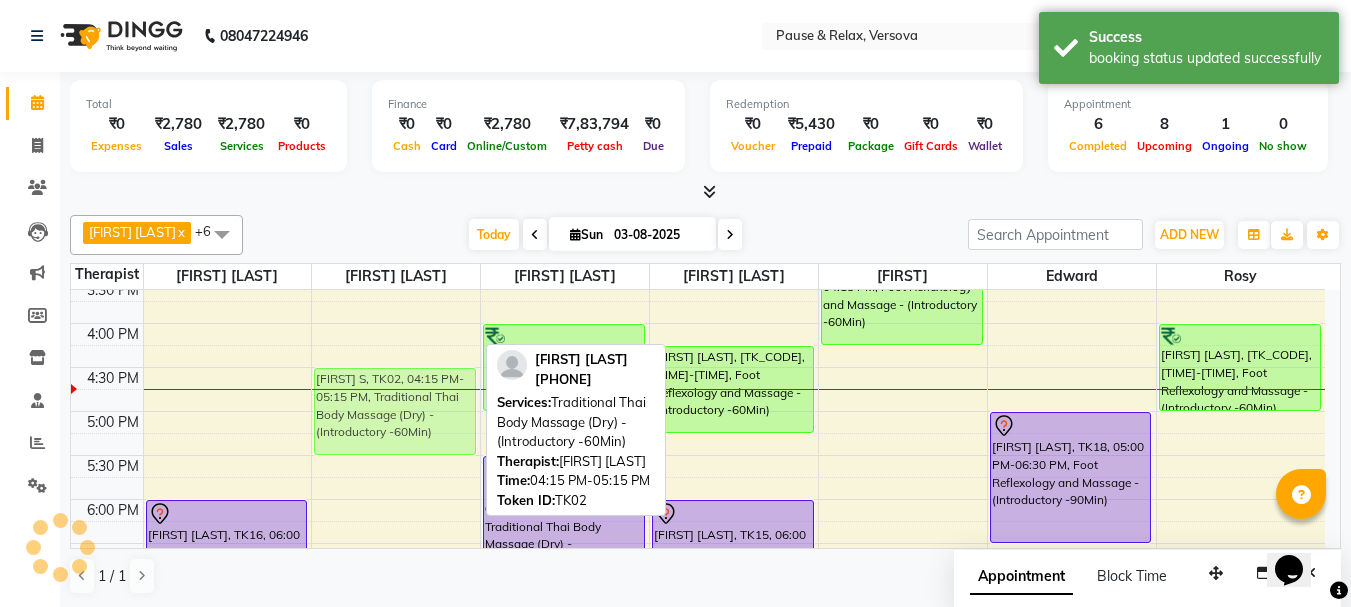 drag, startPoint x: 366, startPoint y: 367, endPoint x: 366, endPoint y: 379, distance: 12 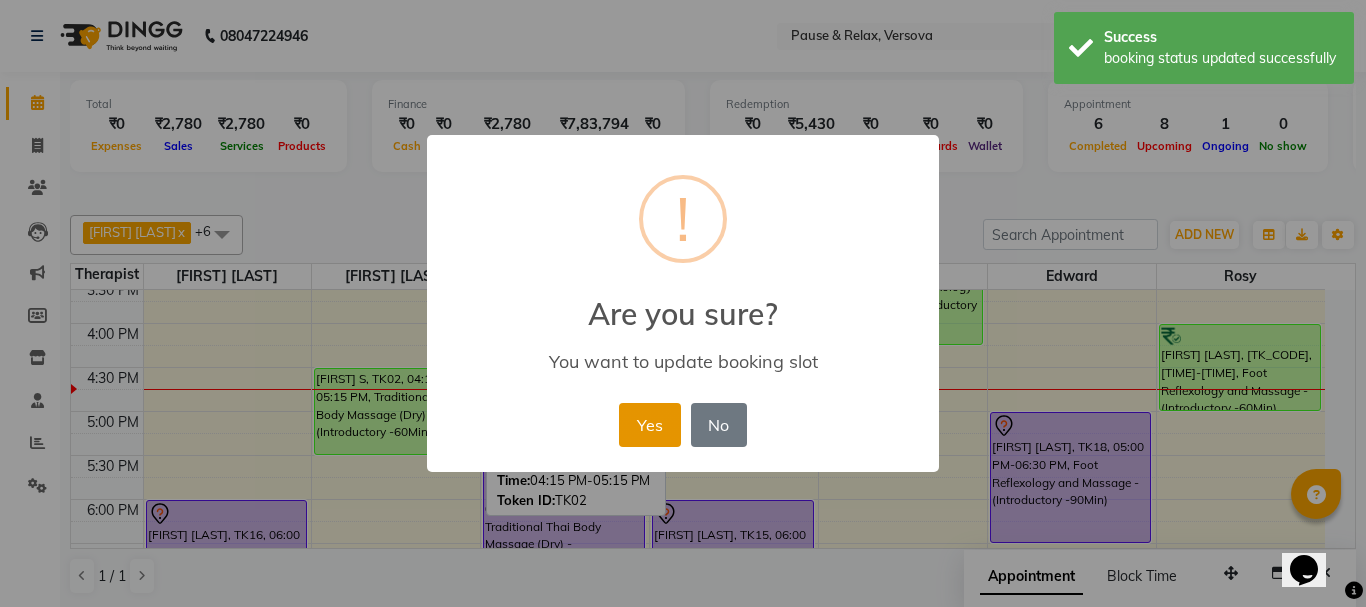 click on "Yes" at bounding box center [649, 425] 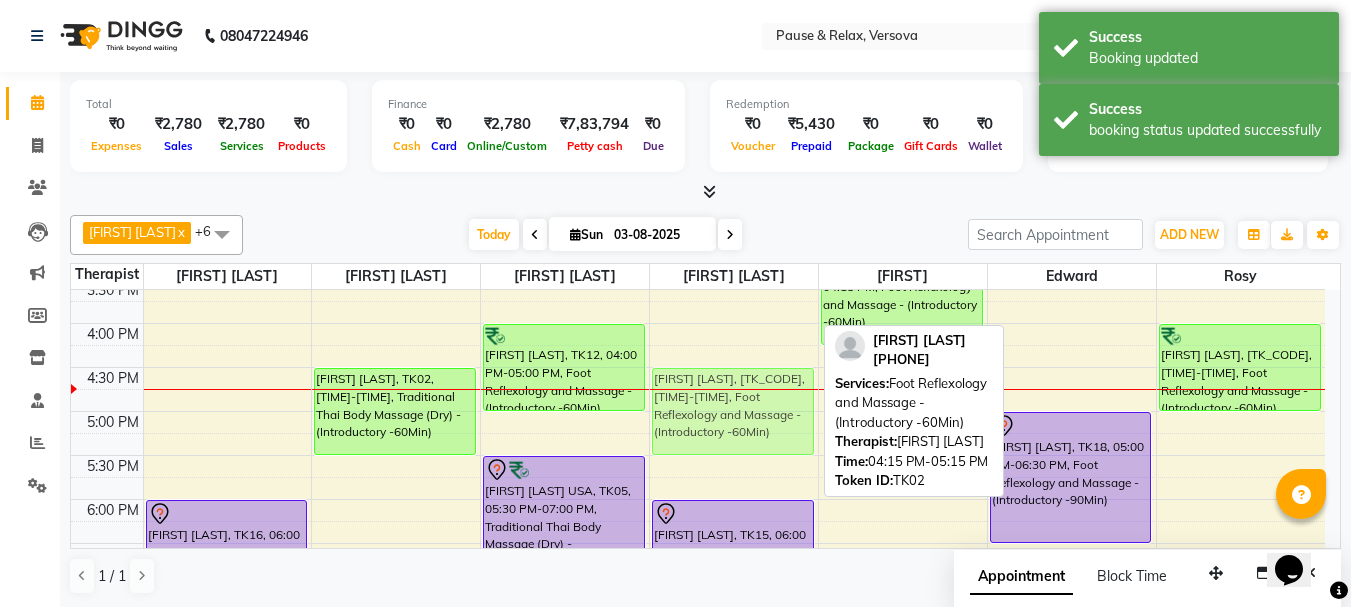 click on "[FIRST] [LAST], TK13, 01:45 PM-02:45 PM, Holistic Head and Shoulder Massage - (Introductory -60Min)    [FIRST] S, TK02, 04:15 PM-05:15 PM, Foot Reflexology and Massage - (Introductory -60Min)             [FIRST] [LAST], TK15, 06:00 PM-07:00 PM, Foot Reflexology and Massage - (Introductory -60Min)    [FIRST] S, TK02, 04:15 PM-05:15 PM, Foot Reflexology and Massage - (Introductory -60Min)" at bounding box center [734, 367] 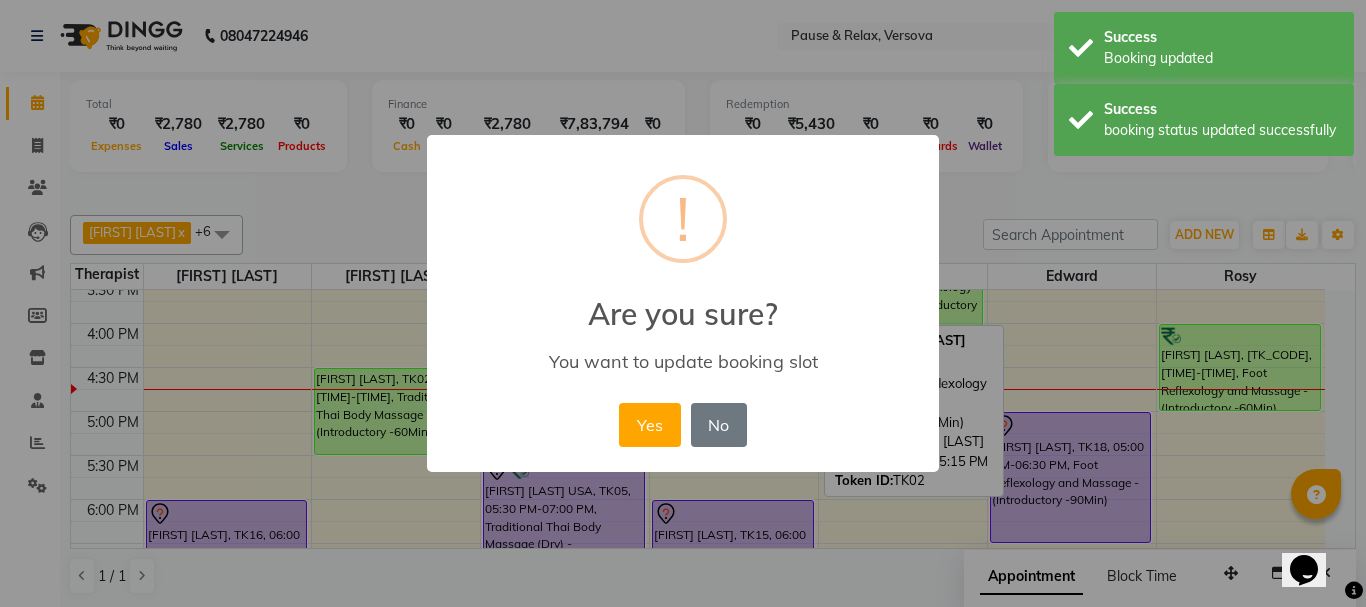 click on "Yes" at bounding box center (649, 425) 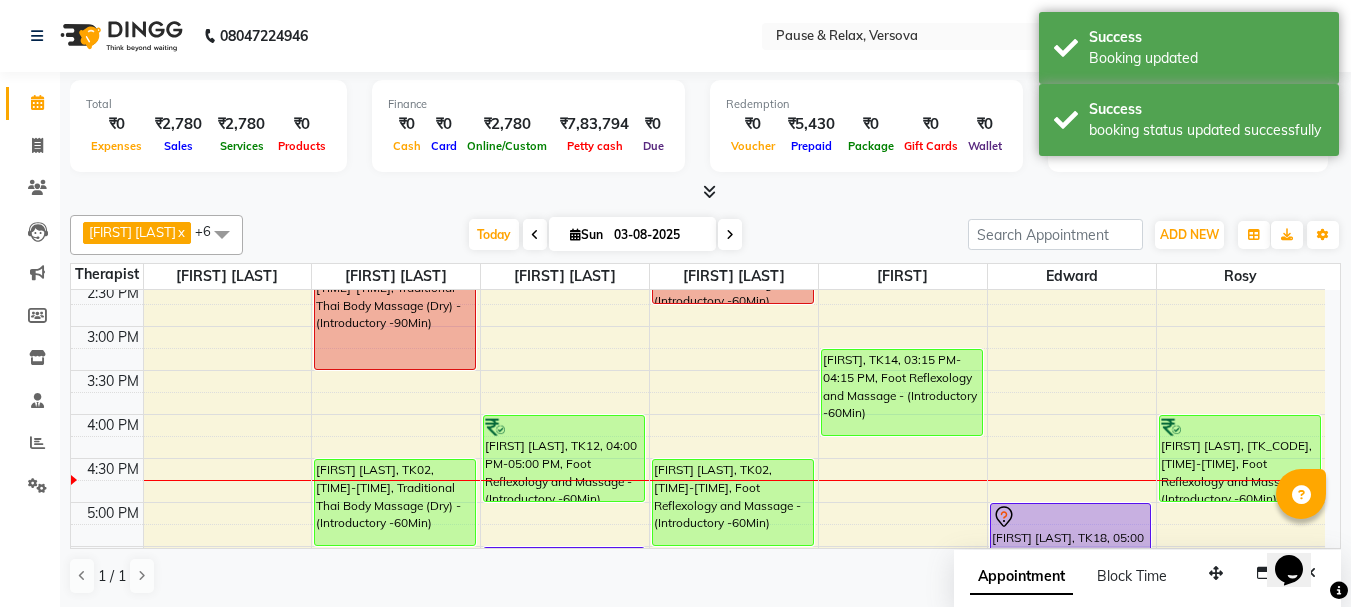 scroll, scrollTop: 284, scrollLeft: 0, axis: vertical 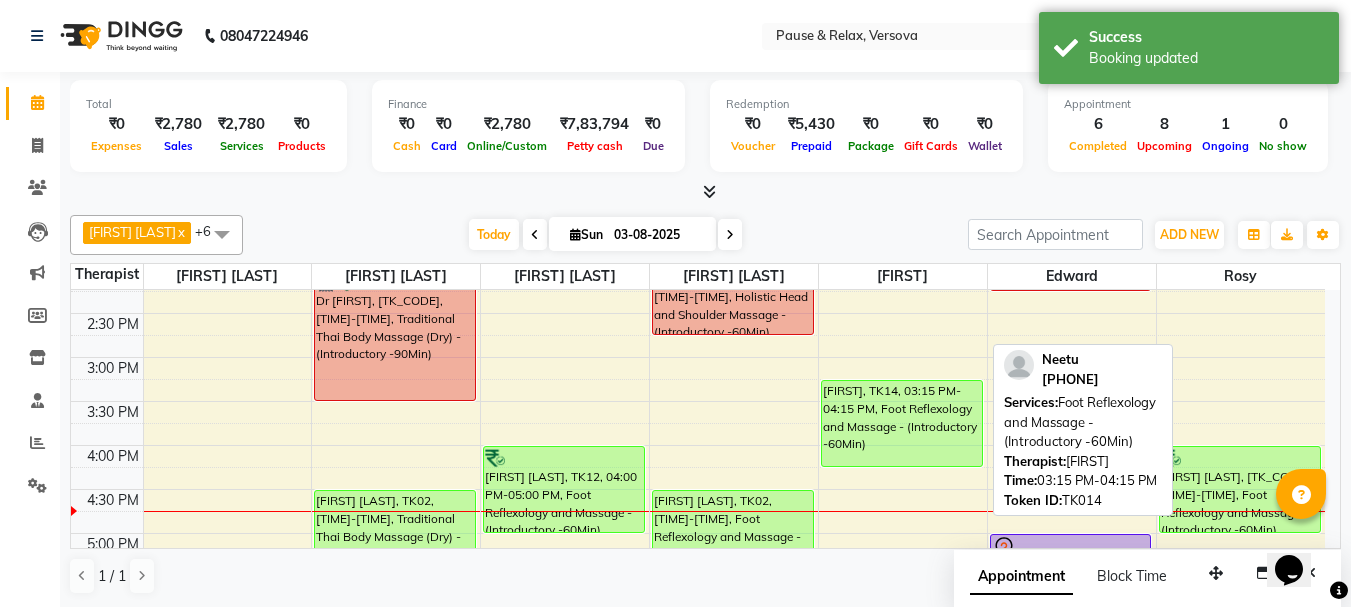 click on "[FIRST], TK14, 03:15 PM-04:15 PM, Foot Reflexology and Massage - (Introductory -60Min)" at bounding box center (902, 423) 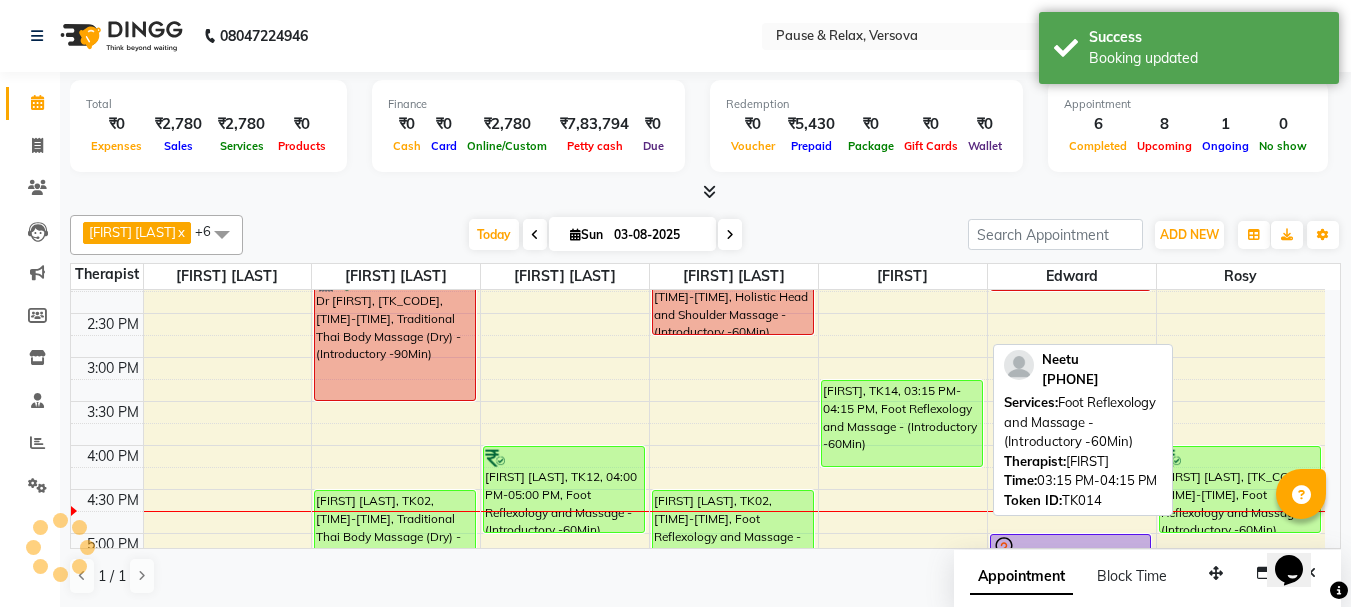 click on "[FIRST], TK14, 03:15 PM-04:15 PM, Foot Reflexology and Massage - (Introductory -60Min)" at bounding box center (902, 423) 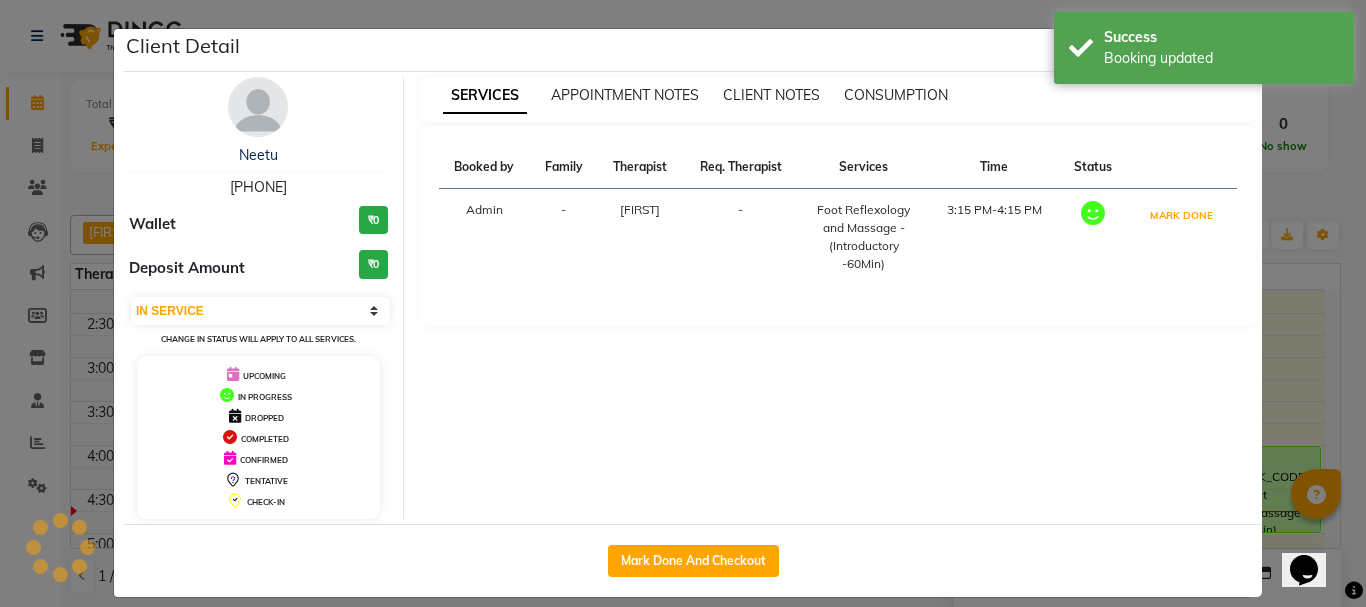 click on "MARK DONE" at bounding box center [1181, 215] 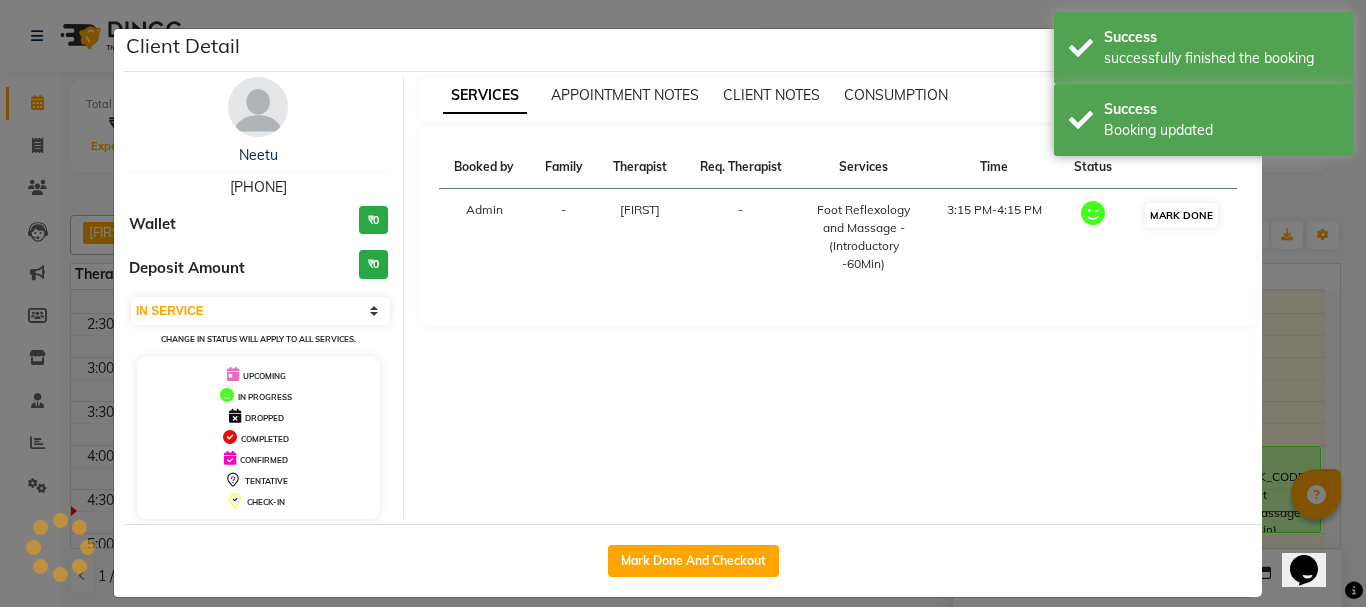 select on "3" 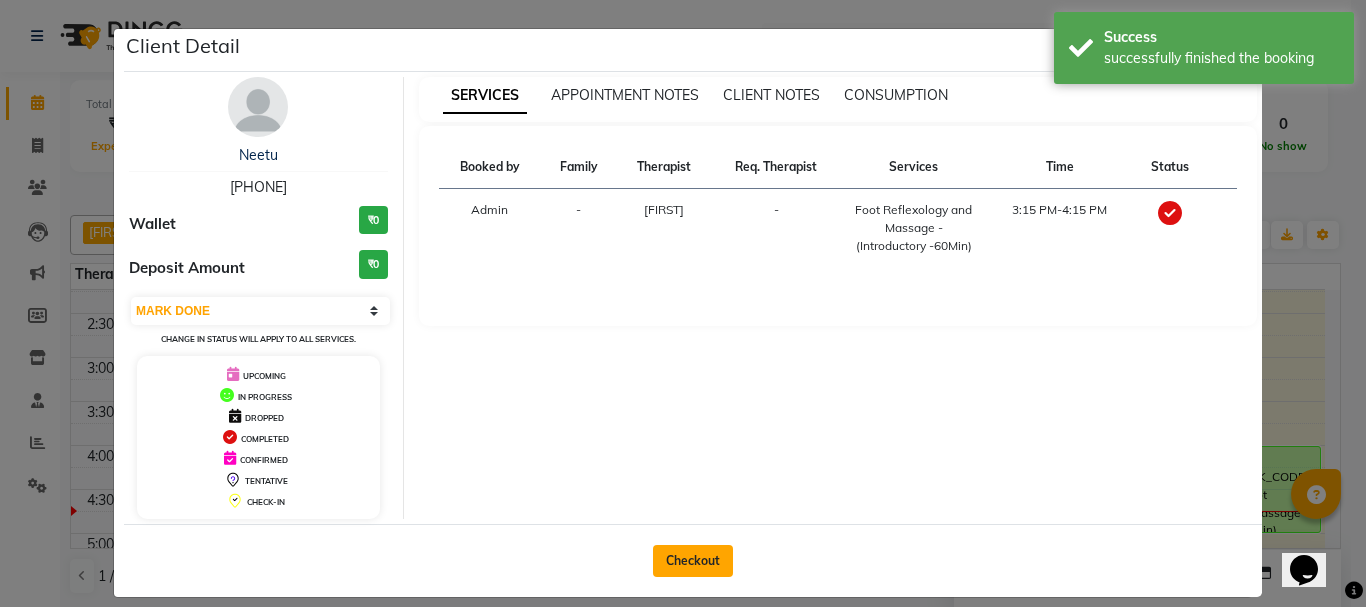 click on "Checkout" 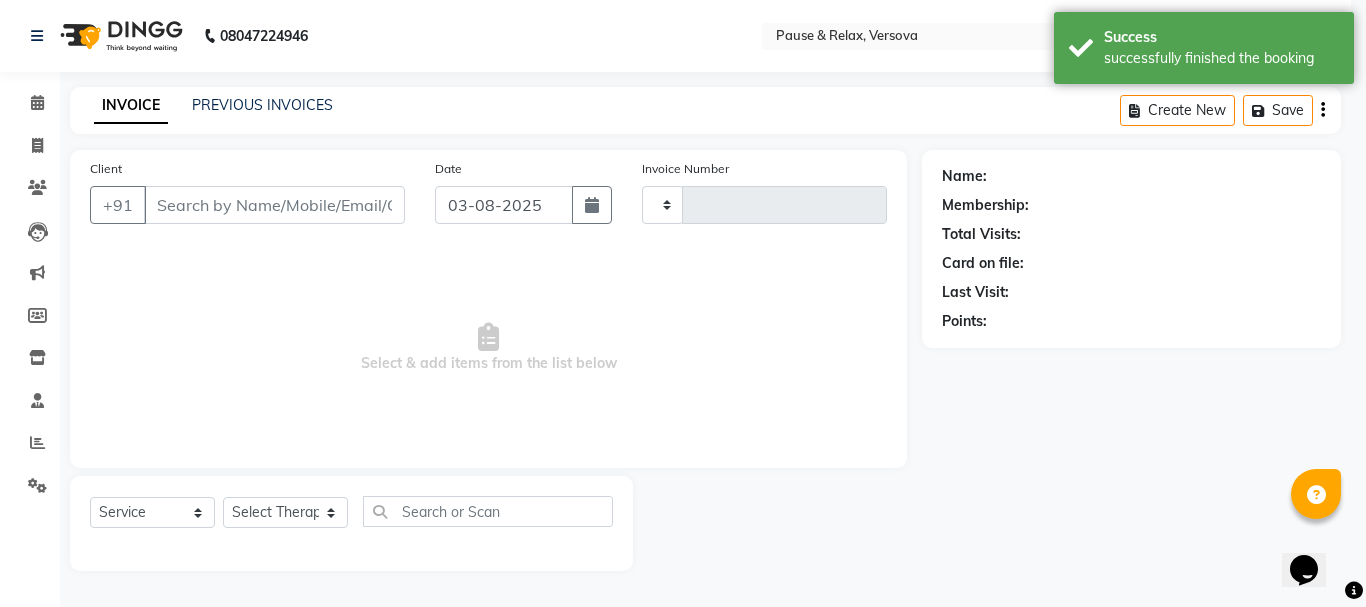 type on "1288" 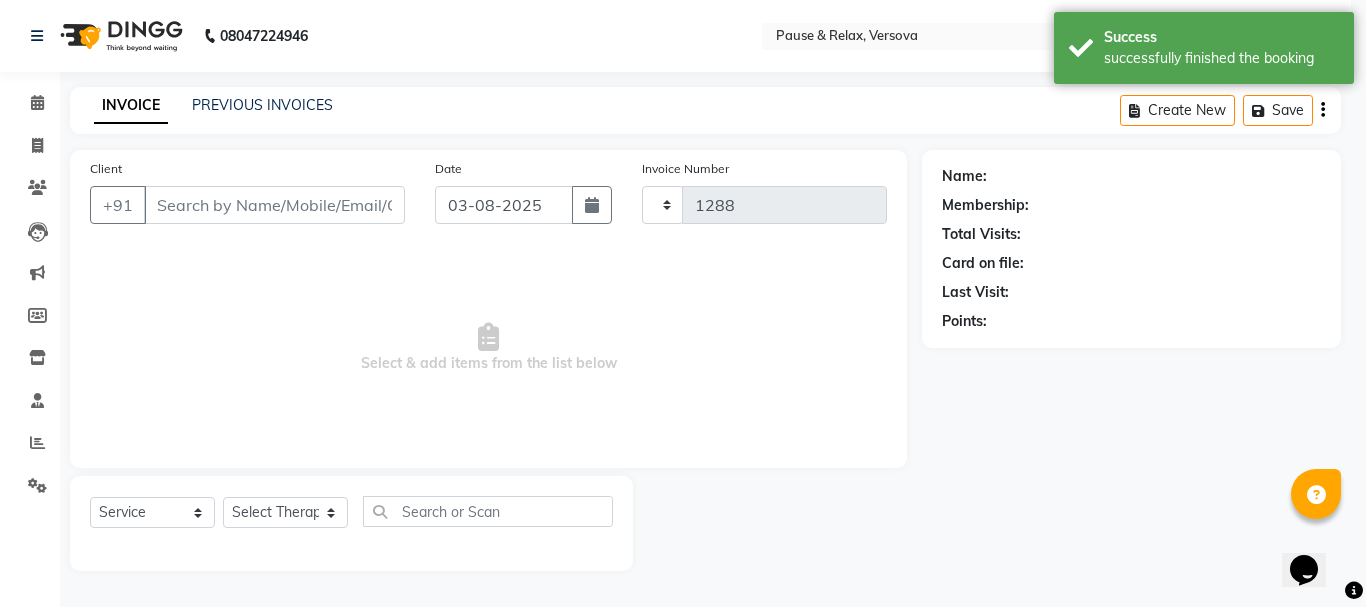 select on "6832" 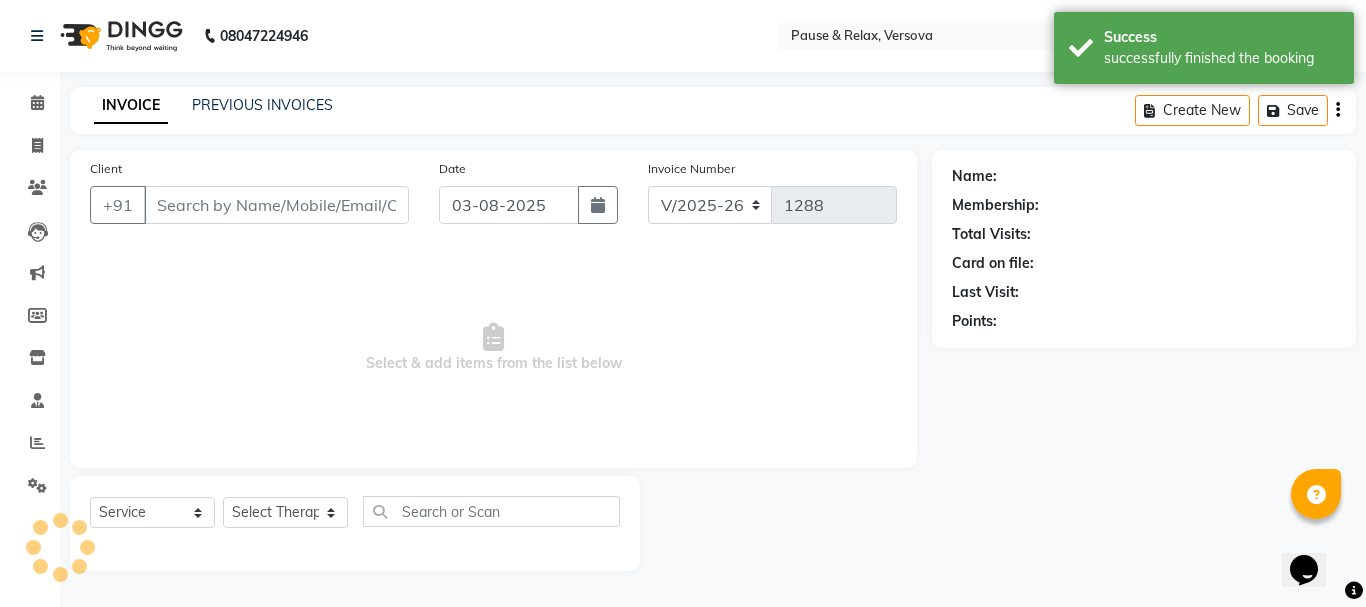 type on "[PHONE]" 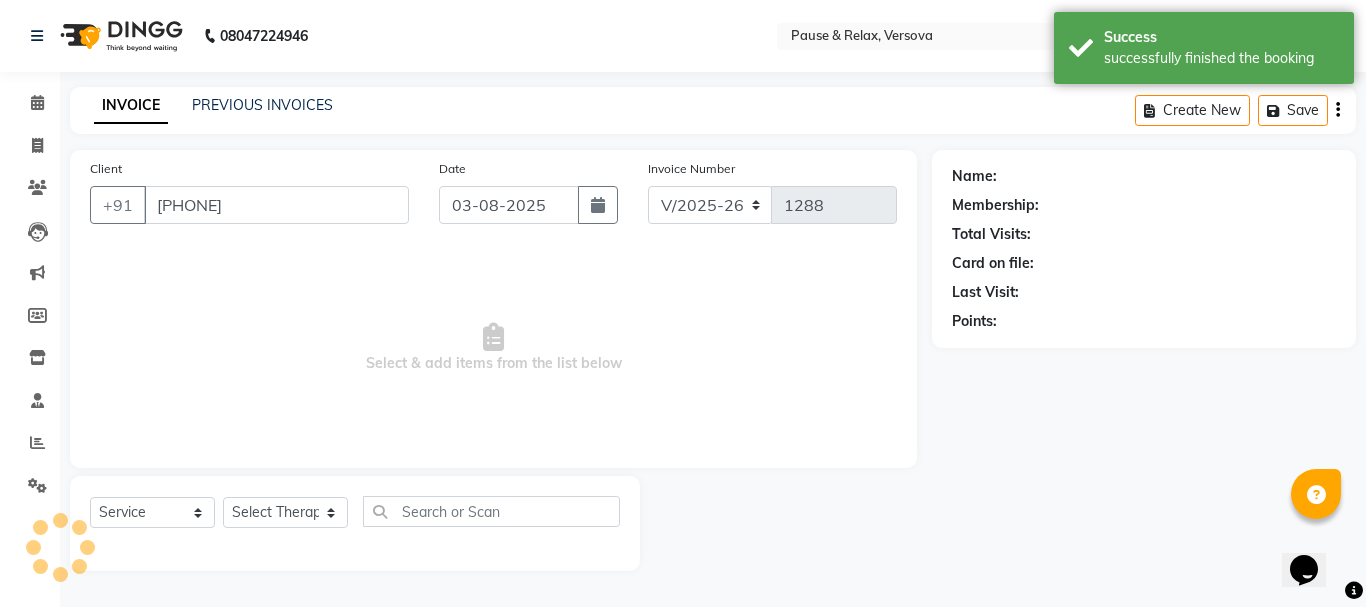 select on "82842" 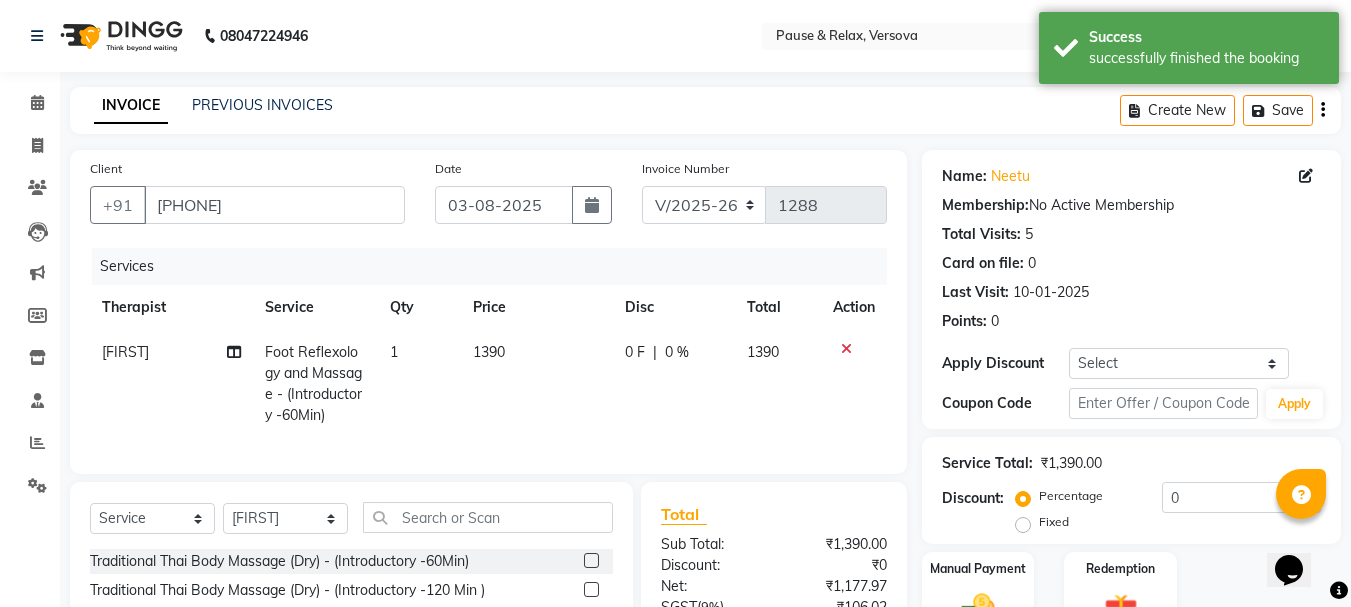 click on "Coupon Code" 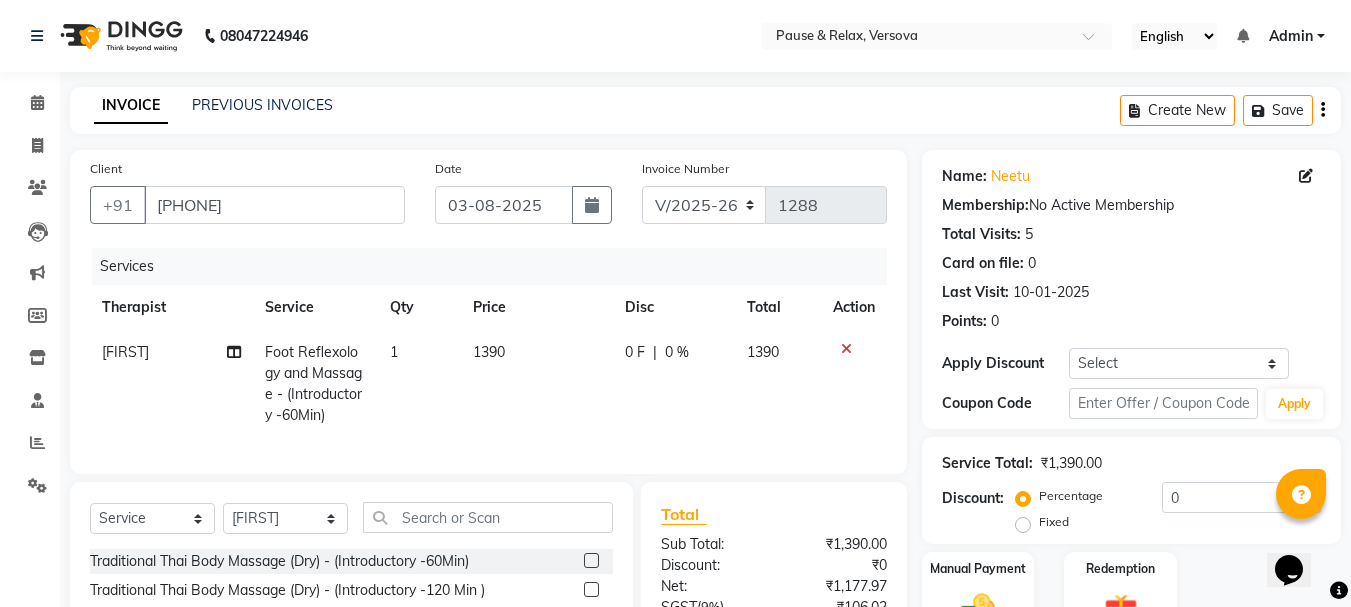 scroll, scrollTop: 215, scrollLeft: 0, axis: vertical 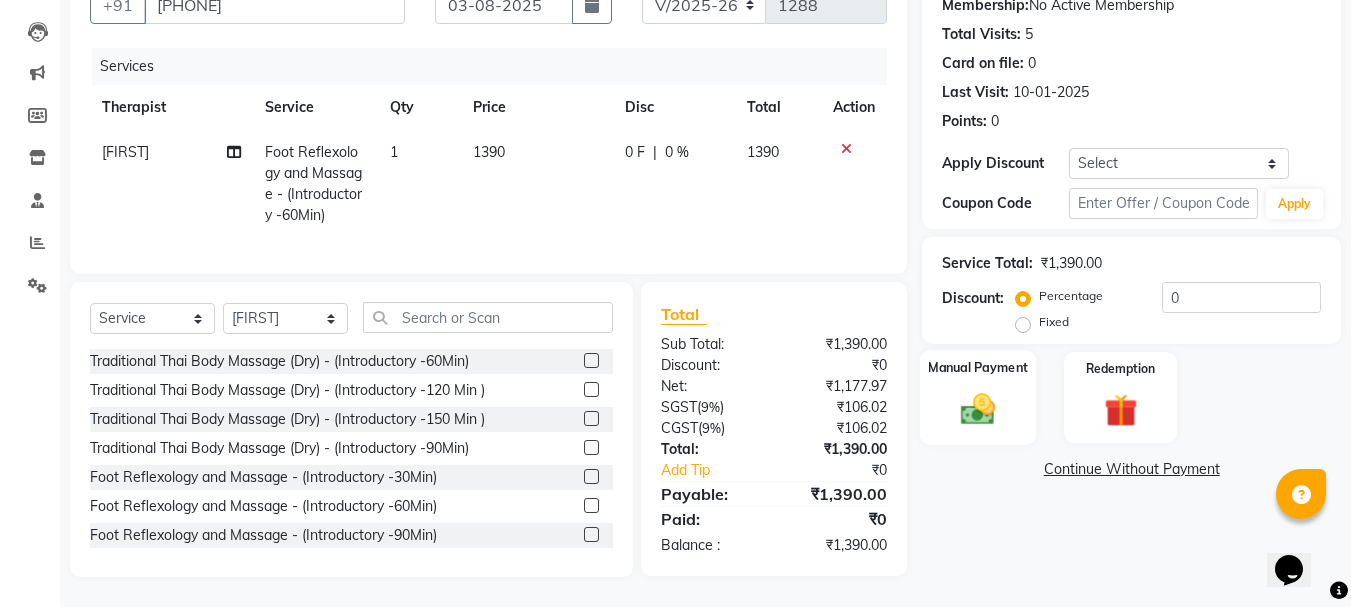 click on "Manual Payment" 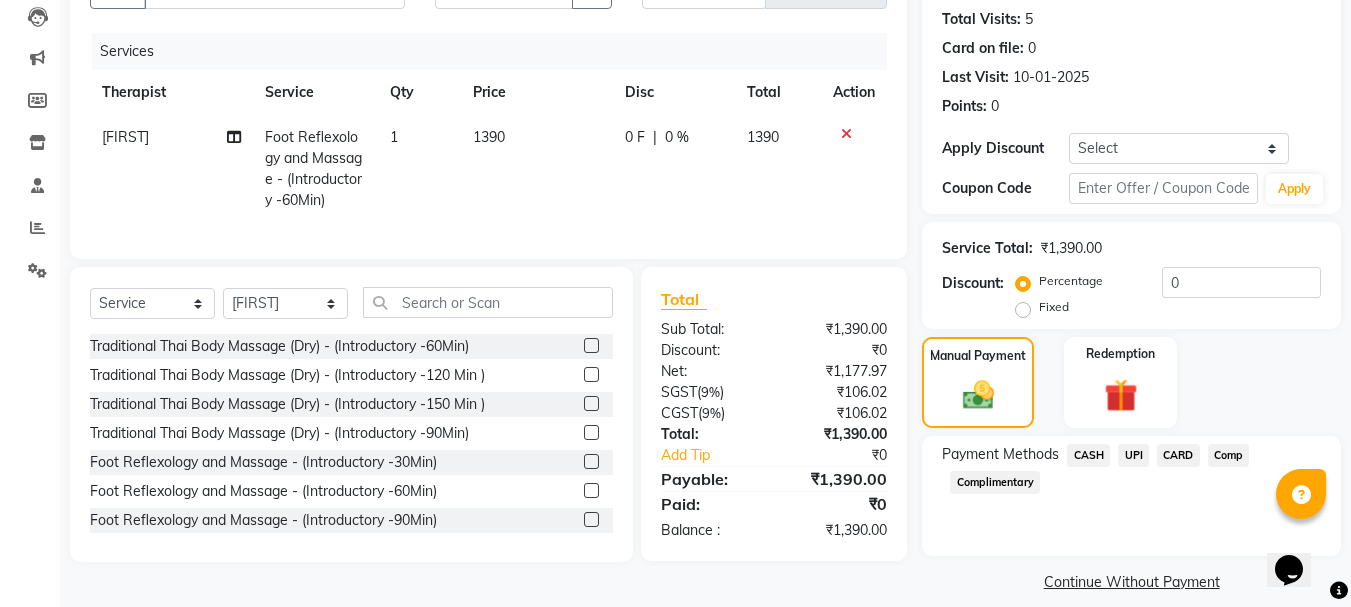 click on "CASH" 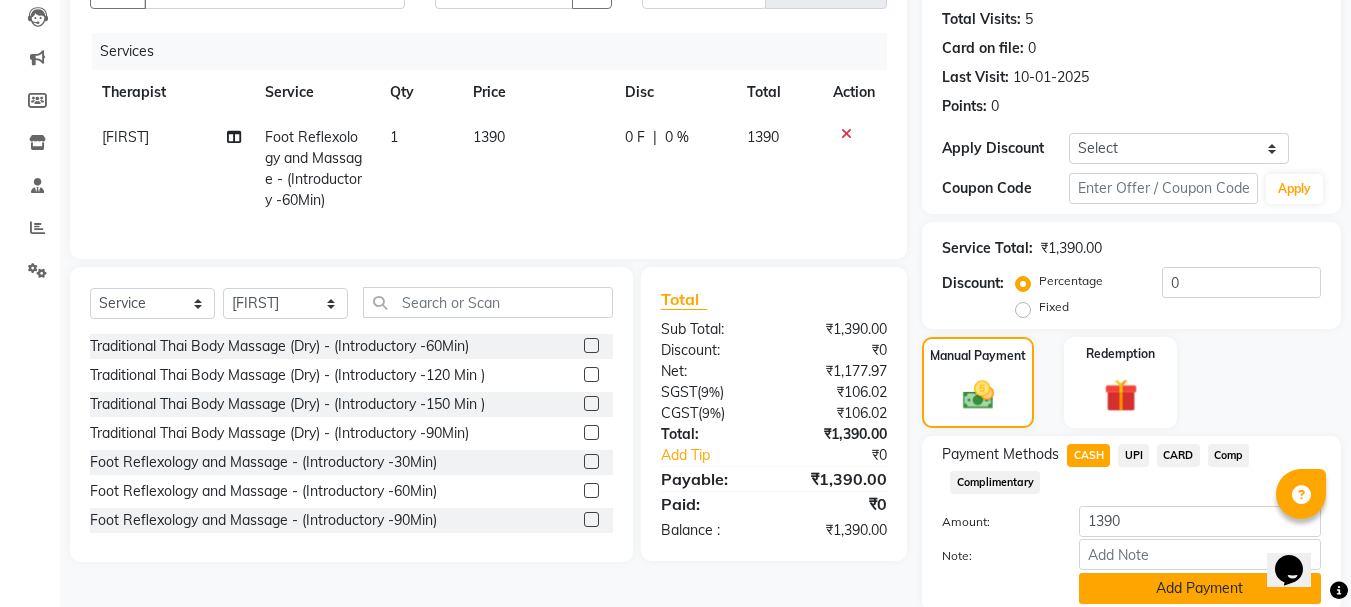 scroll, scrollTop: 291, scrollLeft: 0, axis: vertical 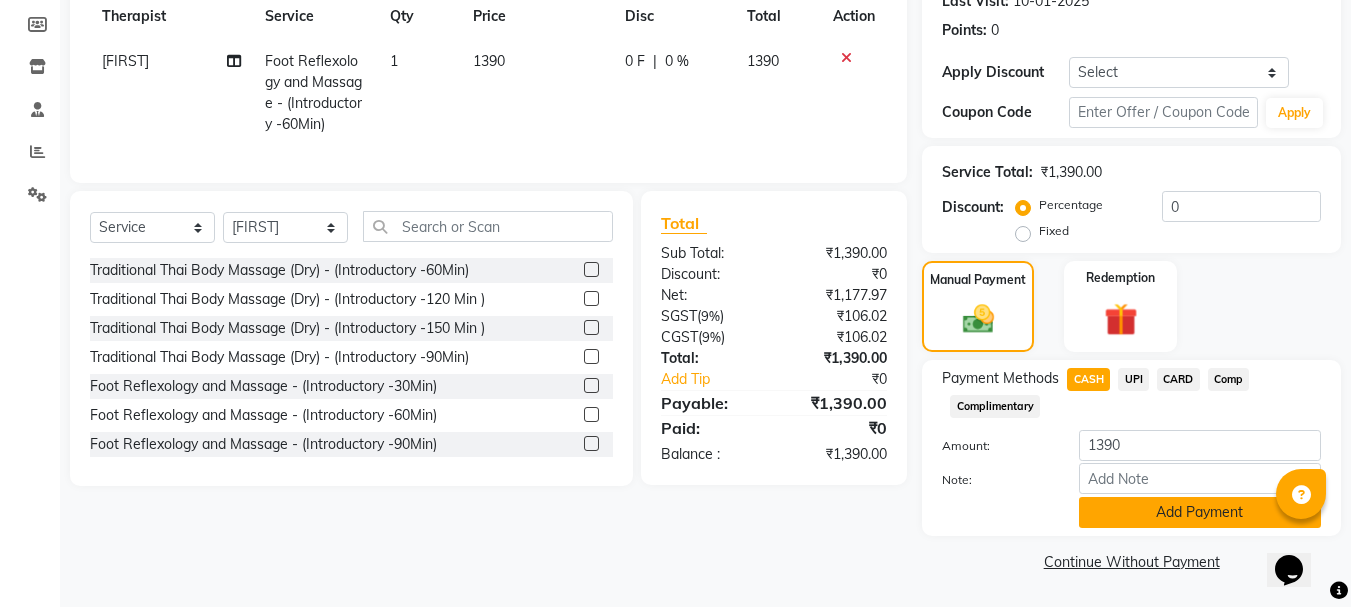 click on "Add Payment" 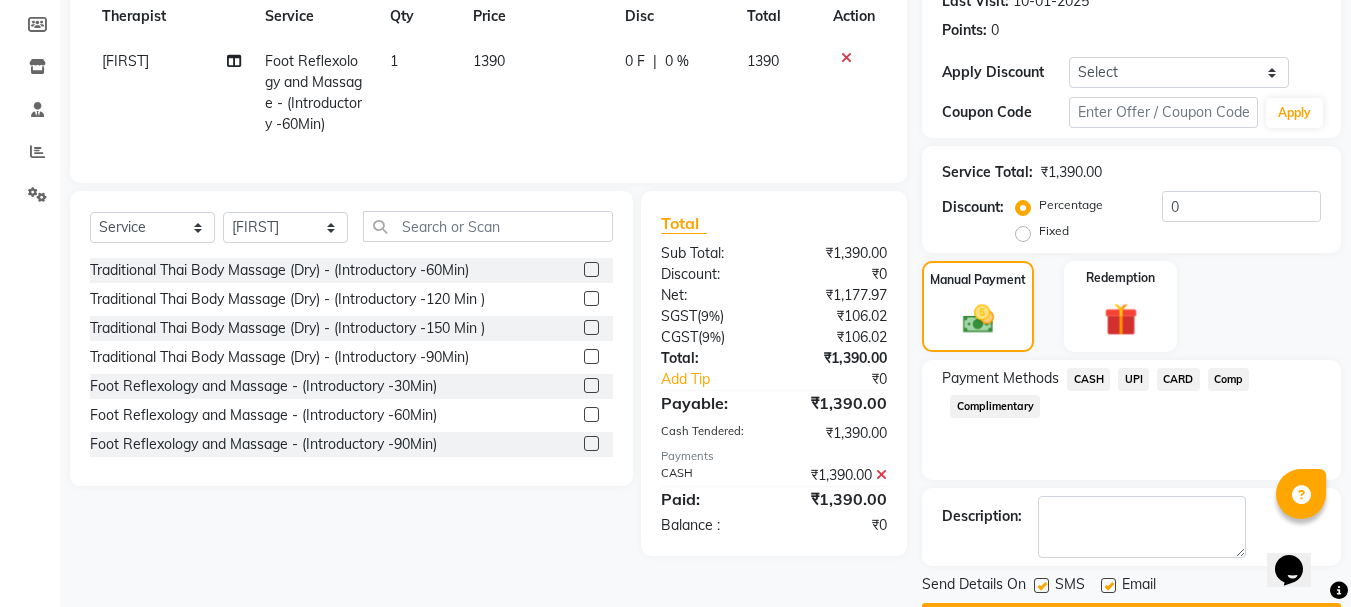 scroll, scrollTop: 348, scrollLeft: 0, axis: vertical 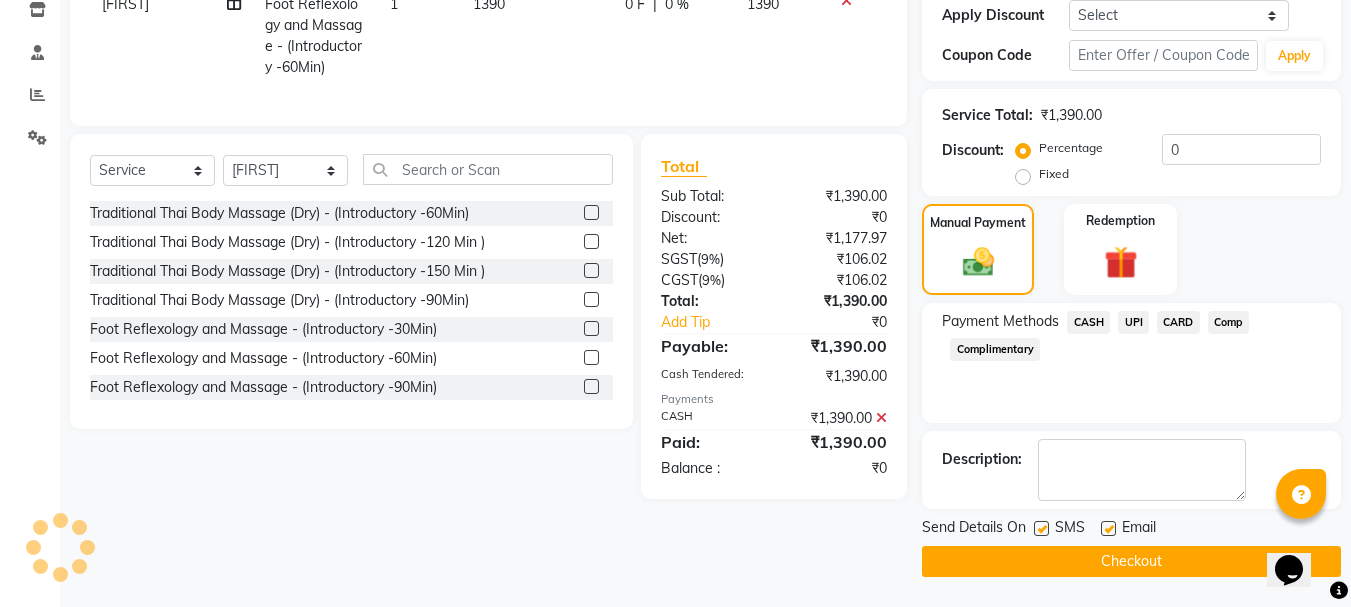 click 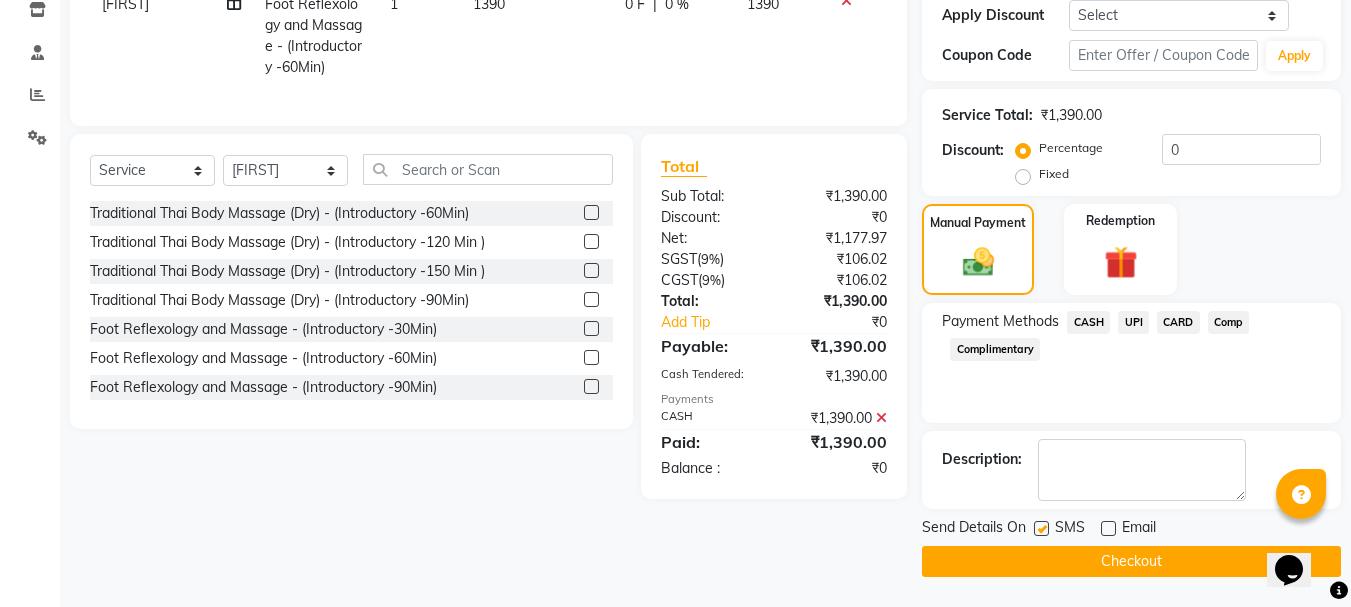 click on "Checkout" 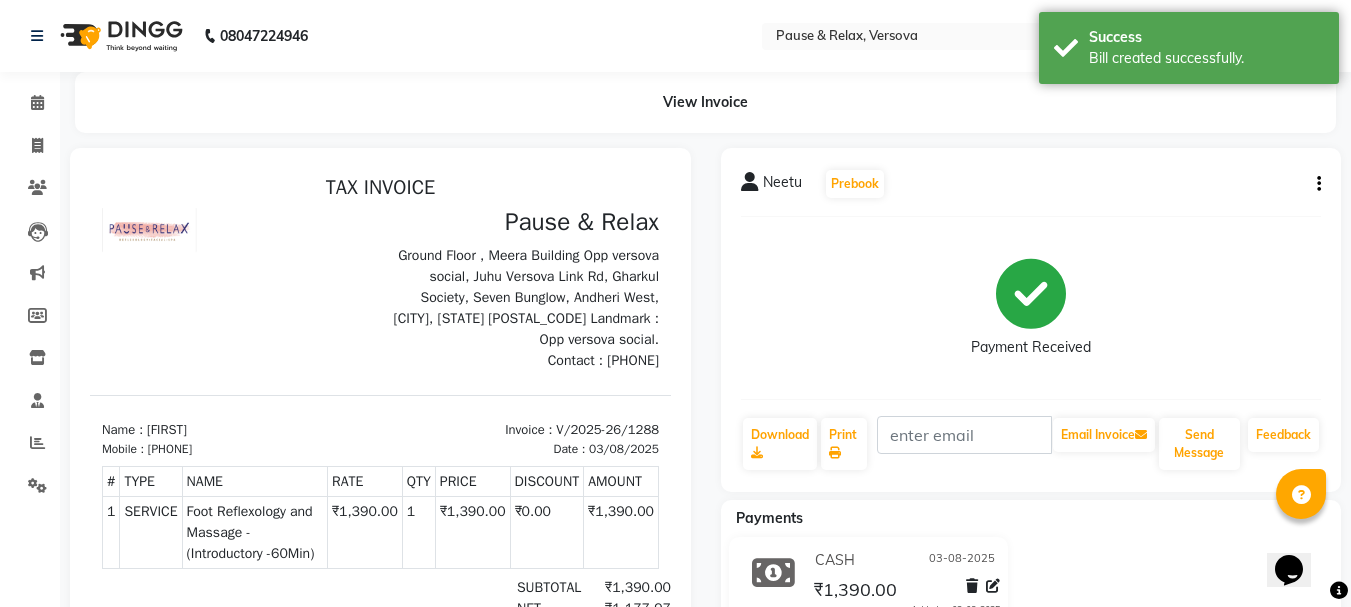 scroll, scrollTop: 0, scrollLeft: 0, axis: both 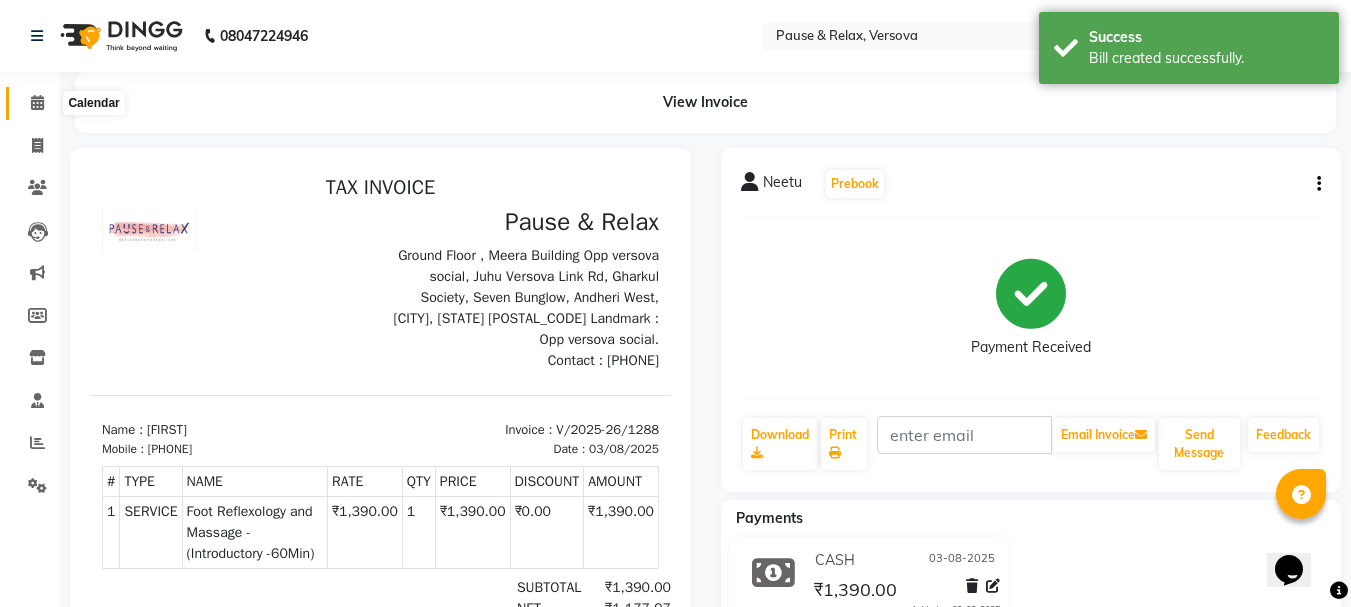 click 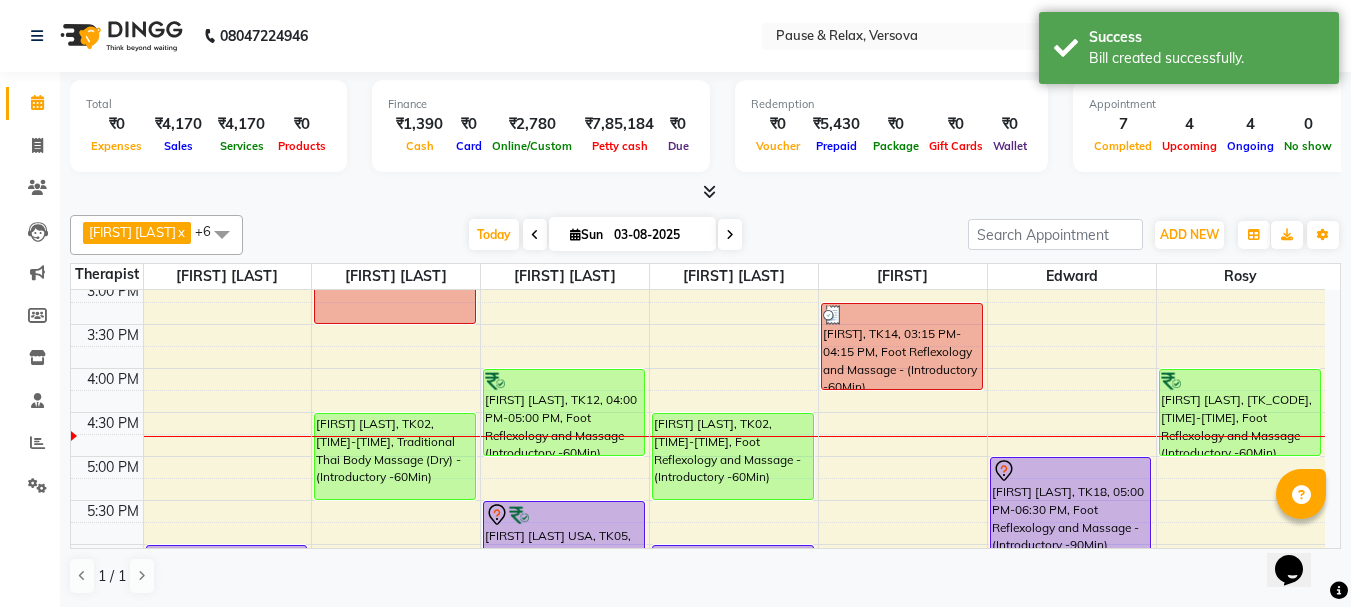 scroll, scrollTop: 400, scrollLeft: 0, axis: vertical 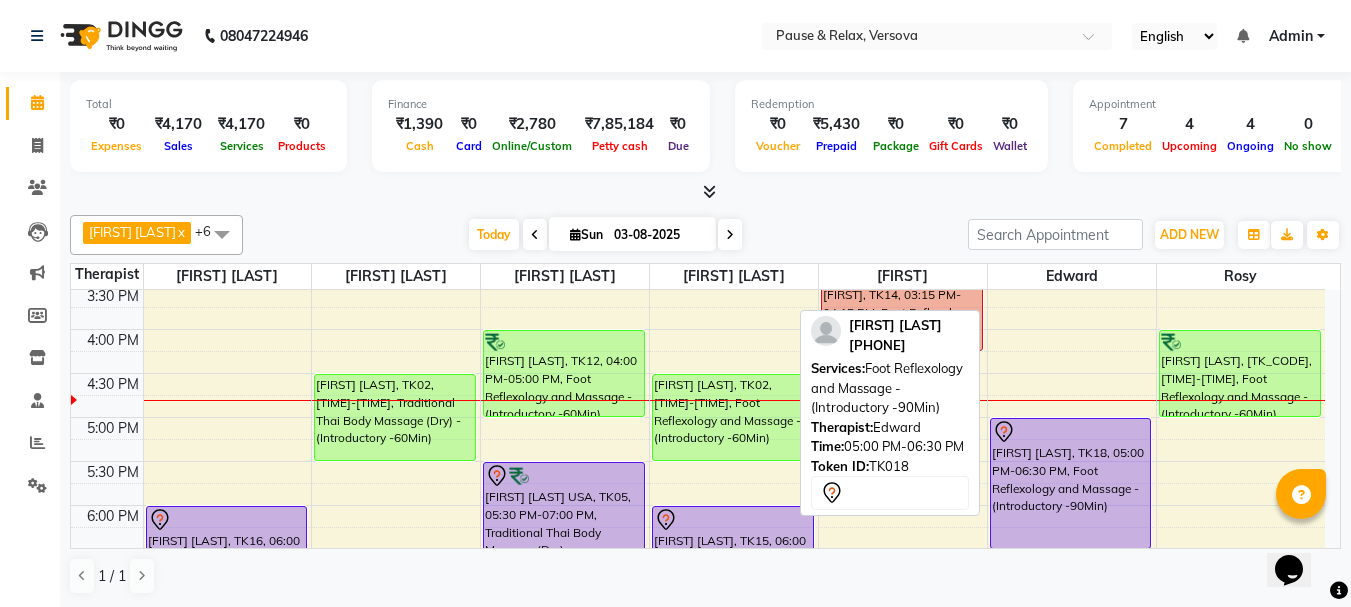 click at bounding box center (1071, 432) 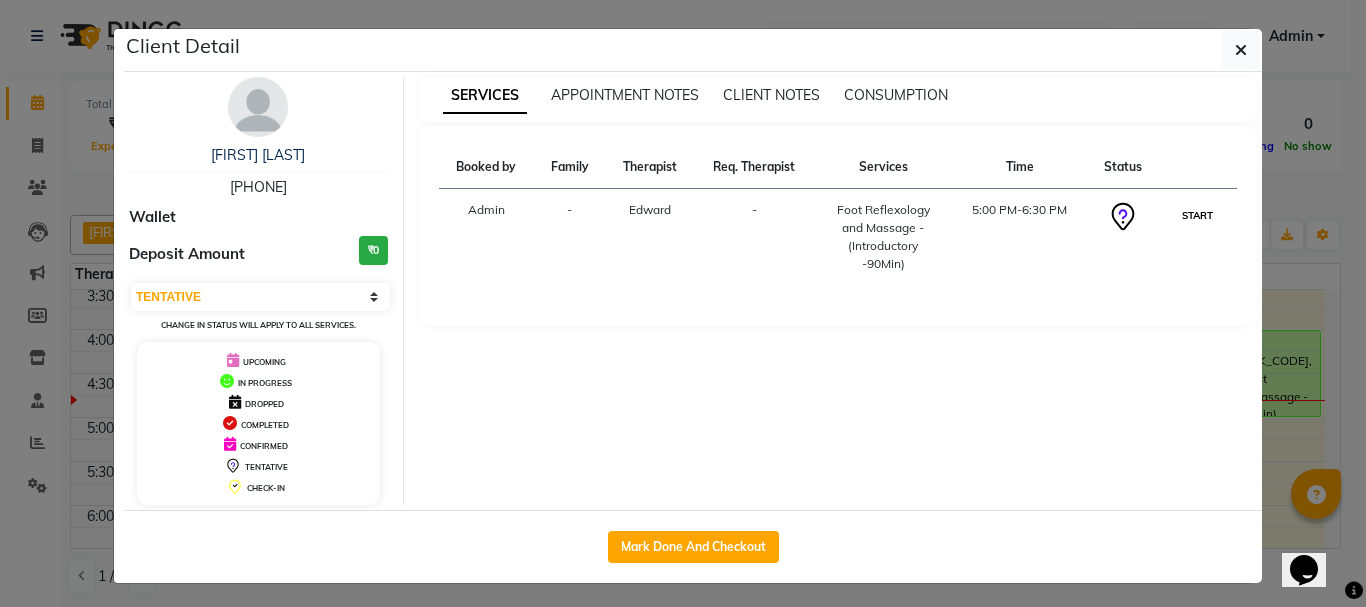 click on "START" at bounding box center (1197, 215) 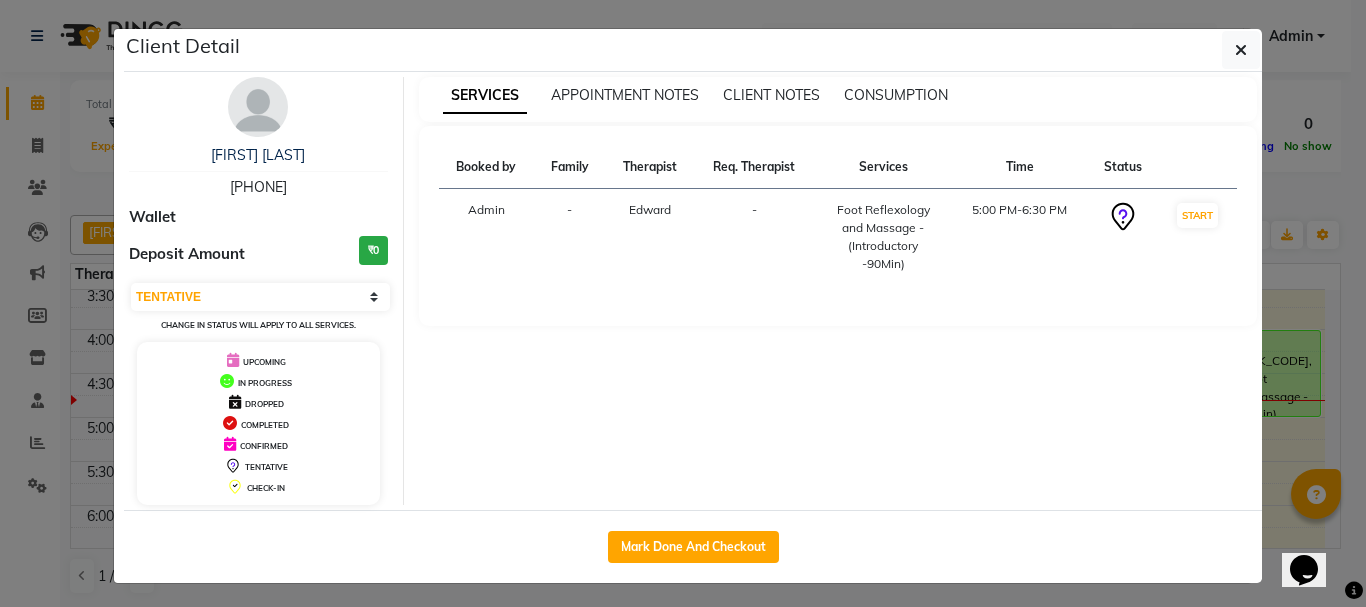 select on "1" 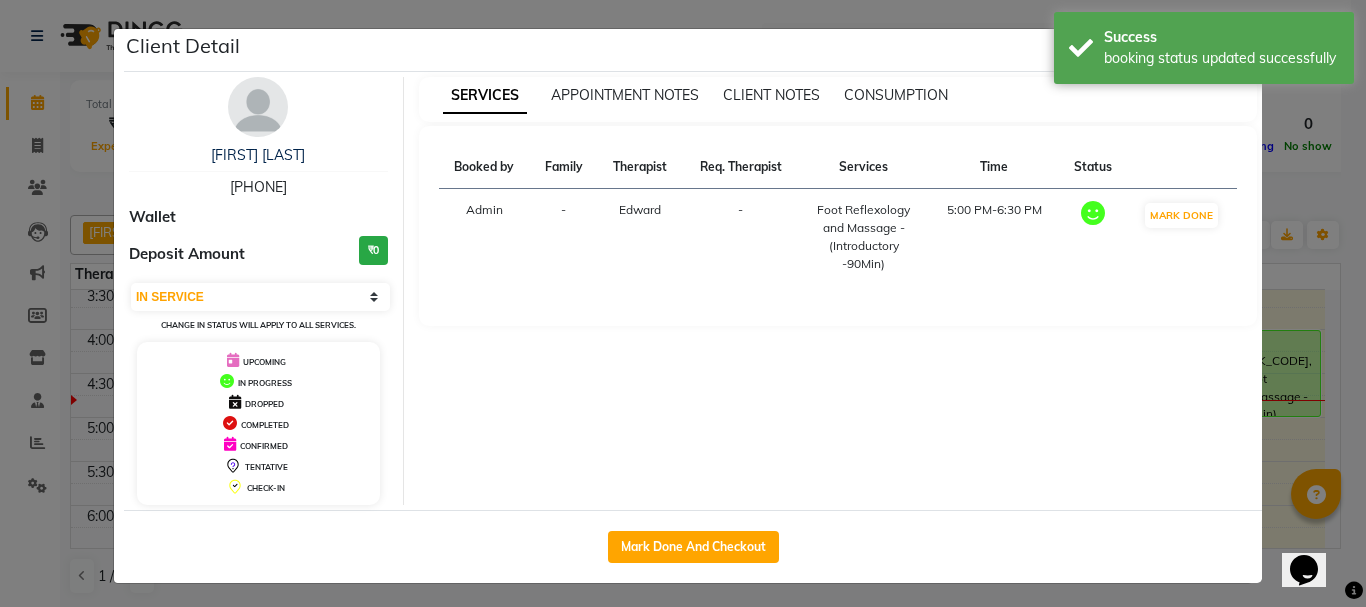 click on "Client Detail  [FIRST] [LAST]   [PHONE] Wallet Deposit Amount  ₹0  Select IN SERVICE CONFIRMED TENTATIVE CHECK IN MARK DONE DROPPED UPCOMING Change in status will apply to all services. UPCOMING IN PROGRESS DROPPED COMPLETED CONFIRMED TENTATIVE CHECK-IN SERVICES APPOINTMENT NOTES CLIENT NOTES CONSUMPTION Booked by Family Therapist Req. Therapist Services Time Status  Admin  - [FIRST]  -  Foot Reflexology and Massage - (Introductory -90Min)   5:00 PM-6:30 PM   MARK DONE   Mark Done And Checkout" 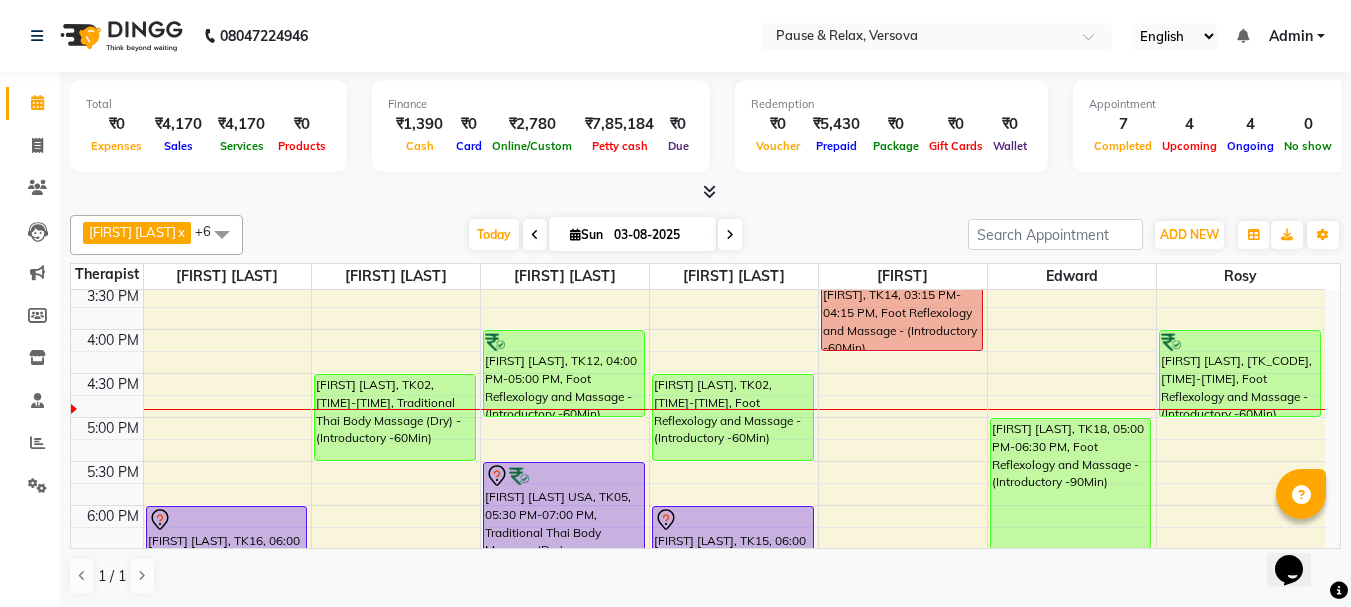 scroll, scrollTop: 483, scrollLeft: 0, axis: vertical 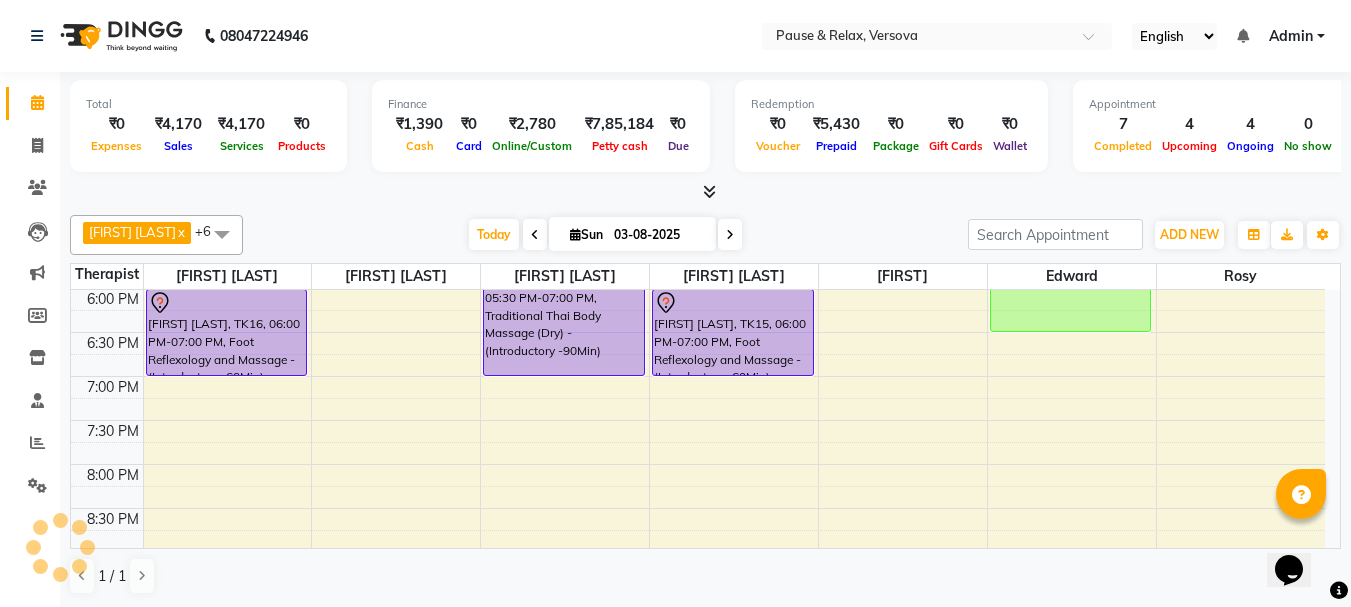 click at bounding box center (730, 235) 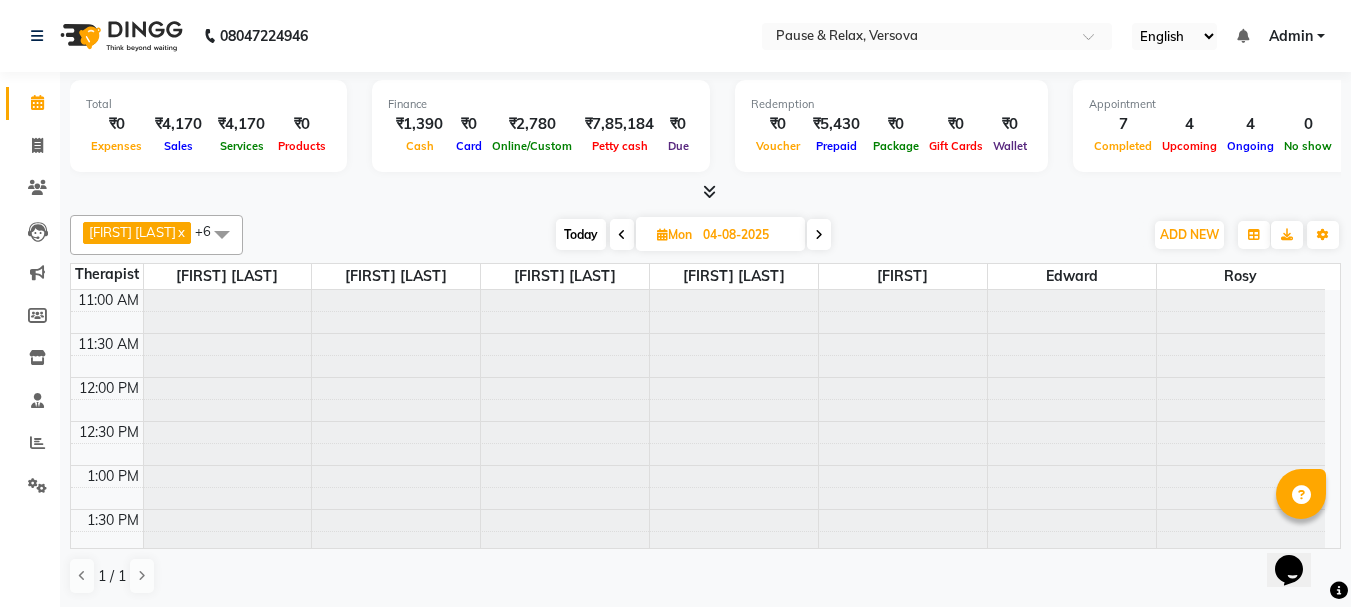 scroll, scrollTop: 441, scrollLeft: 0, axis: vertical 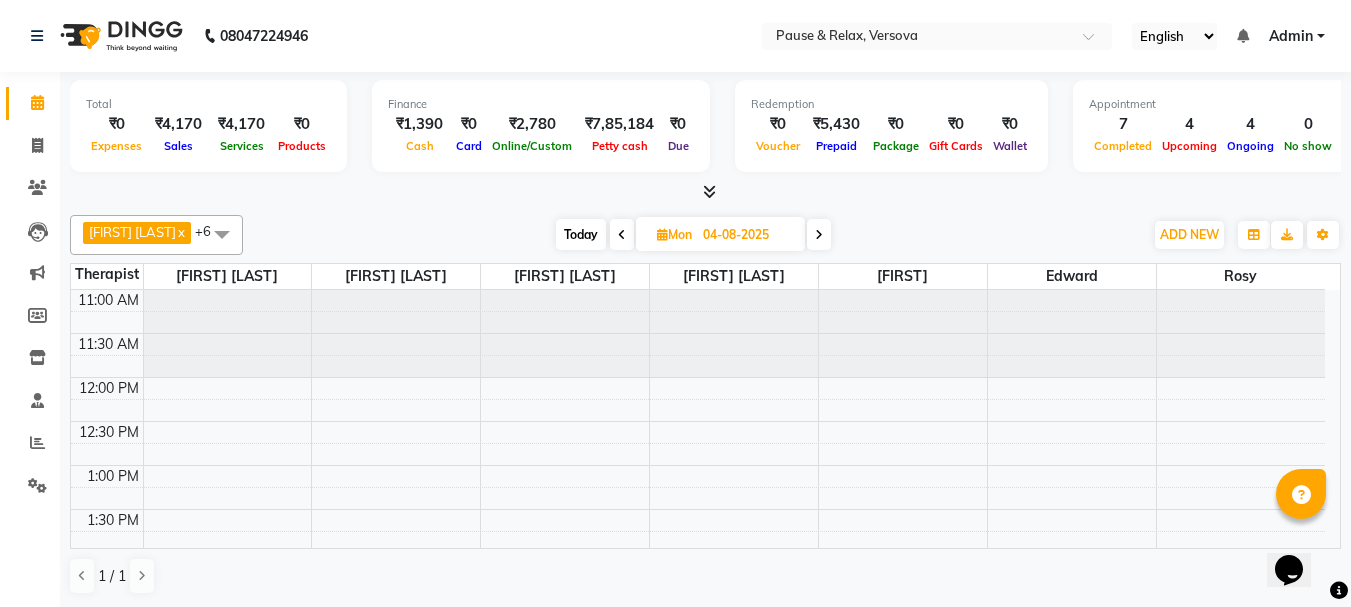 click on "Today" at bounding box center [581, 234] 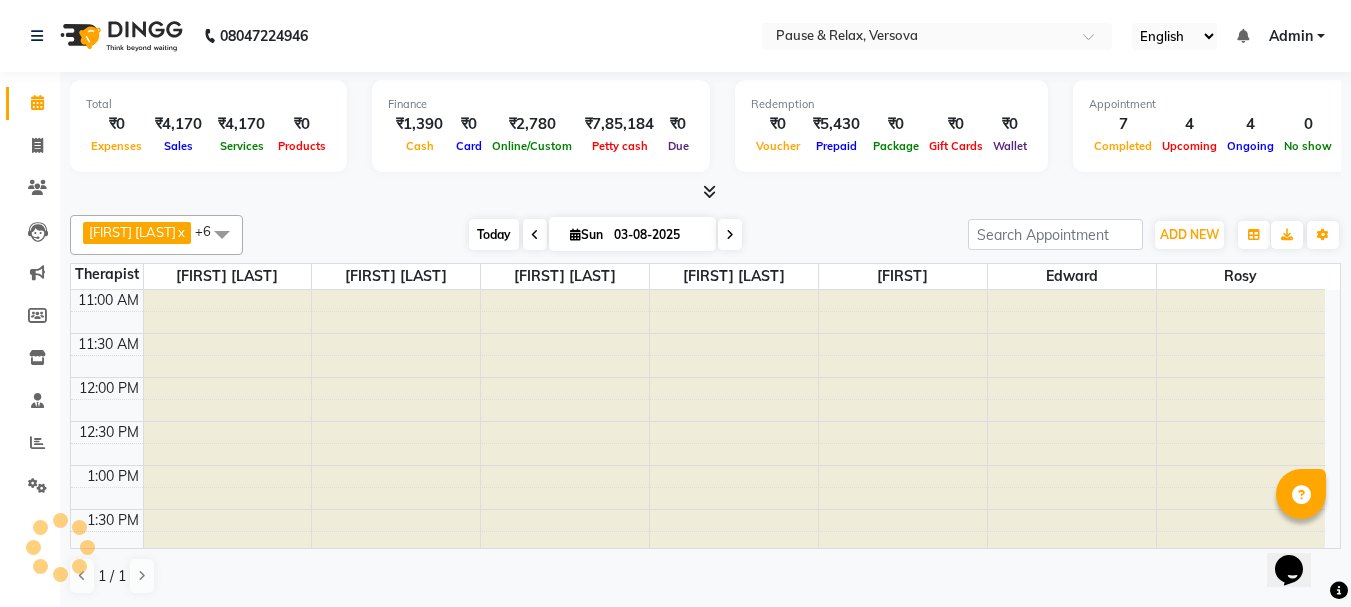 scroll, scrollTop: 441, scrollLeft: 0, axis: vertical 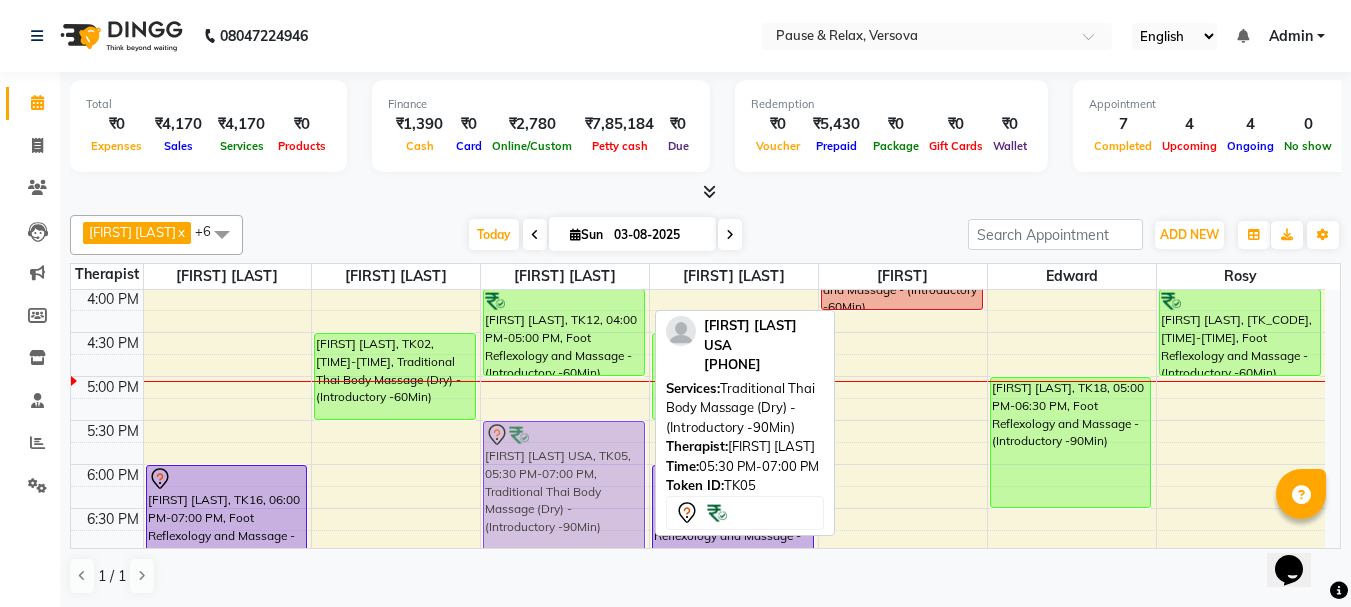 drag, startPoint x: 546, startPoint y: 435, endPoint x: 535, endPoint y: 430, distance: 12.083046 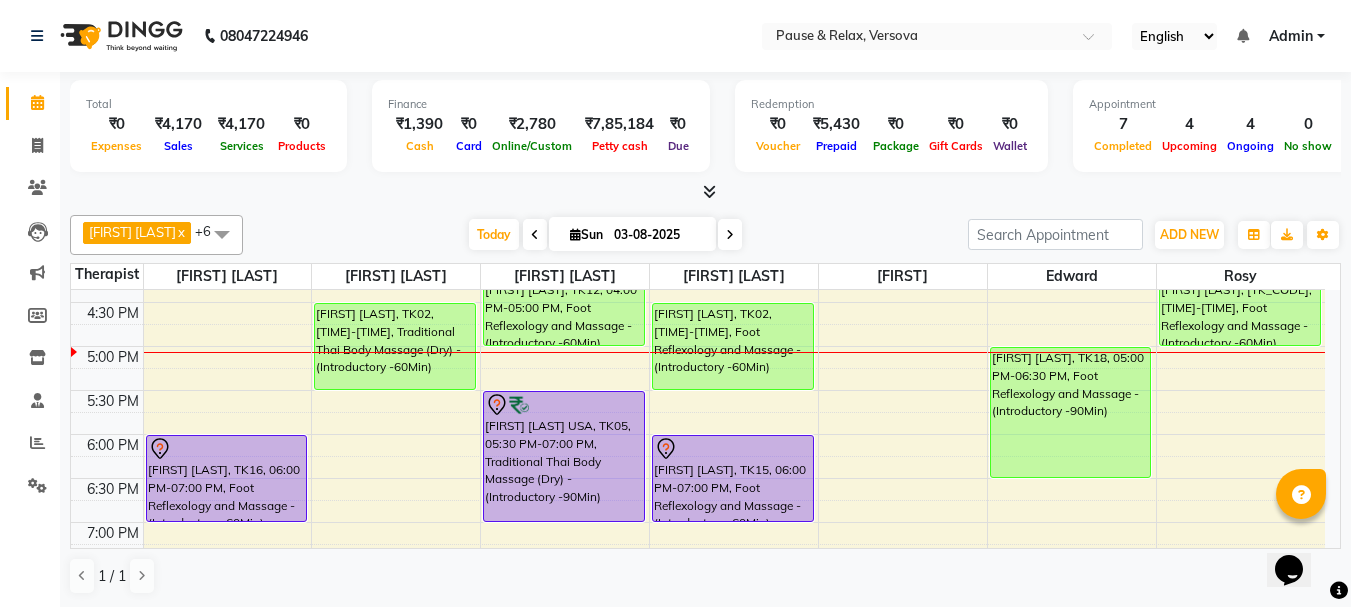 scroll, scrollTop: 458, scrollLeft: 0, axis: vertical 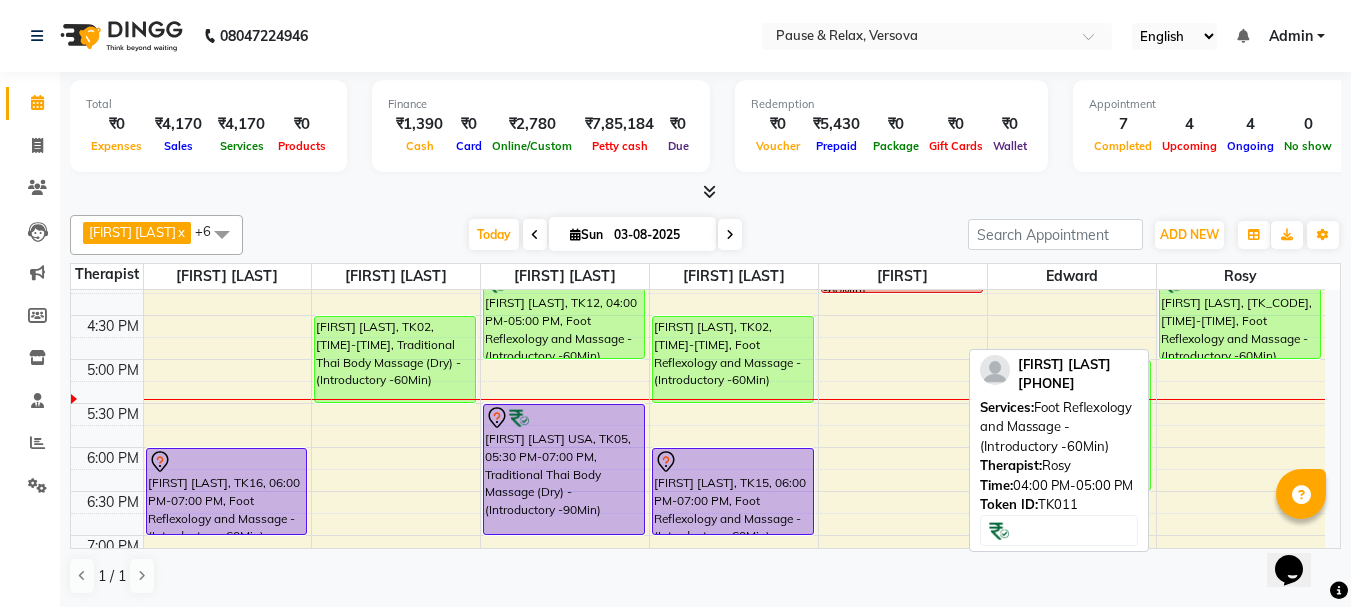 click on "[FIRST] [LAST], [TK_CODE], [TIME]-[TIME], Foot Reflexology and Massage - (Introductory -60Min)" at bounding box center [1240, 315] 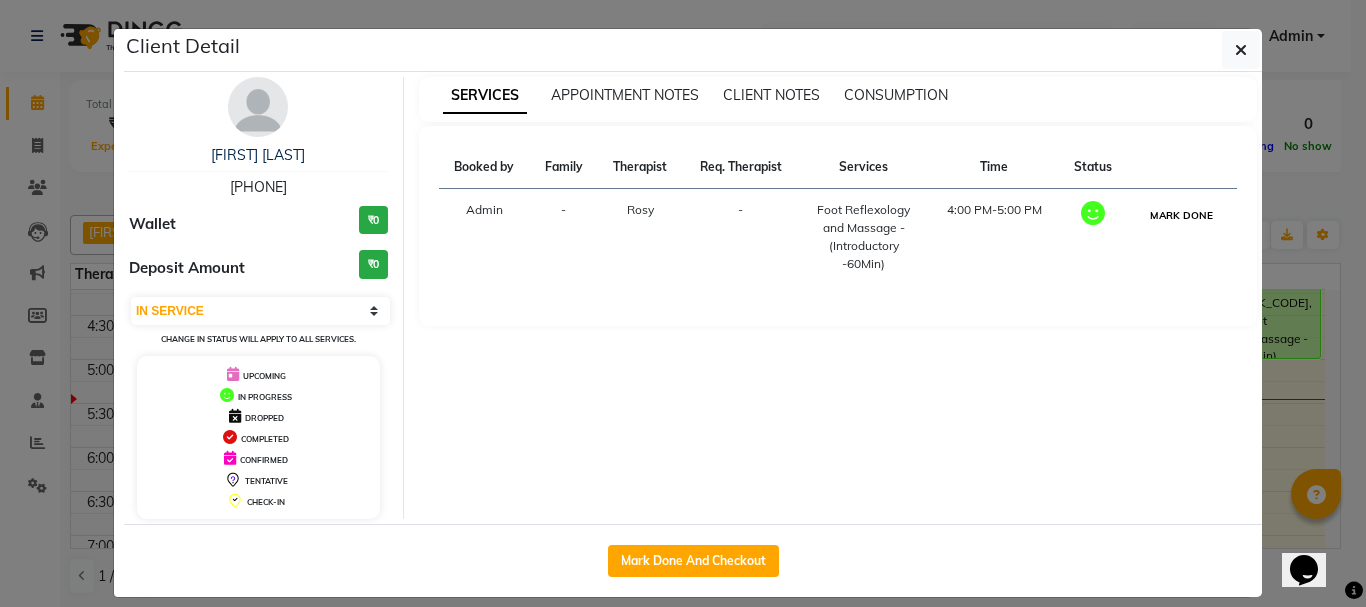 click on "MARK DONE" at bounding box center [1181, 215] 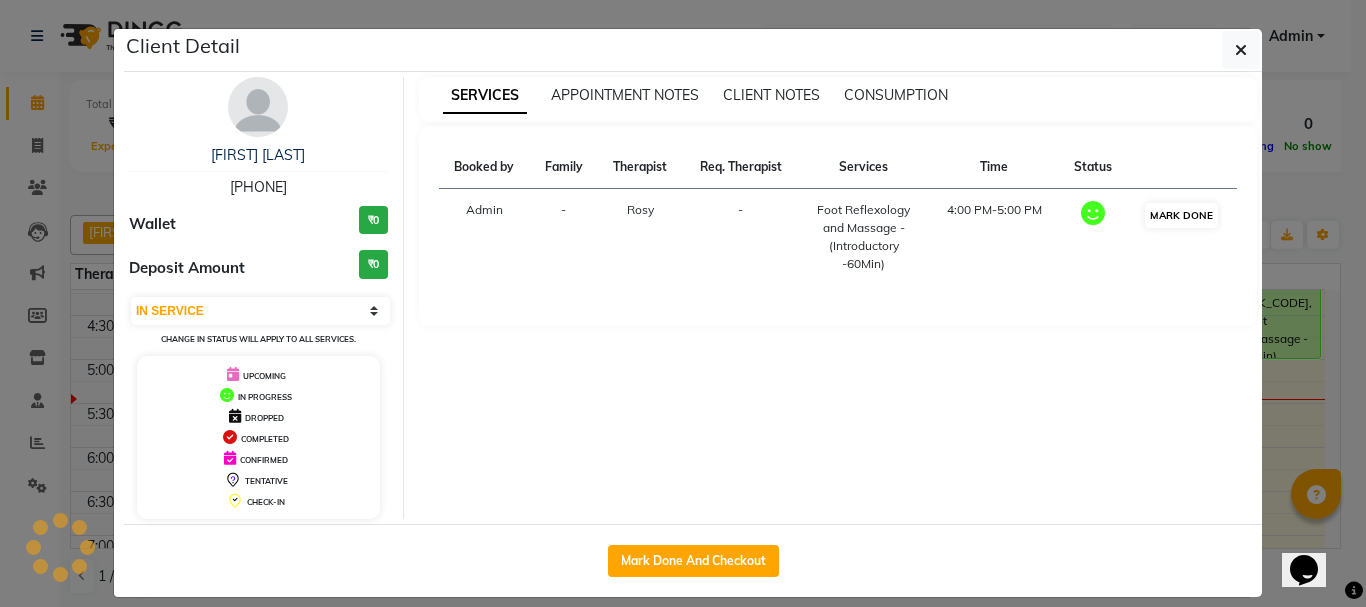 select on "3" 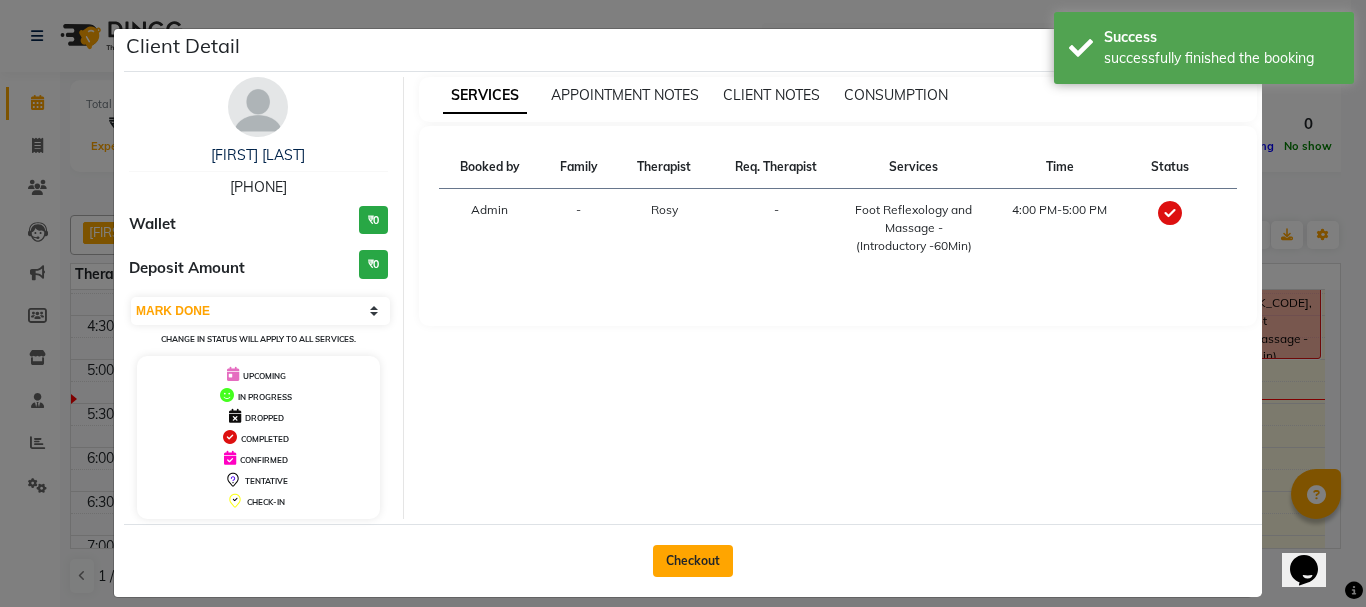 click on "Checkout" 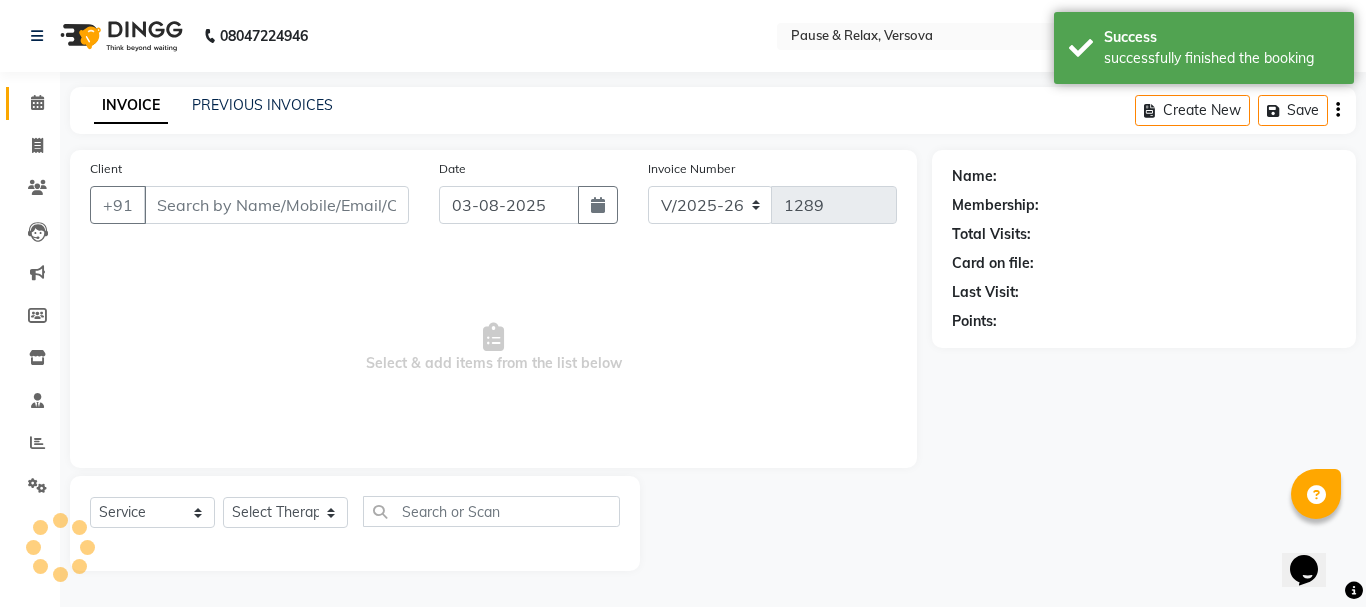 type on "[PHONE]" 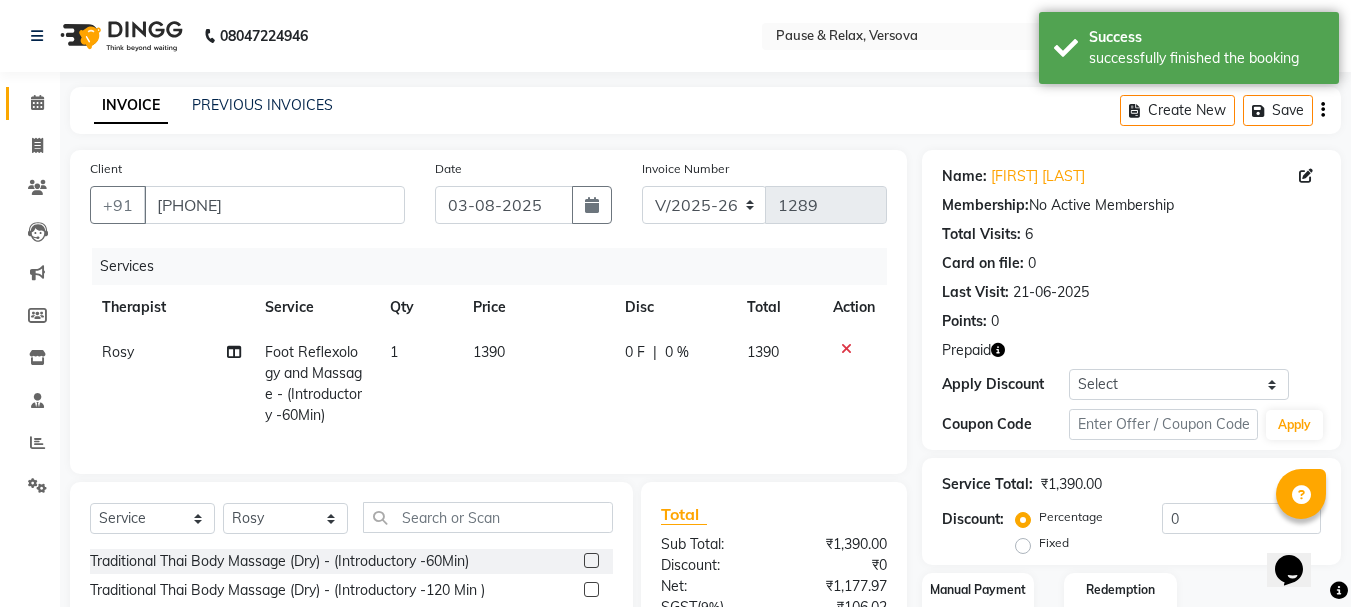 scroll, scrollTop: 215, scrollLeft: 0, axis: vertical 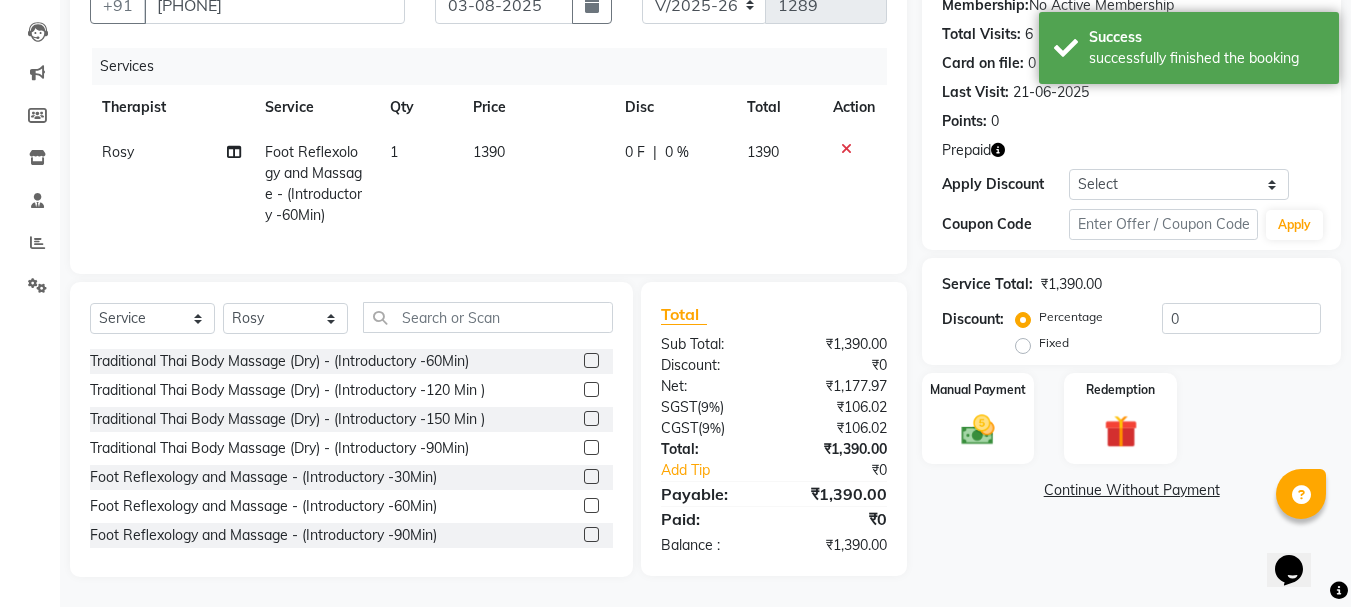 click on "Fixed" 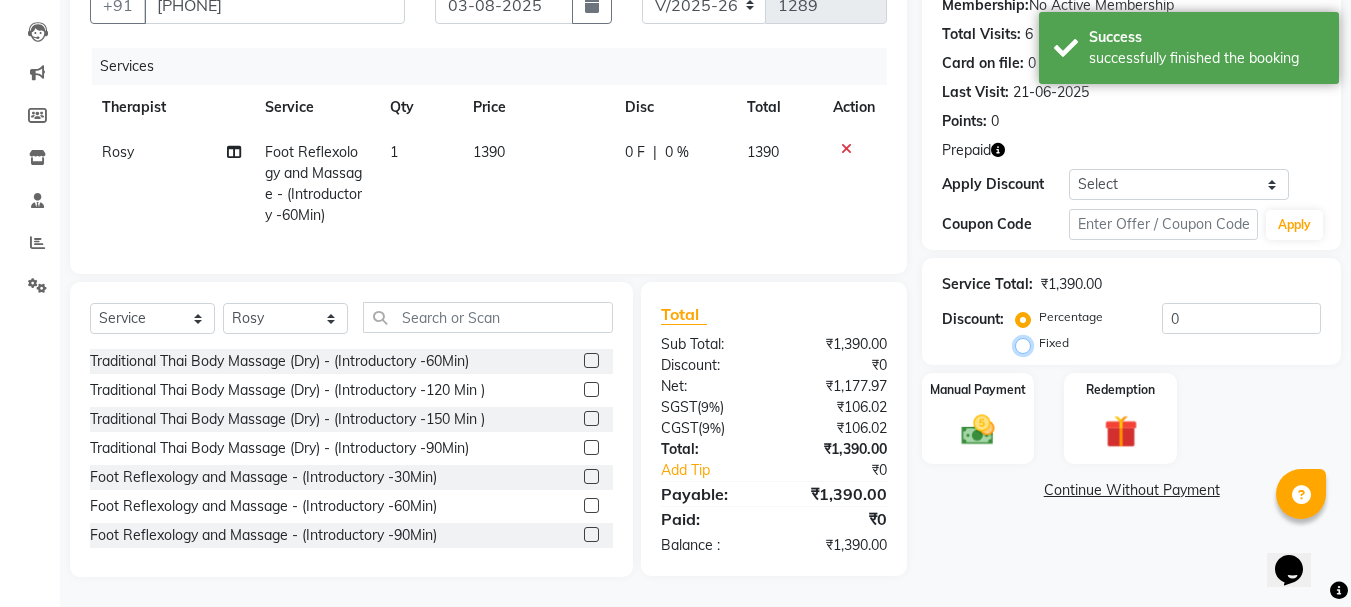click on "Fixed" at bounding box center [1027, 343] 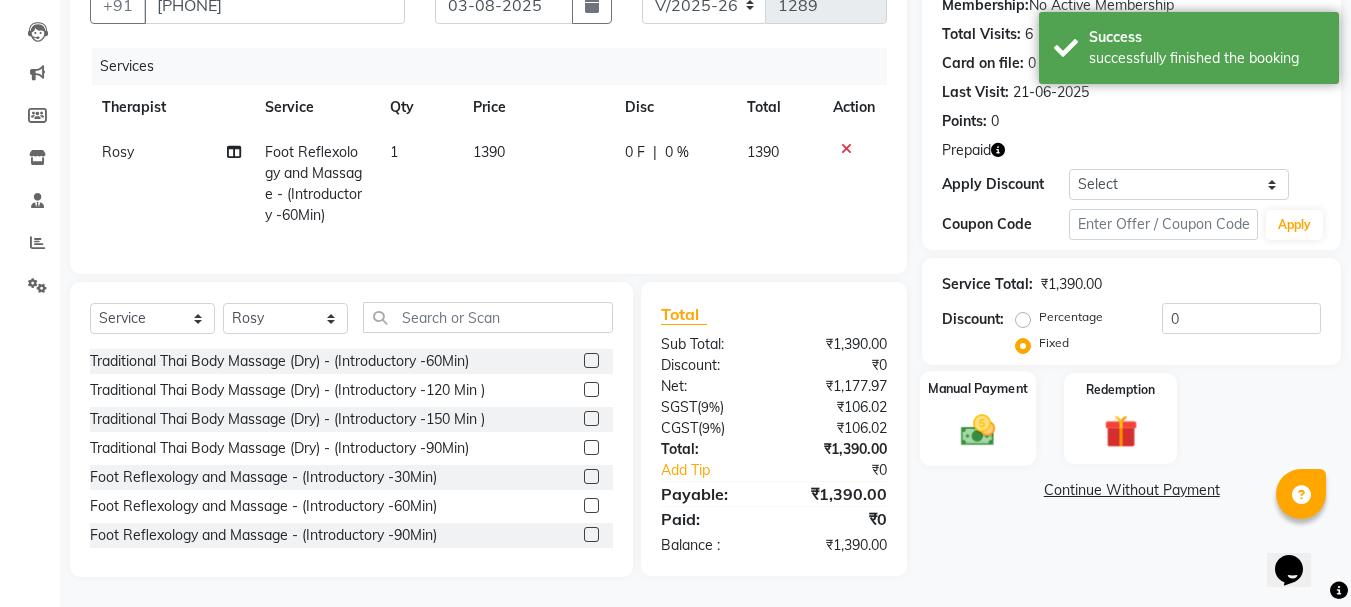 click on "Manual Payment" 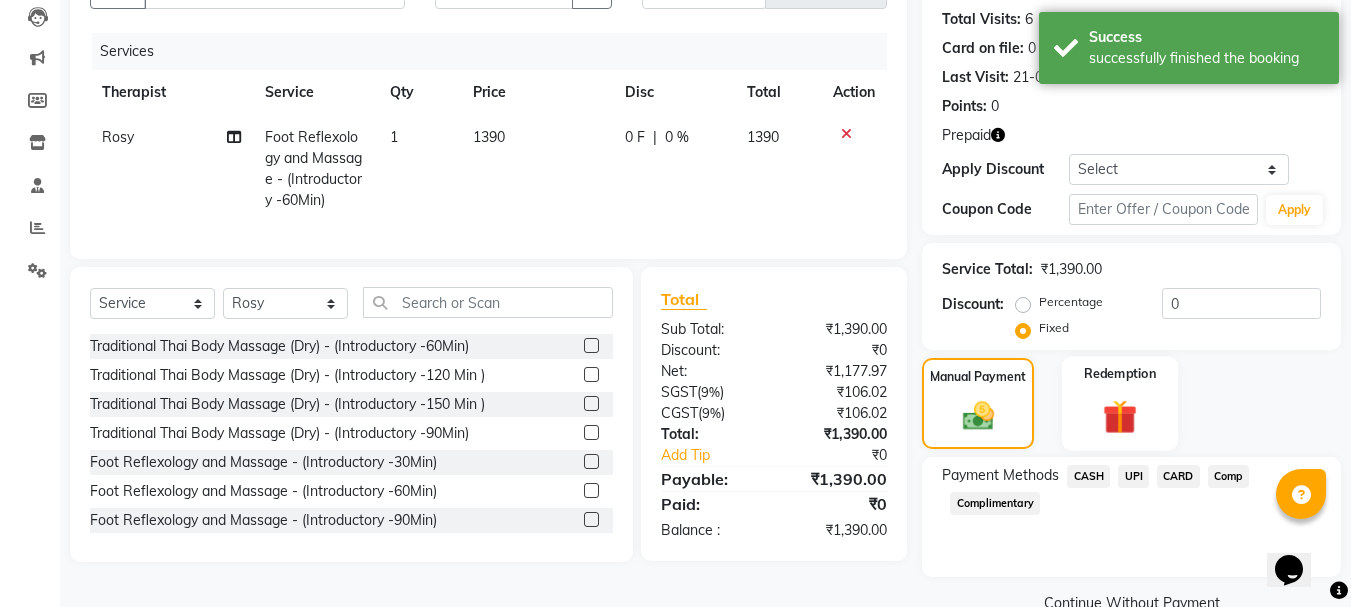 click on "Redemption" 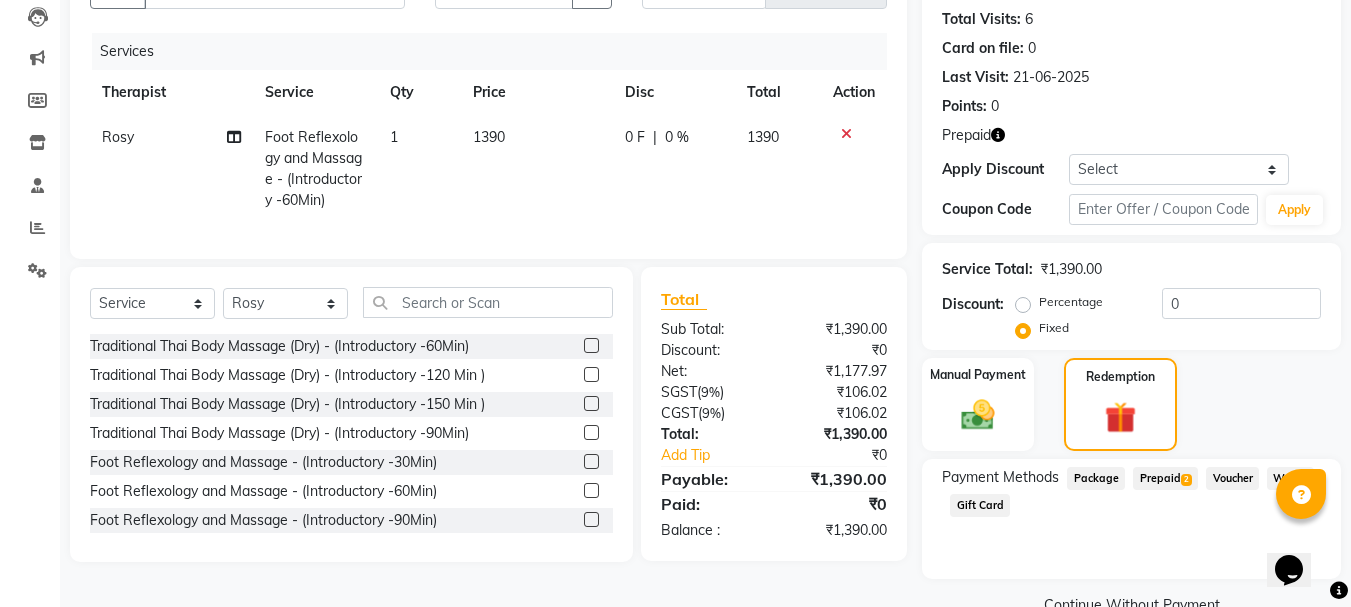 click on "Prepaid  2" 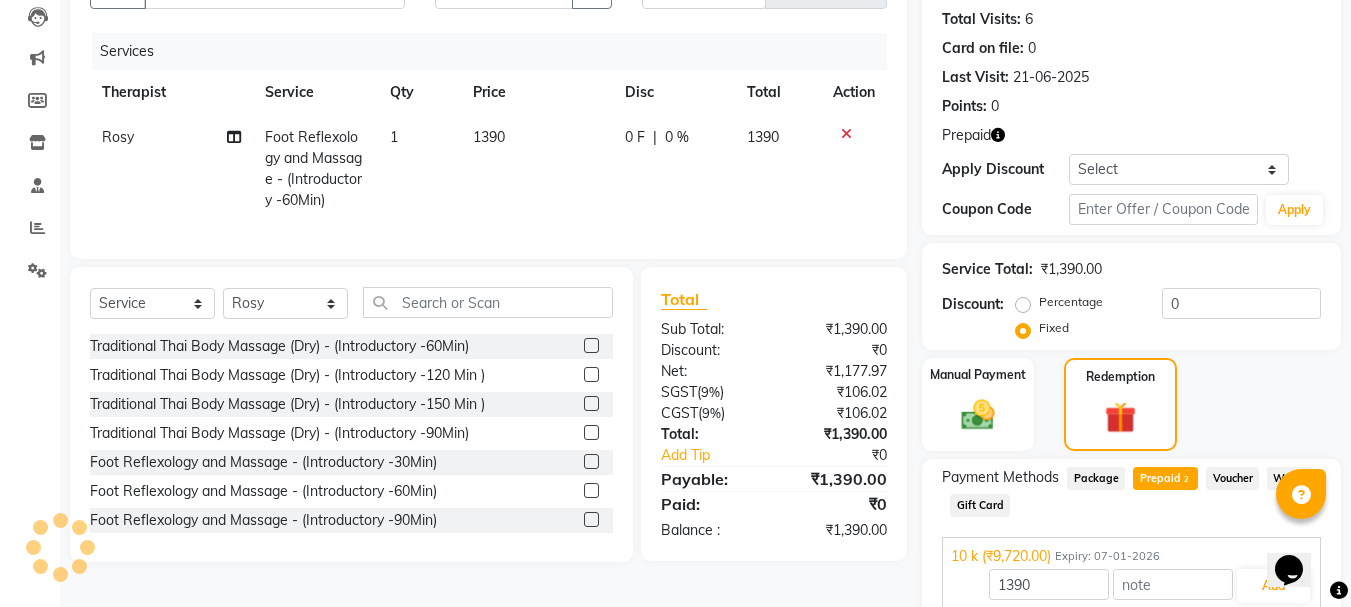 scroll, scrollTop: 348, scrollLeft: 0, axis: vertical 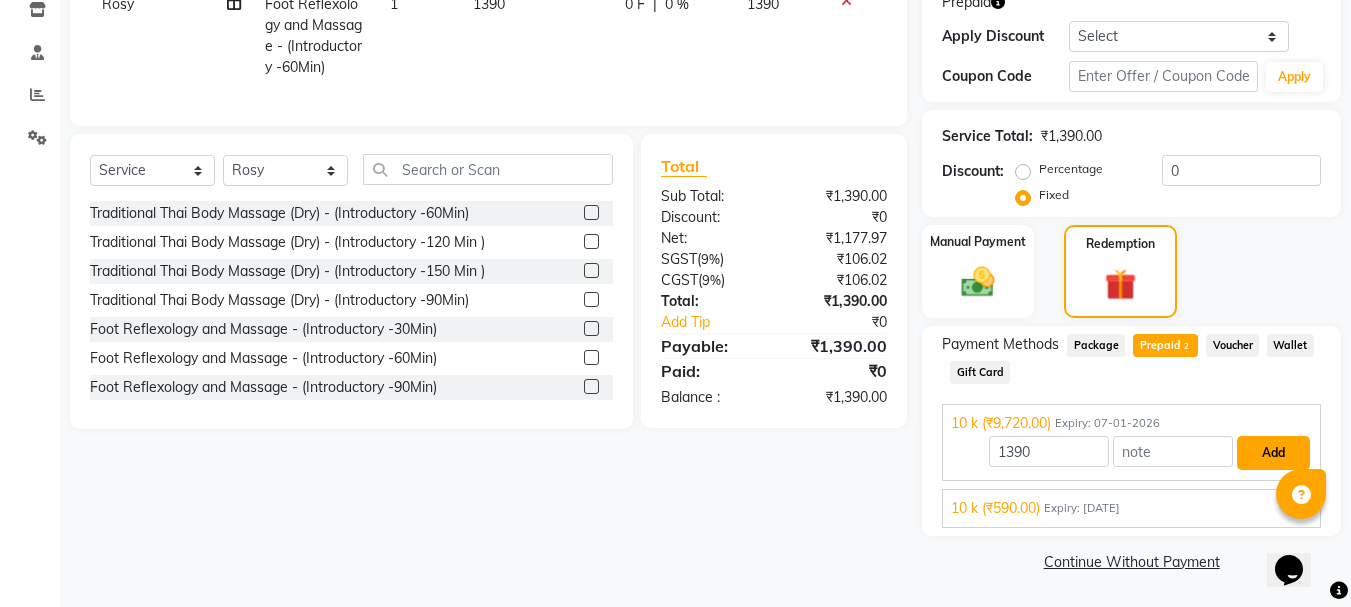 click on "Add" at bounding box center (1273, 453) 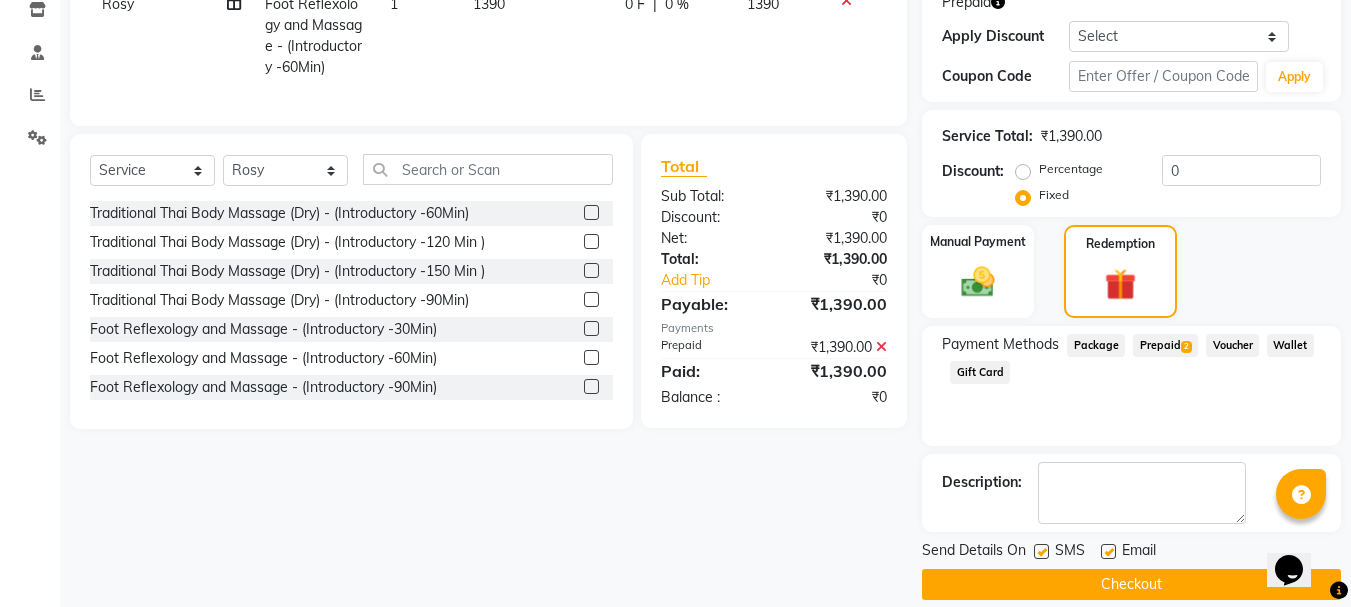 scroll, scrollTop: 371, scrollLeft: 0, axis: vertical 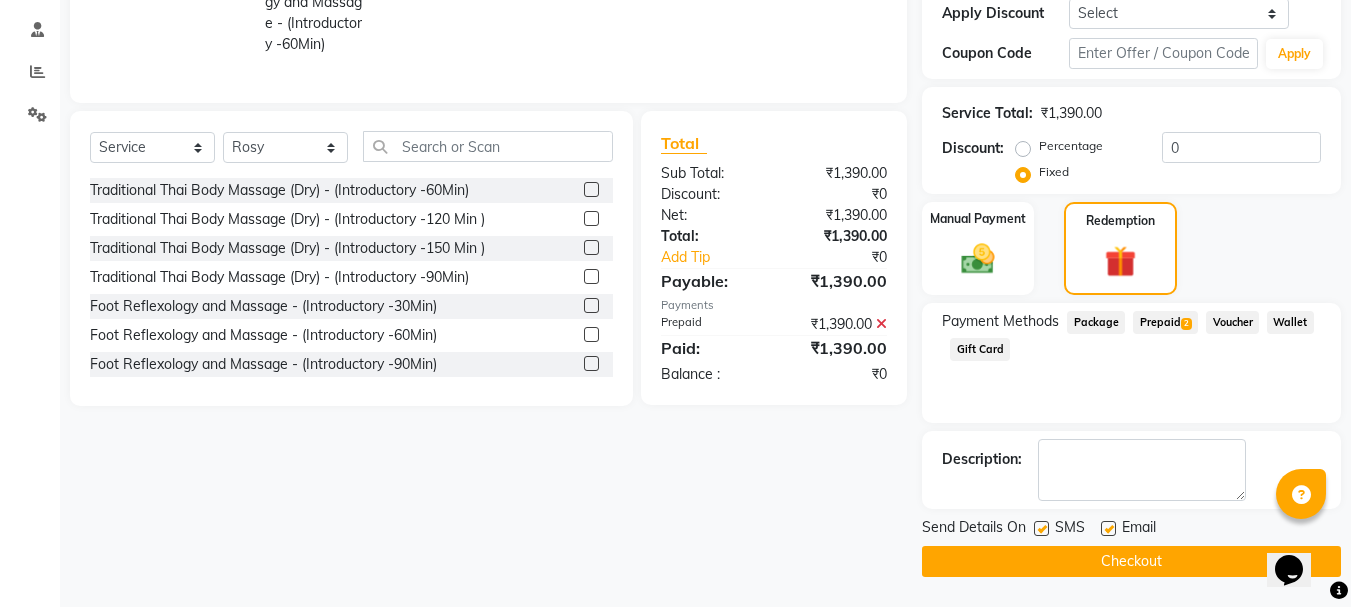 click 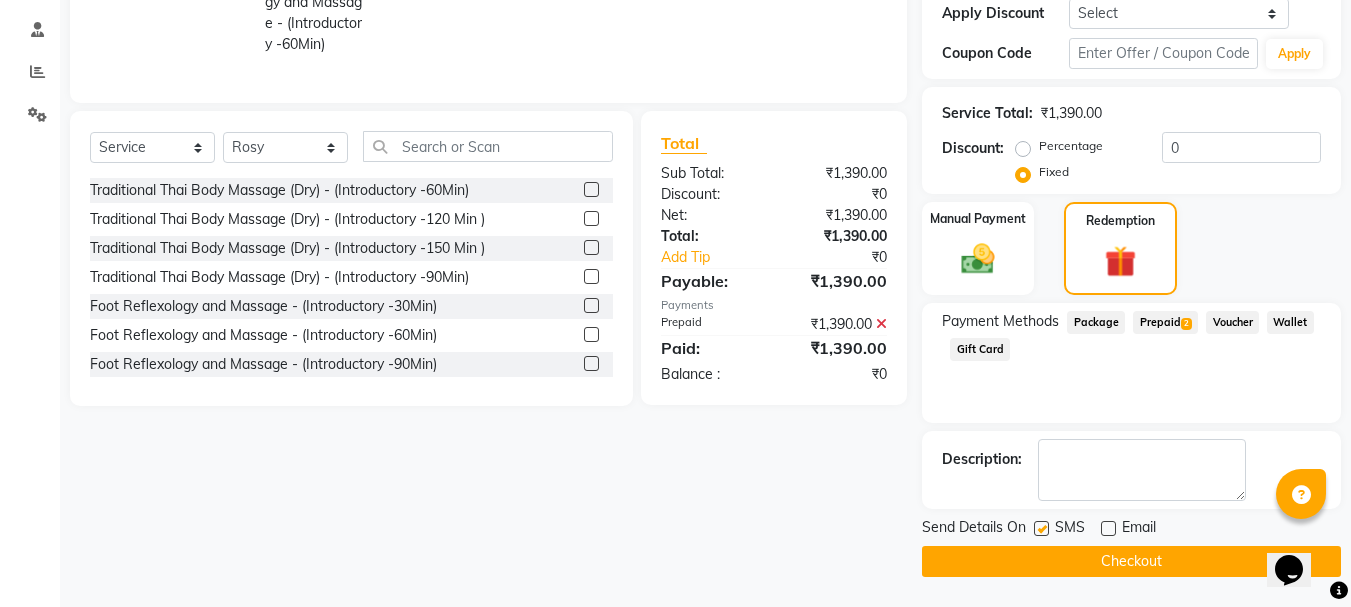click on "Checkout" 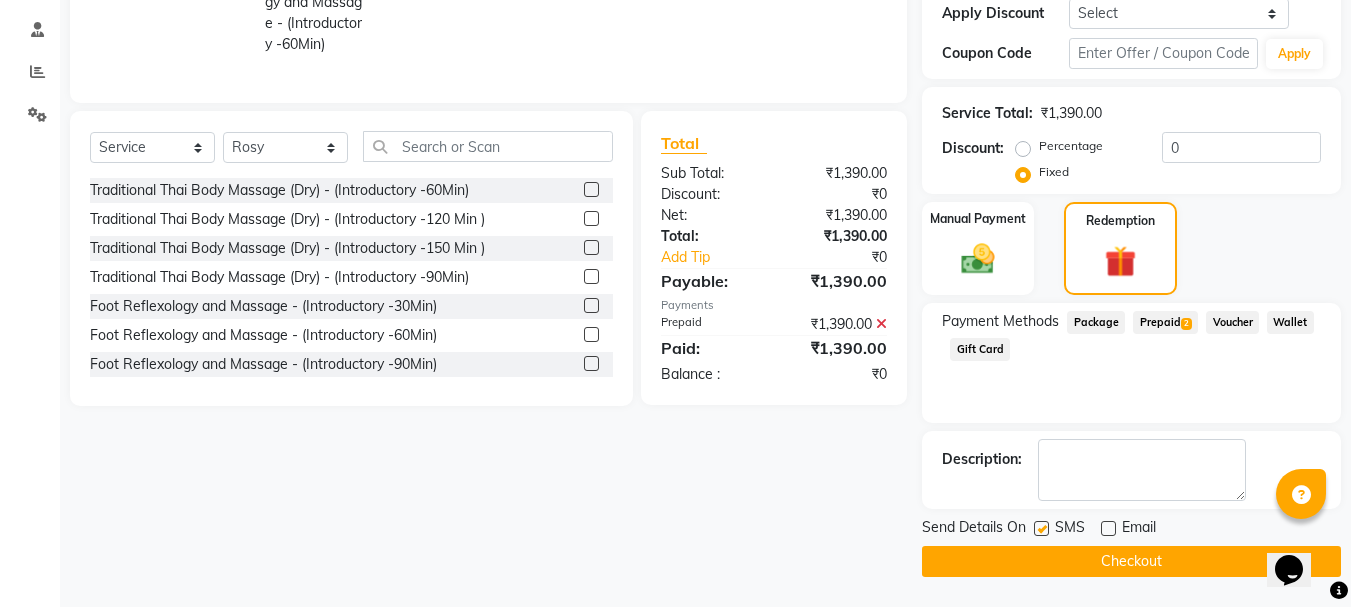 click on "Checkout" 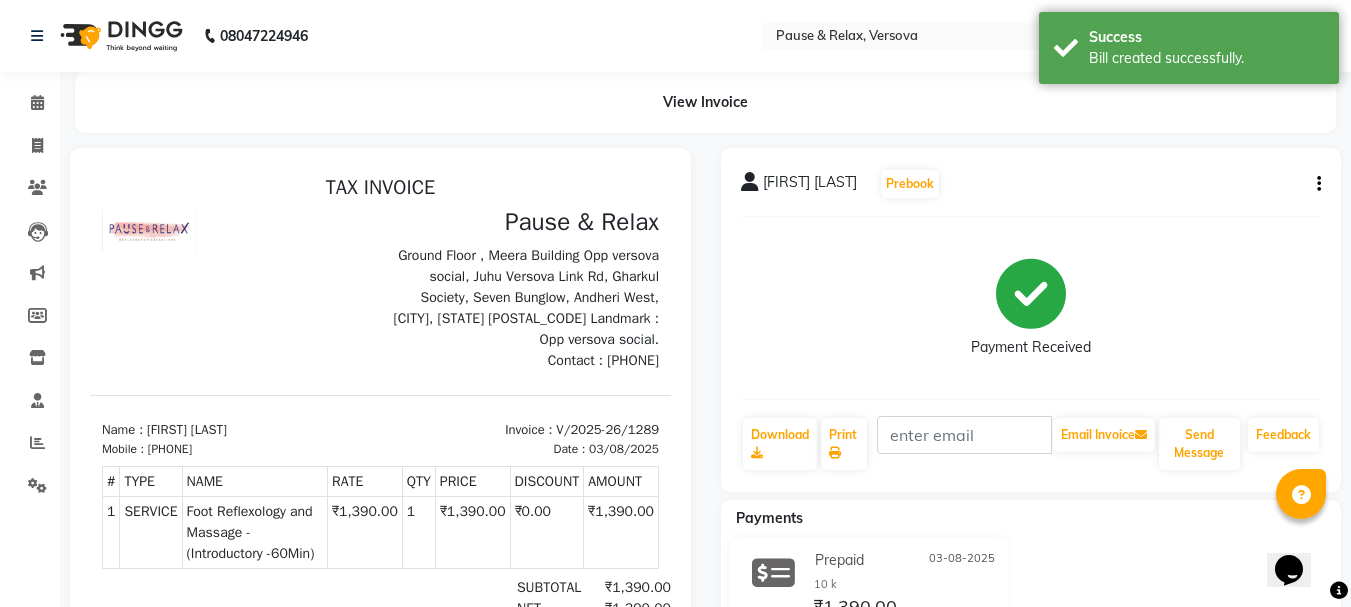 scroll, scrollTop: 0, scrollLeft: 0, axis: both 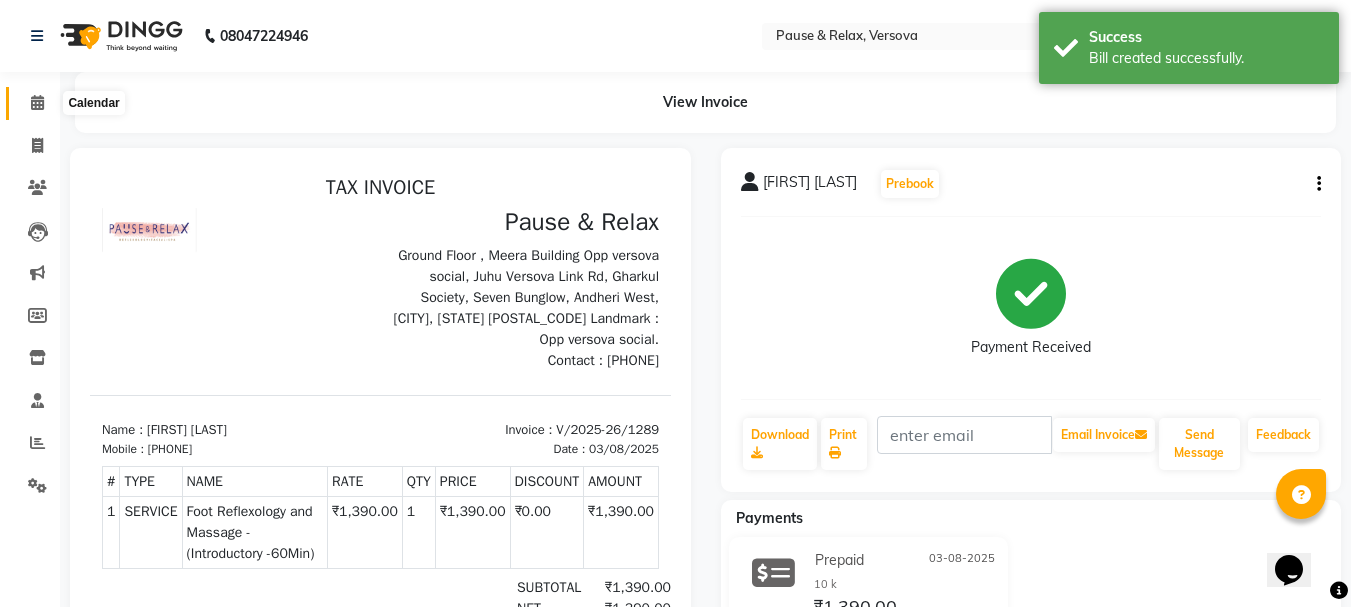 click 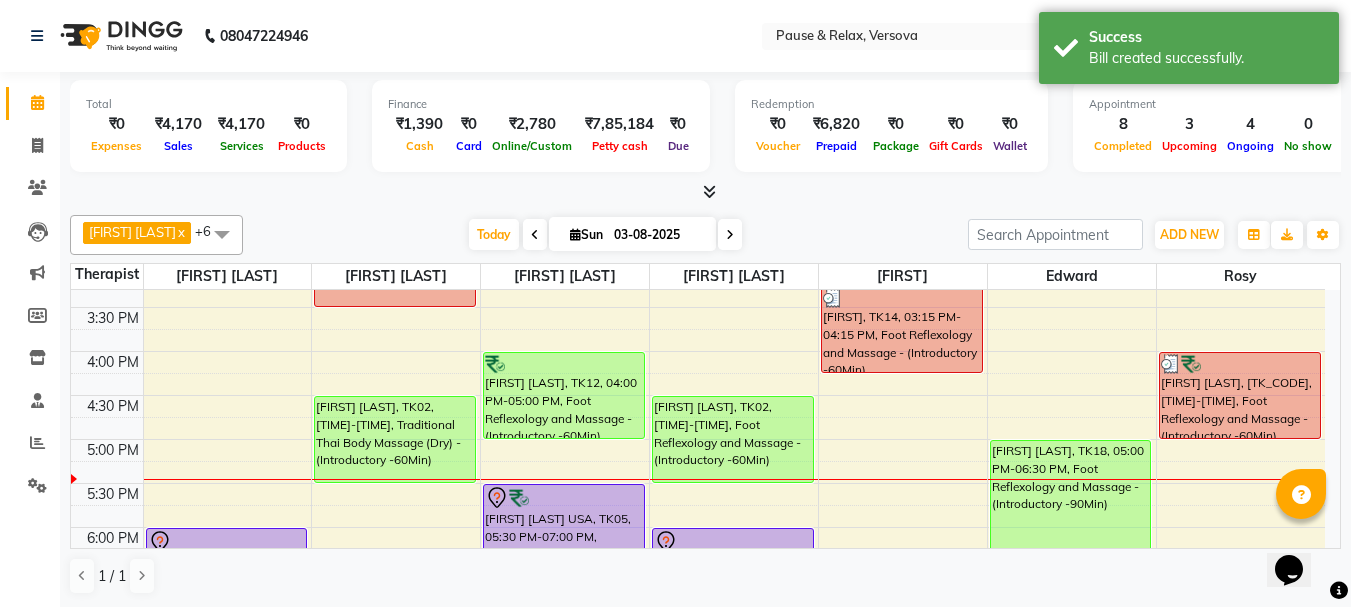 scroll, scrollTop: 391, scrollLeft: 0, axis: vertical 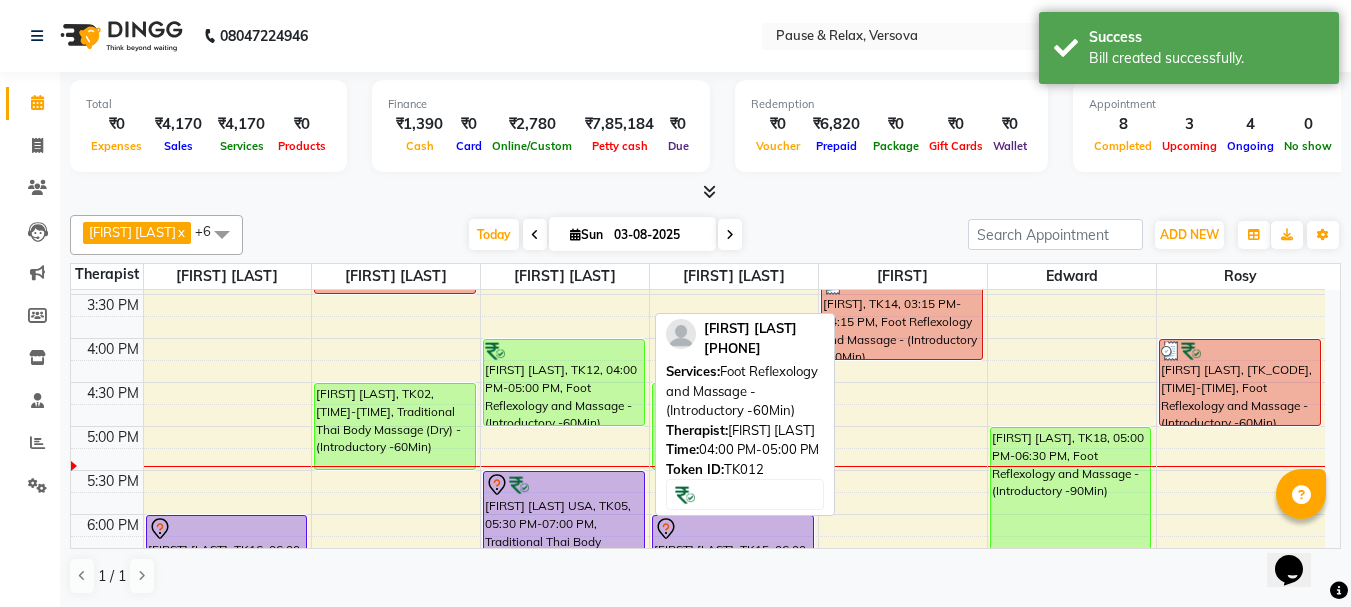 click on "[FIRST] [LAST], TK12, 04:00 PM-05:00 PM, Foot Reflexology and Massage - (Introductory -60Min)" at bounding box center (564, 382) 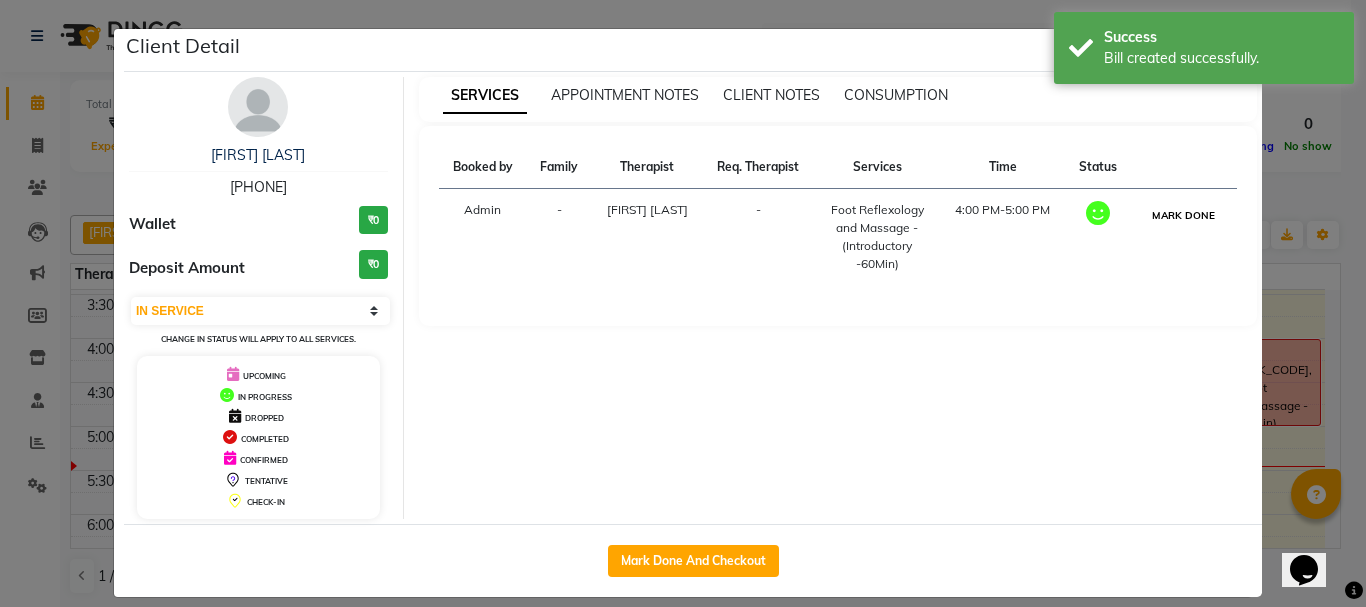 click on "MARK DONE" at bounding box center (1183, 215) 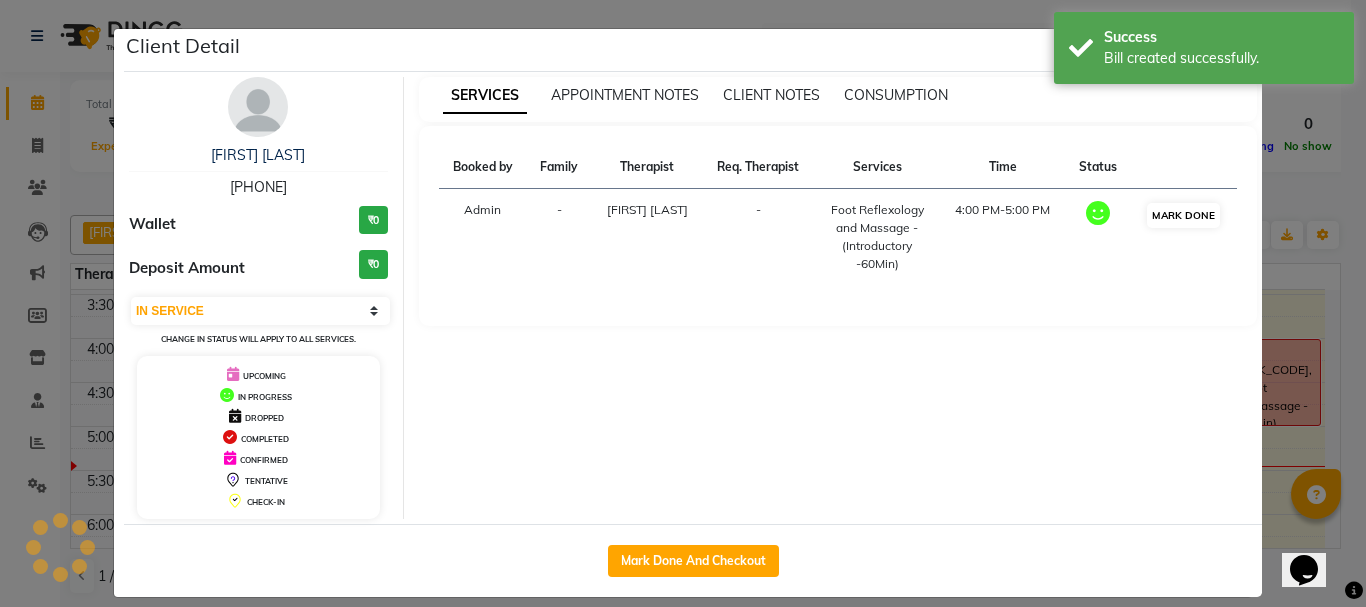 select on "3" 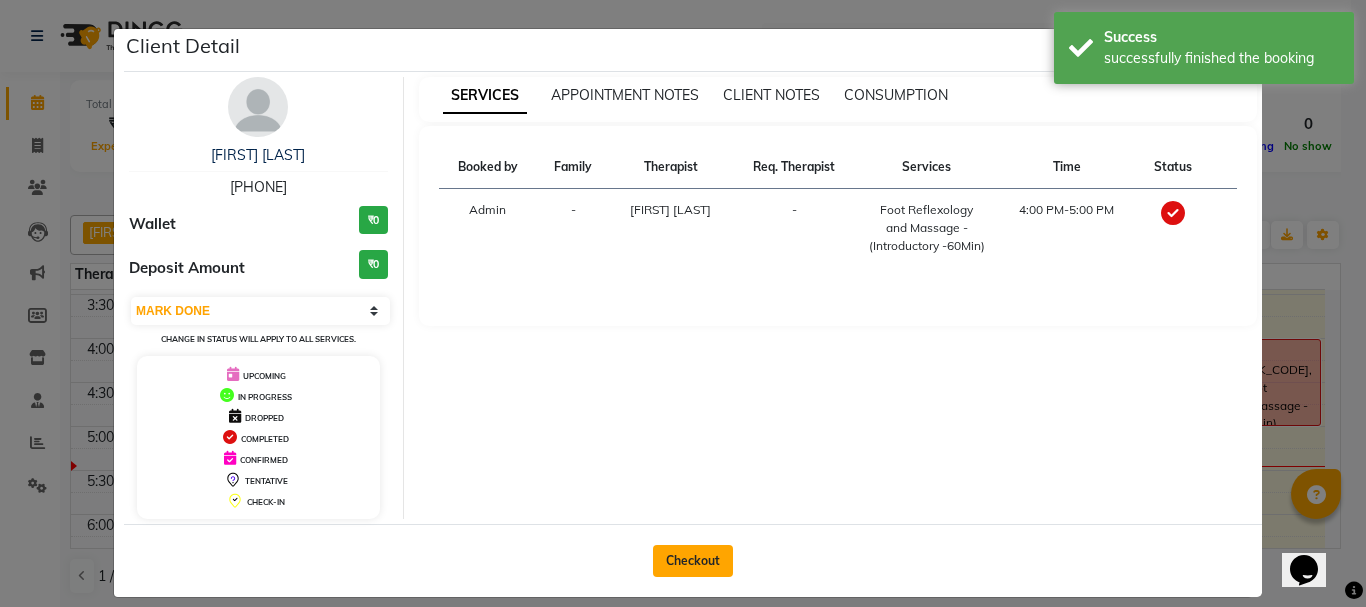 click on "Checkout" 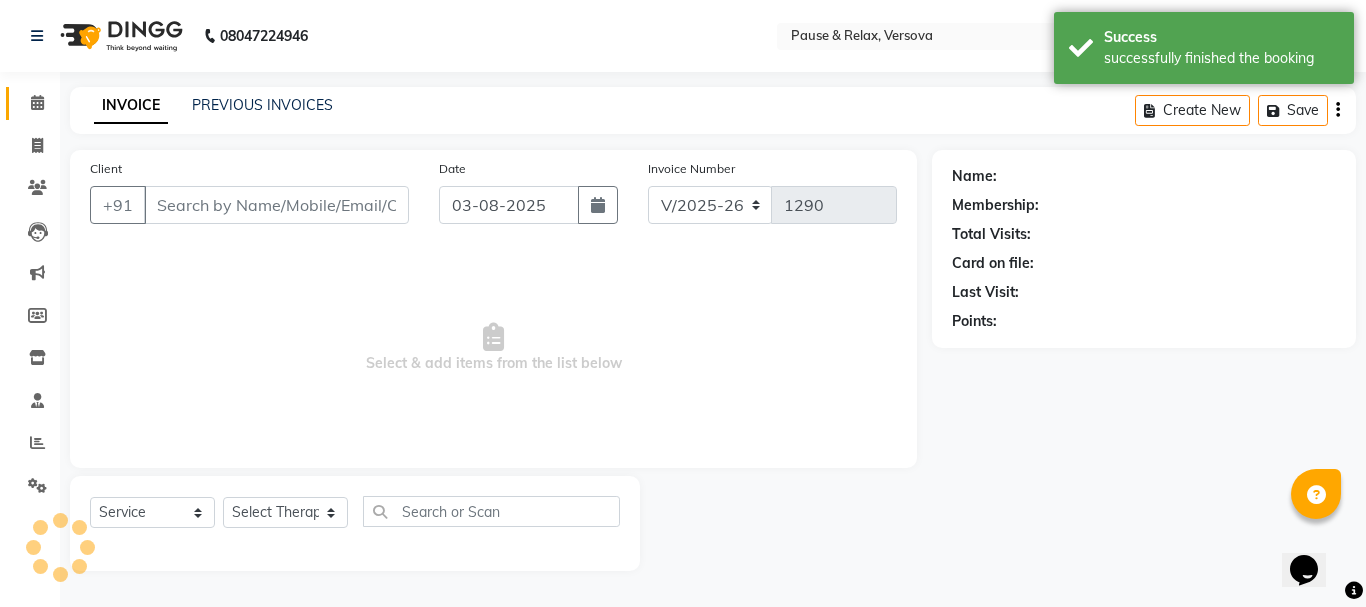 type on "[PHONE]" 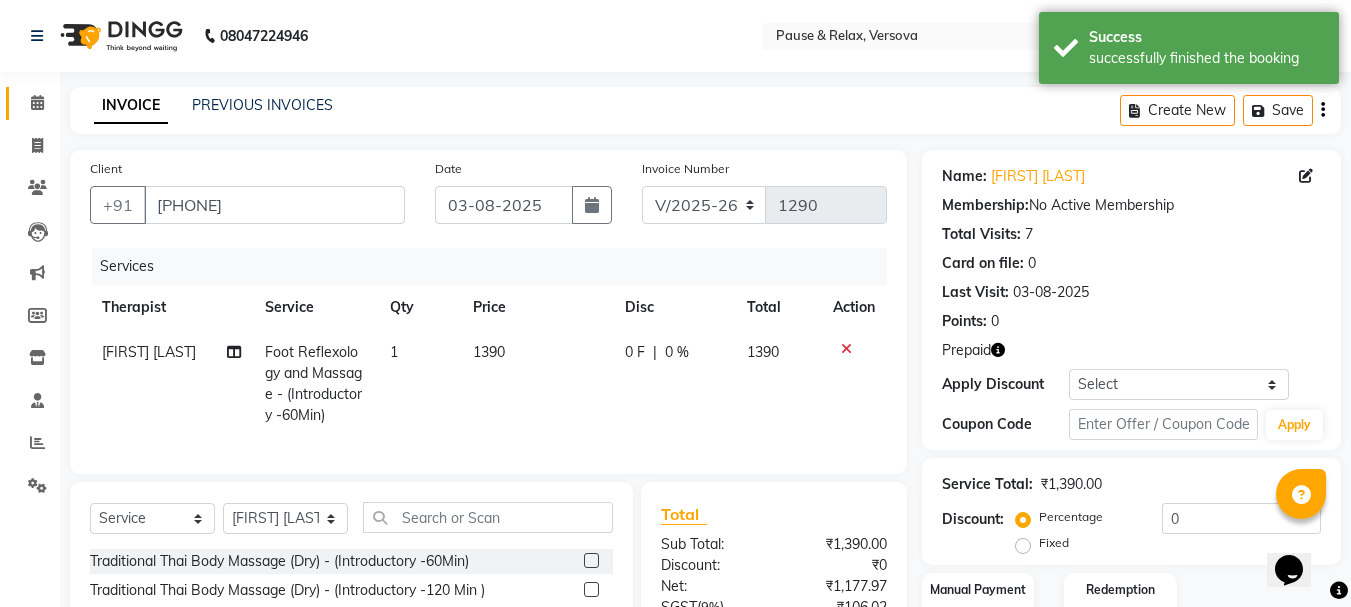 scroll, scrollTop: 215, scrollLeft: 0, axis: vertical 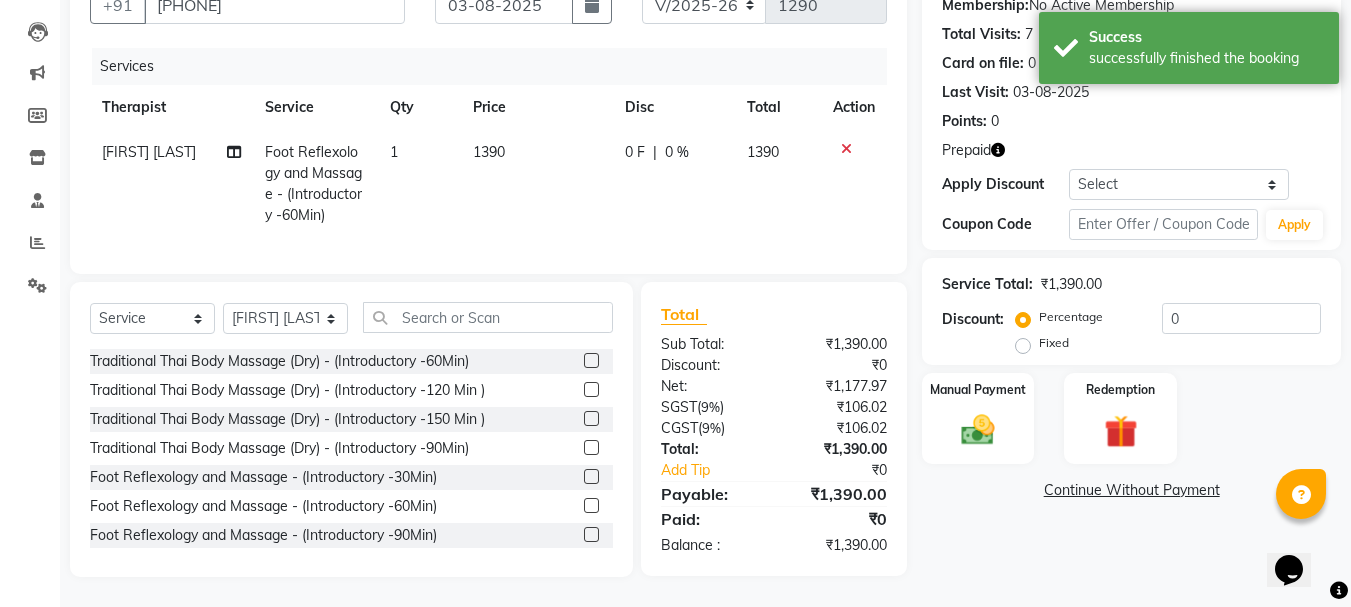 click on "Fixed" 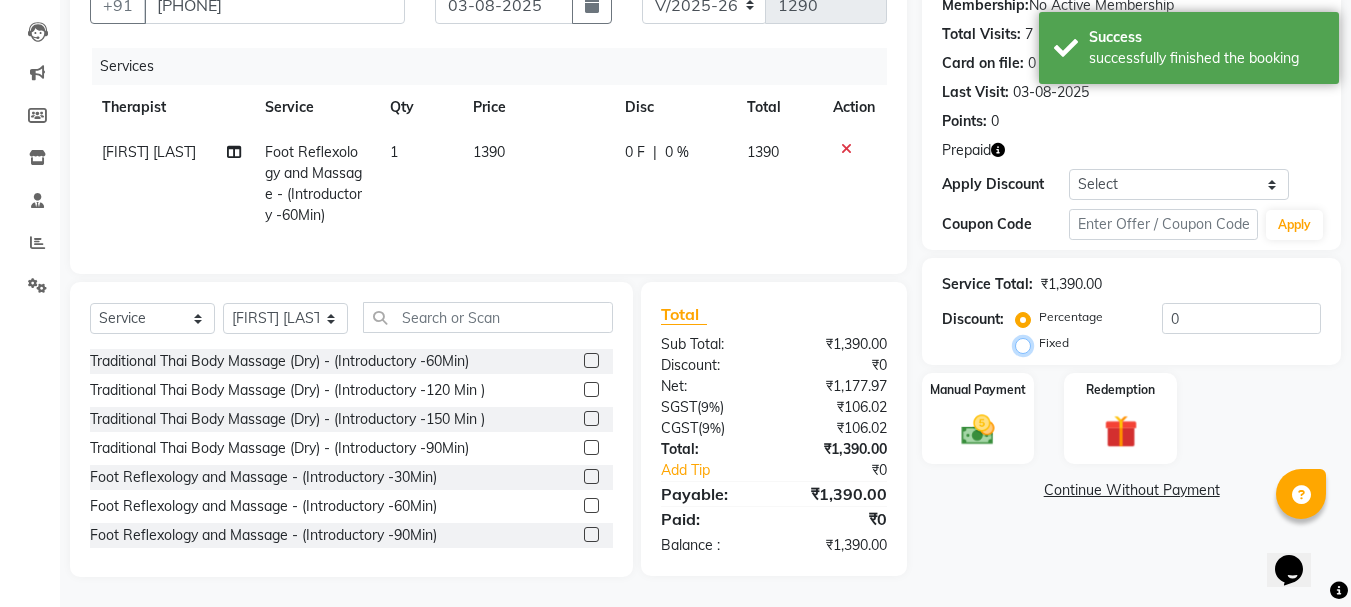 click on "Fixed" at bounding box center [1027, 343] 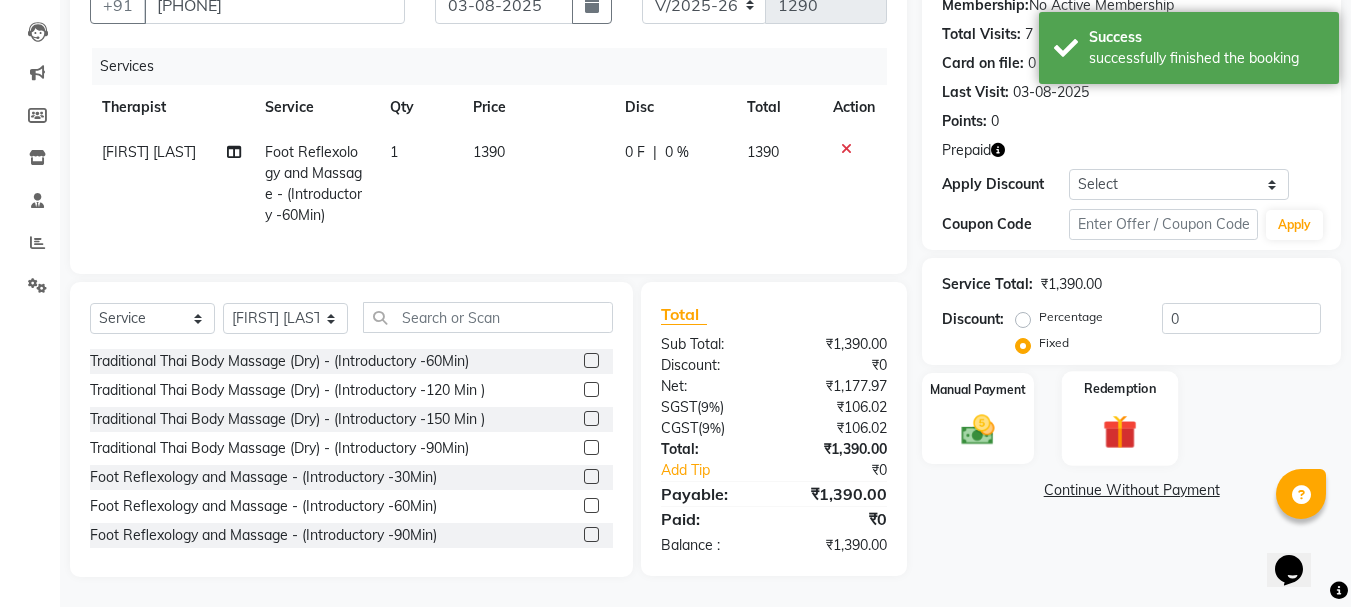 click on "Redemption" 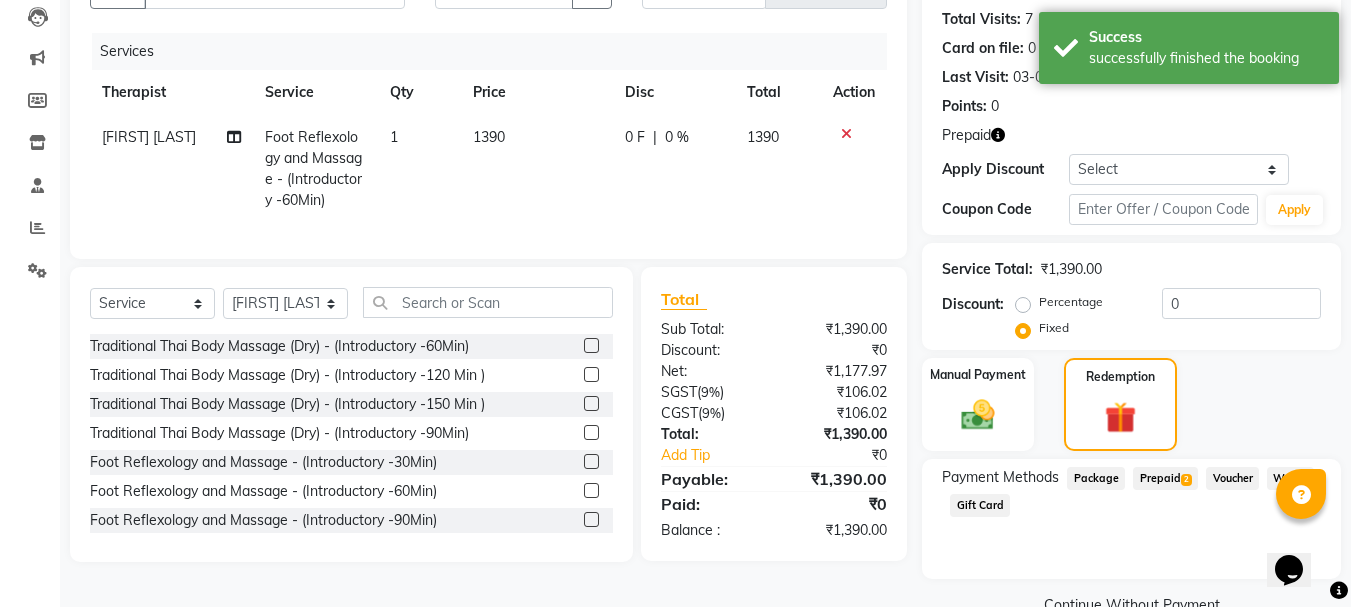 click on "Prepaid  2" 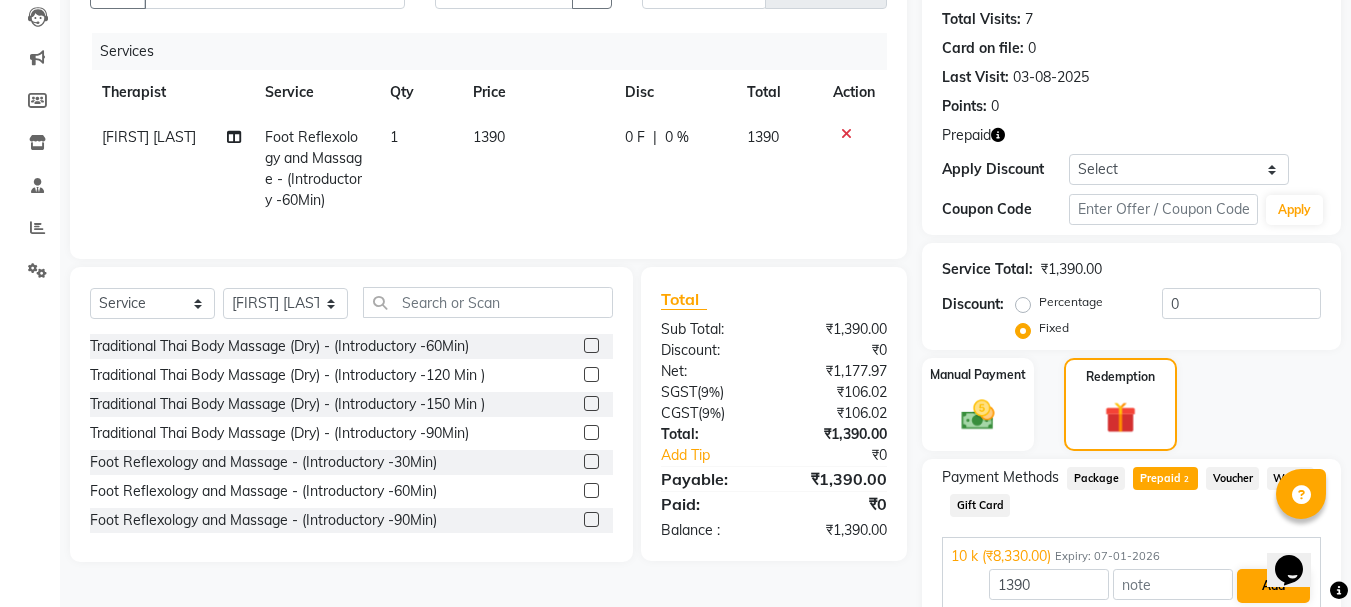 scroll, scrollTop: 348, scrollLeft: 0, axis: vertical 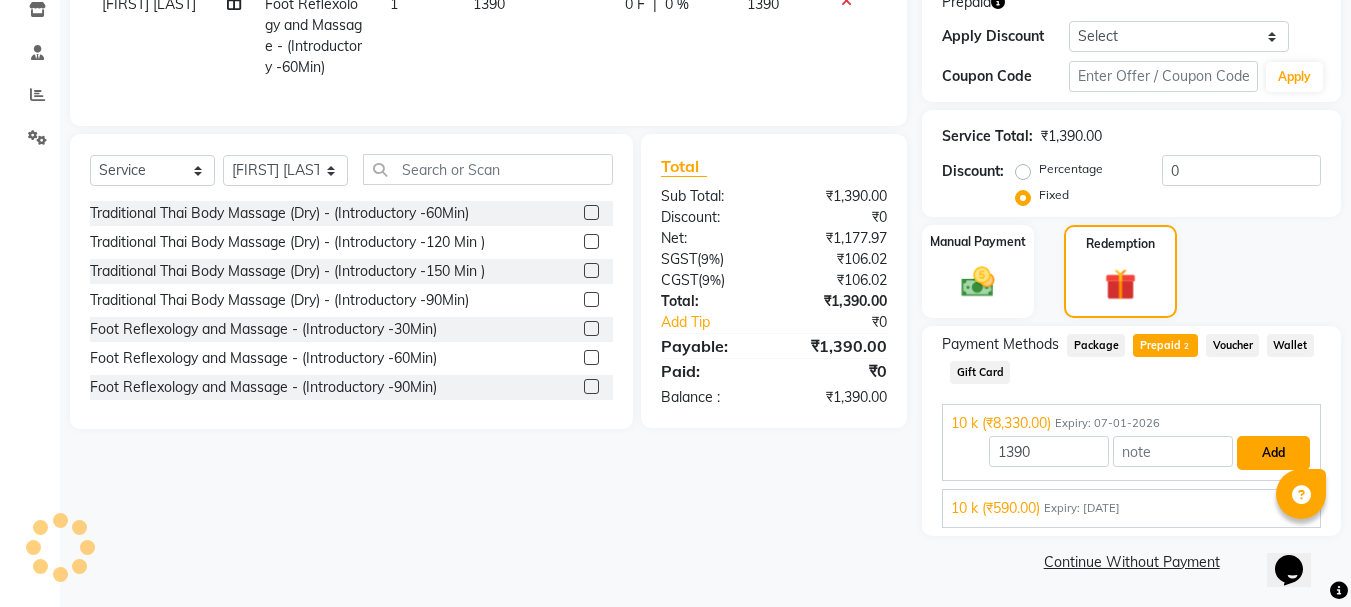 click on "Add" at bounding box center [1273, 453] 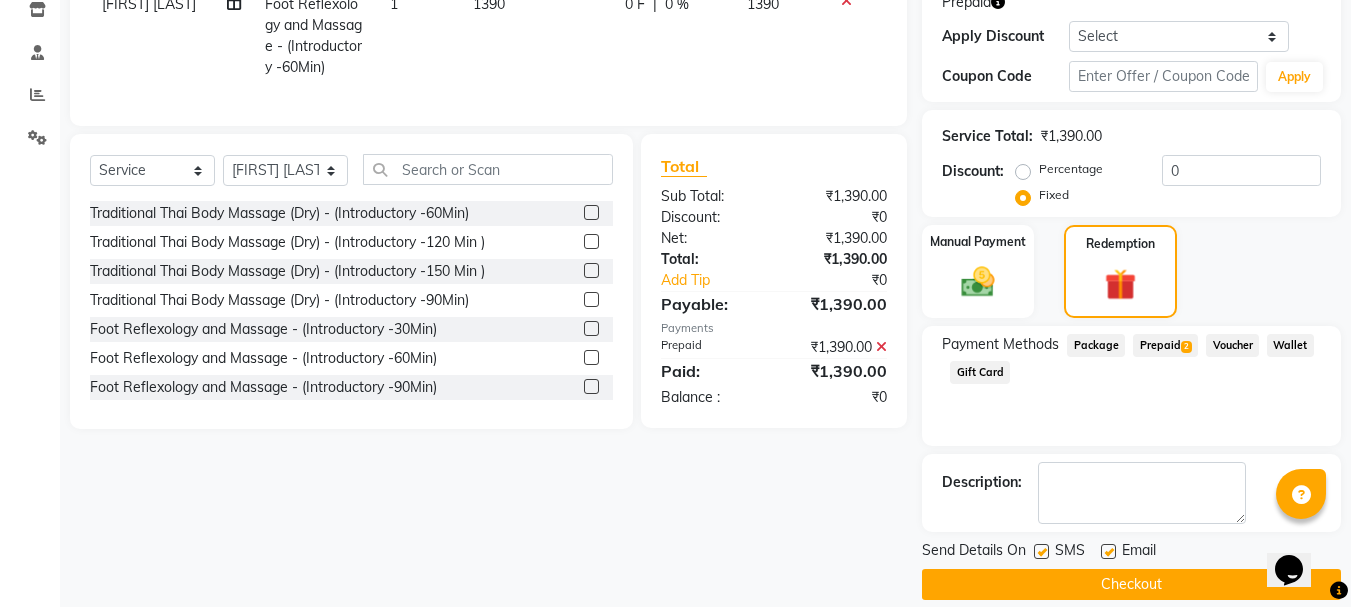 scroll, scrollTop: 371, scrollLeft: 0, axis: vertical 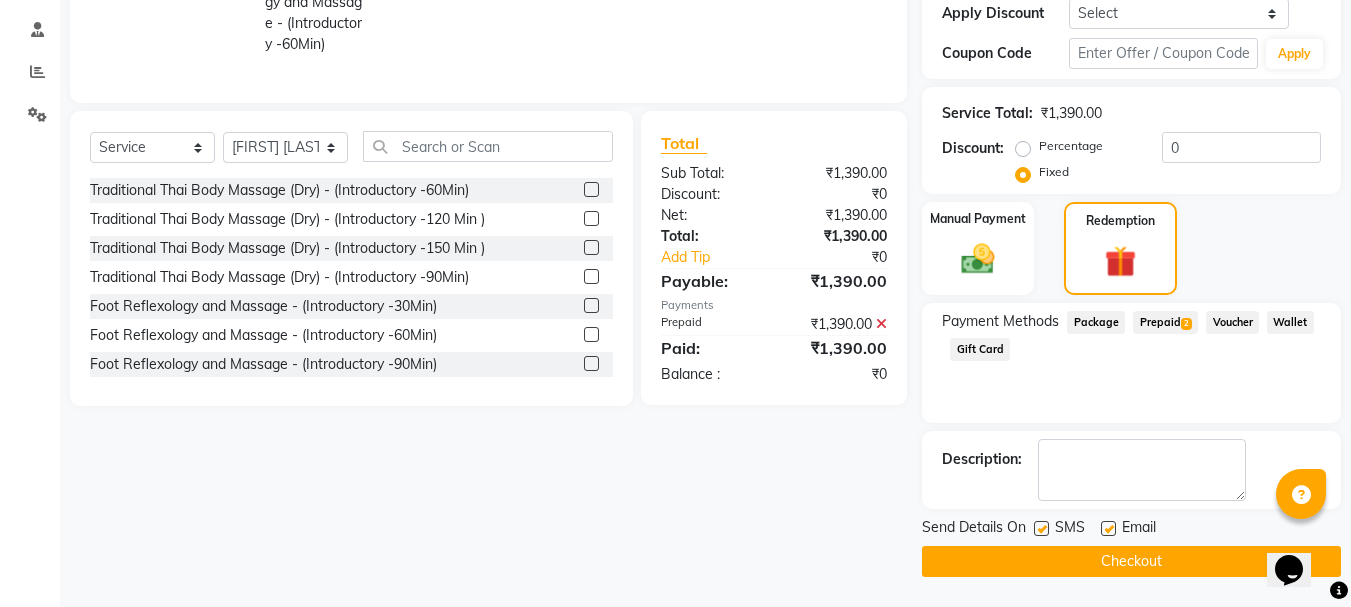click 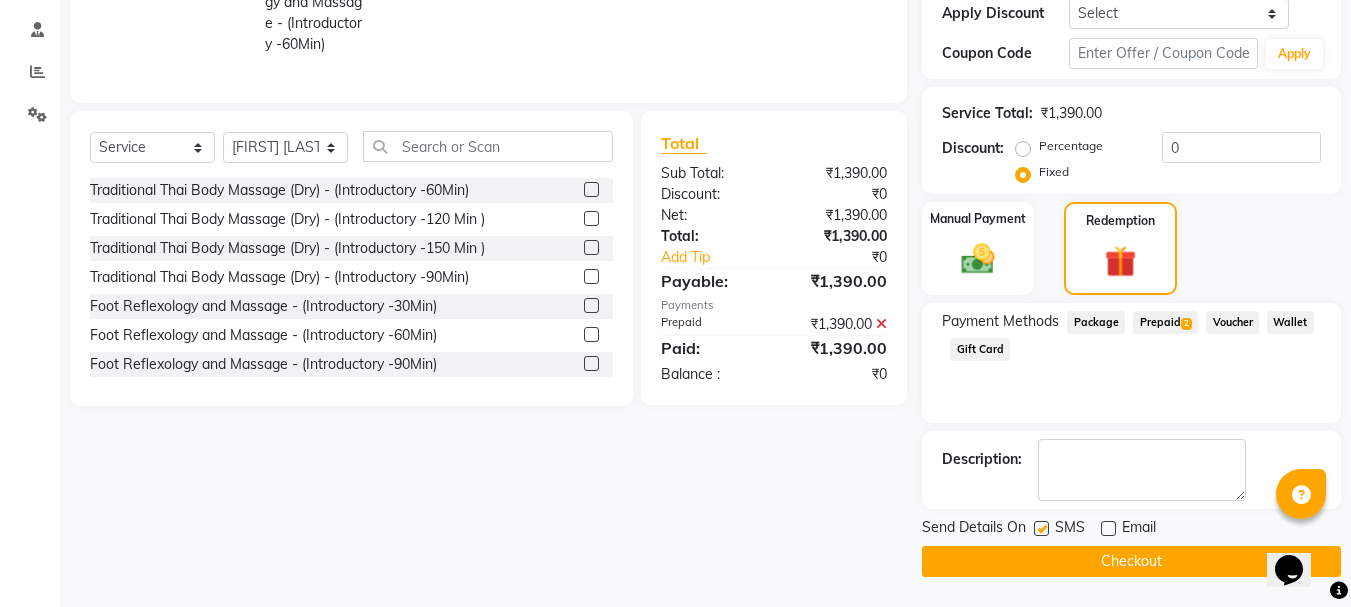 click on "Checkout" 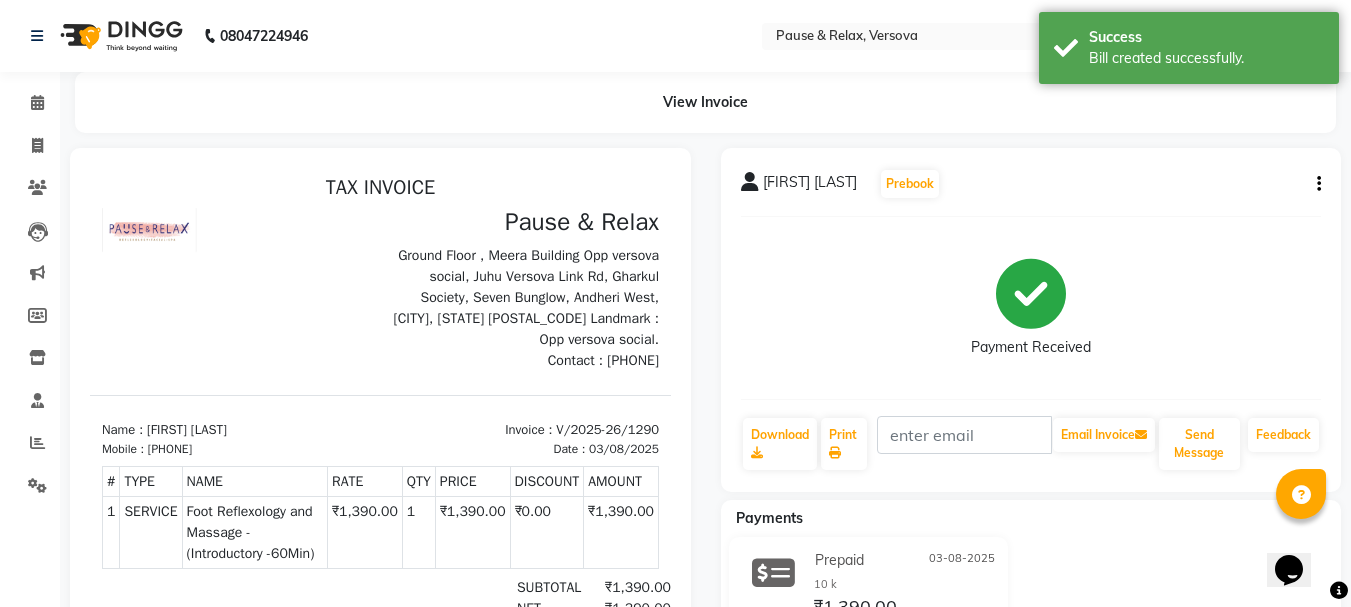 scroll, scrollTop: 0, scrollLeft: 0, axis: both 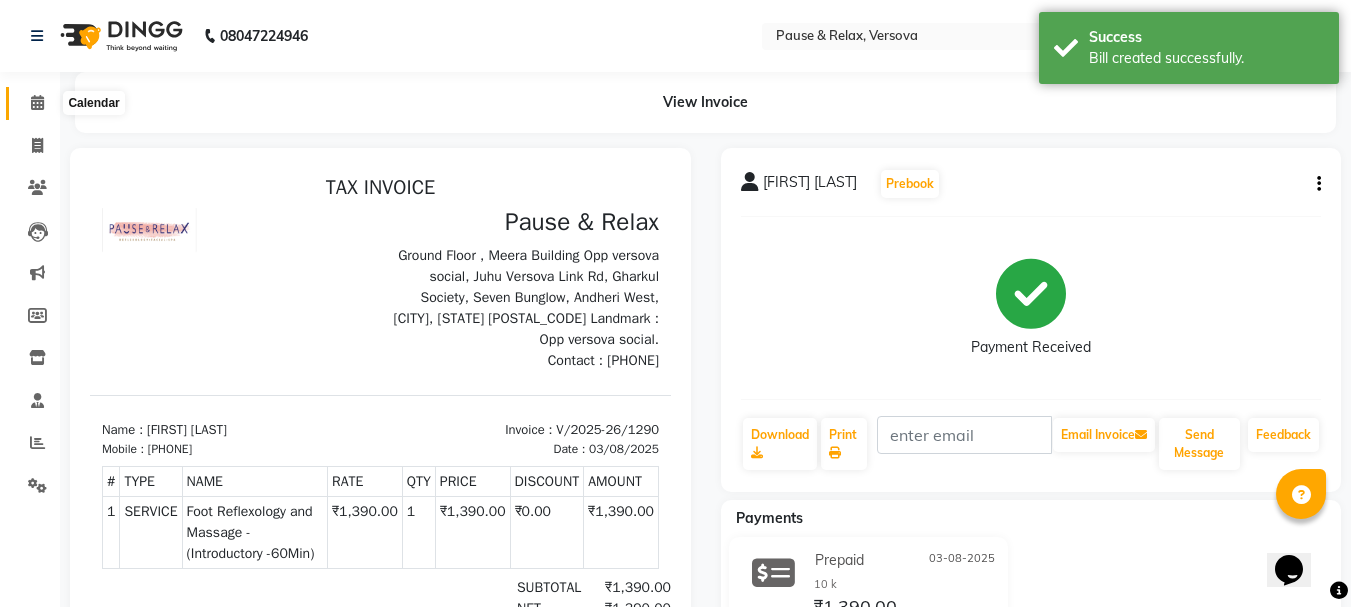 click 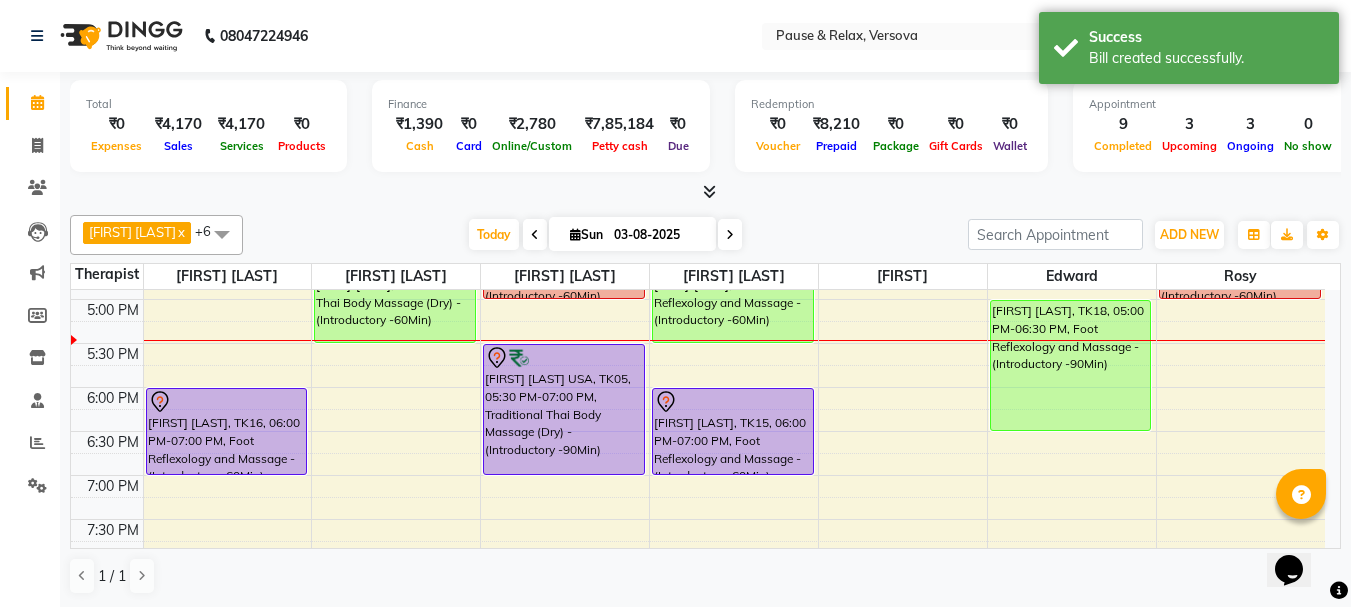 scroll, scrollTop: 557, scrollLeft: 0, axis: vertical 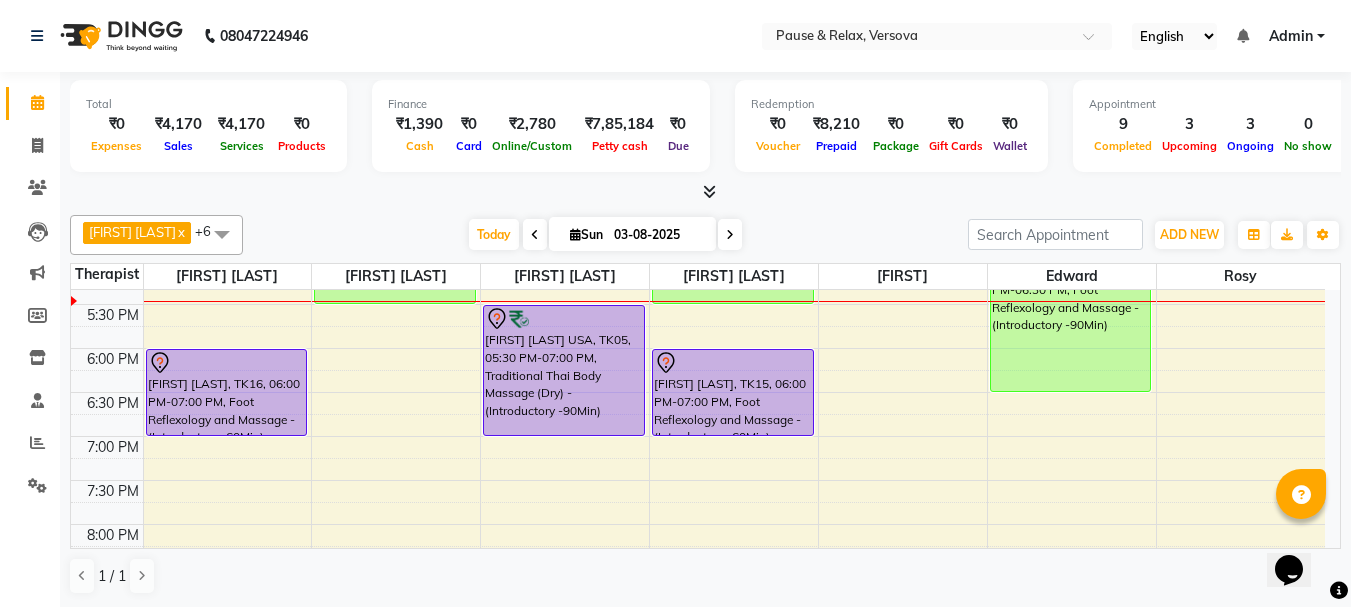 click on "[FIRST] [LAST], TK01, [TIME]-[TIME], Foot Reflexology and Massage - (Introductory -60Min)             [FIRST] [LAST], TK16, [TIME]-[TIME], Foot Reflexology and Massage - (Introductory -60Min)     [FIRST] [LAST], TK04, [TIME]-[TIME], Foot Reflexology and Massage - (Introductory -60Min)     Dr [LAST], TK03, [TIME]-[TIME], Traditional Thai Body Massage (Dry) - (Introductory -90Min)    [FIRST] [LAST], TK02, [TIME]-[TIME], Traditional Thai Body Massage (Dry) - (Introductory -60Min)     [FIRST] [LAST], TK01, [TIME]-[TIME], Foot Reflexology and Massage - (Introductory -60Min)     [FIRST] [LAST], TK12, [TIME]-[TIME], Foot Reflexology and Massage - (Introductory -60Min)             [FIRST] [LAST] [COUNTRY], TK05, [TIME]-[TIME], Traditional Thai Body Massage (Dry) - (Introductory -90Min)" at bounding box center [698, 216] 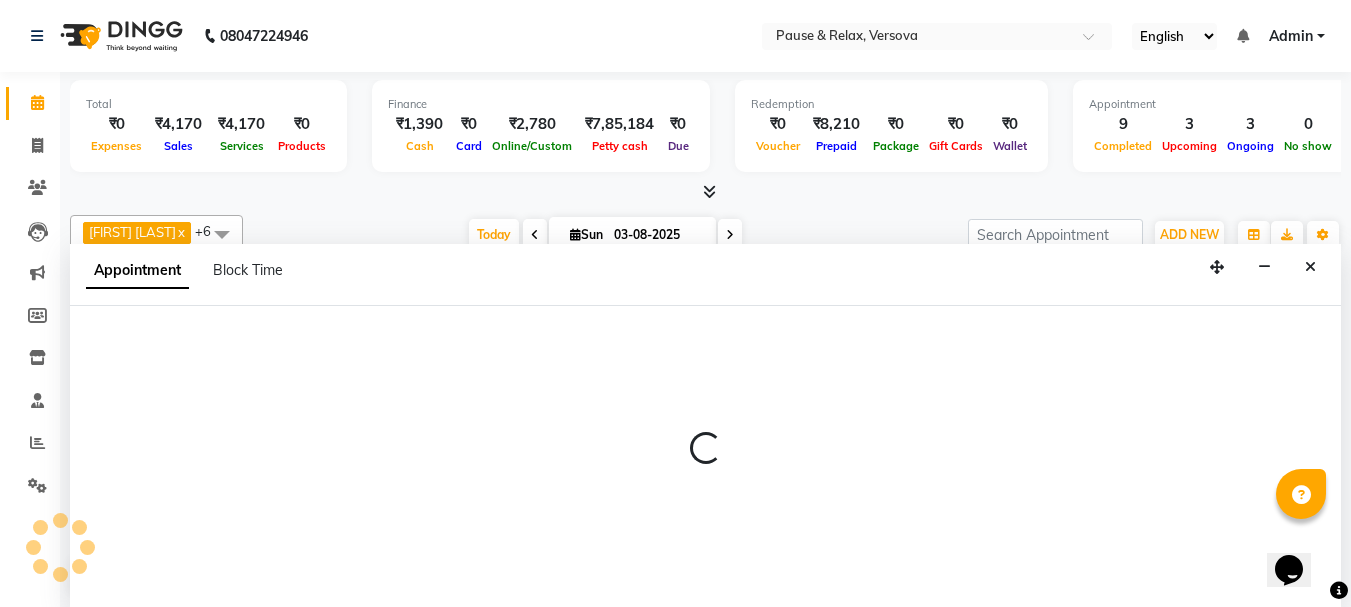 select on "82842" 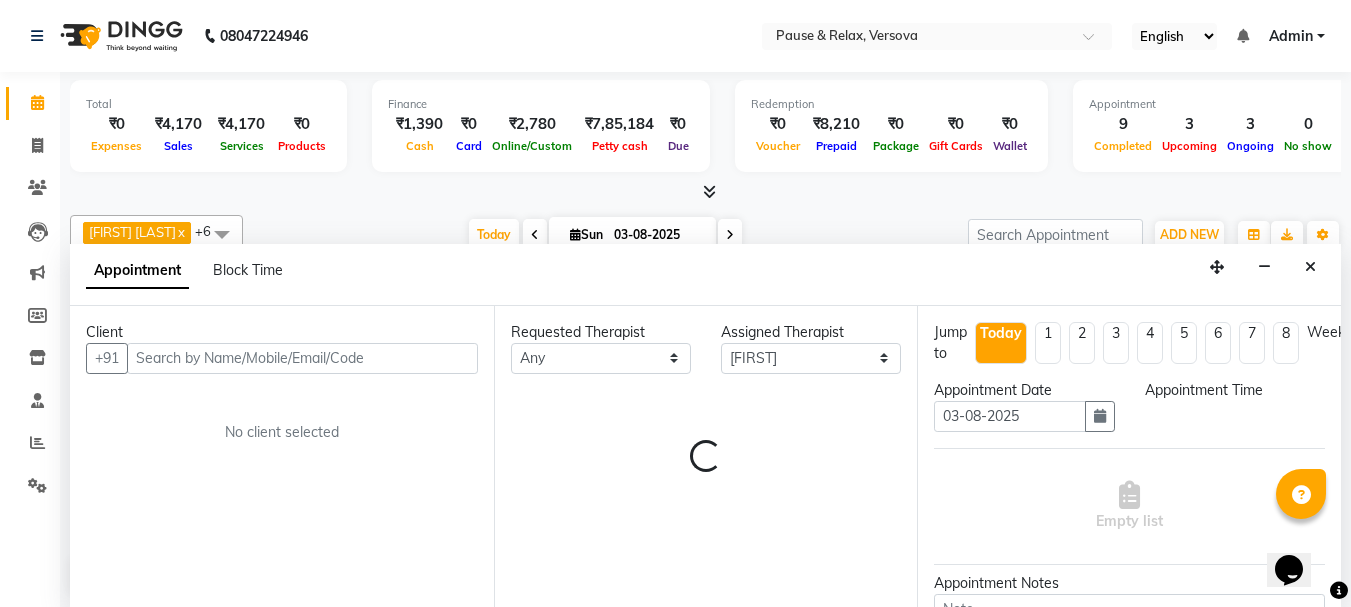 select on "1080" 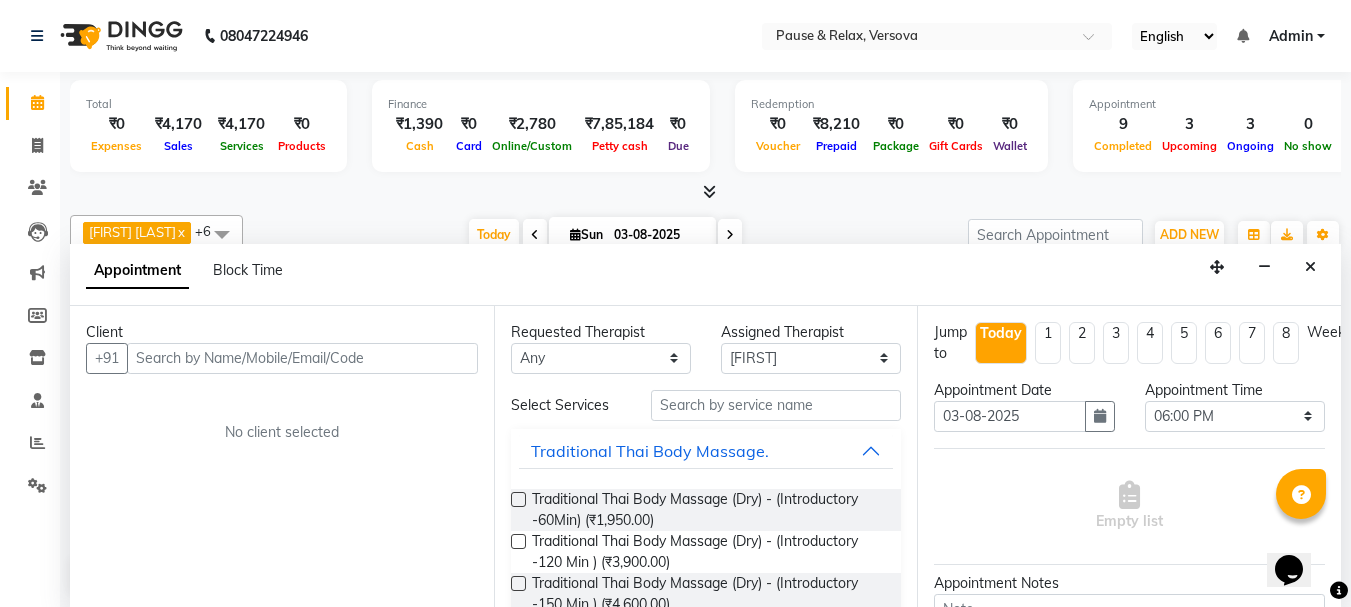 scroll, scrollTop: 1, scrollLeft: 0, axis: vertical 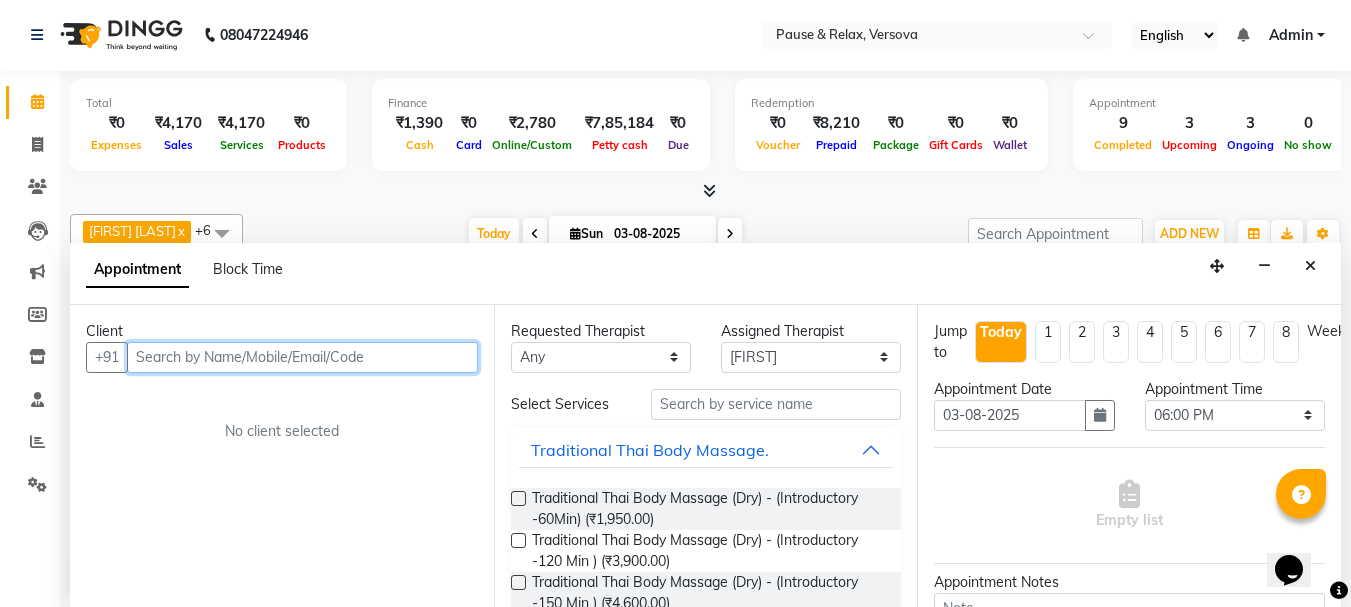 click at bounding box center [302, 357] 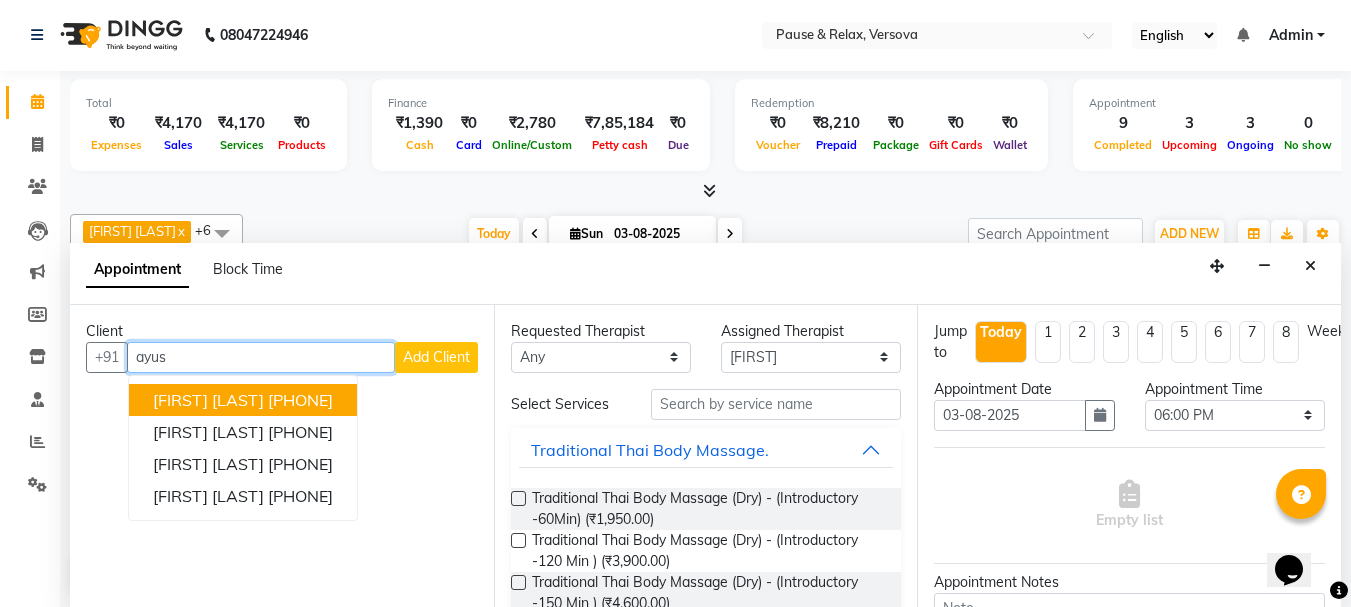 click on "[PHONE]" at bounding box center (300, 400) 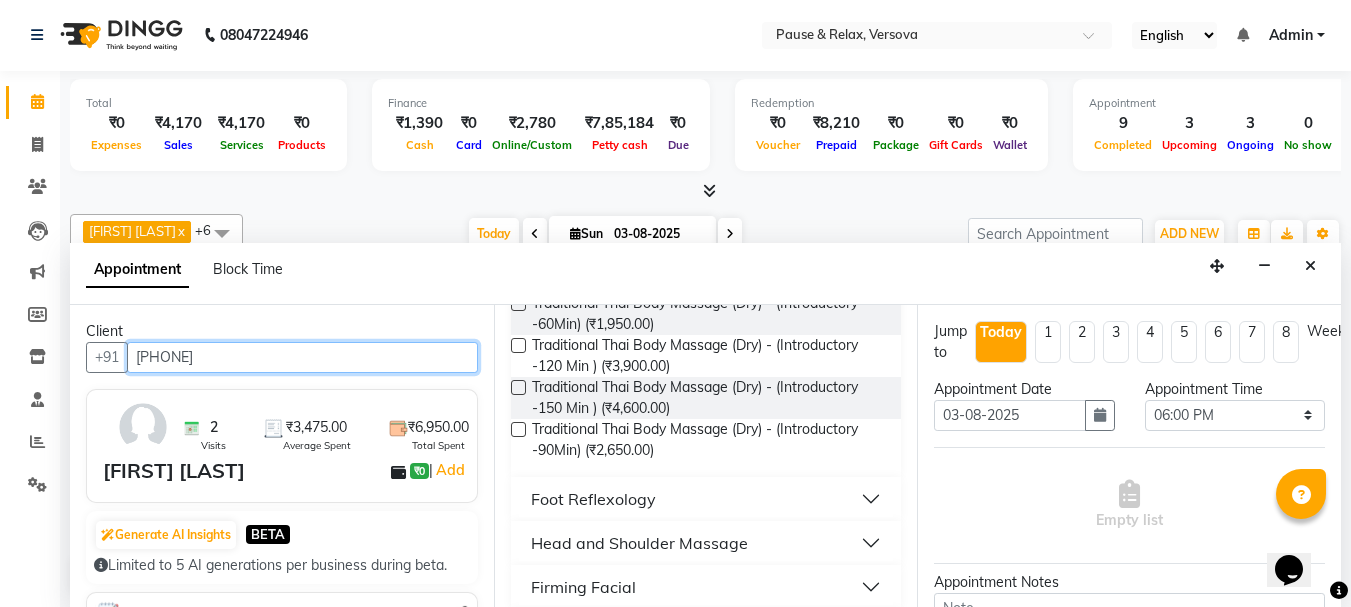 scroll, scrollTop: 301, scrollLeft: 0, axis: vertical 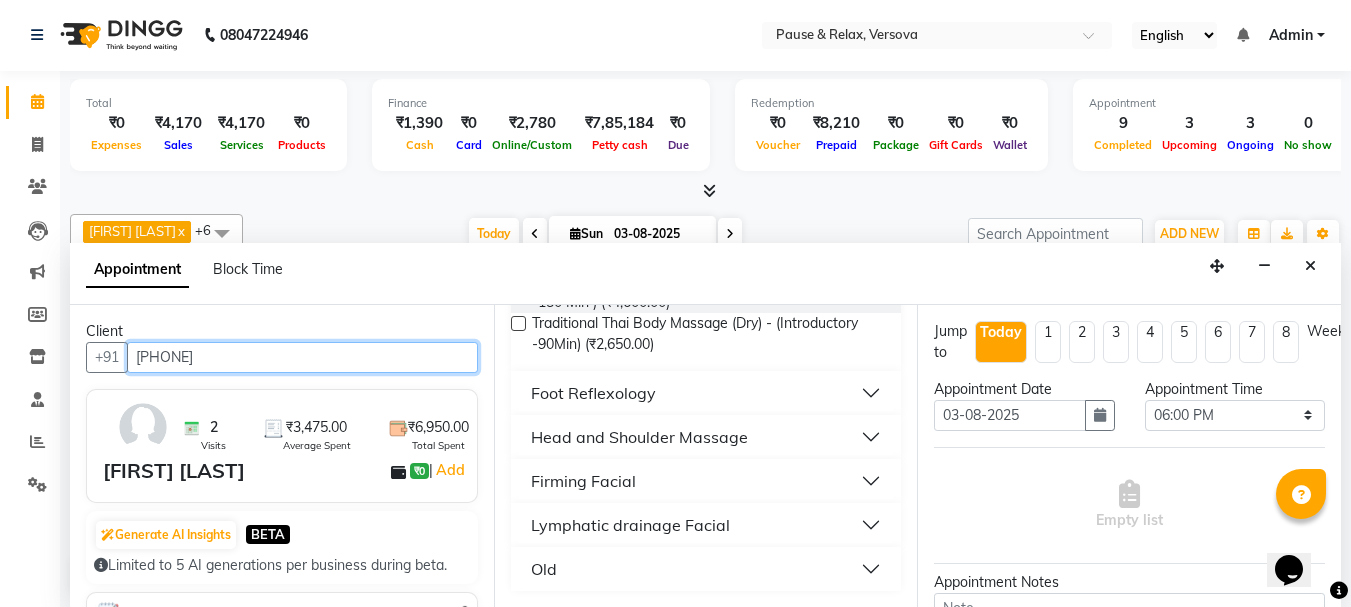 type on "[PHONE]" 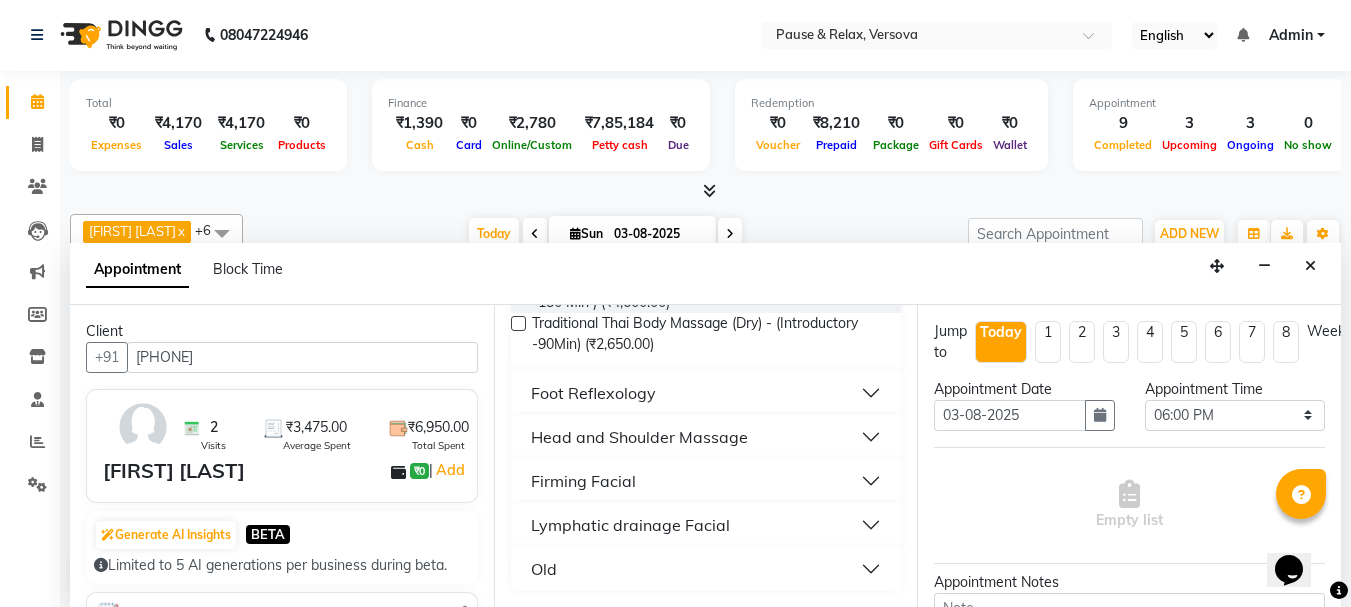 click on "Foot Reflexology" at bounding box center (706, 393) 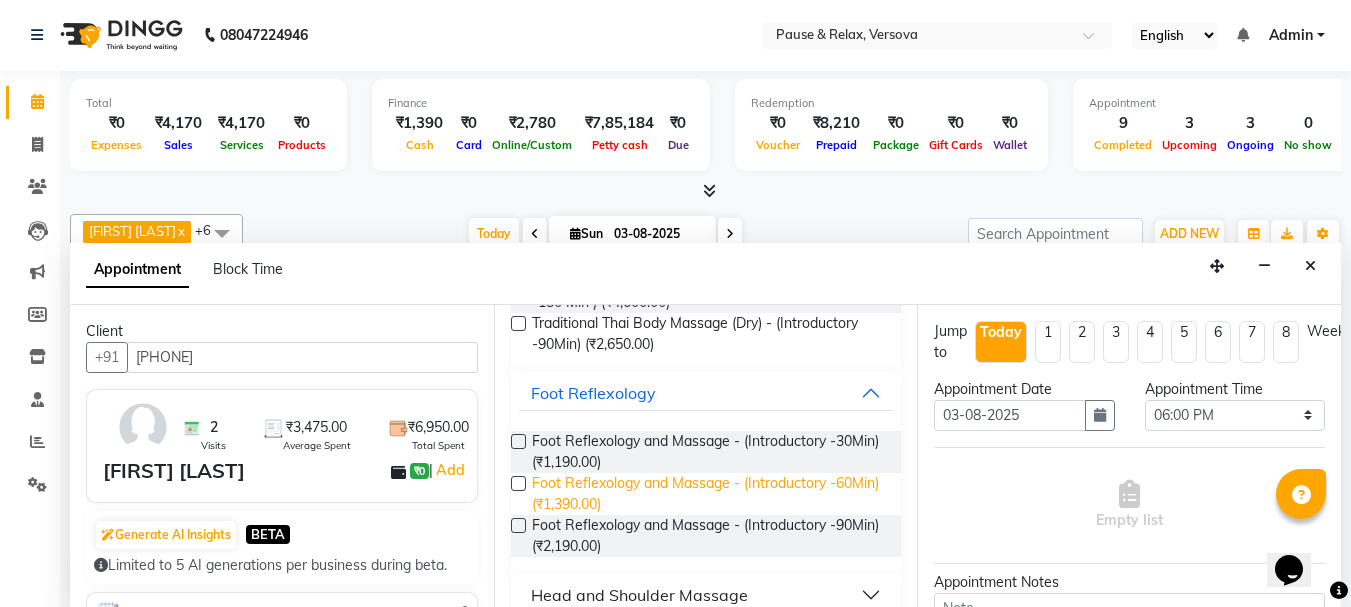 click on "Foot Reflexology and Massage - (Introductory -60Min) (₹1,390.00)" at bounding box center [709, 494] 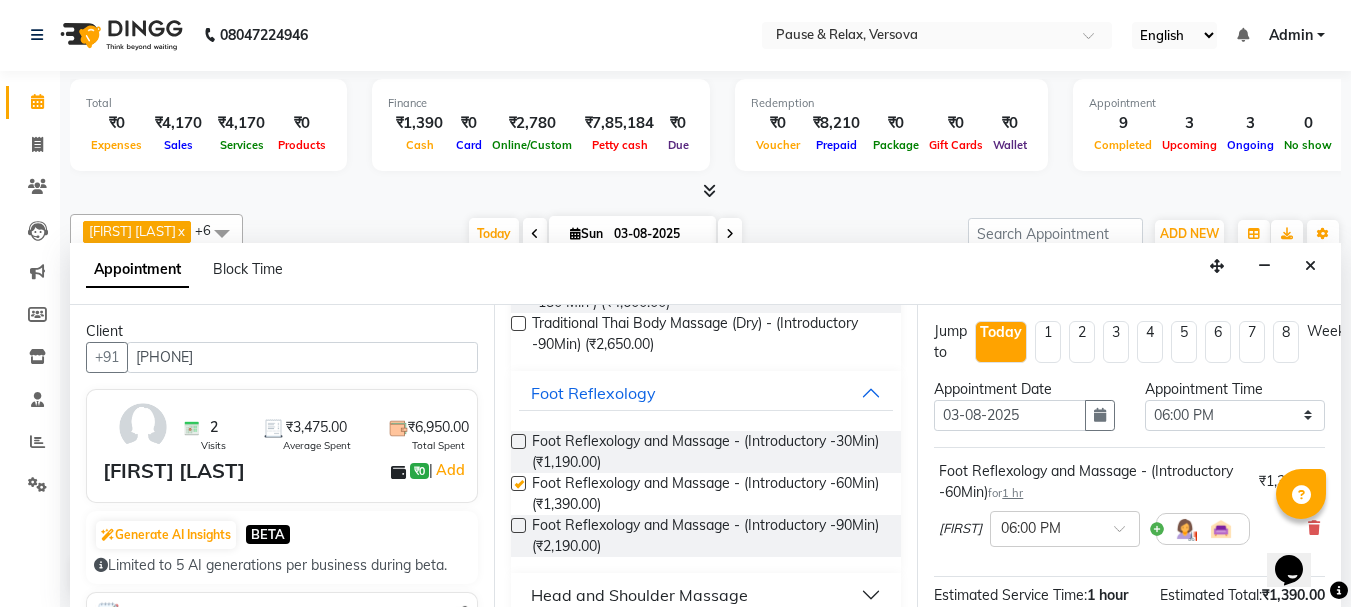 checkbox on "false" 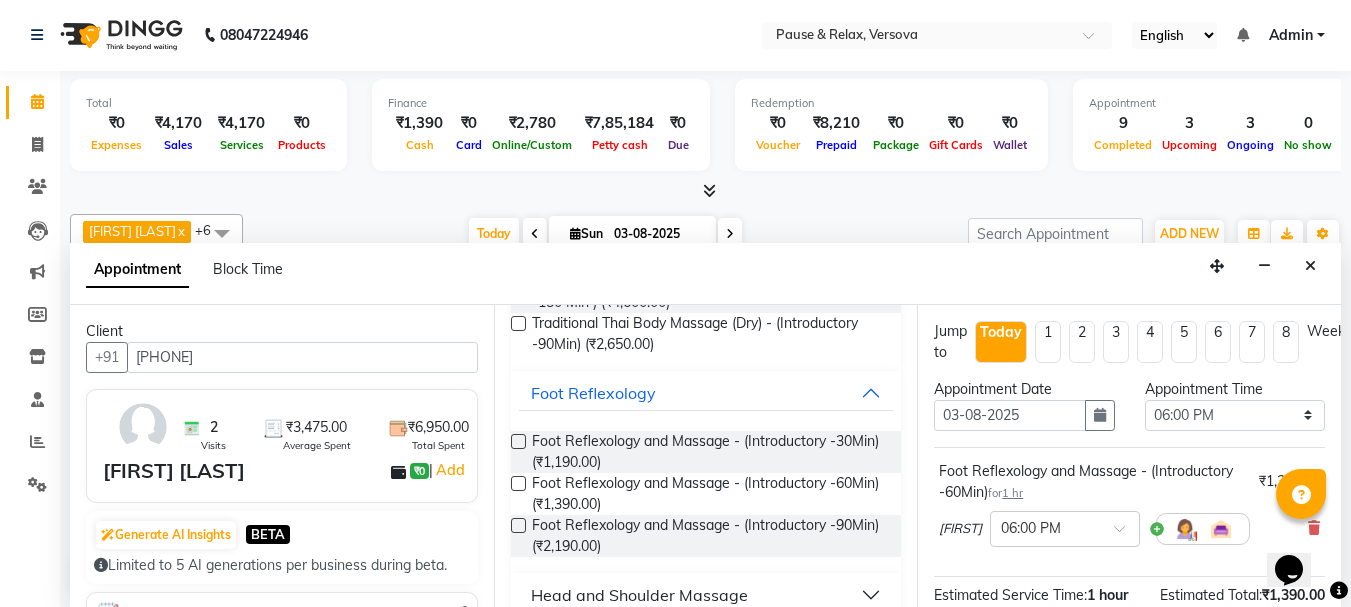 scroll, scrollTop: 260, scrollLeft: 0, axis: vertical 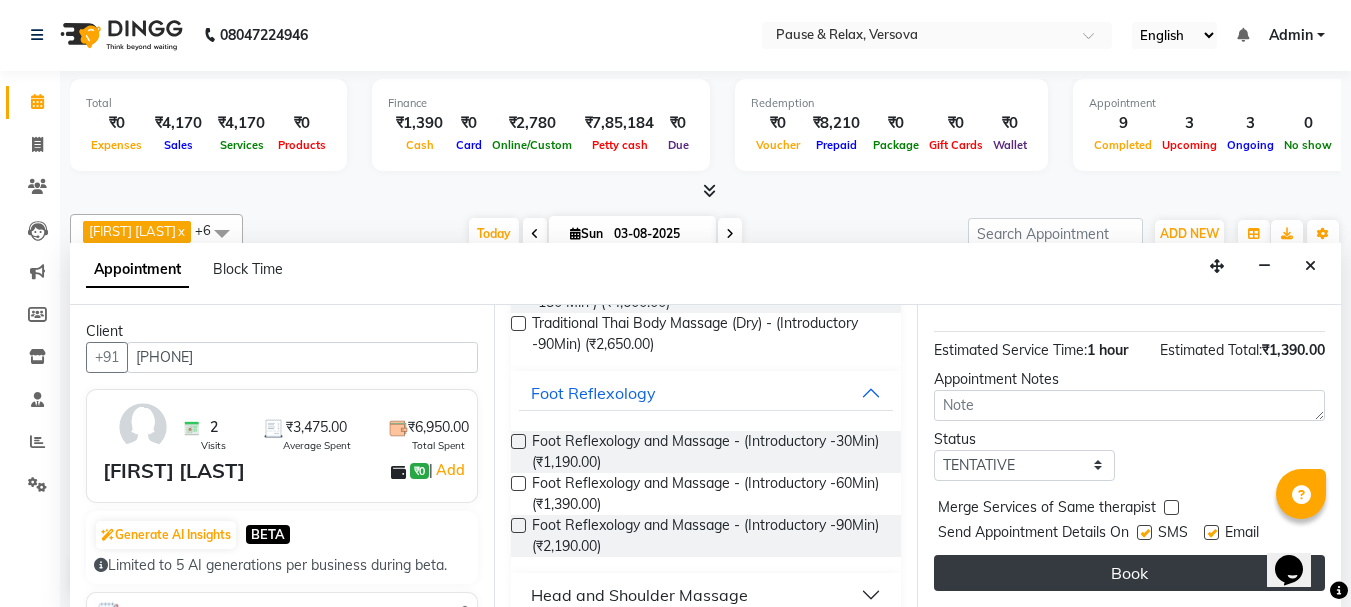 drag, startPoint x: 1211, startPoint y: 516, endPoint x: 1221, endPoint y: 544, distance: 29.732138 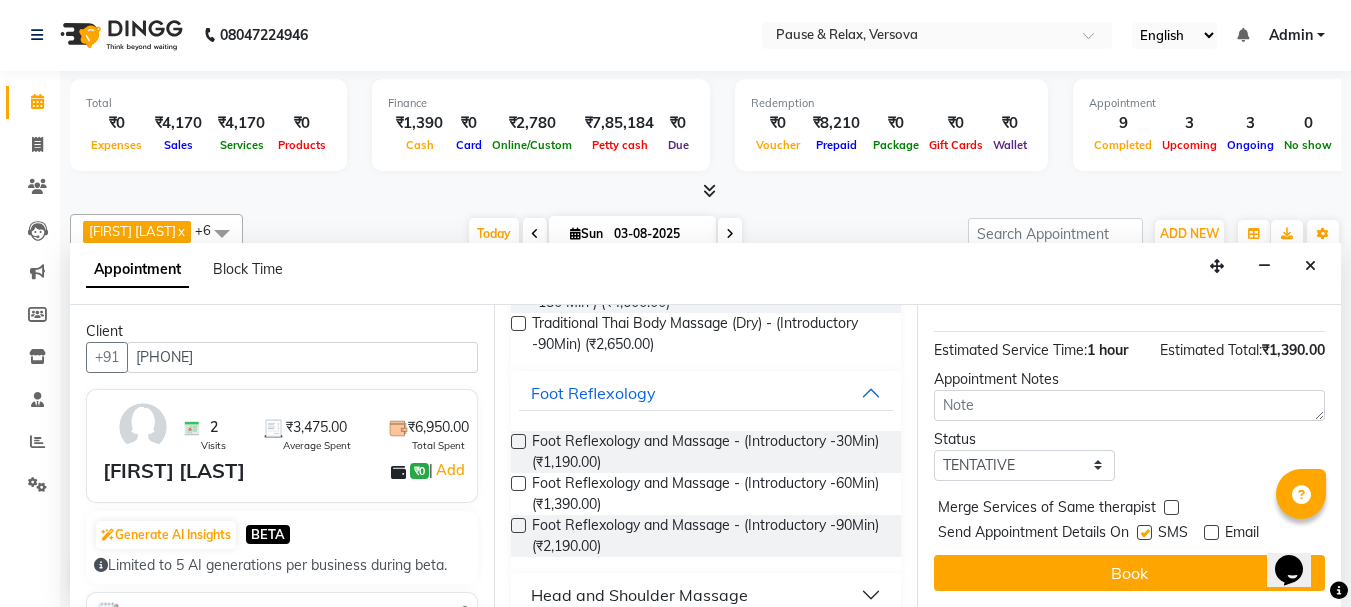 click on "Book" at bounding box center [1129, 573] 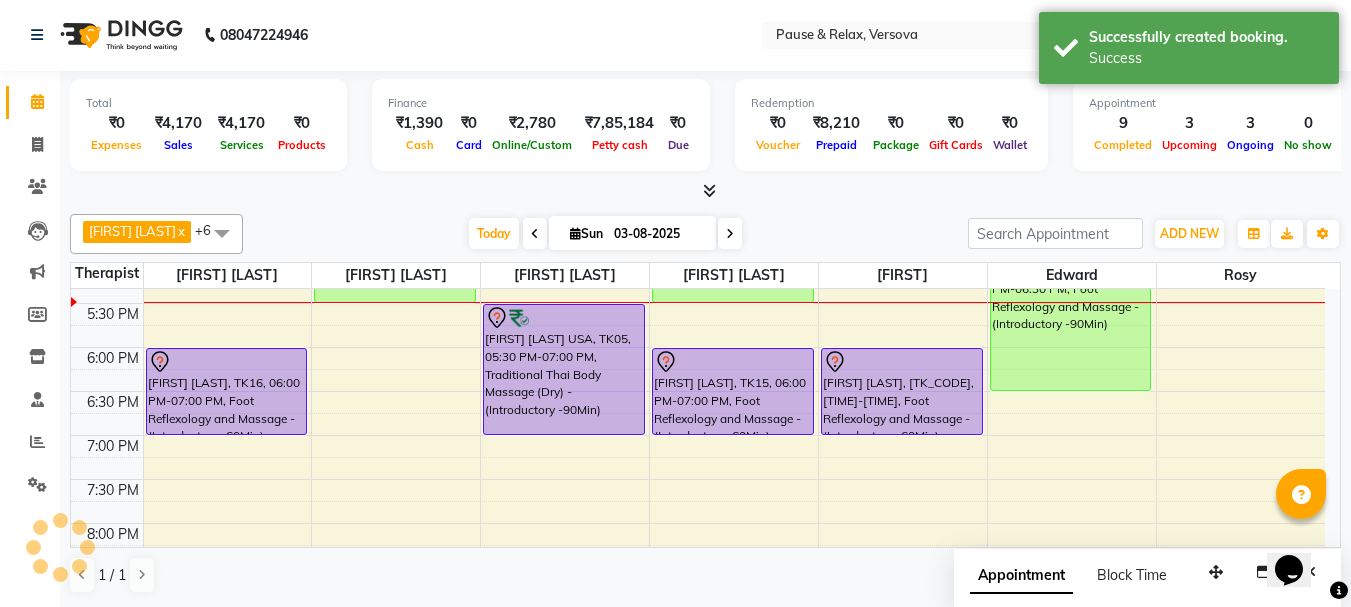 scroll, scrollTop: 0, scrollLeft: 0, axis: both 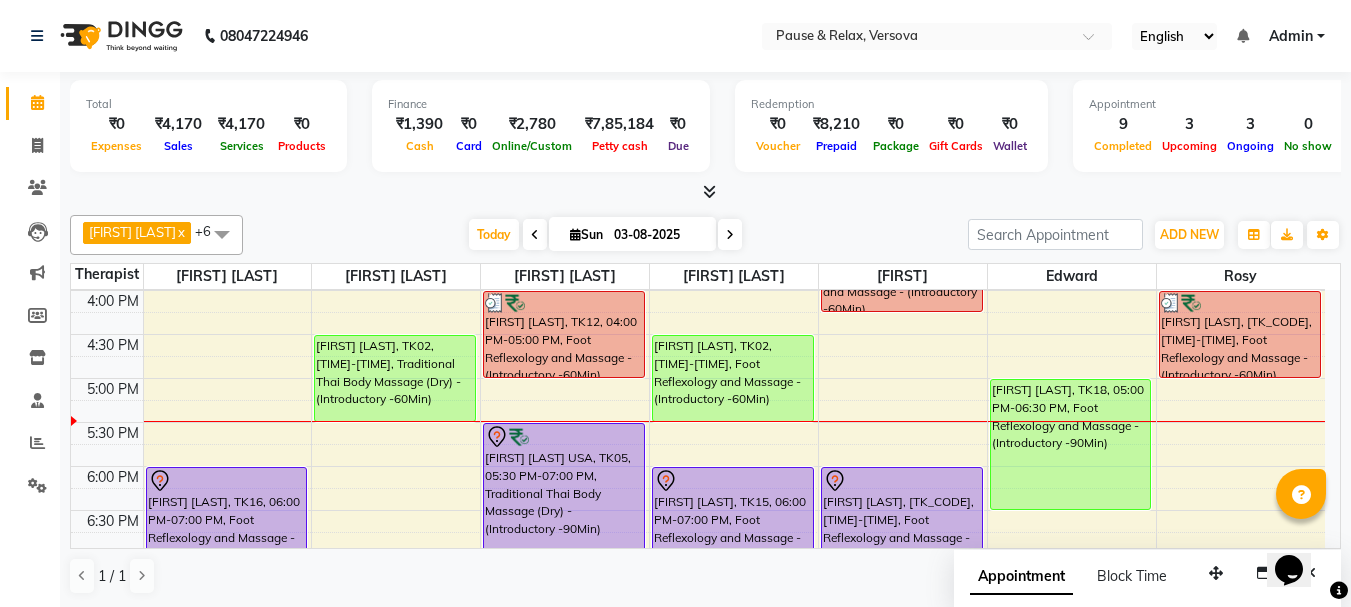 click at bounding box center [730, 235] 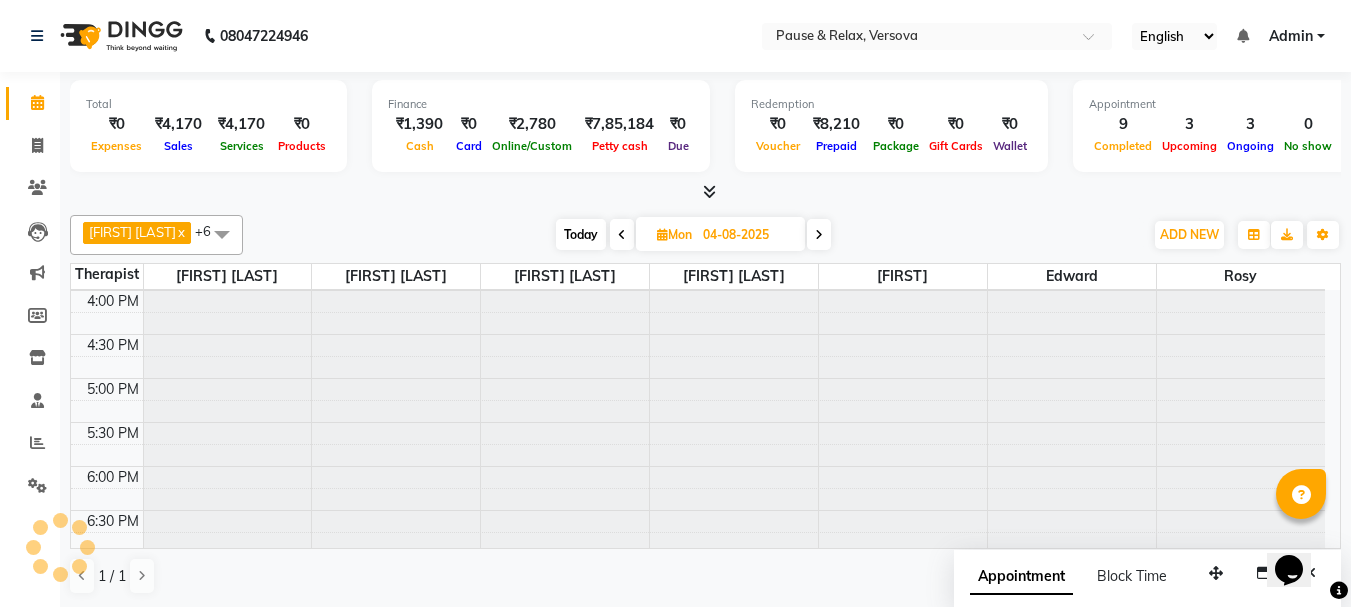 scroll, scrollTop: 529, scrollLeft: 0, axis: vertical 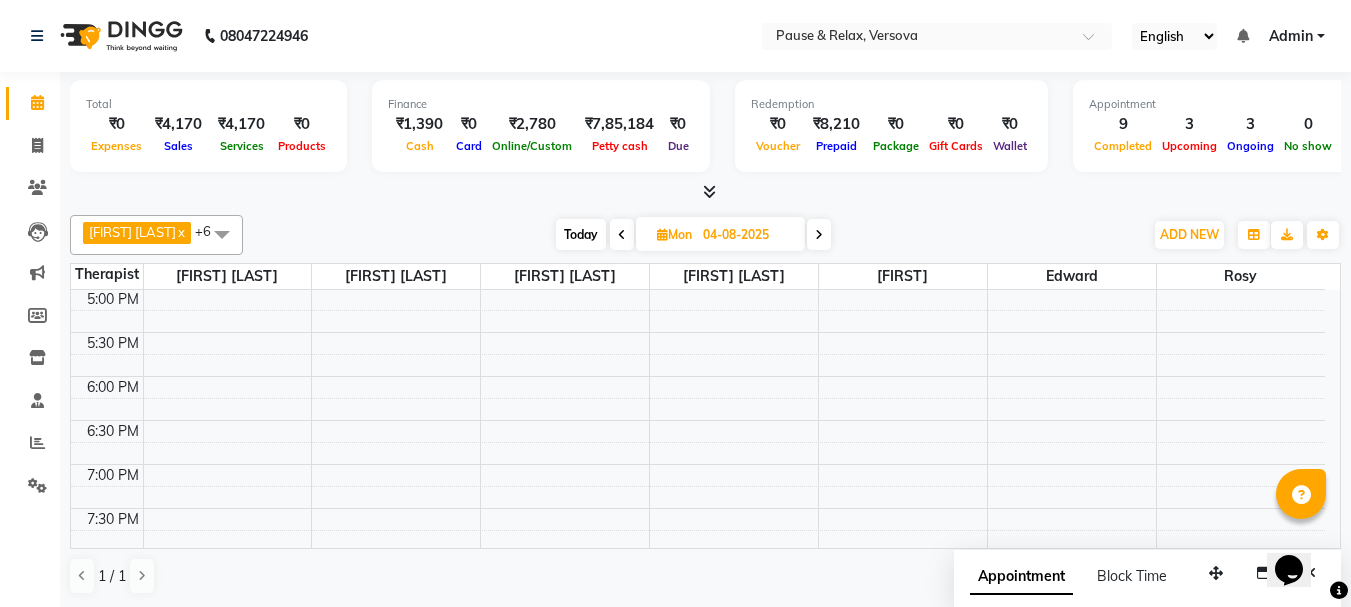 click at bounding box center (819, 234) 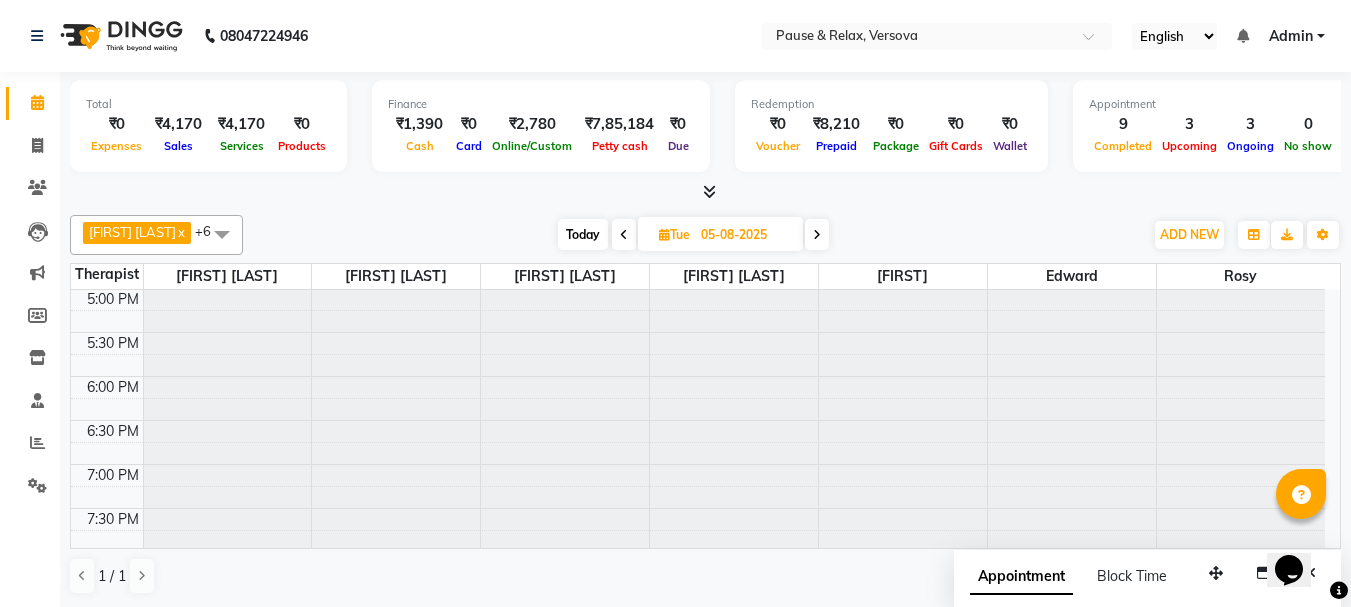 scroll, scrollTop: 529, scrollLeft: 0, axis: vertical 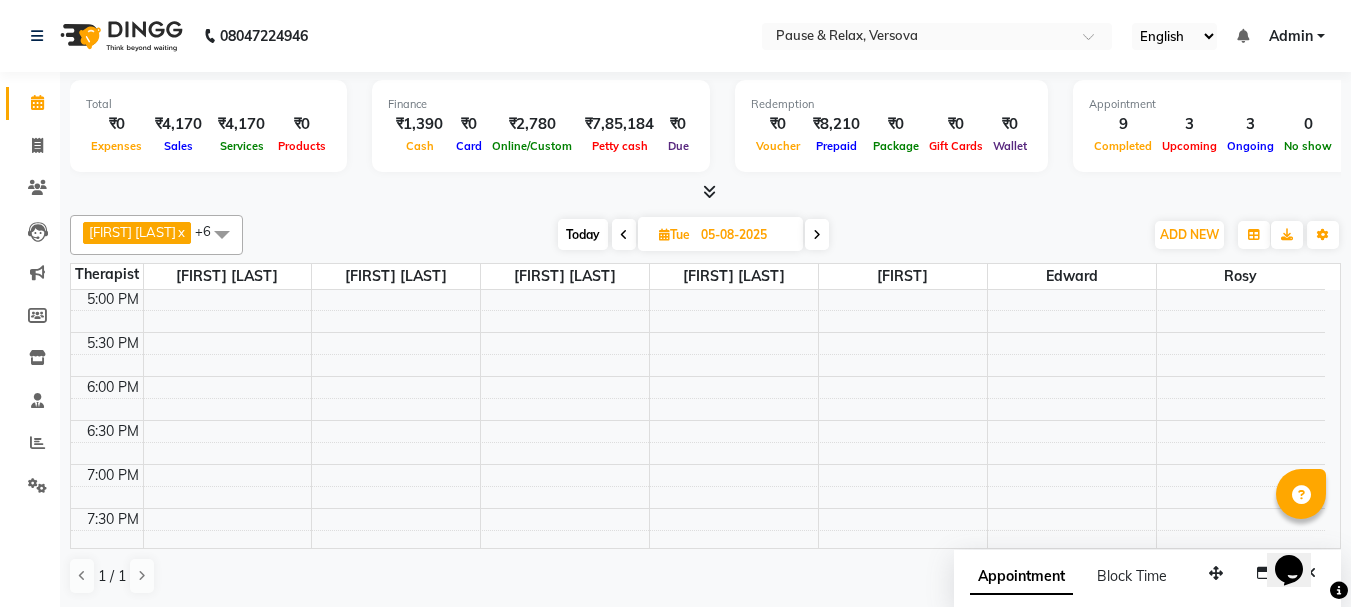 click at bounding box center [664, 234] 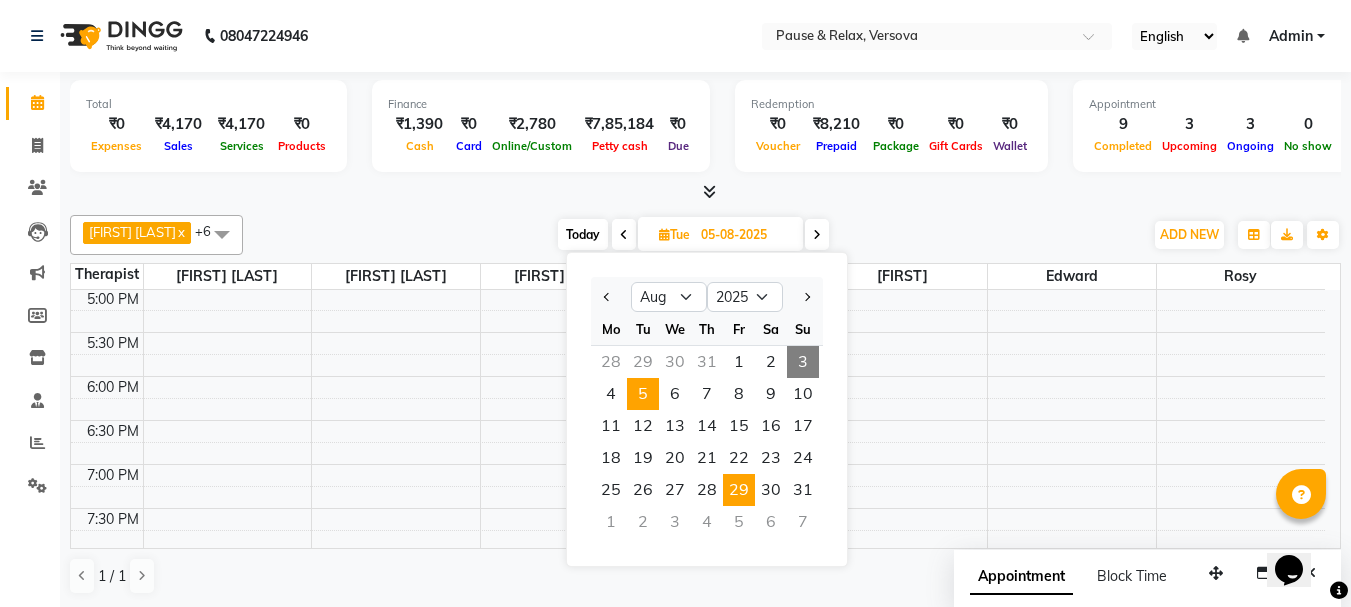 click on "29" at bounding box center (739, 490) 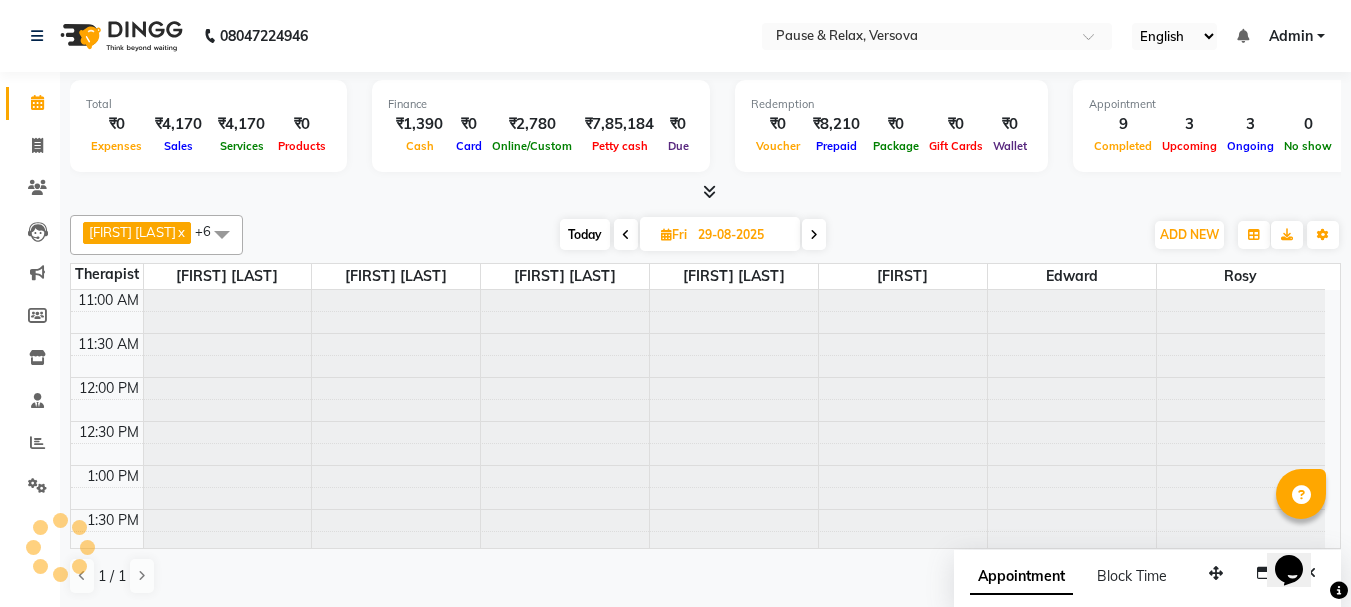 scroll, scrollTop: 529, scrollLeft: 0, axis: vertical 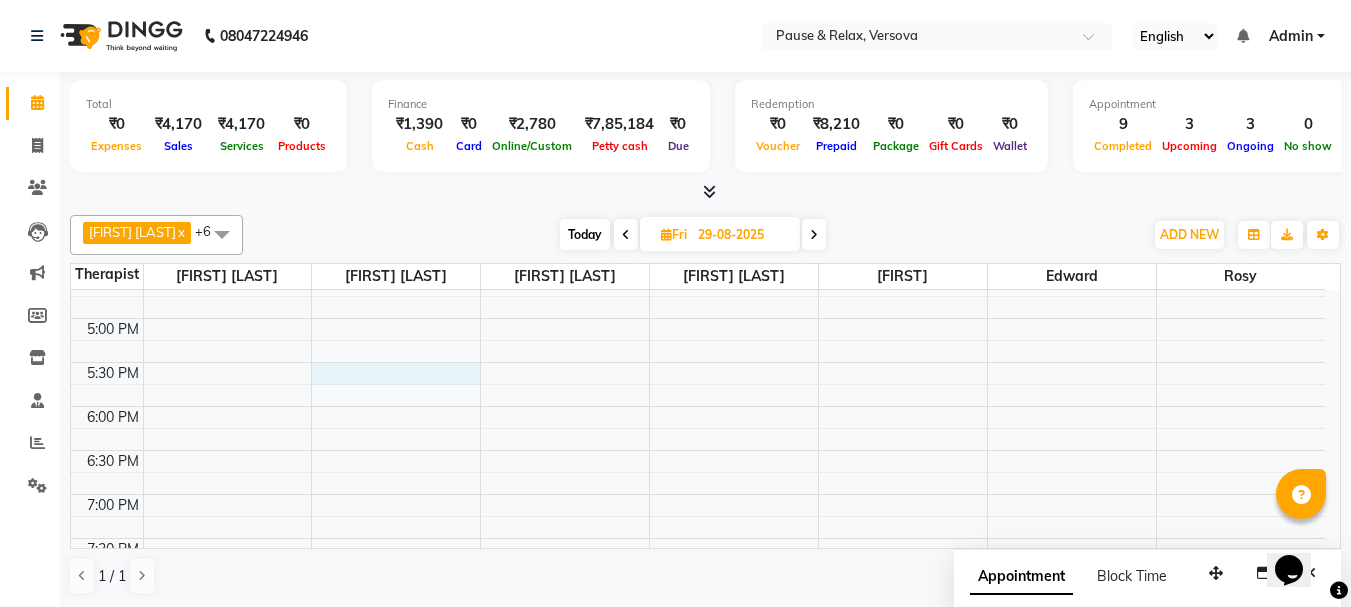 click on "11:00 AM 11:30 AM 12:00 PM 12:30 PM 1:00 PM 1:30 PM 2:00 PM 2:30 PM 3:00 PM 3:30 PM 4:00 PM 4:30 PM 5:00 PM 5:30 PM 6:00 PM 6:30 PM 7:00 PM 7:30 PM 8:00 PM 8:30 PM 9:00 PM 9:30 PM" at bounding box center (698, 274) 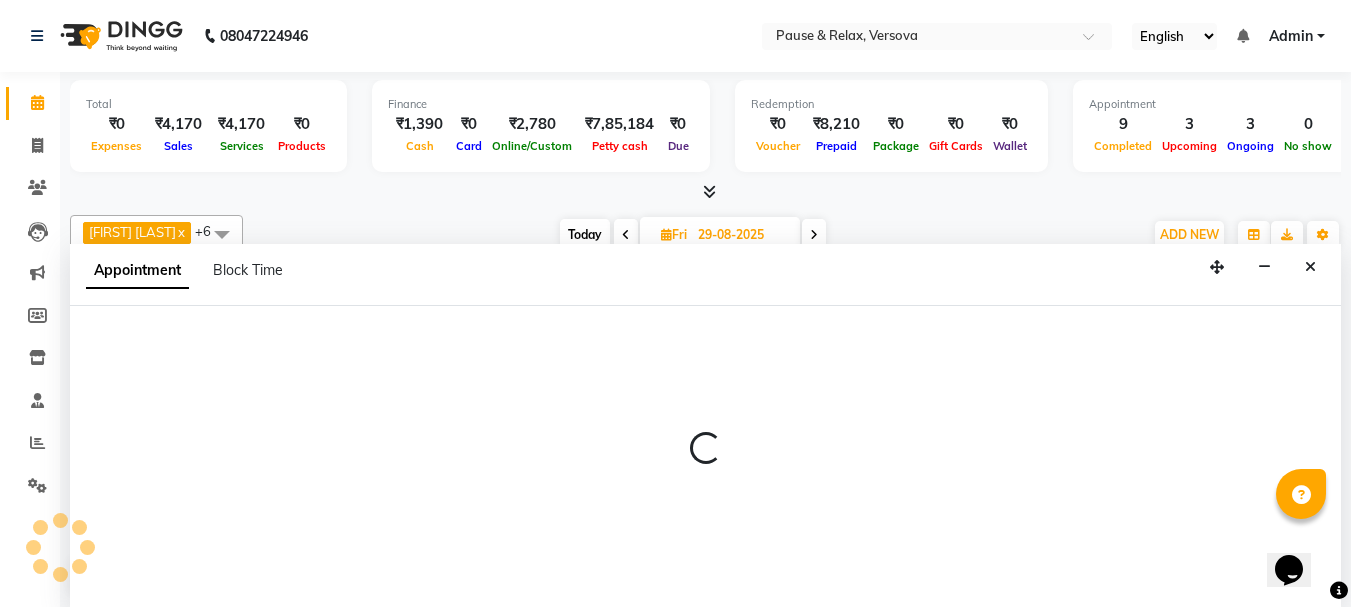 select on "53332" 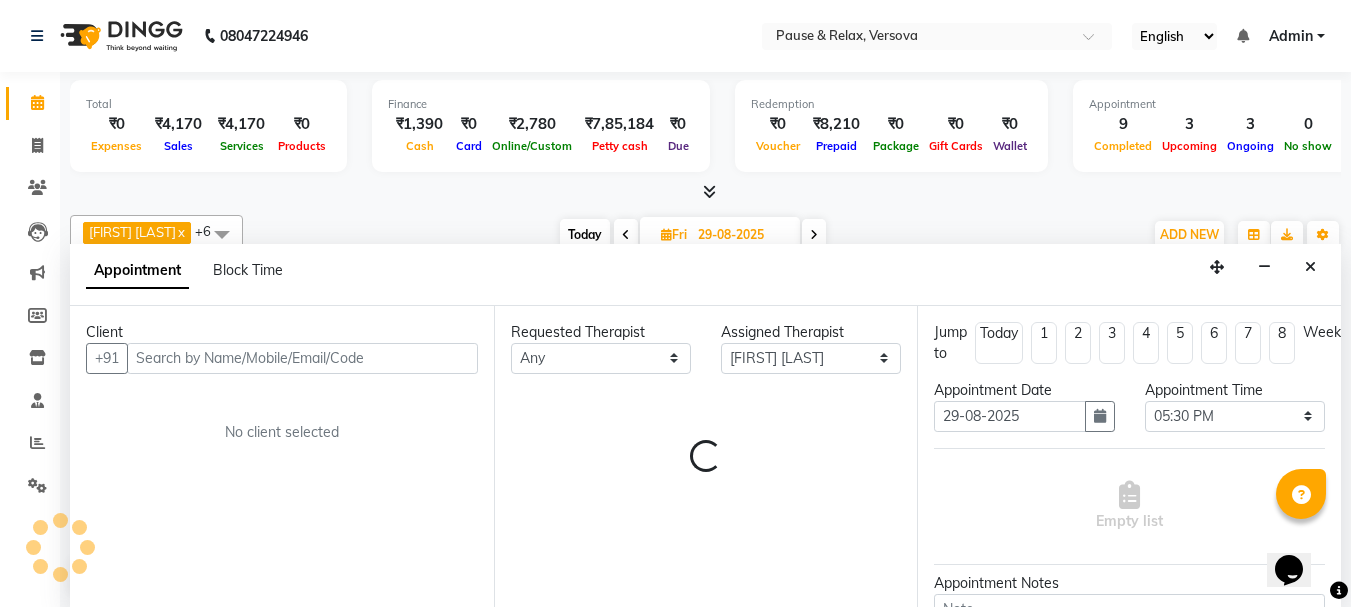 scroll, scrollTop: 1, scrollLeft: 0, axis: vertical 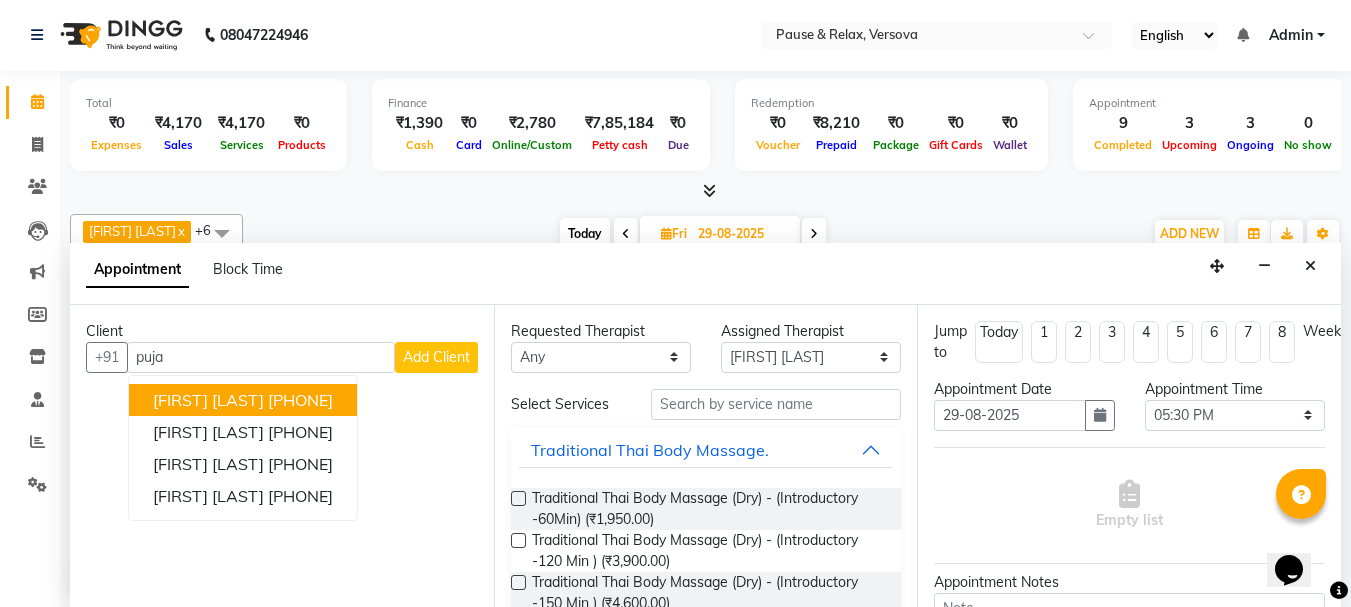 click on "[PHONE]" at bounding box center [300, 400] 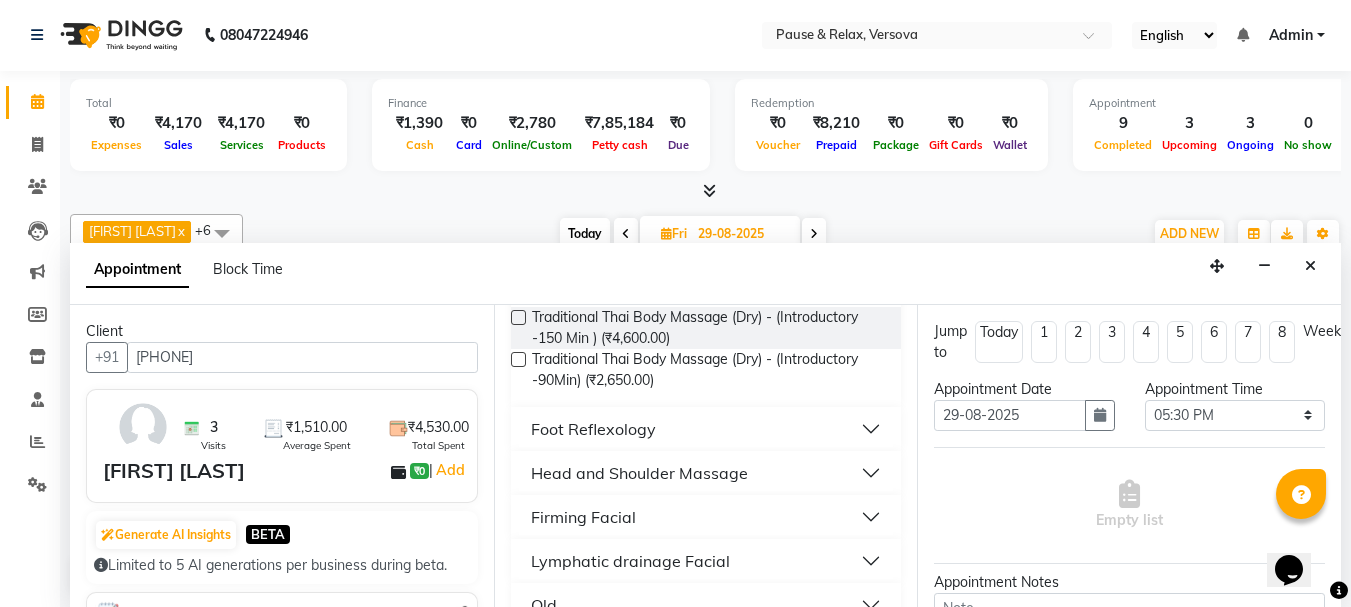 scroll, scrollTop: 292, scrollLeft: 0, axis: vertical 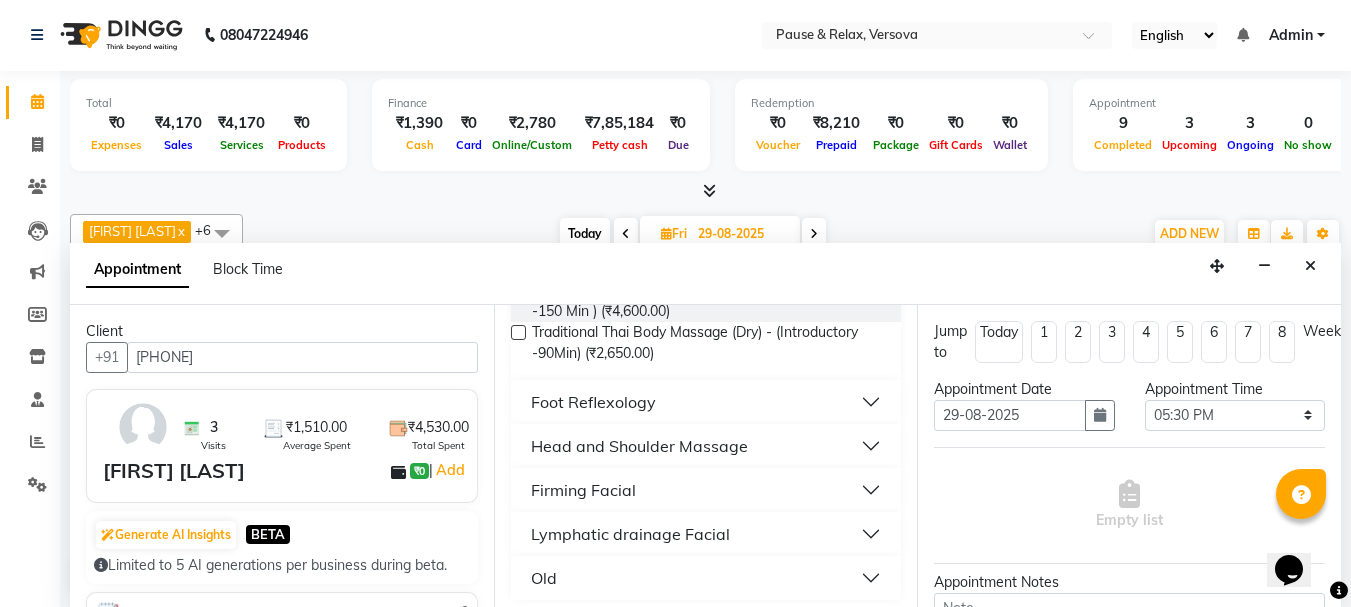 type on "[PHONE]" 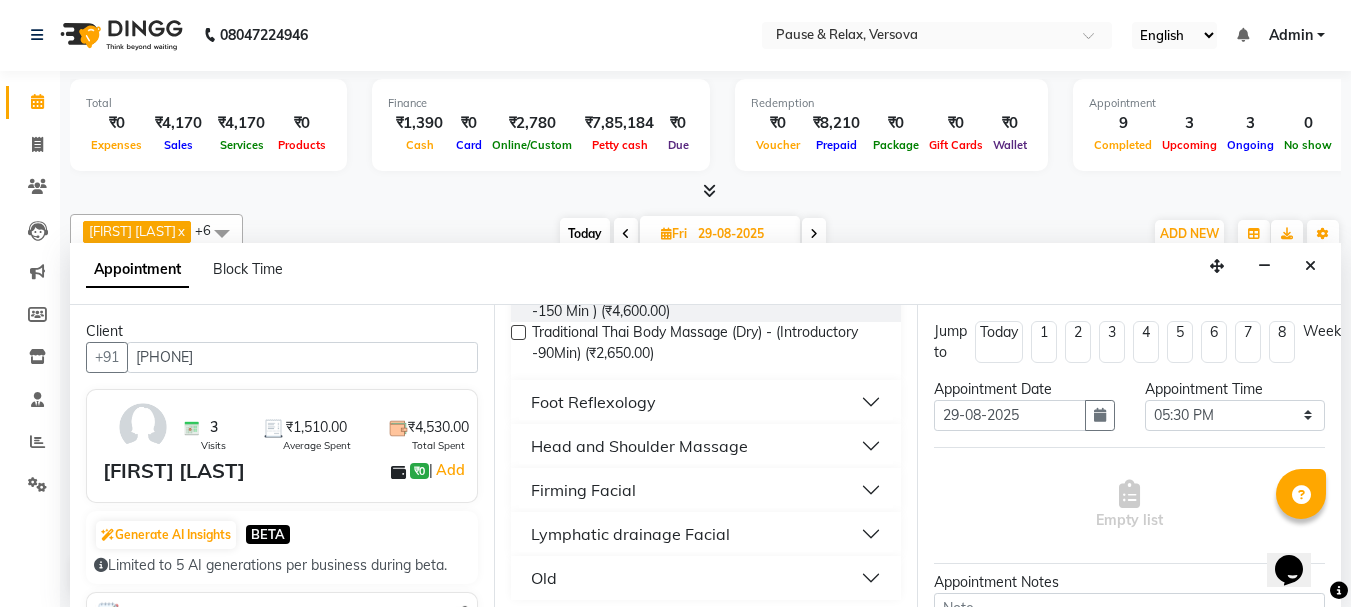 click on "Head and Shoulder Massage" at bounding box center [706, 446] 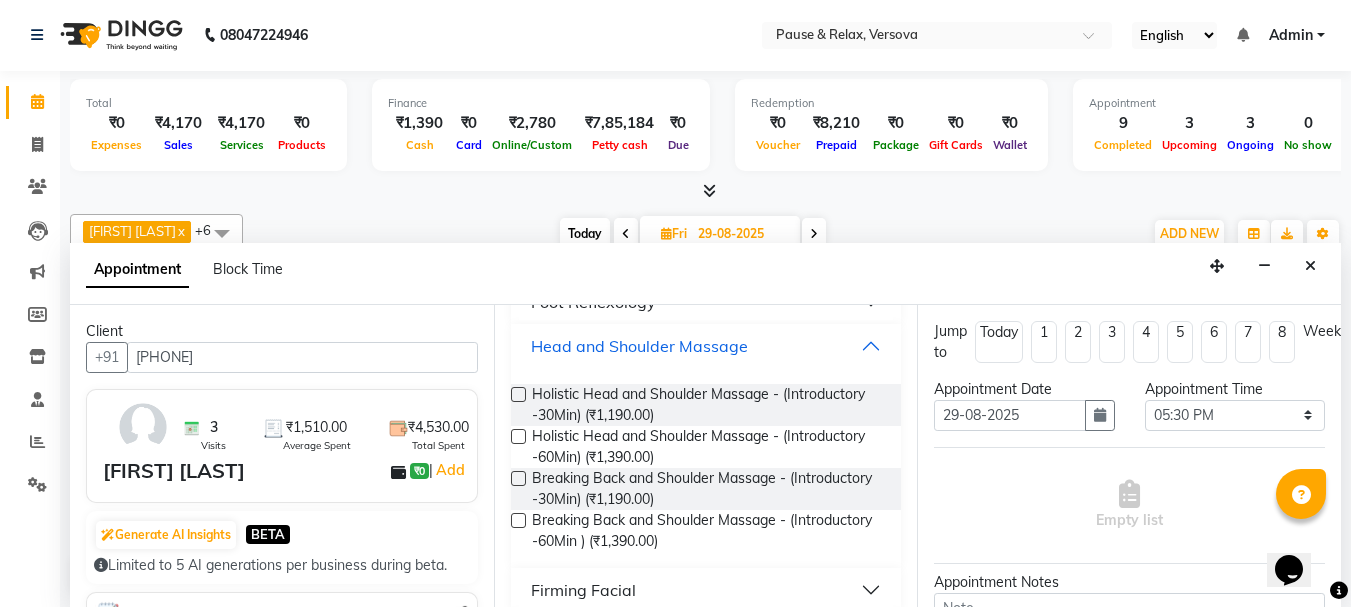 scroll, scrollTop: 407, scrollLeft: 0, axis: vertical 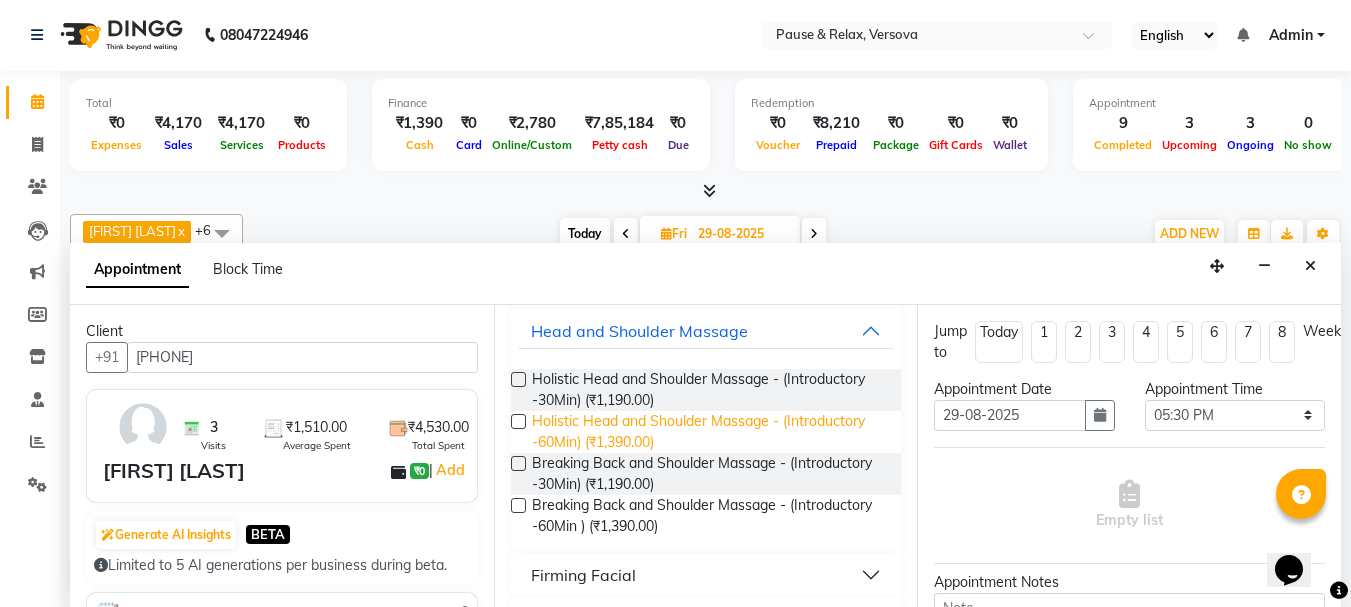 click on "Holistic Head and Shoulder Massage - (Introductory -60Min) (₹1,390.00)" at bounding box center [709, 432] 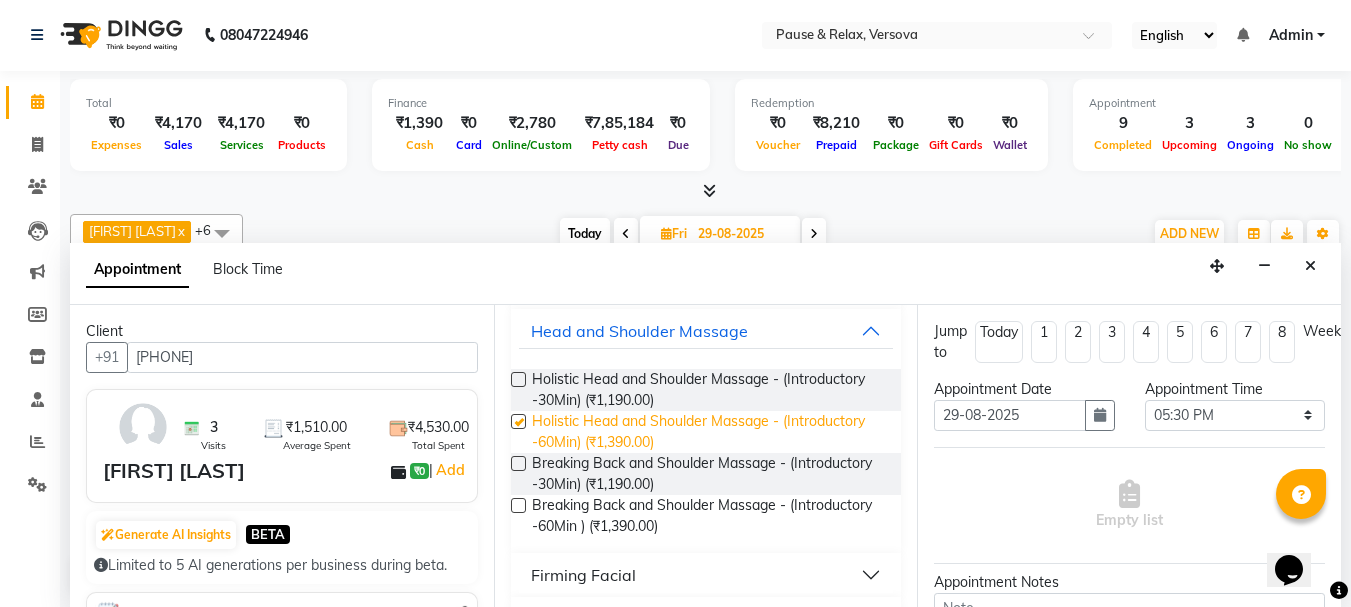 checkbox on "false" 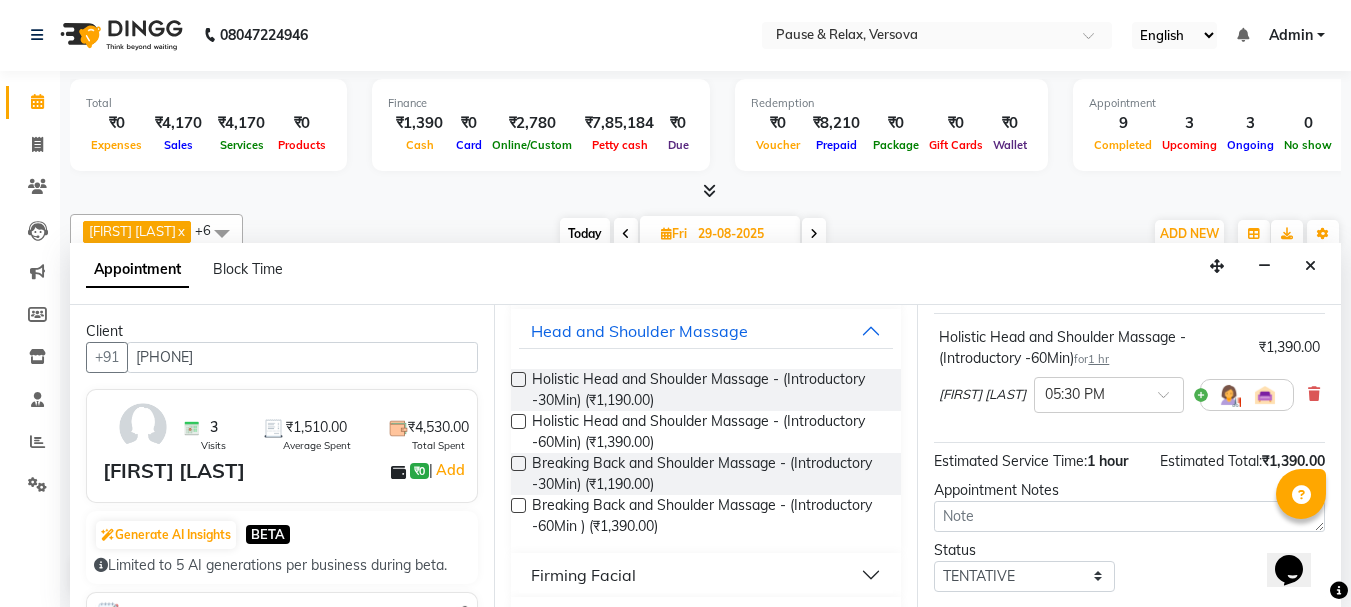 scroll, scrollTop: 263, scrollLeft: 0, axis: vertical 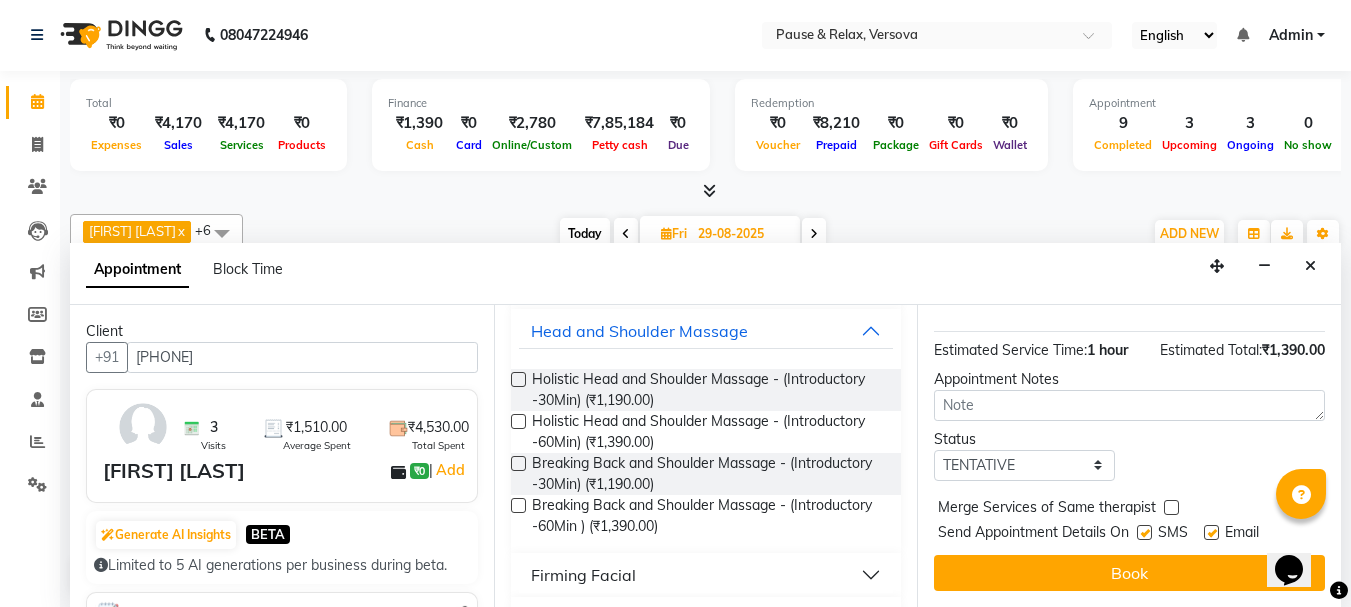 click at bounding box center [1211, 532] 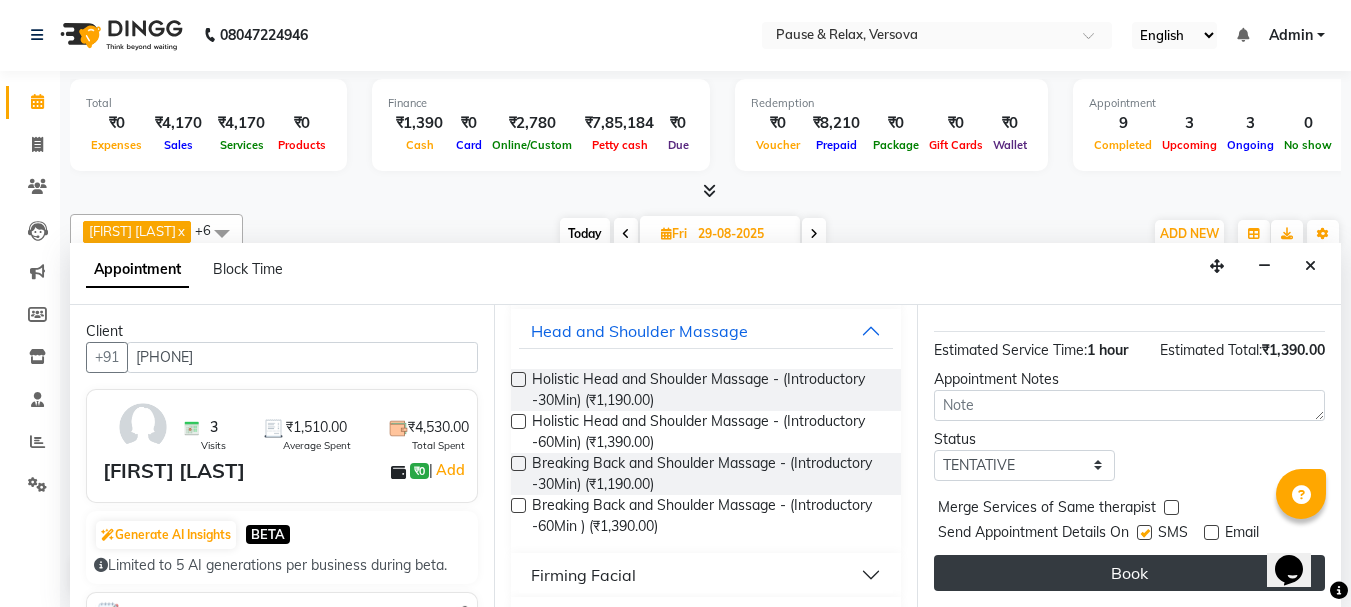 click on "Book" at bounding box center [1129, 573] 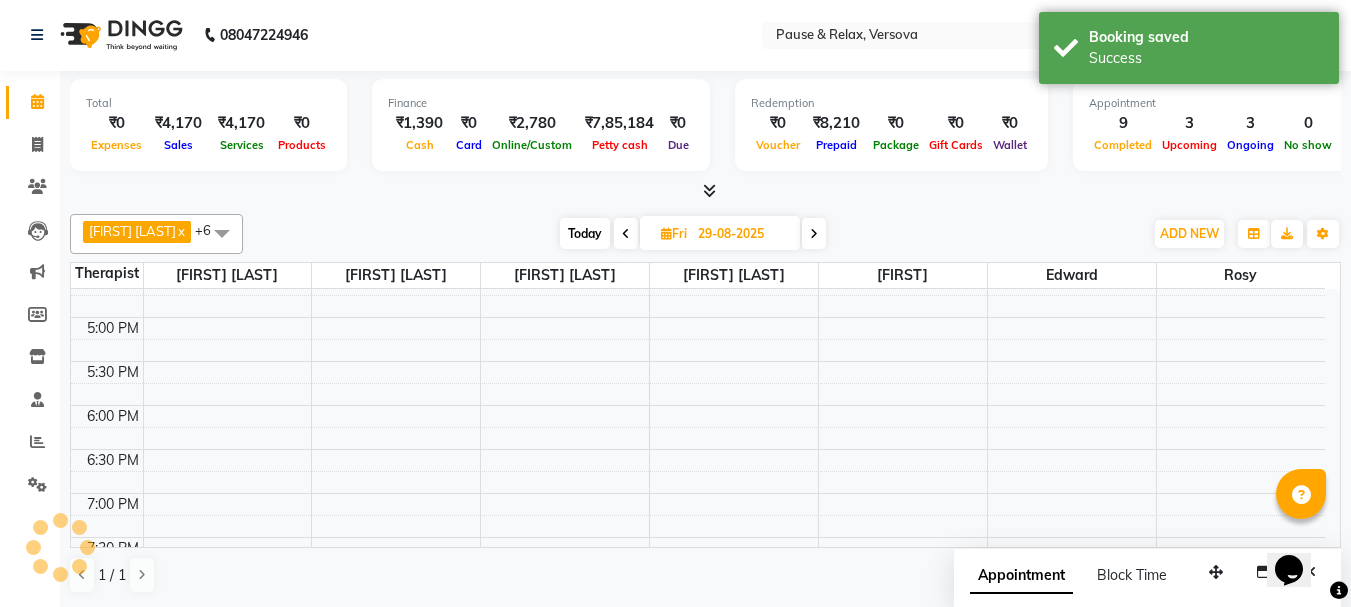 scroll, scrollTop: 0, scrollLeft: 0, axis: both 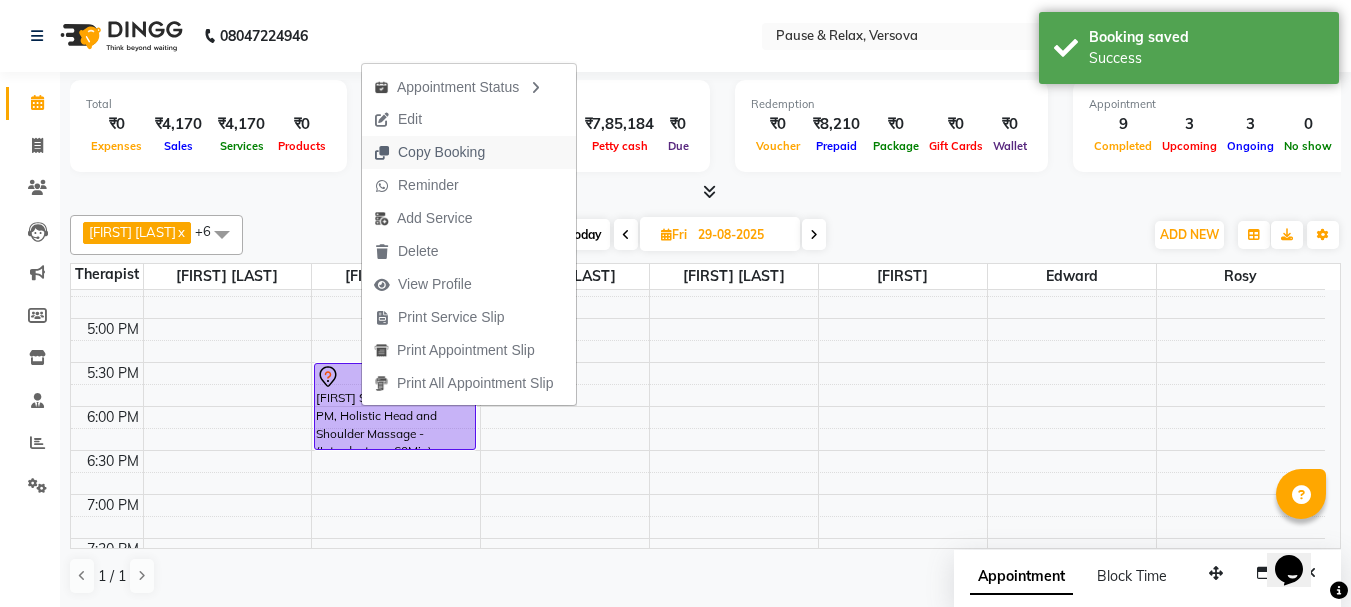 click on "Copy Booking" at bounding box center [441, 152] 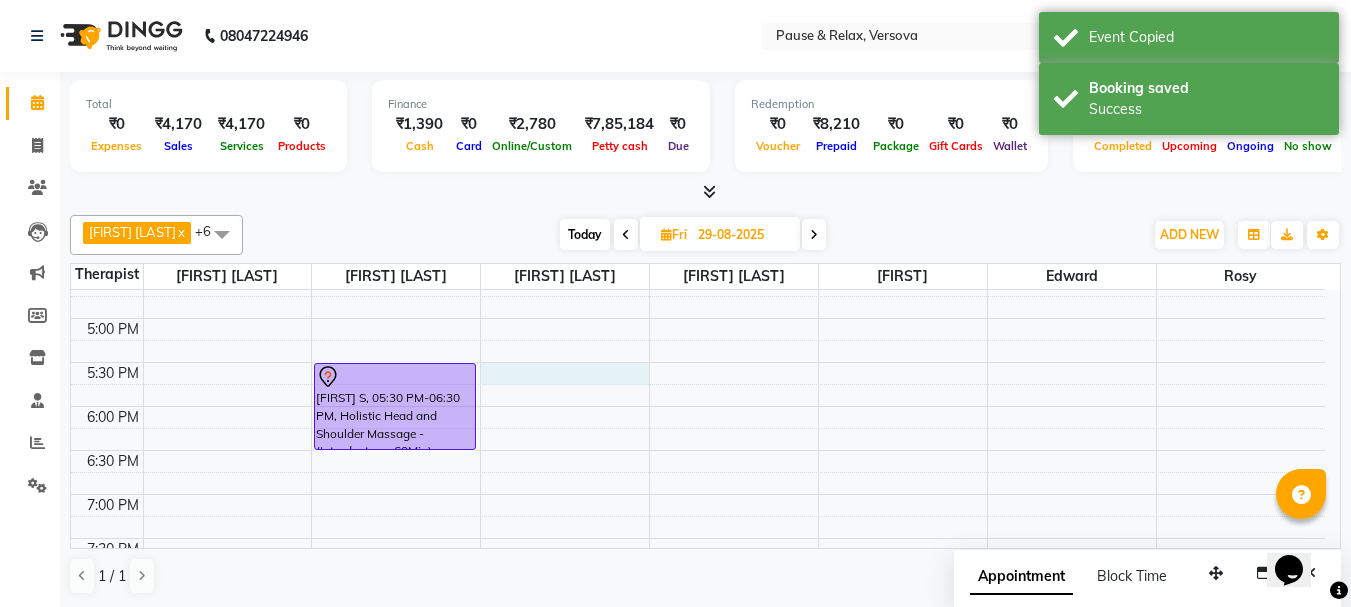 click on "11:00 AM 11:30 AM 12:00 PM 12:30 PM 1:00 PM 1:30 PM 2:00 PM 2:30 PM 3:00 PM 3:30 PM 4:00 PM 4:30 PM 5:00 PM 5:30 PM 6:00 PM 6:30 PM 7:00 PM 7:30 PM 8:00 PM 8:30 PM 9:00 PM 9:30 PM             [FIRST] [LAST], 05:30 PM-06:30 PM, Holistic Head and Shoulder Massage - (Introductory -60Min)" at bounding box center [698, 274] 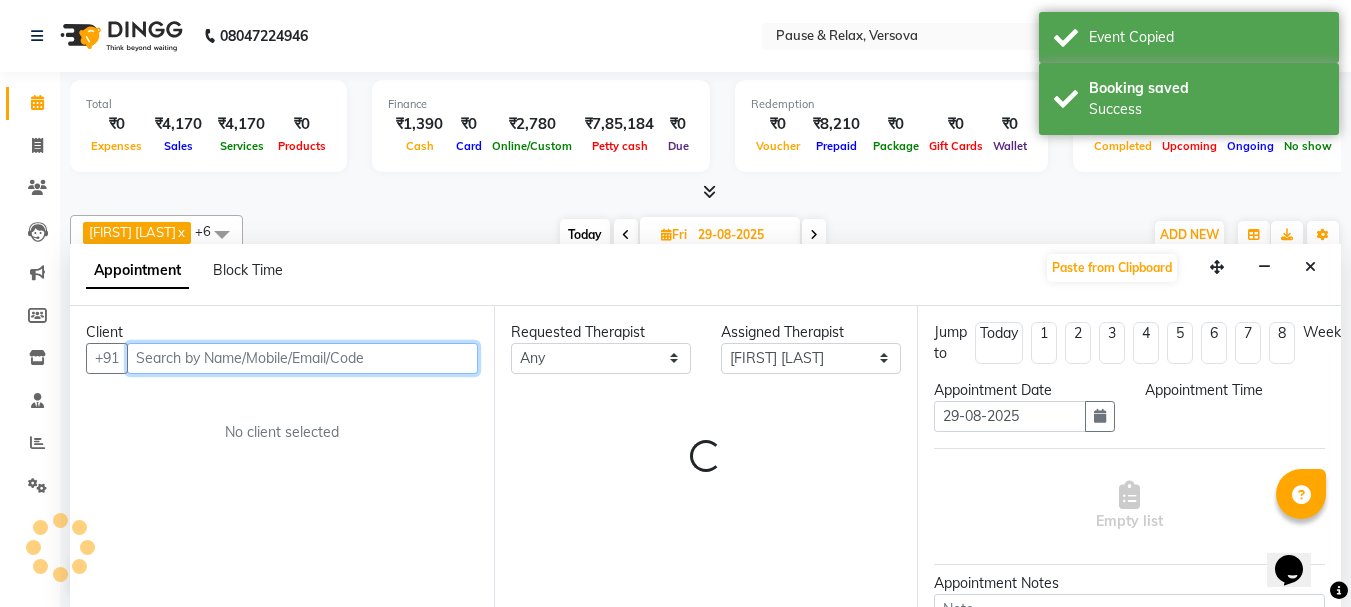 select on "1050" 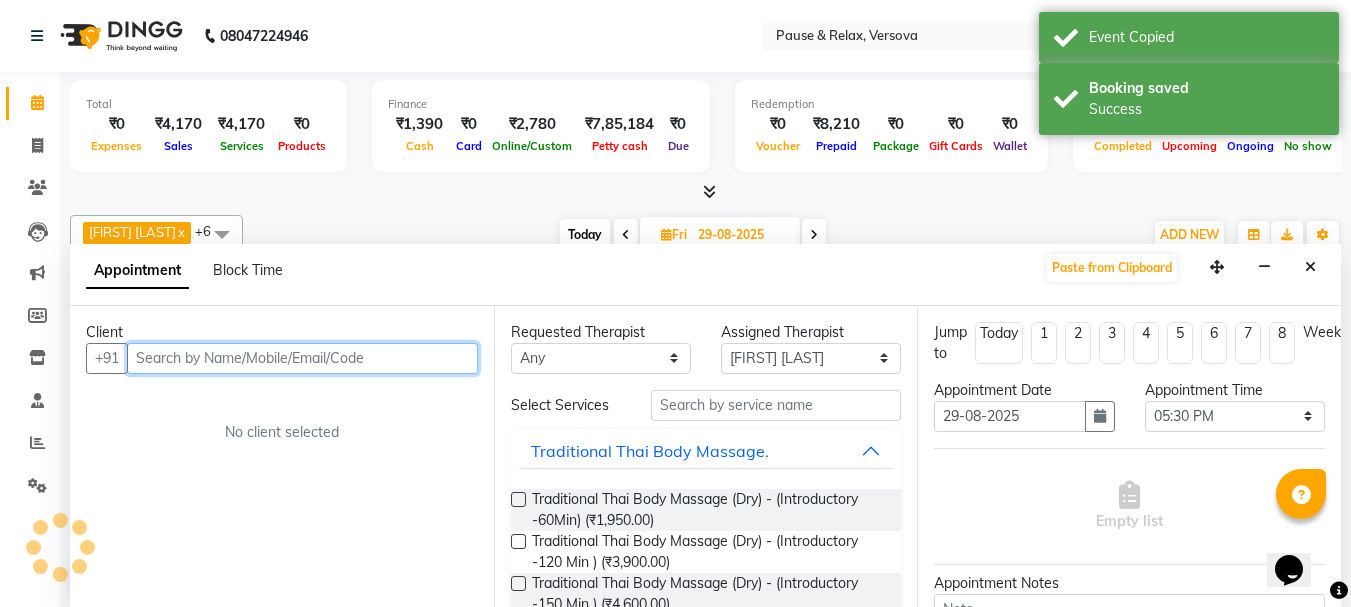 scroll, scrollTop: 1, scrollLeft: 0, axis: vertical 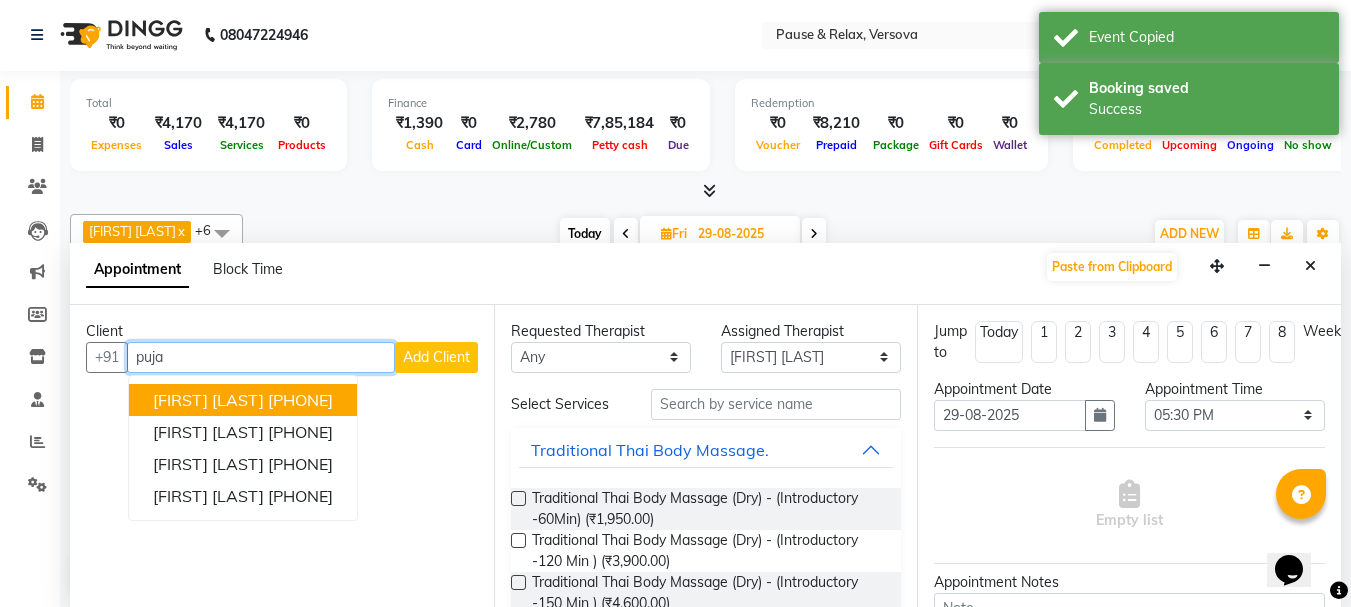 click on "[FIRST] [LAST]  [PHONE]" at bounding box center (243, 400) 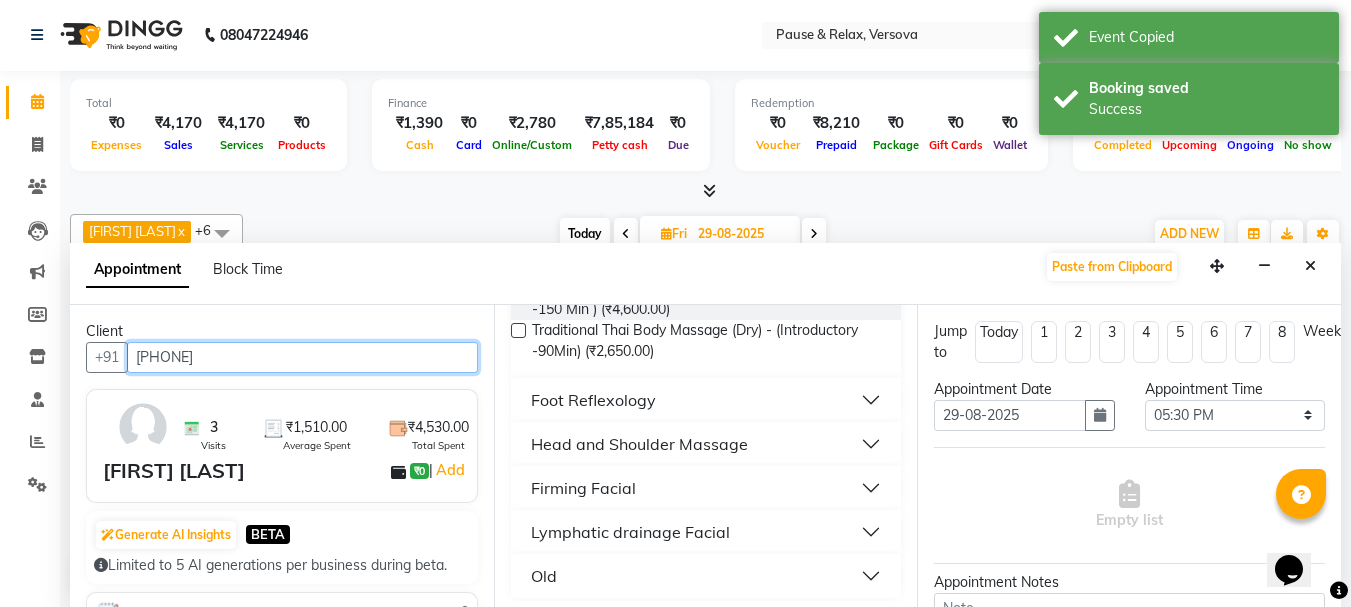 scroll, scrollTop: 301, scrollLeft: 0, axis: vertical 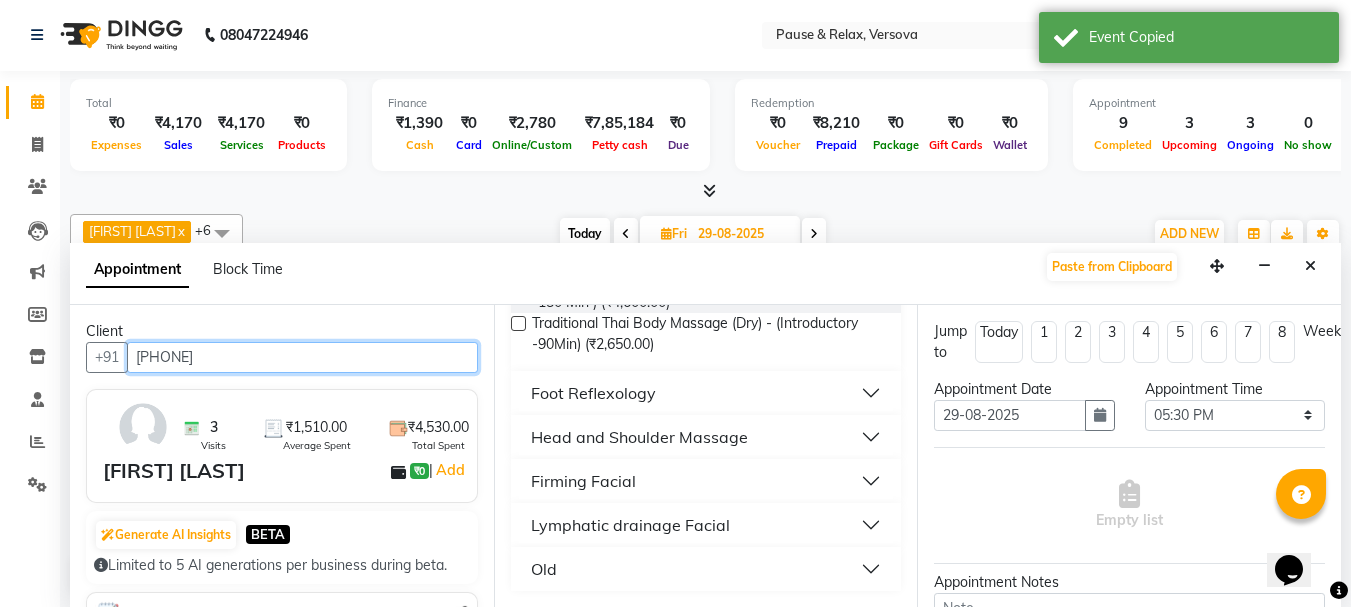 type on "[PHONE]" 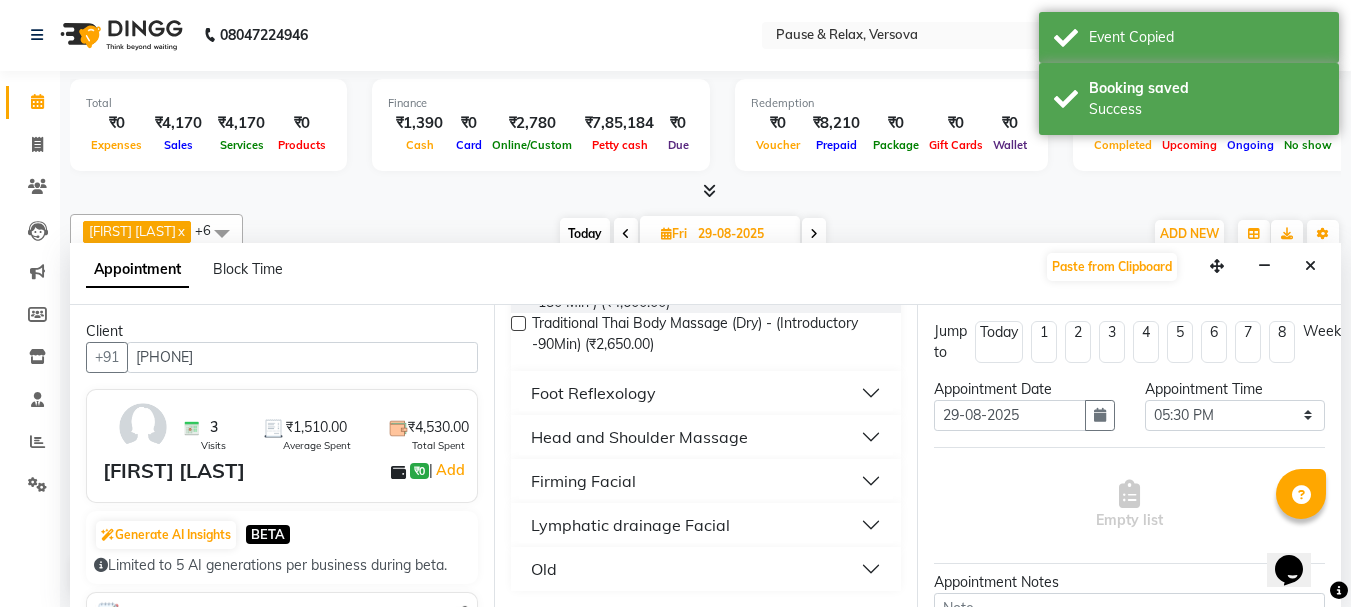 click on "Head and Shoulder Massage" at bounding box center (706, 437) 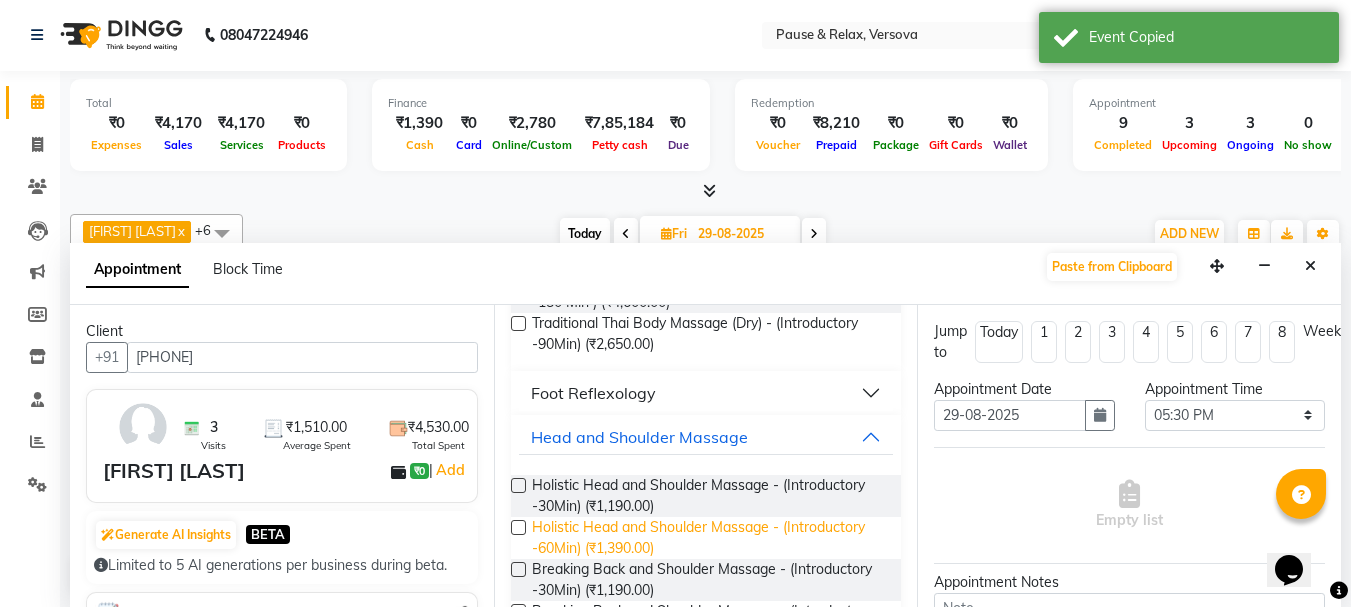 click on "Holistic Head and Shoulder Massage - (Introductory -60Min) (₹1,390.00)" at bounding box center (709, 538) 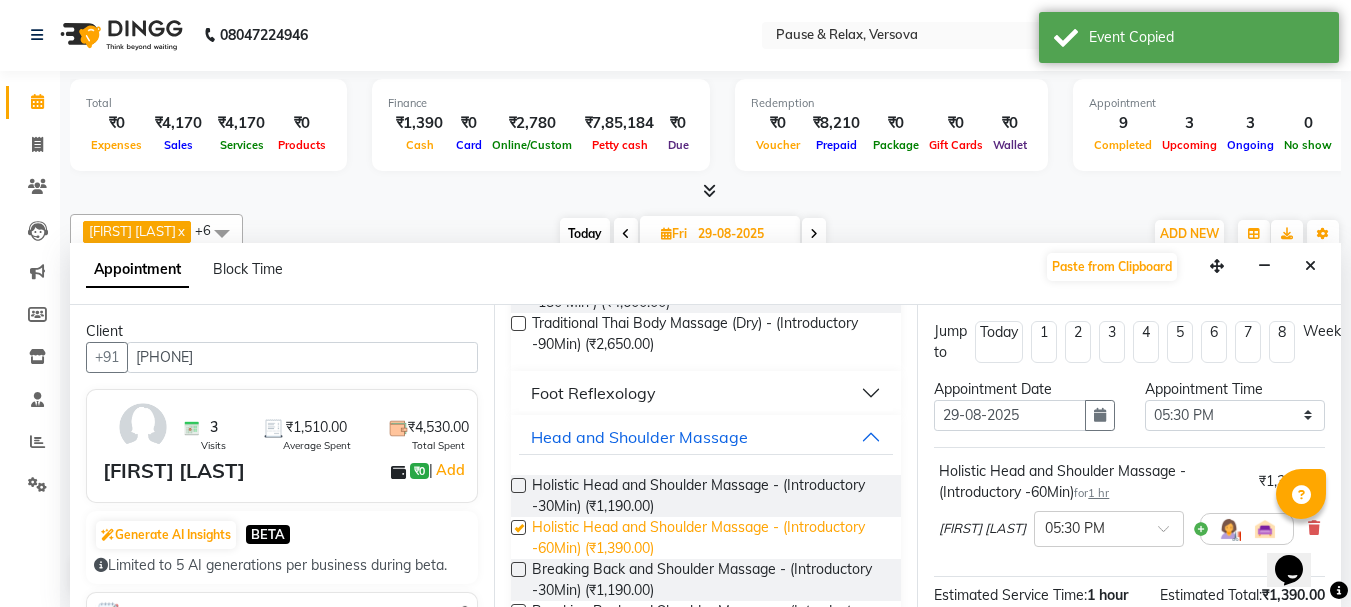 checkbox on "false" 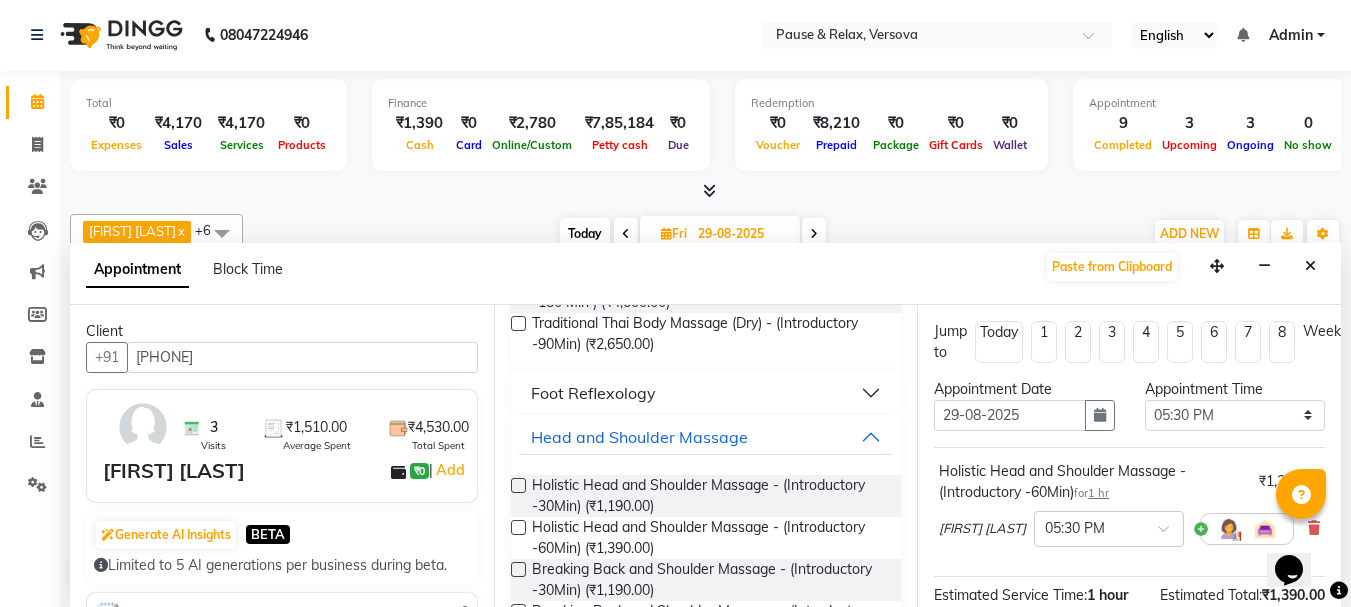 scroll, scrollTop: 263, scrollLeft: 0, axis: vertical 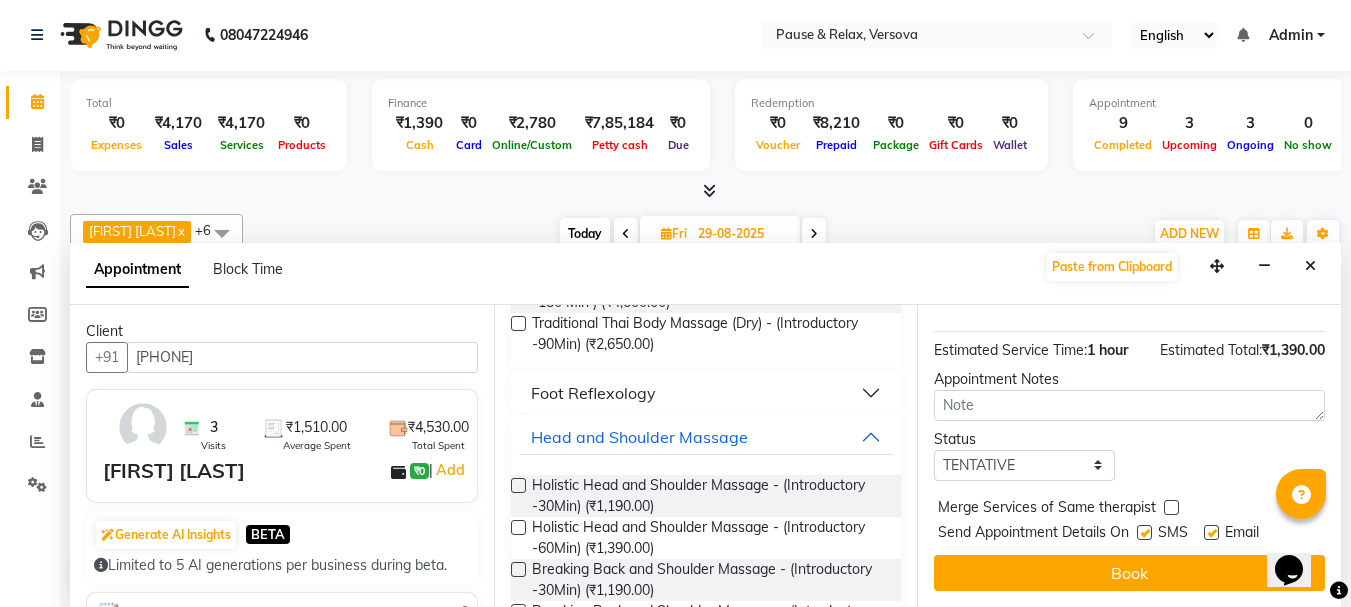 click at bounding box center [1211, 532] 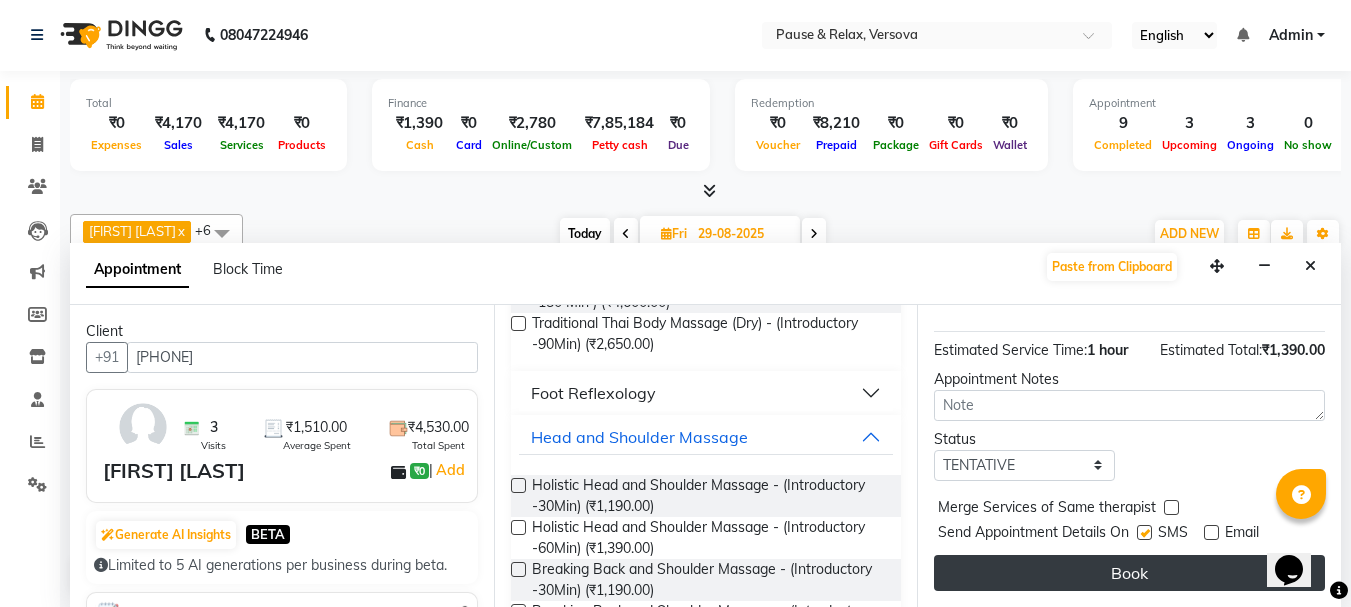 click on "Book" at bounding box center (1129, 573) 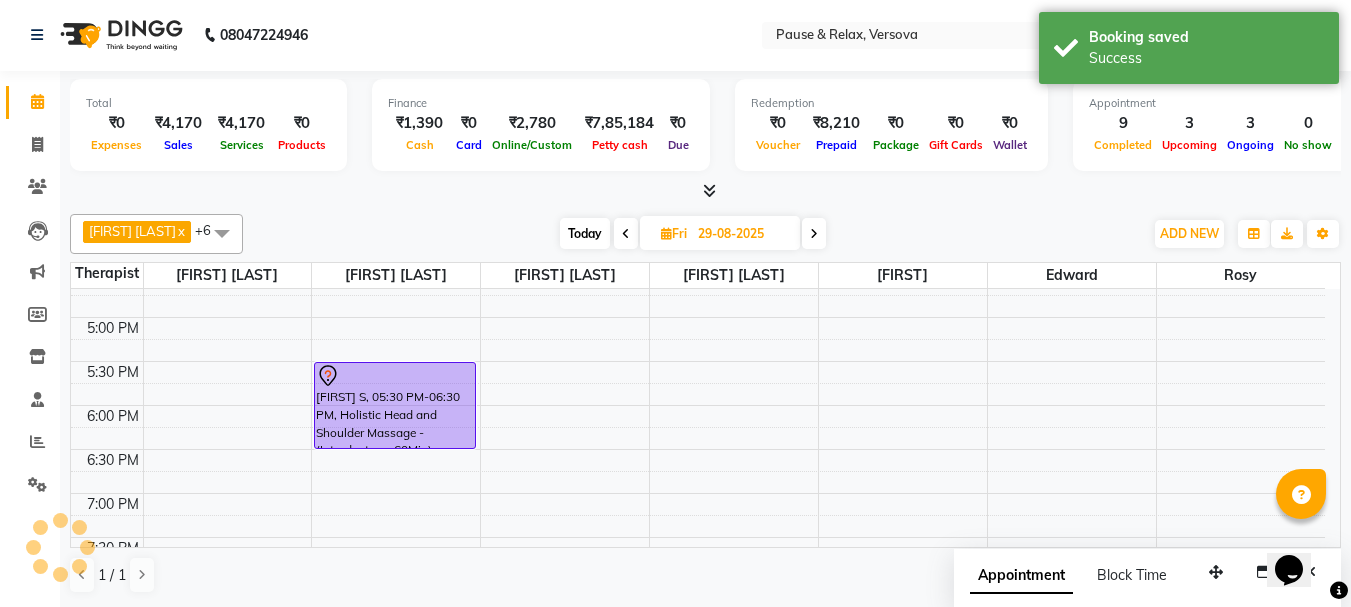 scroll, scrollTop: 0, scrollLeft: 0, axis: both 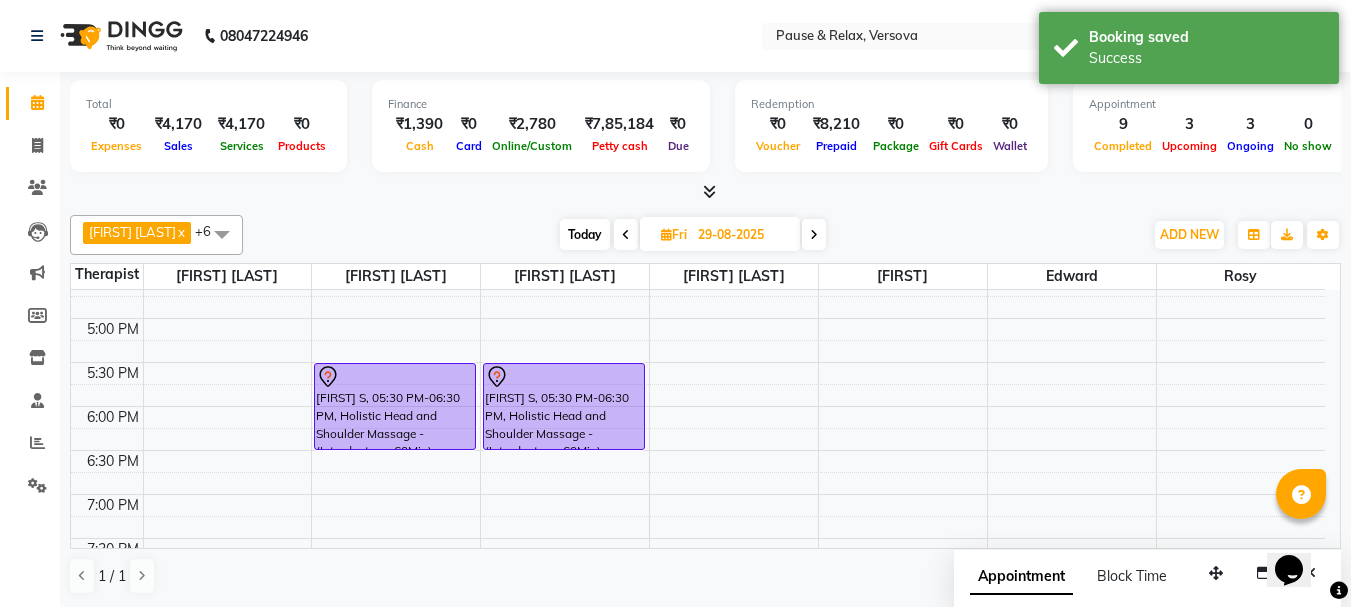 click on "Today" at bounding box center [585, 234] 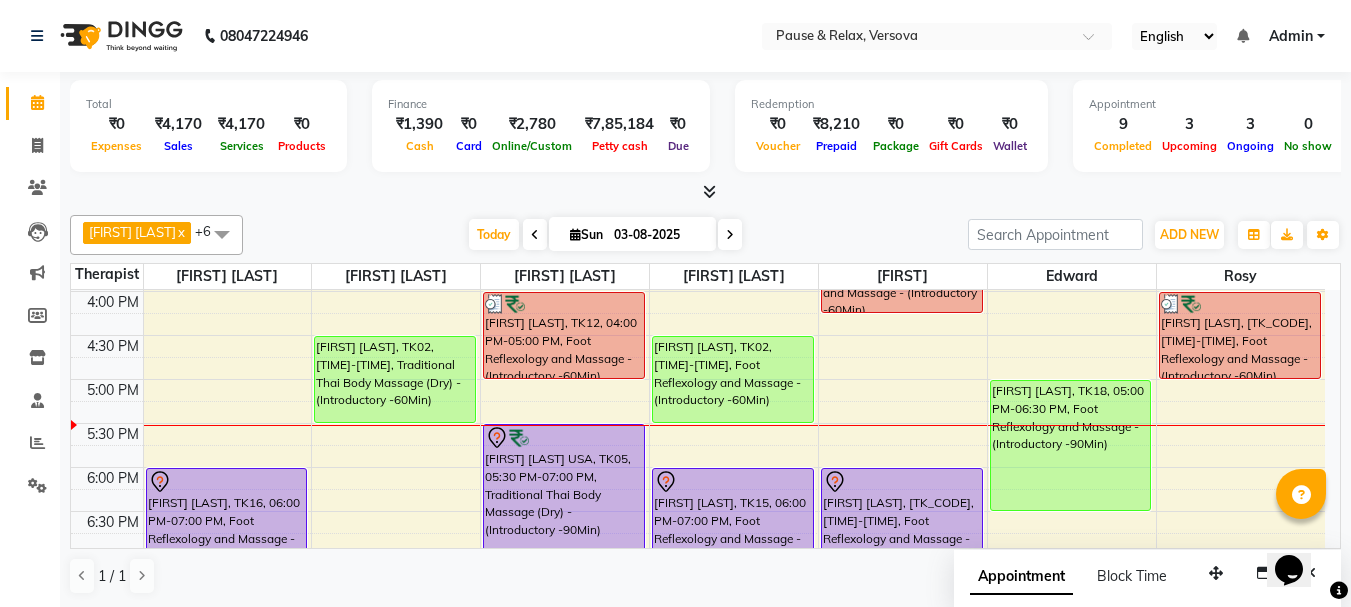 scroll, scrollTop: 411, scrollLeft: 0, axis: vertical 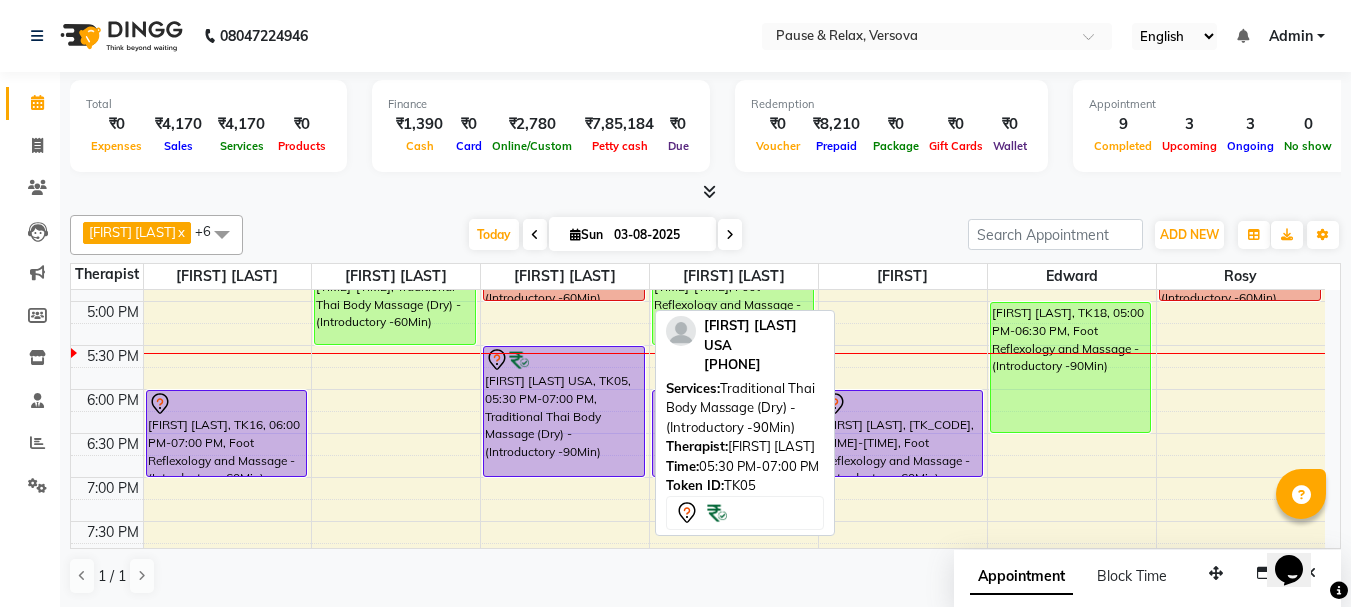 click on "[FIRST] [LAST] USA, TK05, 05:30 PM-07:00 PM, Traditional Thai Body Massage (Dry) - (Introductory -90Min)" at bounding box center (564, 411) 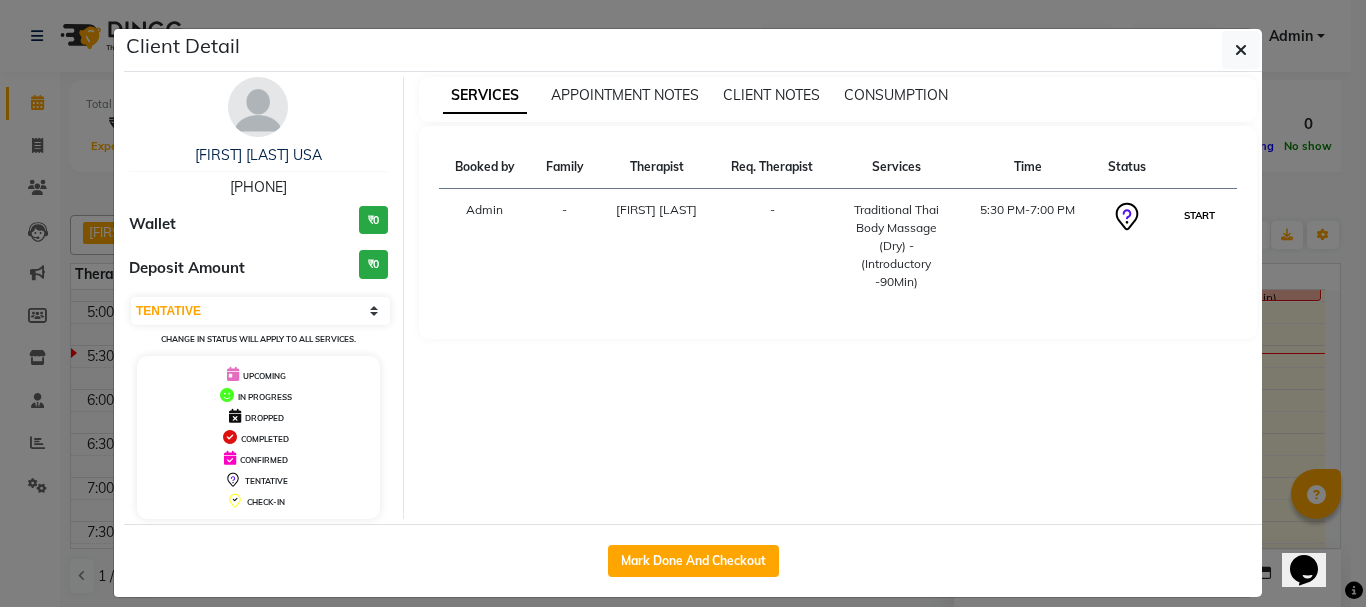 click on "START" at bounding box center (1199, 215) 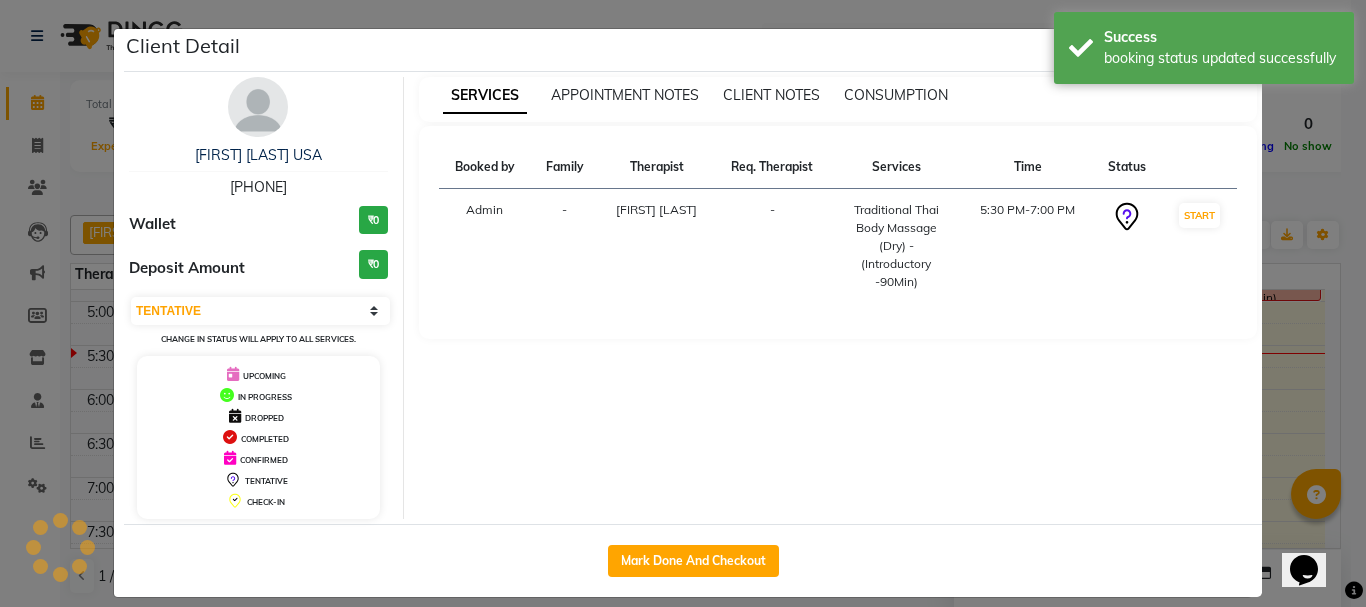 click on "Client Detail  [FIRST] [LAST] USA   [PHONE] Wallet ₹0 Deposit Amount  ₹0  Select IN SERVICE CONFIRMED TENTATIVE CHECK IN MARK DONE DROPPED UPCOMING Change in status will apply to all services. UPCOMING IN PROGRESS DROPPED COMPLETED CONFIRMED TENTATIVE CHECK-IN SERVICES APPOINTMENT NOTES CLIENT NOTES CONSUMPTION Booked by Family Therapist Req. Therapist Services Time Status  Admin  - [FIRST] [LAST]  -  Traditional Thai Body Massage (Dry) - (Introductory -90Min)   5:30 PM-7:00 PM   START   Mark Done And Checkout" 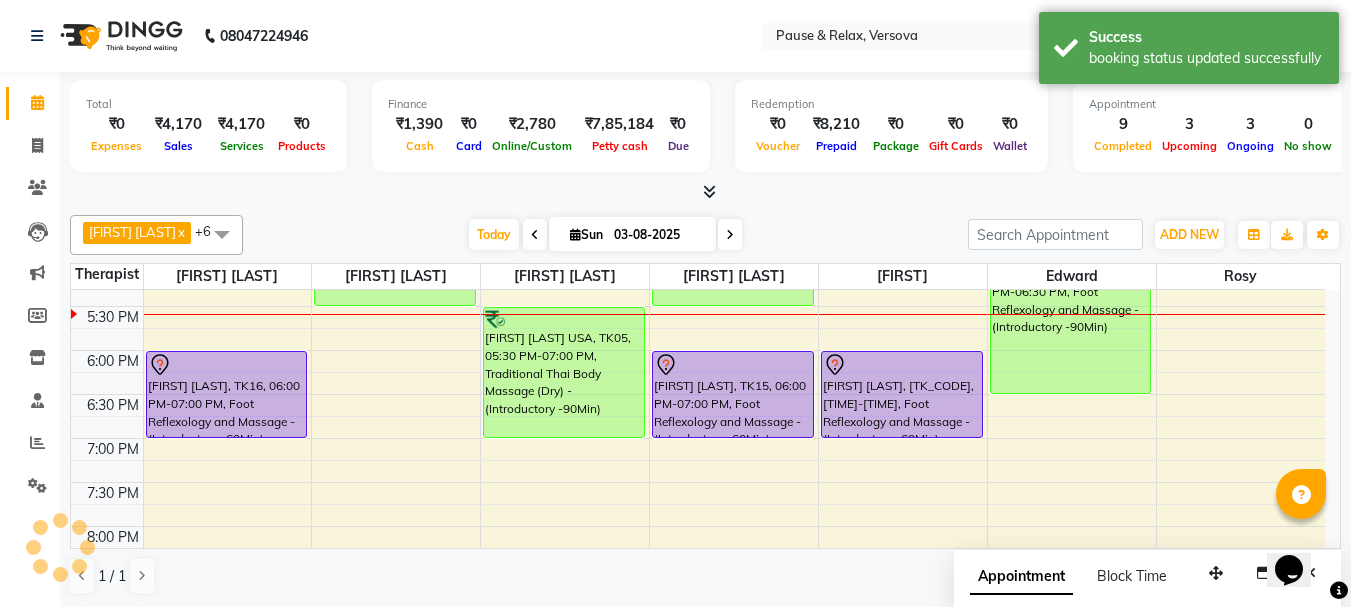 scroll, scrollTop: 572, scrollLeft: 0, axis: vertical 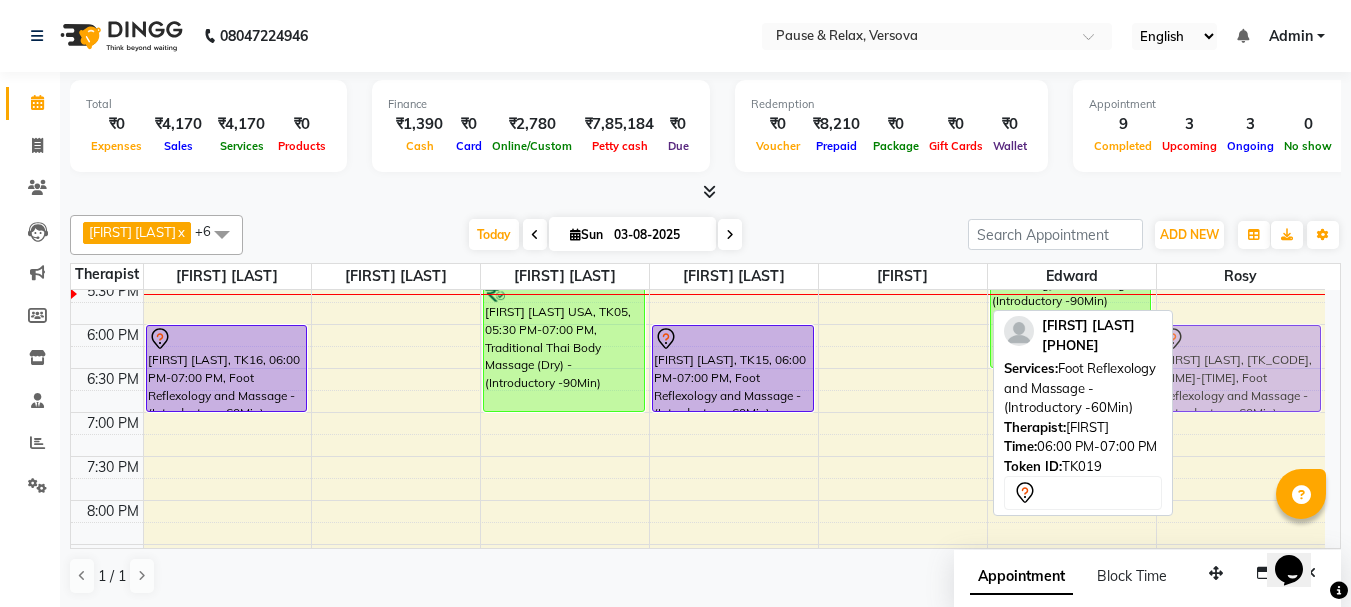 drag, startPoint x: 886, startPoint y: 336, endPoint x: 1227, endPoint y: 338, distance: 341.00586 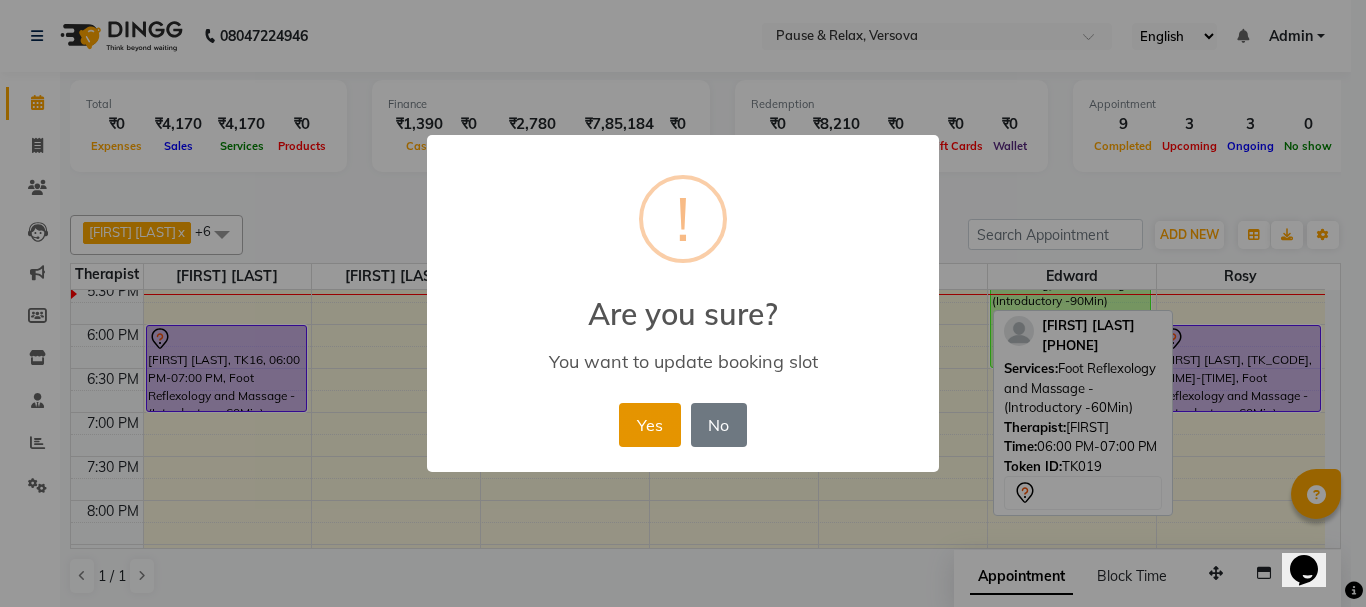click on "Yes" at bounding box center (649, 425) 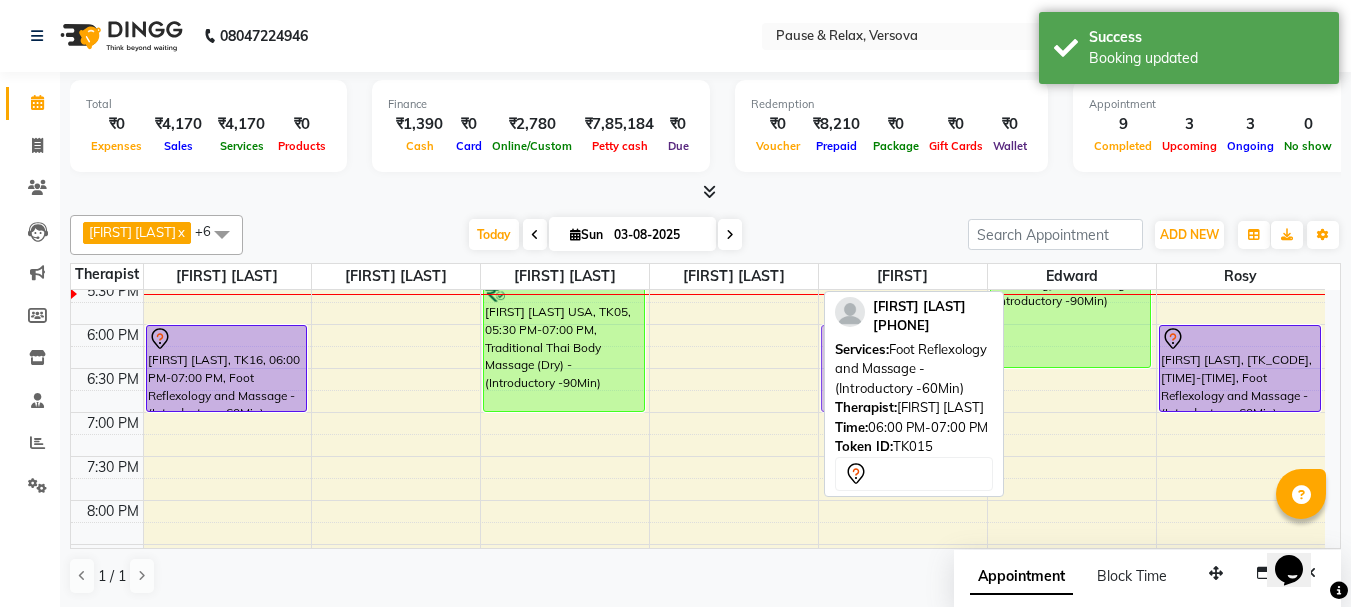 drag, startPoint x: 707, startPoint y: 337, endPoint x: 892, endPoint y: 342, distance: 185.06755 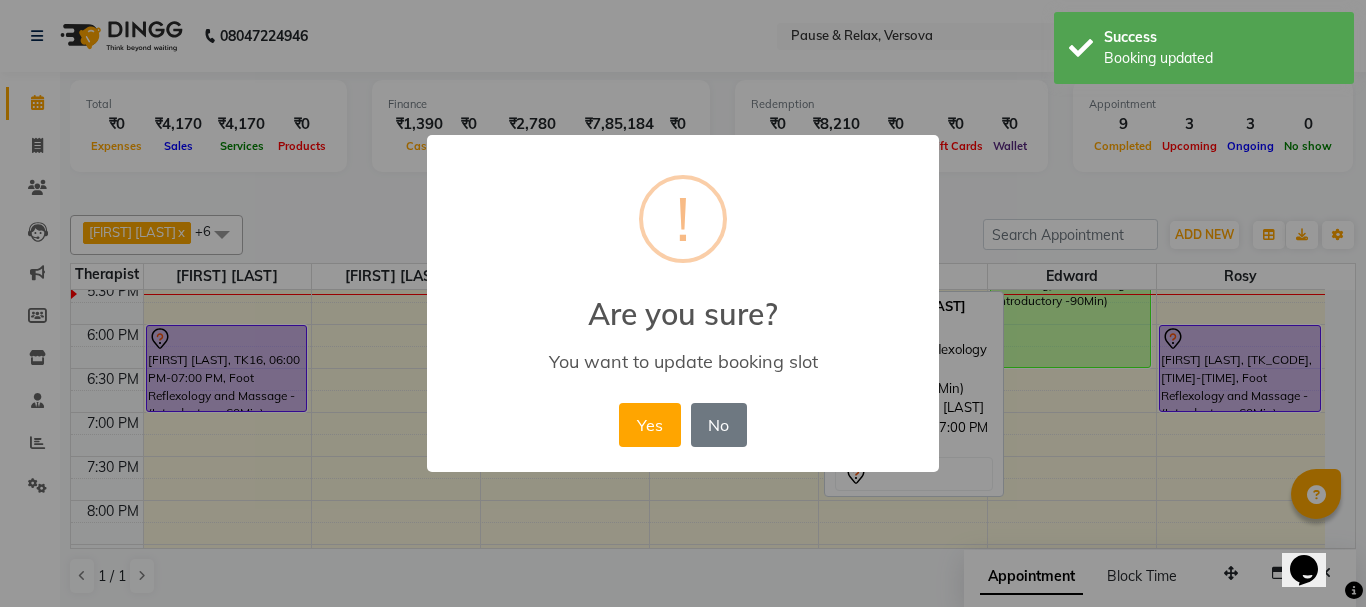 click on "Yes" at bounding box center [649, 425] 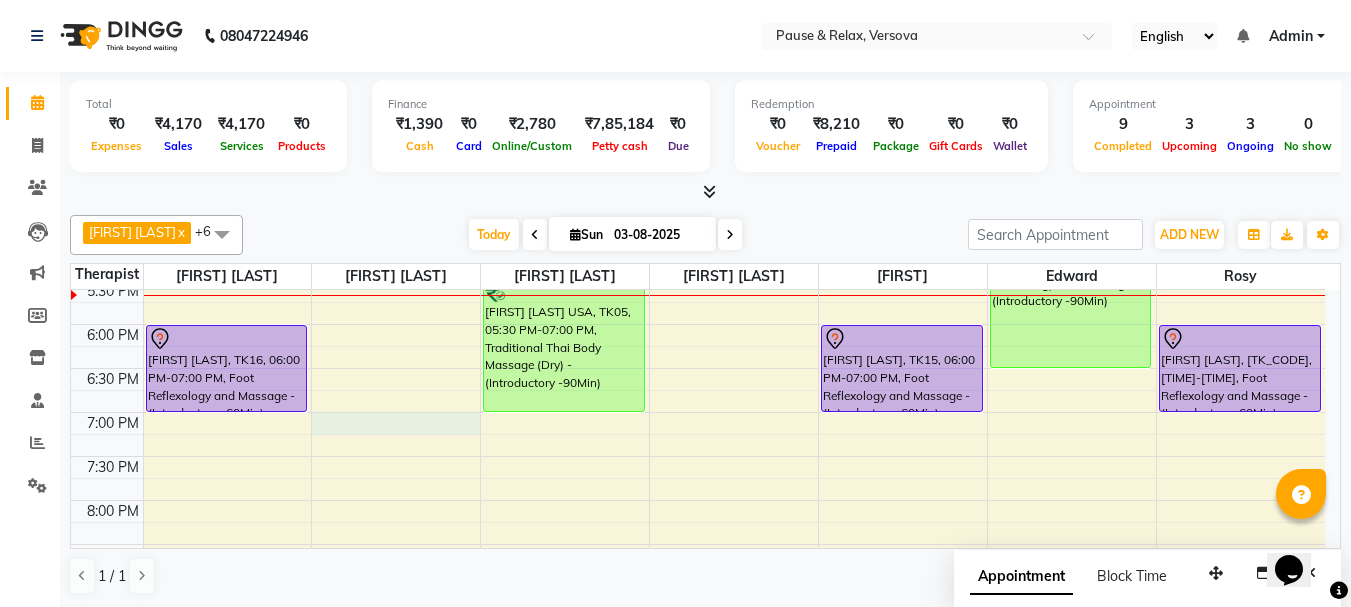 click on "11:00 AM 11:30 AM 12:00 PM 12:30 PM 1:00 PM 1:30 PM 2:00 PM 2:30 PM 3:00 PM 3:30 PM 4:00 PM 4:30 PM 5:00 PM 5:30 PM 6:00 PM 6:30 PM 7:00 PM 7:30 PM 8:00 PM 8:30 PM 9:00 PM 9:30 PM     [FIRST] [LAST], TK01, 12:15 PM-01:15 PM, Foot Reflexology and Massage - (Introductory -60Min)             [FIRST] [LAST], TK16, 06:00 PM-07:00 PM, Foot Reflexology and Massage - (Introductory -60Min)     [FIRST] [LAST], TK04, 12:30 PM-01:30 PM, Foot Reflexology and Massage - (Introductory -60Min)     Dr Mitali, TK03, 02:00 PM-03:30 PM, Traditional Thai Body Massage (Dry) - (Introductory -90Min)    [FIRST] S, TK02, 04:30 PM-05:30 PM, Traditional Thai Body Massage (Dry) - (Introductory -60Min)     [FIRST] [LAST], TK01, 12:15 PM-01:15 PM, Foot Reflexology and Massage - (Introductory -60Min)     [FIRST] [LAST], TK12, 04:00 PM-05:00 PM, Foot Reflexology and Massage - (Introductory -60Min)     [FIRST] [LAST] USA, TK05, 05:30 PM-07:00 PM, Traditional Thai Body Massage (Dry) - (Introductory -90Min)" at bounding box center (698, 192) 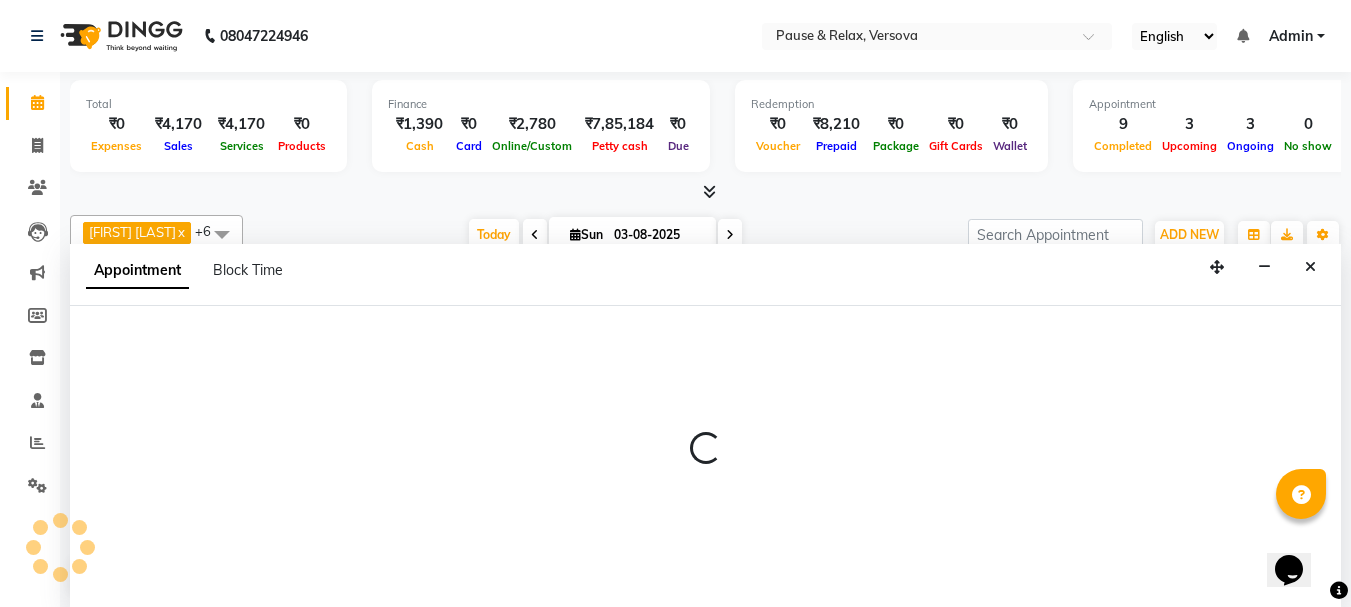 scroll, scrollTop: 1, scrollLeft: 0, axis: vertical 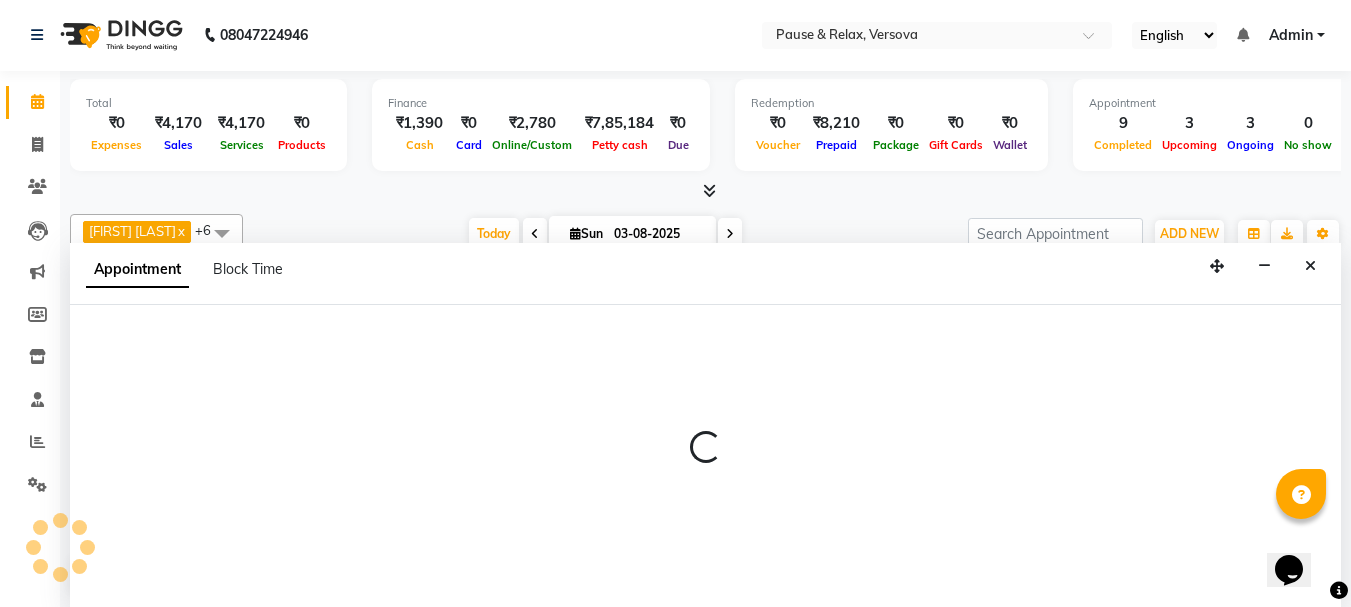 select on "53332" 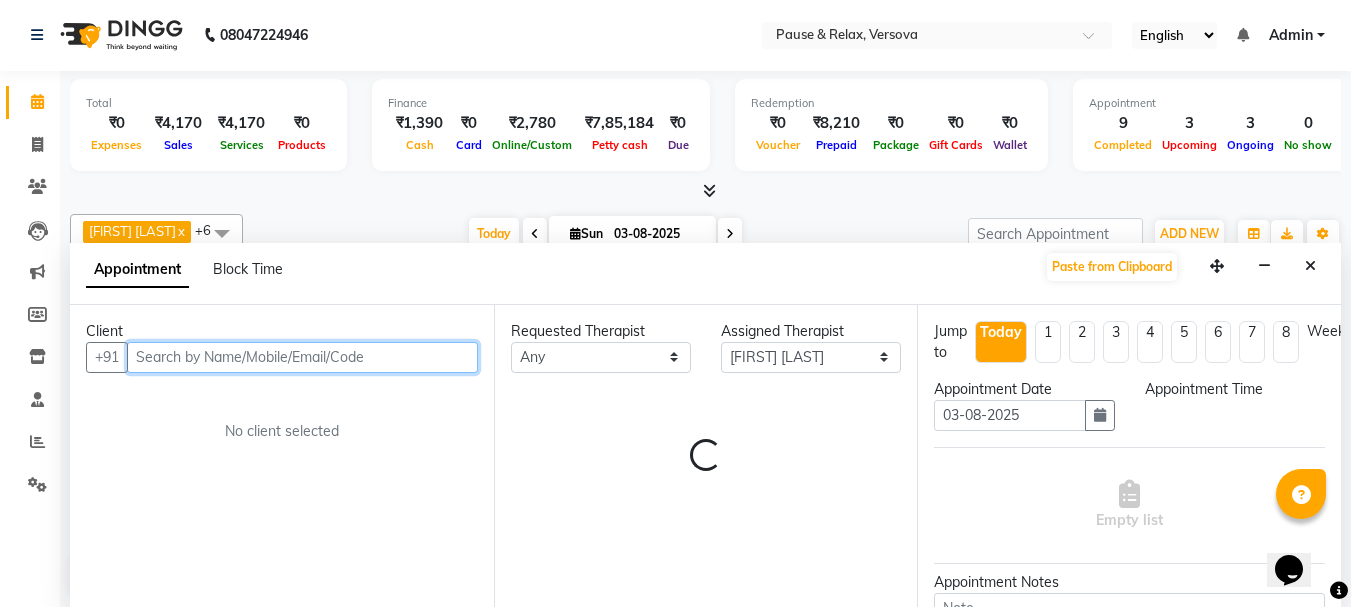 select on "1140" 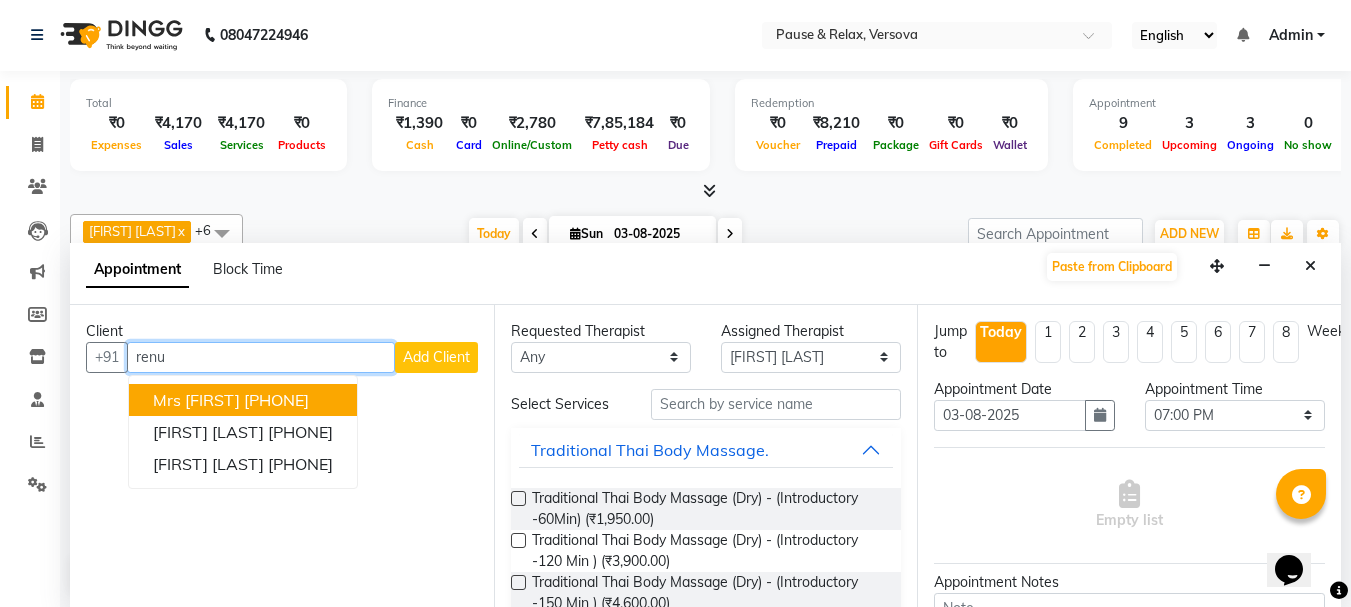 click on "[PHONE]" at bounding box center (276, 400) 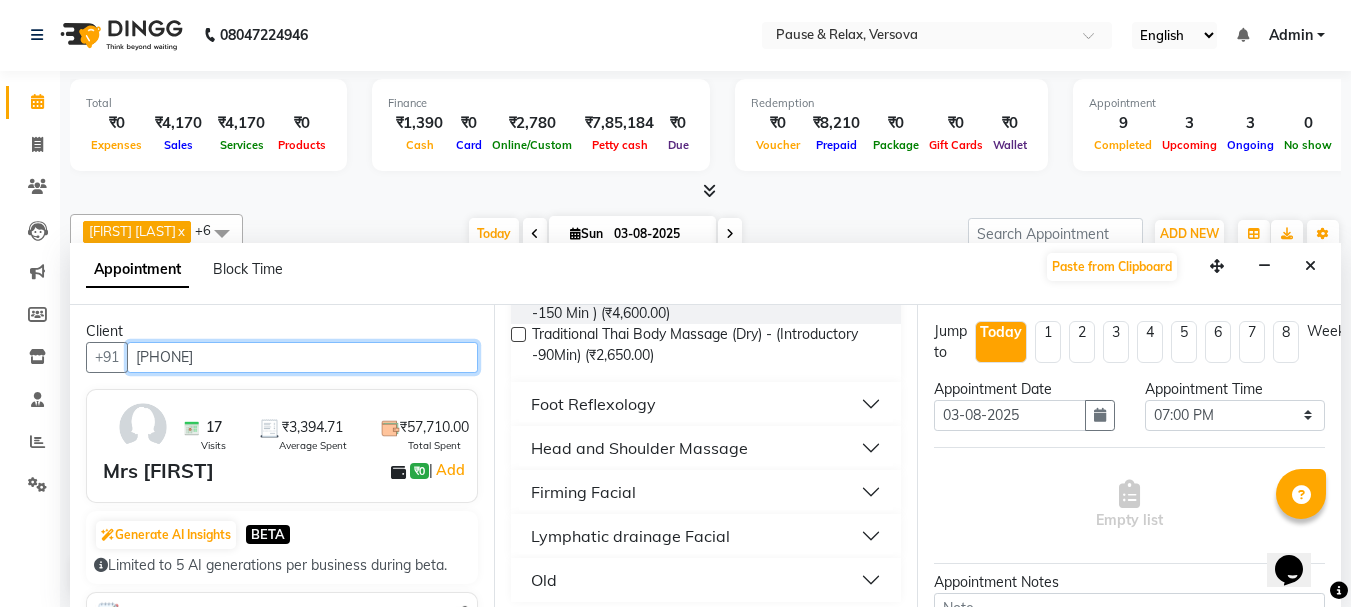 scroll, scrollTop: 301, scrollLeft: 0, axis: vertical 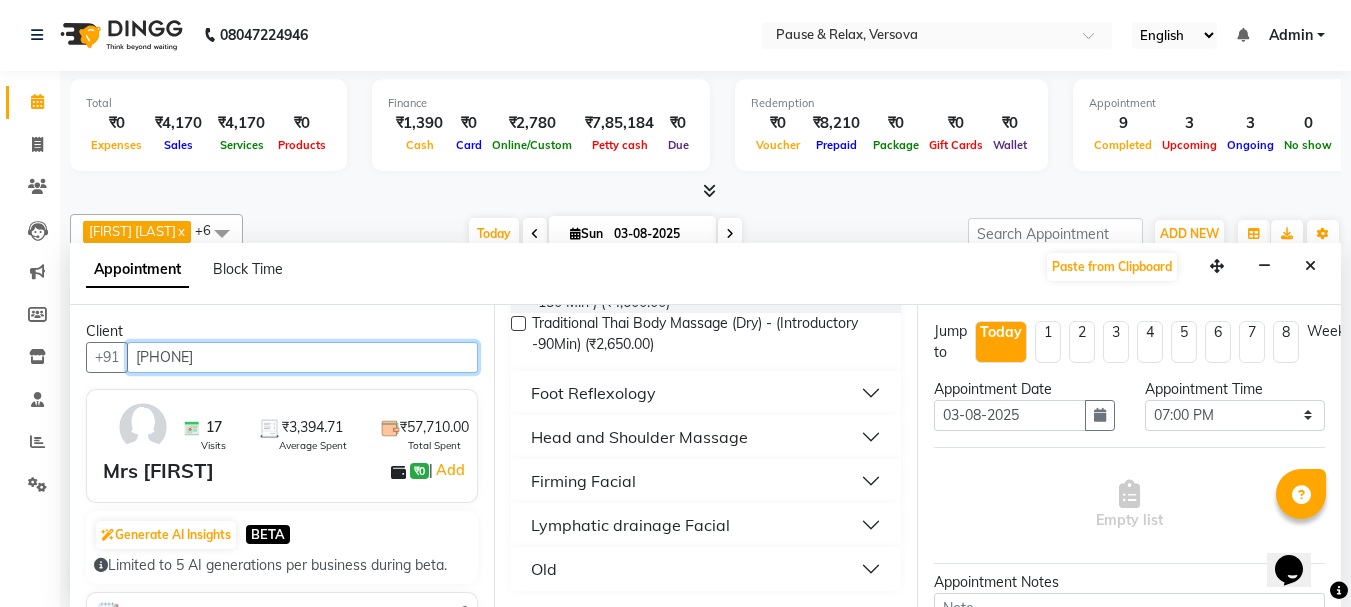 type on "[PHONE]" 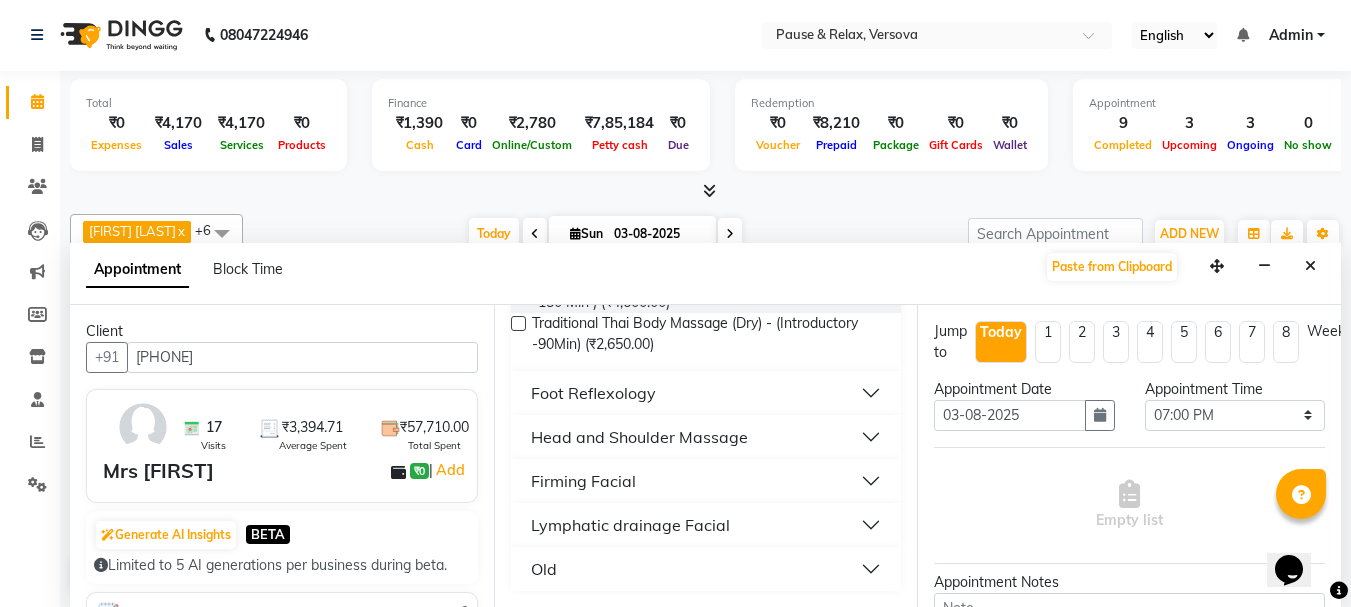 click on "Foot Reflexology" at bounding box center (706, 393) 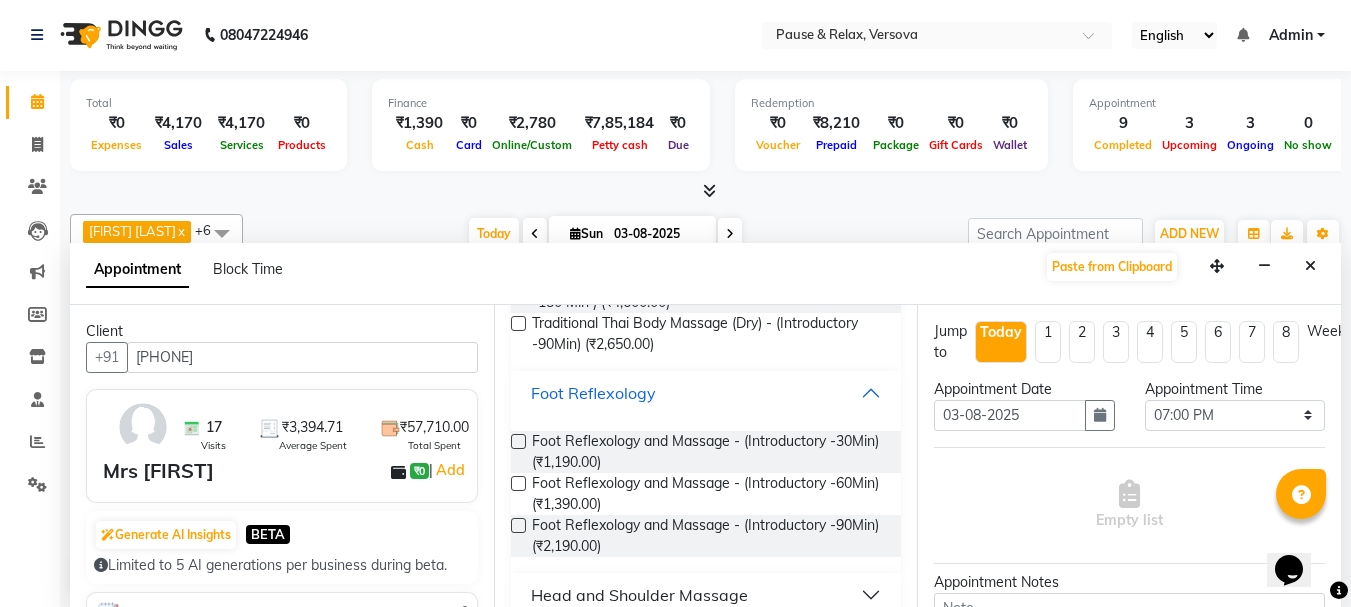 click on "Foot Reflexology" at bounding box center [706, 393] 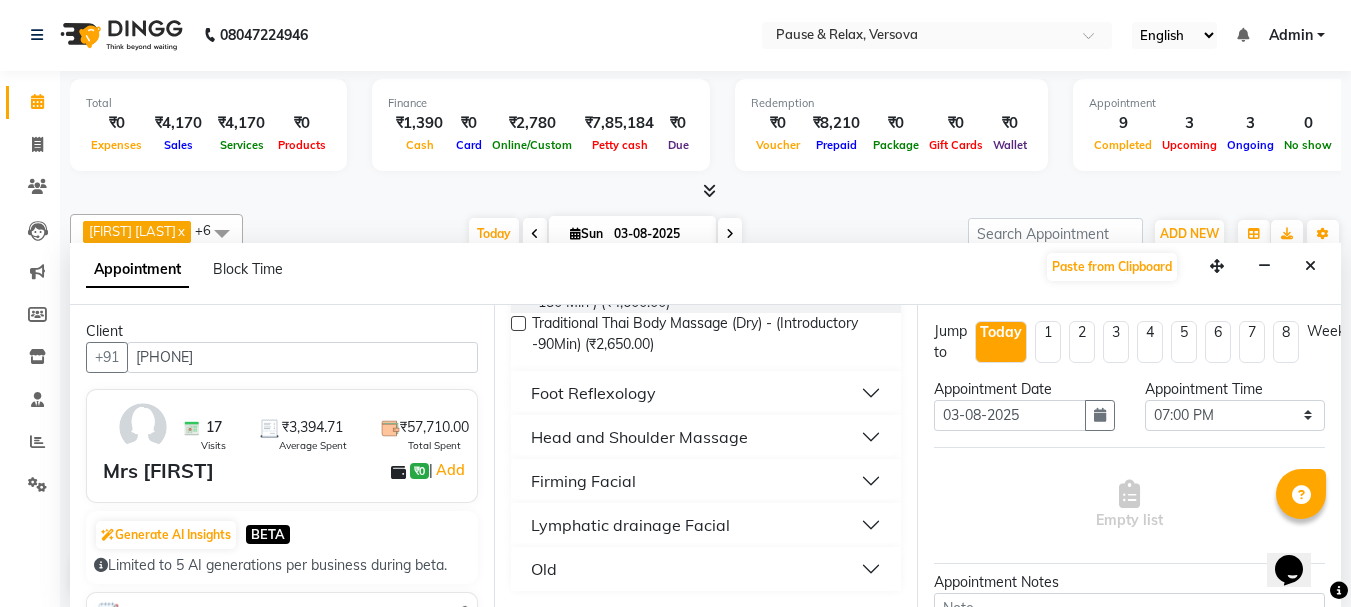 click on "Head and Shoulder Massage" at bounding box center [706, 437] 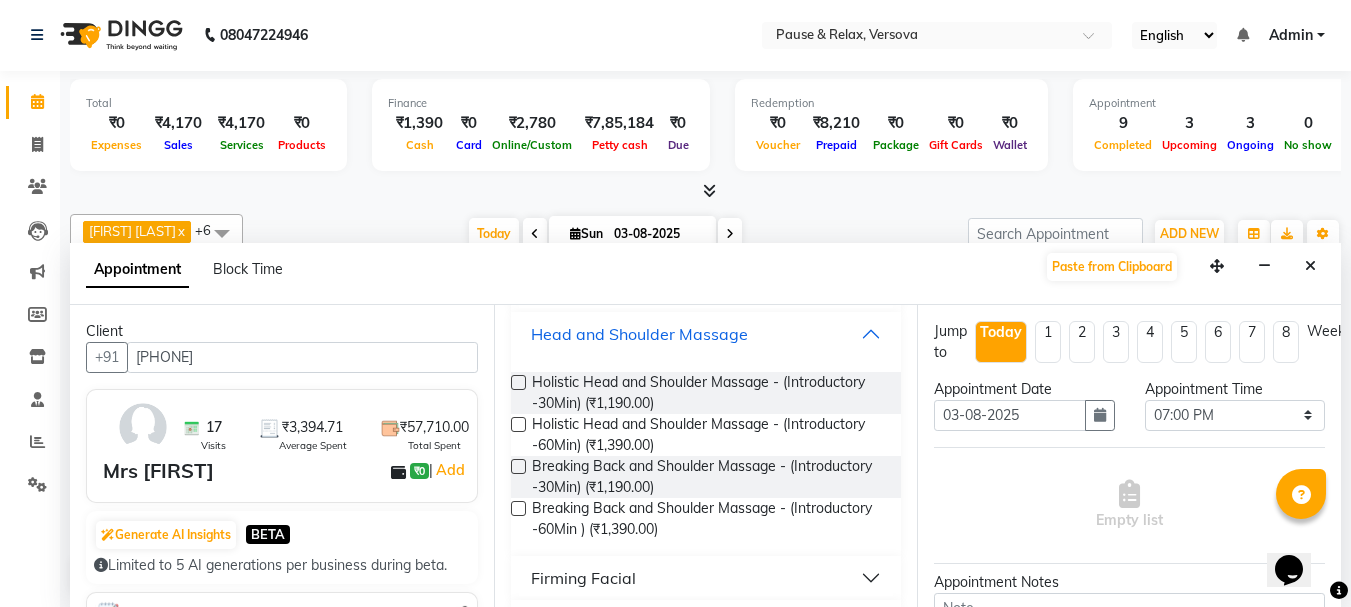 scroll, scrollTop: 458, scrollLeft: 0, axis: vertical 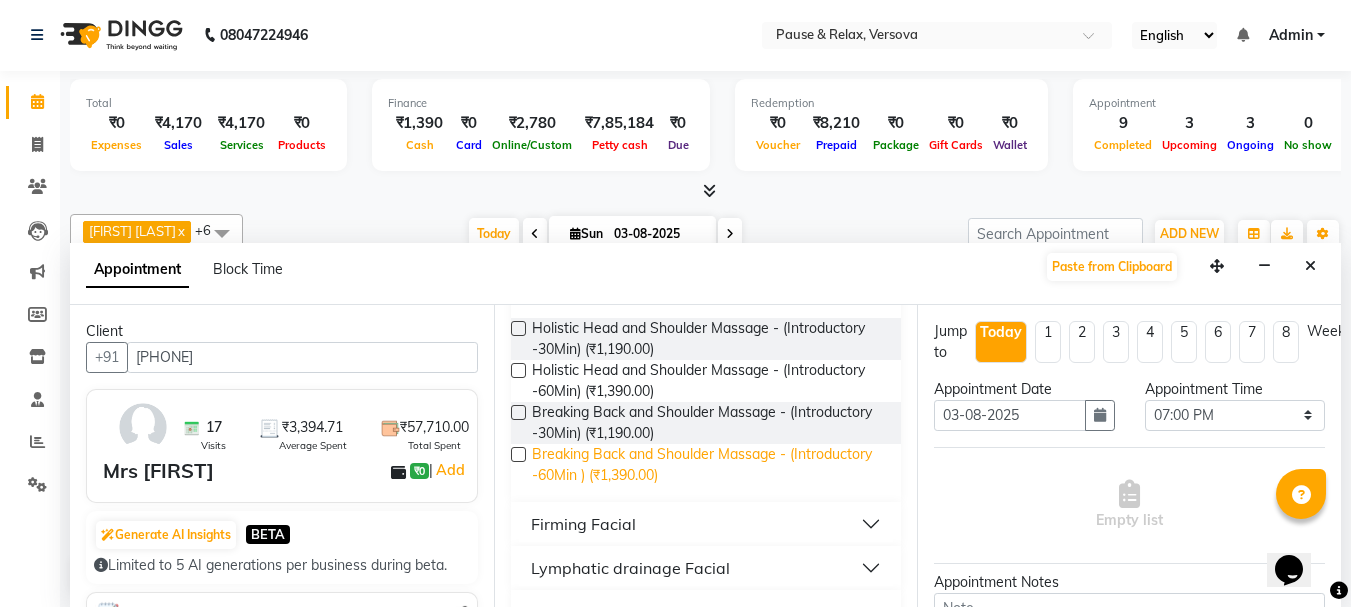 click on "Breaking Back and Shoulder Massage - (Introductory -60Min ) (₹1,390.00)" at bounding box center (709, 465) 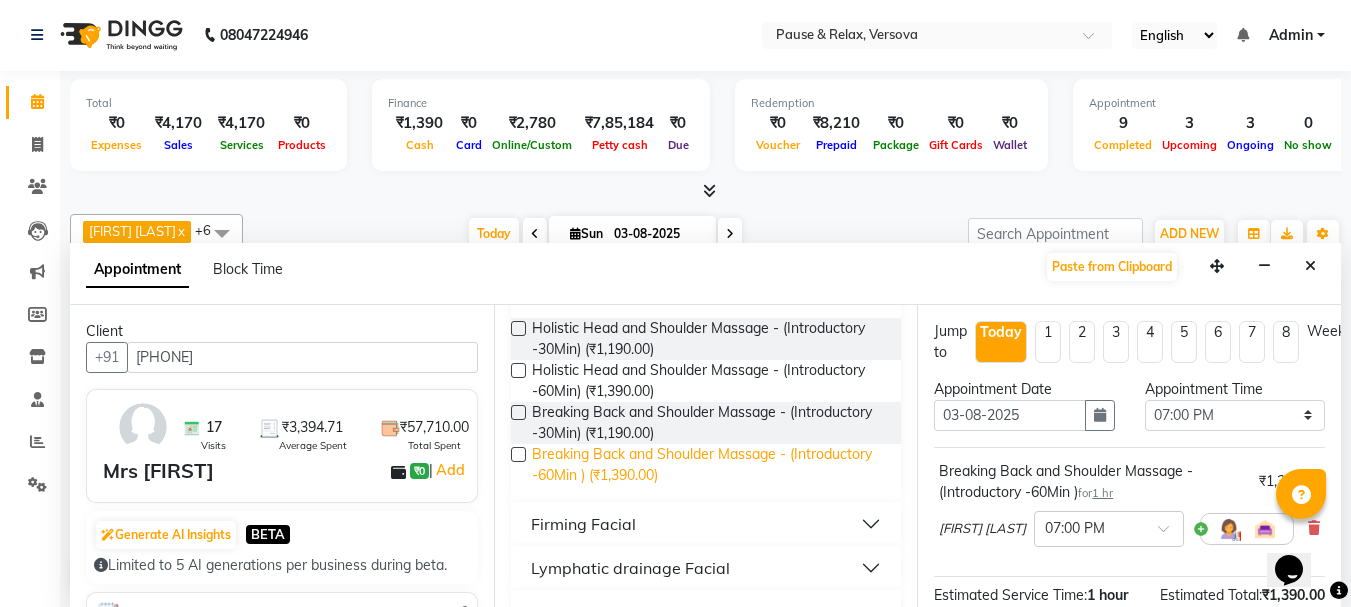 click on "Breaking Back and Shoulder Massage - (Introductory -60Min ) (₹1,390.00)" at bounding box center [709, 465] 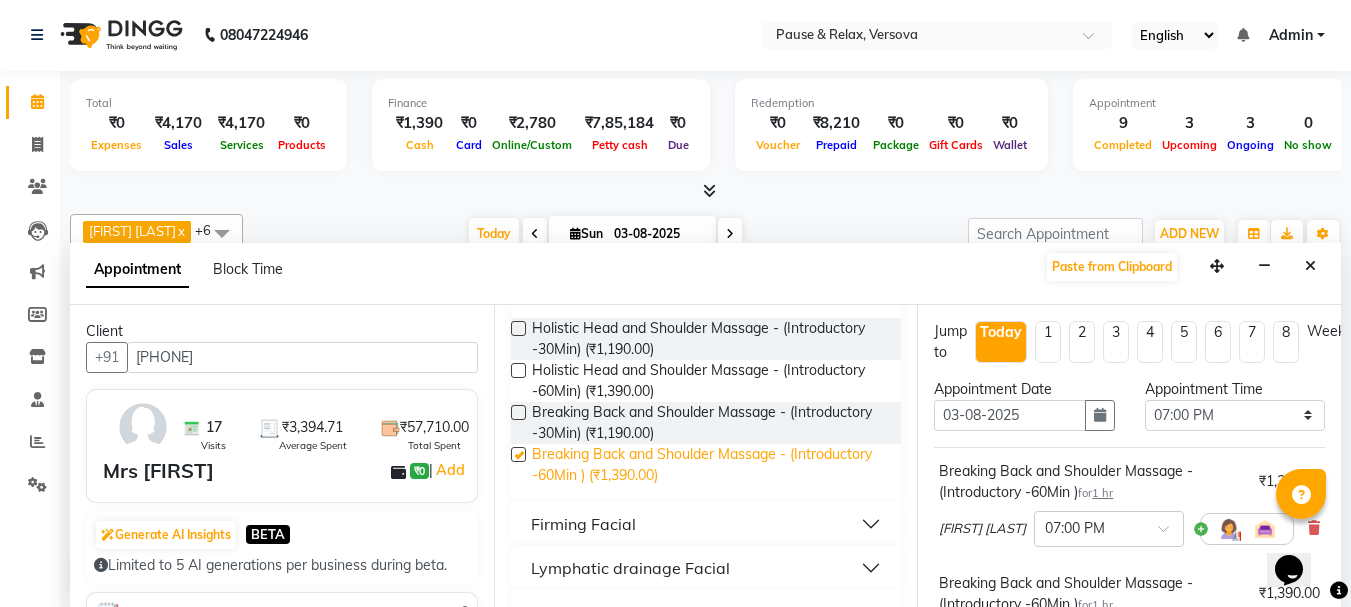checkbox on "false" 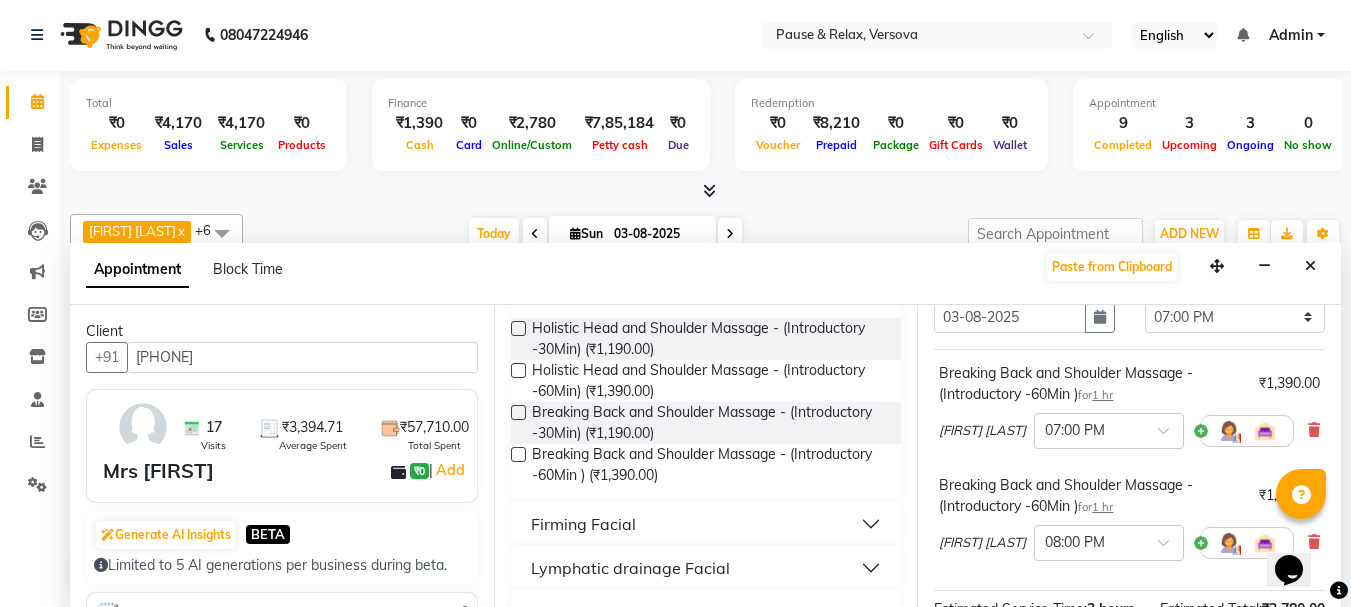 scroll, scrollTop: 101, scrollLeft: 0, axis: vertical 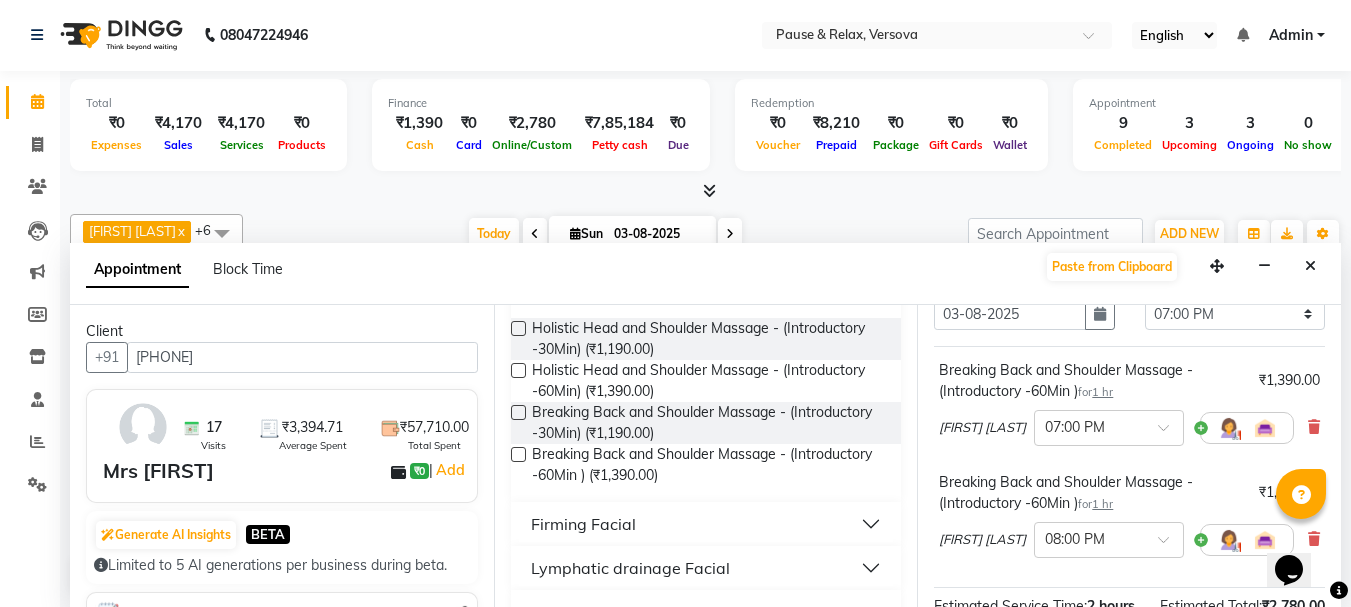 click on "[FIRST] × 07:00 PM" at bounding box center (1129, 428) 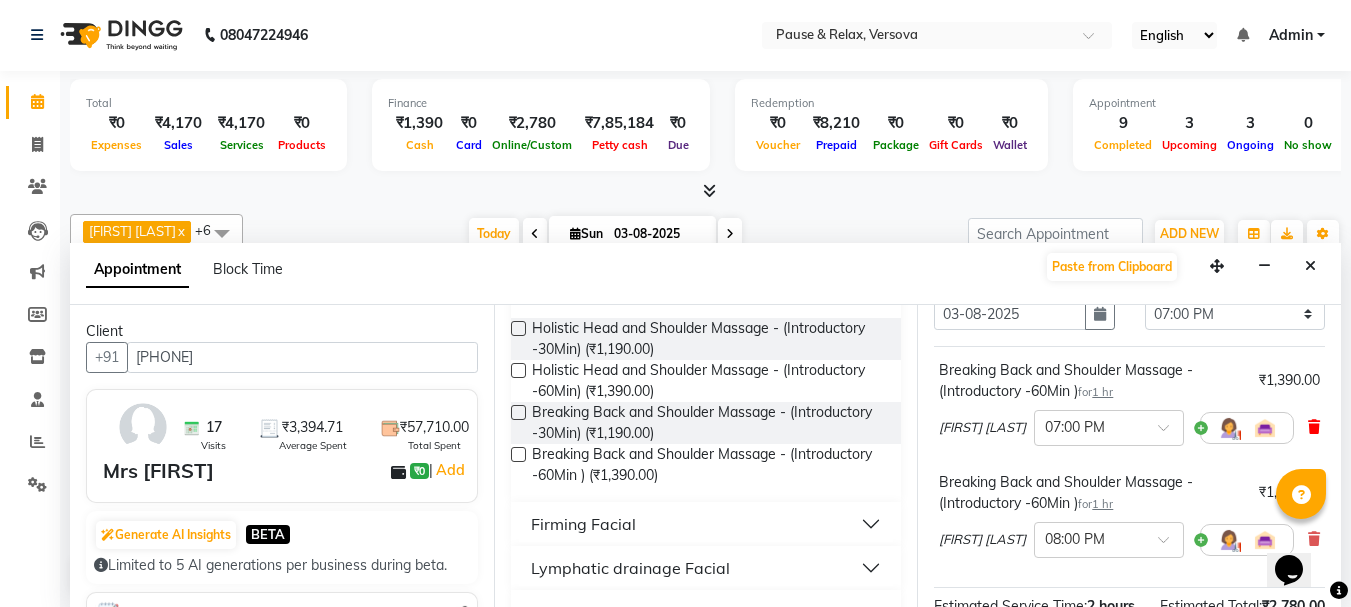 click at bounding box center (1314, 427) 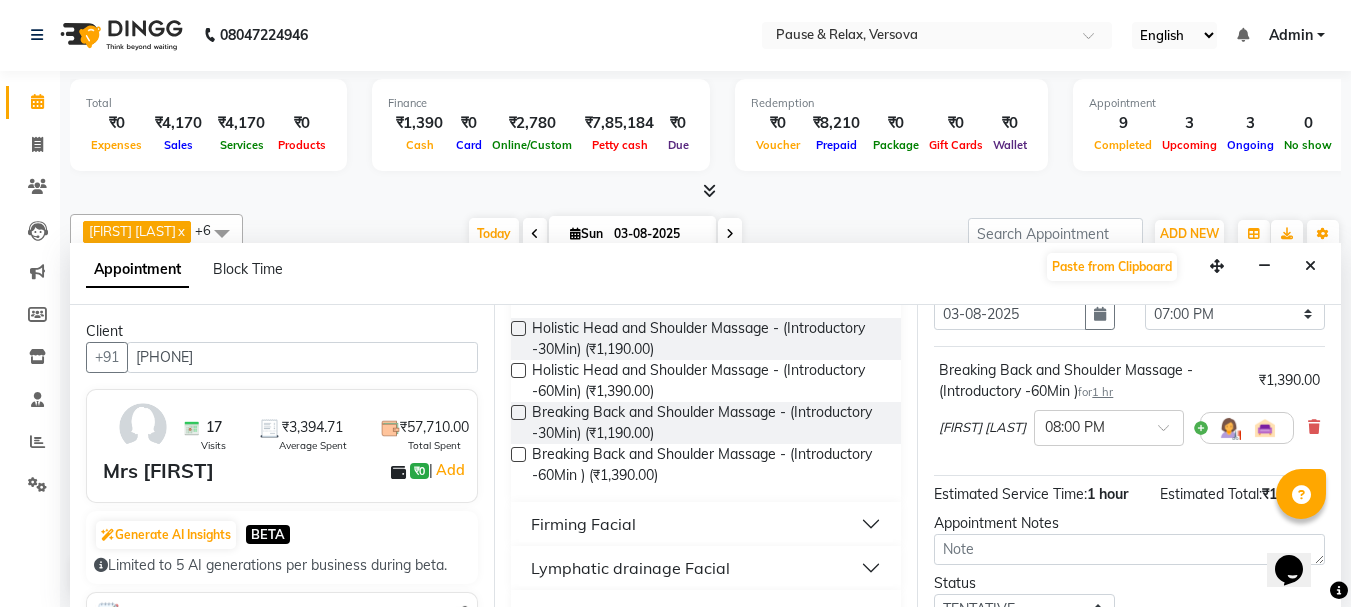 scroll, scrollTop: 263, scrollLeft: 0, axis: vertical 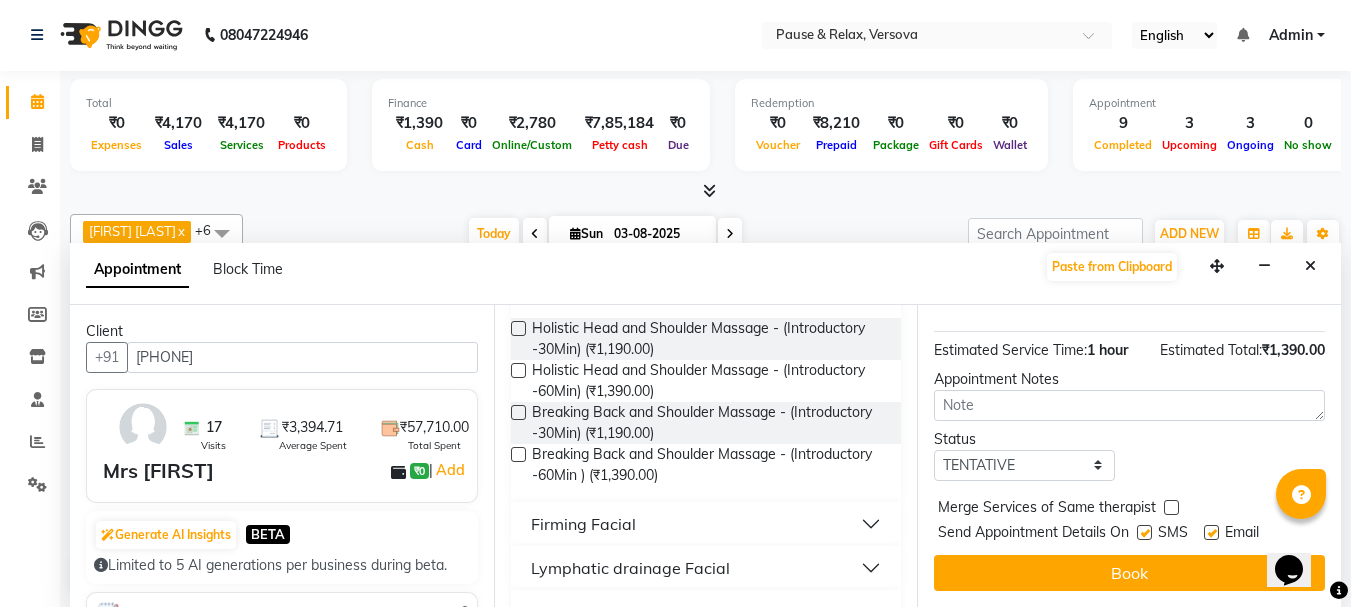 click at bounding box center (1211, 532) 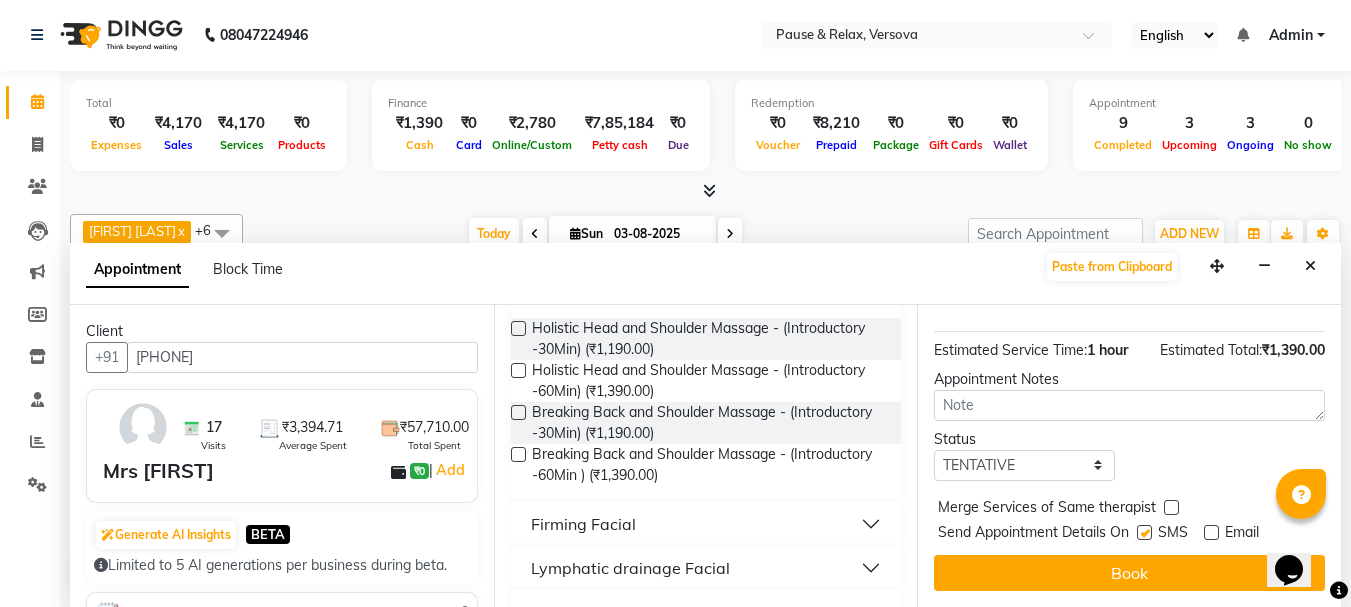 click on "Book" at bounding box center [1129, 573] 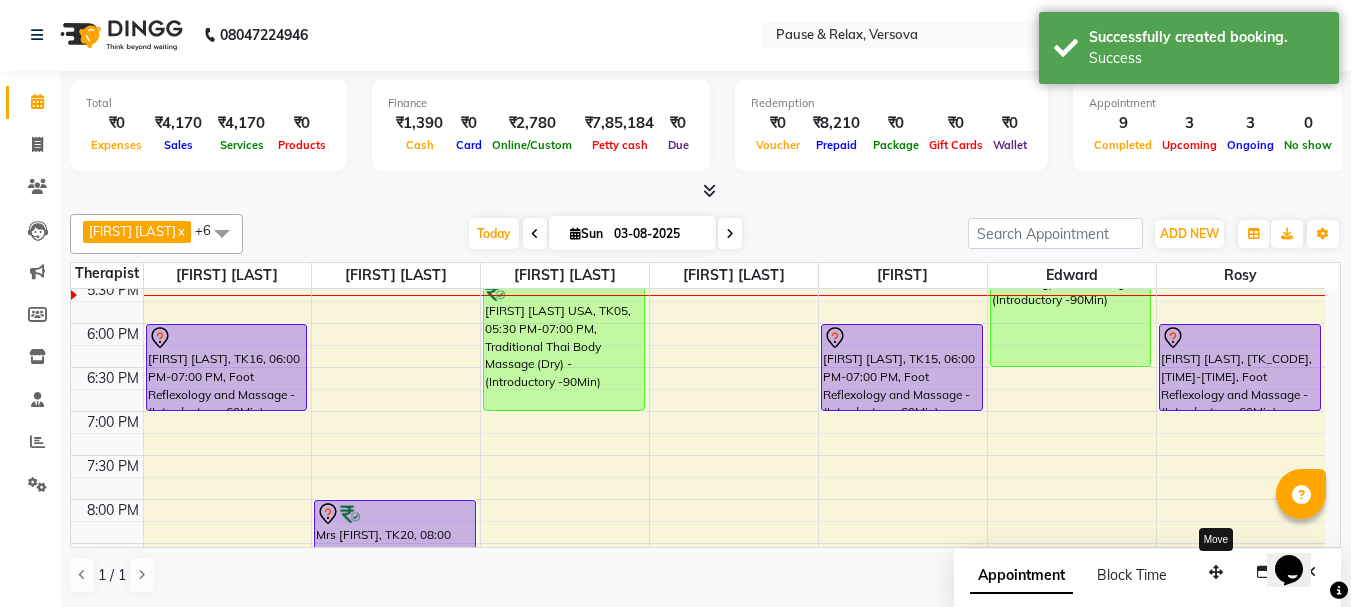 scroll, scrollTop: 0, scrollLeft: 0, axis: both 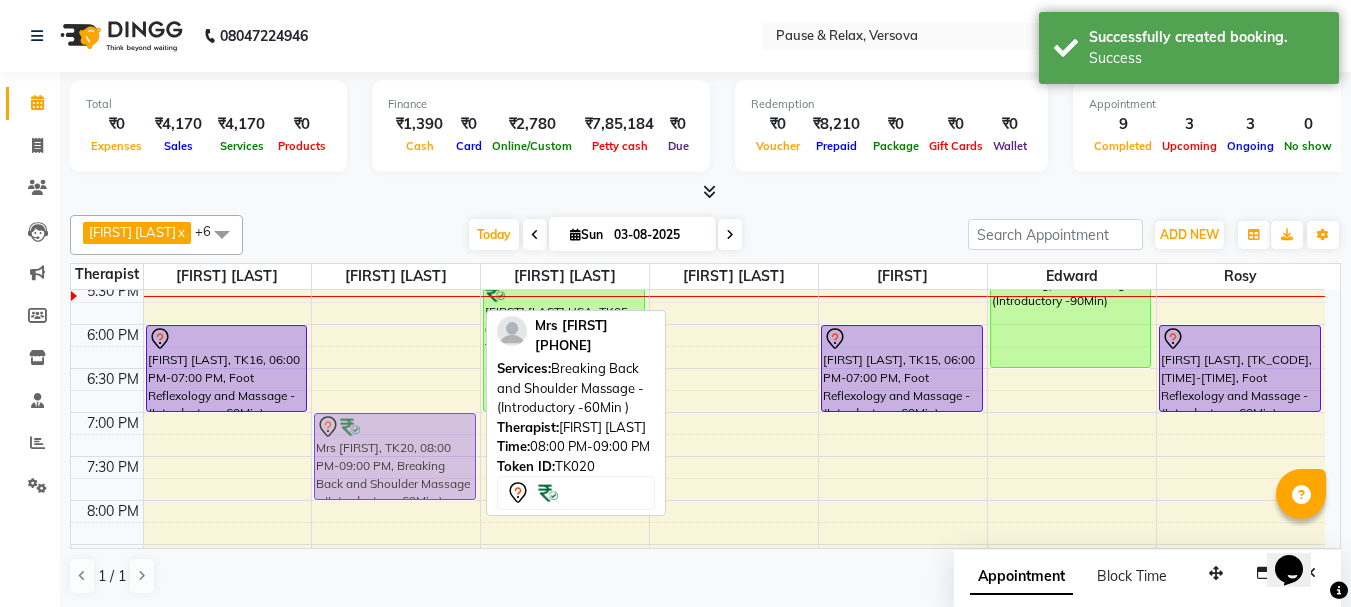 drag, startPoint x: 387, startPoint y: 509, endPoint x: 389, endPoint y: 419, distance: 90.02222 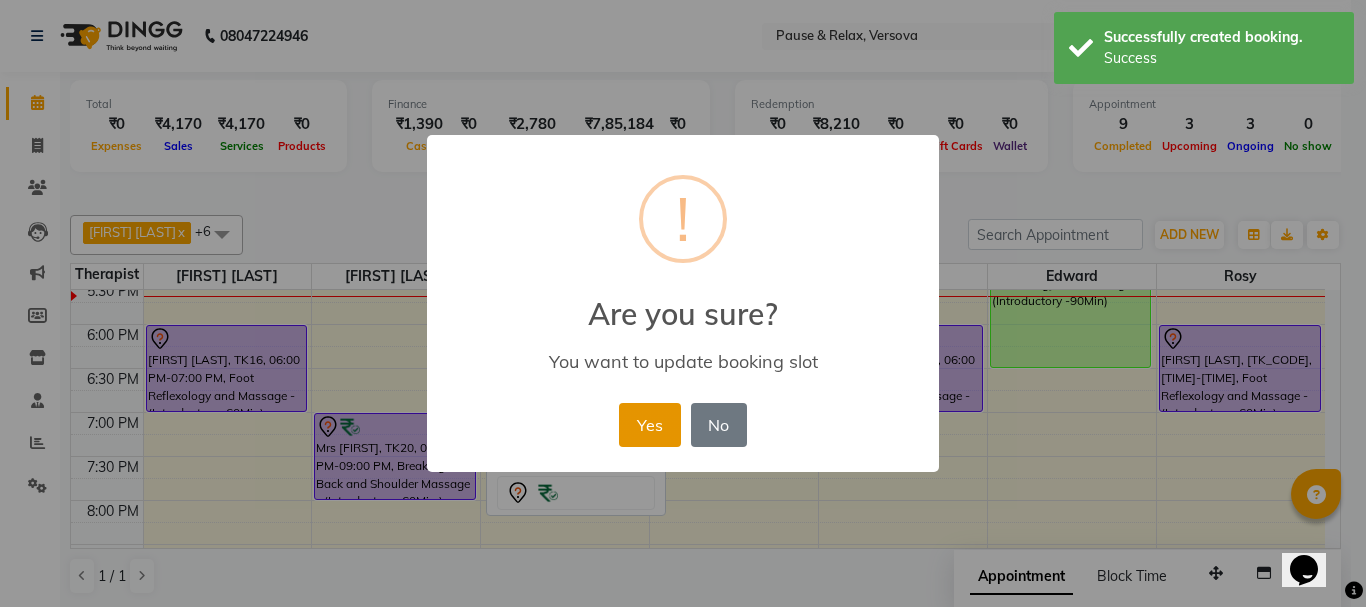 click on "Yes" at bounding box center [649, 425] 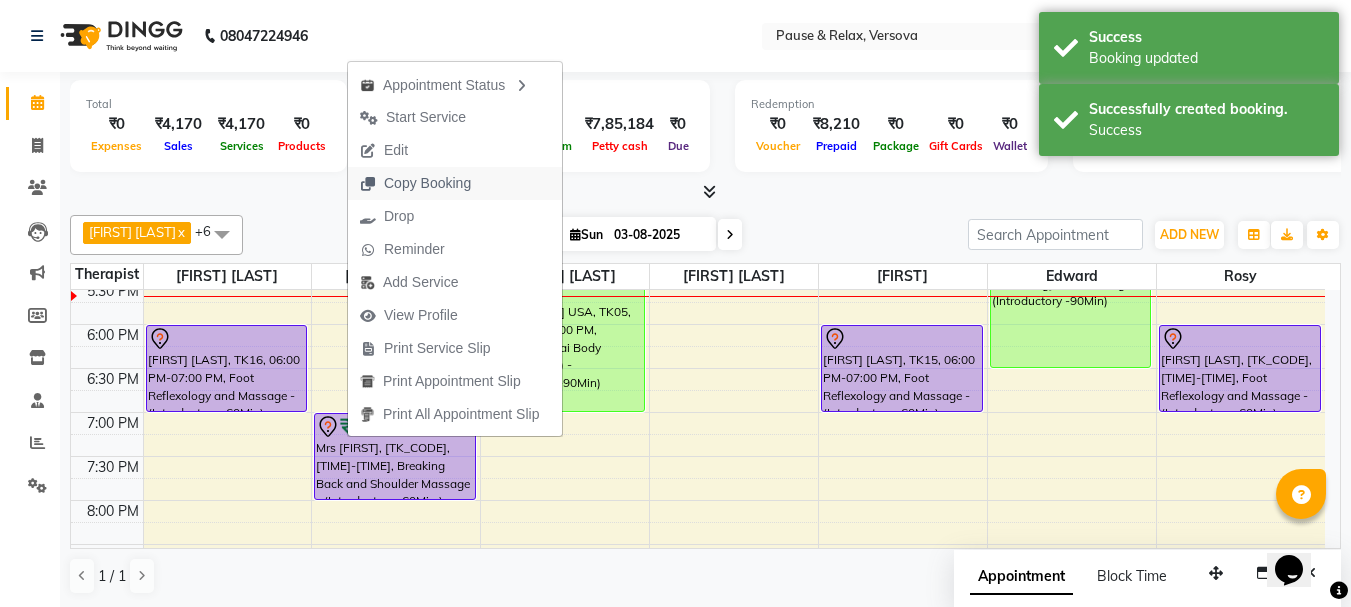 click on "Copy Booking" at bounding box center (427, 183) 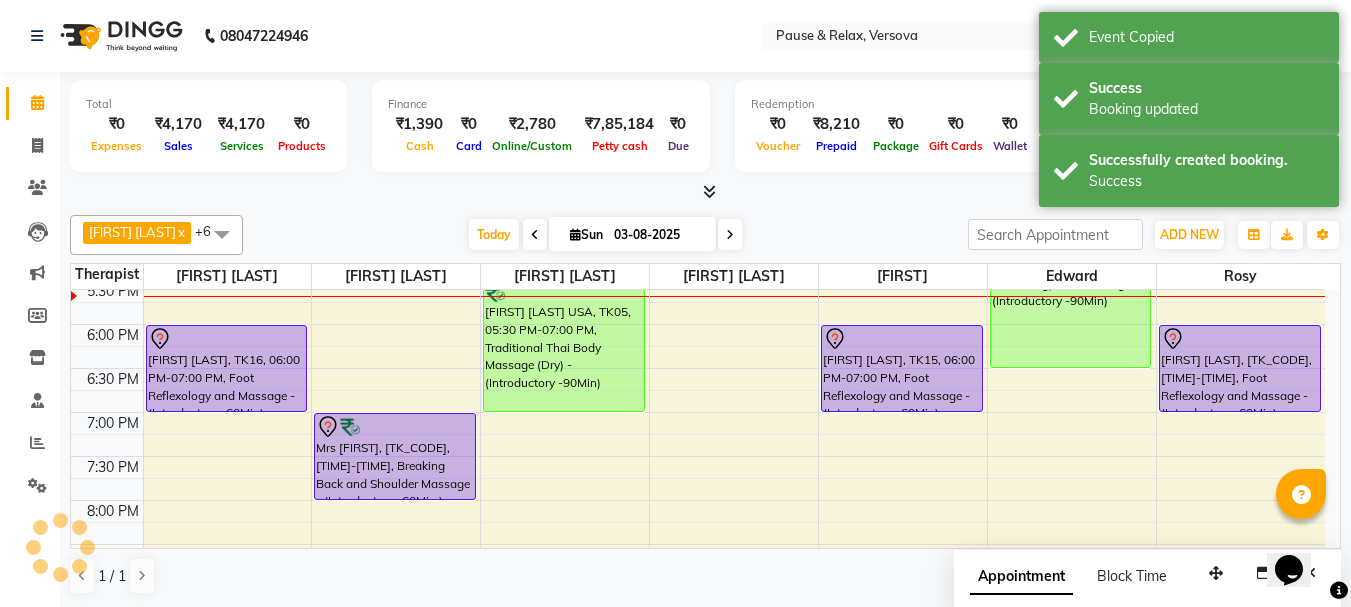 click on "11:00 AM 11:30 AM 12:00 PM 12:30 PM 1:00 PM 1:30 PM 2:00 PM 2:30 PM 3:00 PM 3:30 PM 4:00 PM 4:30 PM 5:00 PM 5:30 PM 6:00 PM 6:30 PM 7:00 PM 7:30 PM 8:00 PM 8:30 PM 9:00 PM 9:30 PM     [FIRST] [LAST], TK01, 12:15 PM-01:15 PM, Foot Reflexology and Massage - (Introductory -60Min)             [FIRST] [LAST], TK16, 06:00 PM-07:00 PM, Foot Reflexology and Massage - (Introductory -60Min)     [FIRST] [LAST], TK04, 12:30 PM-01:30 PM, Foot Reflexology and Massage - (Introductory -60Min)     Dr [FIRST], TK03, 02:00 PM-03:30 PM, Traditional Thai Body Massage (Dry) - (Introductory -90Min)    [FIRST] S, TK02, 04:30 PM-05:30 PM, Traditional Thai Body Massage (Dry) - (Introductory -60Min)             [FIRST] [LAST], TK01, 12:15 PM-01:15 PM, Foot Reflexology and Massage - (Introductory -60Min)     [FIRST] [LAST], TK12, 04:00 PM-05:00 PM, Foot Reflexology and Massage - (Introductory -60Min)     [FIRST] [LAST] USA, TK05, 05:30 PM-07:00 PM, Traditional Thai Body Massage (Dry) - (Introductory -90Min)     [FIRST] [LAST], TK13, 01:45 PM-02:45 PM, Holistic Head and Shoulder Massage - (Introductory -60Min)    [FIRST] S, TK02, 04:30 PM-05:30 PM, Foot Reflexology and Massage - (Introductory -60Min)" at bounding box center [698, 192] 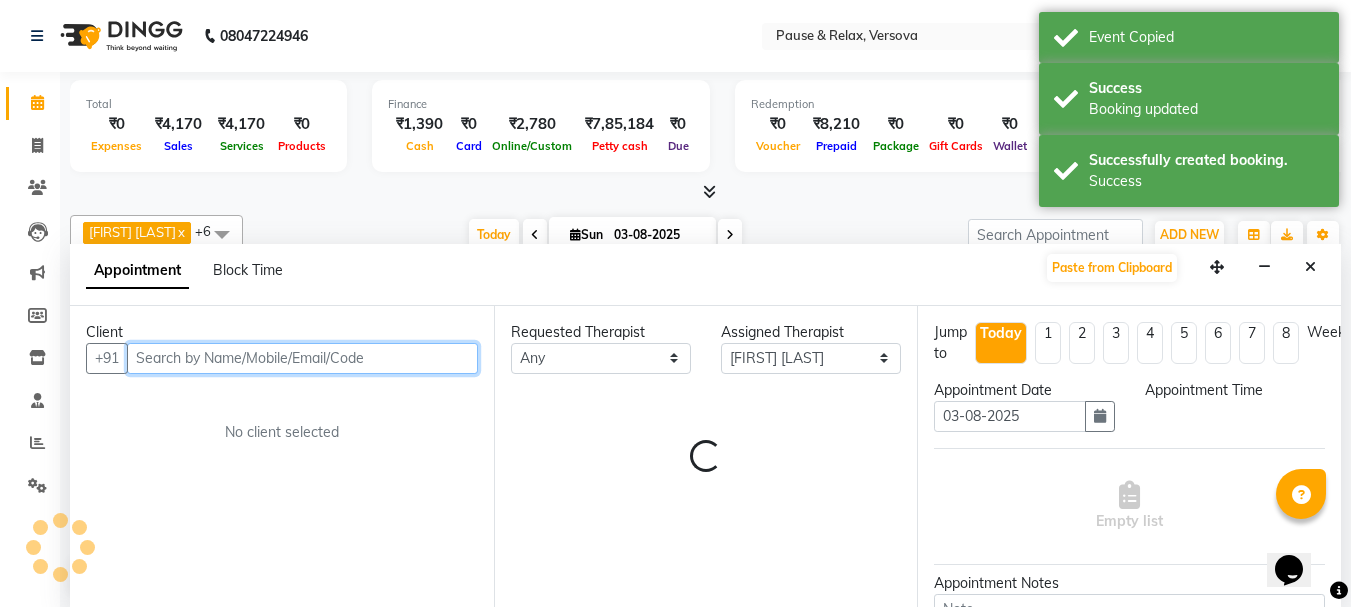 select on "1140" 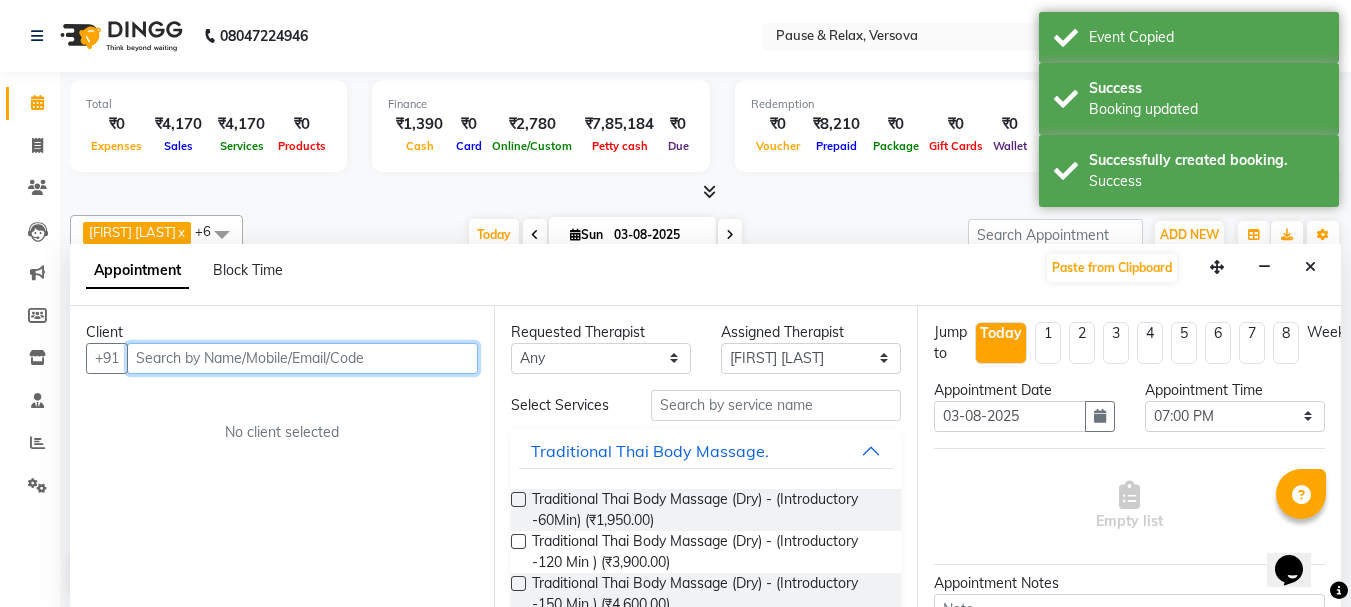 scroll, scrollTop: 1, scrollLeft: 0, axis: vertical 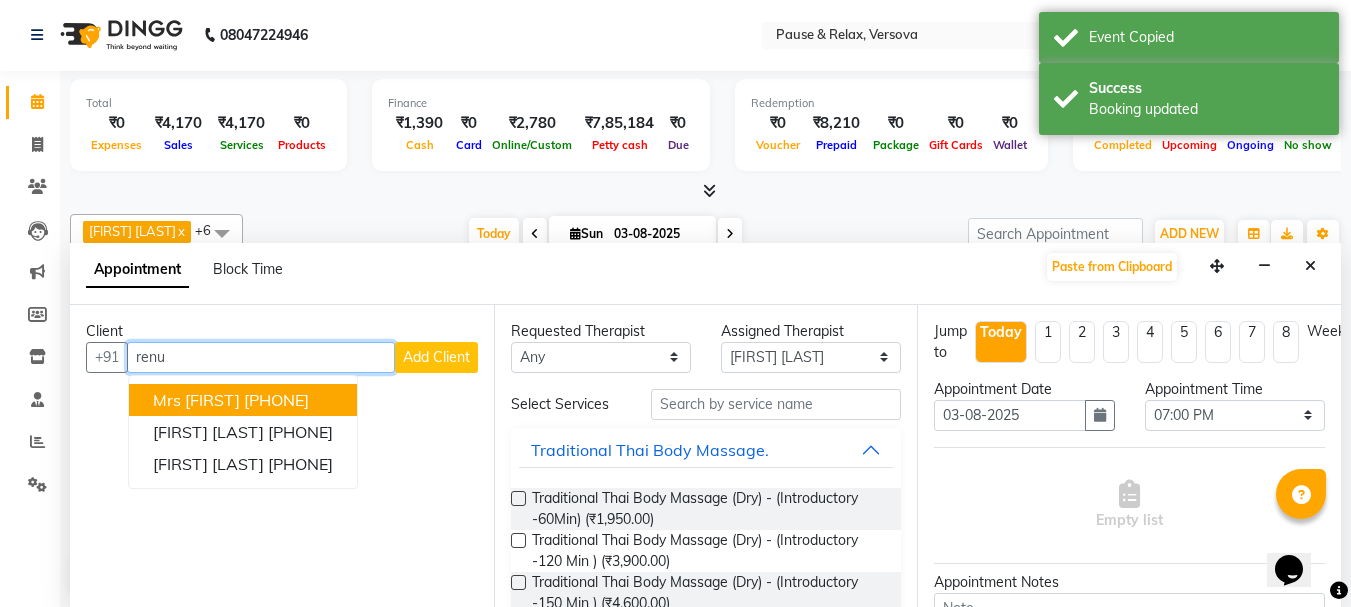 click on "[PHONE]" at bounding box center (276, 400) 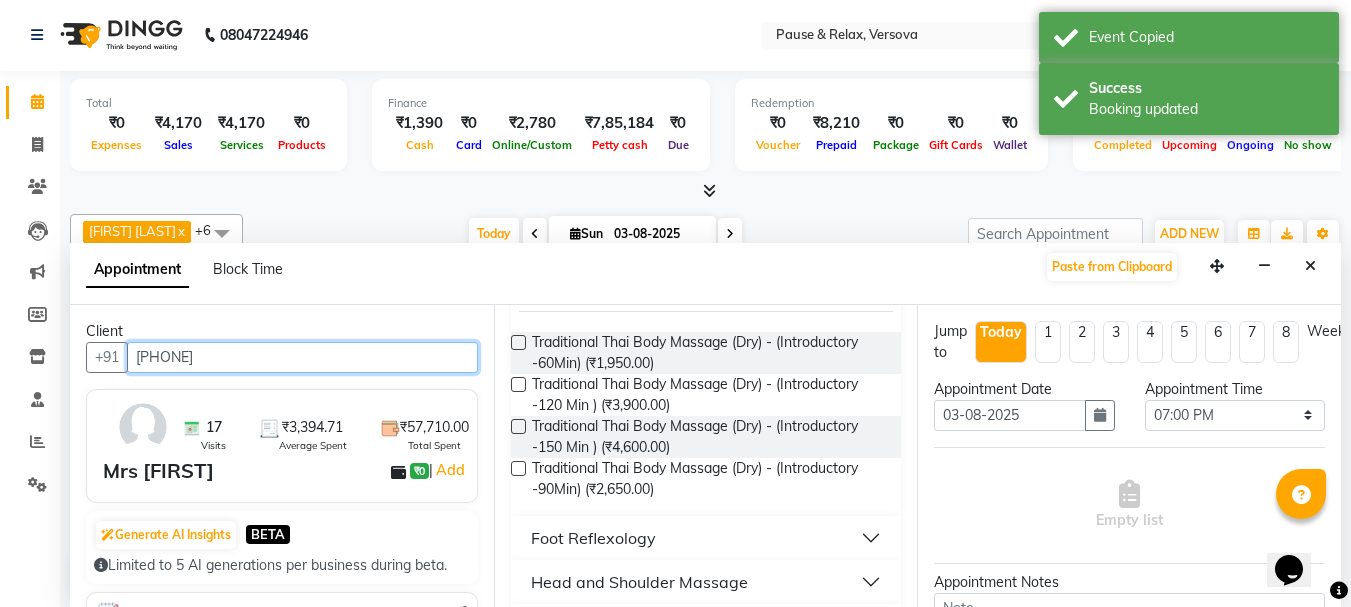 scroll, scrollTop: 301, scrollLeft: 0, axis: vertical 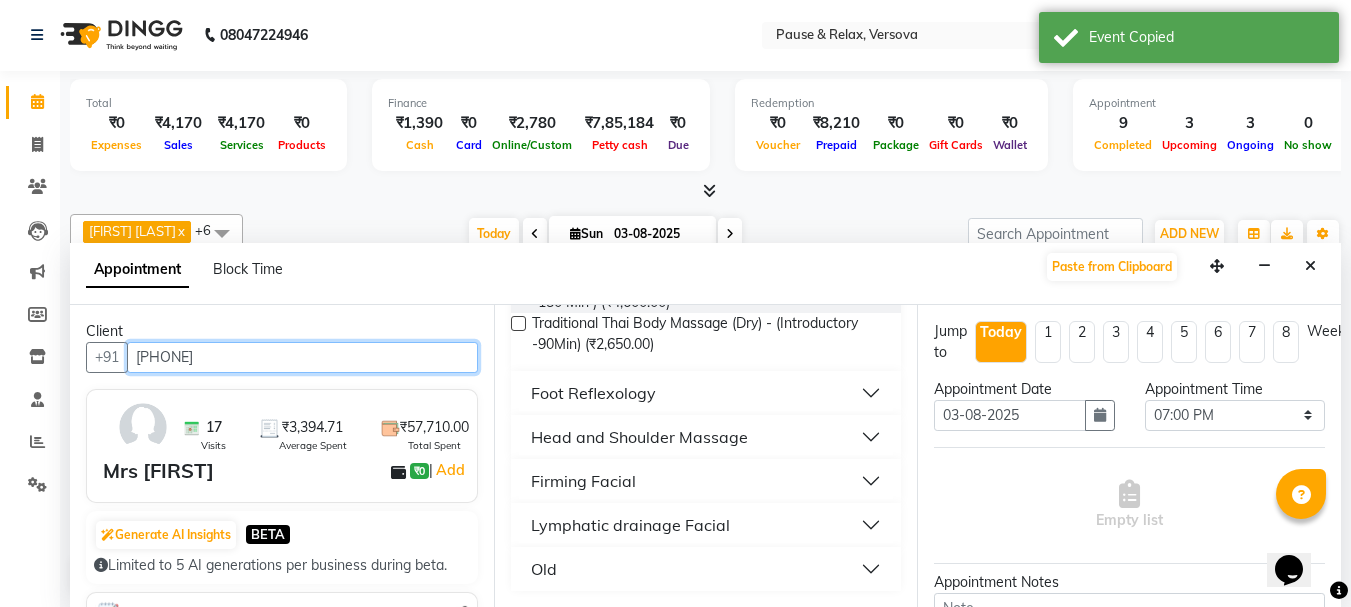 type on "[PHONE]" 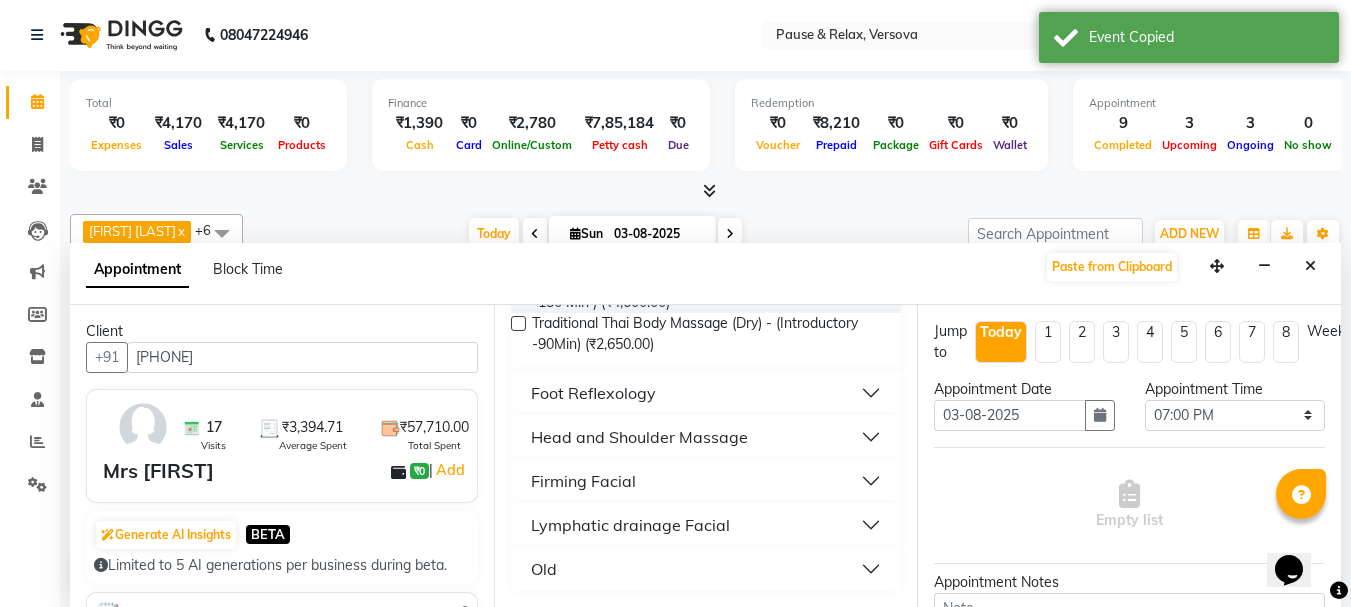 click on "Head and Shoulder Massage" at bounding box center [706, 437] 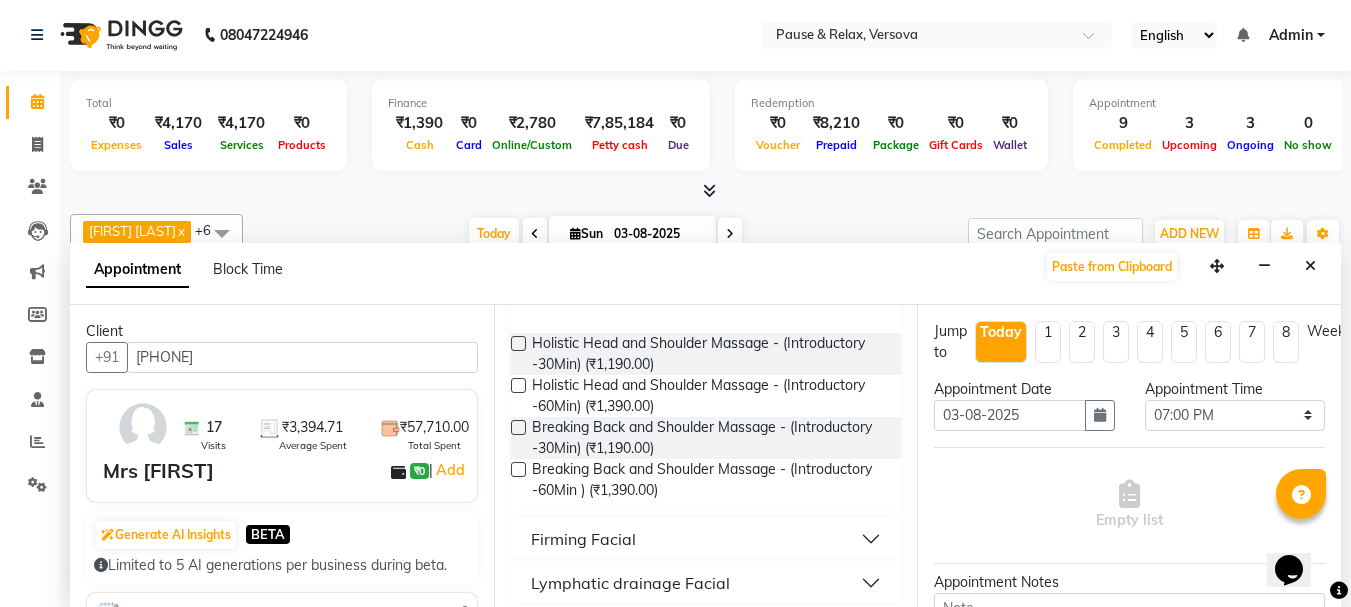 scroll, scrollTop: 446, scrollLeft: 0, axis: vertical 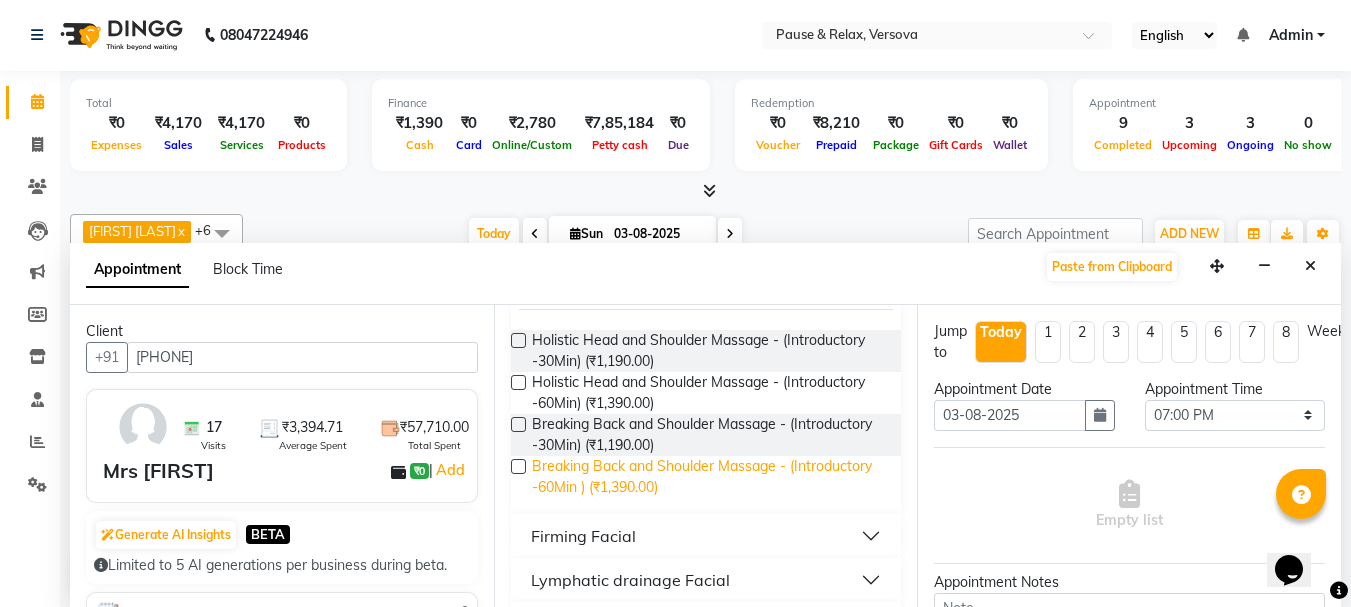 click on "Breaking Back and Shoulder Massage - (Introductory -60Min ) (₹1,390.00)" at bounding box center (709, 477) 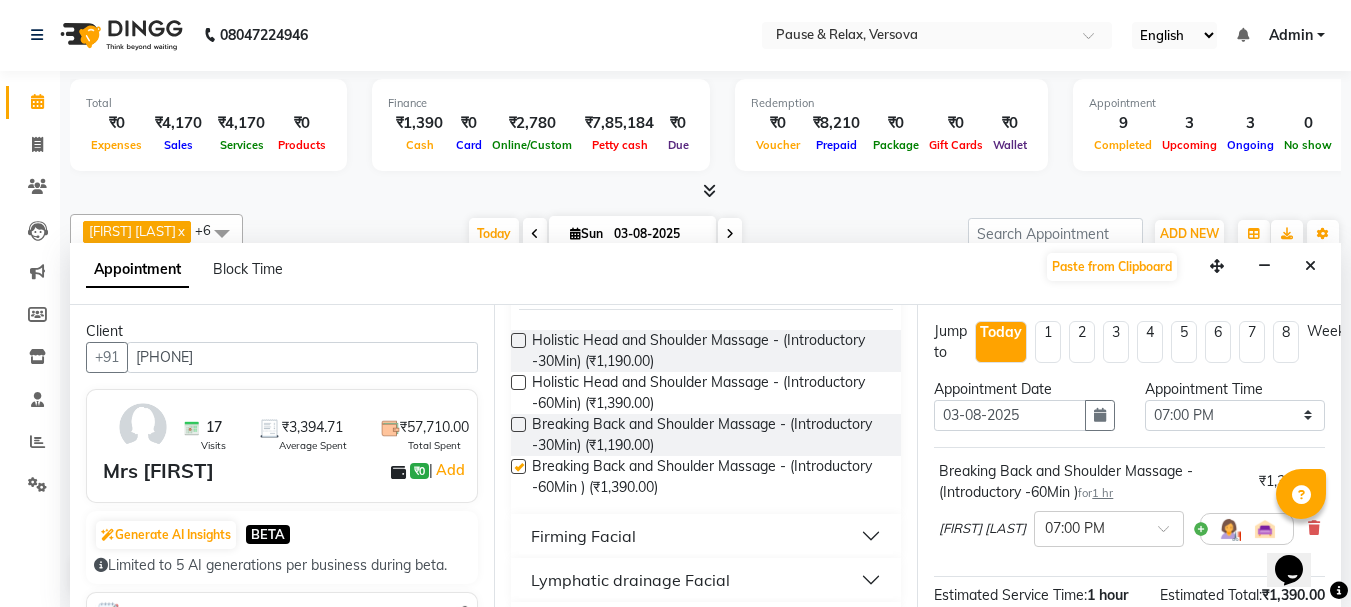checkbox on "false" 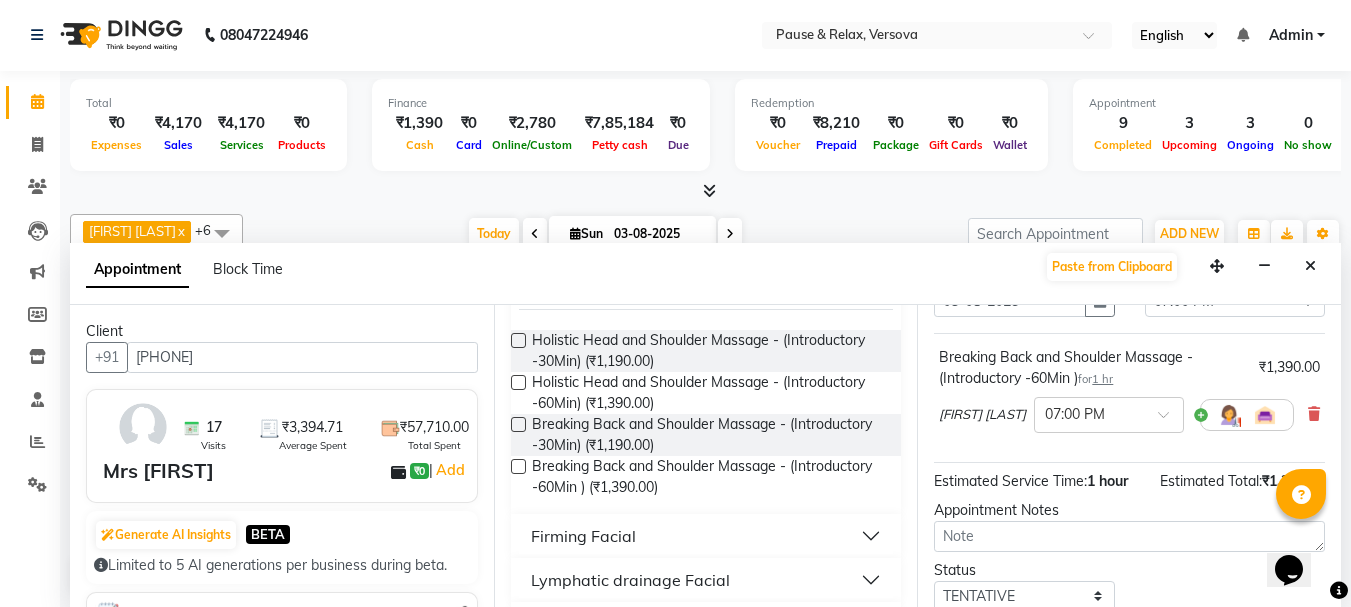 scroll, scrollTop: 263, scrollLeft: 0, axis: vertical 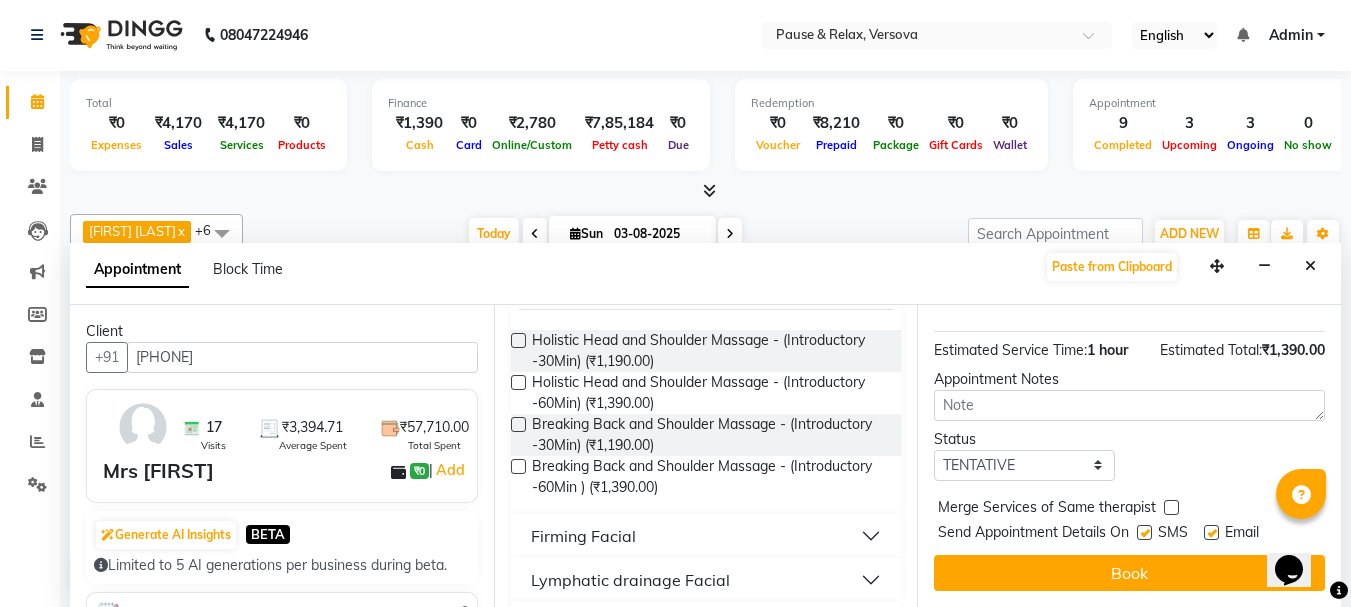 click at bounding box center [1211, 532] 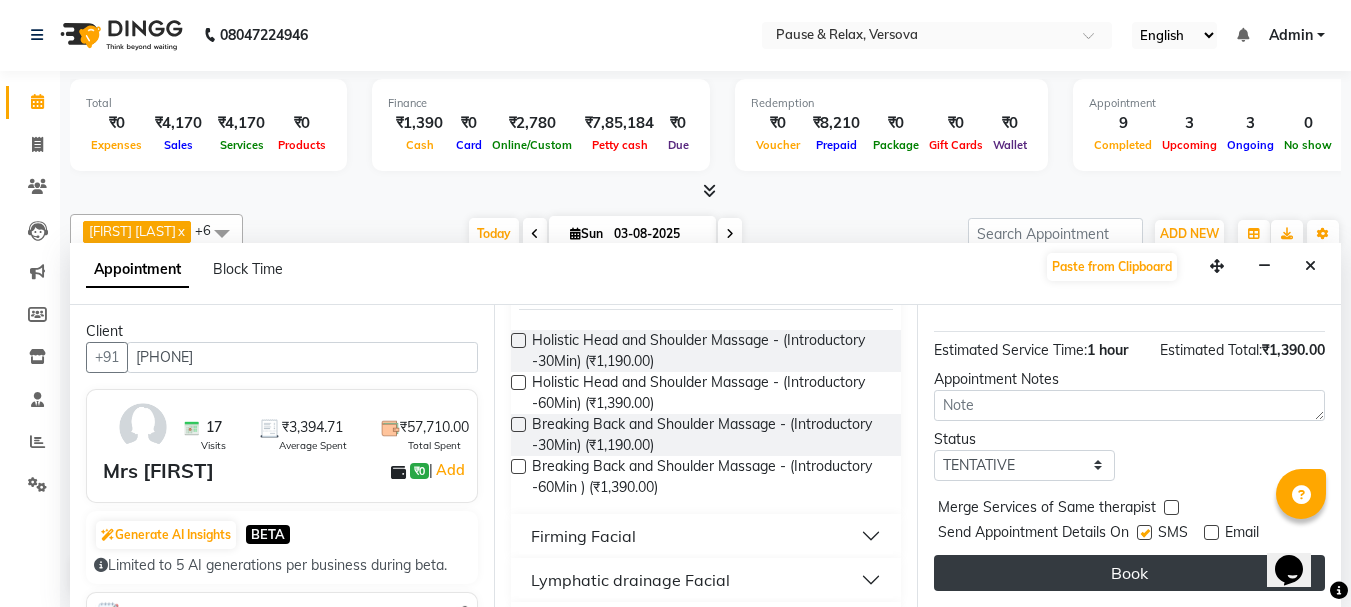 click on "Book" at bounding box center (1129, 573) 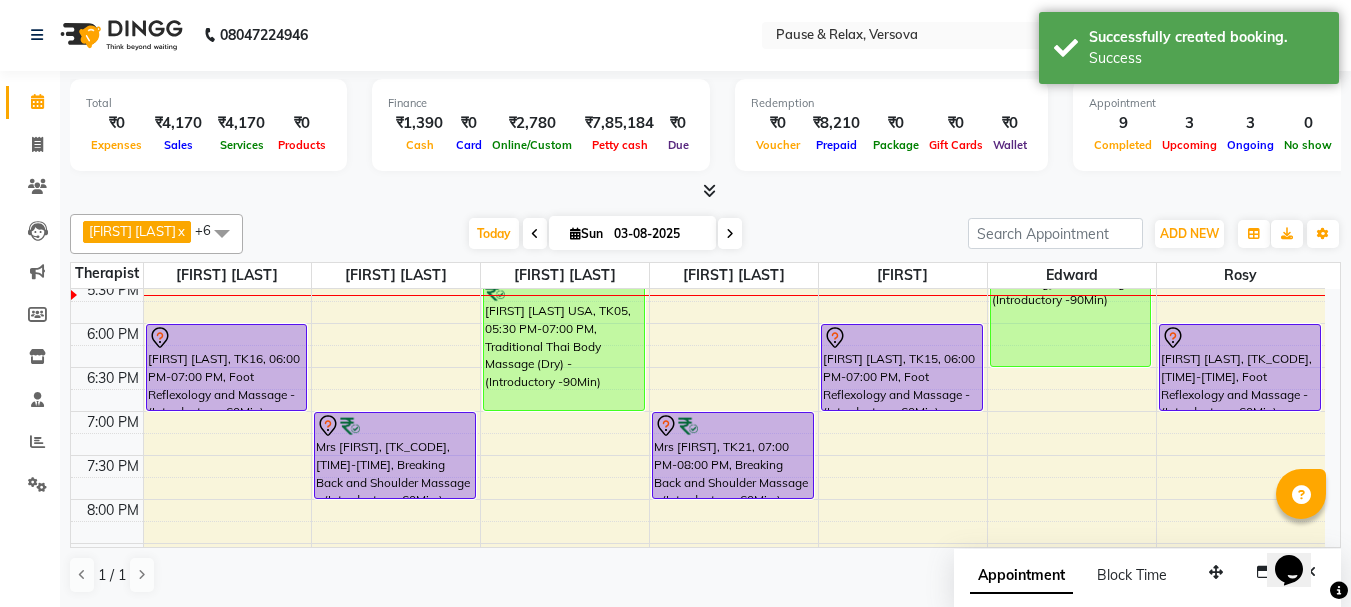 scroll, scrollTop: 0, scrollLeft: 0, axis: both 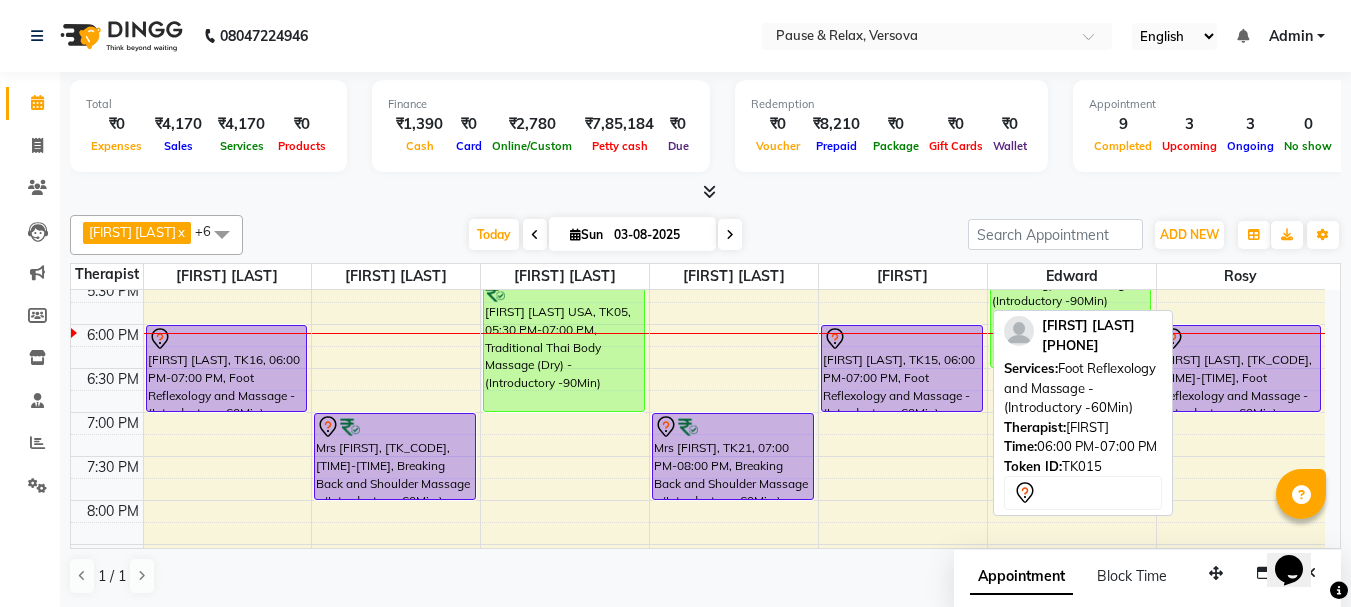 click on "[FIRST] [LAST], TK15, 06:00 PM-07:00 PM, Foot Reflexology and Massage - (Introductory -60Min)" at bounding box center (902, 368) 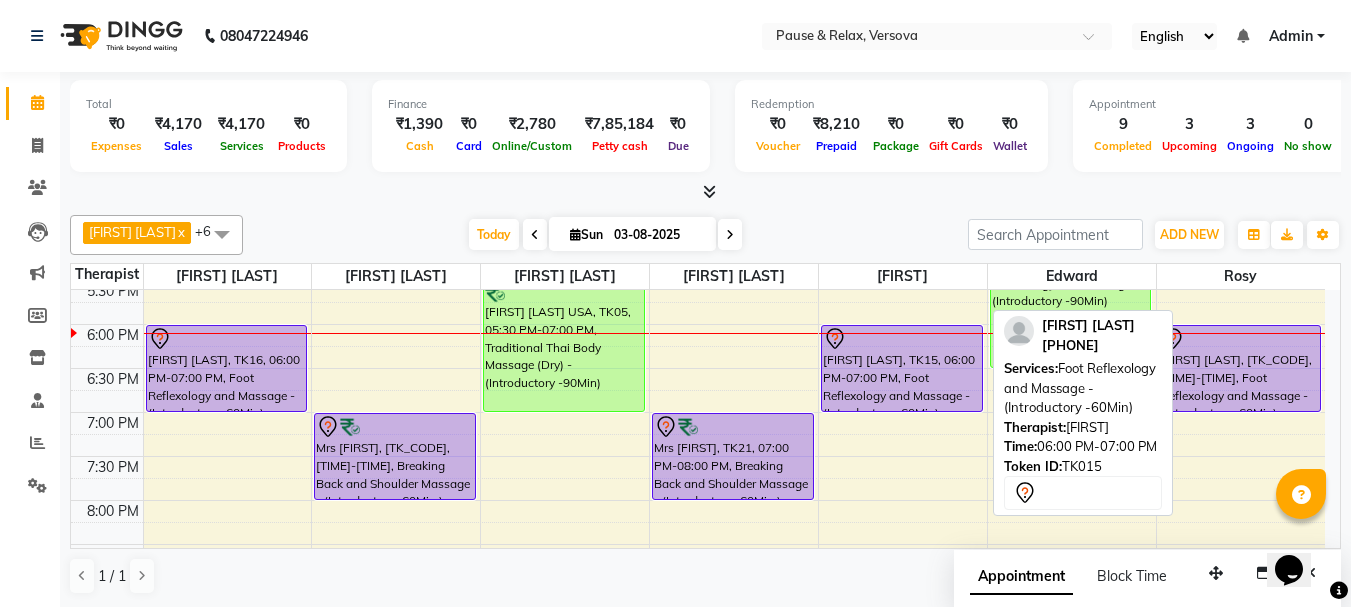 click on "[FIRST] [LAST], TK15, 06:00 PM-07:00 PM, Foot Reflexology and Massage - (Introductory -60Min)" at bounding box center [902, 368] 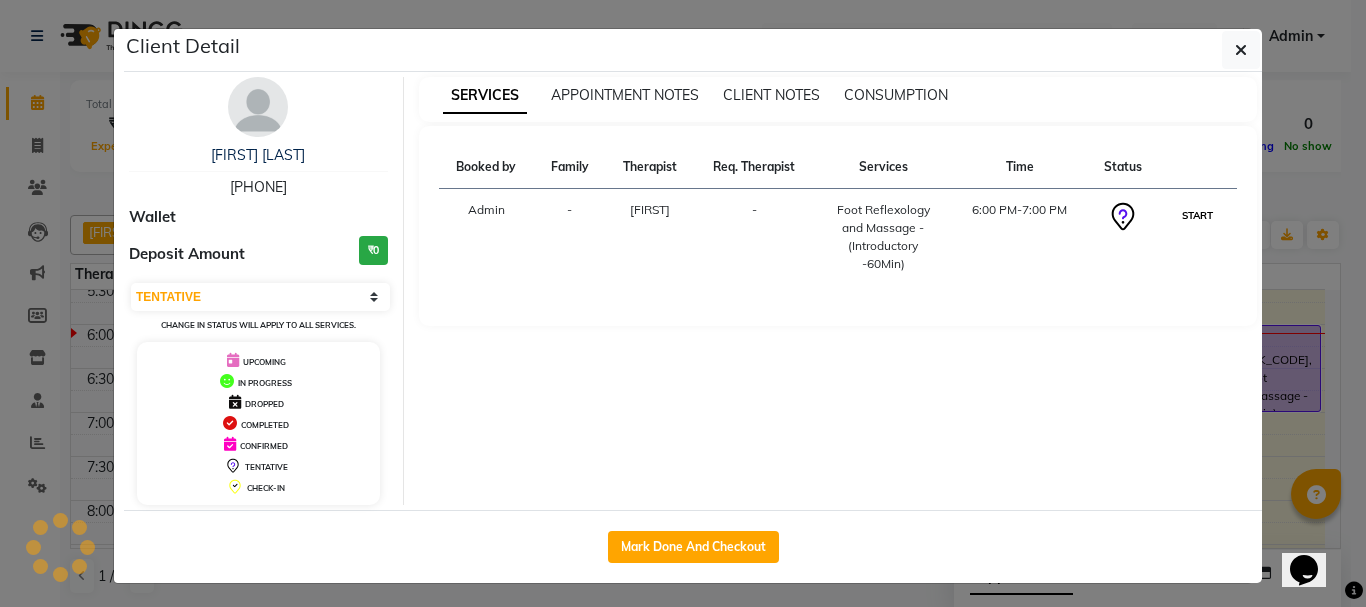 click on "START" at bounding box center (1197, 215) 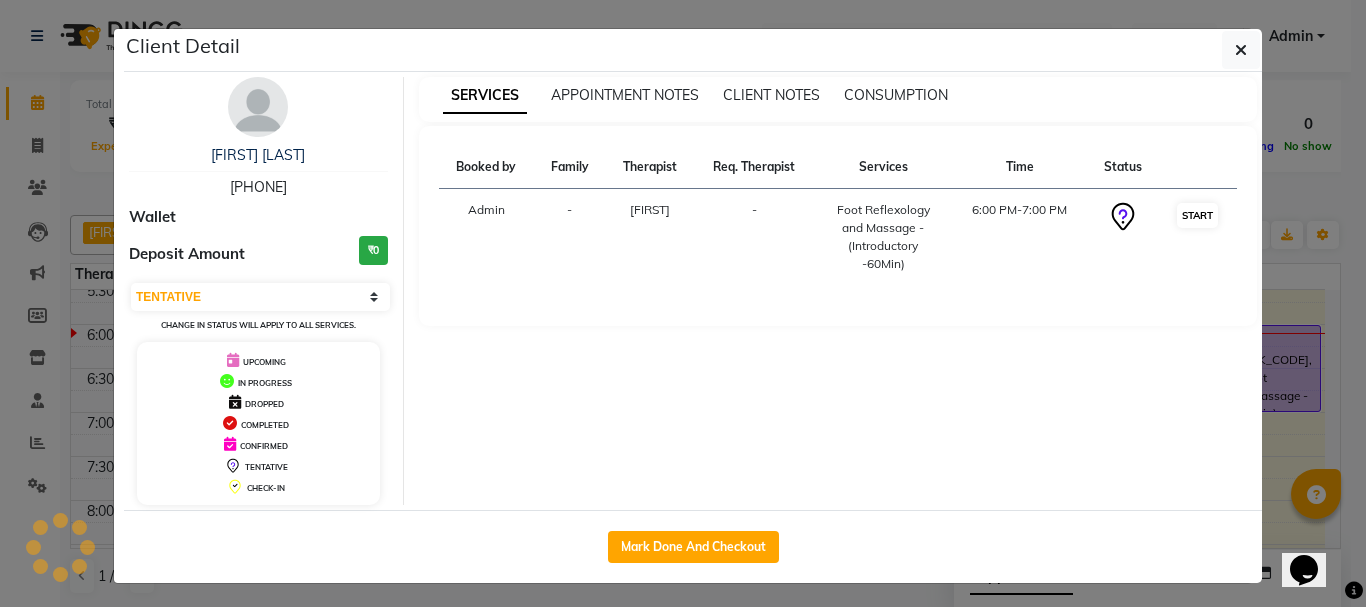 select on "1" 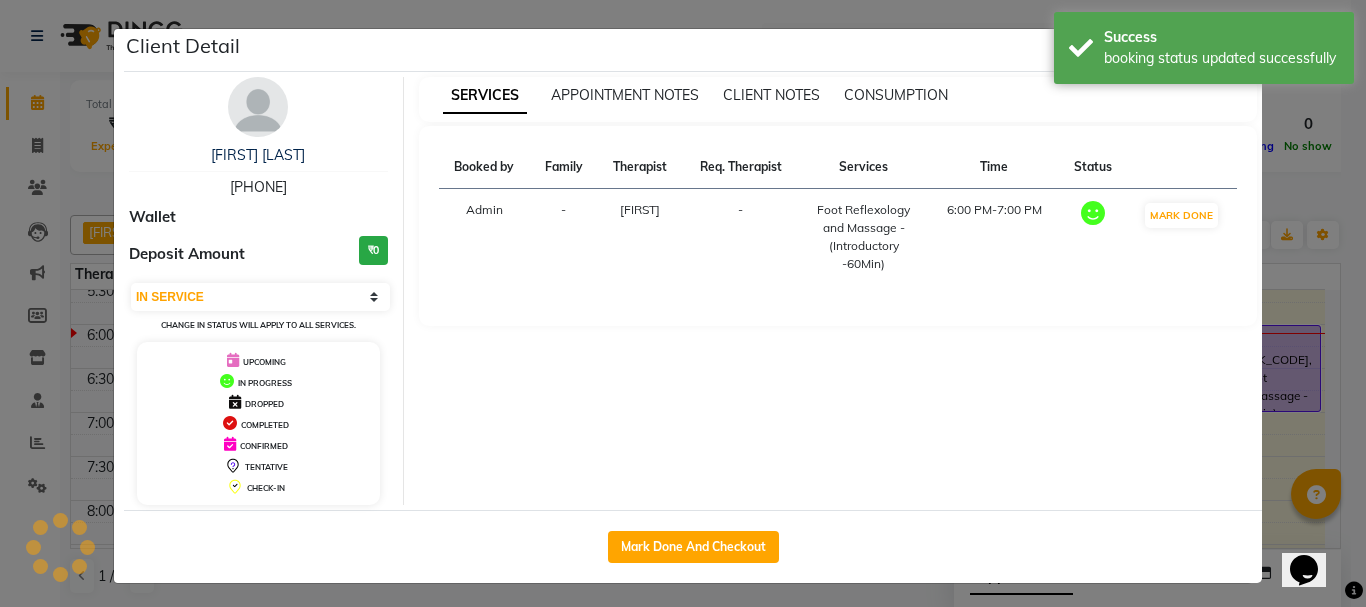 click on "Client Detail  [FIRST] [LAST]   [PHONE] Wallet Deposit Amount  ₹0  Select IN SERVICE CONFIRMED TENTATIVE CHECK IN MARK DONE DROPPED UPCOMING Change in status will apply to all services. UPCOMING IN PROGRESS DROPPED COMPLETED CONFIRMED TENTATIVE CHECK-IN SERVICES APPOINTMENT NOTES CLIENT NOTES CONSUMPTION Booked by Family Therapist Req. Therapist Services Time Status  Admin  - [FIRST]  -  Foot Reflexology and Massage - (Introductory -60Min)   6:00 PM-7:00 PM   MARK DONE   Mark Done And Checkout" 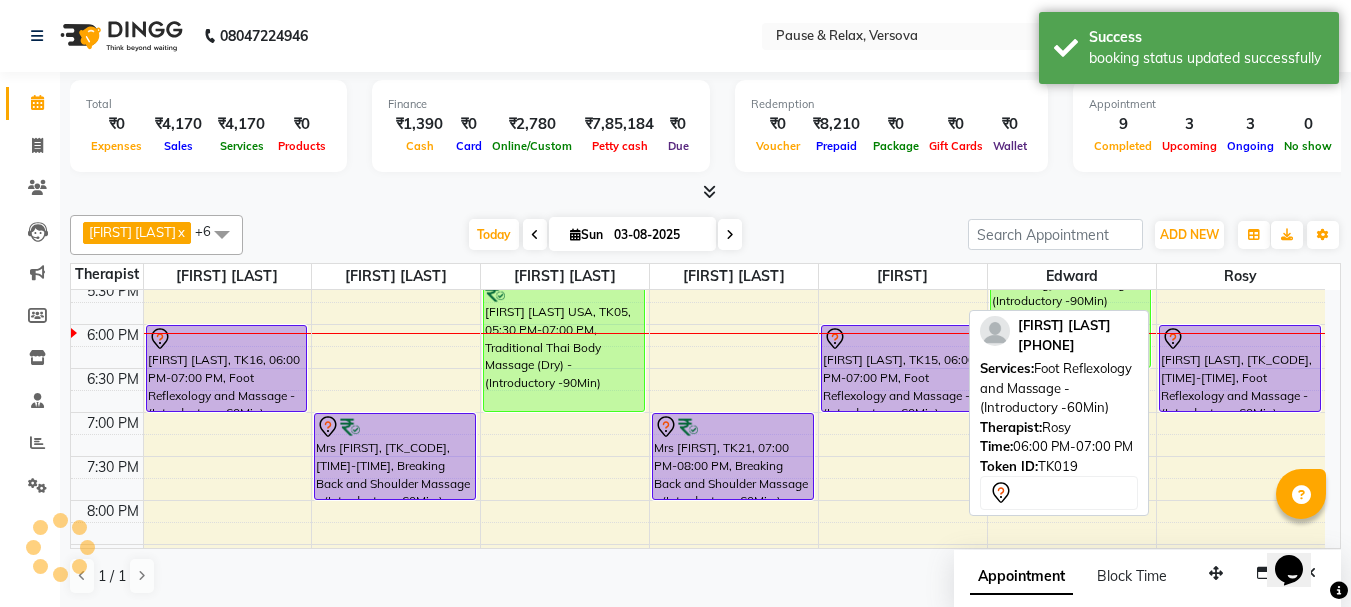 click on "[FIRST] [LAST], [TK_CODE], [TIME]-[TIME], Foot Reflexology and Massage - (Introductory -60Min)" at bounding box center [1240, 368] 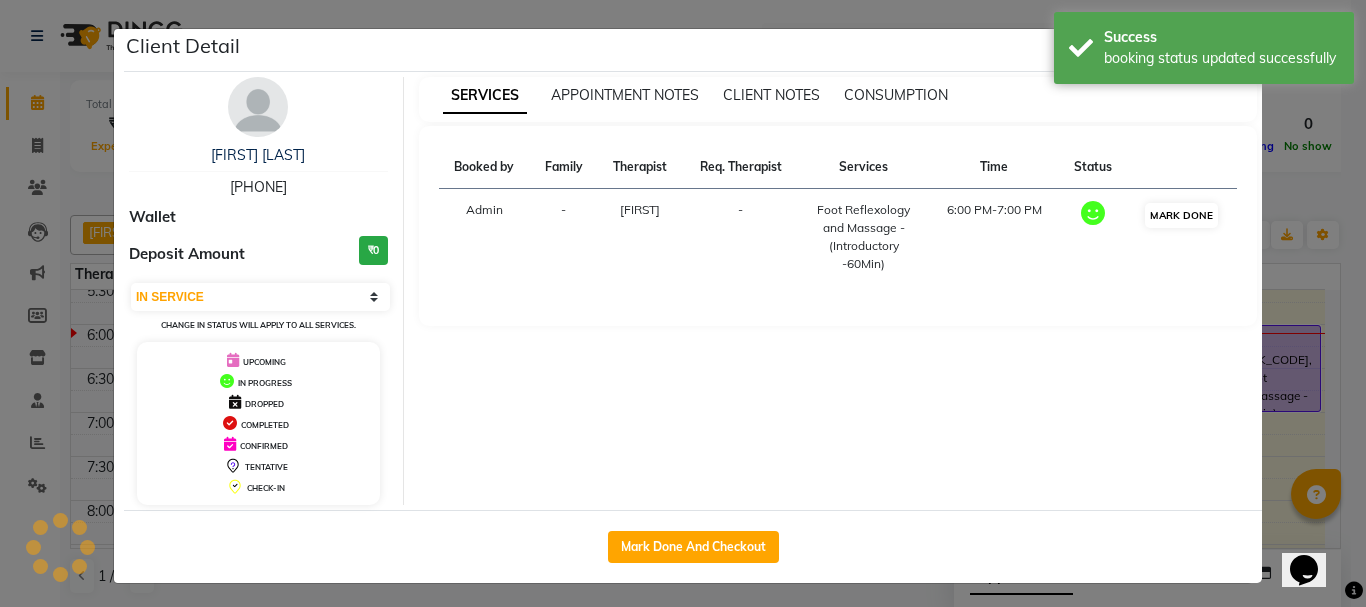 select on "7" 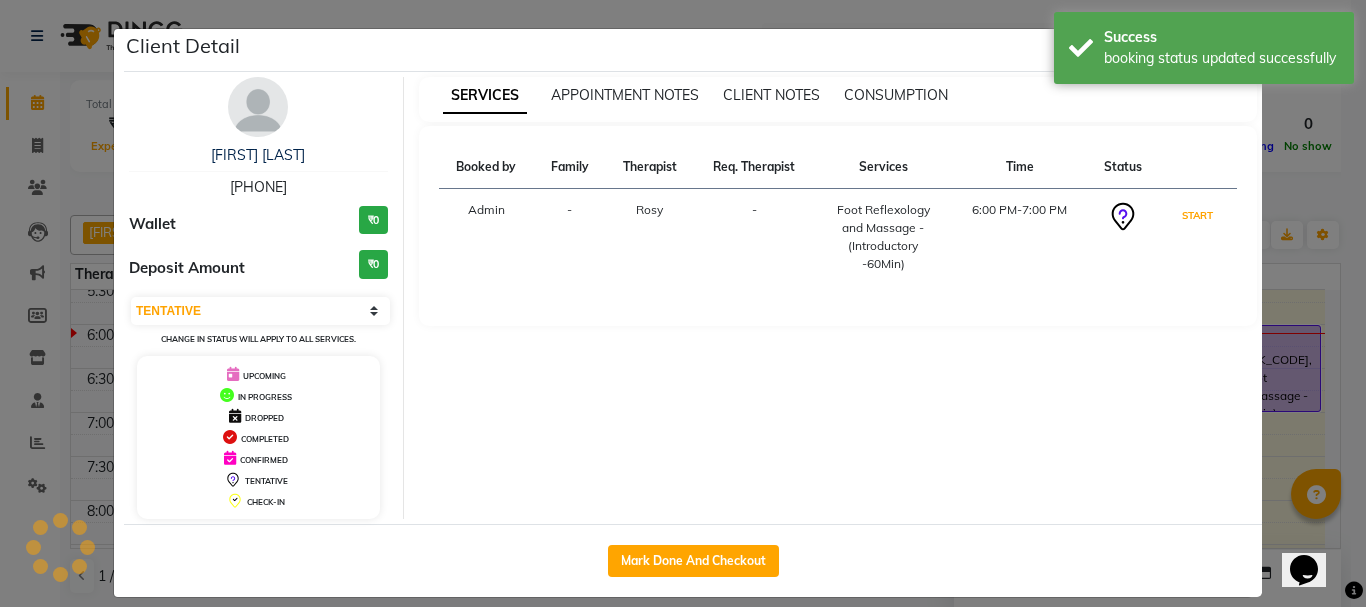 click on "START" at bounding box center [1197, 215] 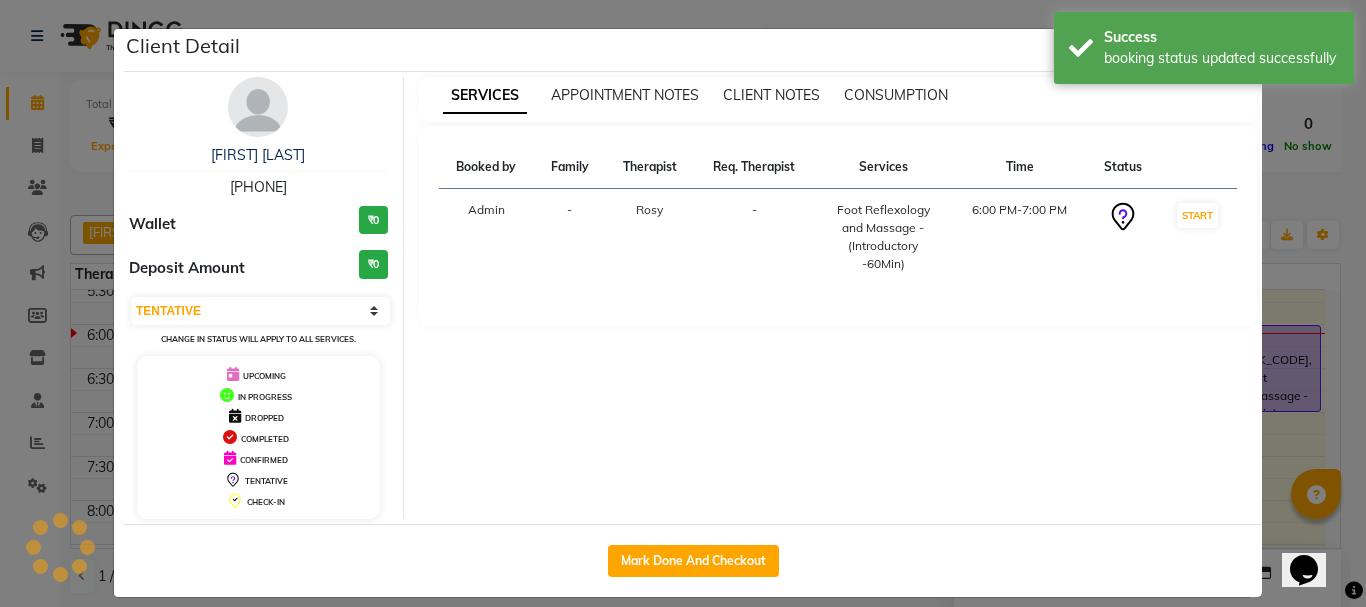 click on "Client Detail  [FIRST] [LAST]   [PHONE] Wallet ₹0 Deposit Amount  ₹0  Select IN SERVICE CONFIRMED TENTATIVE CHECK IN MARK DONE DROPPED UPCOMING Change in status will apply to all services. UPCOMING IN PROGRESS DROPPED COMPLETED CONFIRMED TENTATIVE CHECK-IN SERVICES APPOINTMENT NOTES CLIENT NOTES CONSUMPTION Booked by Family Therapist Req. Therapist Services Time Status  Admin  - [FIRST] -  Foot Reflexology and Massage - (Introductory -60Min)   6:00 PM-7:00 PM   START   Mark Done And Checkout" 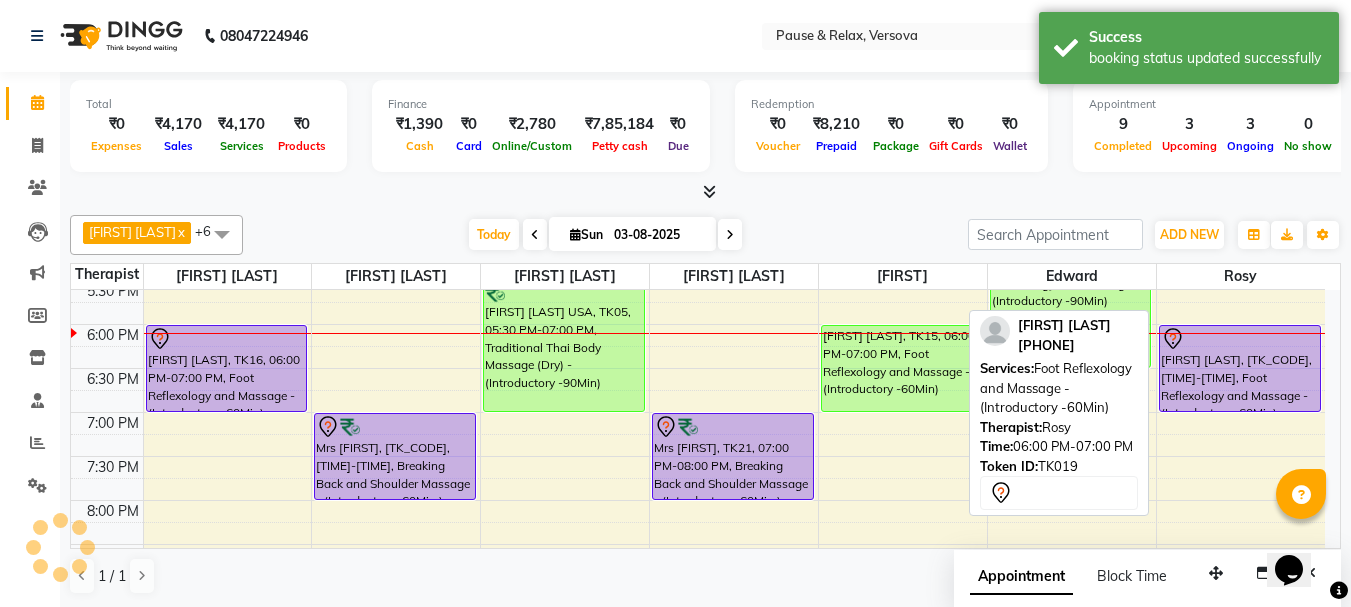 click on "[FIRST] [LAST], [TK_CODE], [TIME]-[TIME], Foot Reflexology and Massage - (Introductory -60Min)" at bounding box center [1240, 368] 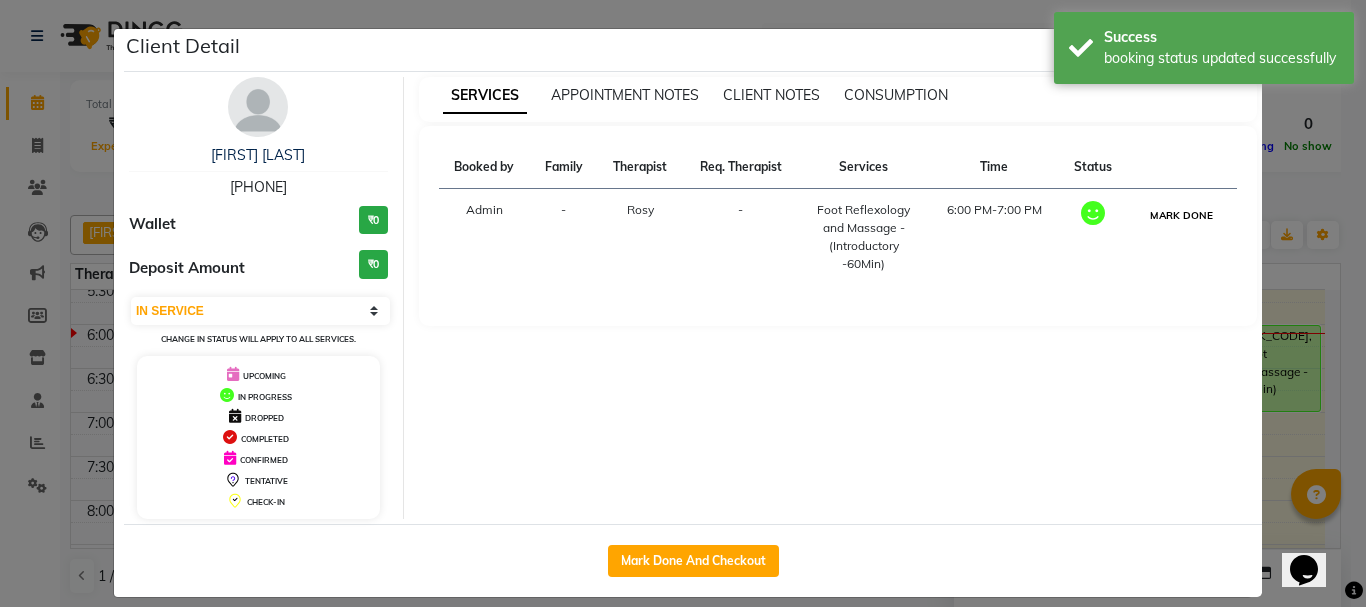 click on "MARK DONE" at bounding box center [1181, 215] 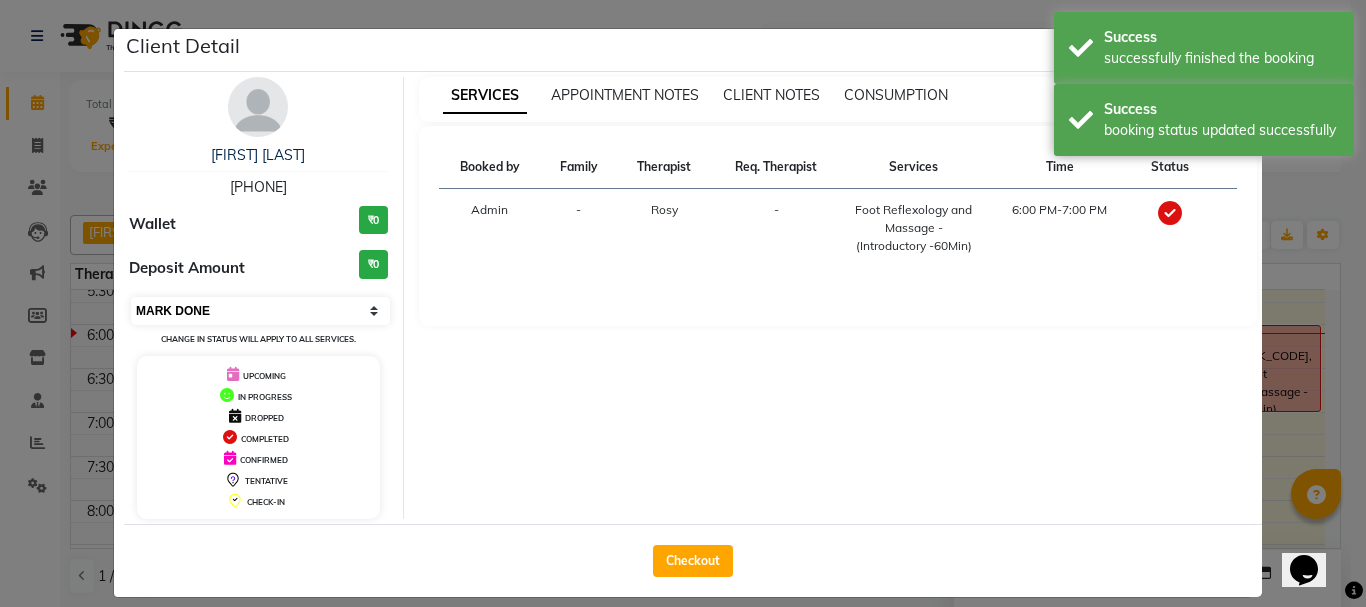 click on "Select MARK DONE UPCOMING" at bounding box center (260, 311) 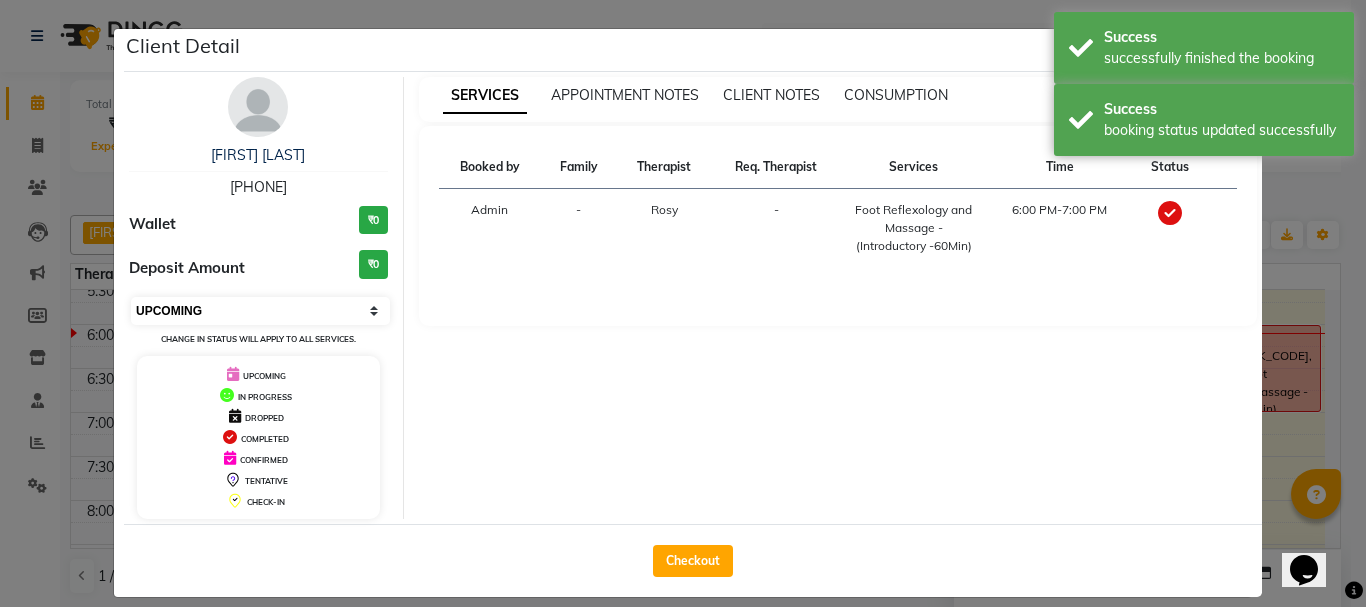 click on "Select MARK DONE UPCOMING" at bounding box center [260, 311] 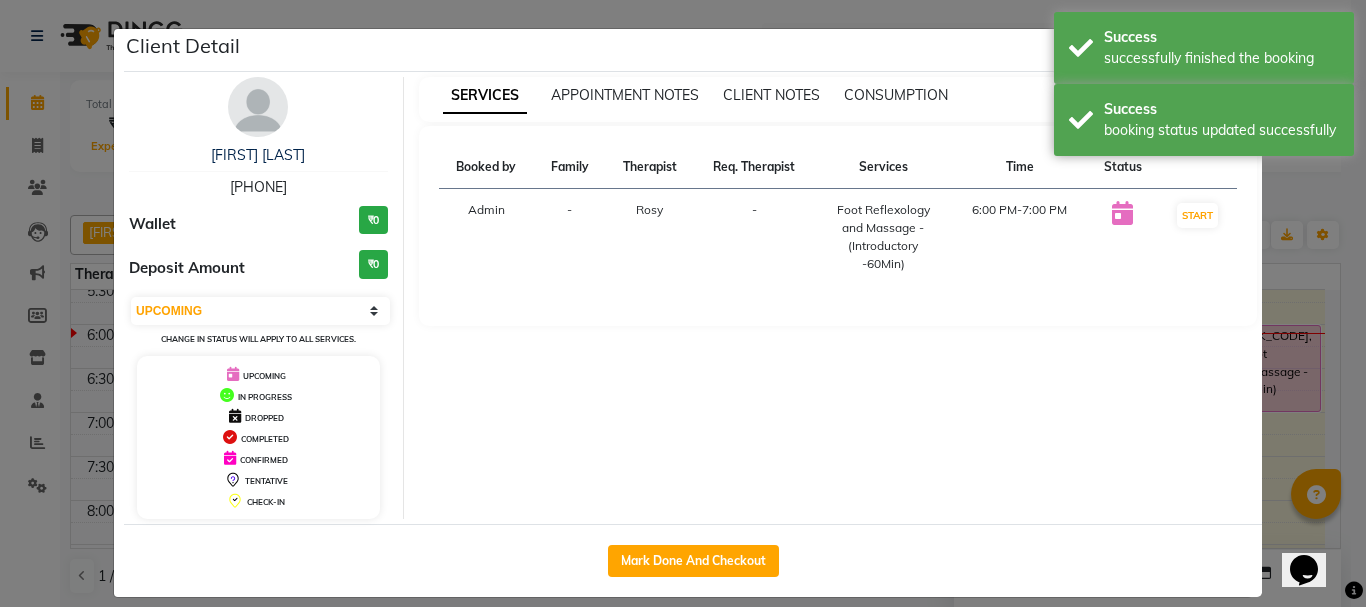 click on "Client Detail  [FIRST] [LAST]   [PHONE] Wallet ₹0 Deposit Amount  ₹0  Select IN SERVICE CONFIRMED TENTATIVE CHECK IN MARK DONE DROPPED UPCOMING Change in status will apply to all services. UPCOMING IN PROGRESS DROPPED COMPLETED CONFIRMED TENTATIVE CHECK-IN SERVICES APPOINTMENT NOTES CLIENT NOTES CONSUMPTION Booked by Family Therapist Req. Therapist Services Time Status  Admin  - [FIRST] -  Foot Reflexology and Massage - (Introductory -60Min)   6:00 PM-7:00 PM   START   Mark Done And Checkout" 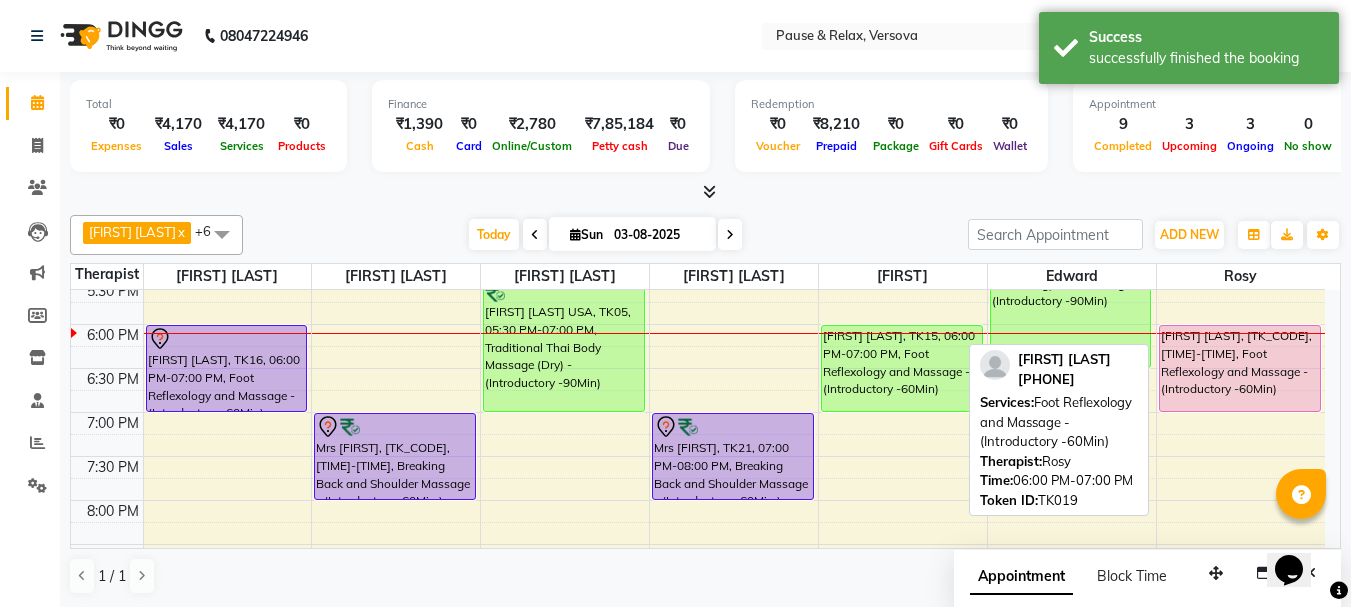 click on "[FIRST] [LAST], [TK_CODE], [TIME]-[TIME], Foot Reflexology and Massage - (Introductory -60Min)" at bounding box center [1240, 368] 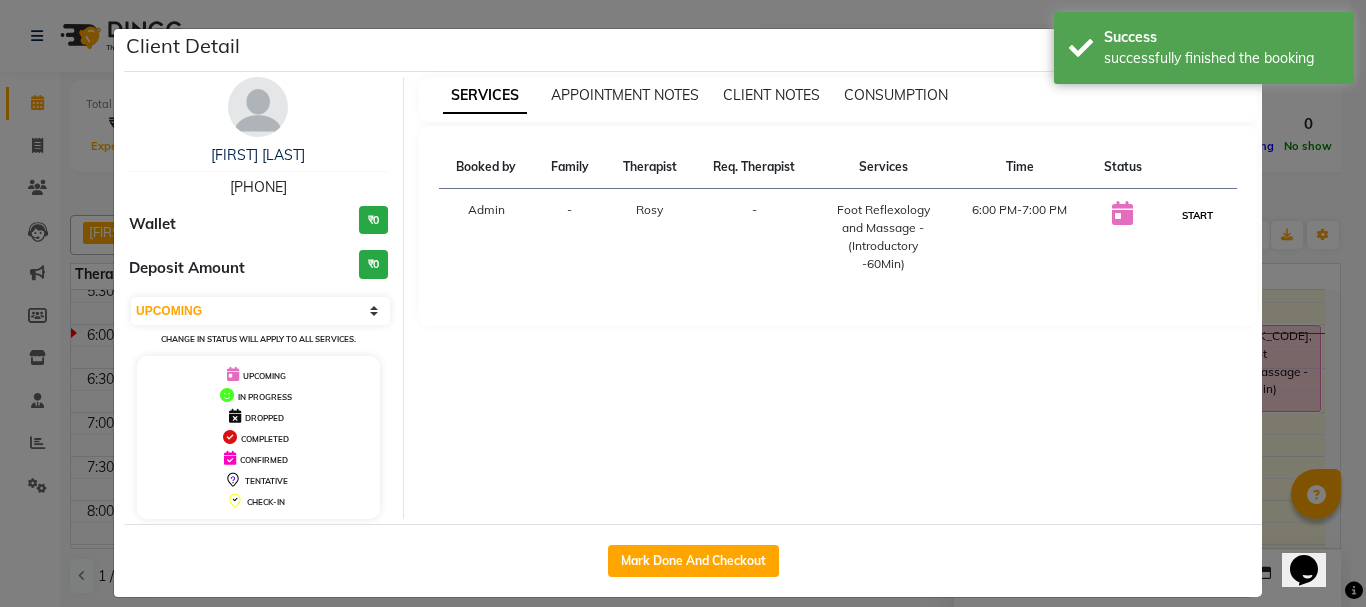 click on "START" at bounding box center [1197, 215] 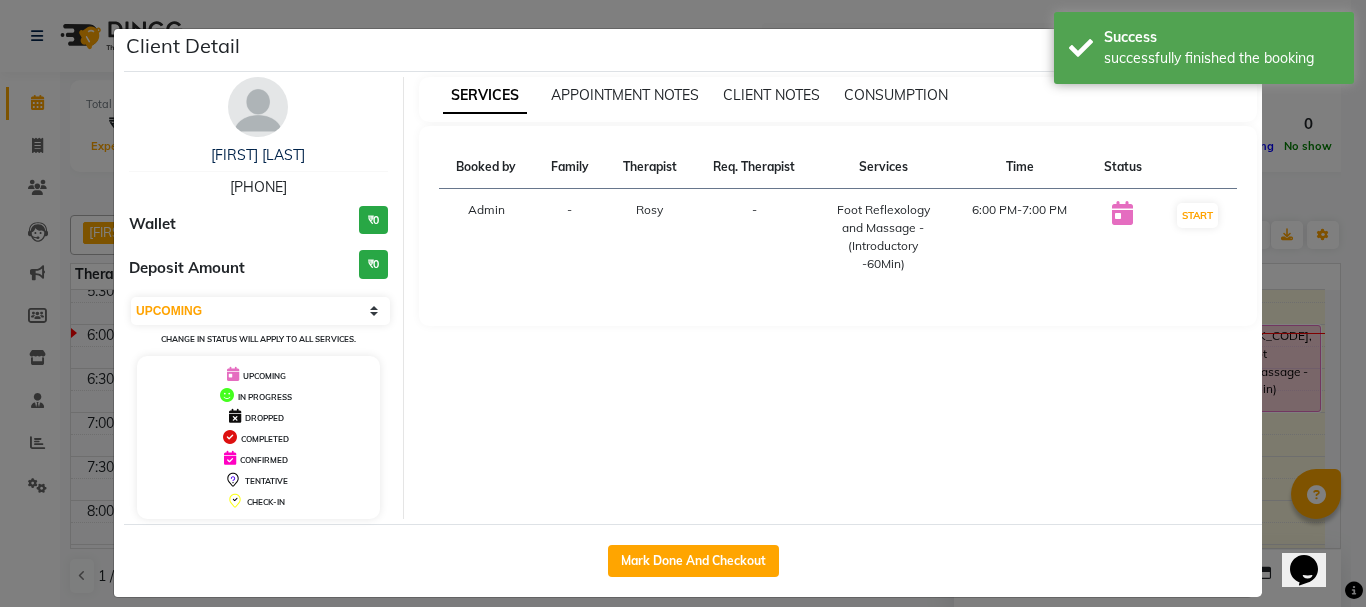 select on "1" 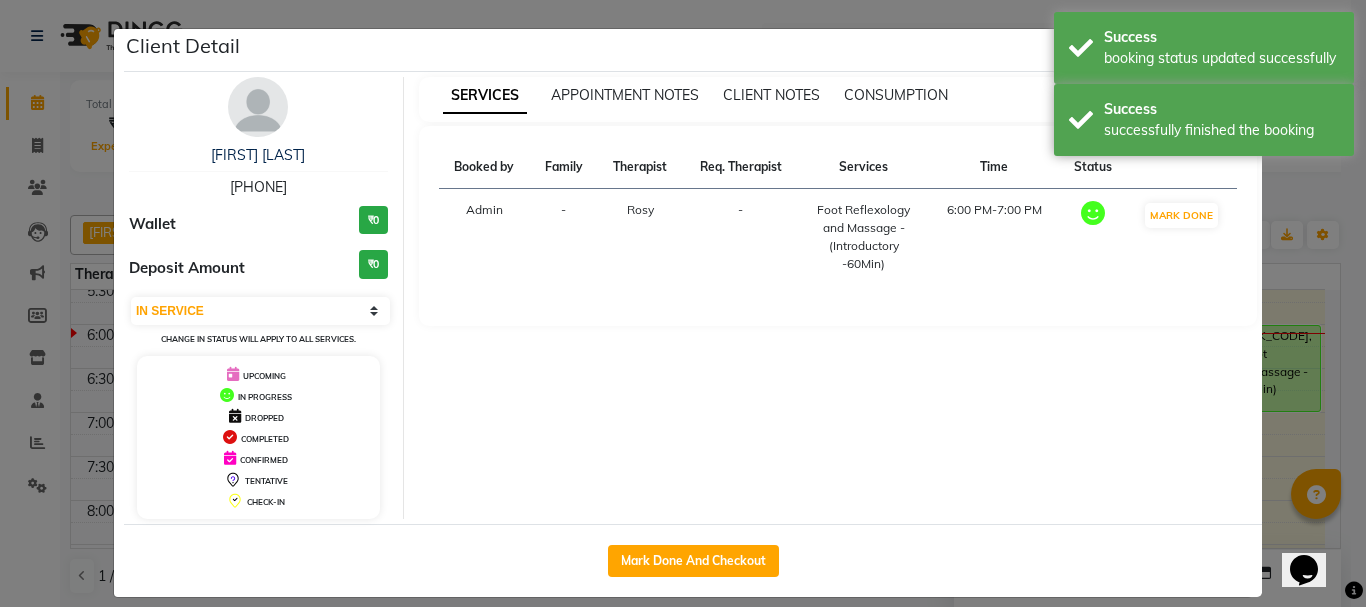 click on "Client Detail  [FIRST] [LAST]   [PHONE] Wallet ₹0 Deposit Amount  ₹0  Select IN SERVICE CONFIRMED TENTATIVE CHECK IN MARK DONE DROPPED UPCOMING Change in status will apply to all services. UPCOMING IN PROGRESS DROPPED COMPLETED CONFIRMED TENTATIVE CHECK-IN SERVICES APPOINTMENT NOTES CLIENT NOTES CONSUMPTION Booked by Family Therapist Req. Therapist Services Time Status  Admin  - Rosy -  Foot Reflexology and Massage - (Introductory -60Min)   6:00 PM-7:00 PM   MARK DONE   Mark Done And Checkout" 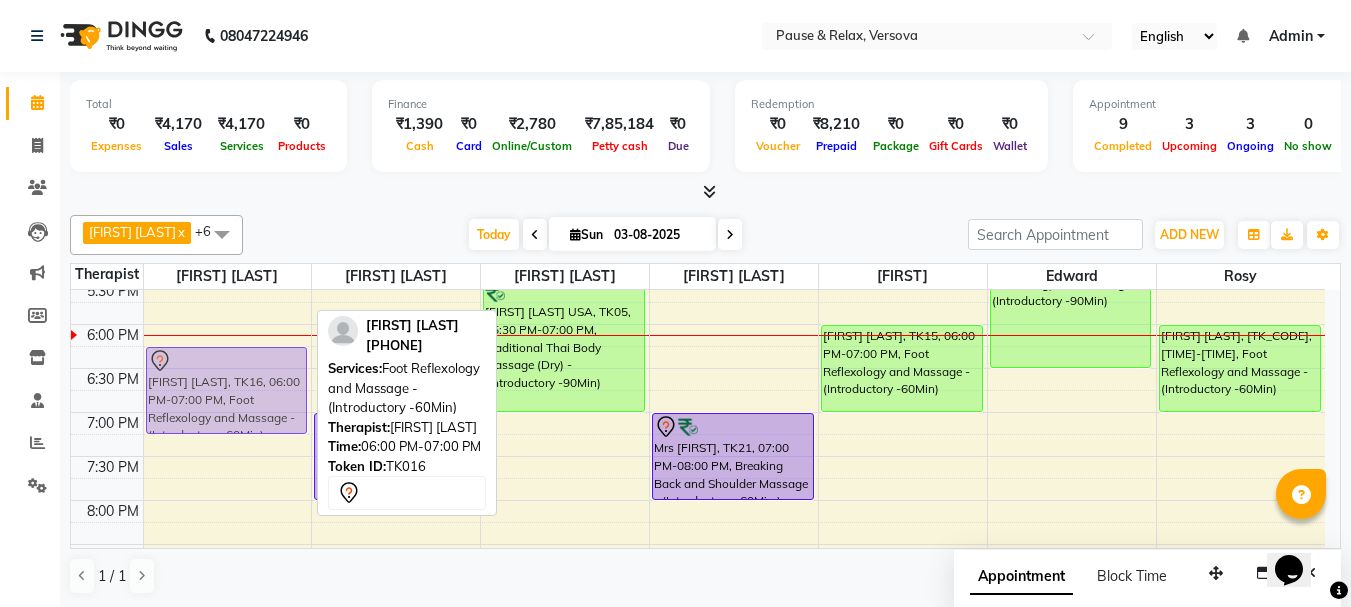 click on "[FIRST] [LAST], TK01, 12:15 PM-01:15 PM, Foot Reflexology and Massage - (Introductory -60Min)             [FIRST] [LAST], TK16, 06:00 PM-07:00 PM, Foot Reflexology and Massage - (Introductory -60Min)             [FIRST] [LAST], TK16, 06:00 PM-07:00 PM, Foot Reflexology and Massage - (Introductory -60Min)" at bounding box center (228, 192) 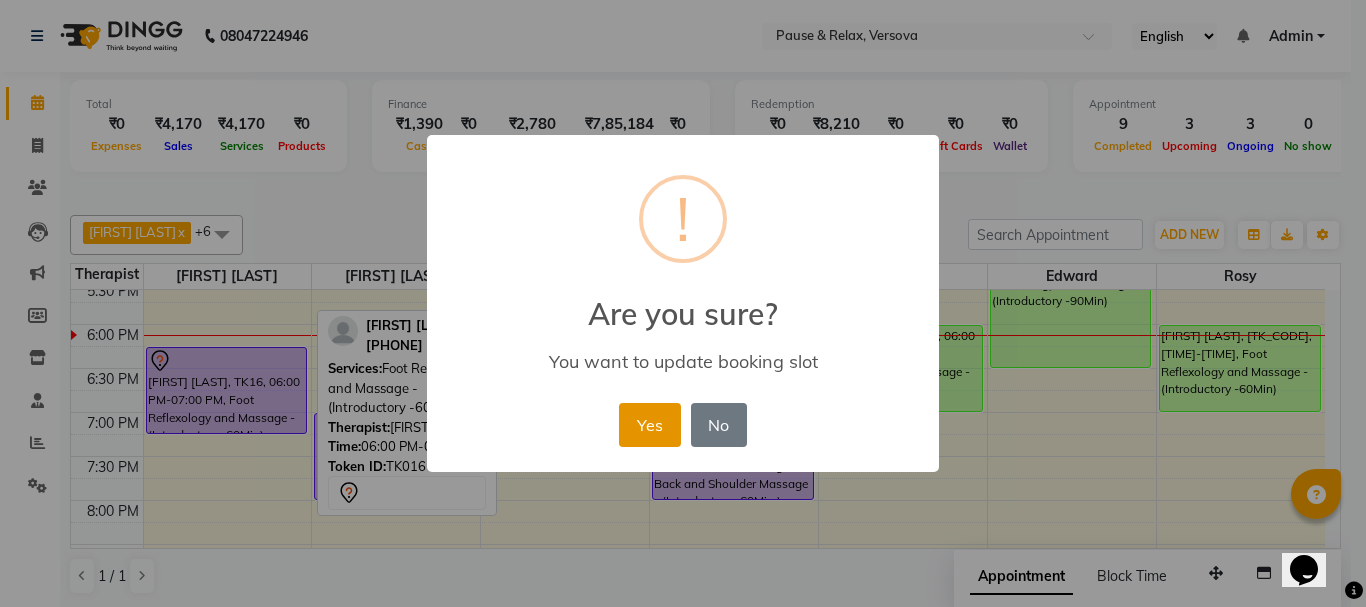 click on "Yes" at bounding box center [649, 425] 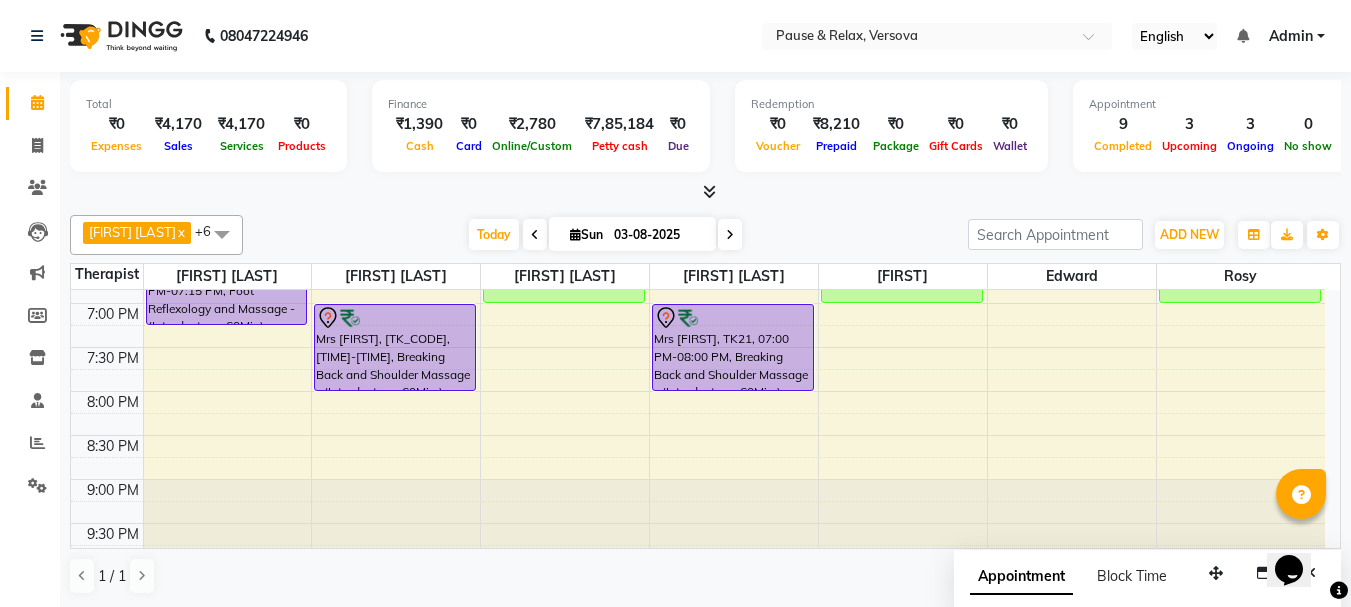 scroll, scrollTop: 709, scrollLeft: 0, axis: vertical 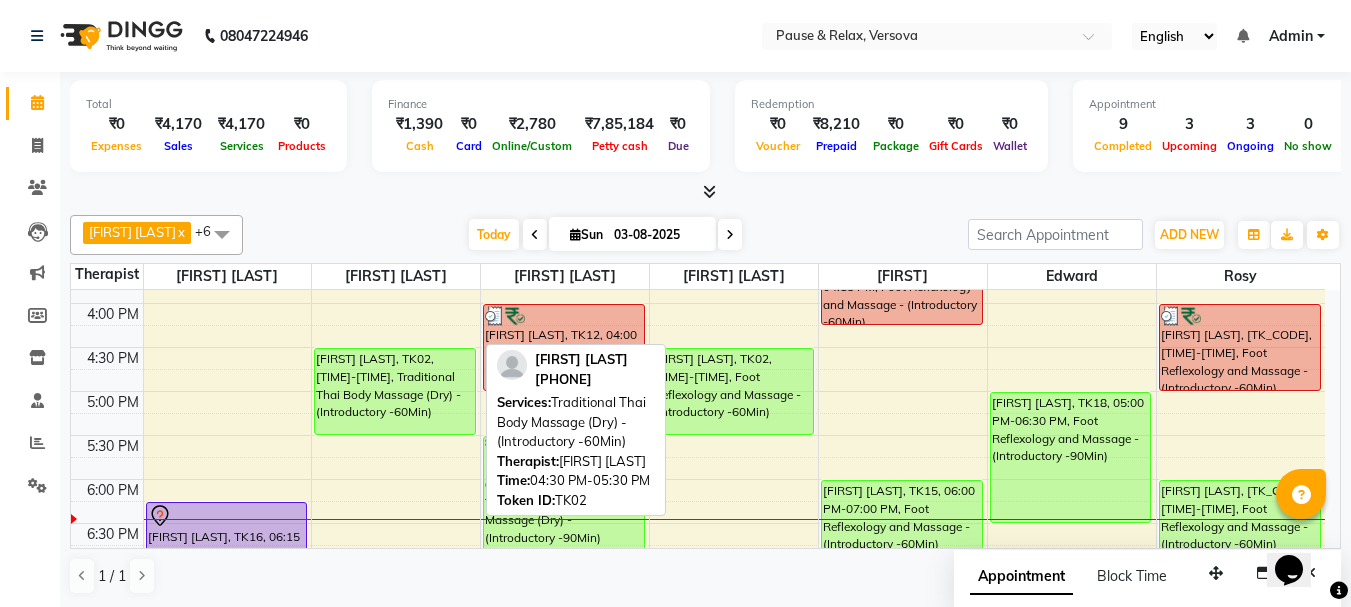 click on "[FIRST] [LAST], TK02, [TIME]-[TIME], Traditional Thai Body Massage (Dry) - (Introductory -60Min)" at bounding box center [395, 391] 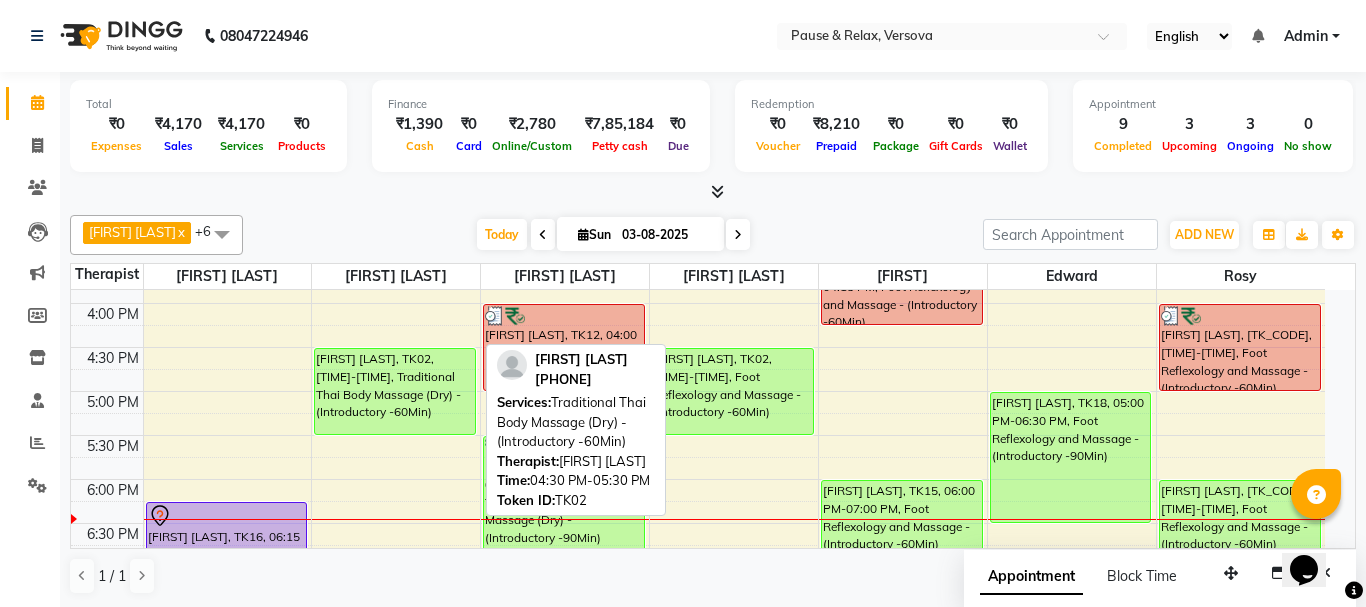 select on "1" 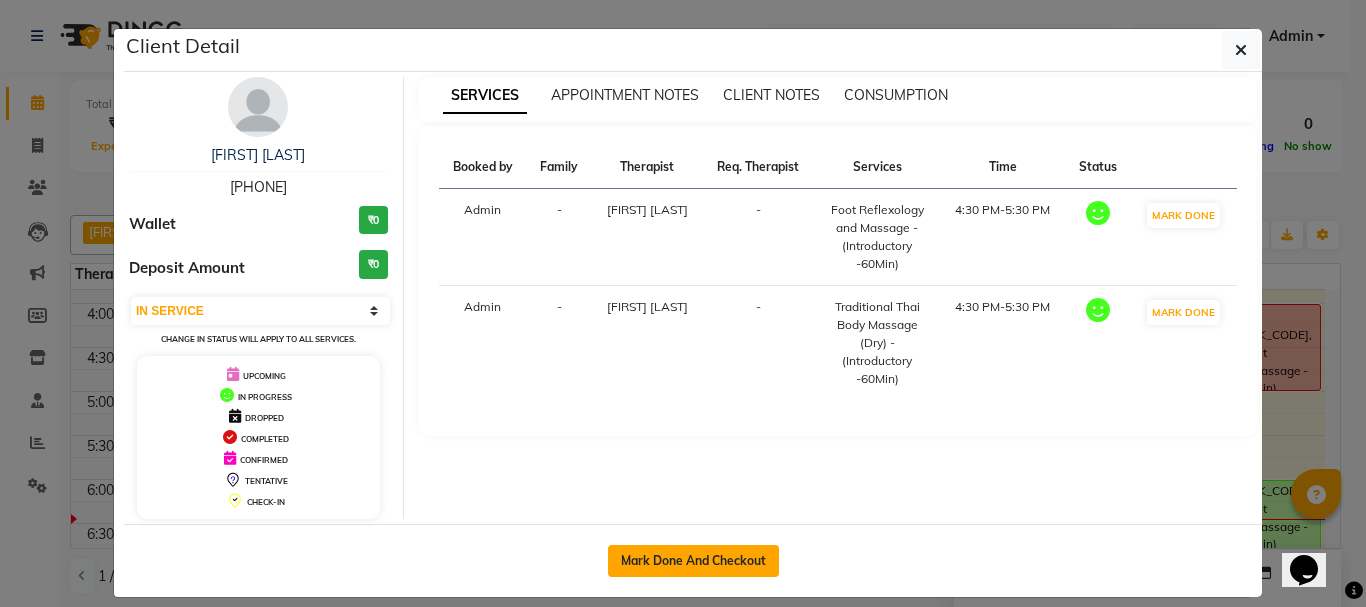 click on "Mark Done And Checkout" 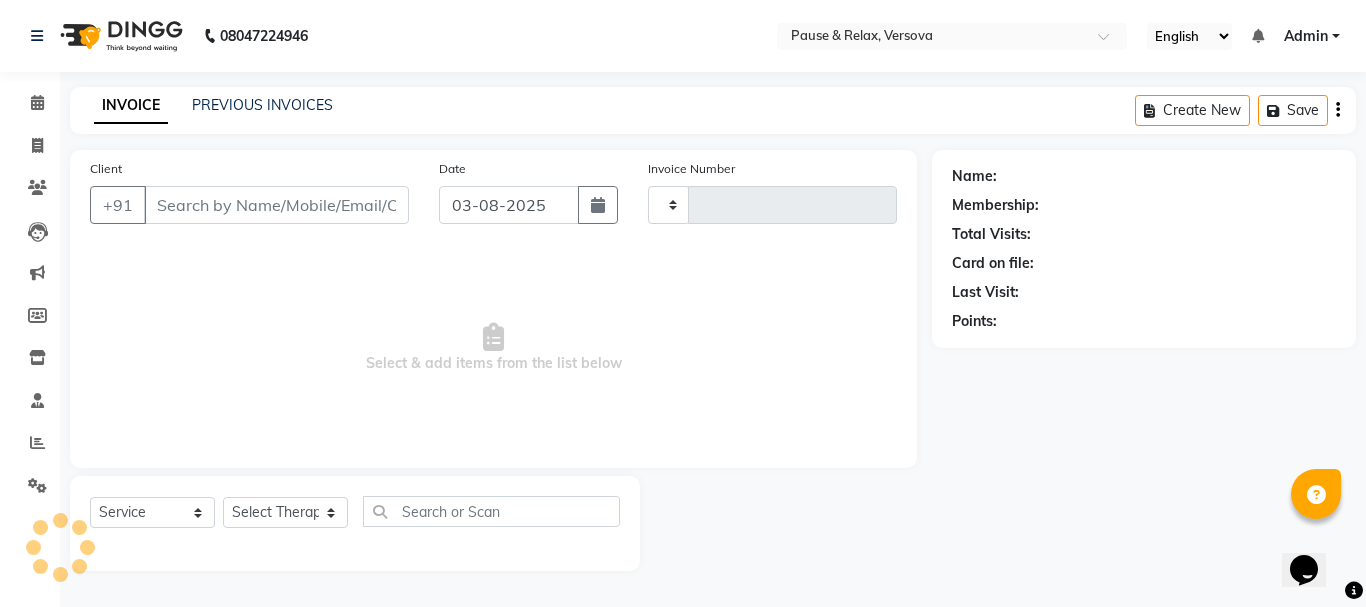 type on "1291" 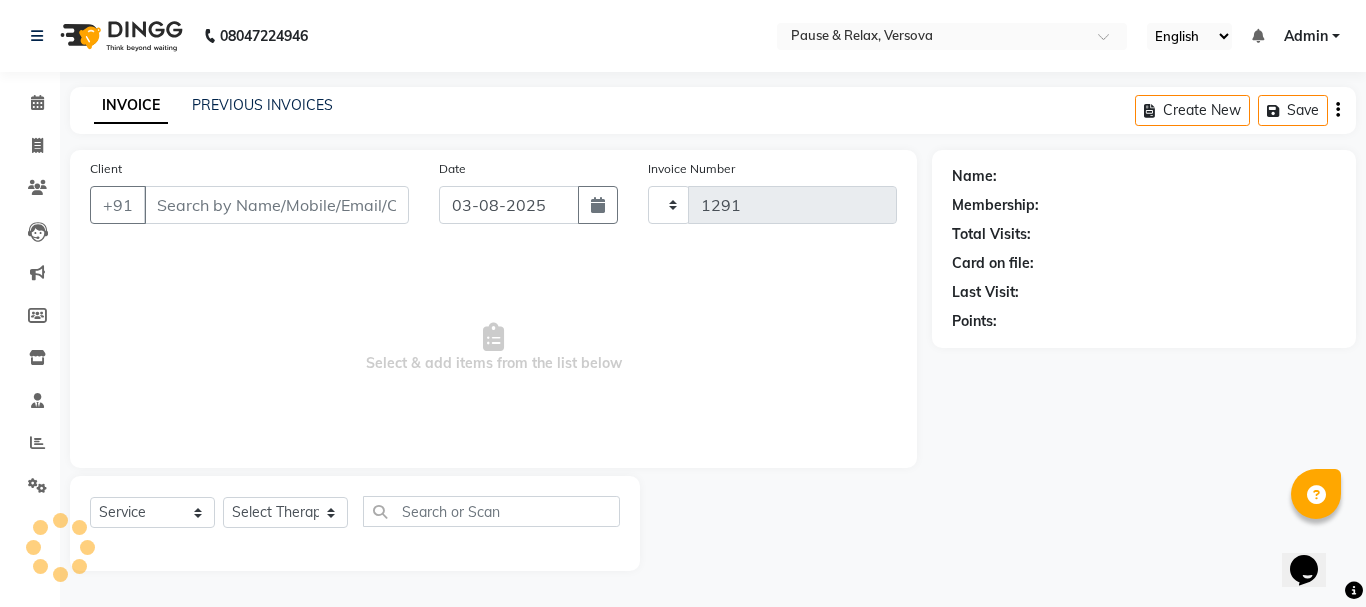 select on "6832" 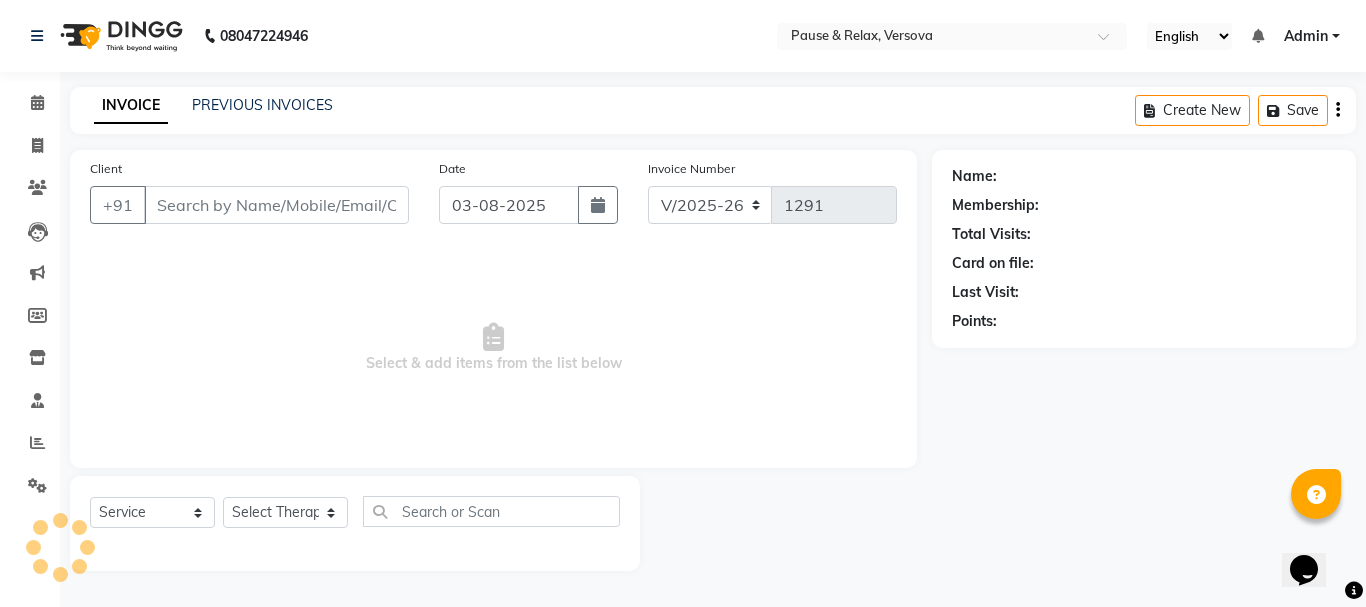 type on "[PHONE]" 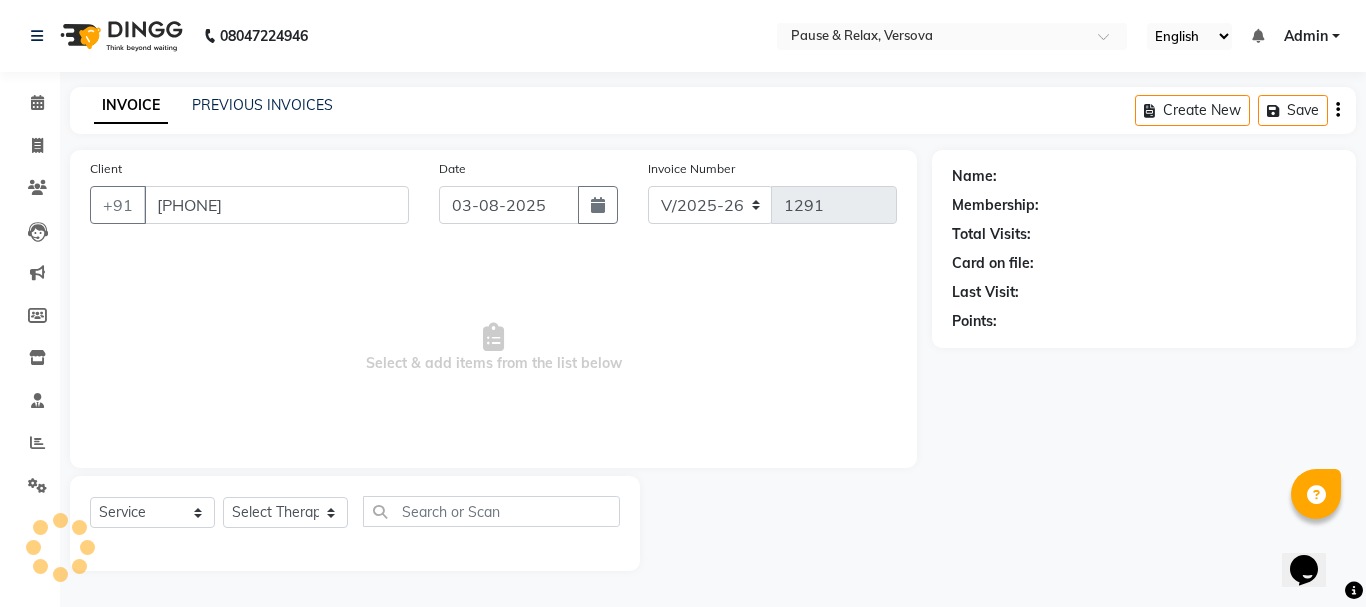 select on "53337" 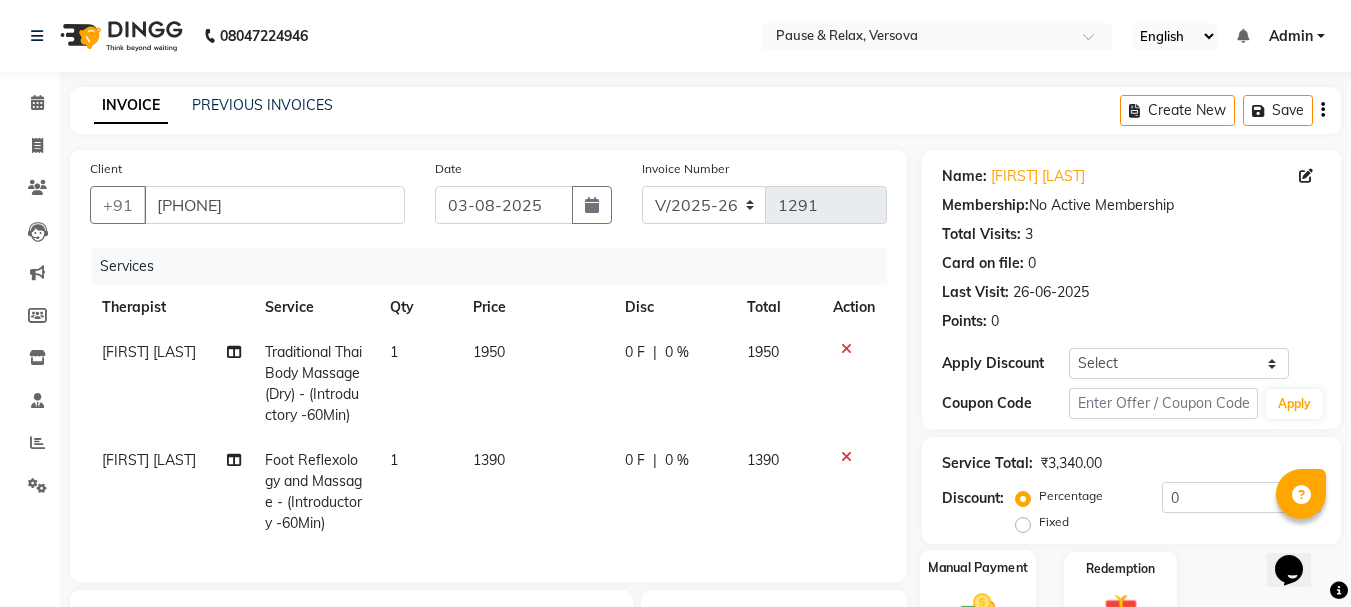 scroll, scrollTop: 287, scrollLeft: 0, axis: vertical 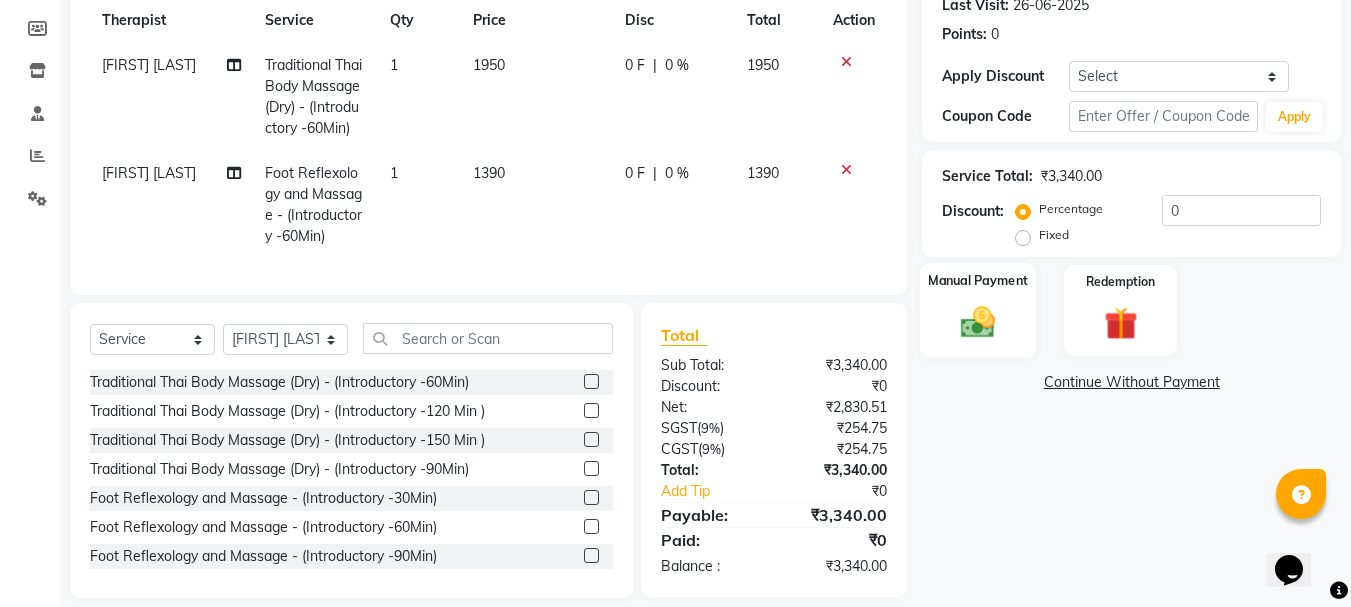 click on "Manual Payment" 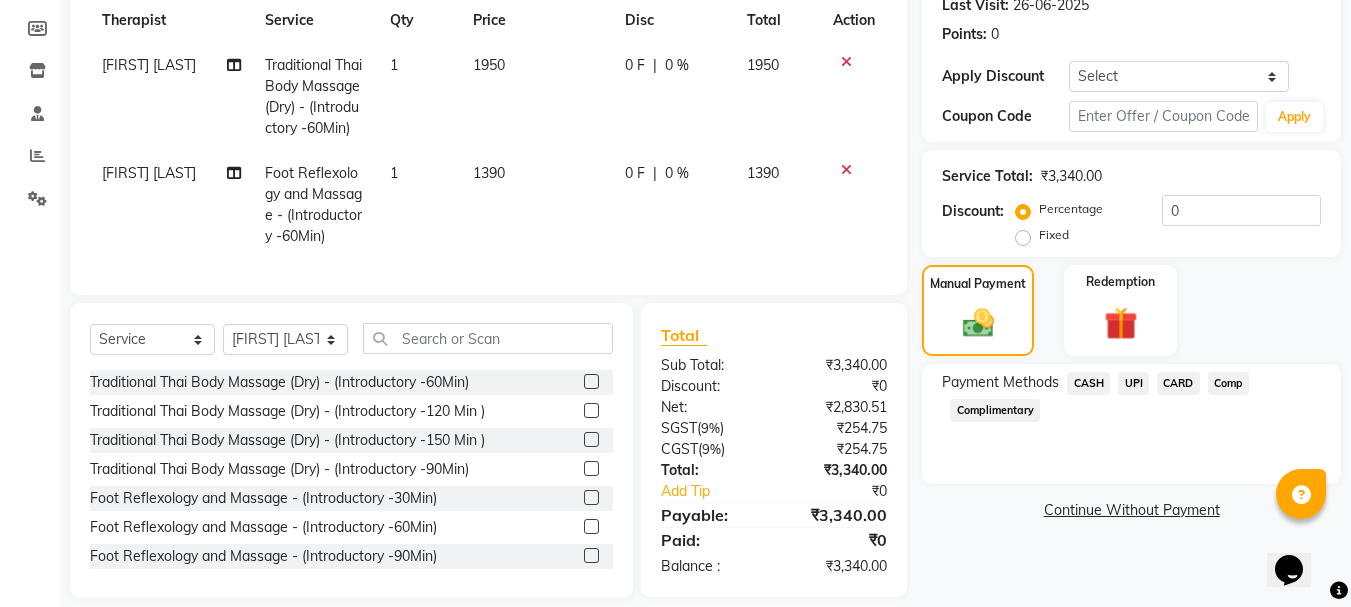 click on "UPI" 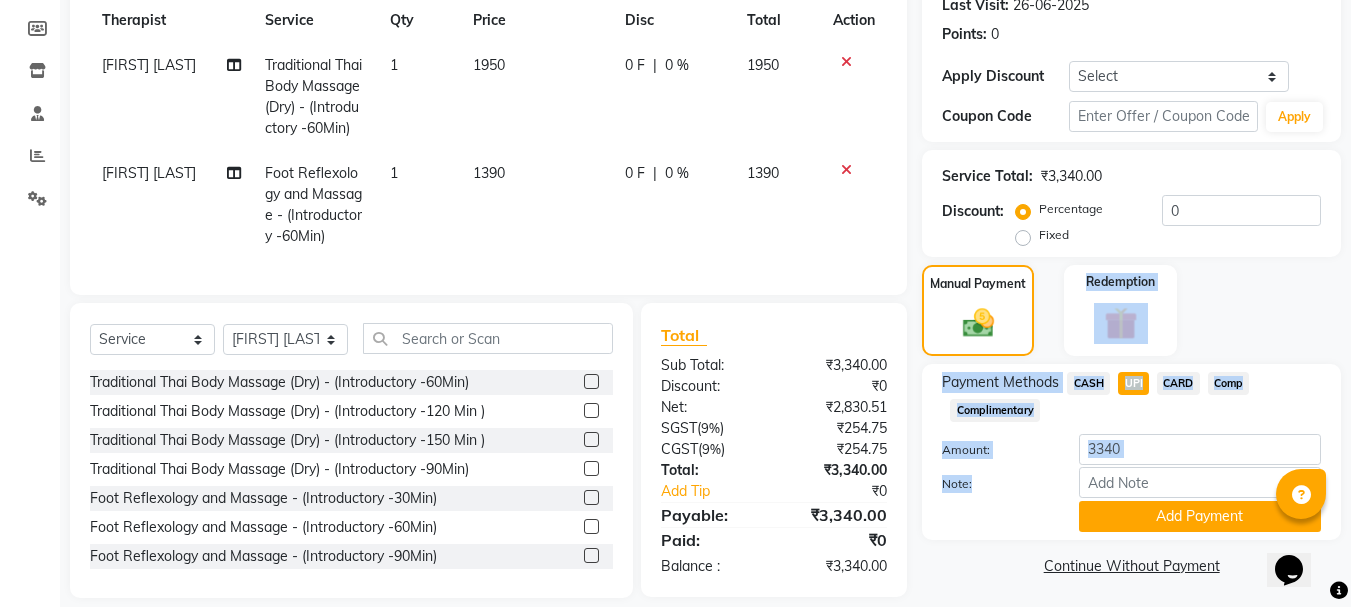 drag, startPoint x: 1350, startPoint y: 357, endPoint x: 1365, endPoint y: 481, distance: 124.90396 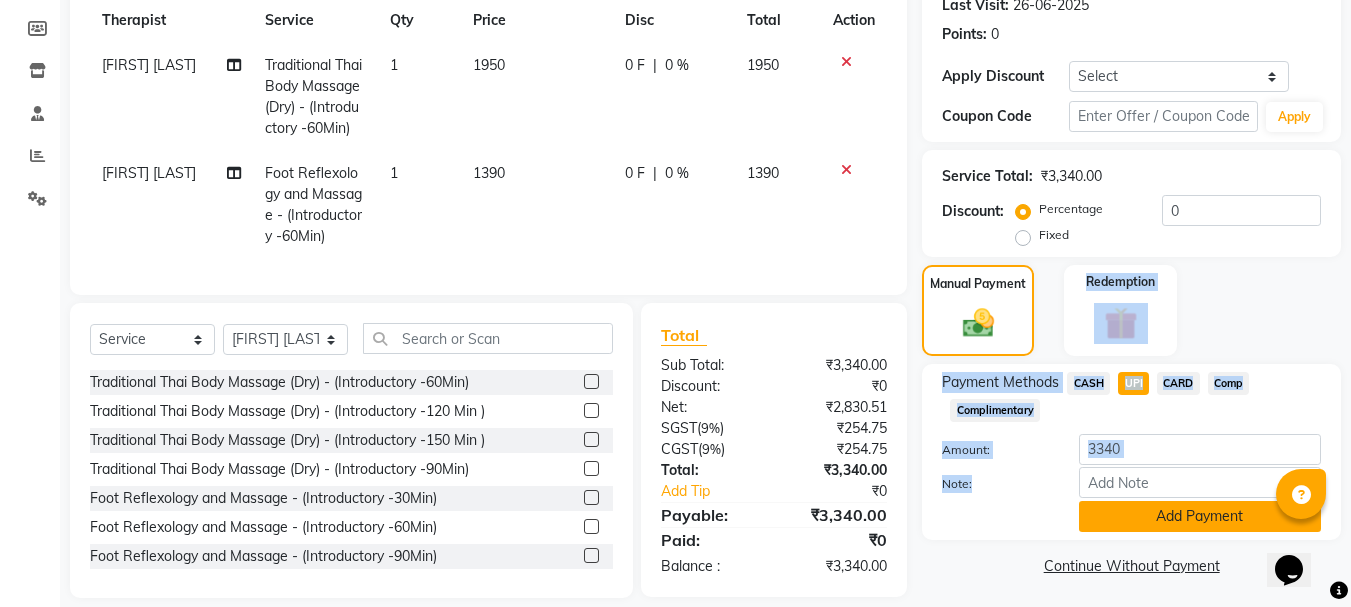click on "Add Payment" 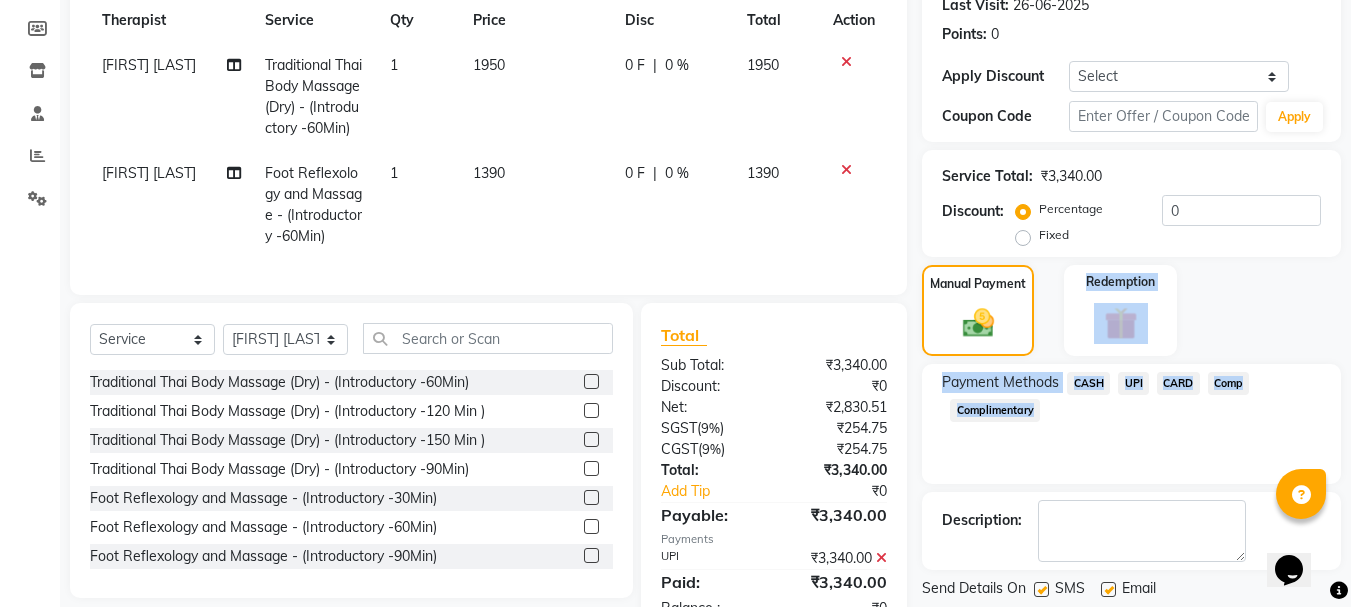 scroll, scrollTop: 323, scrollLeft: 0, axis: vertical 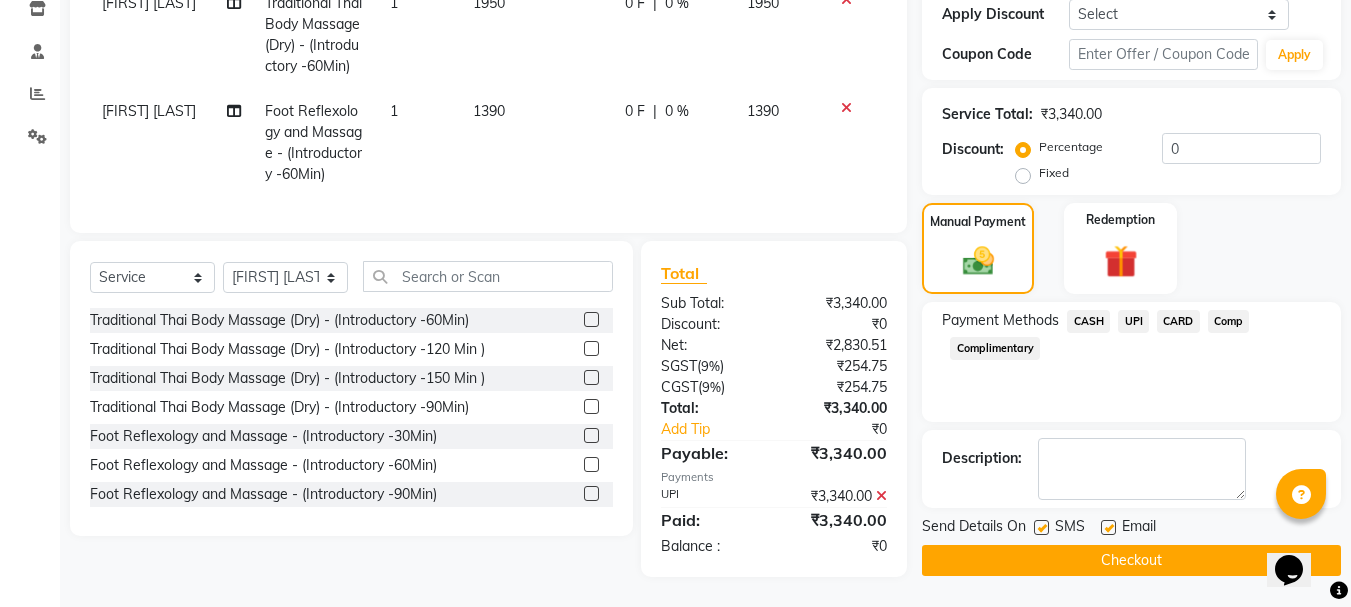 click 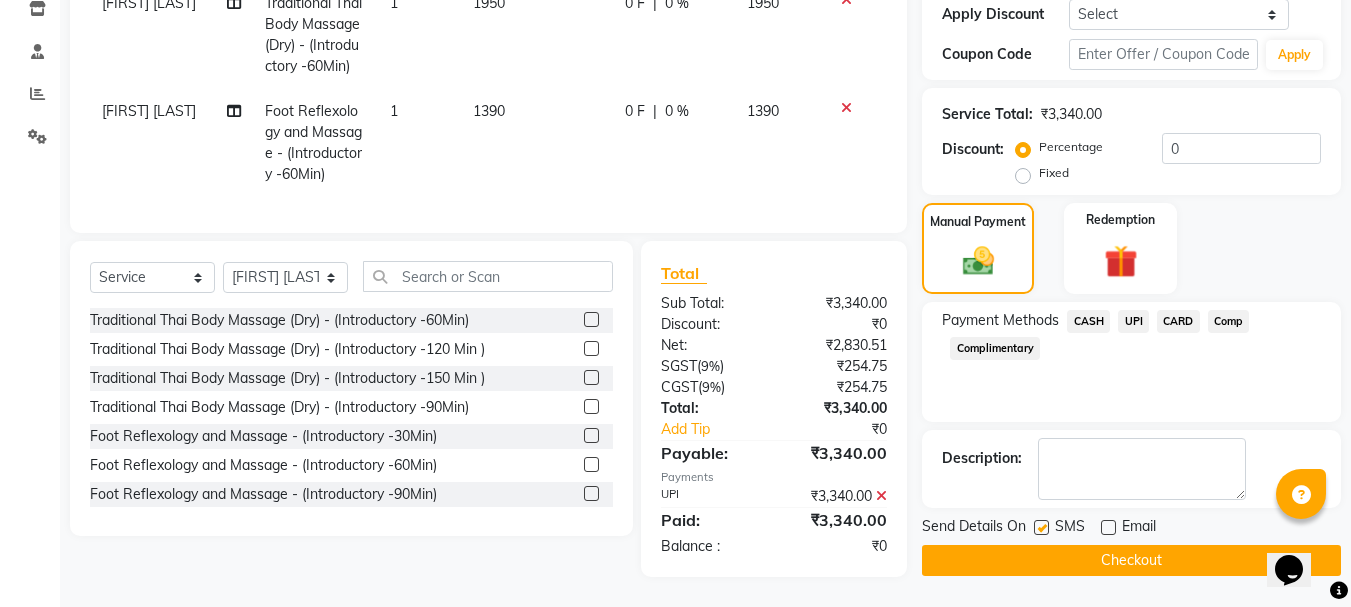 click on "Checkout" 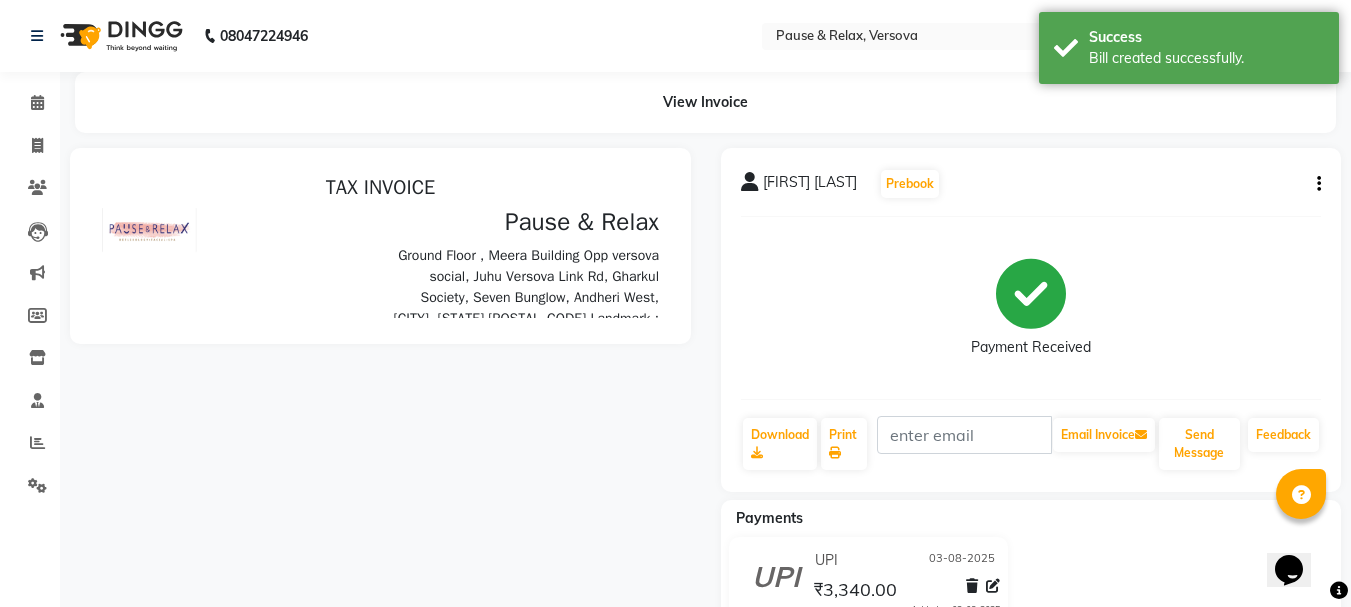 scroll, scrollTop: 0, scrollLeft: 0, axis: both 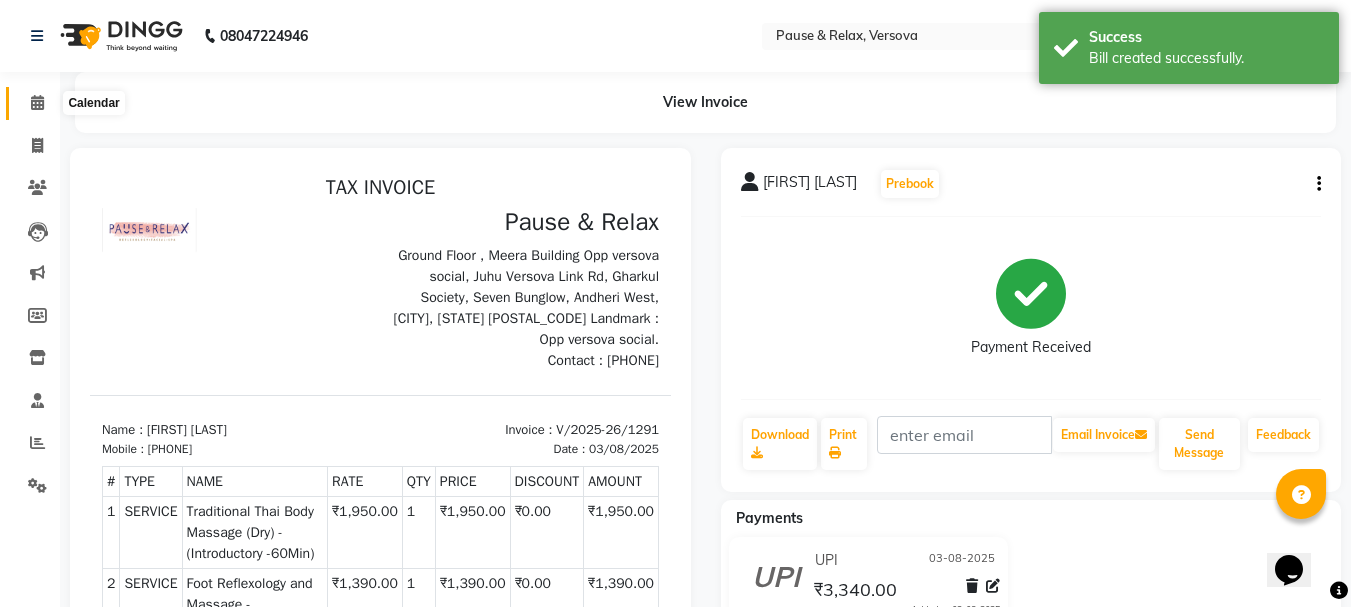 click 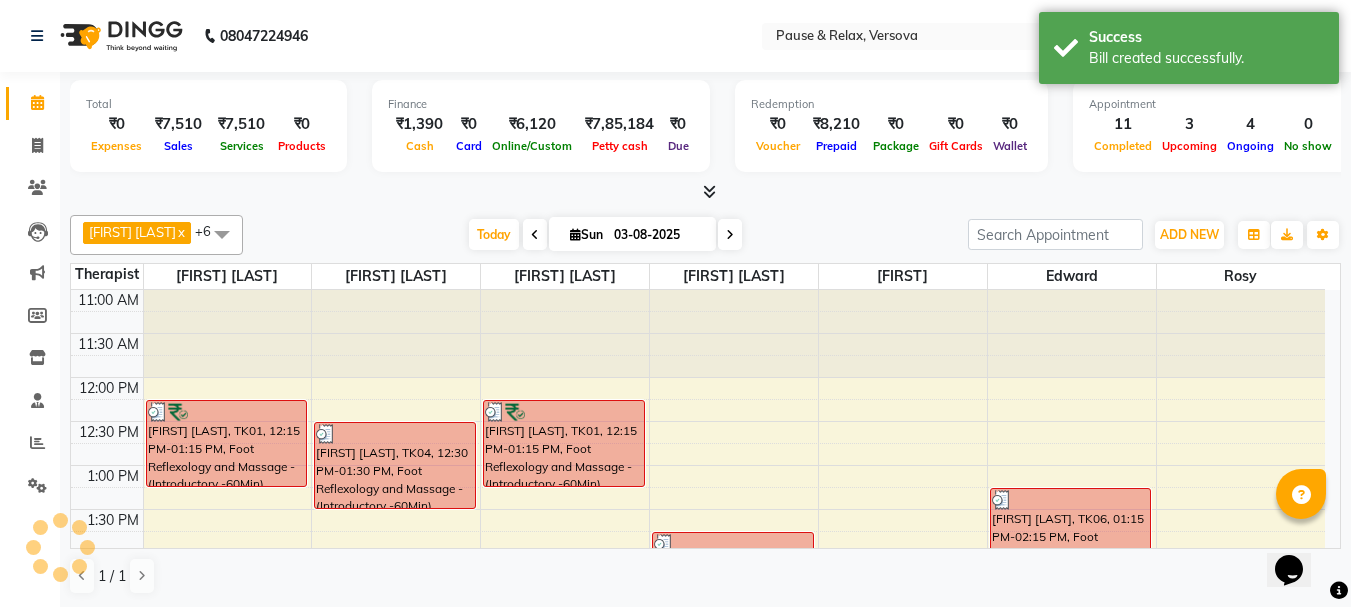 scroll, scrollTop: 0, scrollLeft: 0, axis: both 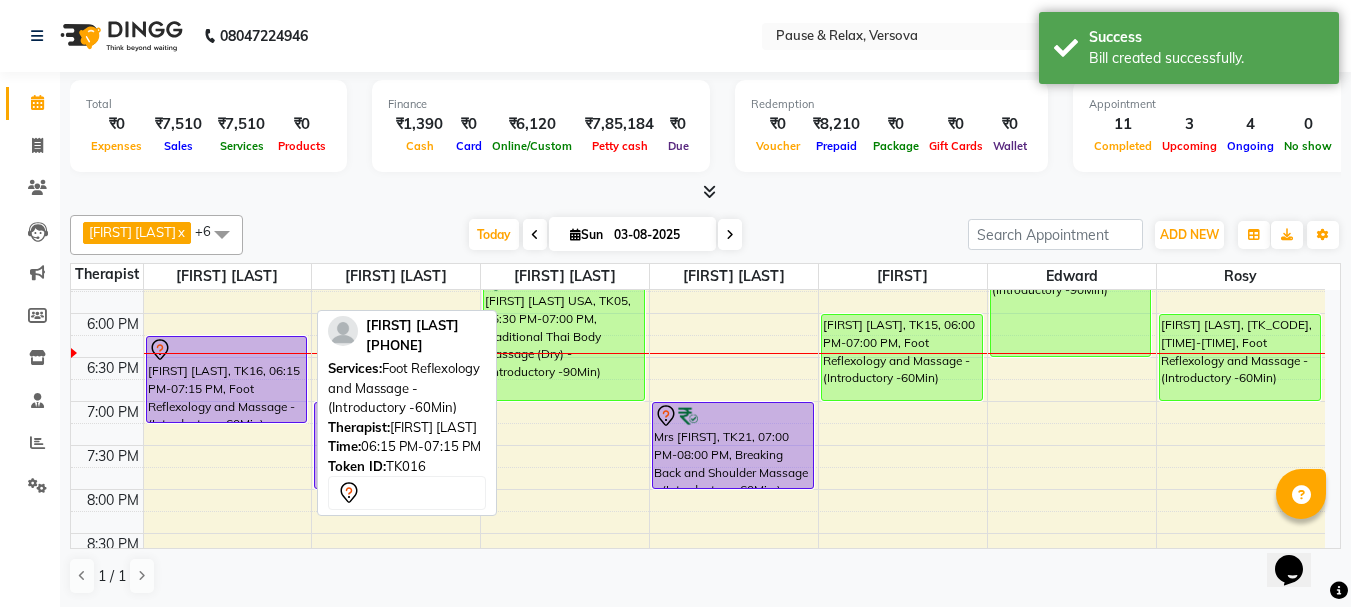 click on "[FIRST] [LAST], TK16, 06:15 PM-07:15 PM, Foot Reflexology and Massage - (Introductory -60Min)" at bounding box center [227, 379] 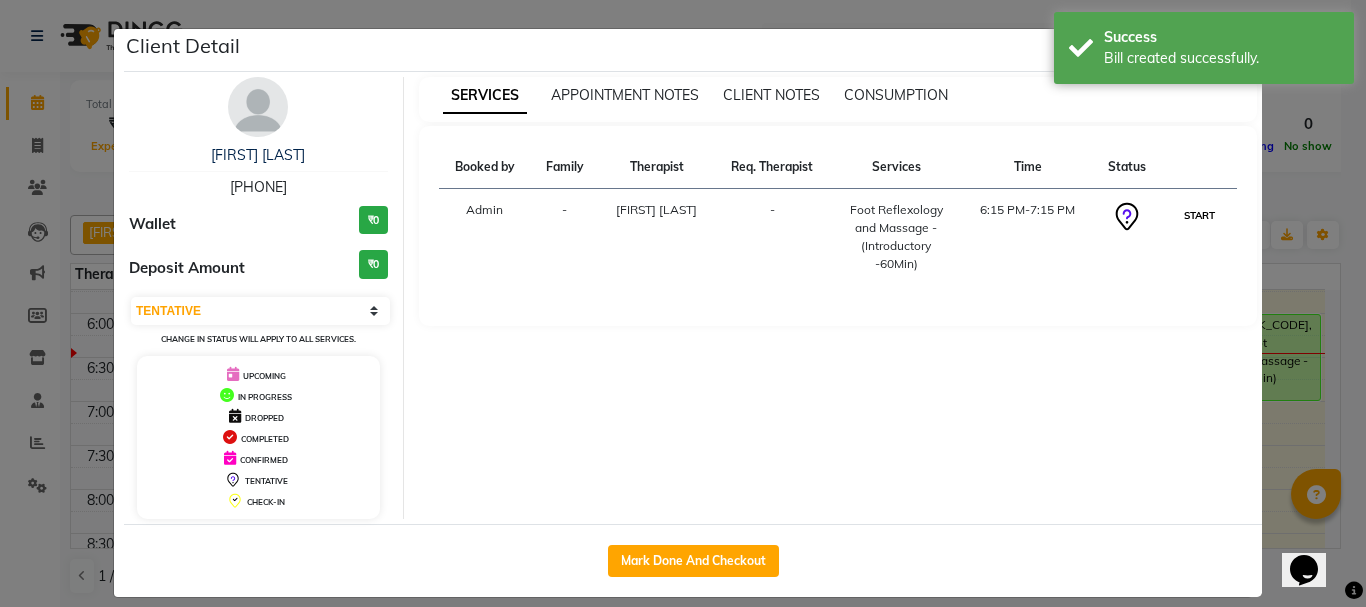 click on "START" at bounding box center (1199, 215) 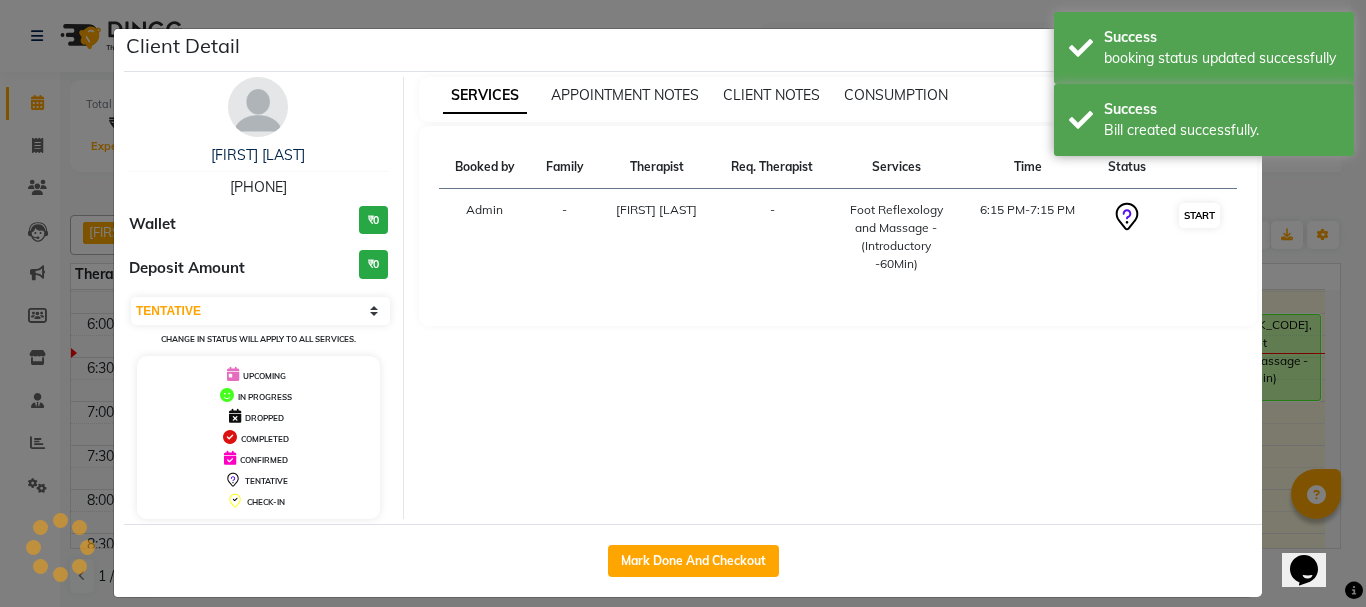 select on "1" 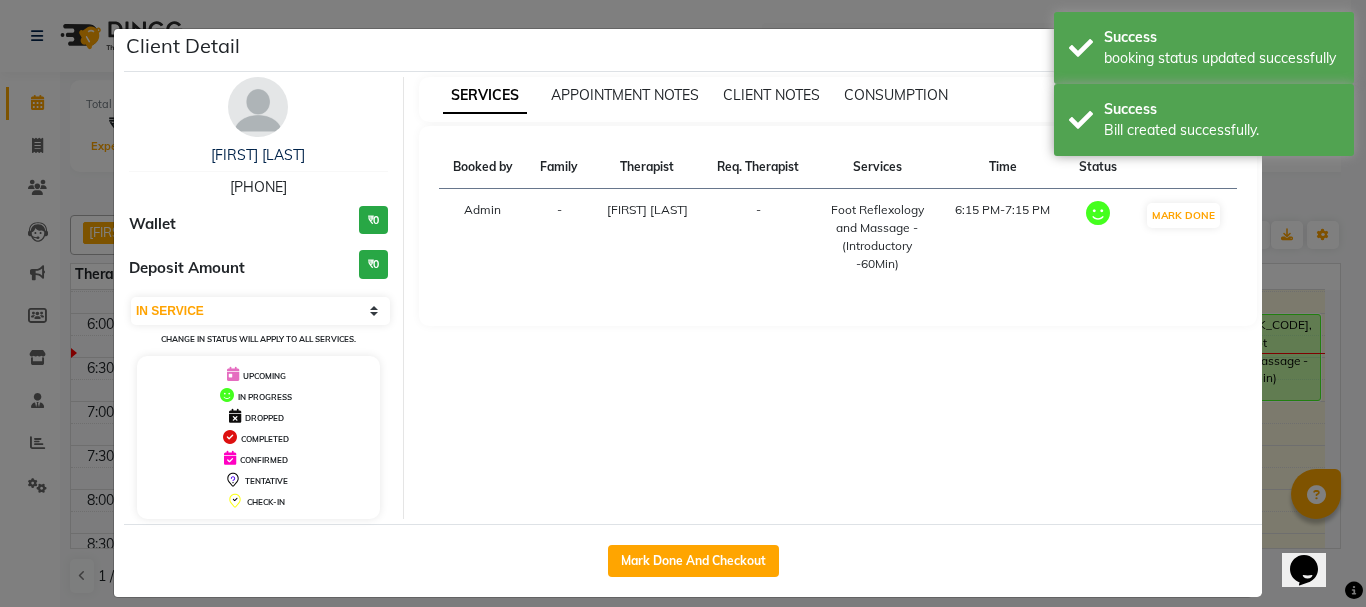 click on "Client Detail  [FIRST] [LAST]   [PHONE] Wallet ₹0 Deposit Amount  ₹0  Select IN SERVICE CONFIRMED TENTATIVE CHECK IN MARK DONE DROPPED UPCOMING Change in status will apply to all services. UPCOMING IN PROGRESS DROPPED COMPLETED CONFIRMED TENTATIVE CHECK-IN SERVICES APPOINTMENT NOTES CLIENT NOTES CONSUMPTION Booked by Family Therapist Req. Therapist Services Time Status  Admin  - [FIRST] [LAST] -  Foot Reflexology and Massage - (Introductory -60Min)   6:15 PM-7:15 PM   MARK DONE   Mark Done And Checkout" 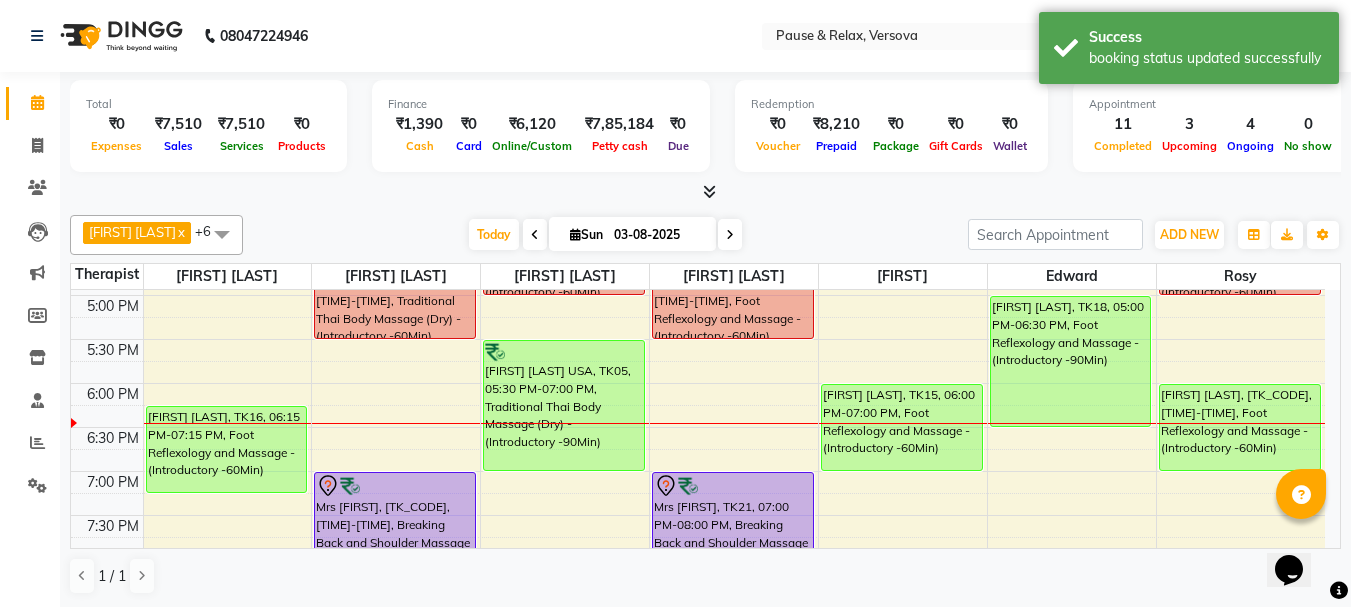 scroll, scrollTop: 509, scrollLeft: 0, axis: vertical 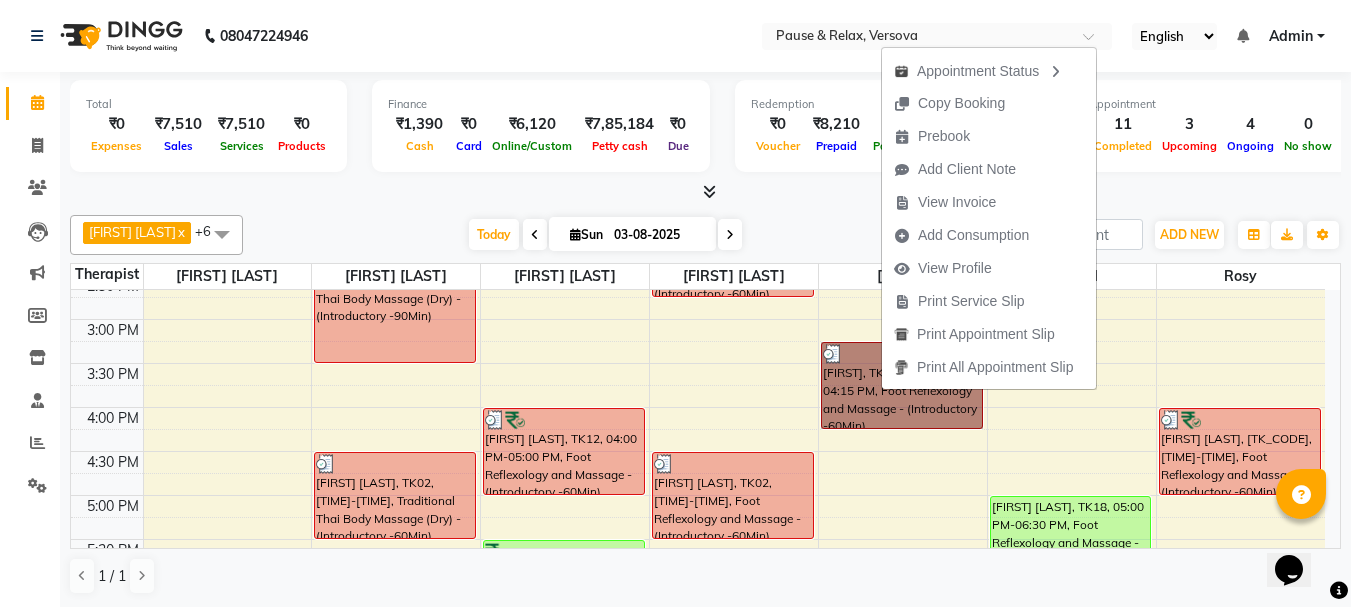 click at bounding box center (734, 330) 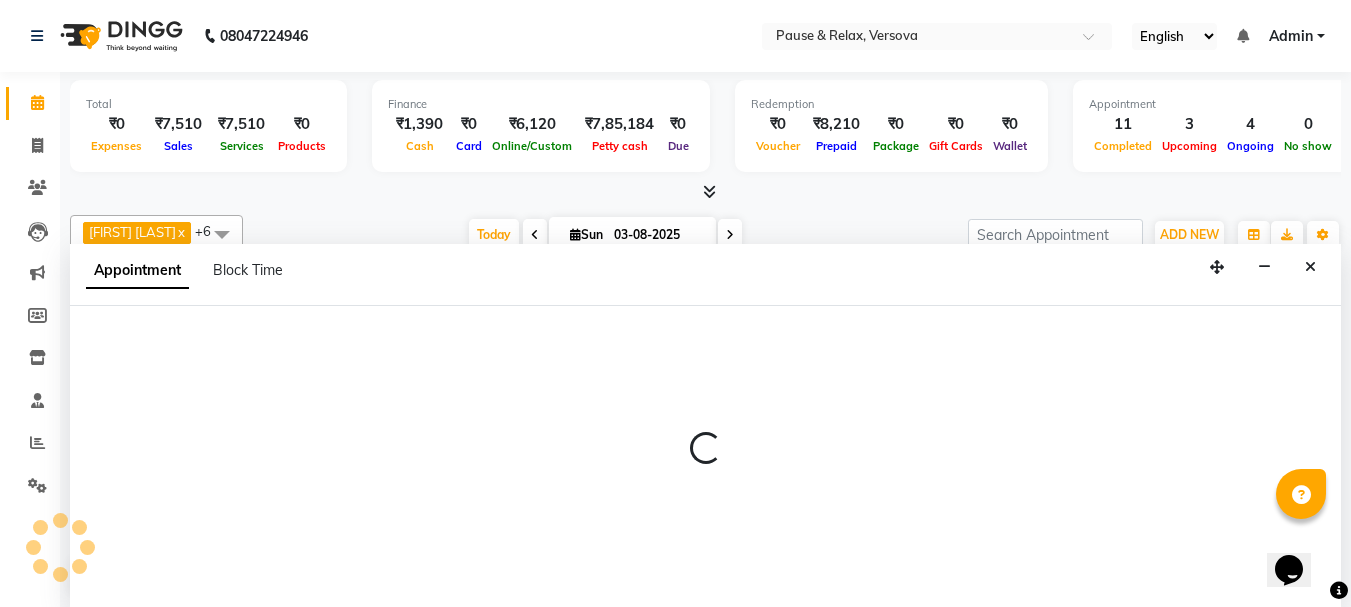 select on "[NUMBER]" 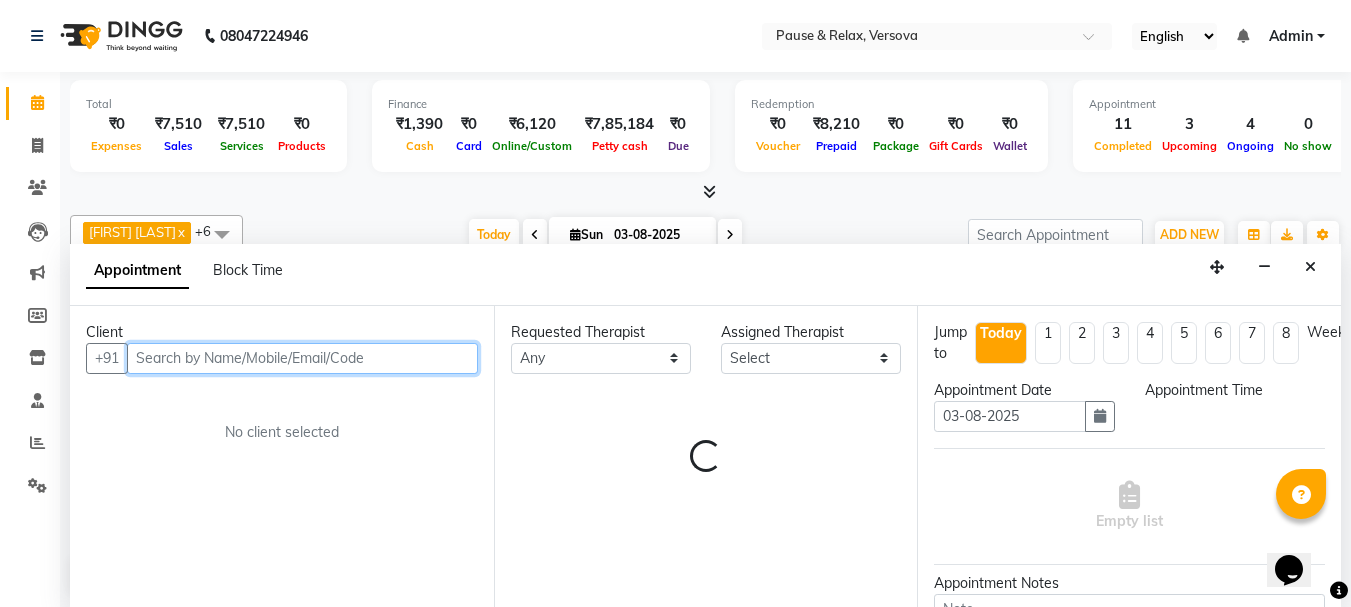 scroll, scrollTop: 1, scrollLeft: 0, axis: vertical 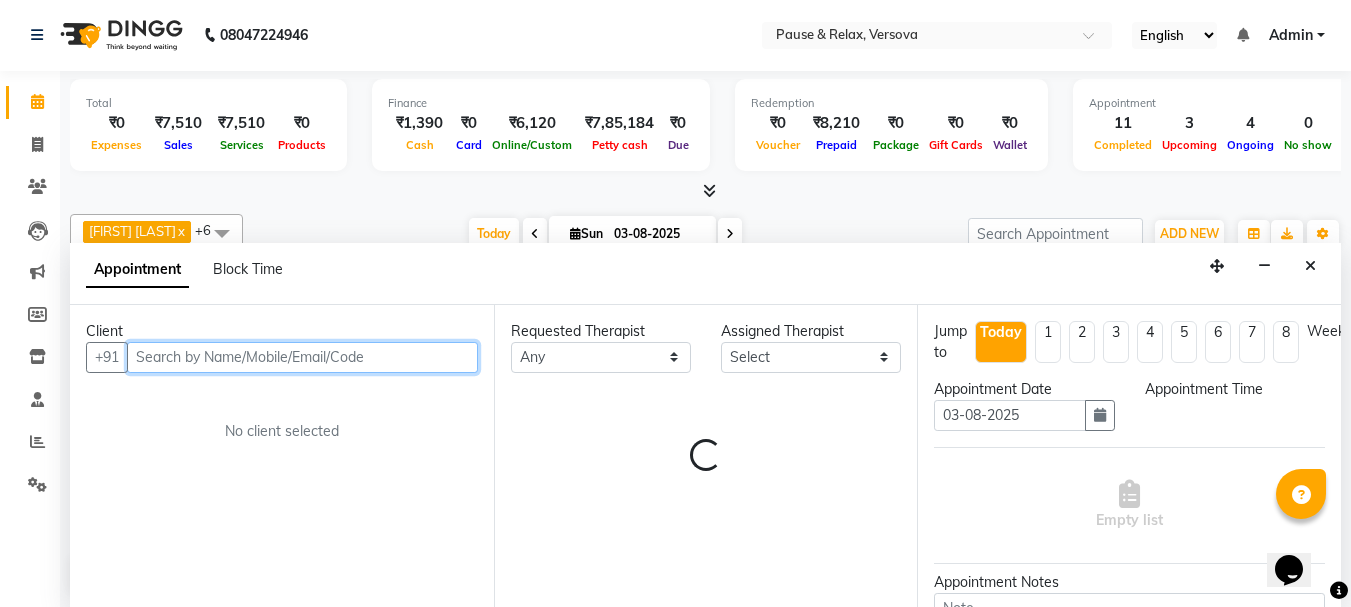 select on "900" 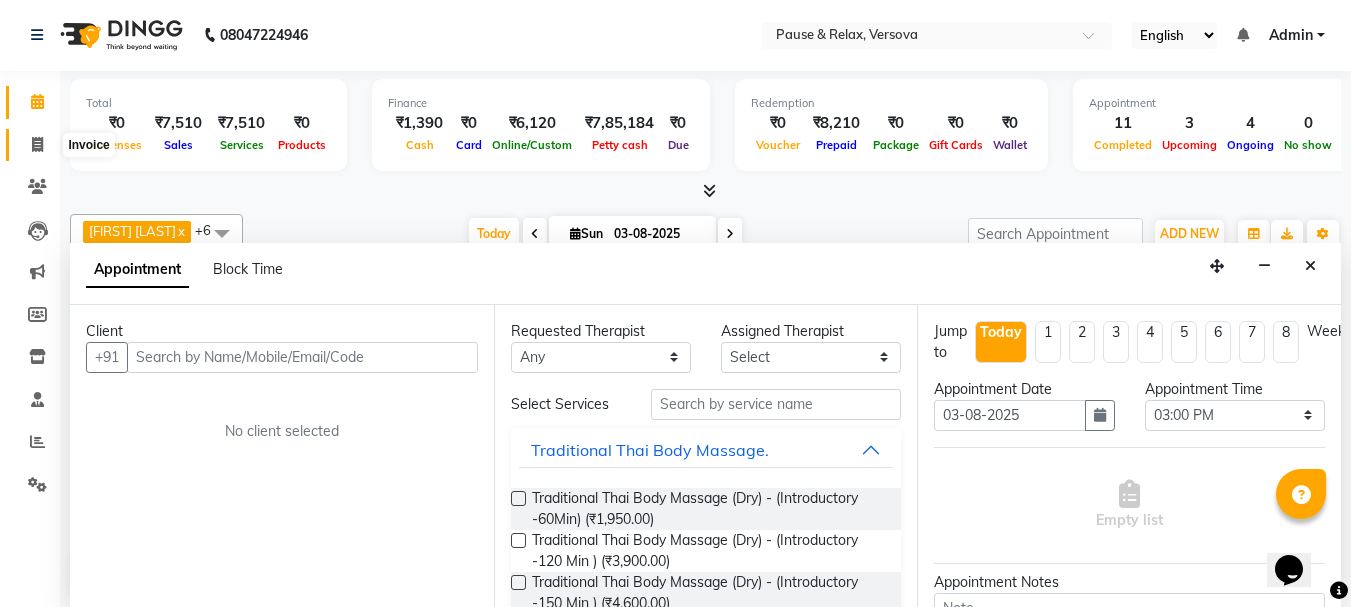 click 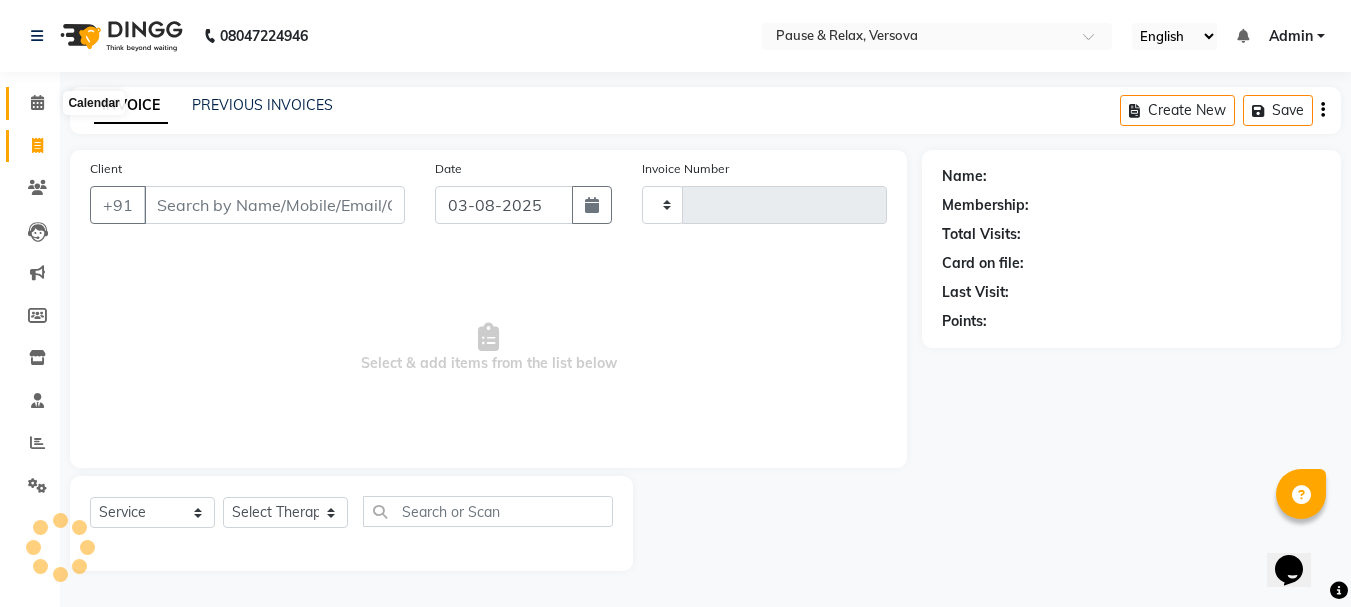 click 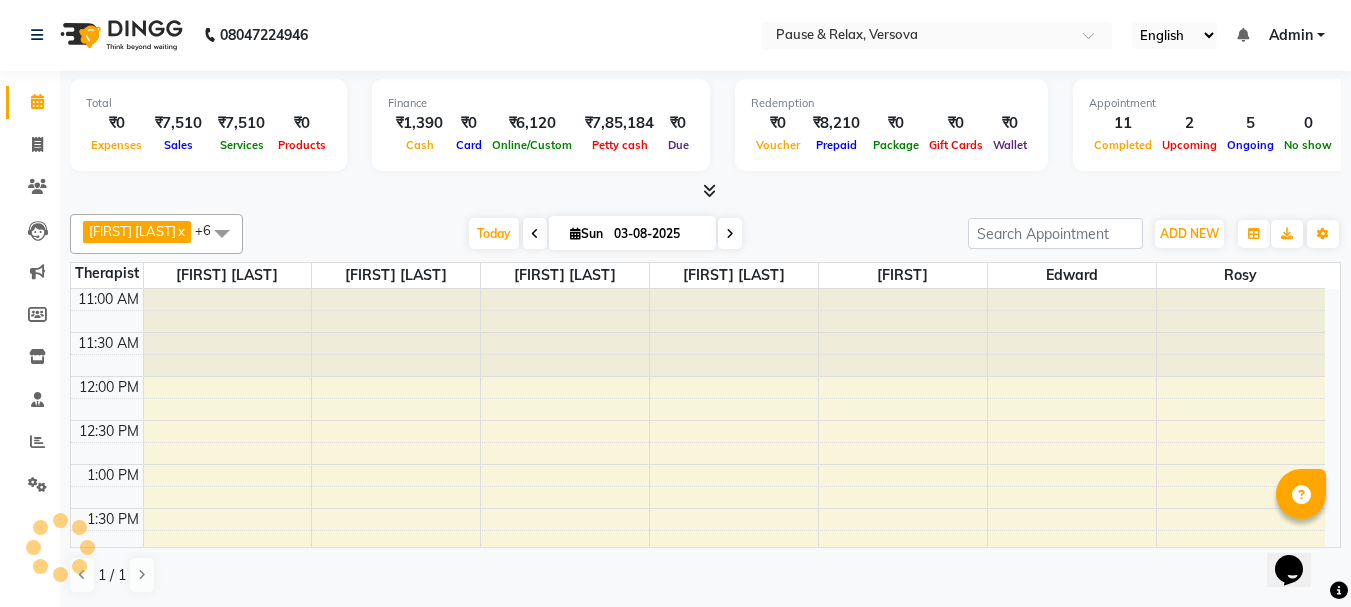 scroll, scrollTop: 0, scrollLeft: 0, axis: both 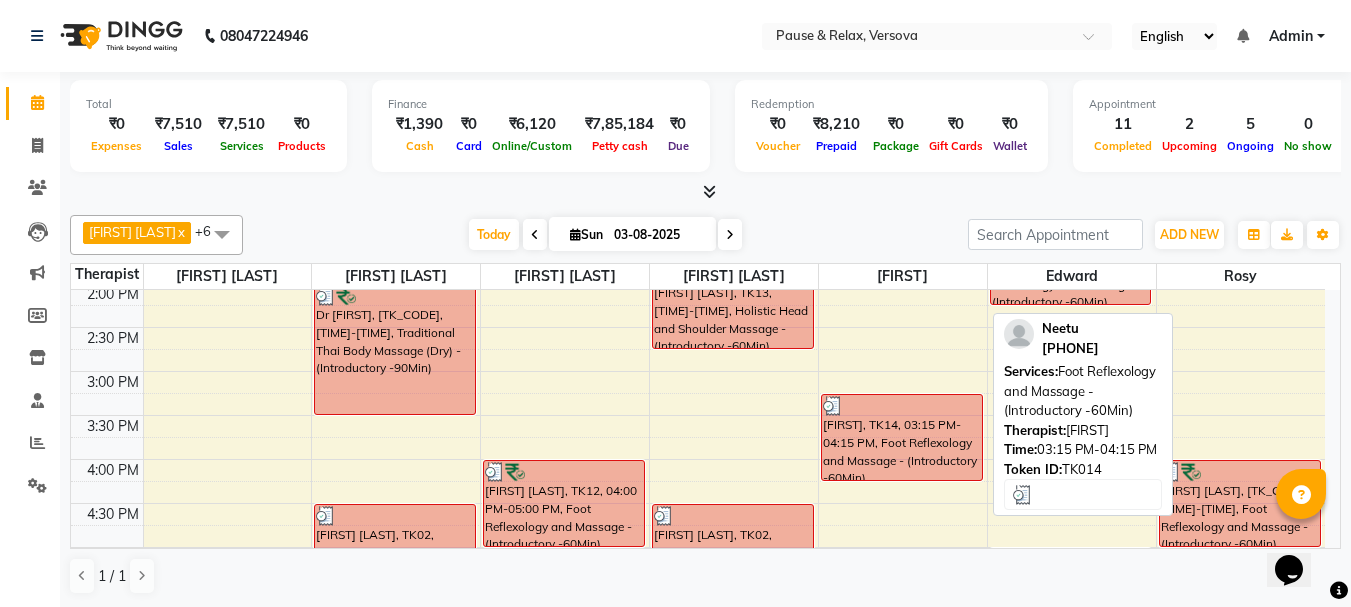 click on "[FIRST], TK14, 03:15 PM-04:15 PM, Foot Reflexology and Massage - (Introductory -60Min)" at bounding box center [902, 437] 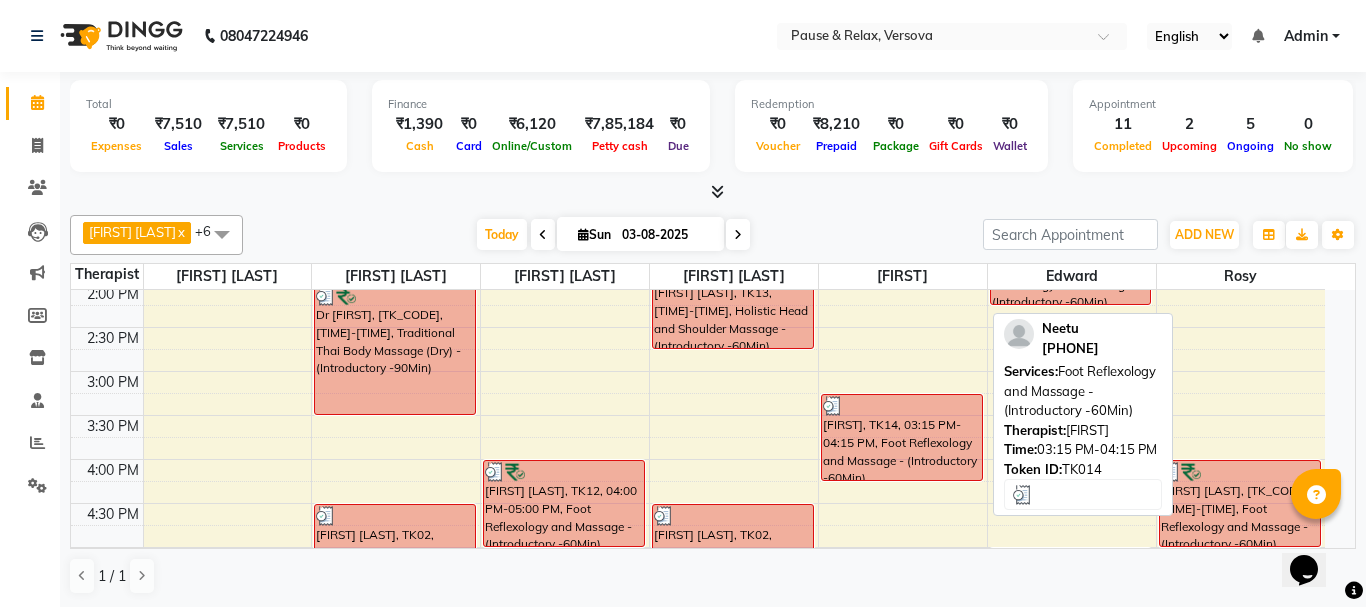 select on "3" 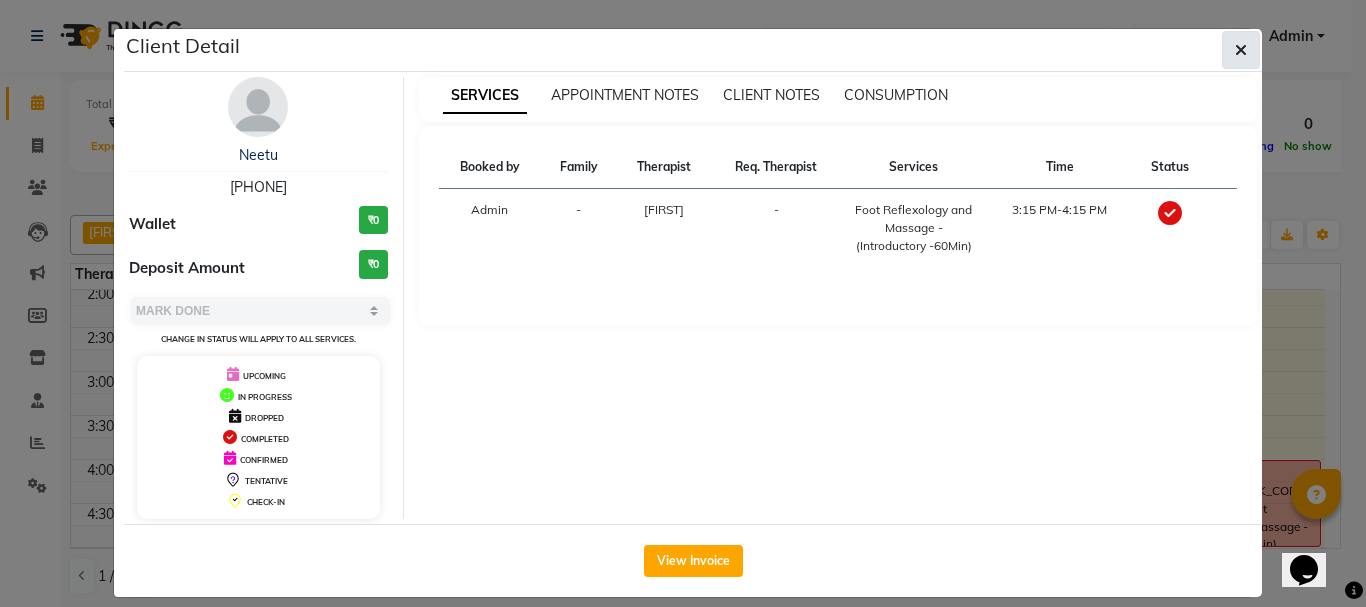 click 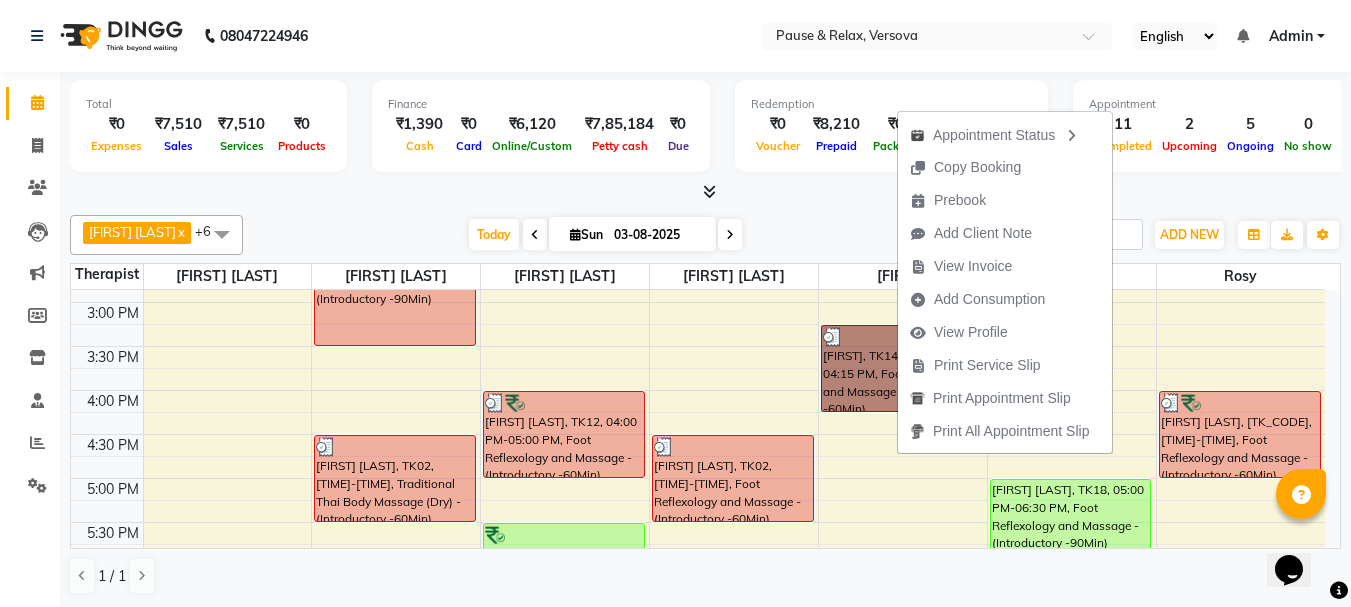 scroll, scrollTop: 331, scrollLeft: 0, axis: vertical 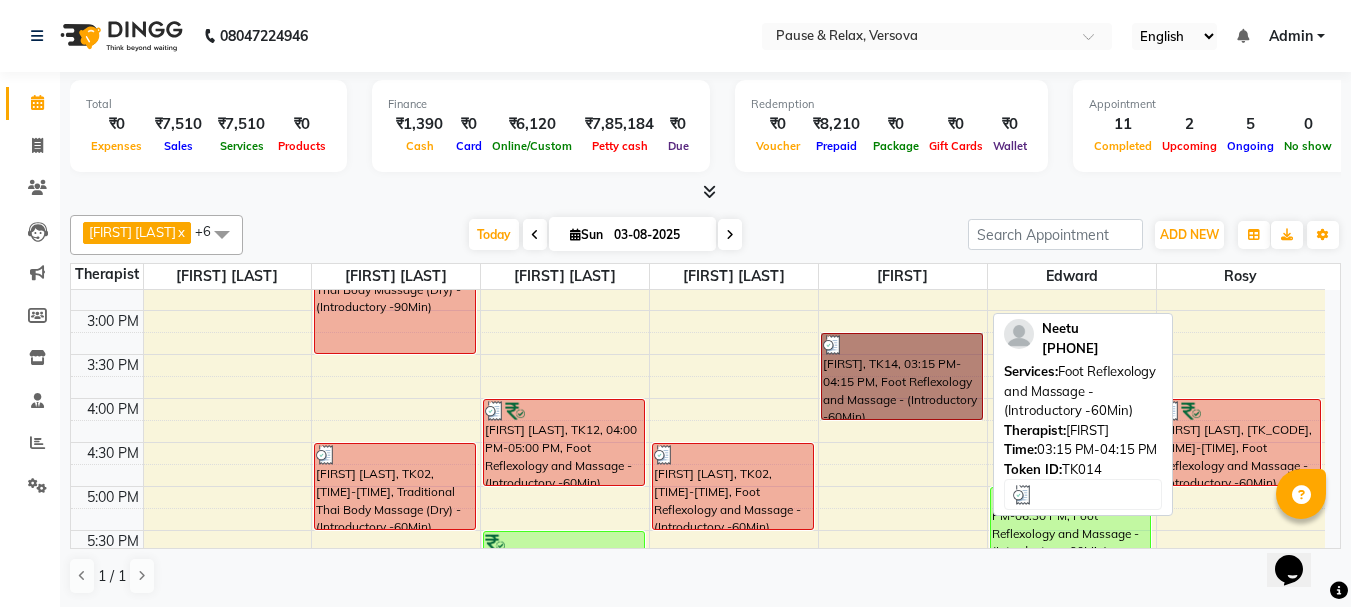click on "[FIRST], TK14, 03:15 PM-04:15 PM, Foot Reflexology and Massage - (Introductory -60Min)" at bounding box center [902, 376] 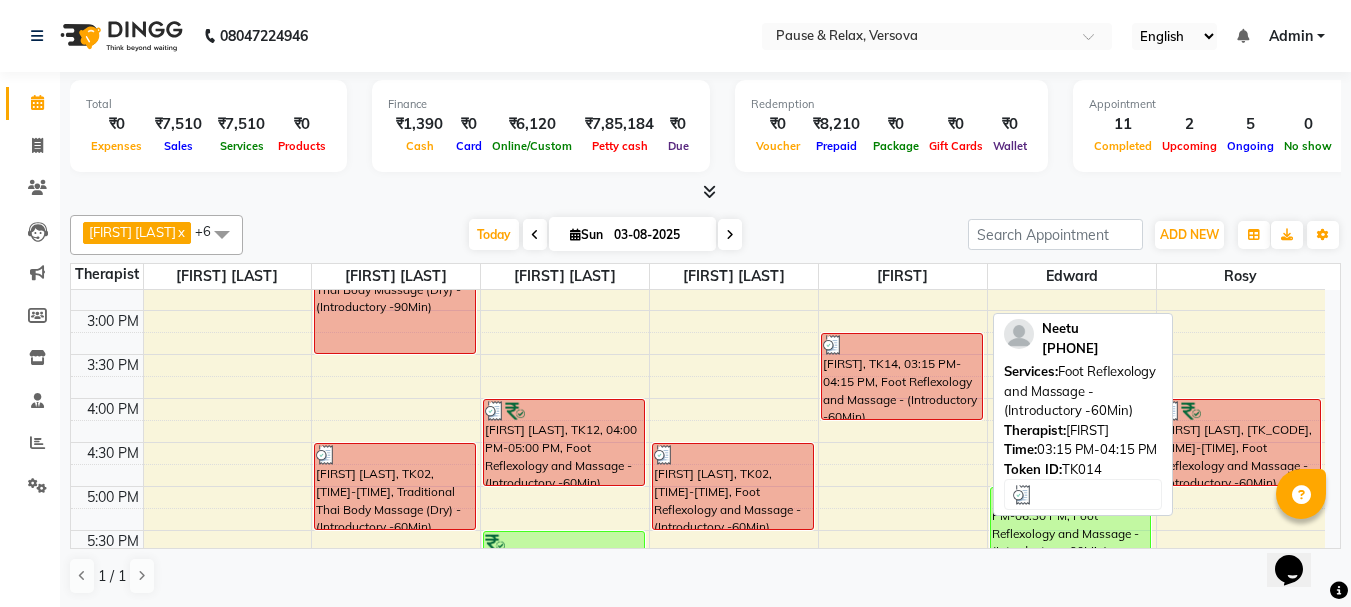 select on "3" 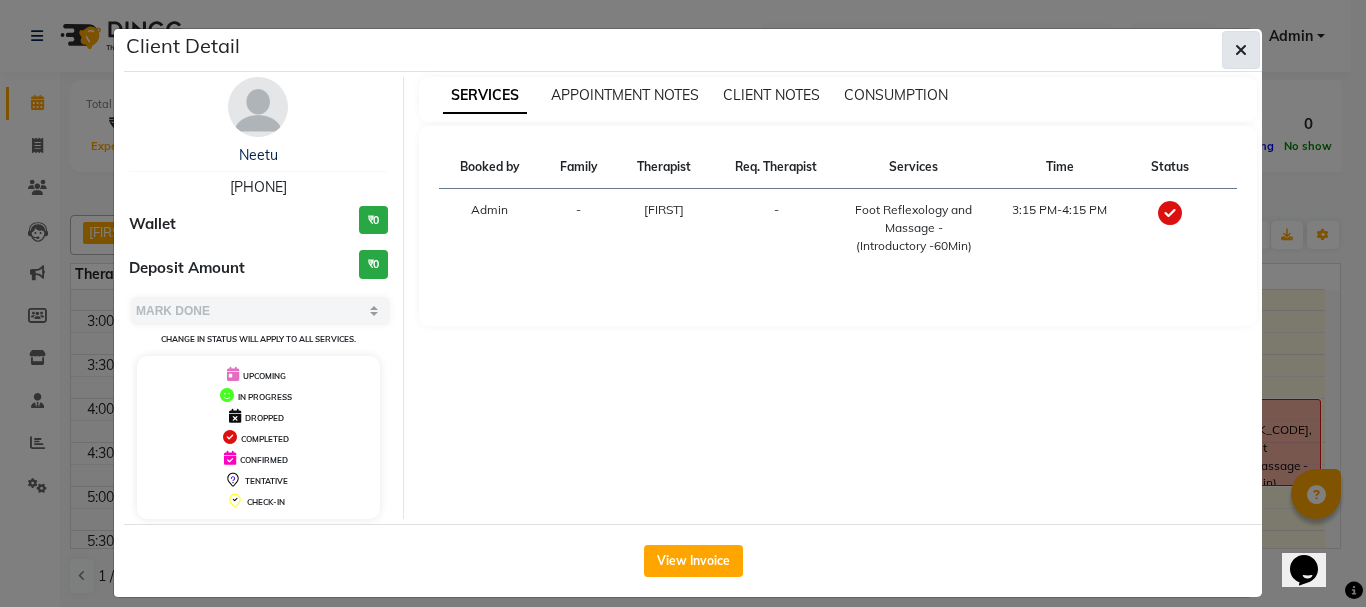 click 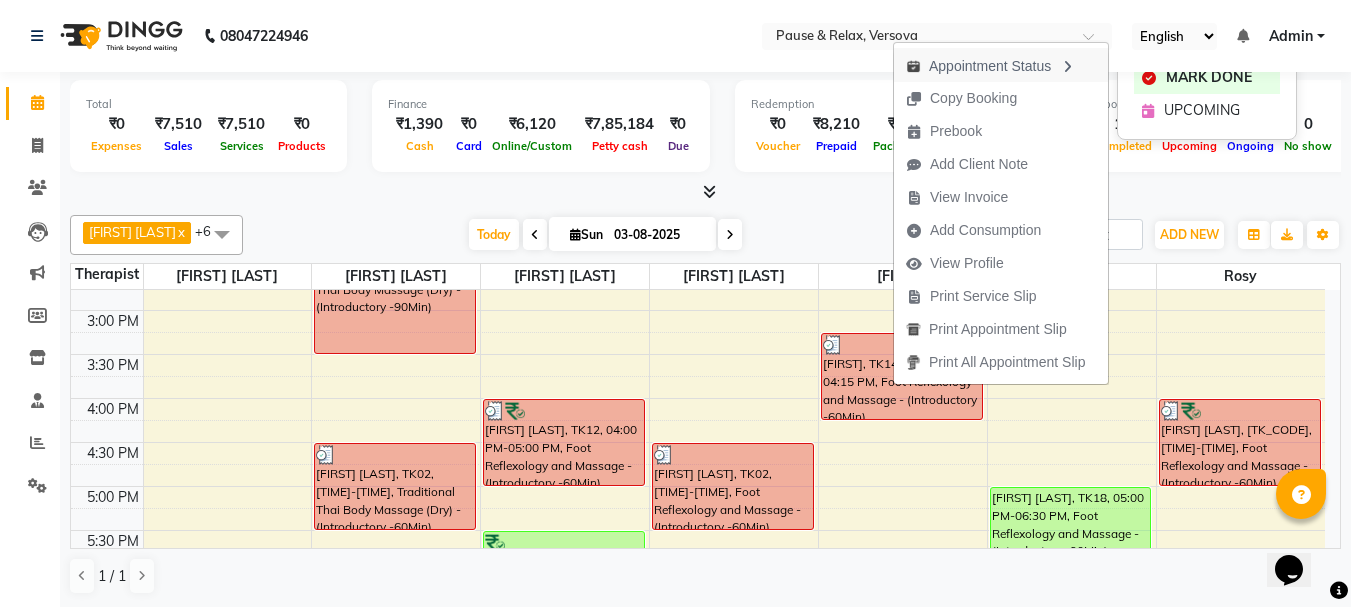 click on "Appointment Status" at bounding box center [1001, 65] 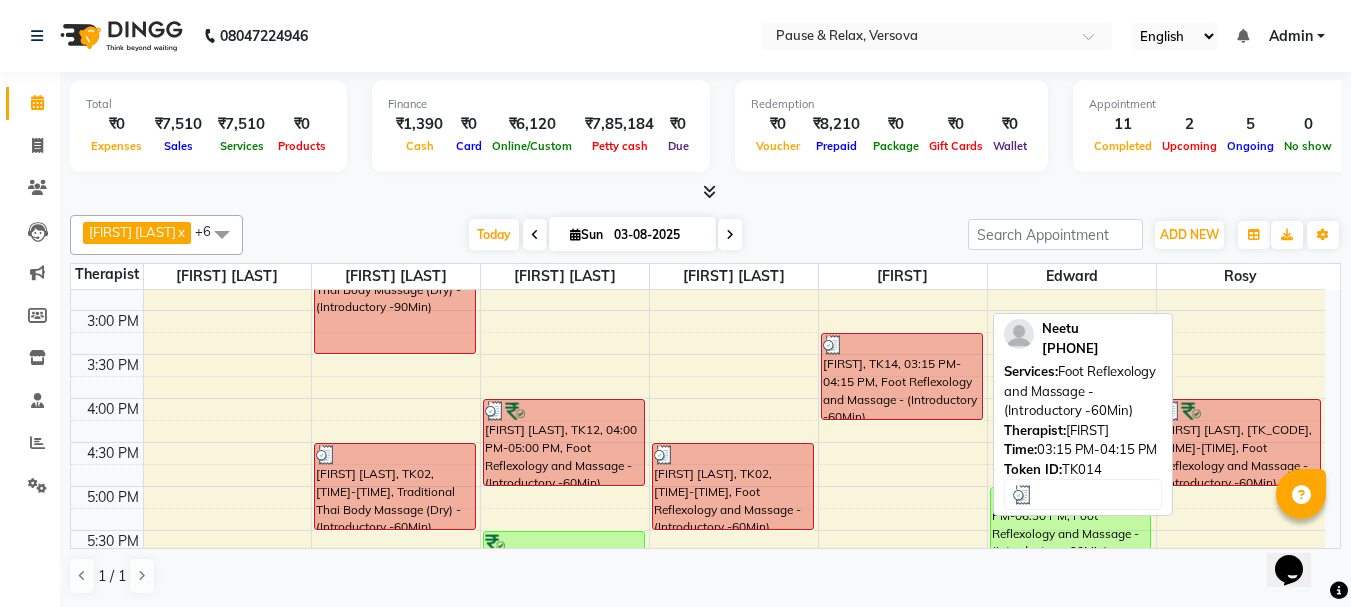 click on "[FIRST], TK14, 03:15 PM-04:15 PM, Foot Reflexology and Massage - (Introductory -60Min)" at bounding box center [902, 376] 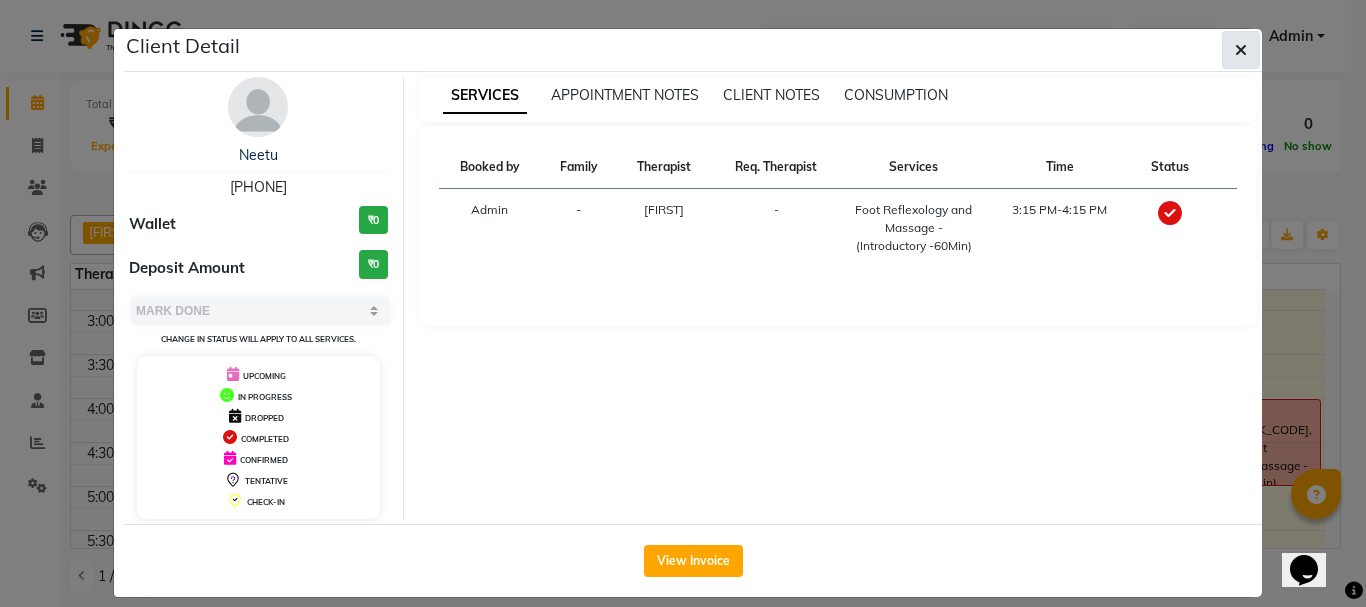 click 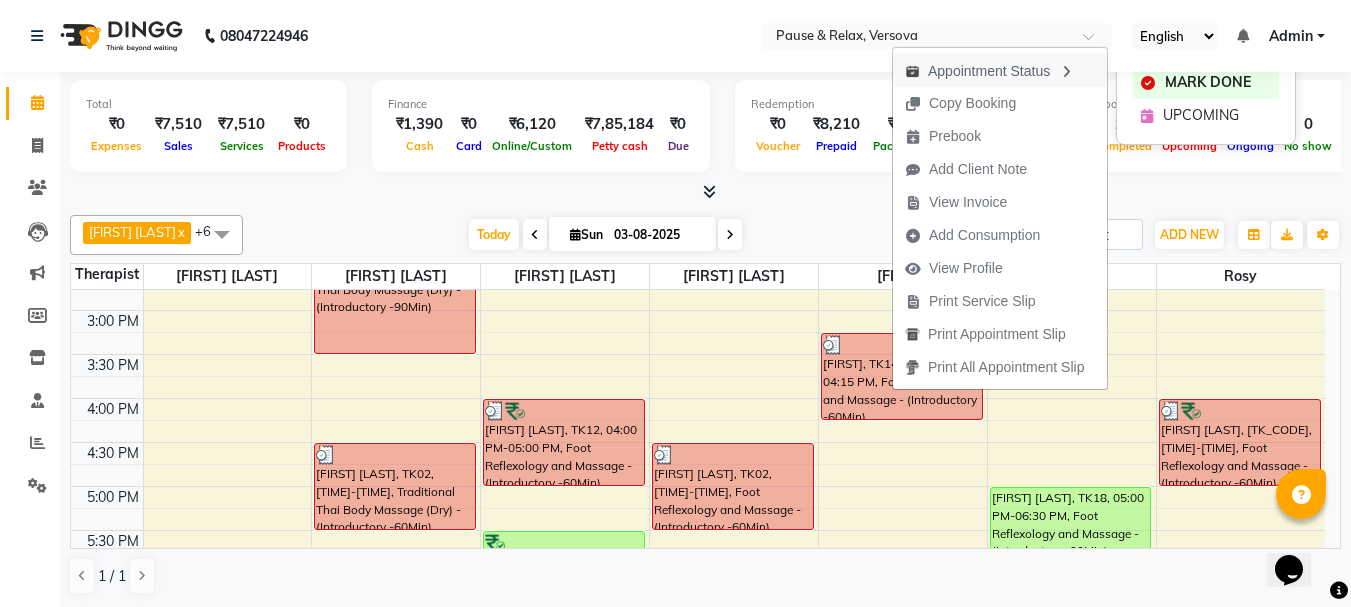 click on "Appointment Status" at bounding box center [1000, 70] 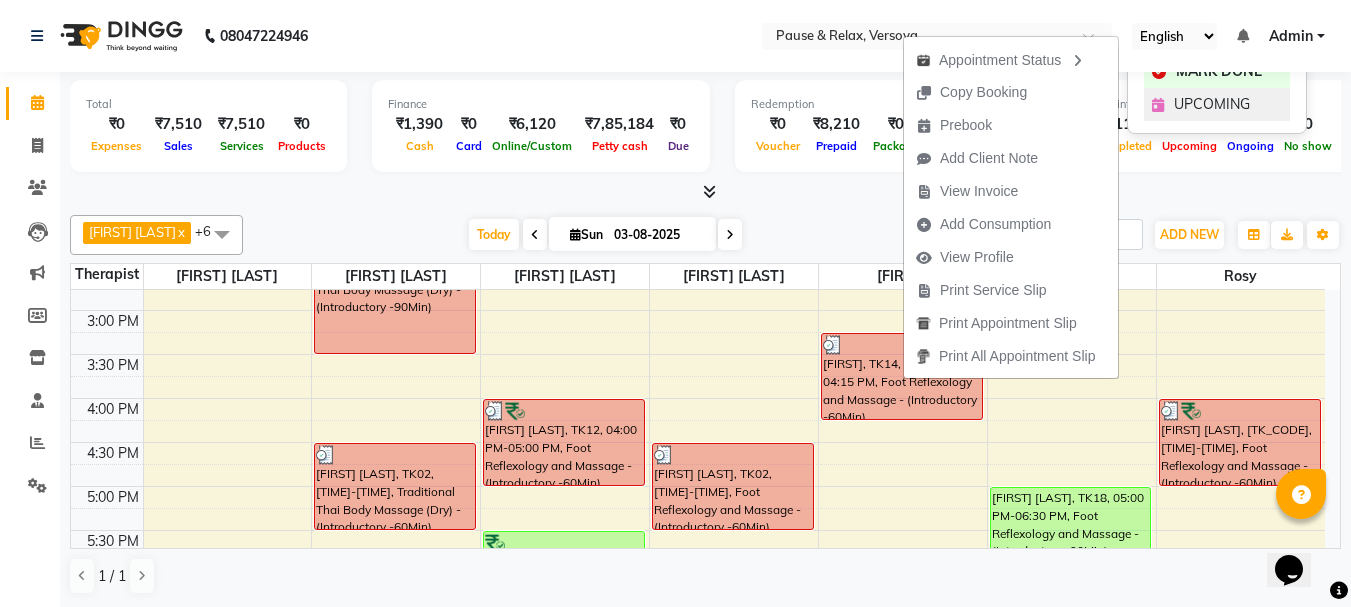 click on "UPCOMING" 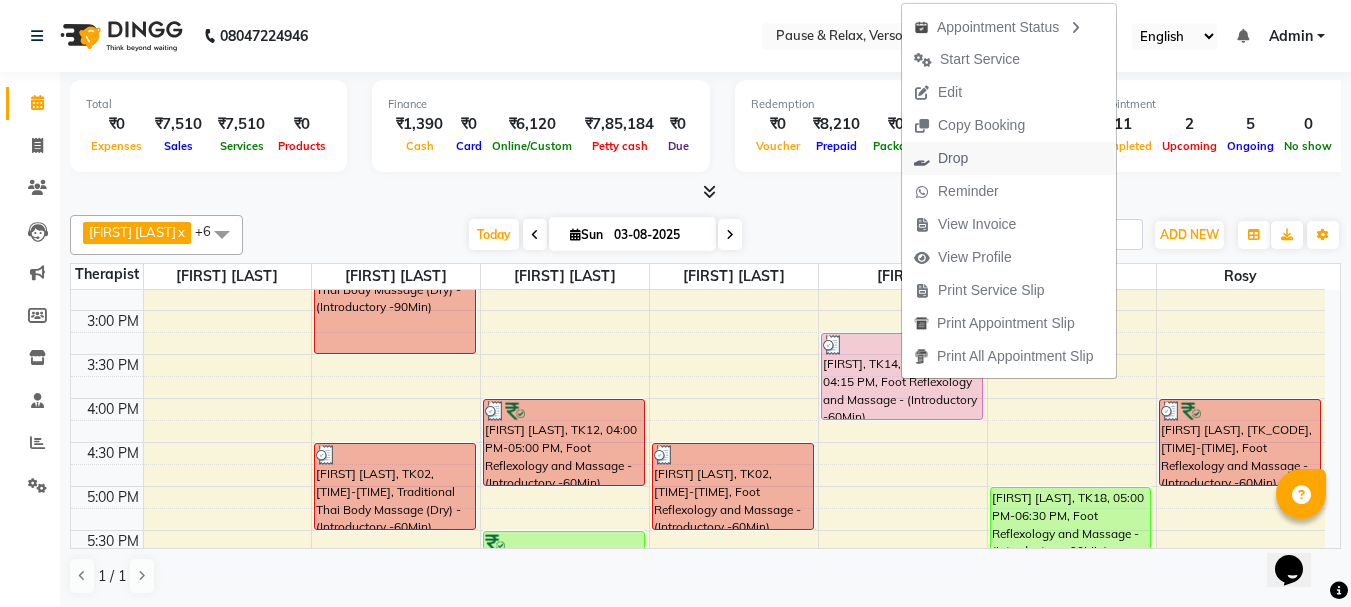 click on "Drop" at bounding box center (953, 158) 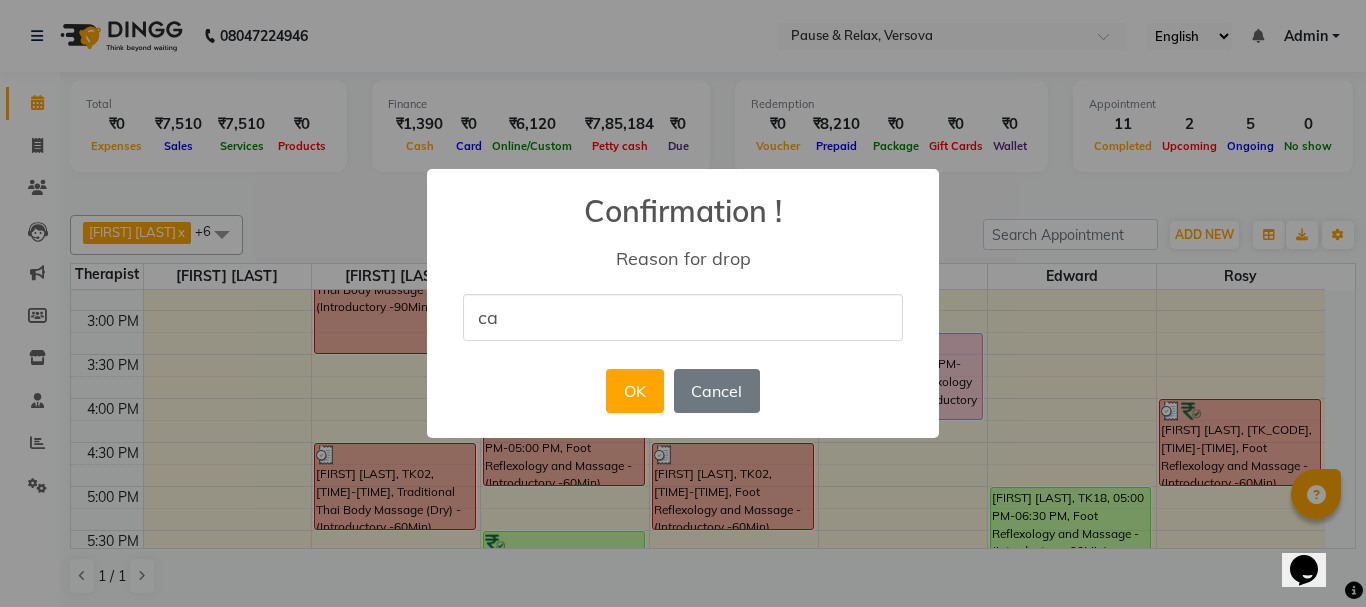 type on "cancelled the appointment" 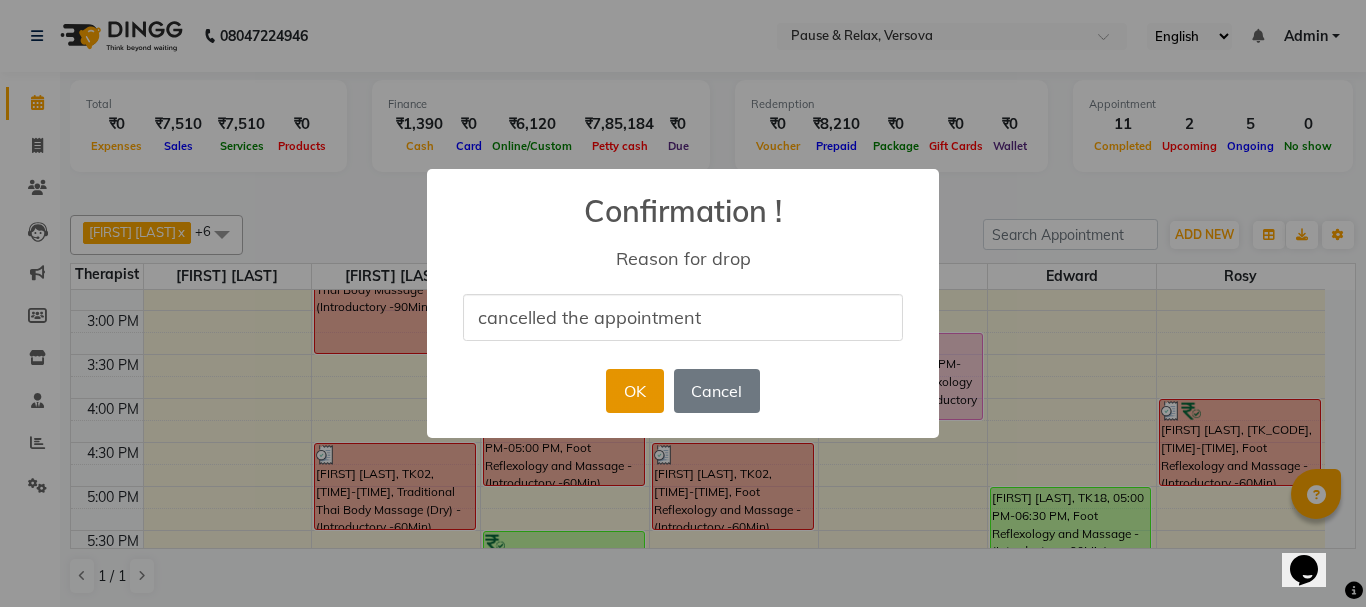 click on "OK" at bounding box center (634, 391) 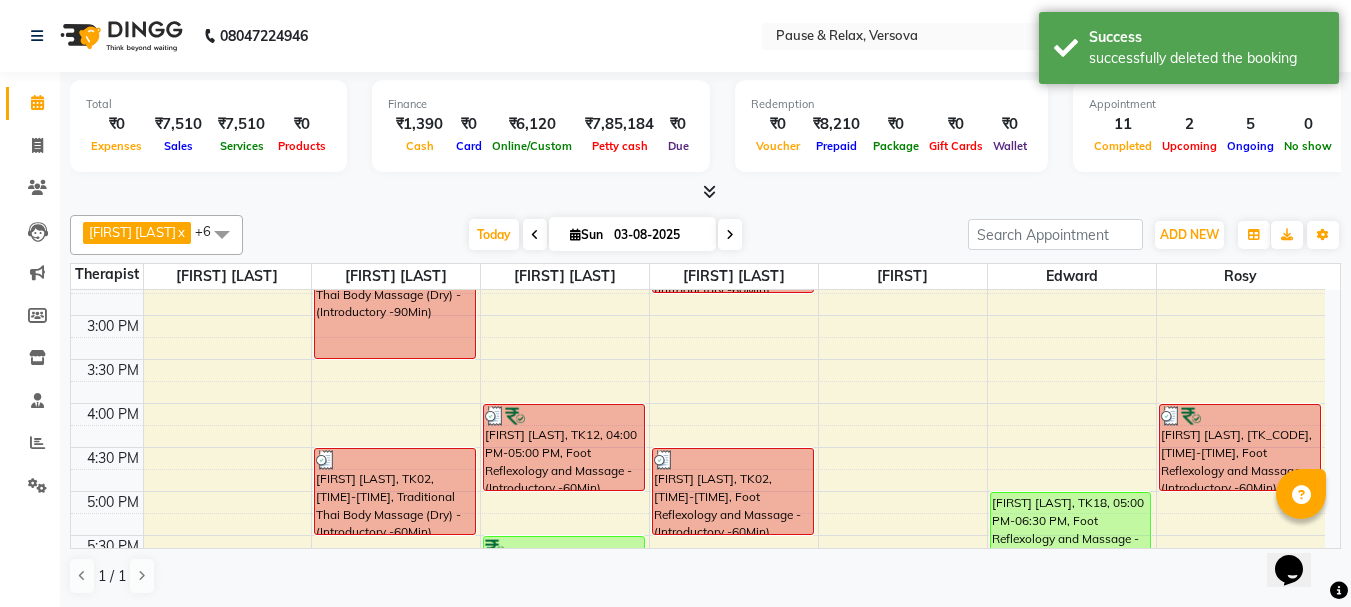 scroll, scrollTop: 404, scrollLeft: 0, axis: vertical 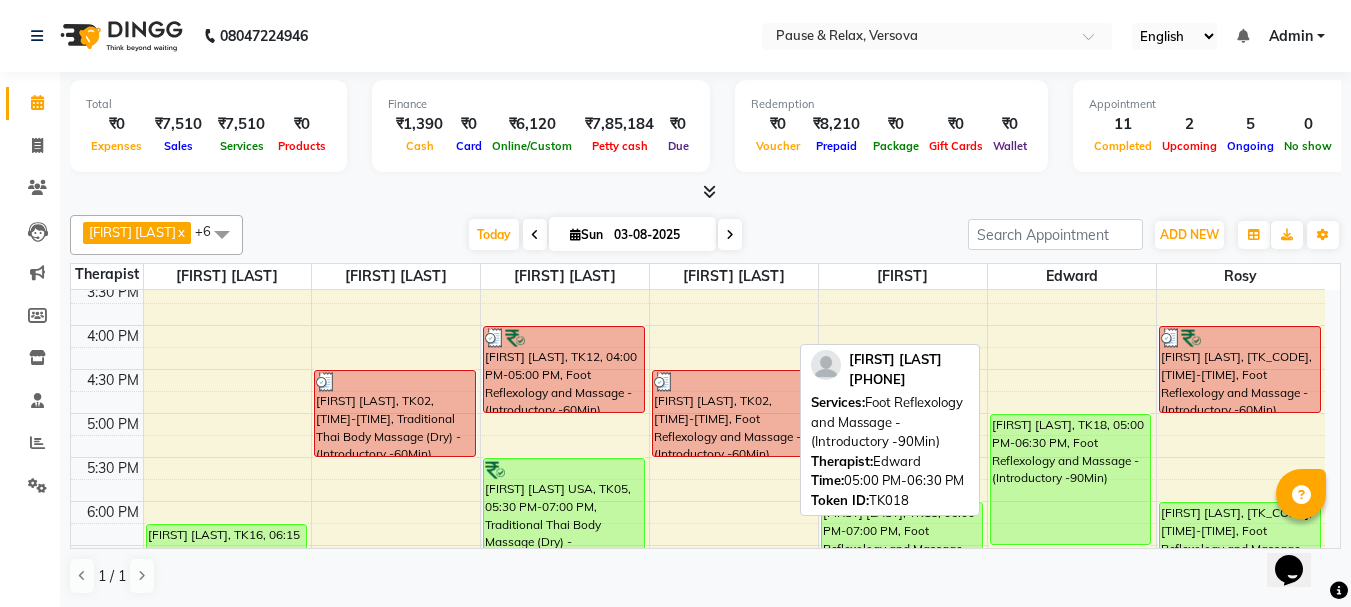 click on "[FIRST] [LAST], TK18, 05:00 PM-06:30 PM, Foot Reflexology and Massage - (Introductory -90Min)" at bounding box center [1071, 479] 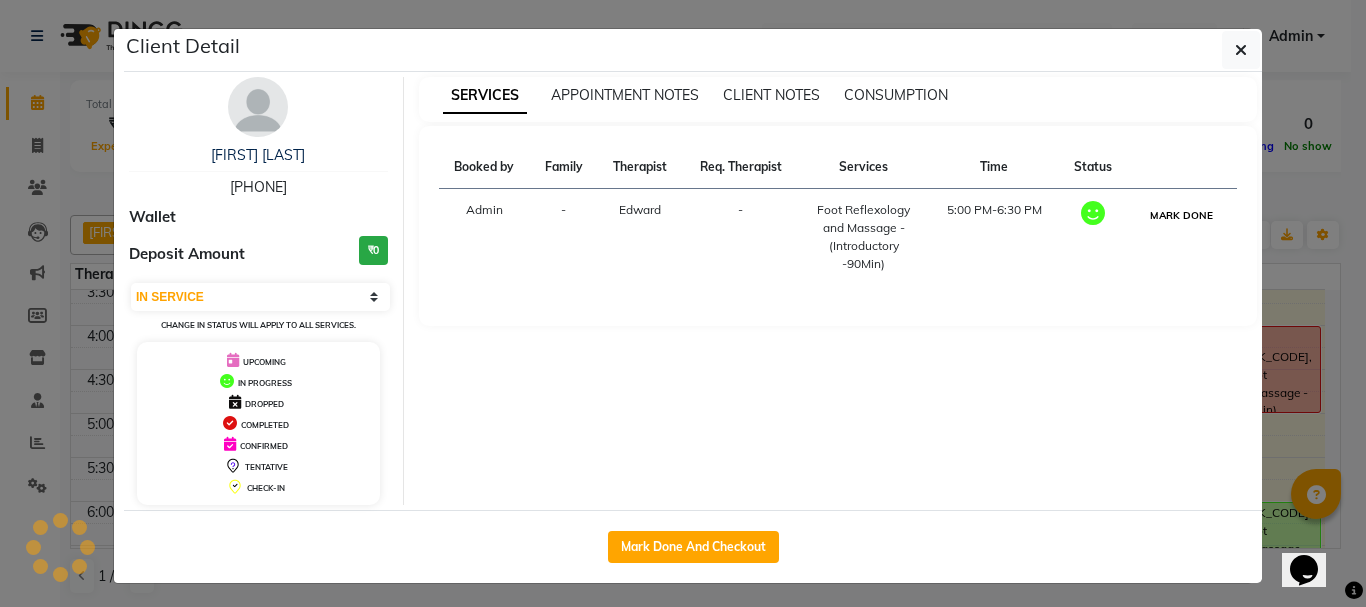 click on "MARK DONE" at bounding box center [1181, 215] 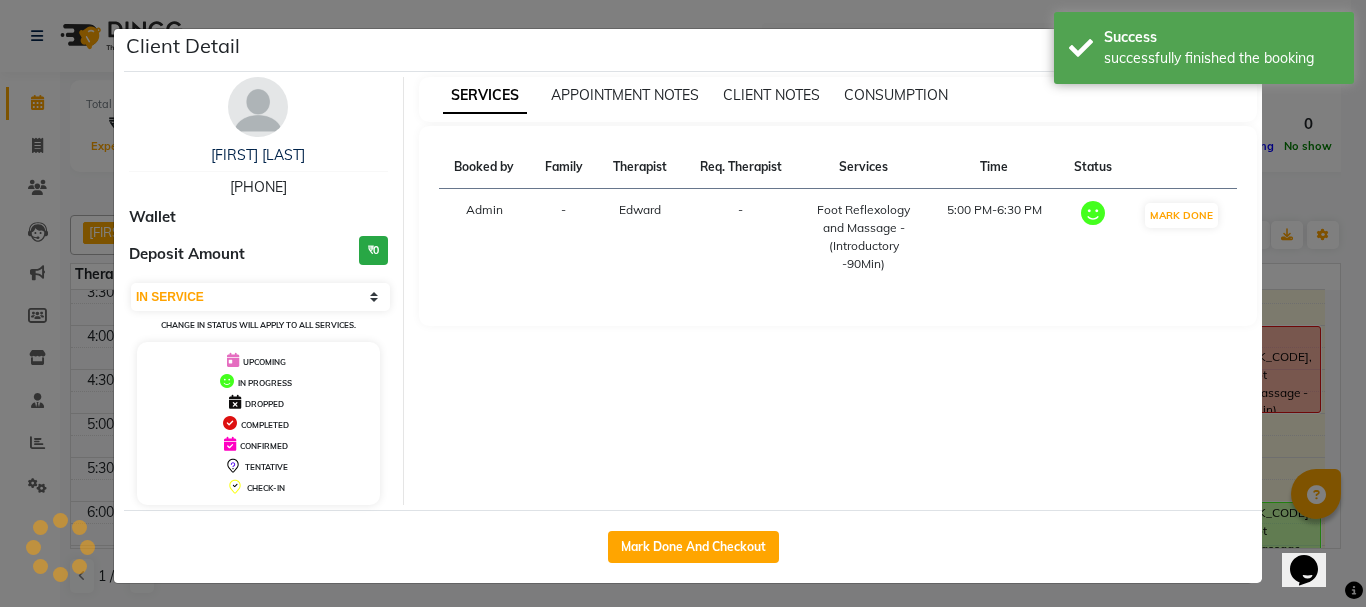 select on "3" 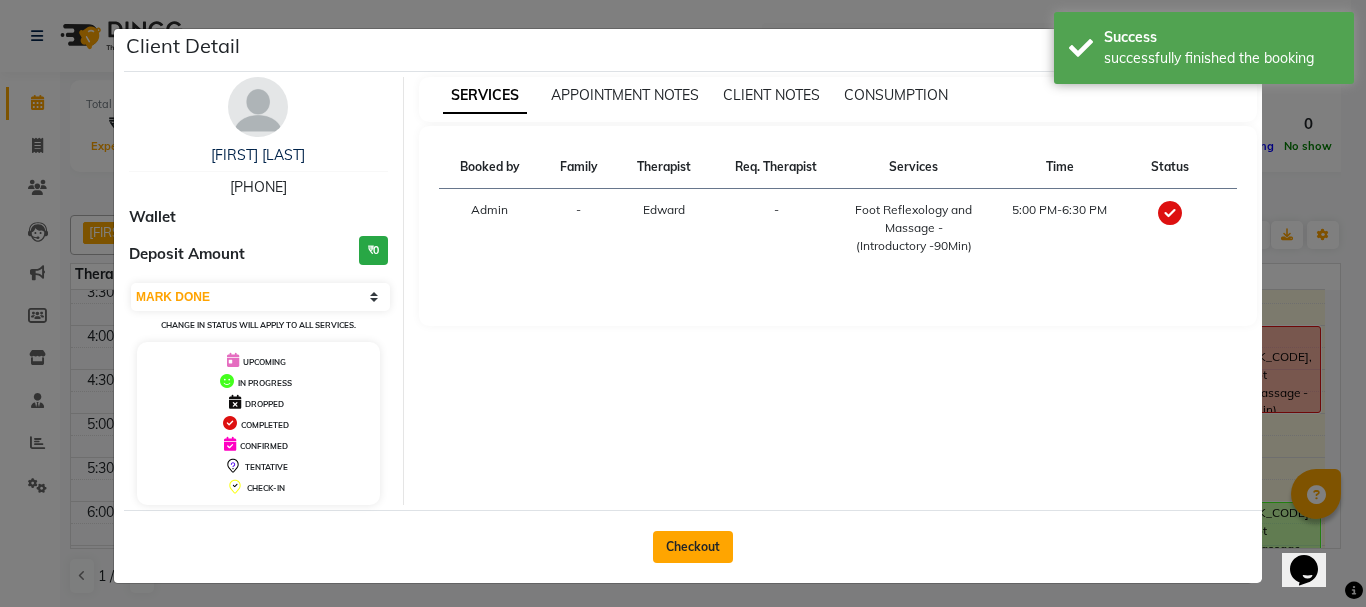 click on "Checkout" 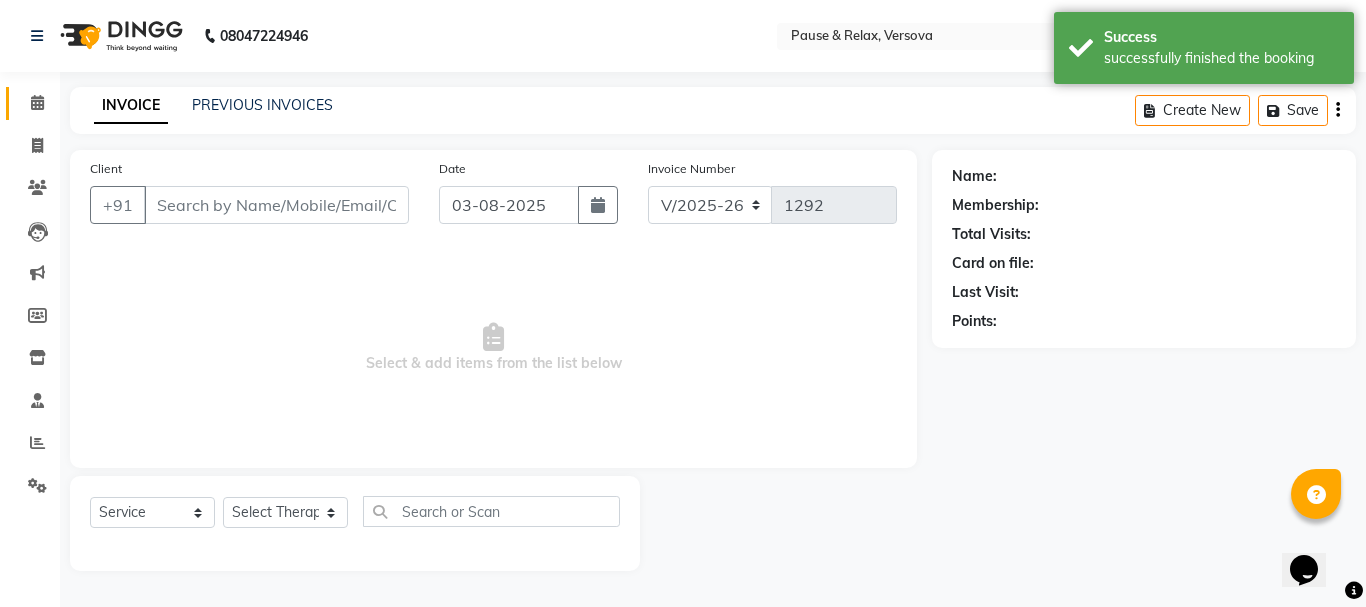 type on "[PHONE]" 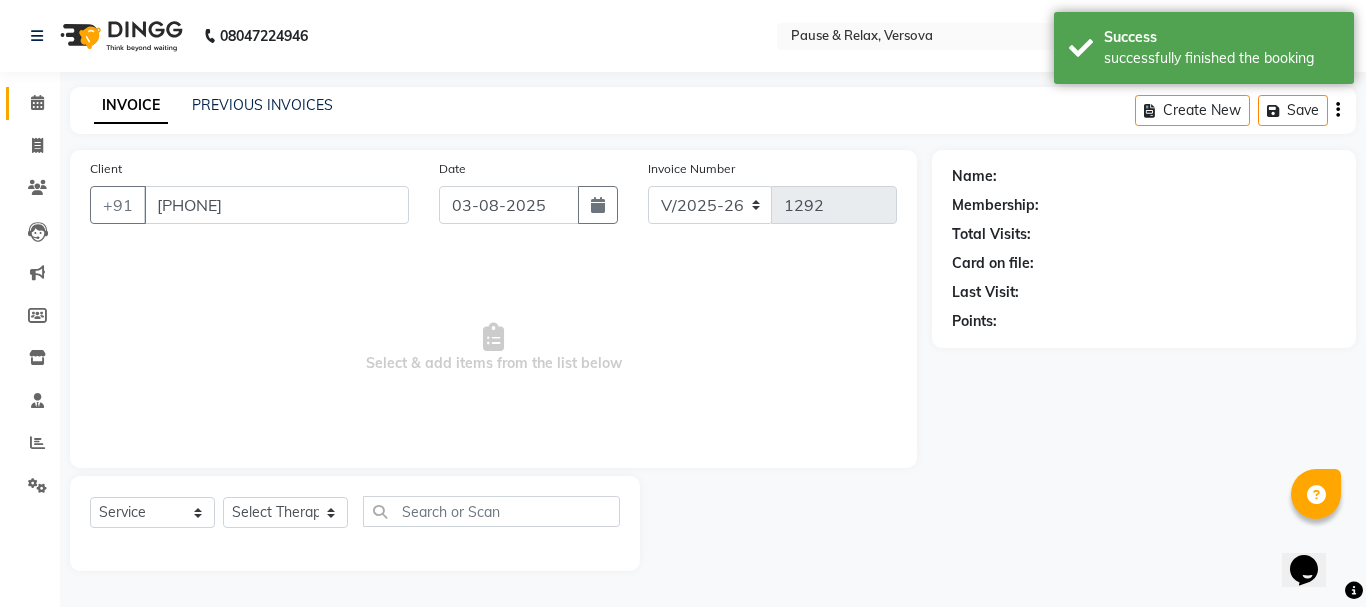 select on "[NUMBER]" 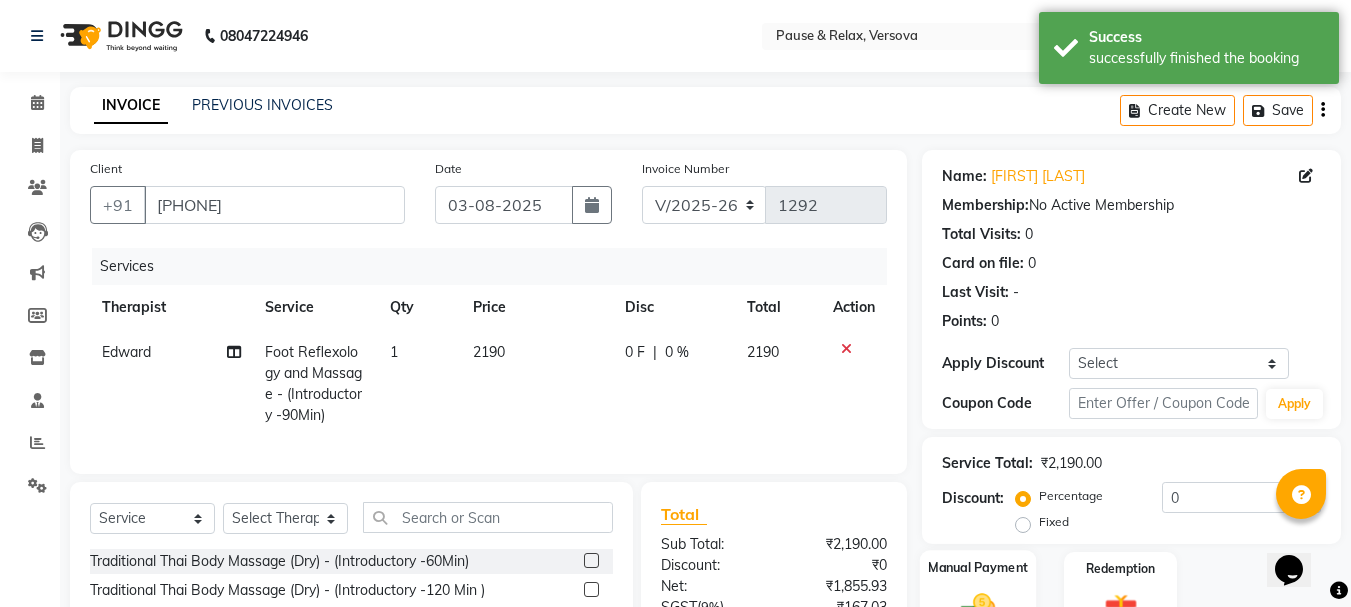 click on "Manual Payment" 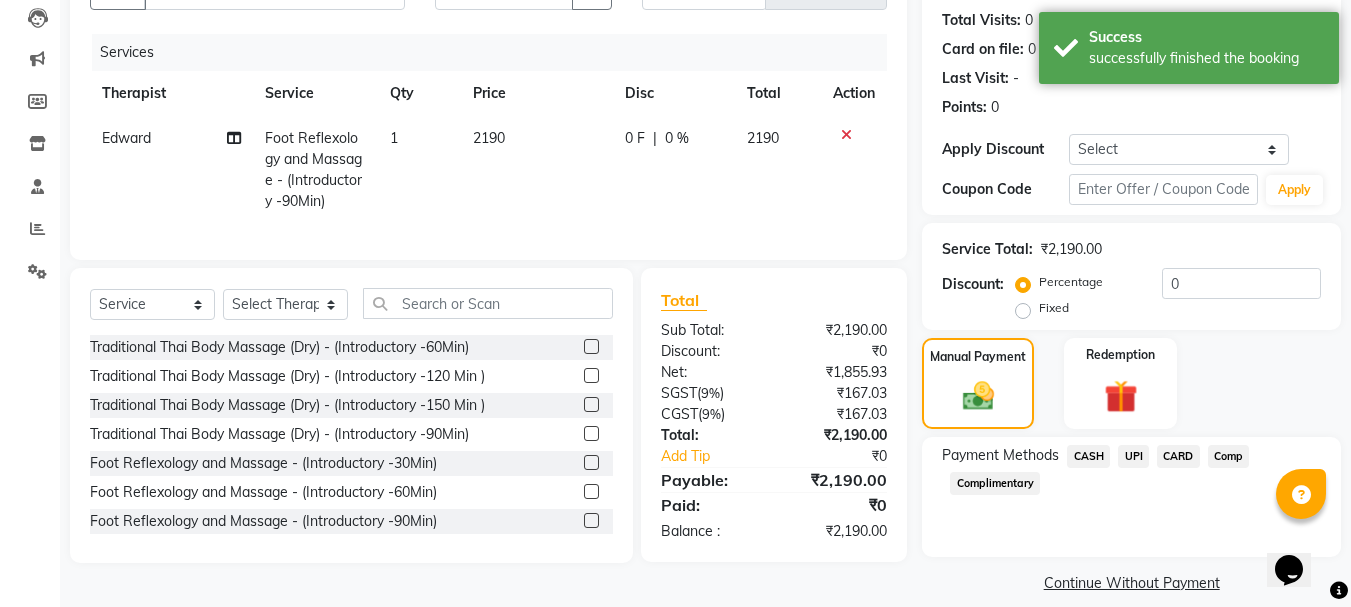 click on "CASH" 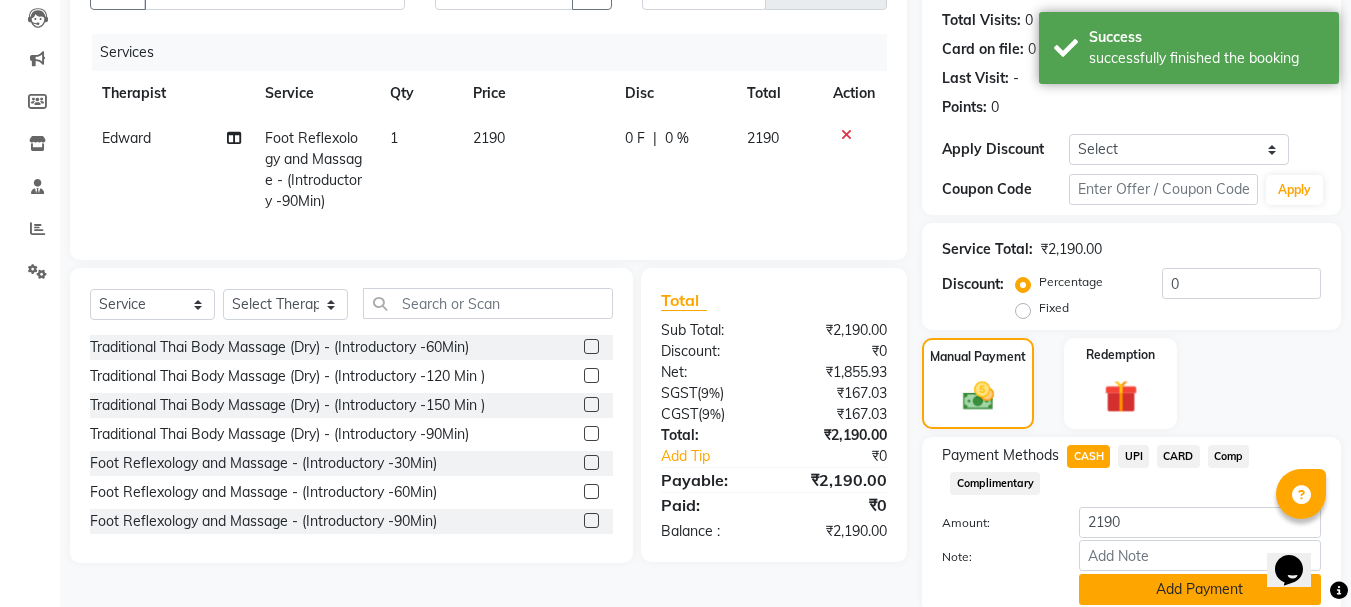 click on "Add Payment" 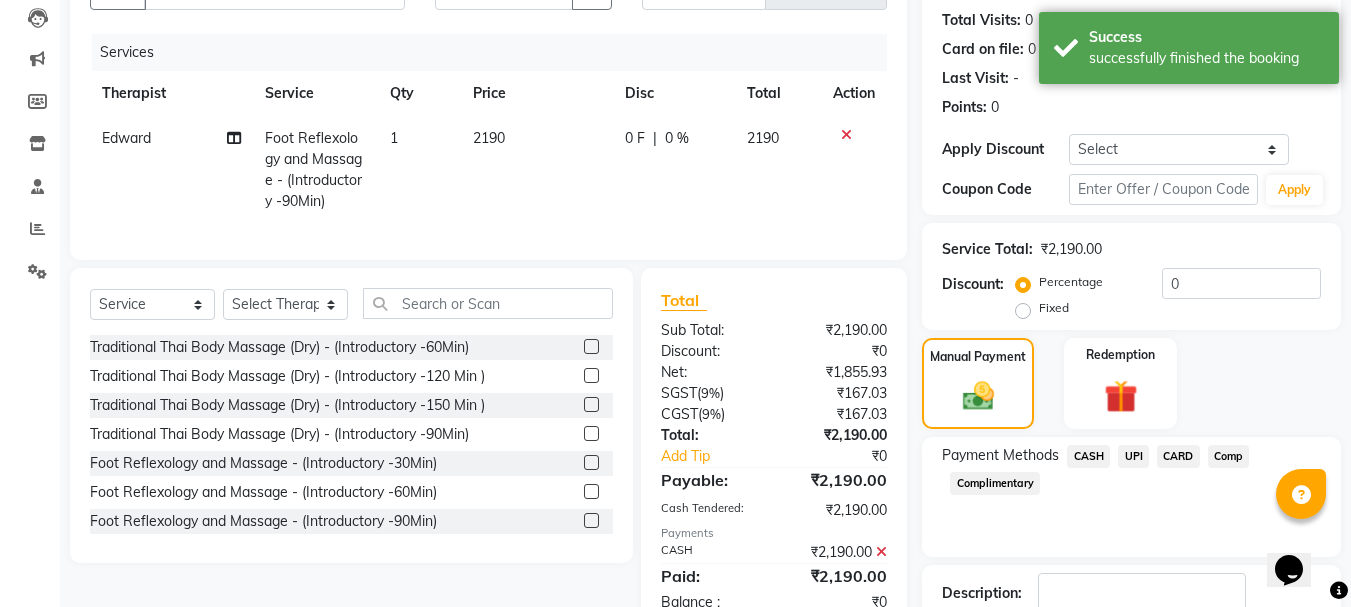 scroll, scrollTop: 291, scrollLeft: 0, axis: vertical 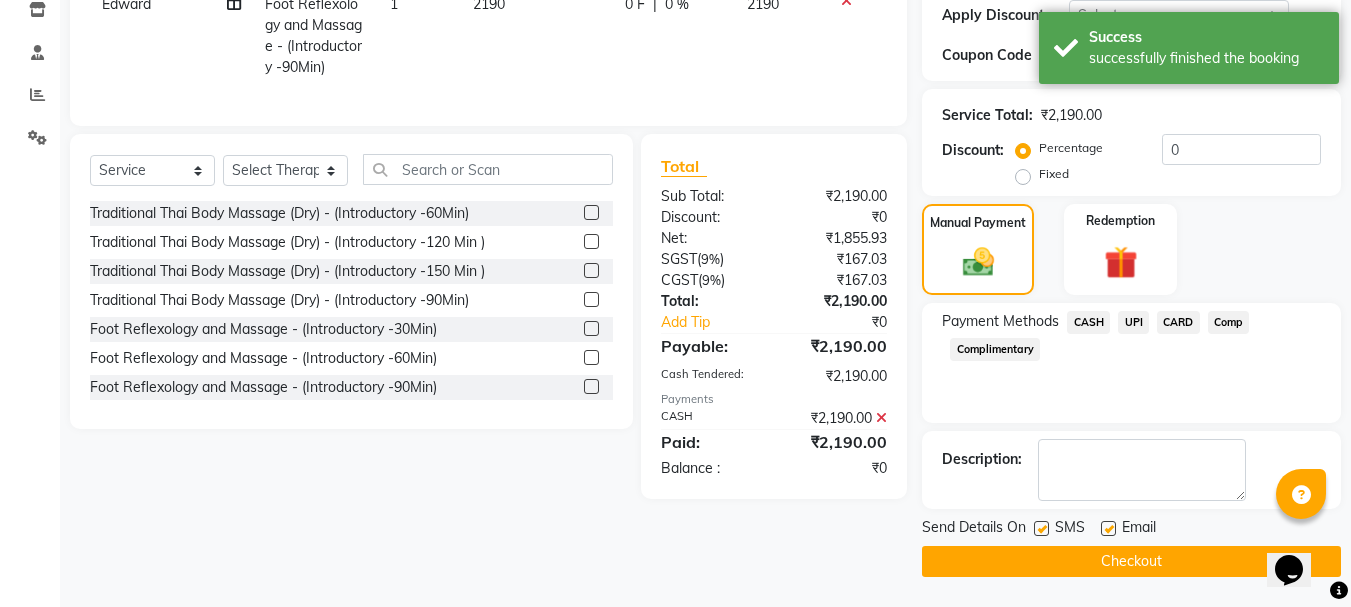 click 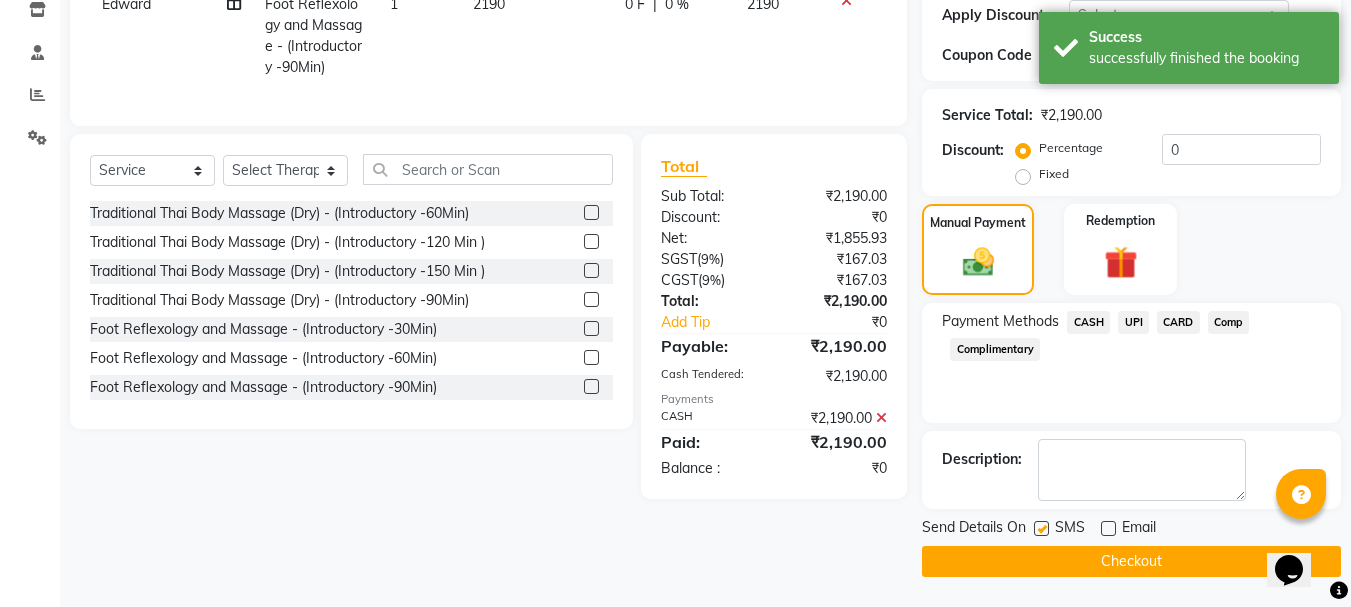 click on "Checkout" 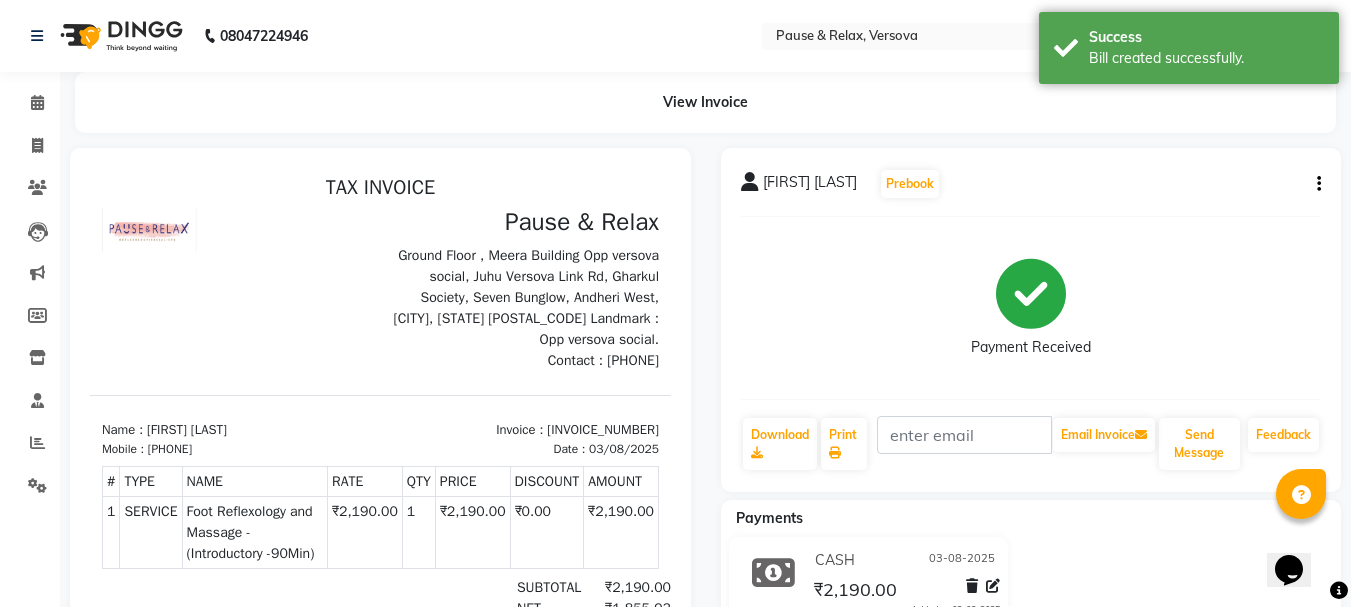 scroll, scrollTop: 0, scrollLeft: 0, axis: both 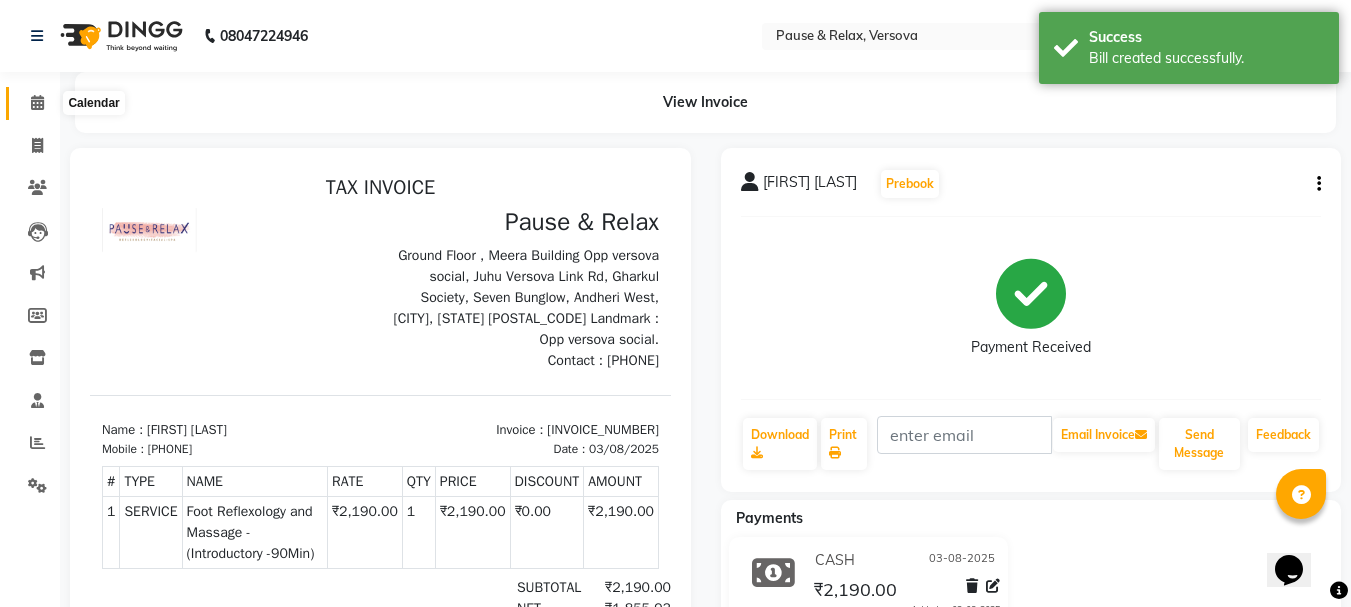 click 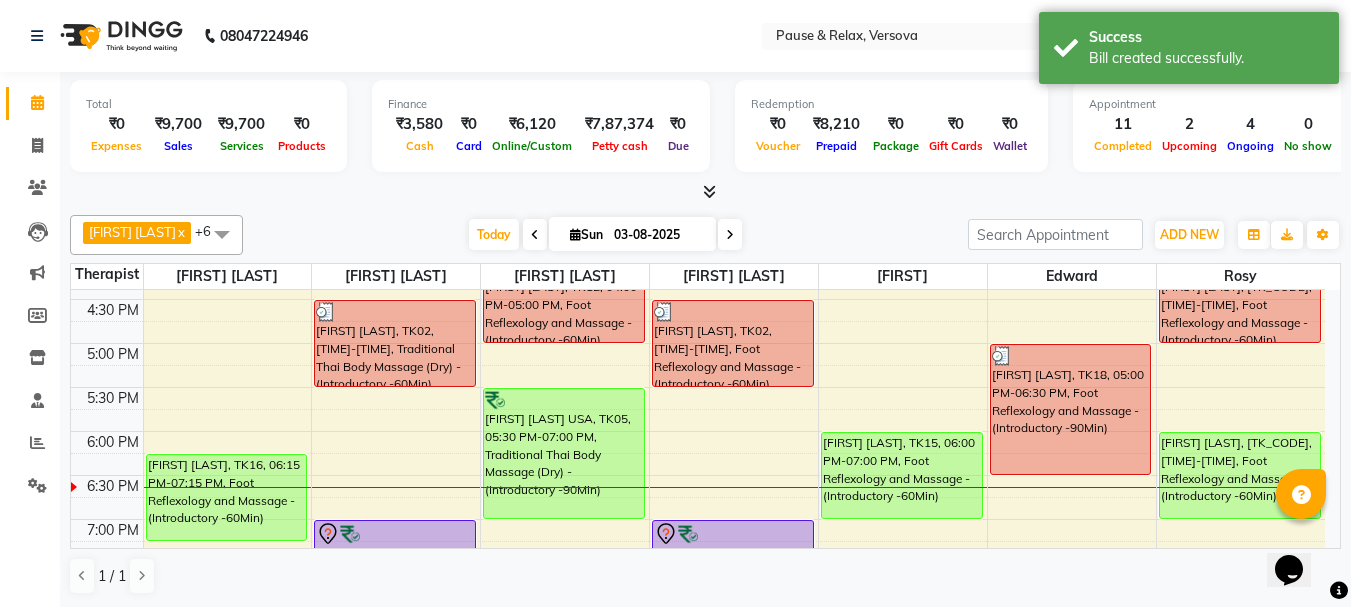 scroll, scrollTop: 570, scrollLeft: 0, axis: vertical 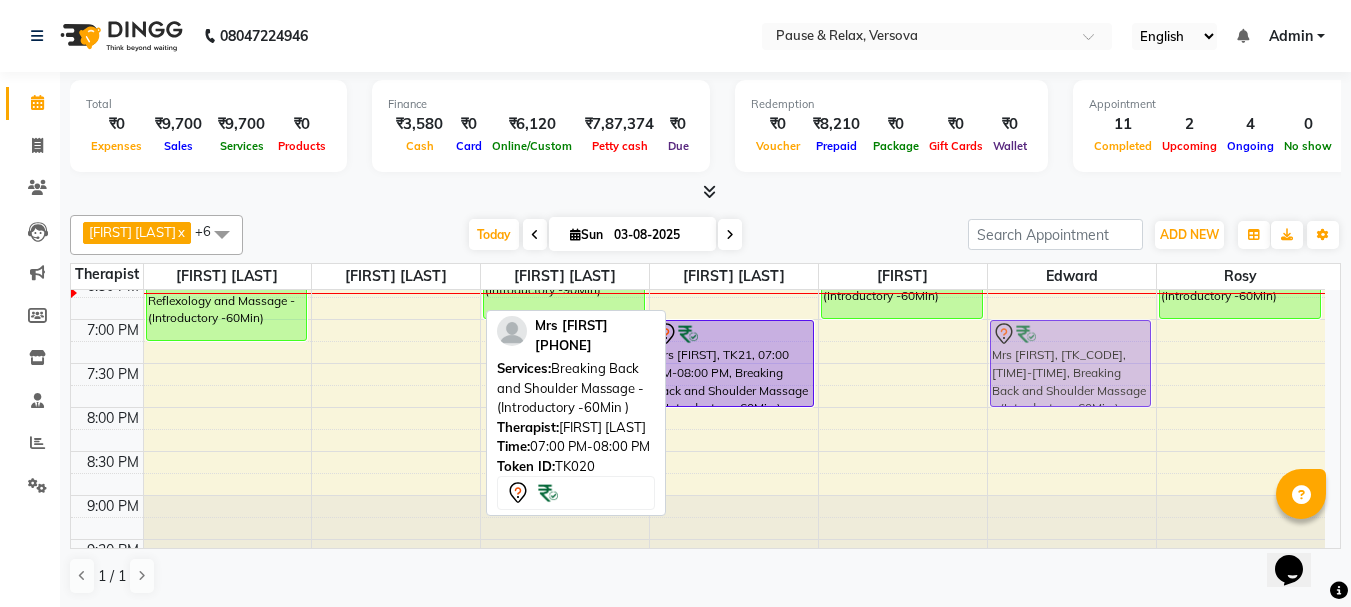 drag, startPoint x: 385, startPoint y: 328, endPoint x: 1041, endPoint y: 330, distance: 656.00305 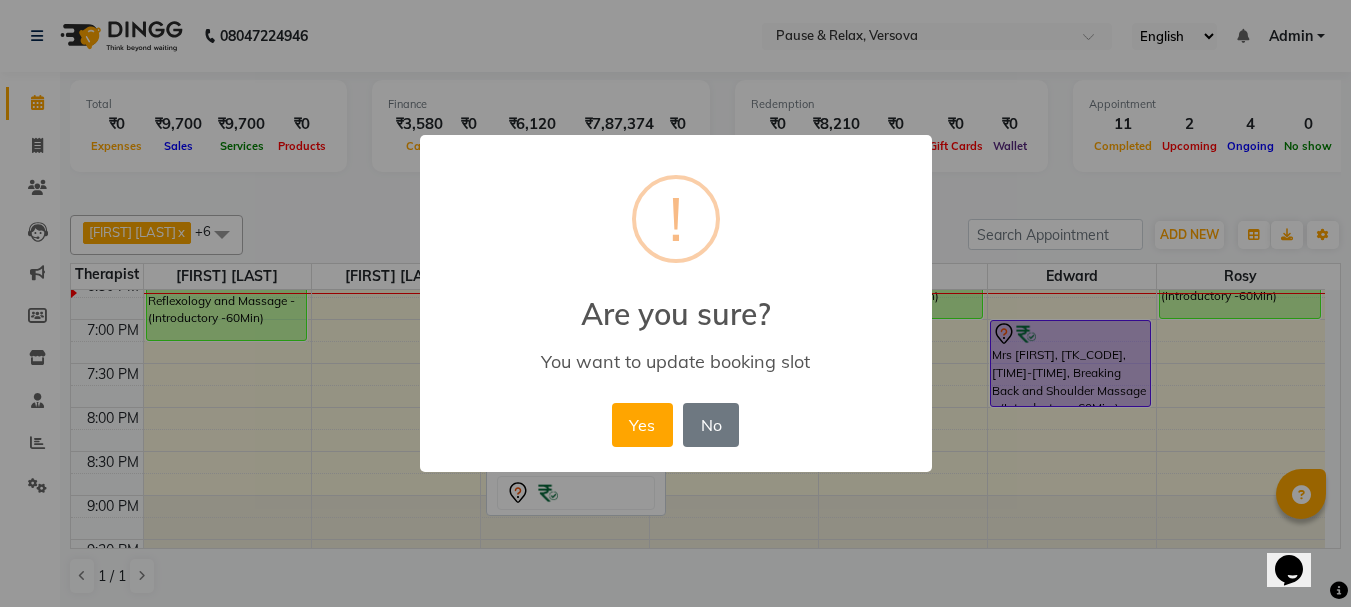 scroll, scrollTop: 673, scrollLeft: 0, axis: vertical 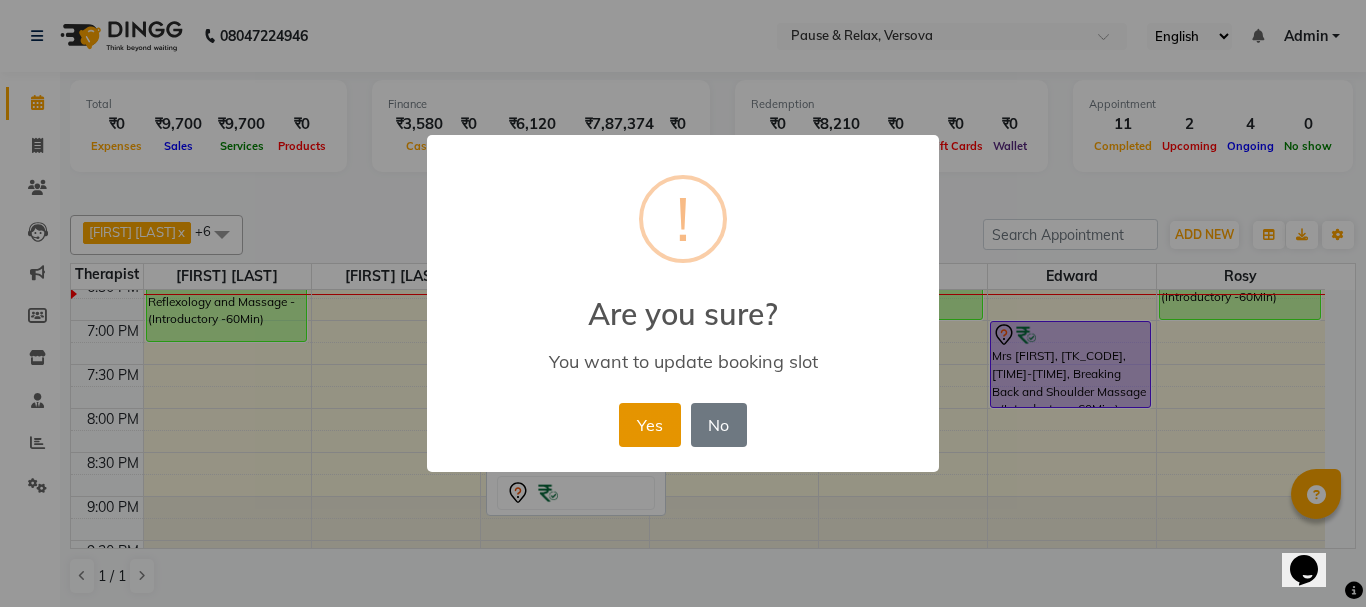 click on "Yes" at bounding box center (649, 425) 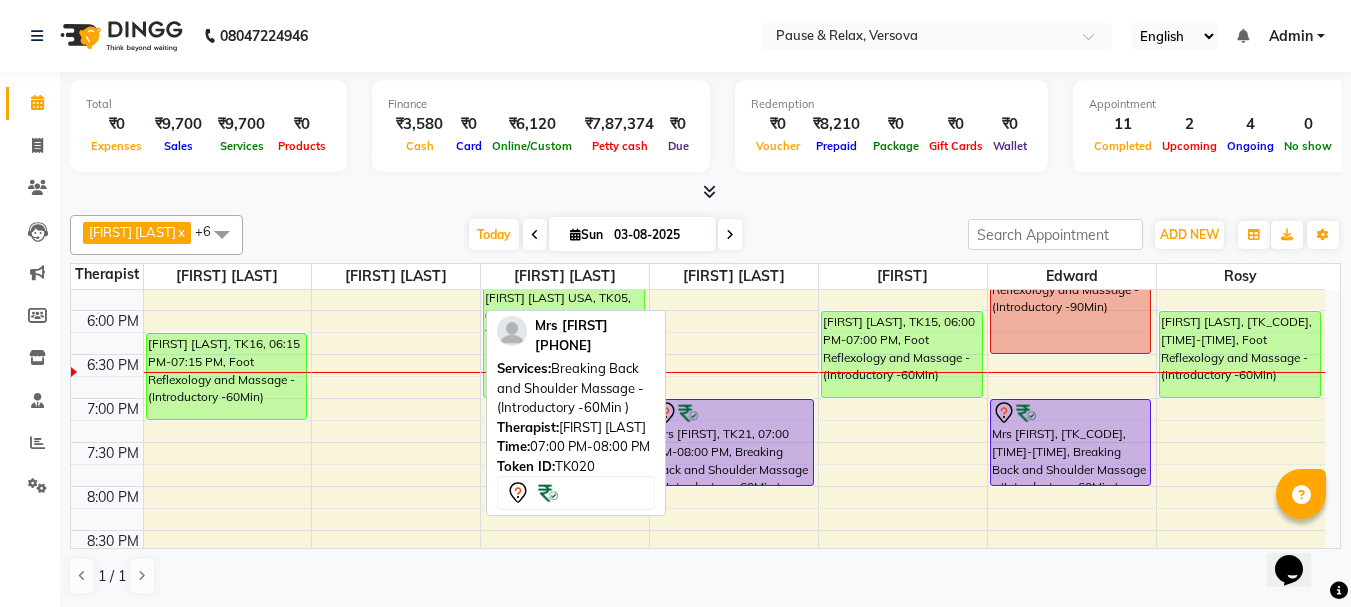 scroll, scrollTop: 643, scrollLeft: 0, axis: vertical 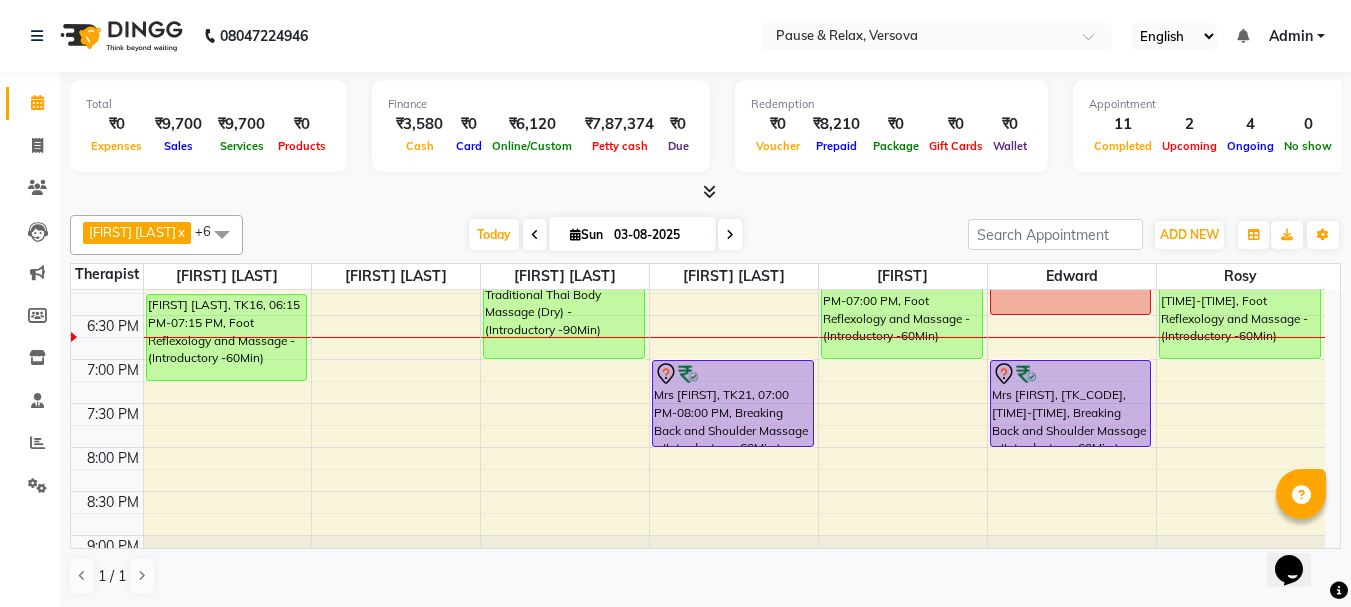 click on "[FIRST] [LAST], [TK_CODE], [TIME]-[TIME], Foot Reflexology and Massage - (Introductory -60Min)    [FIRST] [LAST], [TK_CODE], [TIME]-[TIME], Foot Reflexology and Massage - (Introductory -60Min)     [FIRST] [LAST], [TK_CODE], [TIME]-[TIME], Foot Reflexology and Massage - (Introductory -60Min)     Dr [FIRST], [TK_CODE], [TIME]-[TIME], Traditional Thai Body Massage (Dry) - (Introductory -90Min)     [FIRST] [LAST], [TK_CODE], [TIME]-[TIME], Traditional Thai Body Massage (Dry) - (Introductory -60Min)     [FIRST] [LAST], [TK_CODE], [TIME]-[TIME], Foot Reflexology and Massage - (Introductory -60Min)     [FIRST] [LAST], [TK_CODE], [TIME]-[TIME], Foot Reflexology and Massage - (Introductory -60Min)     [FIRST] [LAST] USA, [TK_CODE], [TIME]-[TIME], Traditional Thai Body Massage (Dry) - (Introductory -90Min)" at bounding box center [698, 139] 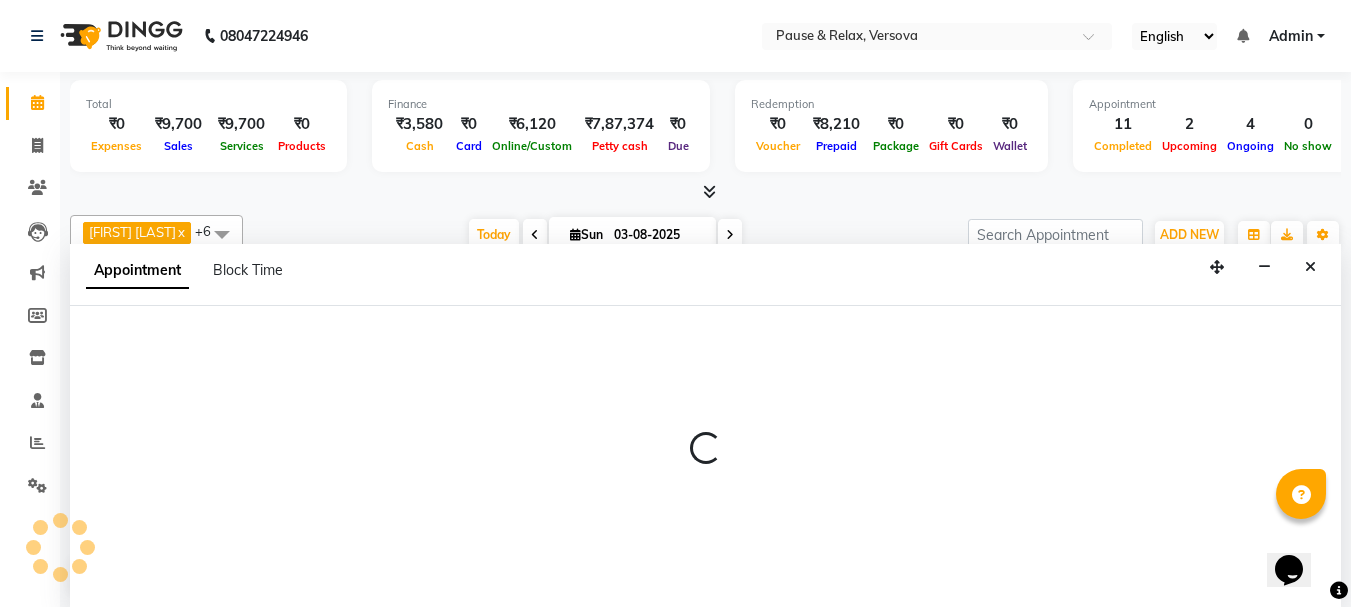 select on "53332" 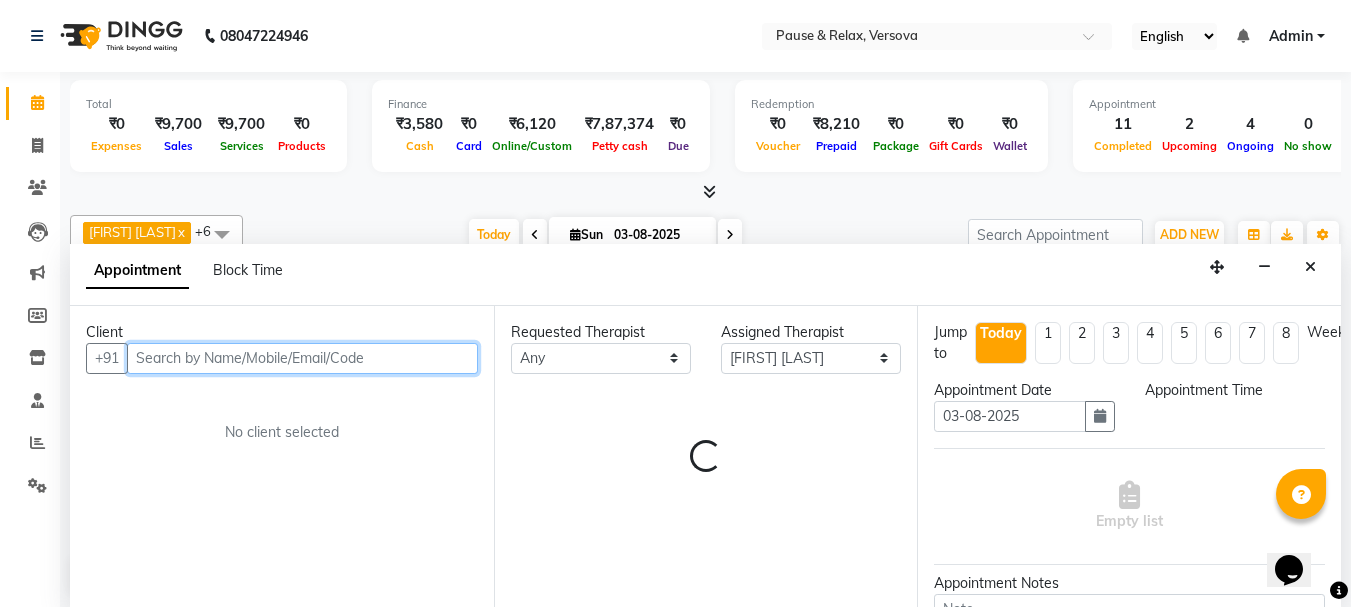 scroll, scrollTop: 1, scrollLeft: 0, axis: vertical 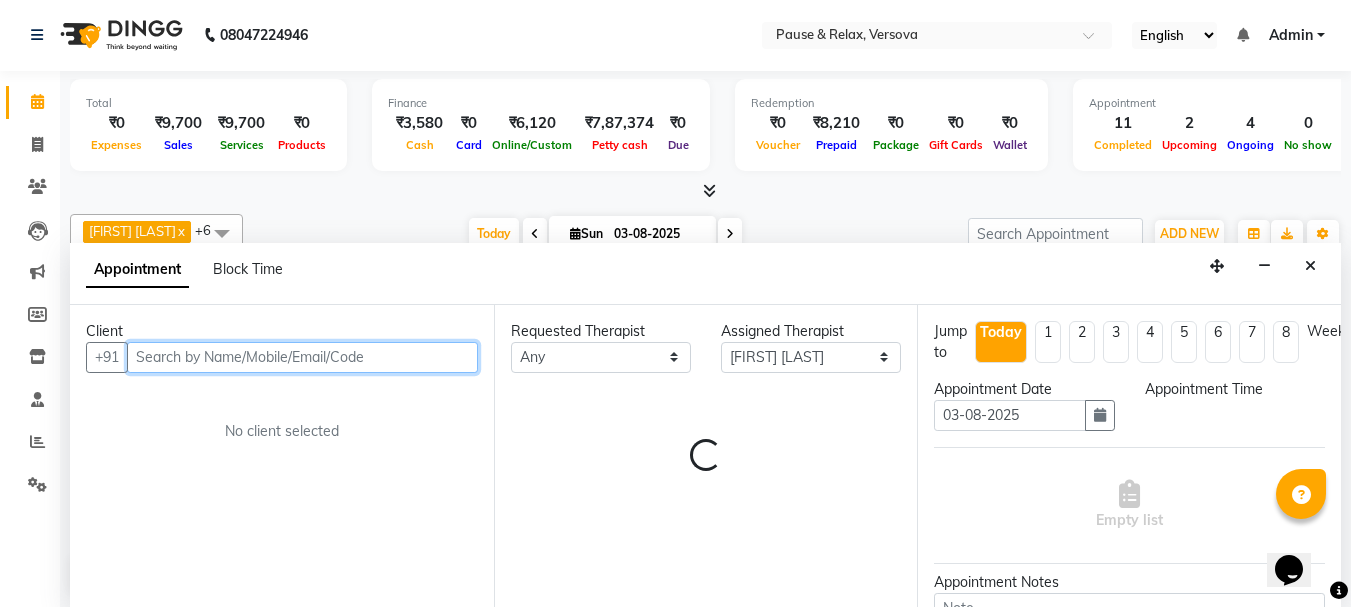 select on "1170" 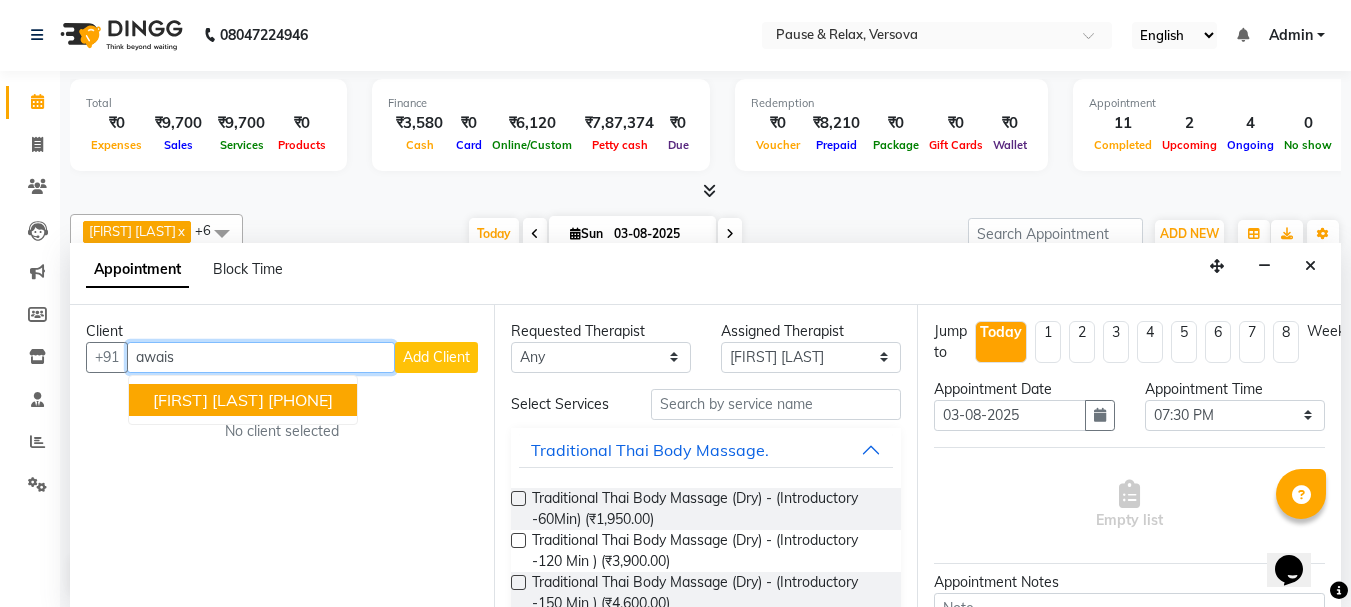 click on "[FIRST] [LAST]" at bounding box center (208, 400) 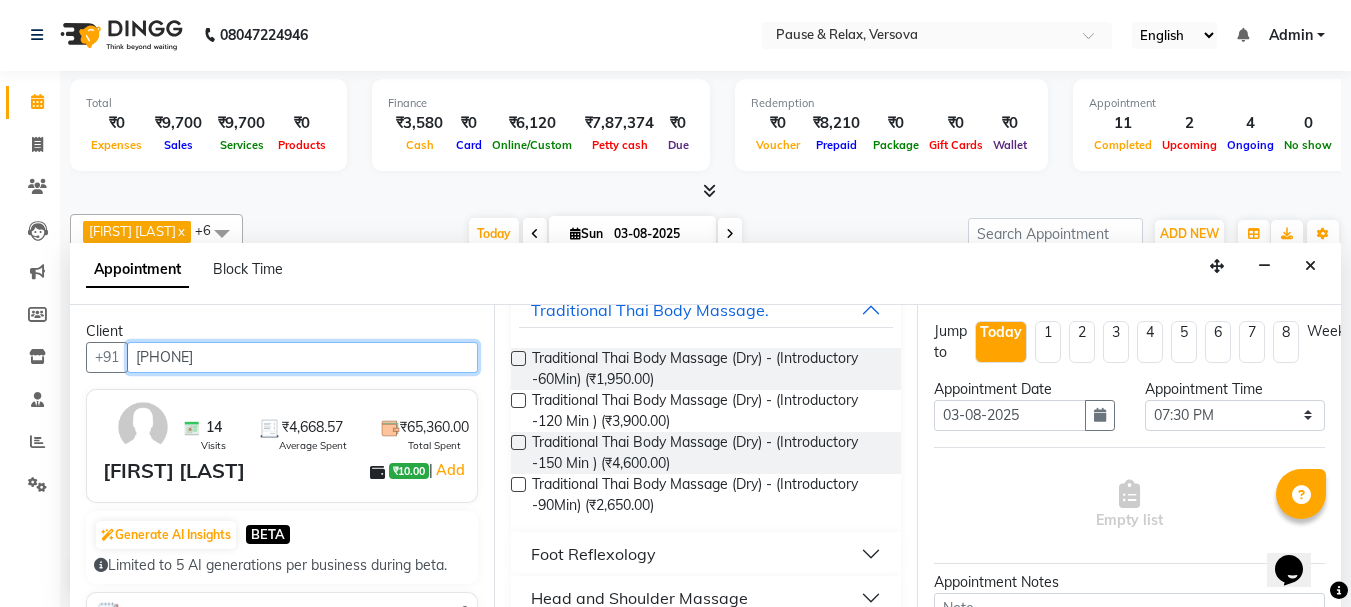 scroll, scrollTop: 149, scrollLeft: 0, axis: vertical 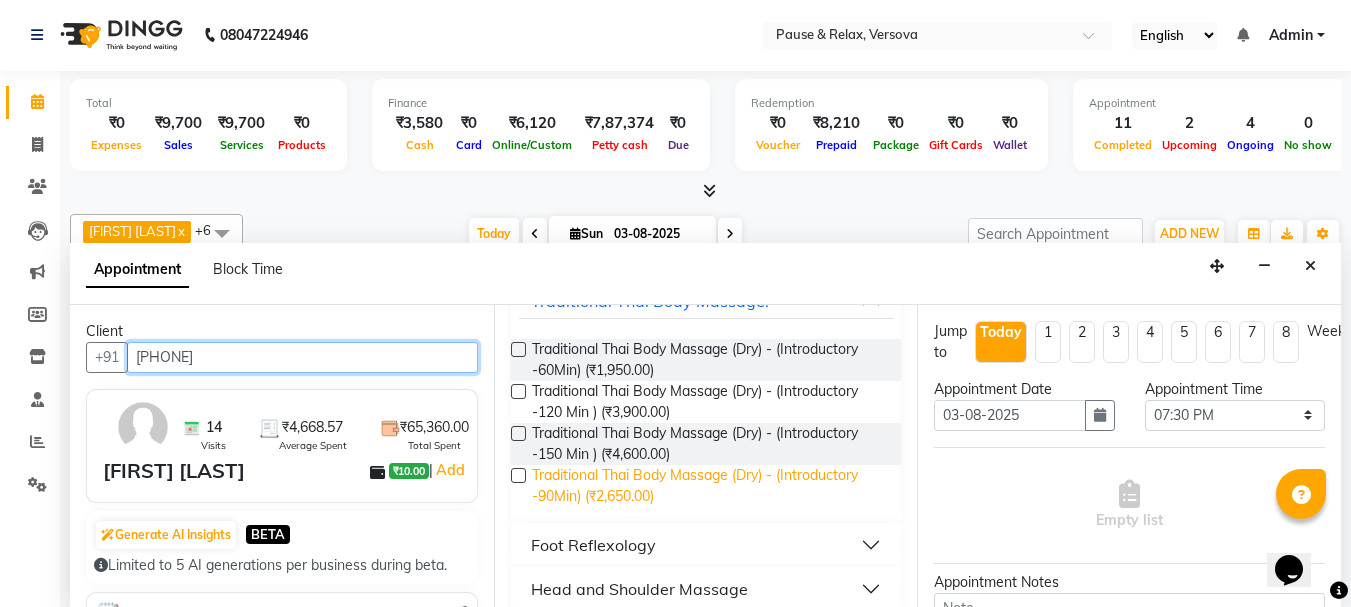 type on "[PHONE]" 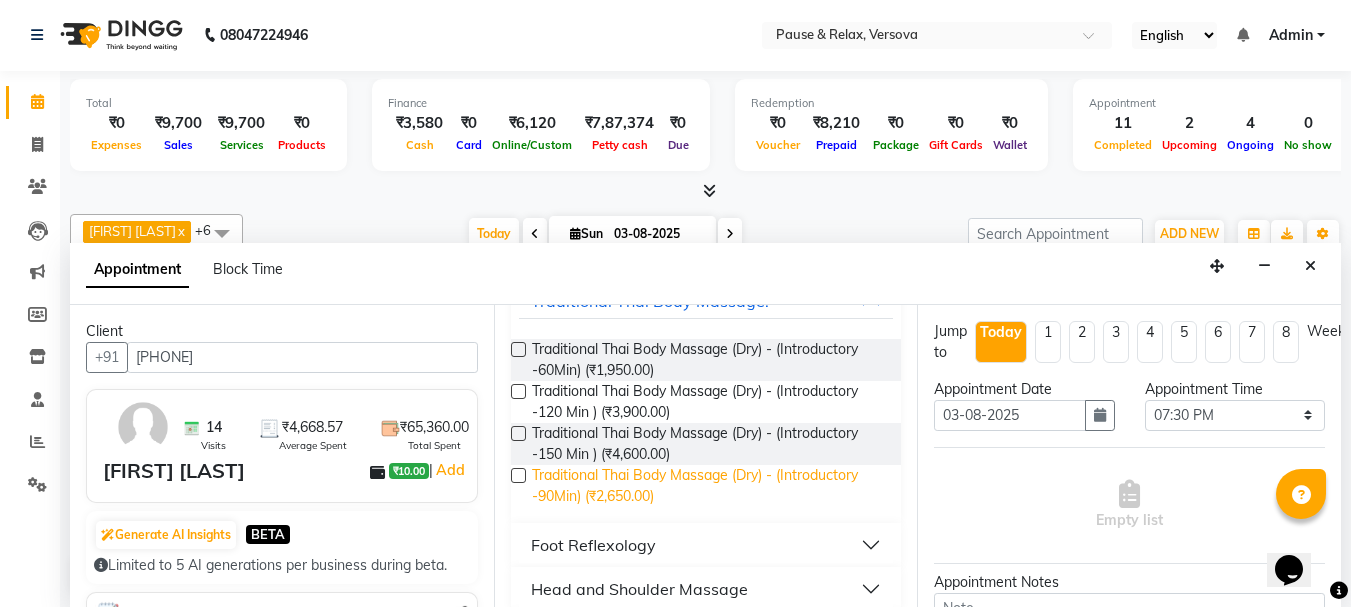 click on "Traditional Thai Body Massage (Dry) - (Introductory -90Min) (₹2,650.00)" at bounding box center [709, 486] 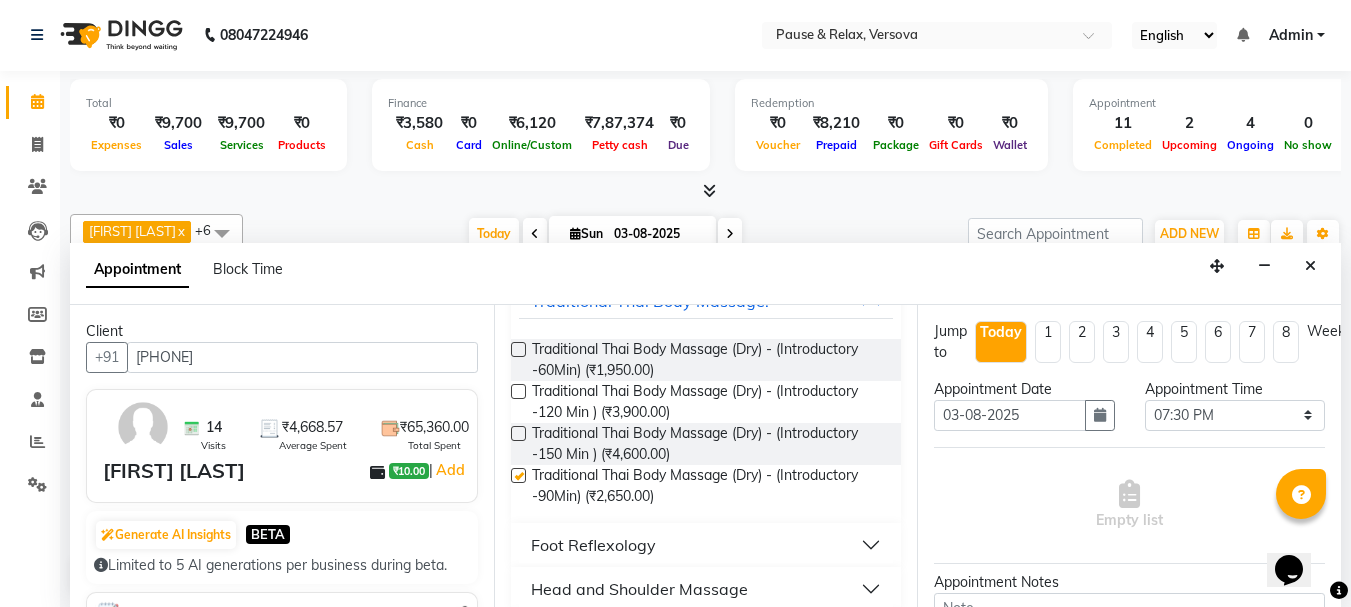 checkbox on "false" 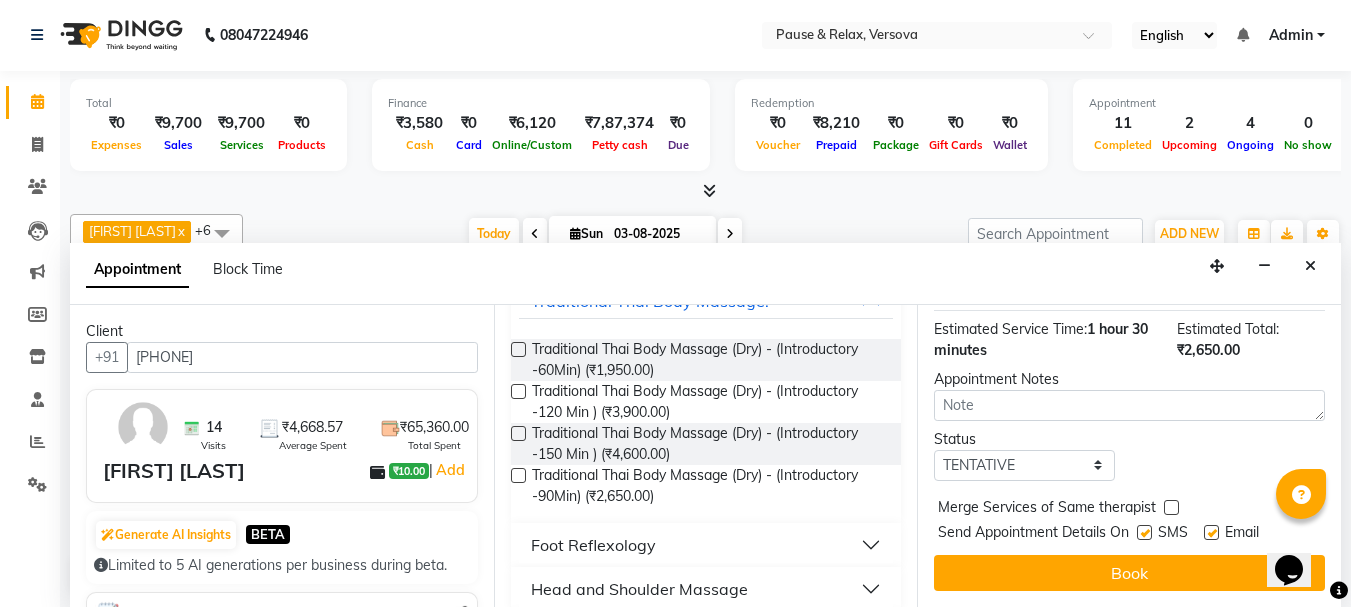 scroll, scrollTop: 284, scrollLeft: 0, axis: vertical 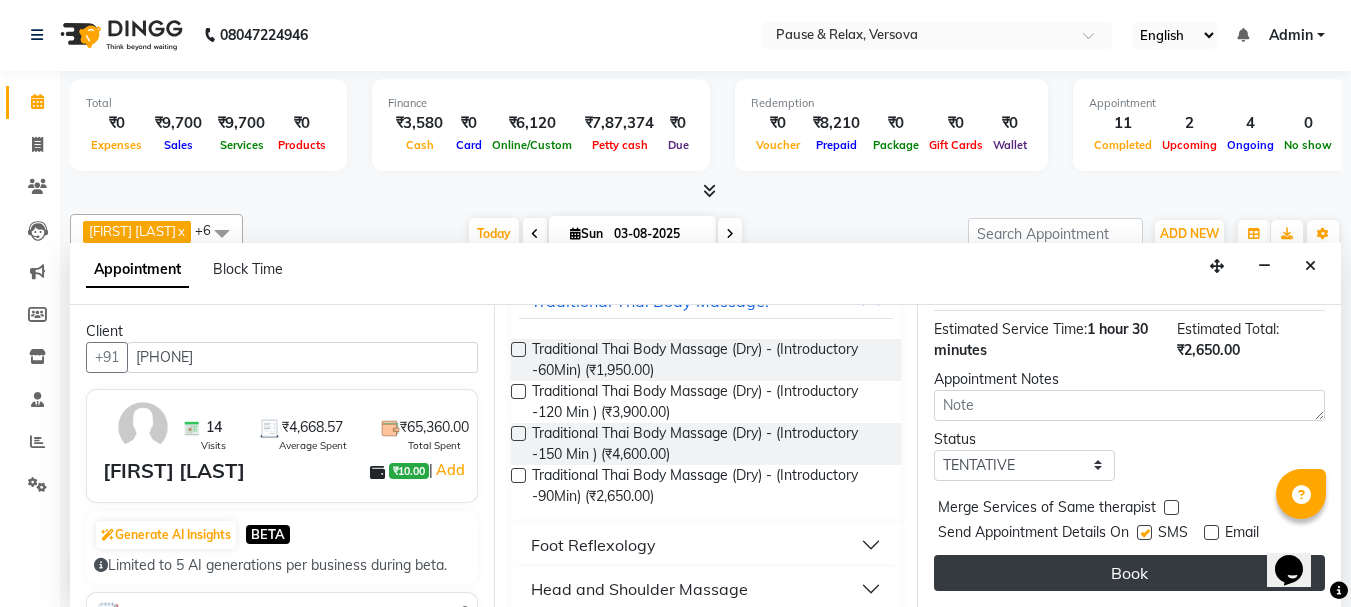click on "Book" at bounding box center [1129, 573] 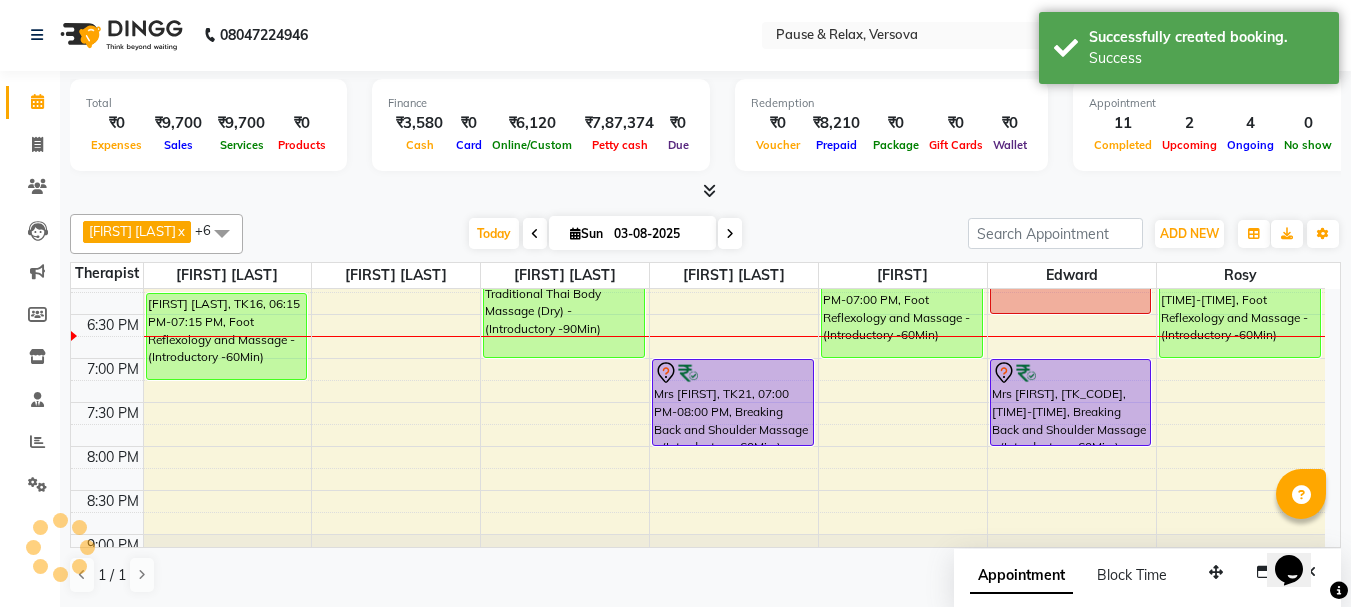 scroll, scrollTop: 0, scrollLeft: 0, axis: both 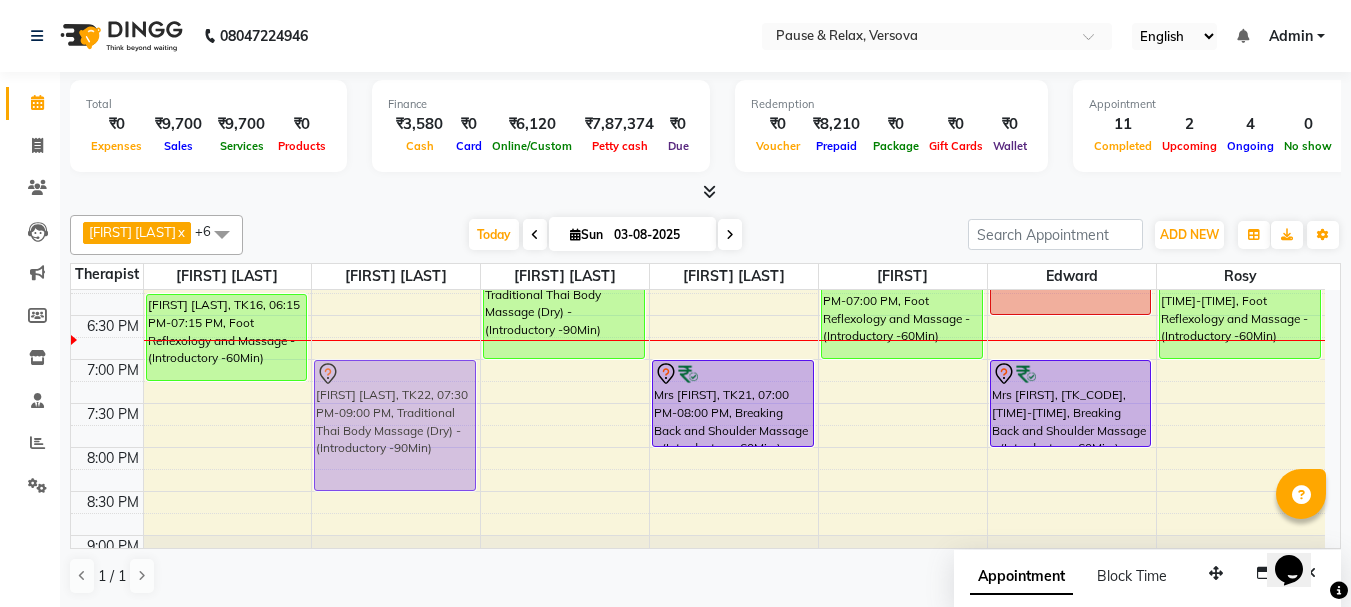 drag, startPoint x: 370, startPoint y: 409, endPoint x: 371, endPoint y: 366, distance: 43.011627 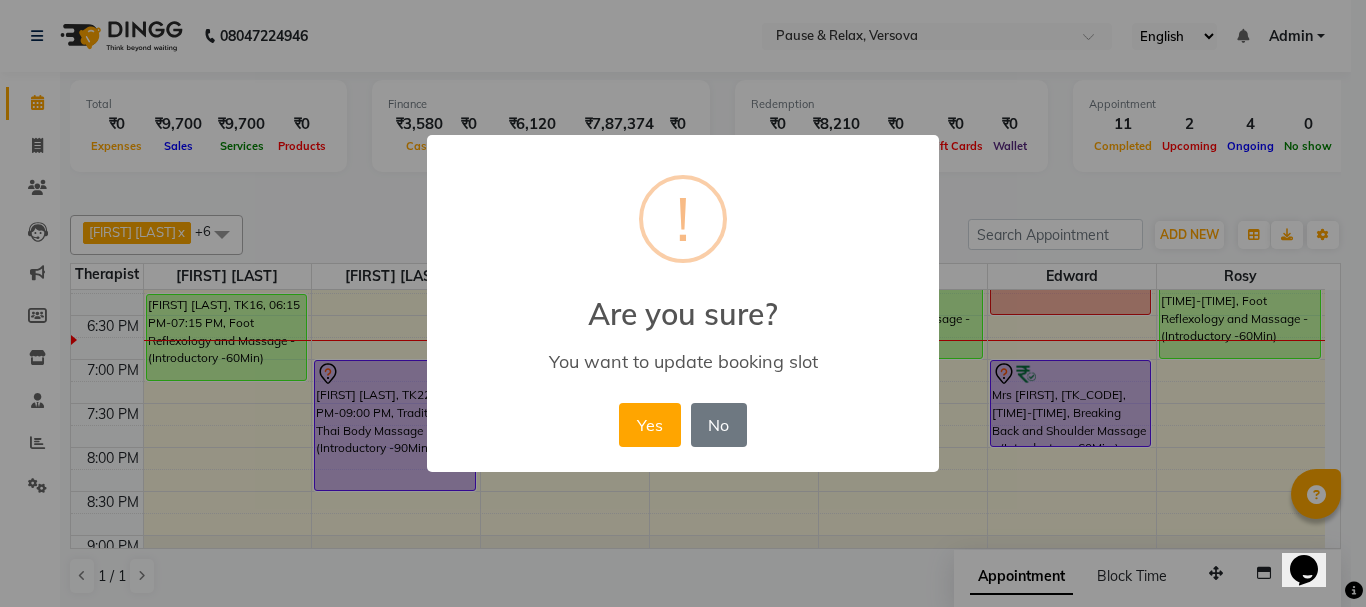 click on "Yes" at bounding box center [649, 425] 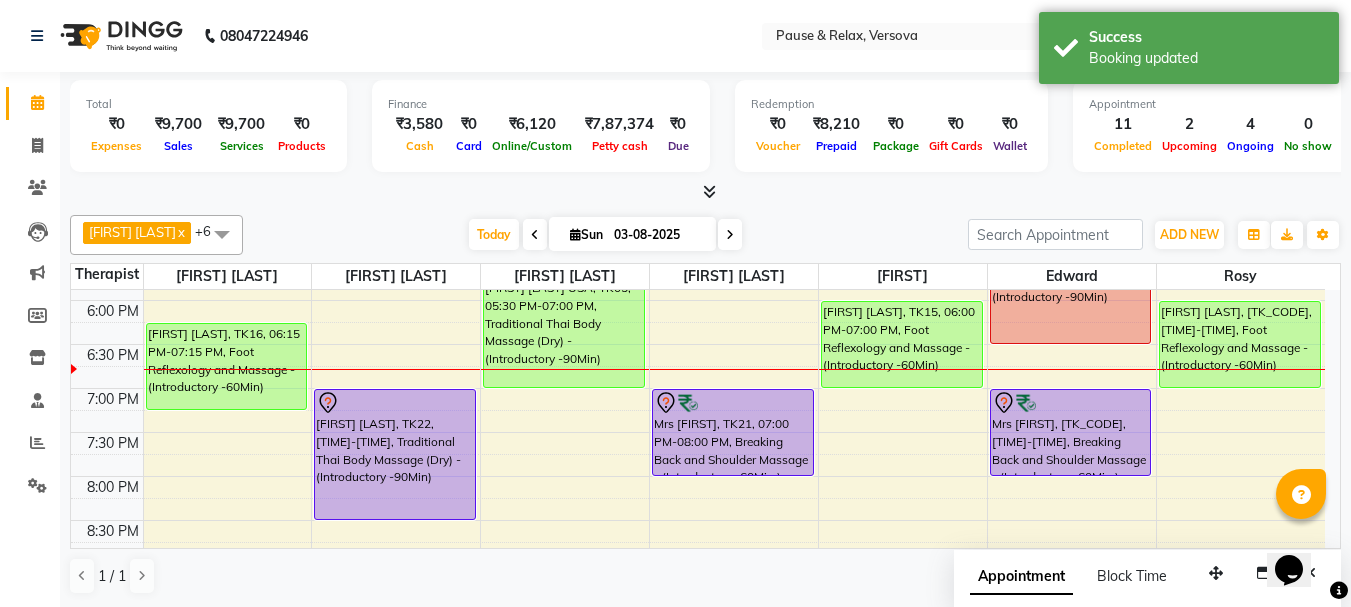 scroll, scrollTop: 609, scrollLeft: 0, axis: vertical 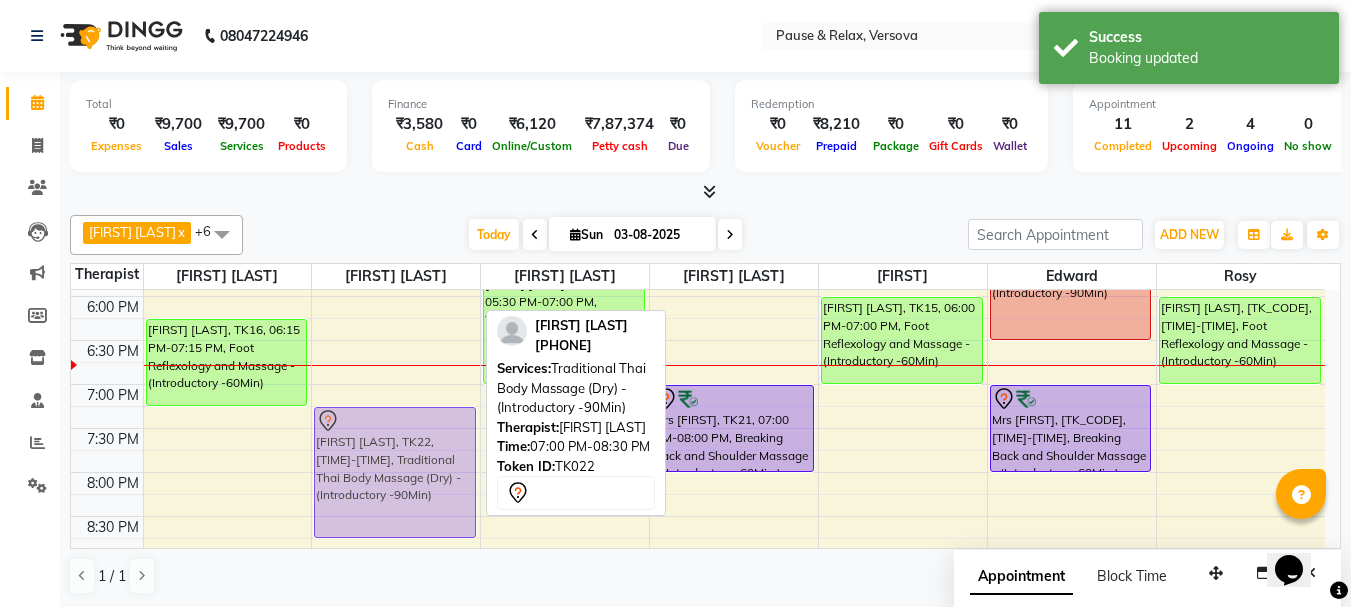 drag, startPoint x: 366, startPoint y: 389, endPoint x: 366, endPoint y: 405, distance: 16 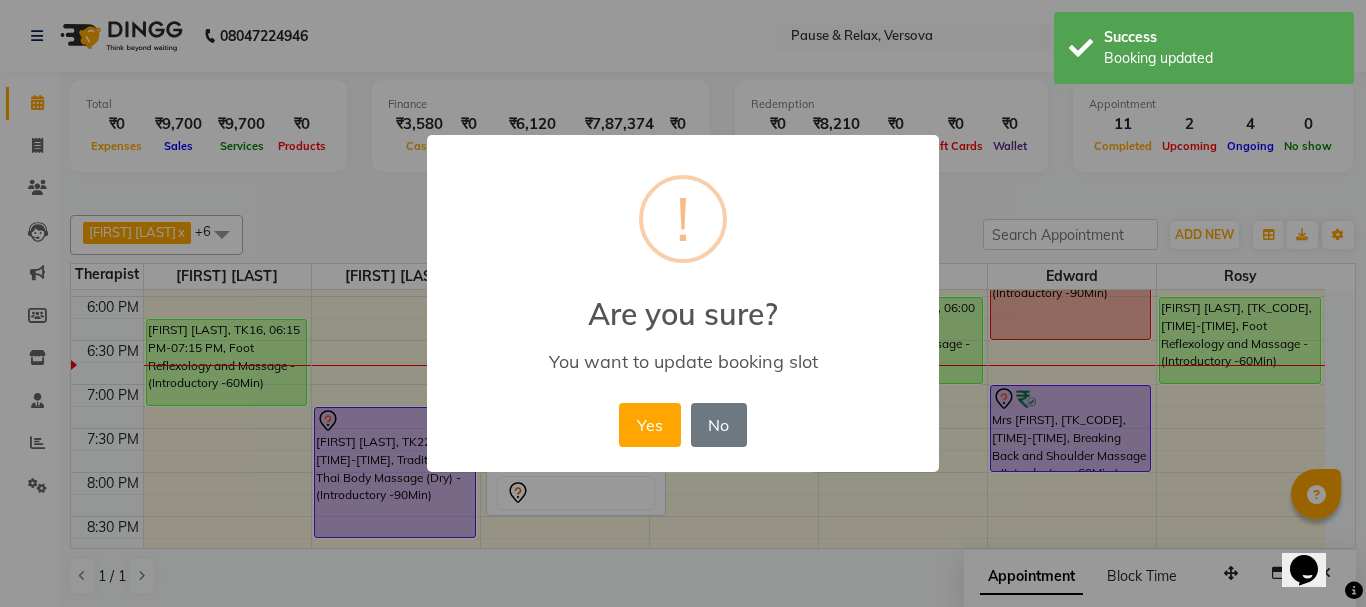 click on "Yes" at bounding box center (649, 425) 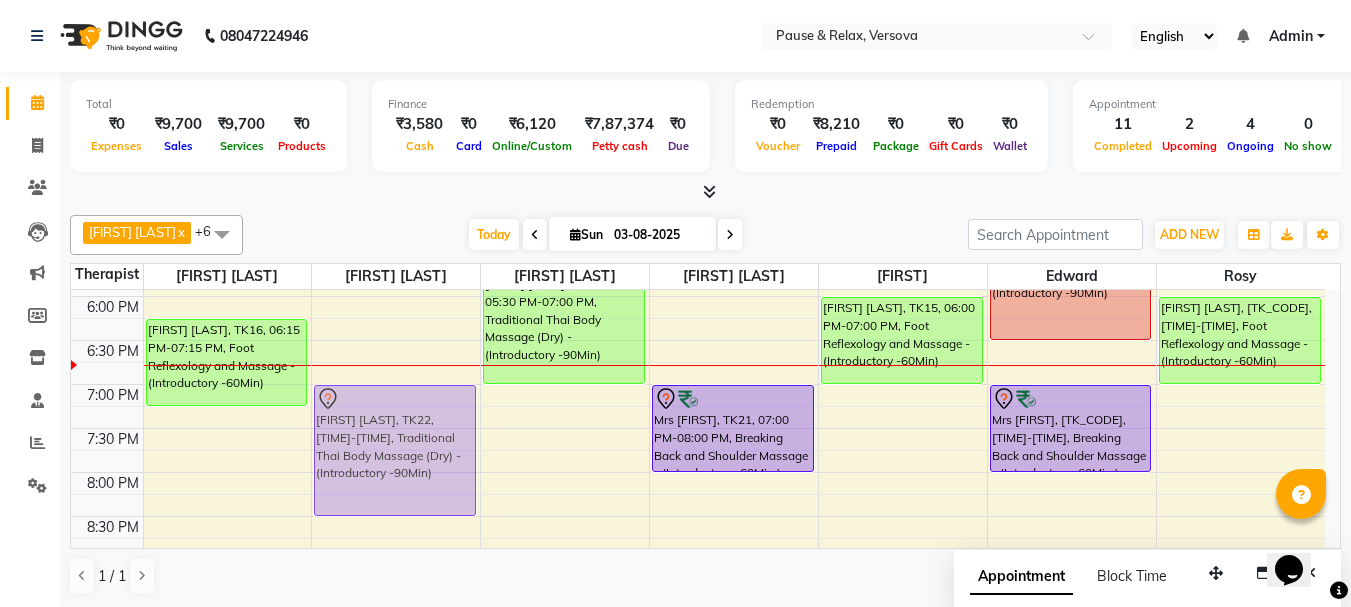 drag, startPoint x: 376, startPoint y: 410, endPoint x: 376, endPoint y: 398, distance: 12 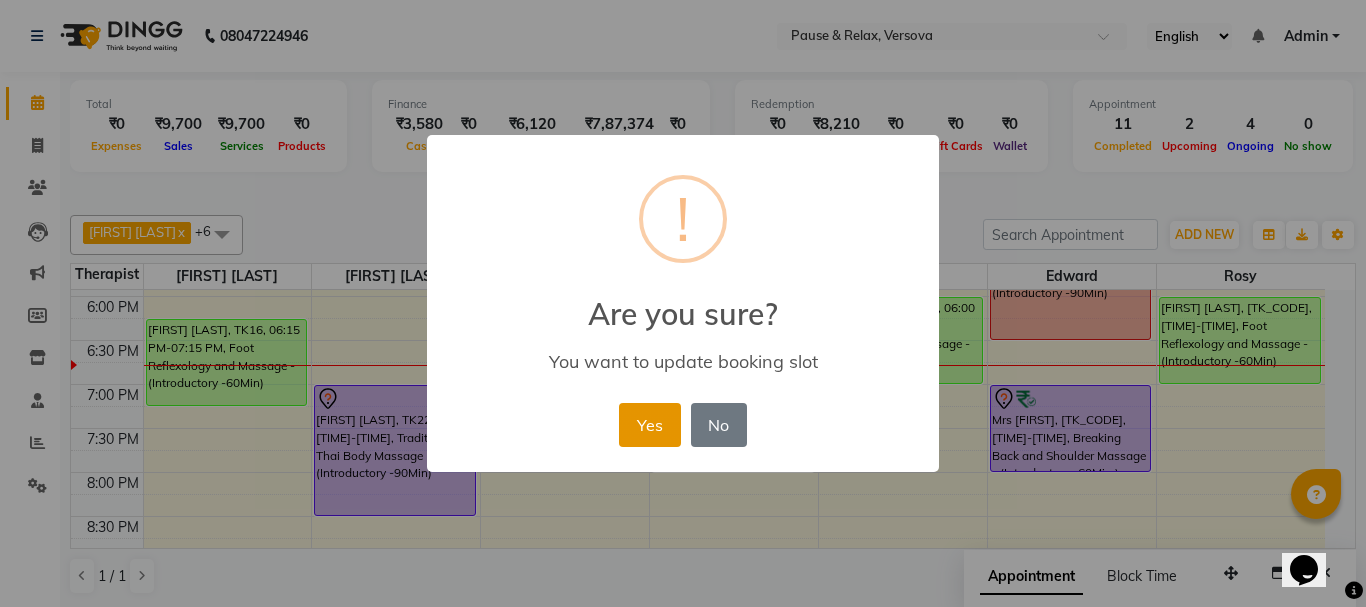 click on "Yes" at bounding box center [649, 425] 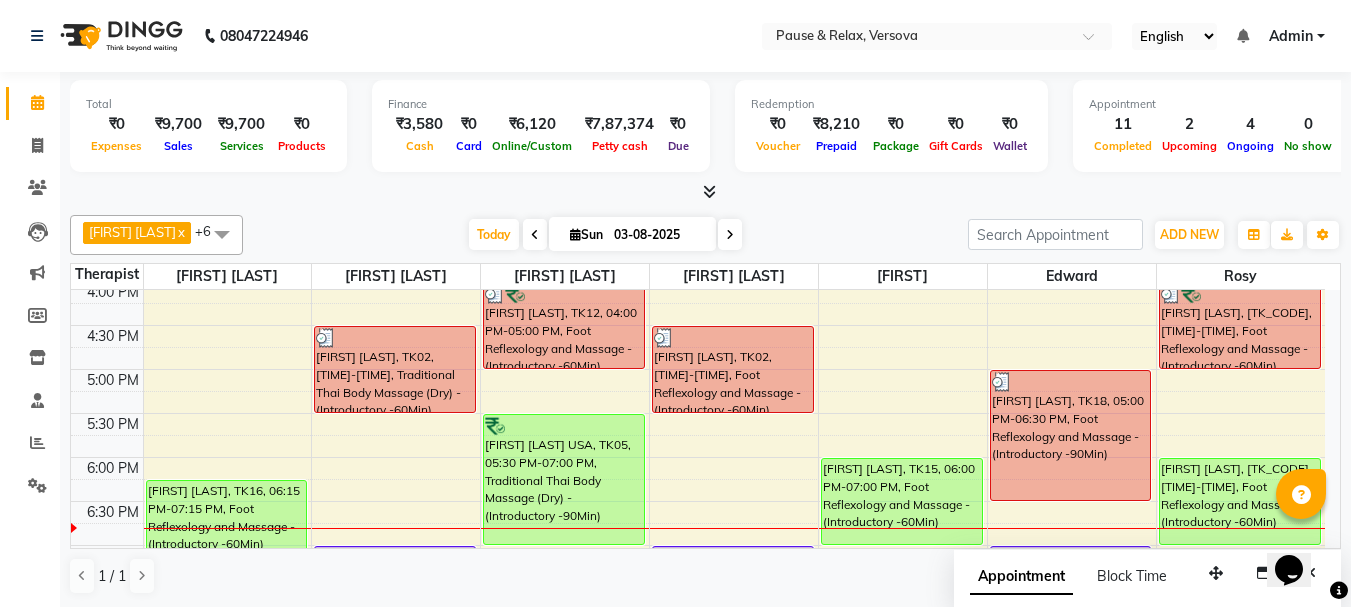 scroll, scrollTop: 426, scrollLeft: 0, axis: vertical 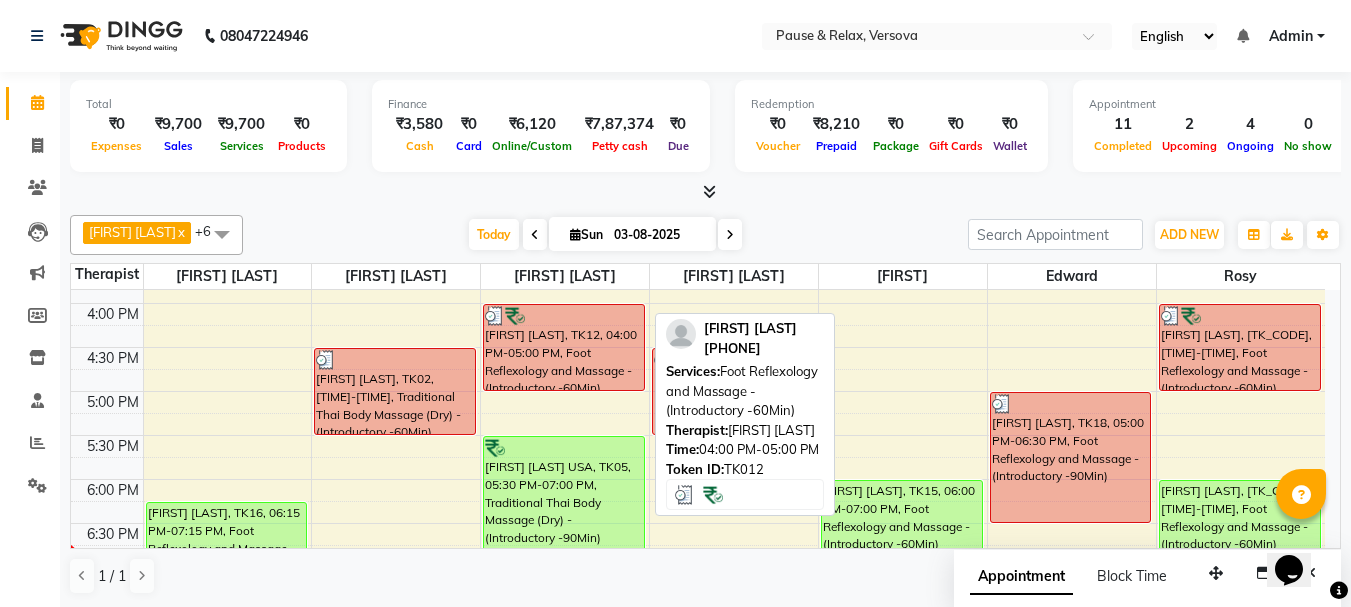 click on "[FIRST] [LAST], TK12, 04:00 PM-05:00 PM, Foot Reflexology and Massage - (Introductory -60Min)" at bounding box center (564, 347) 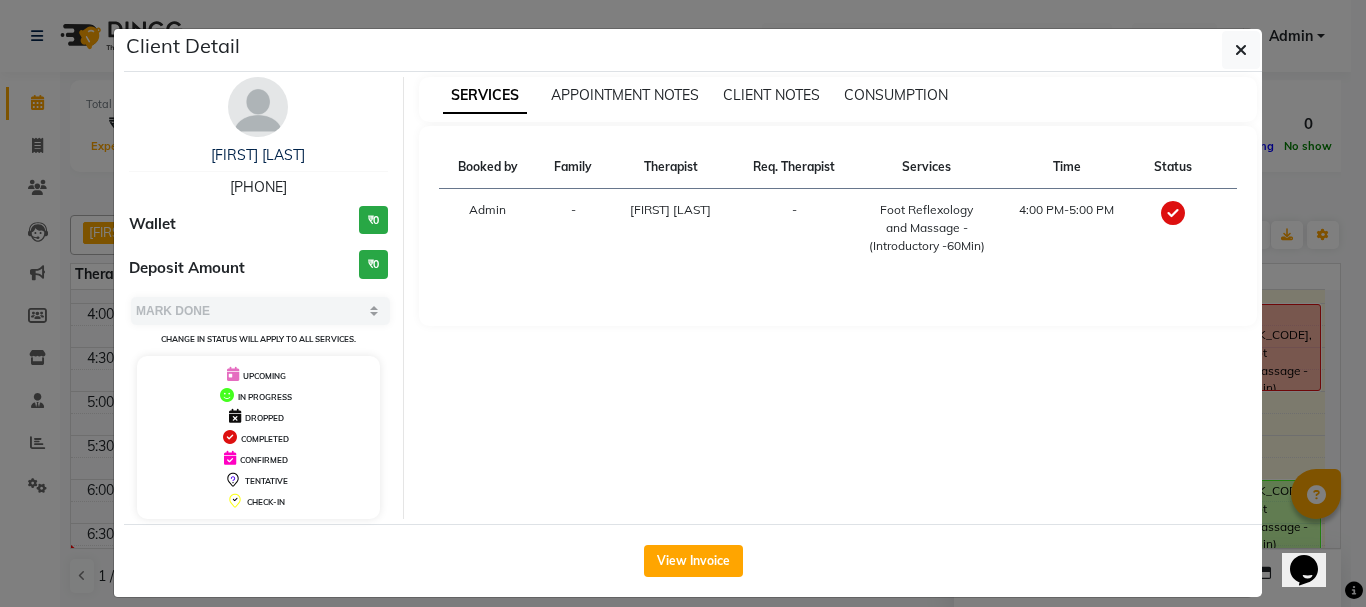 drag, startPoint x: 210, startPoint y: 185, endPoint x: 315, endPoint y: 189, distance: 105.076164 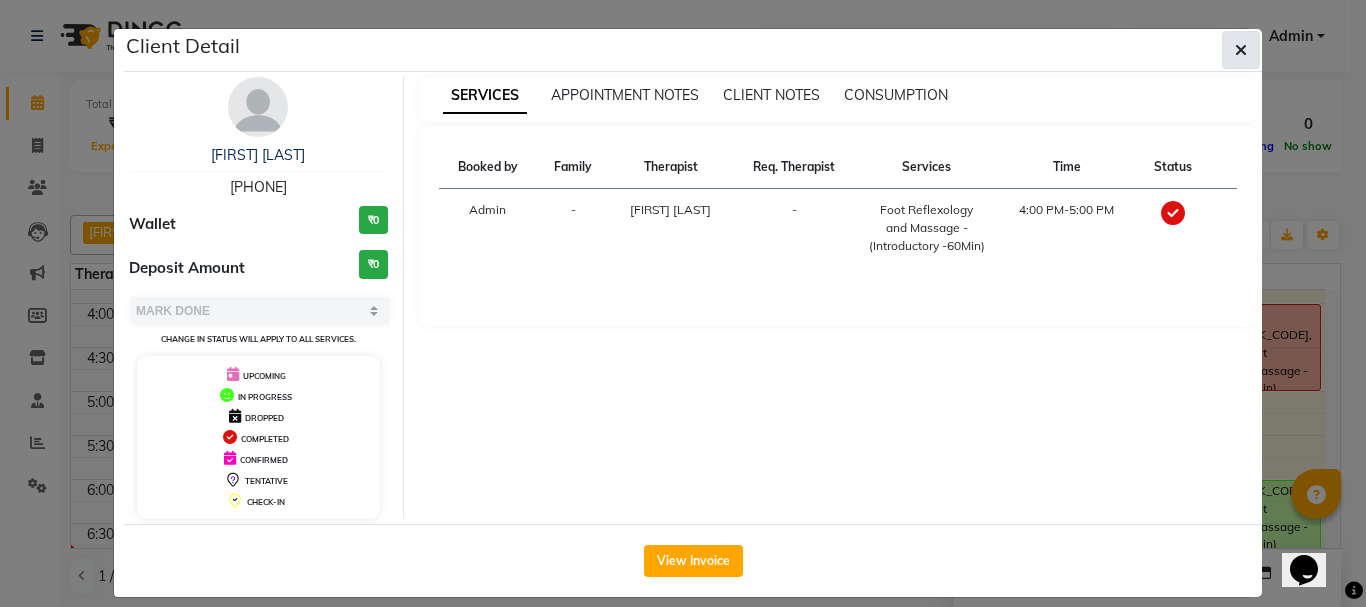 click 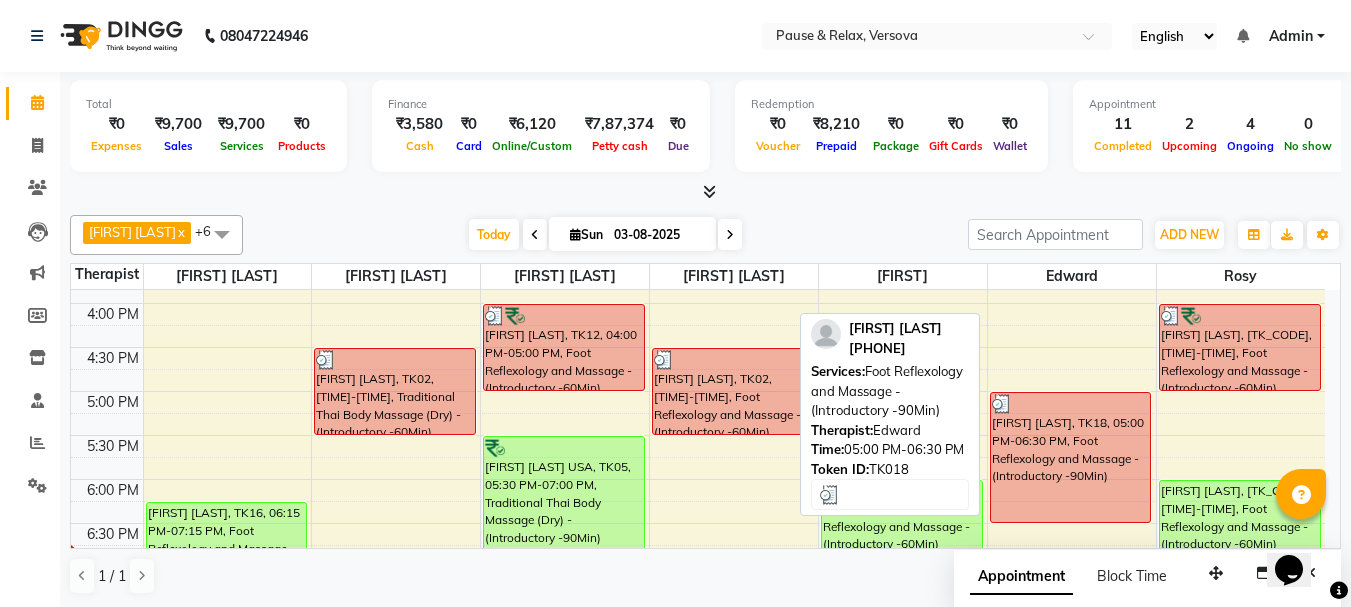 click on "[FIRST] [LAST], TK18, 05:00 PM-06:30 PM, Foot Reflexology and Massage - (Introductory -90Min)" at bounding box center (1071, 457) 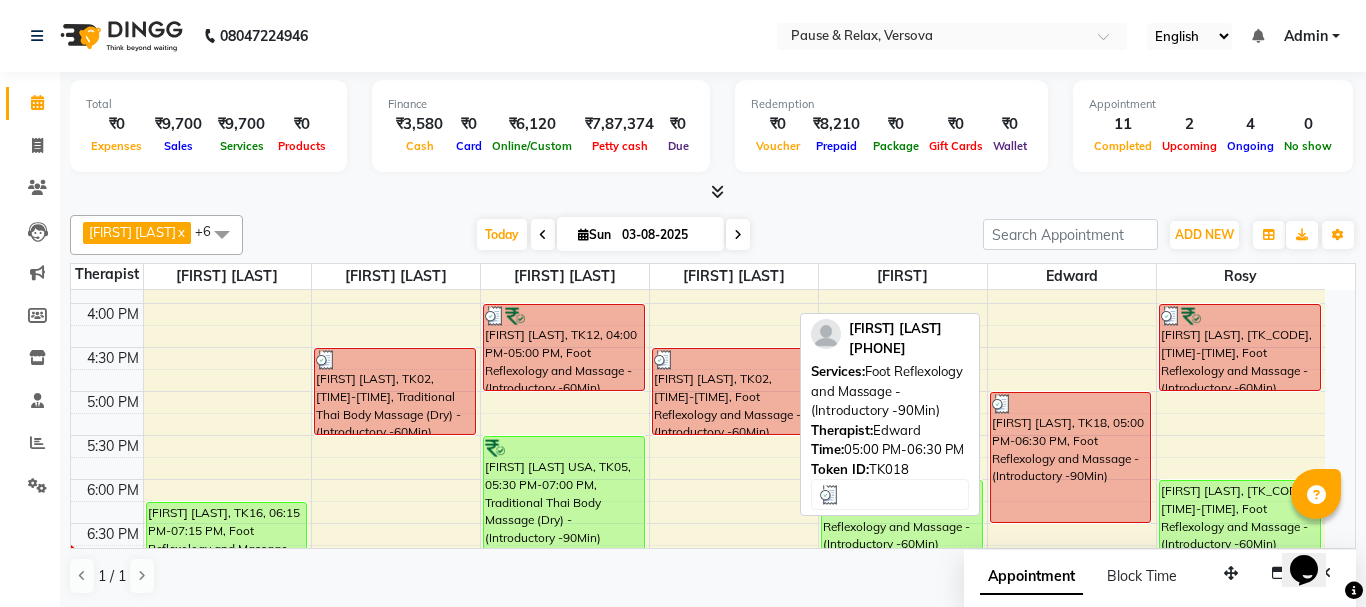 select on "3" 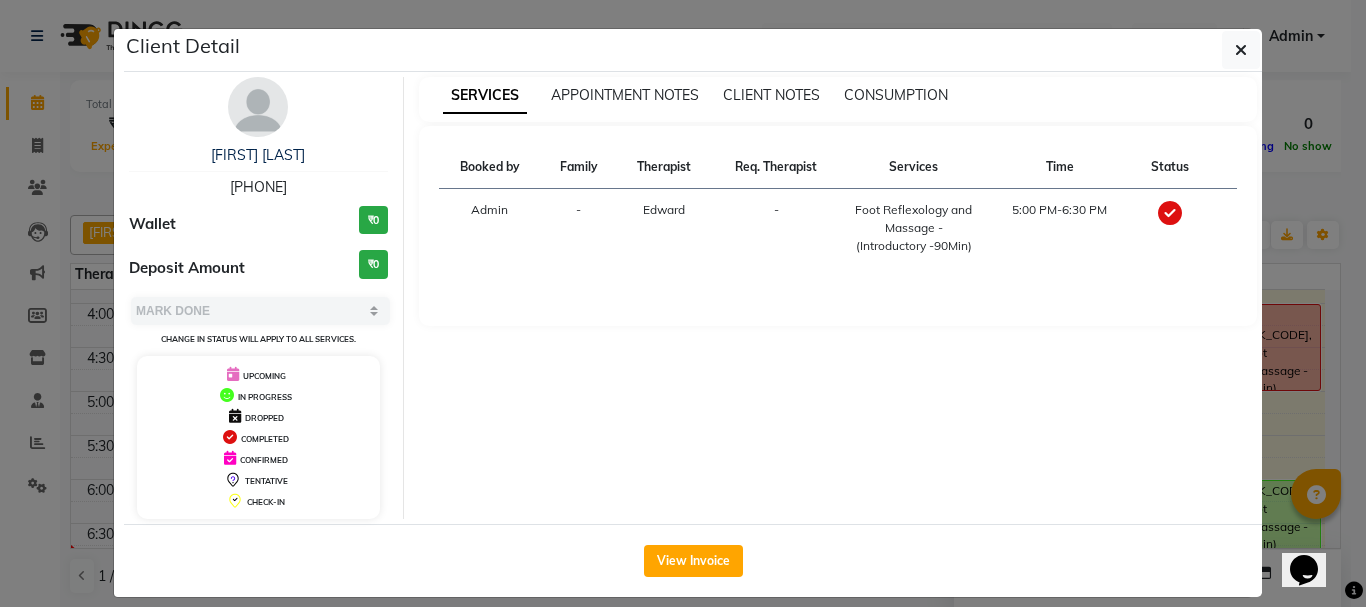 drag, startPoint x: 210, startPoint y: 186, endPoint x: 309, endPoint y: 193, distance: 99.24717 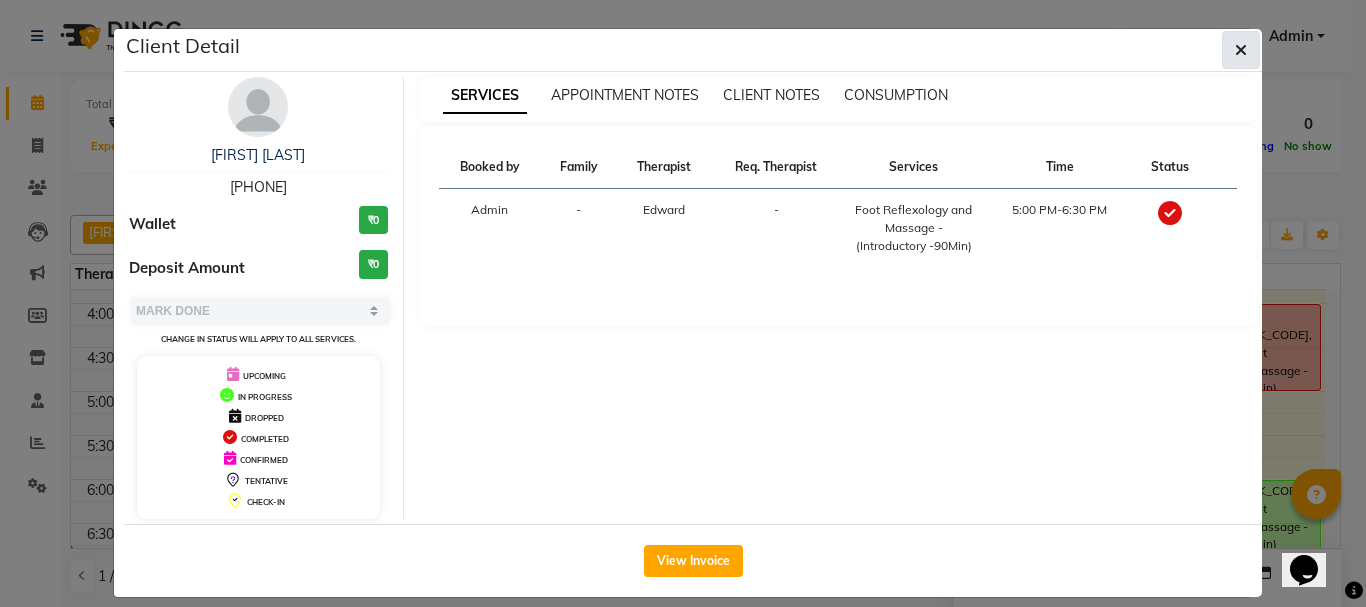 click 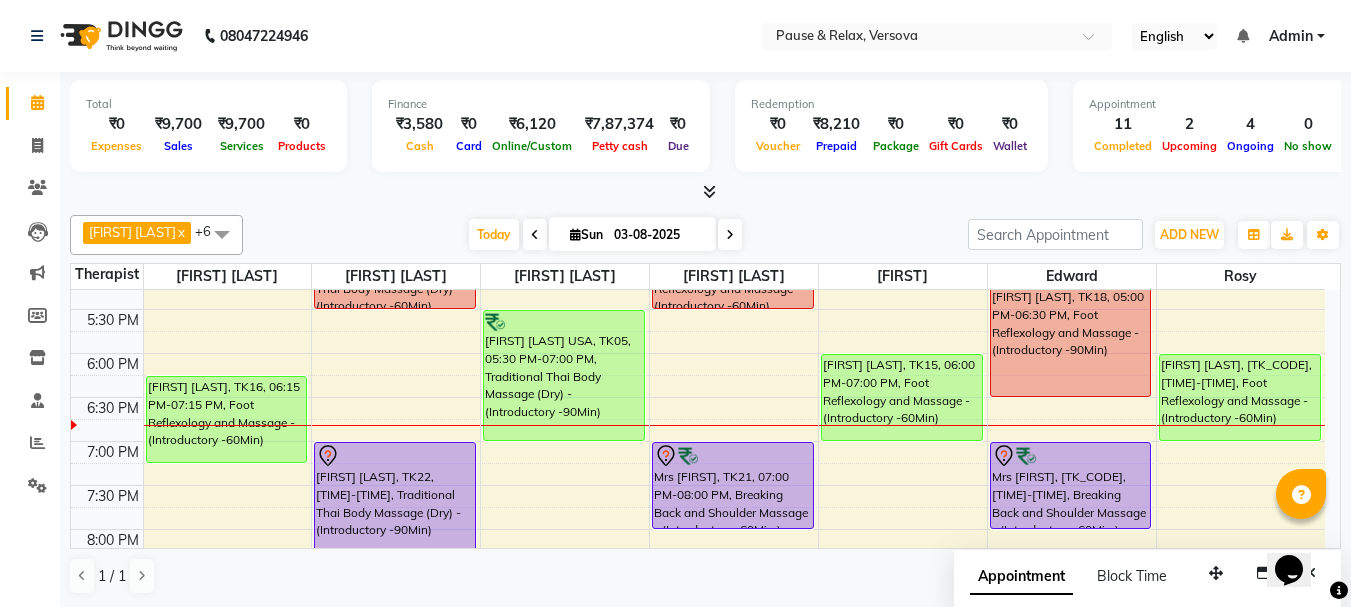 scroll, scrollTop: 557, scrollLeft: 0, axis: vertical 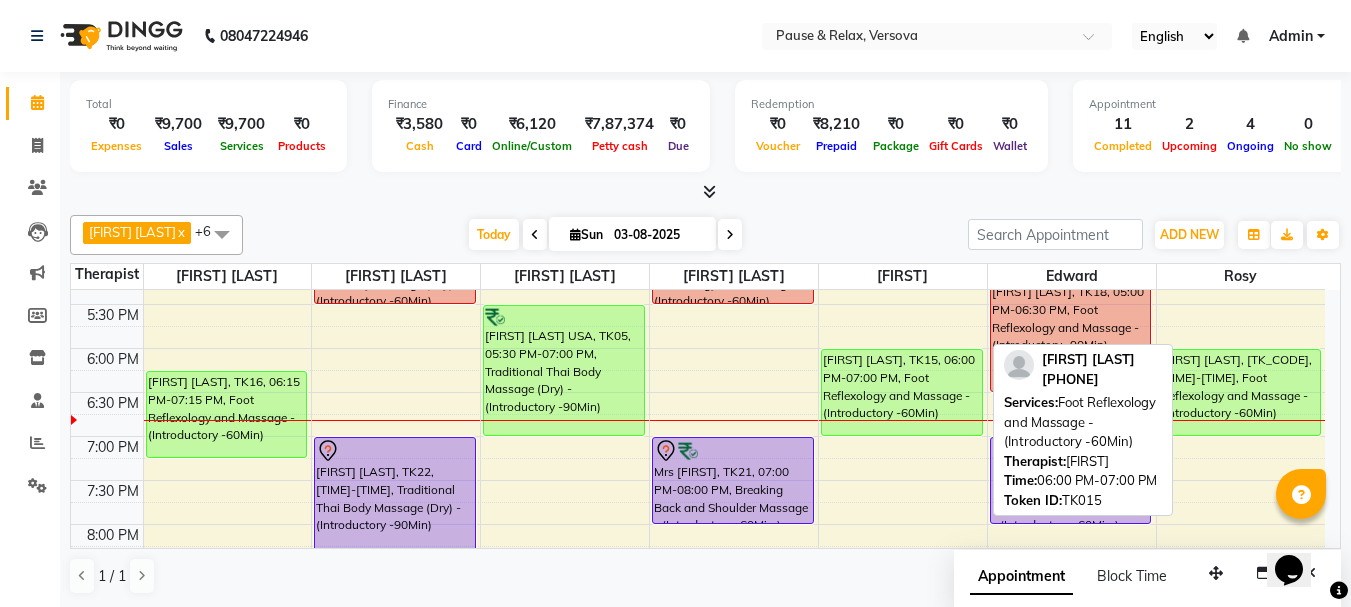 click on "[FIRST] [LAST], TK15, 06:00 PM-07:00 PM, Foot Reflexology and Massage - (Introductory -60Min)" at bounding box center (902, 392) 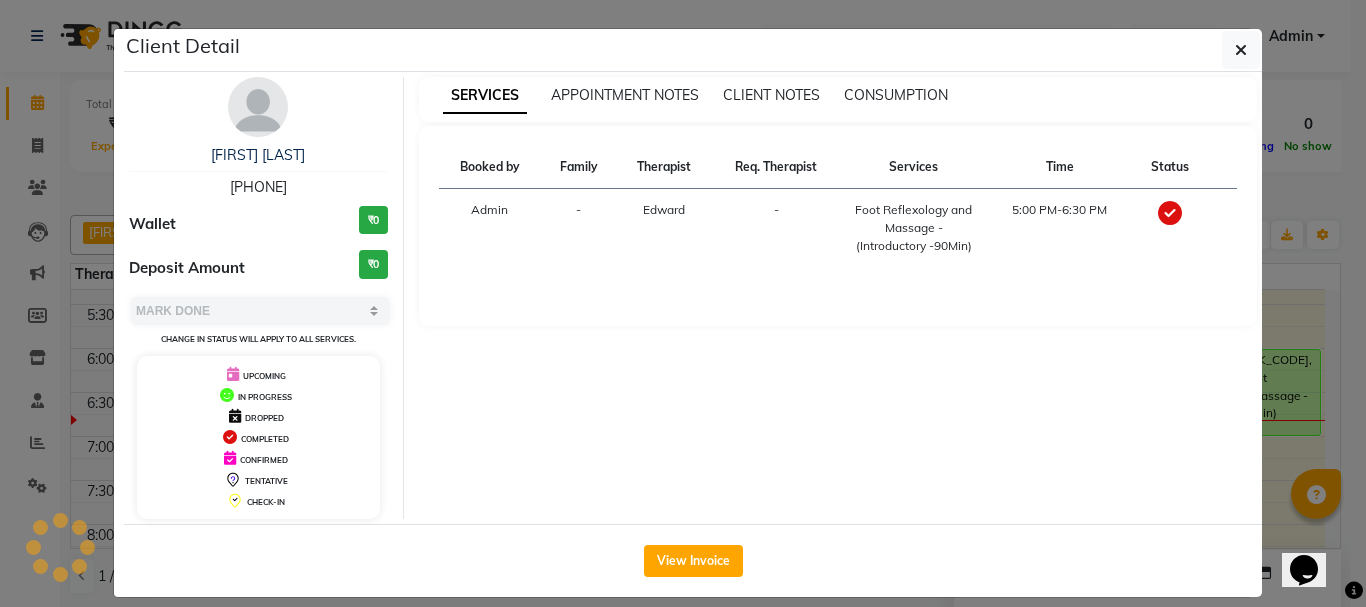 select on "1" 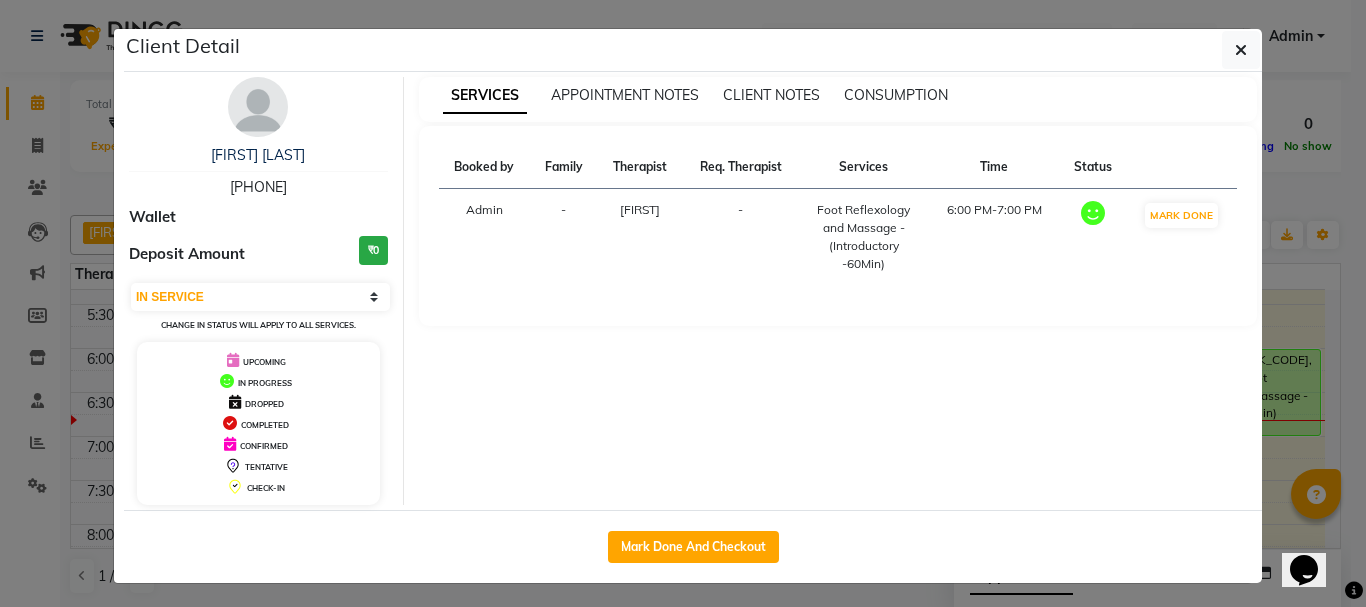 drag, startPoint x: 209, startPoint y: 185, endPoint x: 313, endPoint y: 190, distance: 104.120125 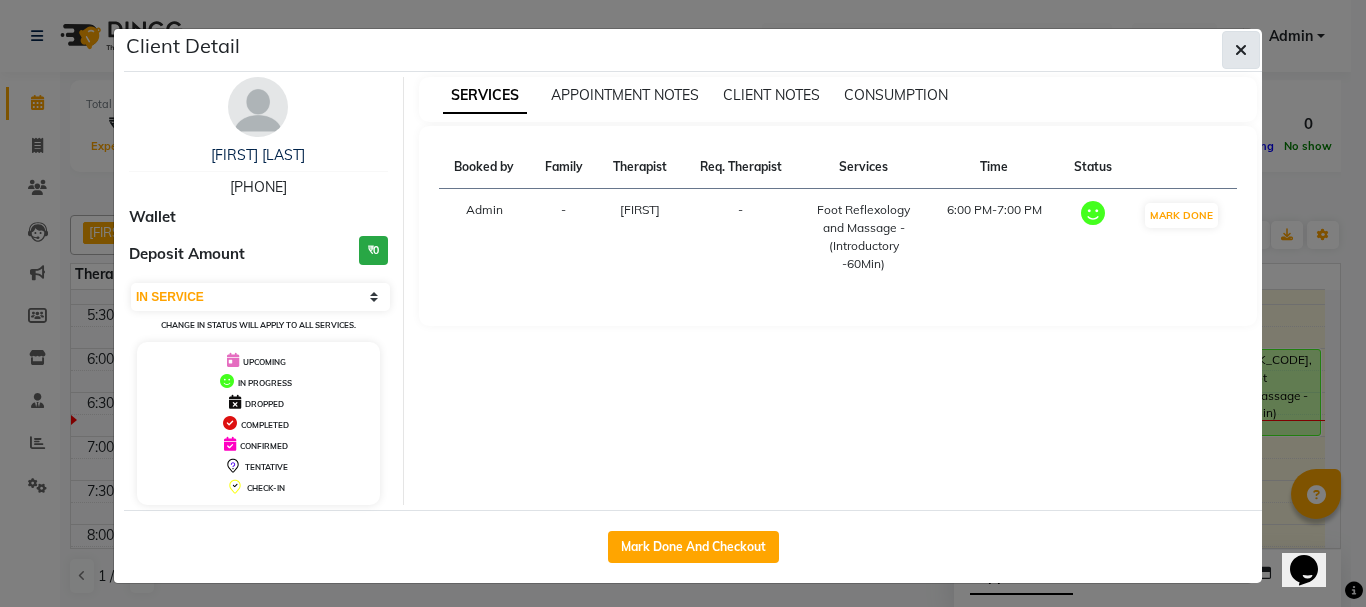 click 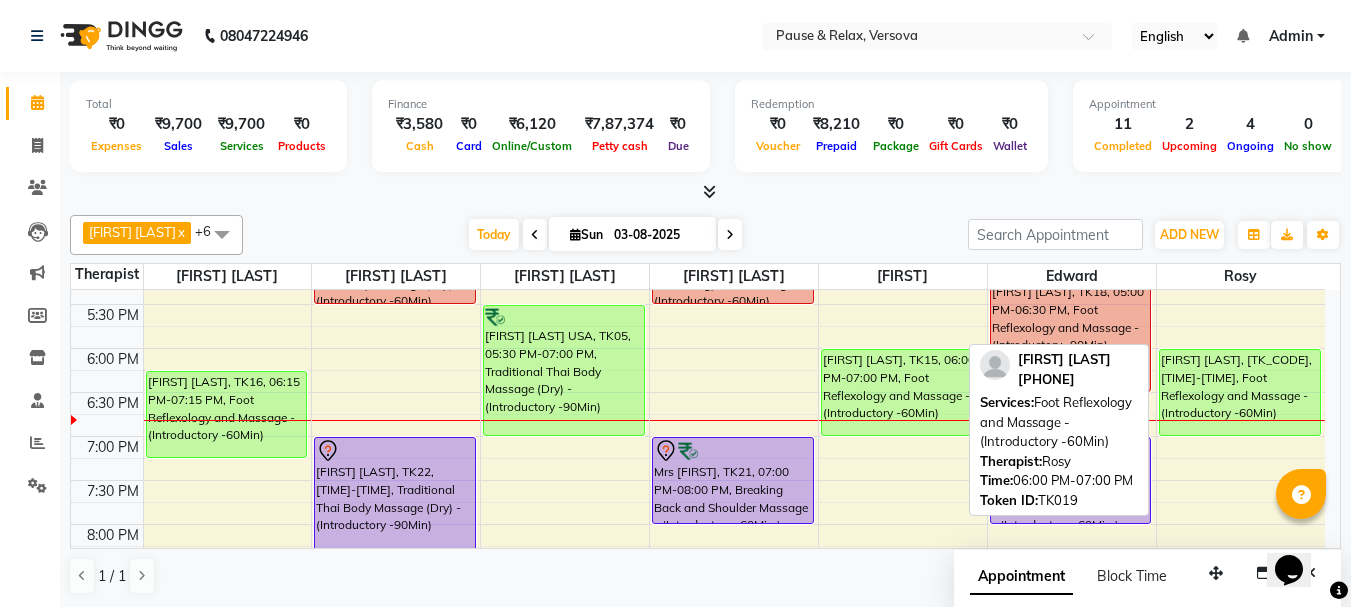 click on "[FIRST] [LAST], [TK_CODE], [TIME]-[TIME], Foot Reflexology and Massage - (Introductory -60Min)" at bounding box center (1240, 392) 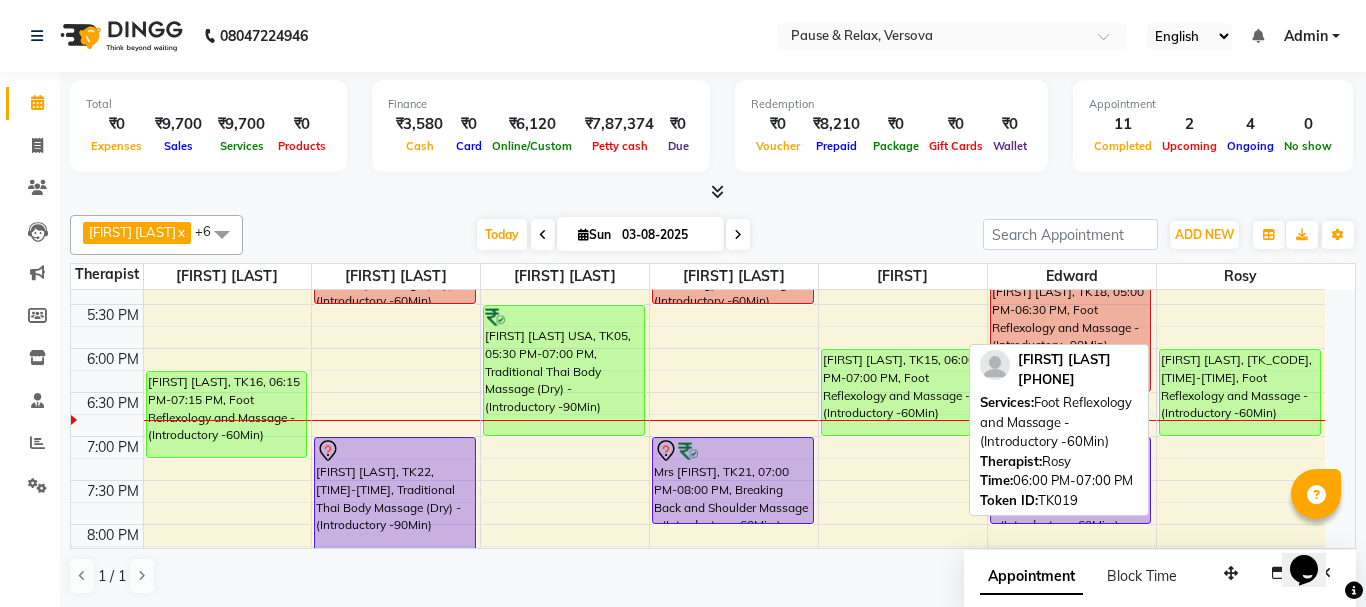 select on "1" 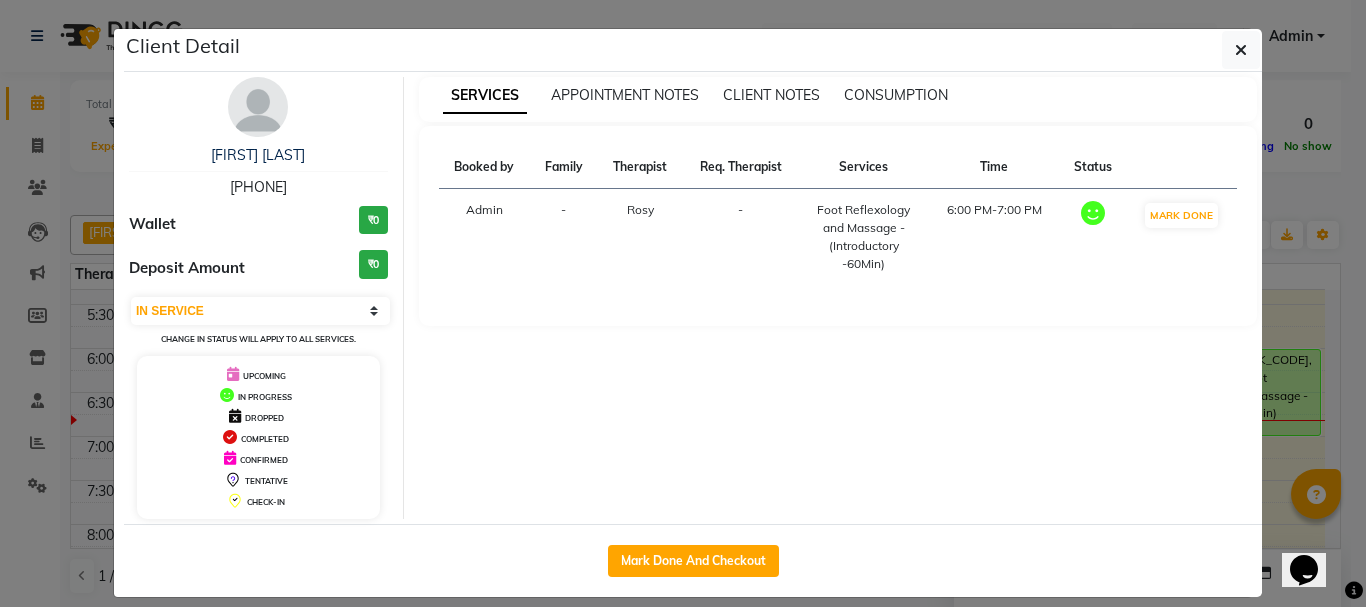 drag, startPoint x: 210, startPoint y: 185, endPoint x: 314, endPoint y: 189, distance: 104.0769 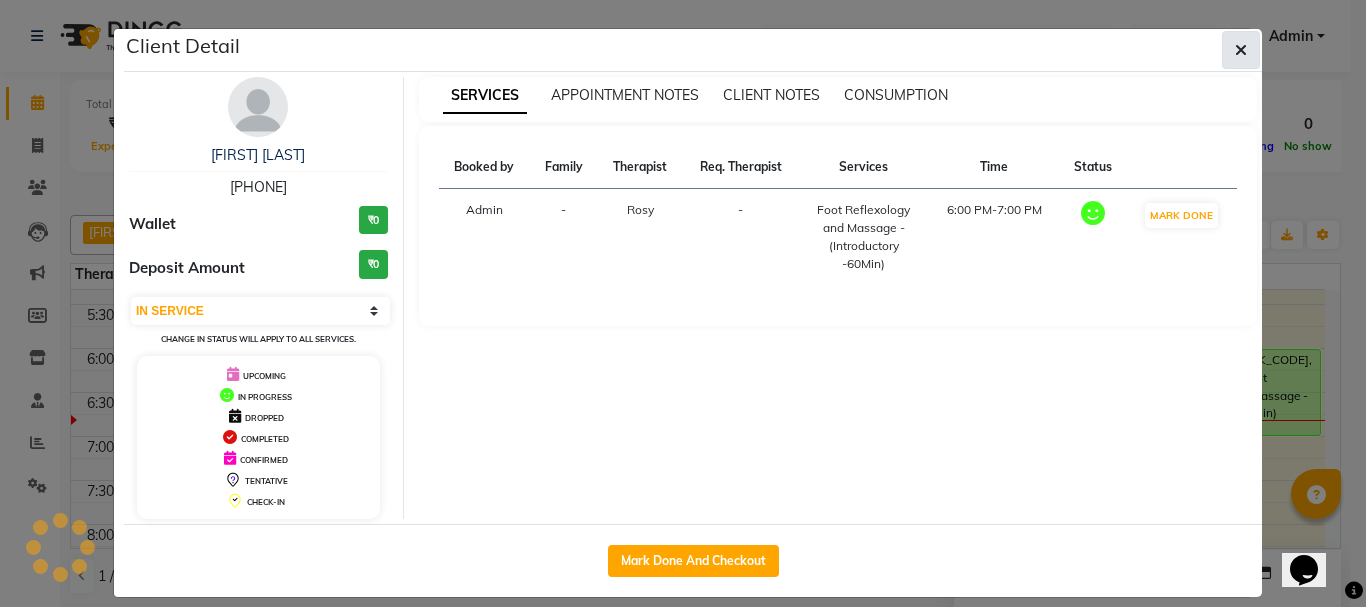 click 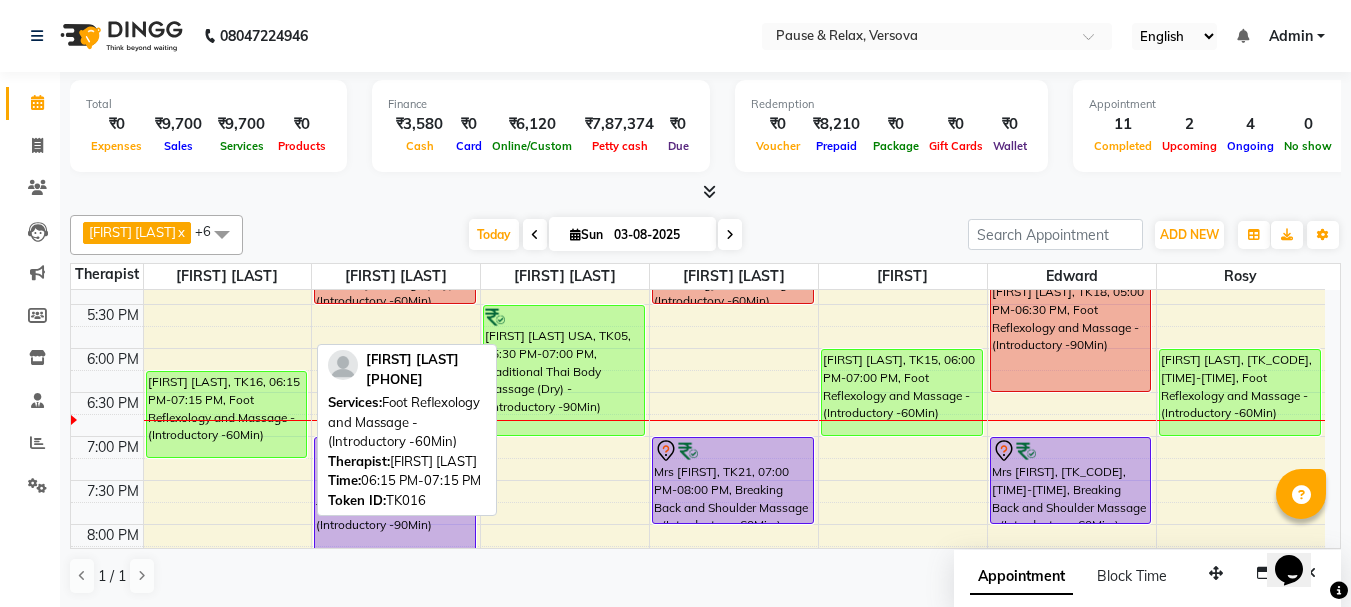 click on "[FIRST] [LAST], TK16, 06:15 PM-07:15 PM, Foot Reflexology and Massage - (Introductory -60Min)" at bounding box center (227, 414) 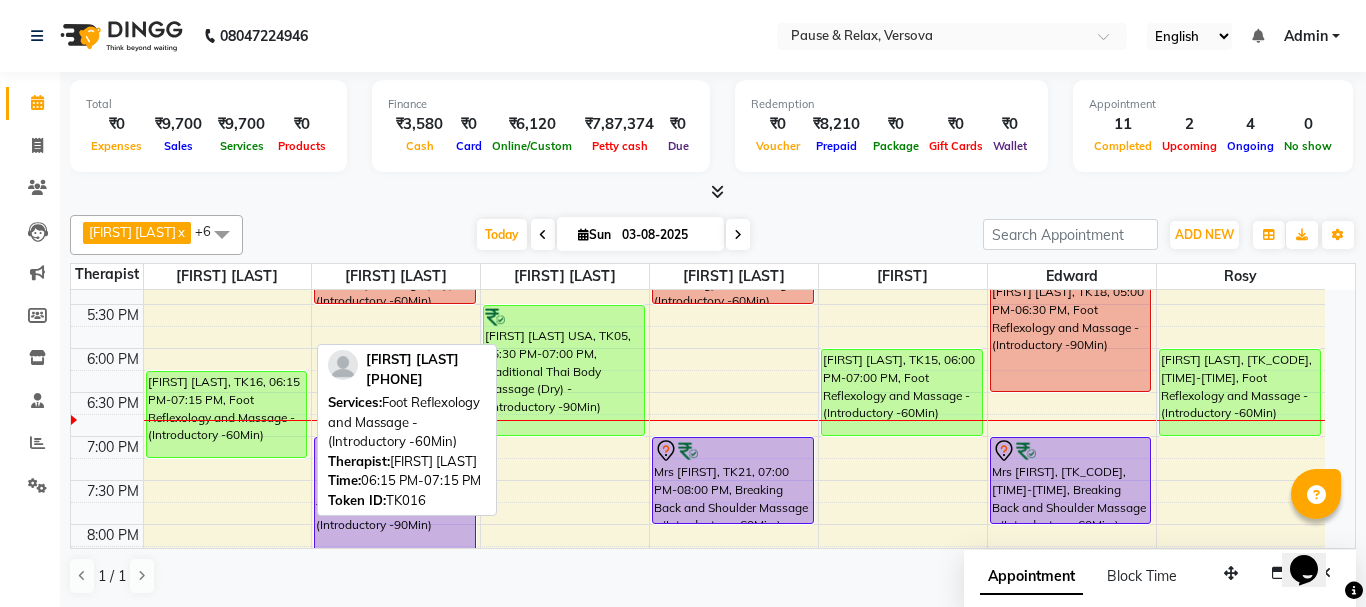 select on "1" 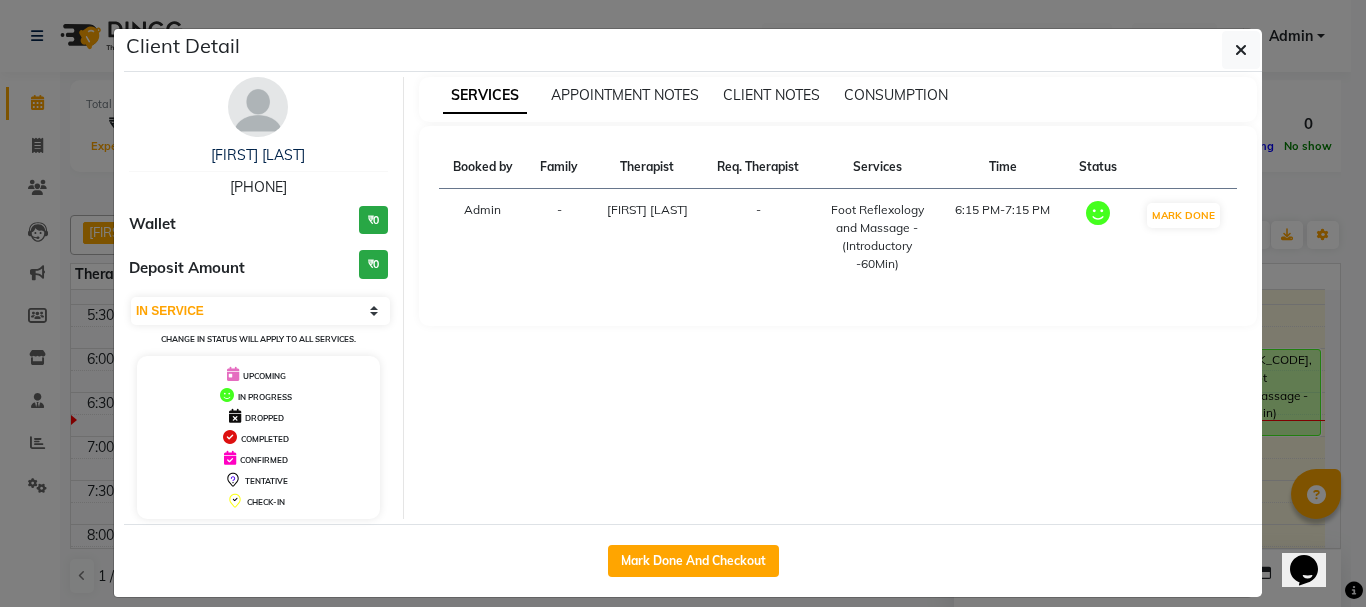 drag, startPoint x: 209, startPoint y: 185, endPoint x: 323, endPoint y: 188, distance: 114.03947 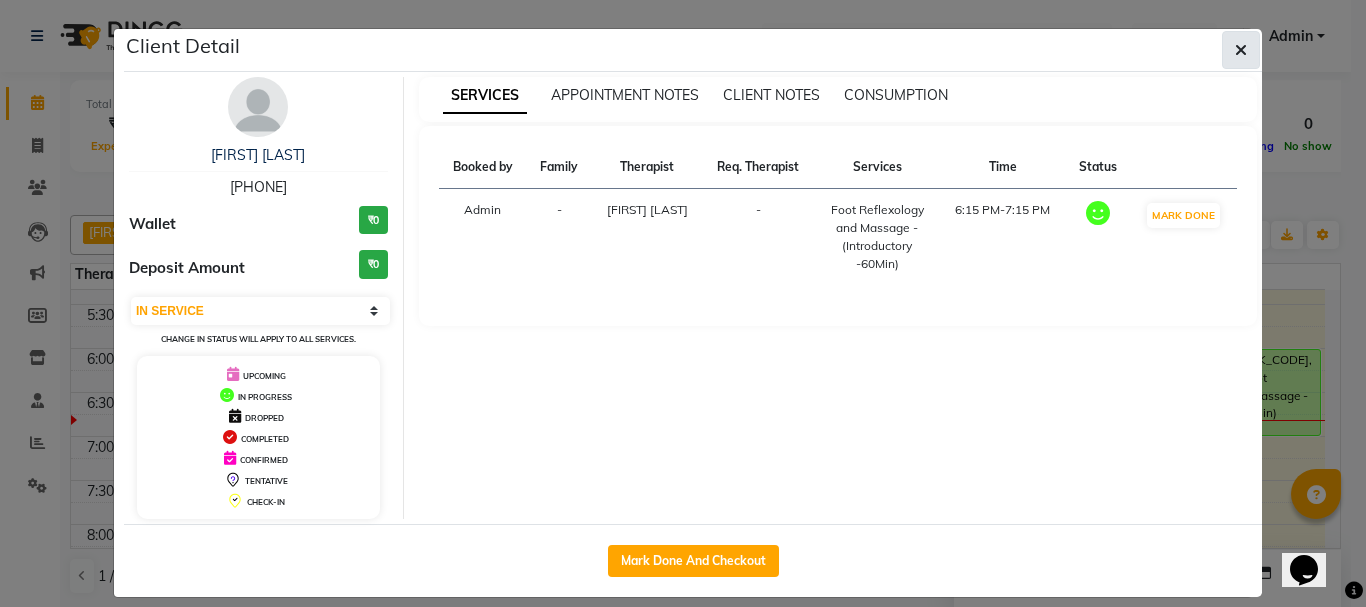 click 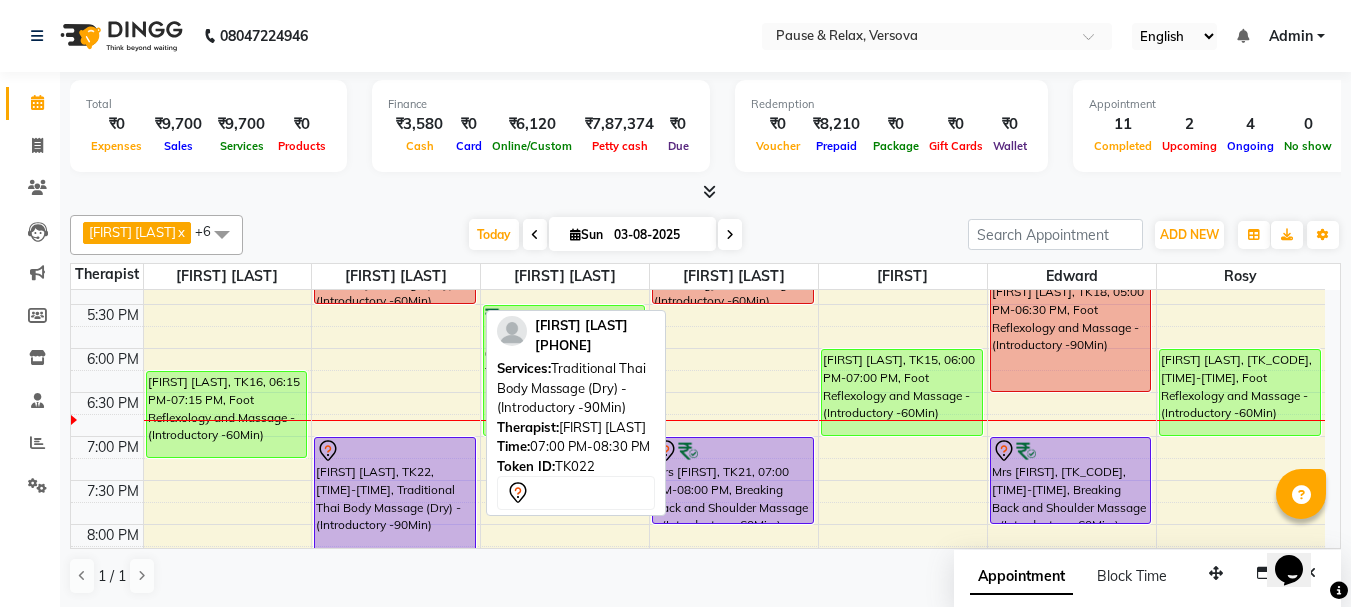 click on "[FIRST] [LAST], TK22, [TIME]-[TIME], Traditional Thai Body Massage (Dry) - (Introductory -90Min)" at bounding box center [395, 502] 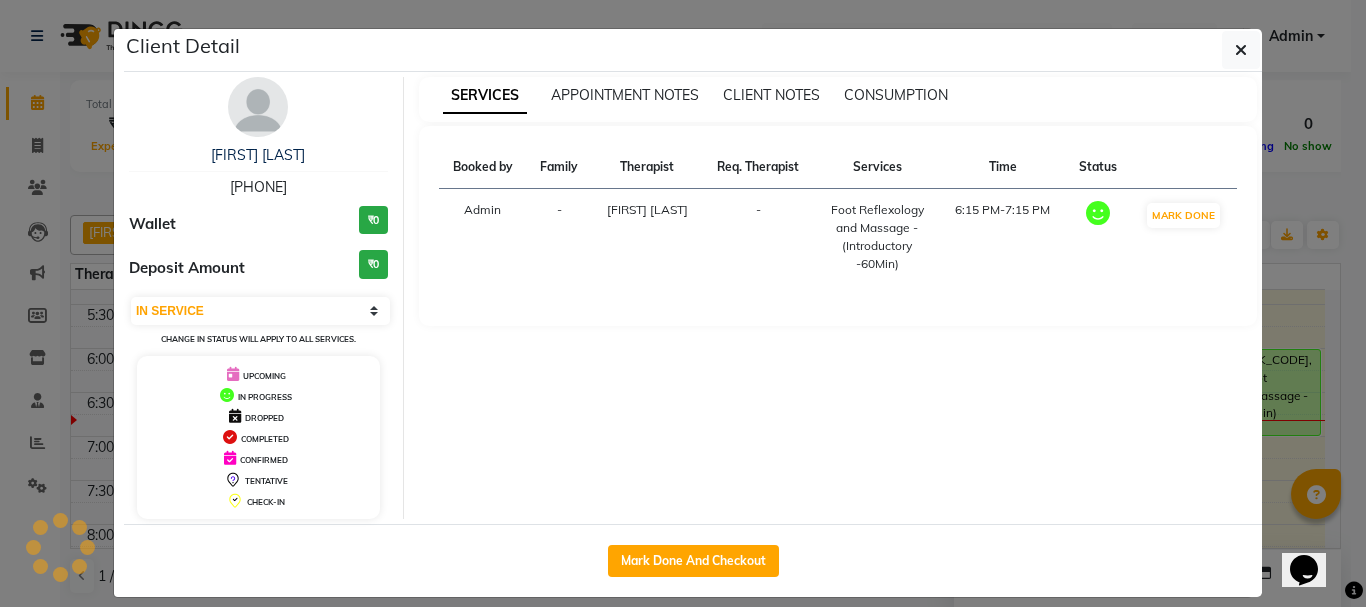select on "7" 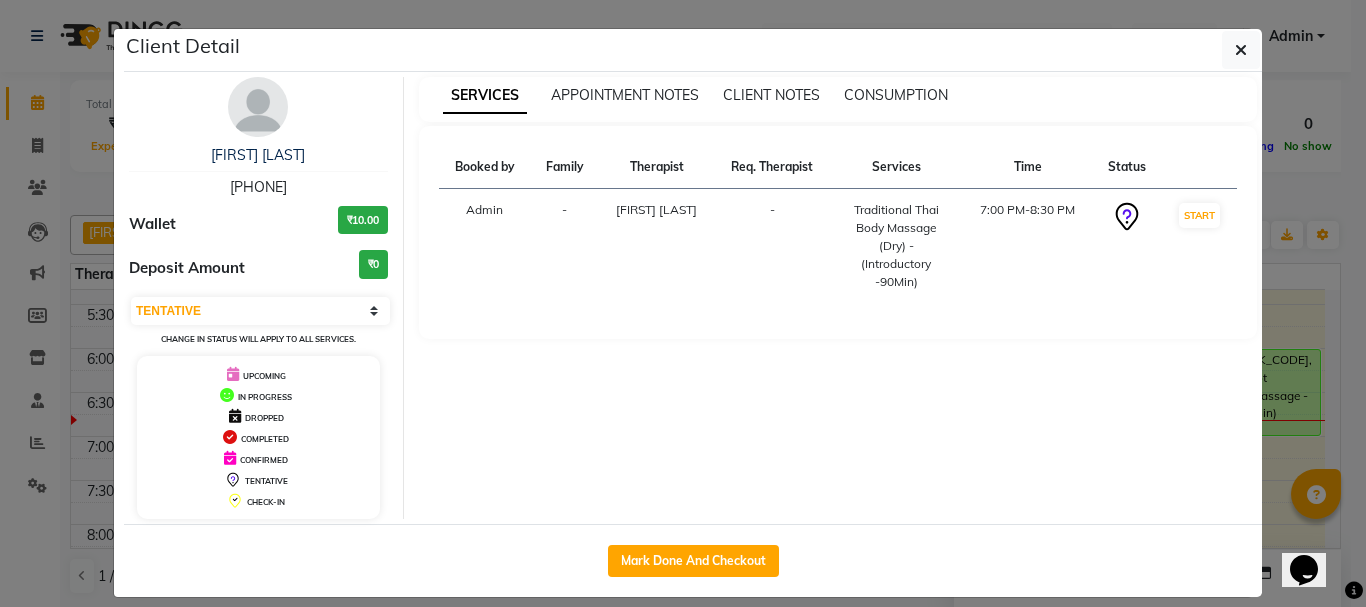 drag, startPoint x: 209, startPoint y: 186, endPoint x: 316, endPoint y: 188, distance: 107.01869 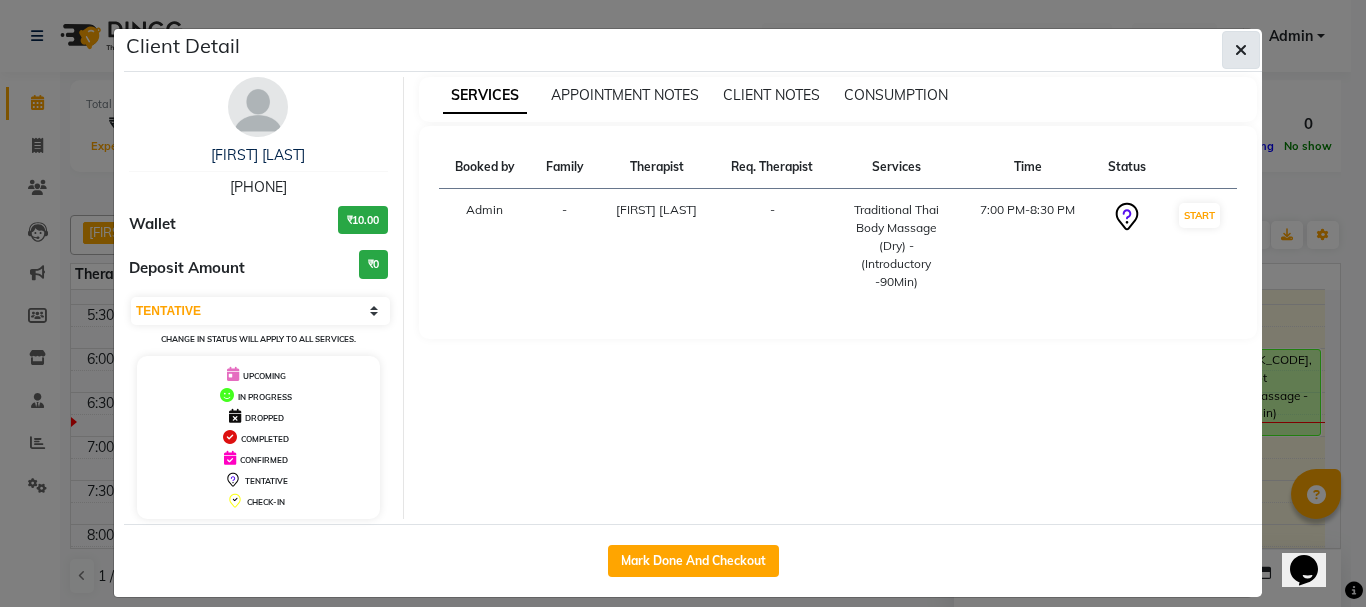 click 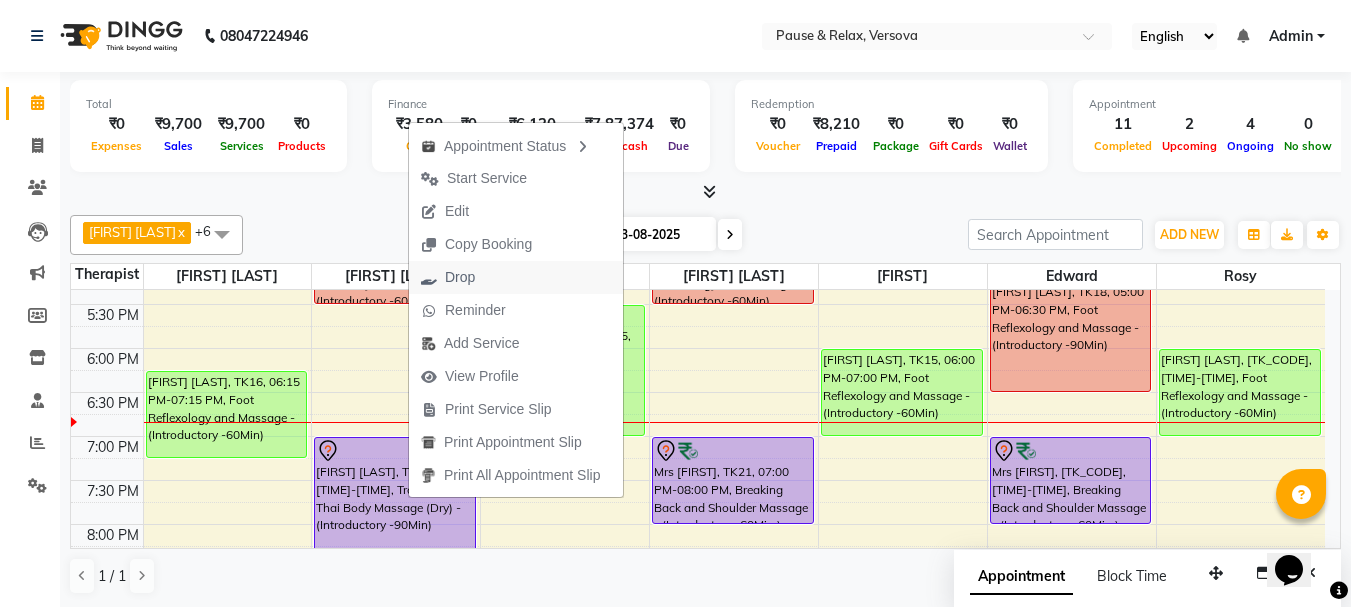 click on "Drop" at bounding box center (460, 277) 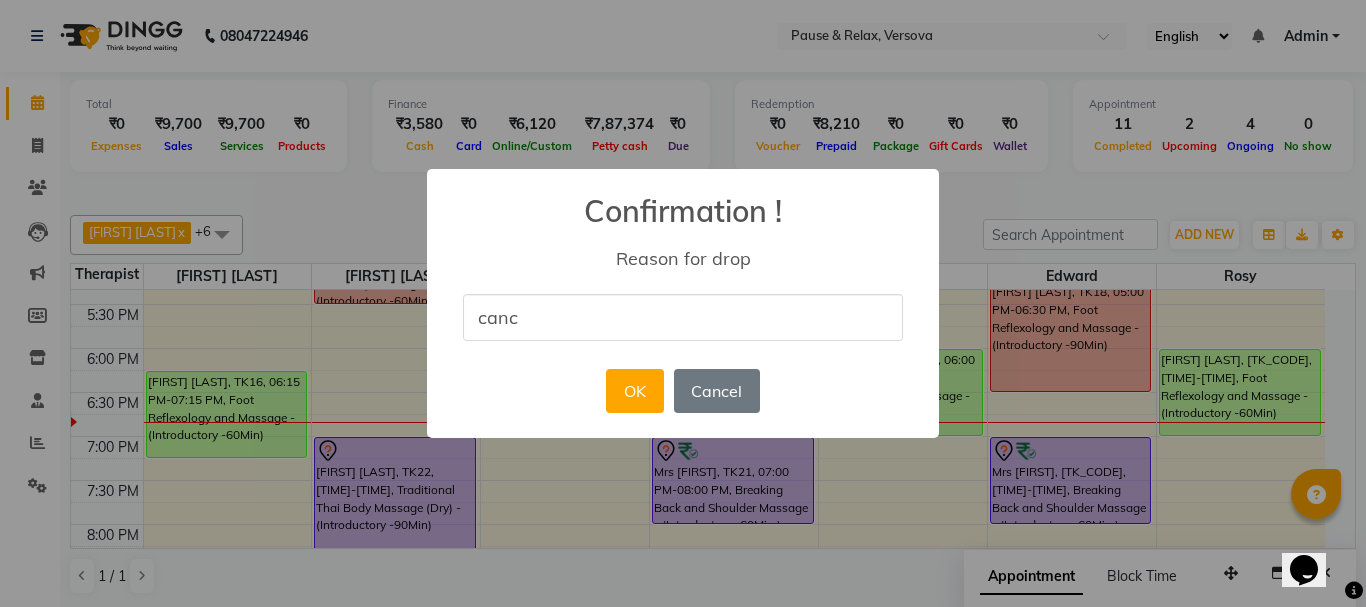 type on "cancelled the appointment" 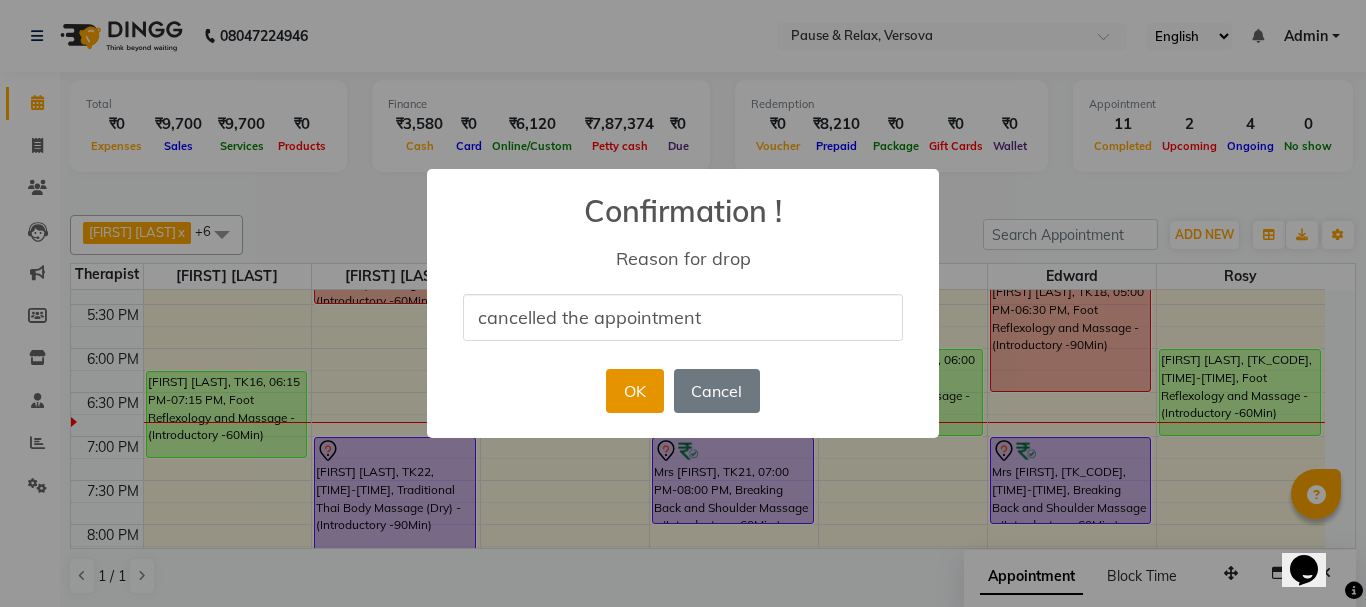 click on "OK" at bounding box center [634, 391] 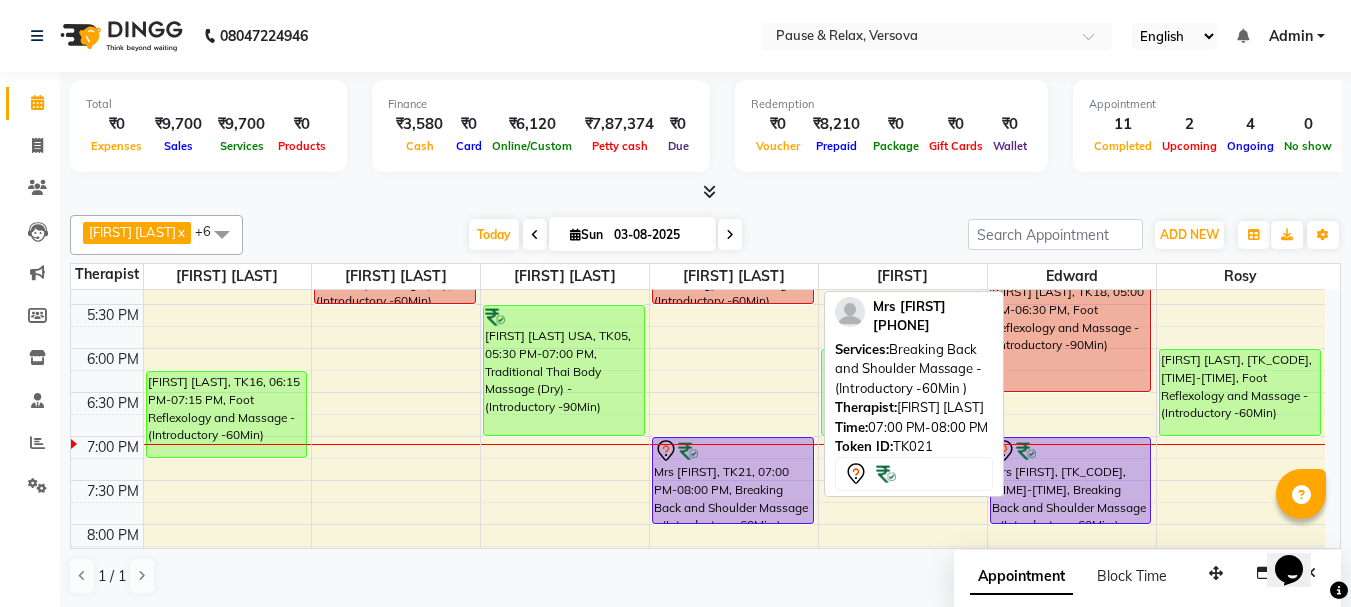 click at bounding box center [733, 451] 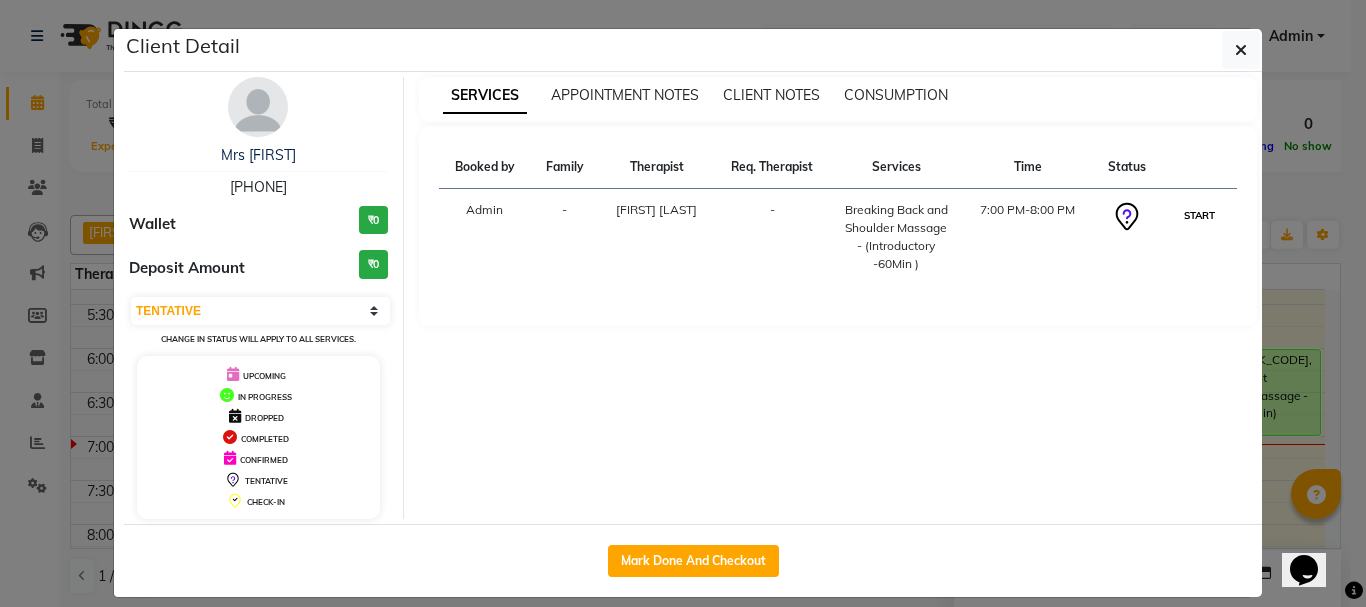 click on "START" at bounding box center [1199, 215] 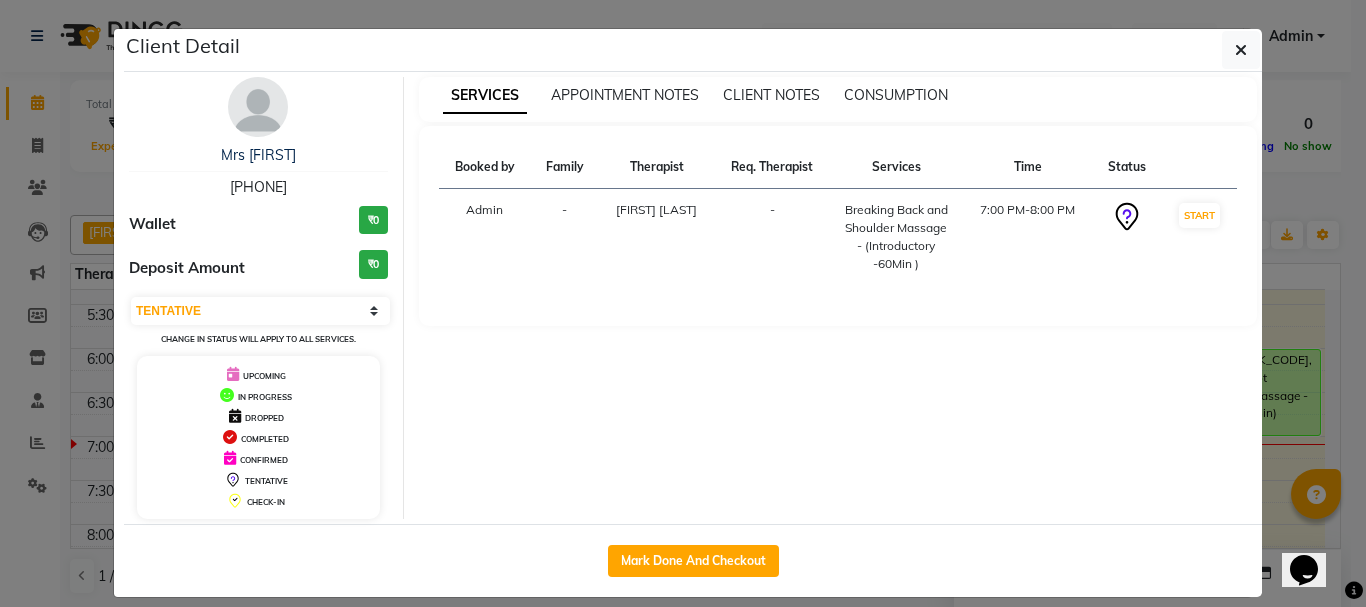 select on "1" 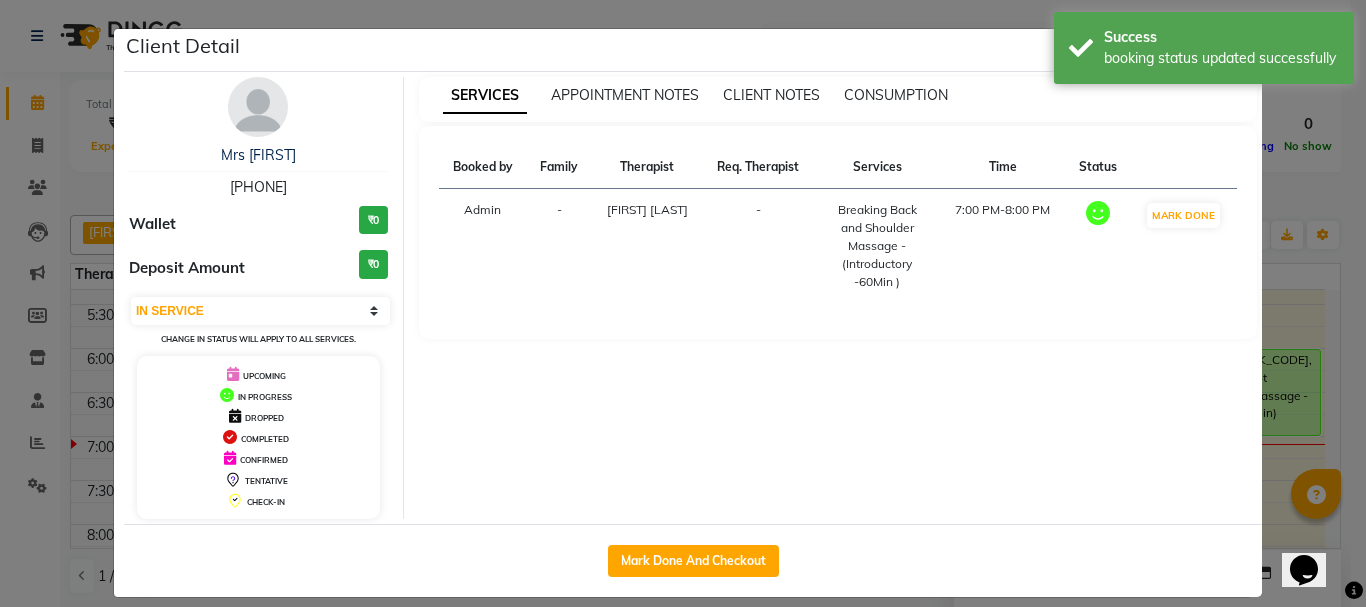 click on "Client Detail  Mrs [FIRST]   [PHONE] Wallet ₹0 Deposit Amount  ₹0  Select IN SERVICE CONFIRMED TENTATIVE CHECK IN MARK DONE DROPPED UPCOMING Change in status will apply to all services. UPCOMING IN PROGRESS DROPPED COMPLETED CONFIRMED TENTATIVE CHECK-IN SERVICES APPOINTMENT NOTES CLIENT NOTES CONSUMPTION Booked by Family Therapist Req. Therapist Services Time Status  Admin  - [FIRST] [LAST]  -  Breaking Back and Shoulder Massage - (Introductory -60Min )   7:00 PM-8:00 PM   MARK DONE   Mark Done And Checkout" 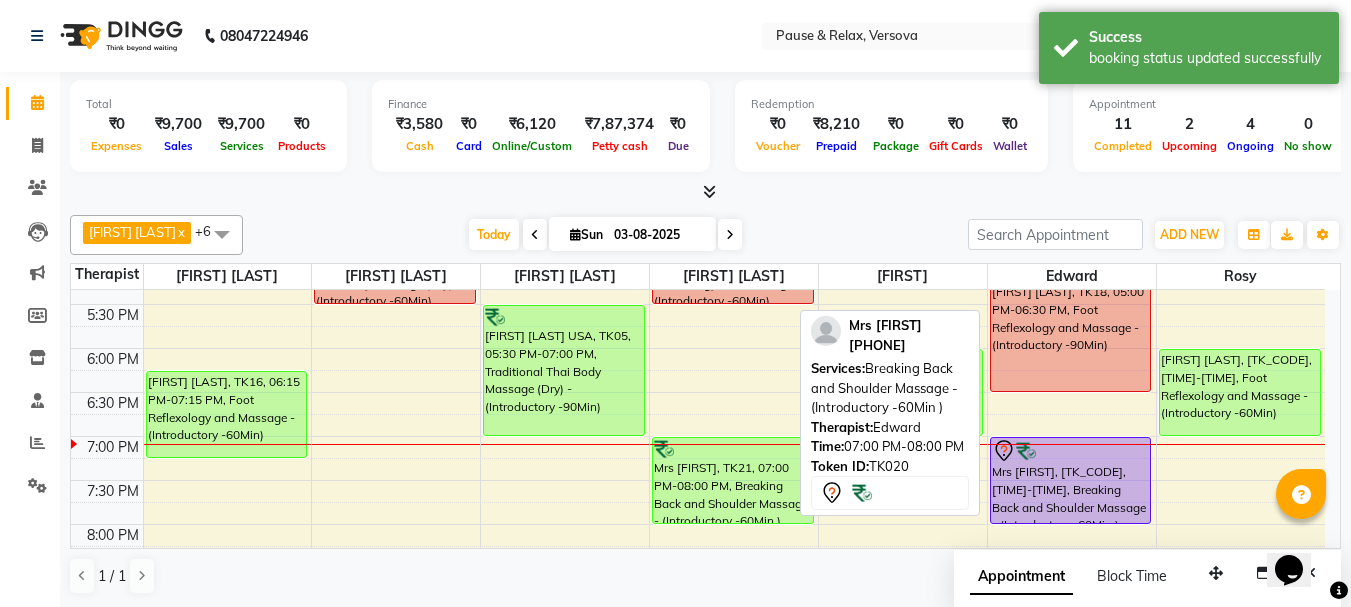 click on "Mrs [FIRST], [TK_CODE], [TIME]-[TIME], Breaking Back and Shoulder Massage - (Introductory -60Min )" at bounding box center (1071, 480) 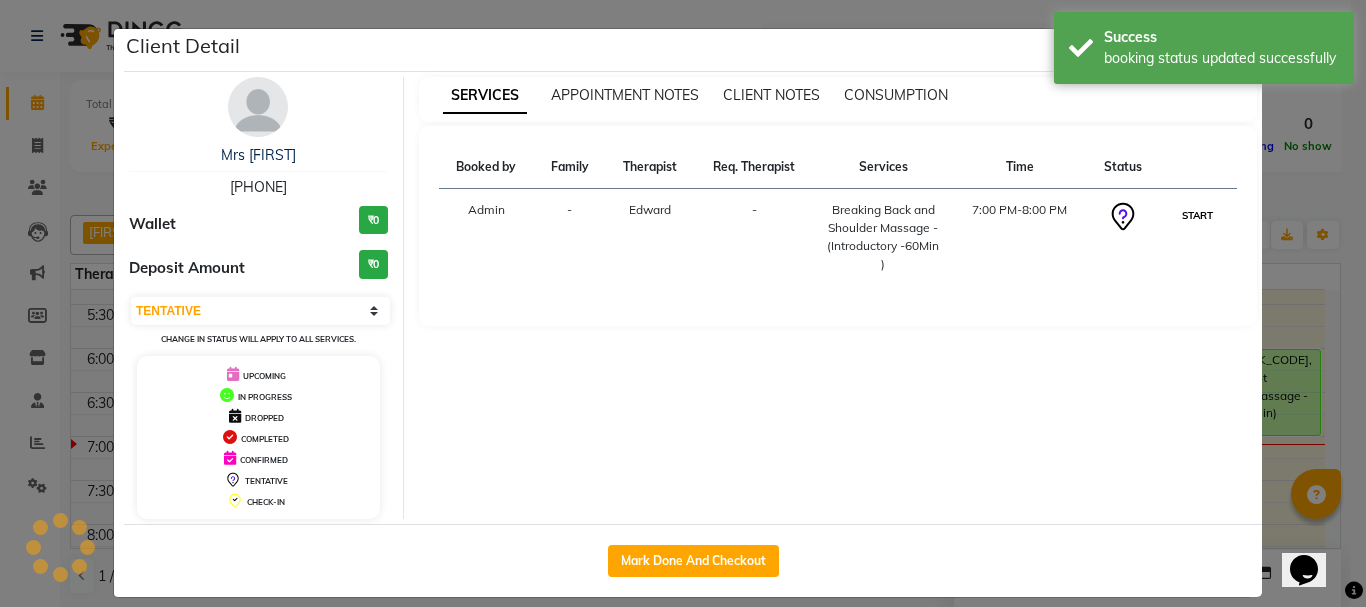 drag, startPoint x: 1195, startPoint y: 213, endPoint x: 1229, endPoint y: 313, distance: 105.62197 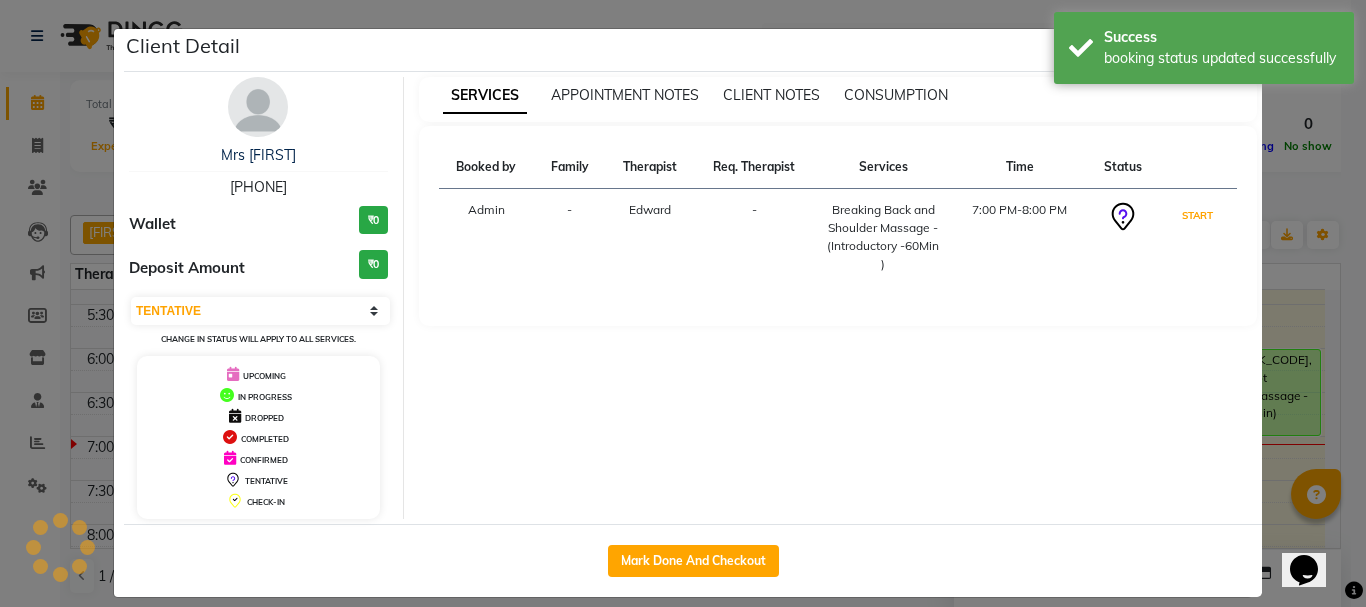 click on "START" at bounding box center [1197, 215] 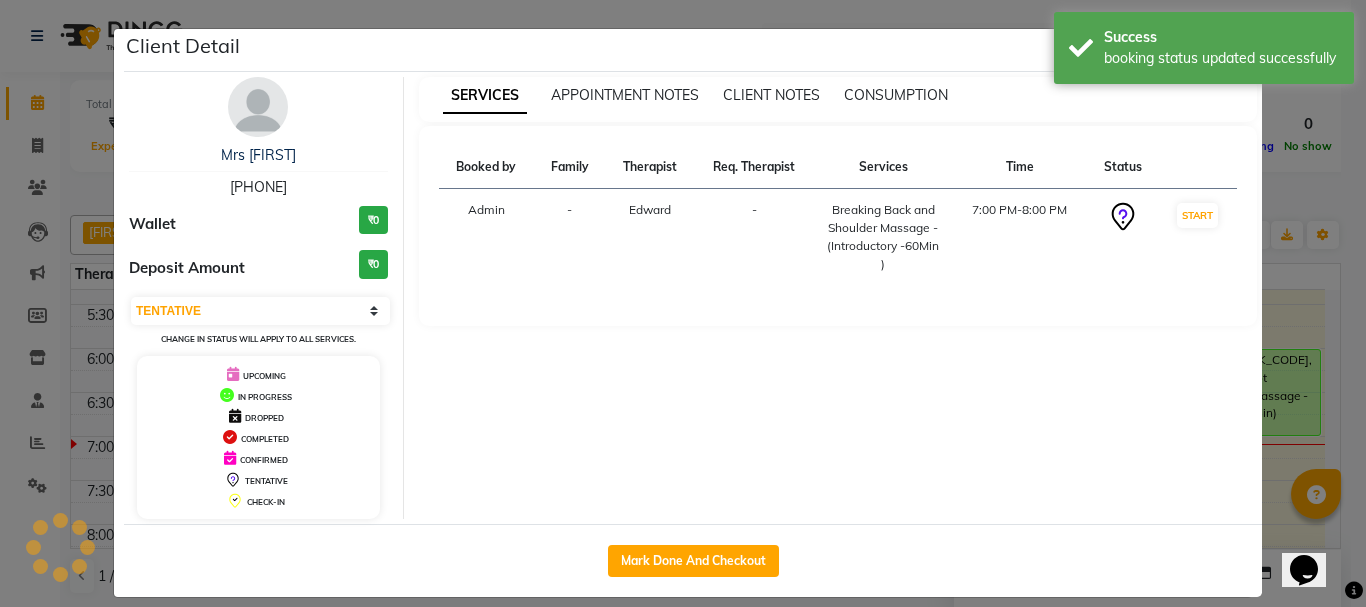 click on "Client Detail  Mrs [FIRST]   [PHONE] Wallet ₹0 Deposit Amount  ₹0  Select IN SERVICE CONFIRMED TENTATIVE CHECK IN MARK DONE DROPPED UPCOMING Change in status will apply to all services. UPCOMING IN PROGRESS DROPPED COMPLETED CONFIRMED TENTATIVE CHECK-IN SERVICES APPOINTMENT NOTES CLIENT NOTES CONSUMPTION Booked by Family Therapist Req. Therapist Services Time Status  Admin  - Edward  -  Breaking Back and Shoulder Massage - (Introductory -60Min )   7:00 PM-8:00 PM   START   Mark Done And Checkout" 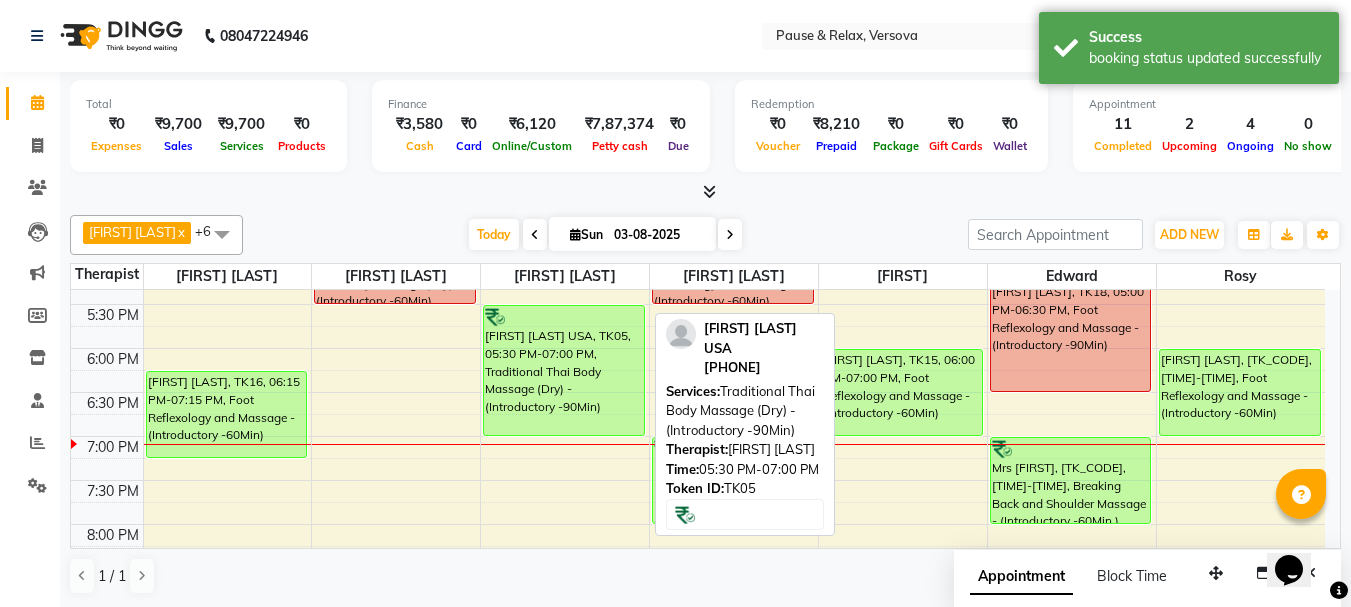 click on "[FIRST] [LAST] USA, TK05, 05:30 PM-07:00 PM, Traditional Thai Body Massage (Dry) - (Introductory -90Min)" at bounding box center [564, 370] 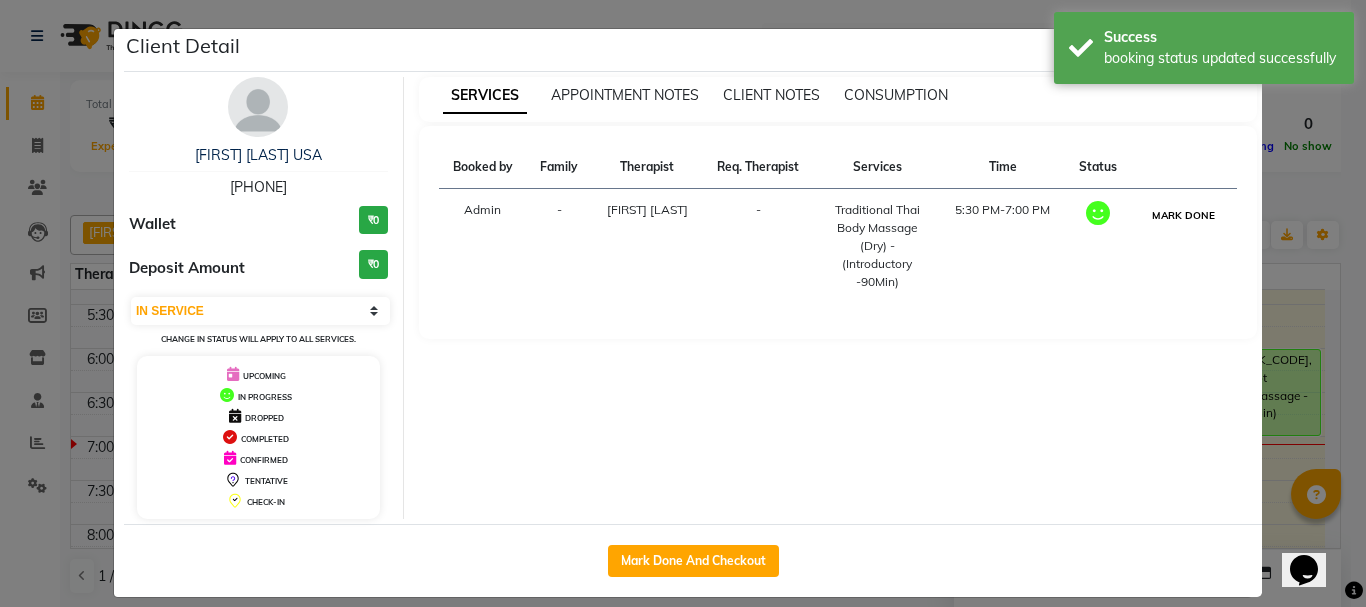 click on "MARK DONE" at bounding box center [1183, 215] 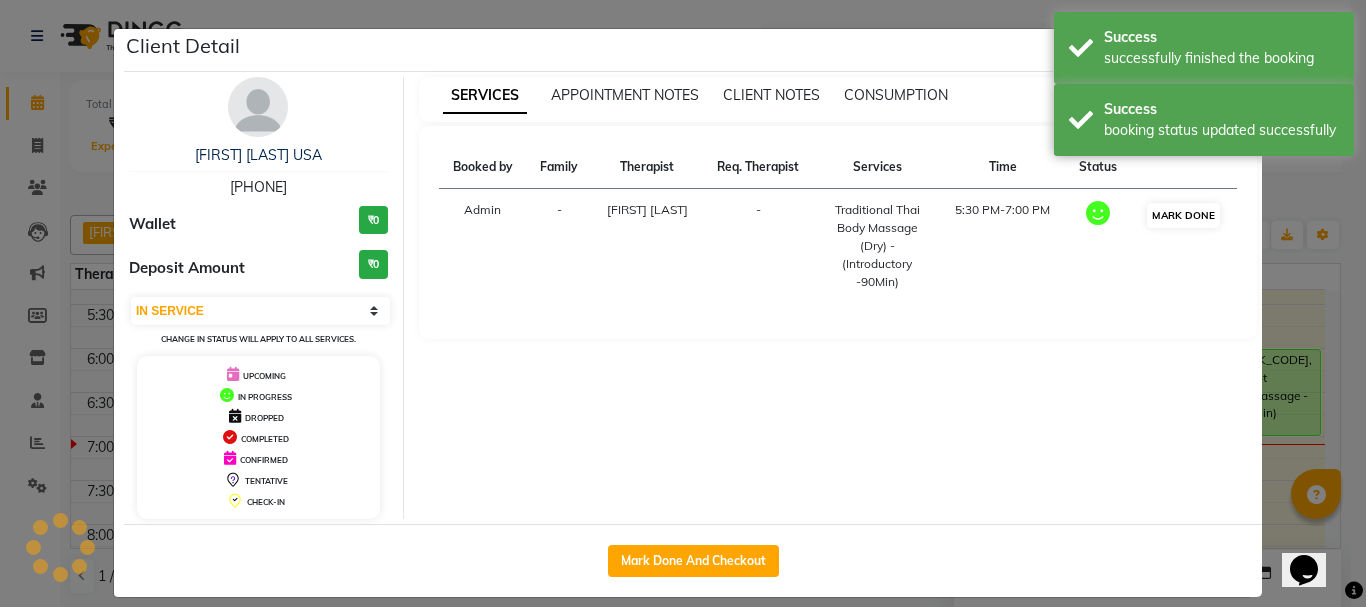 select on "3" 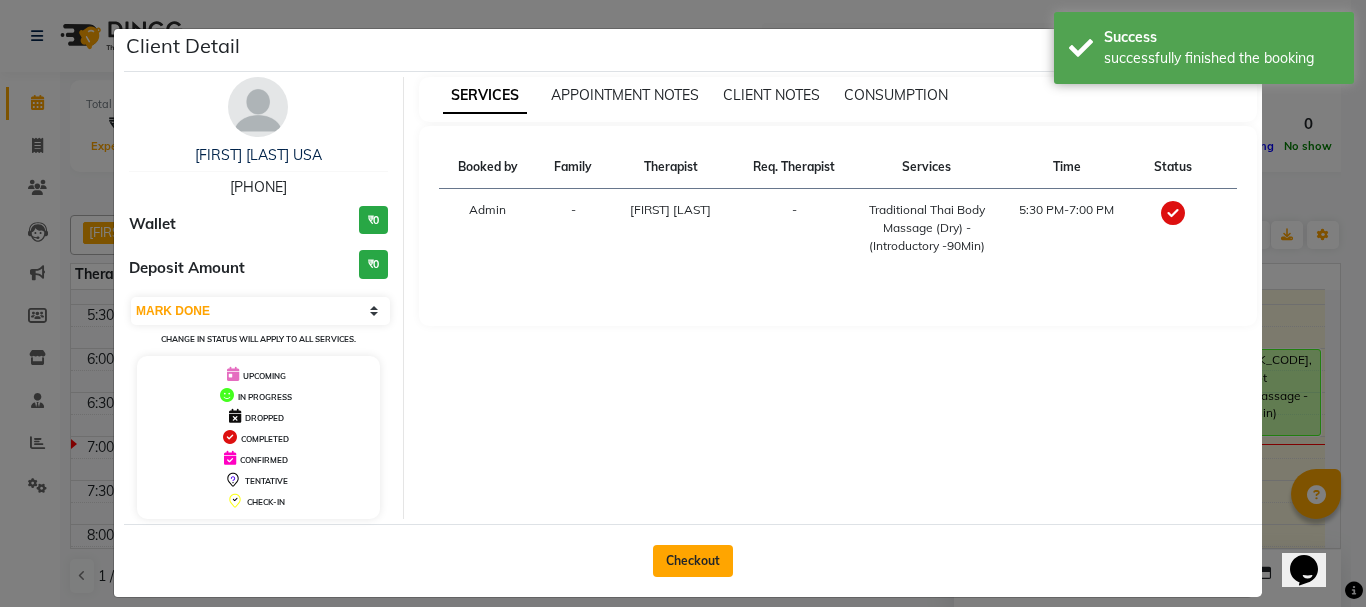 click on "Checkout" 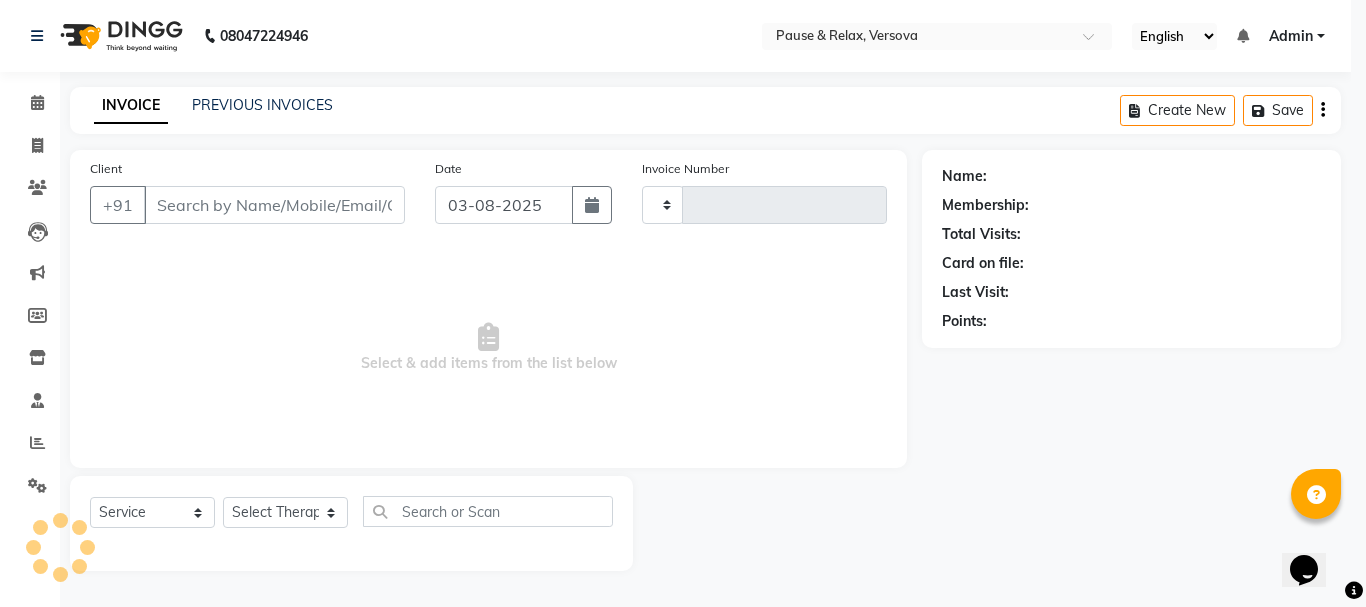 type on "1293" 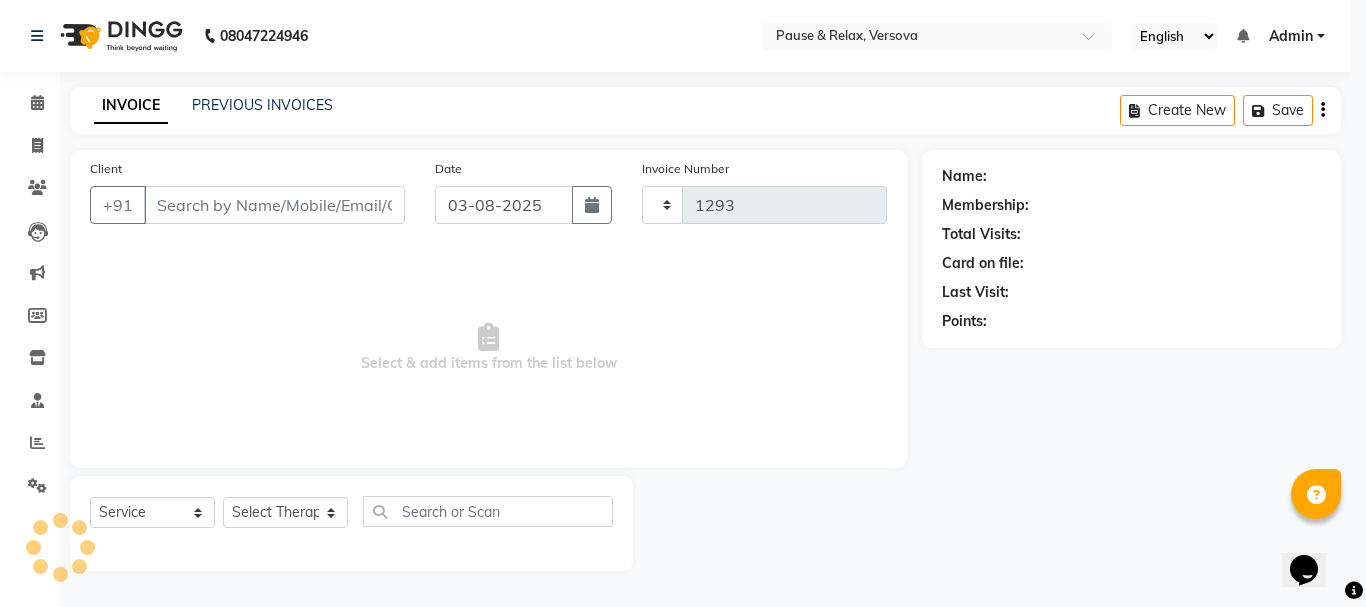 select on "6832" 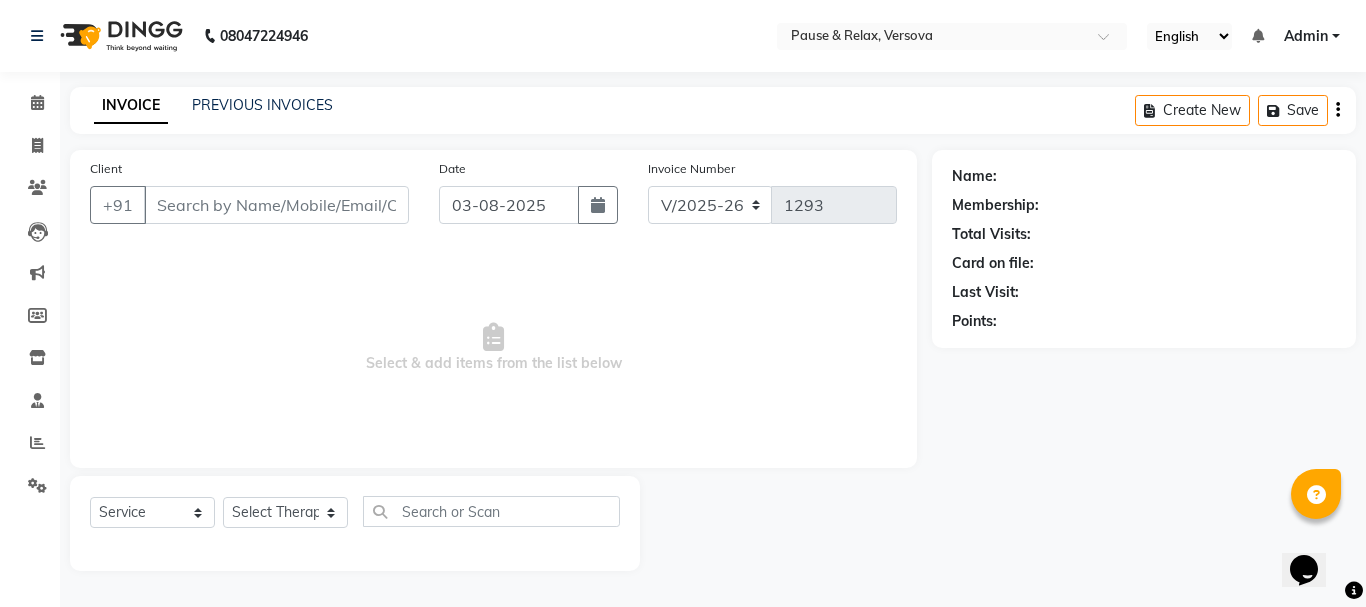 type on "[PHONE]" 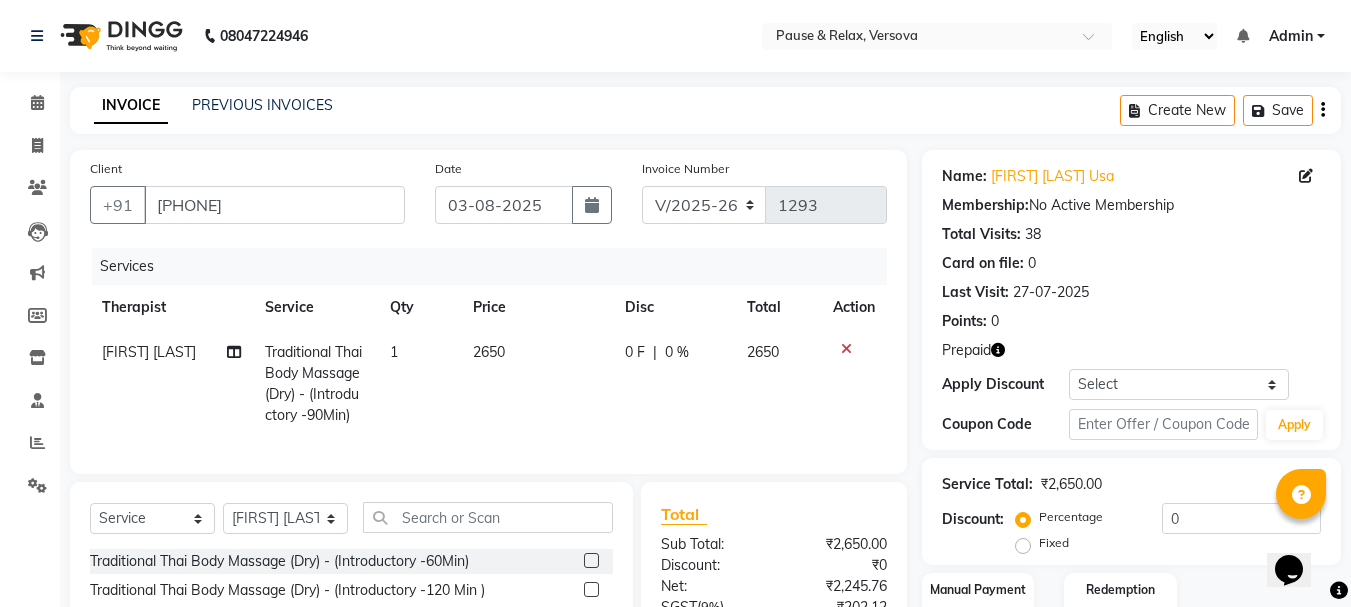 scroll, scrollTop: 215, scrollLeft: 0, axis: vertical 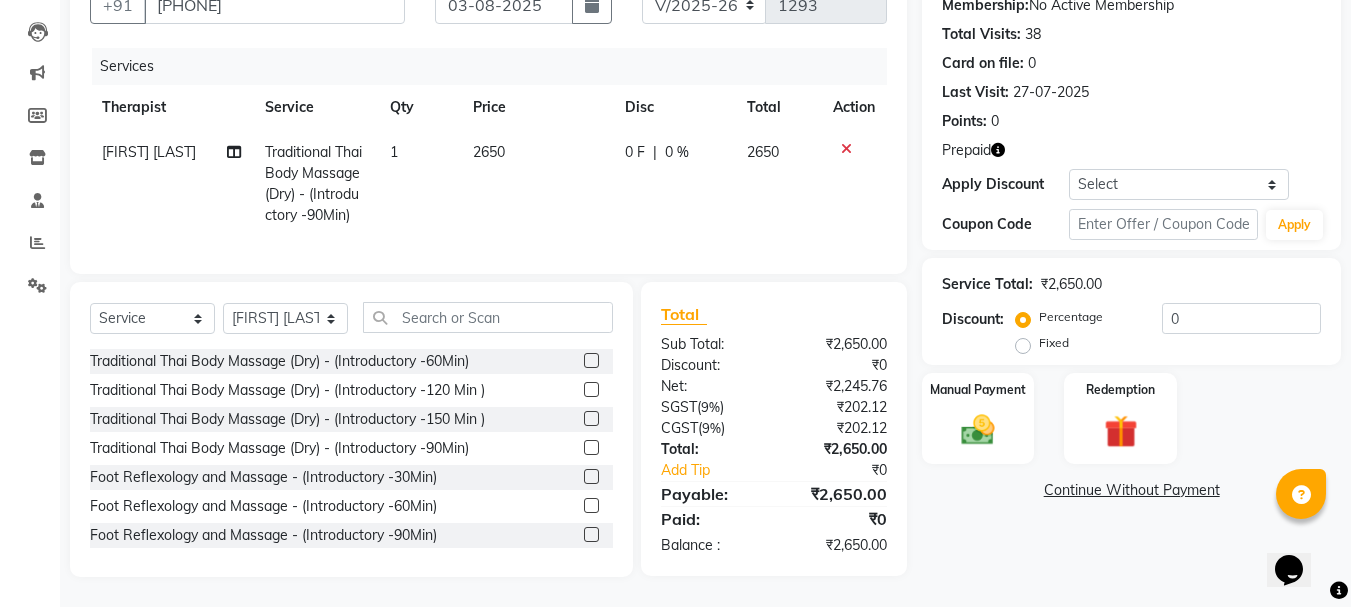 click on "Fixed" 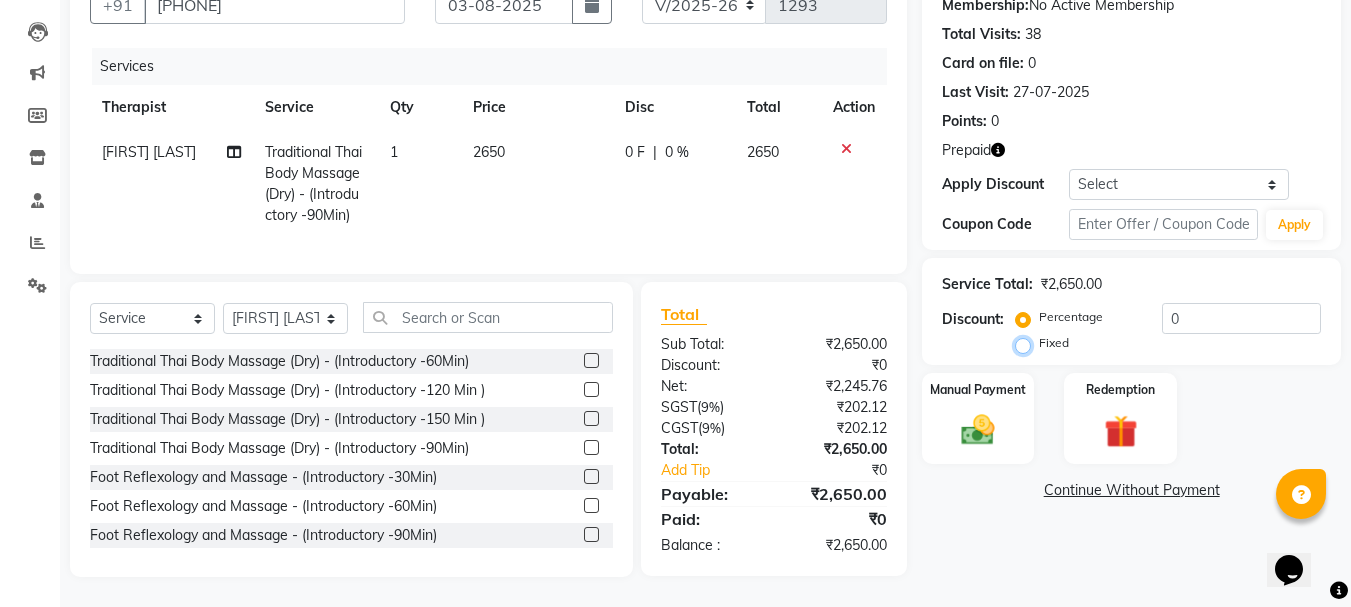 click on "Fixed" at bounding box center (1027, 343) 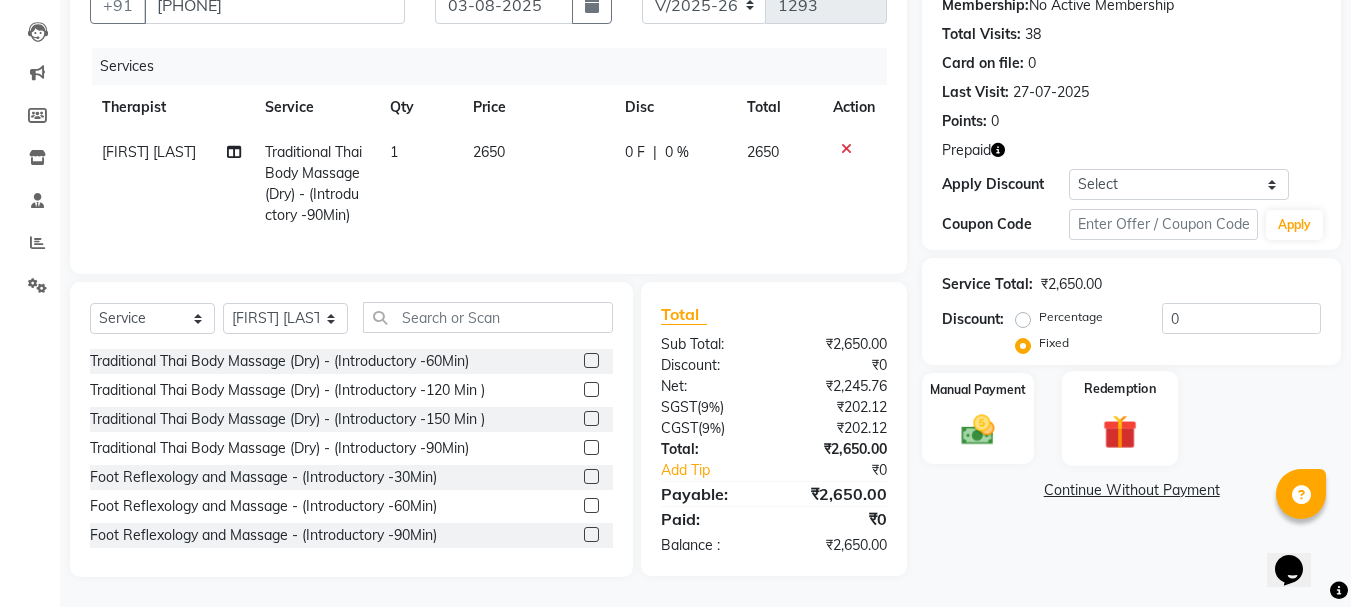 click on "Redemption" 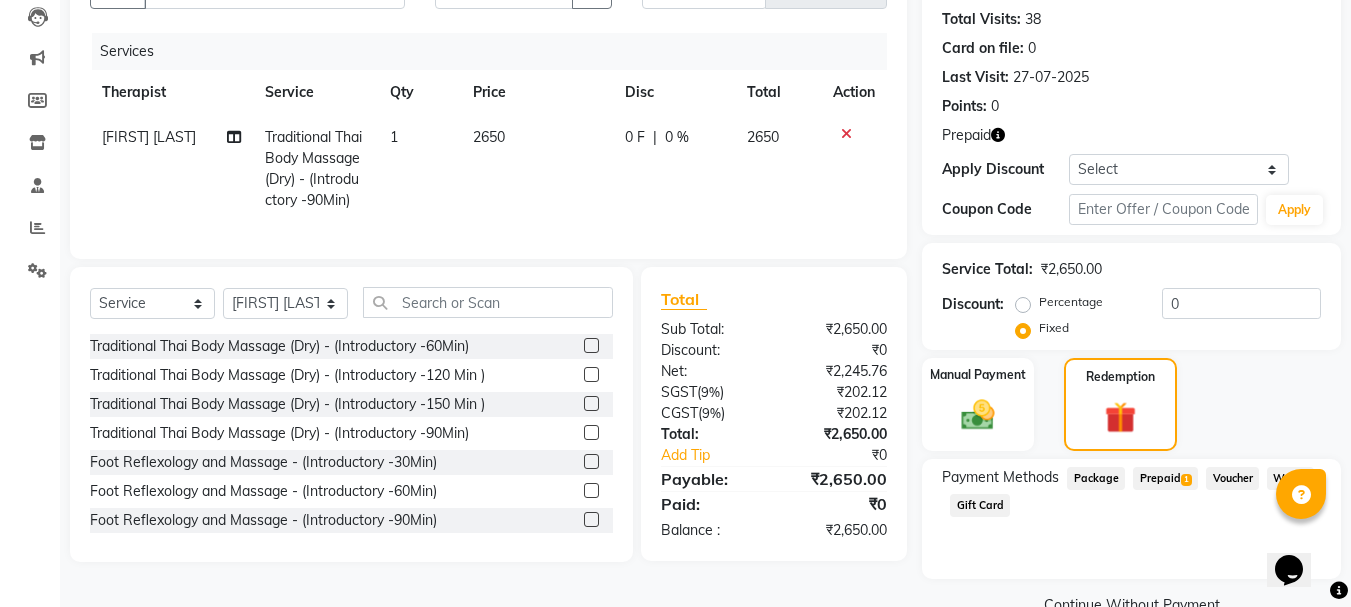 drag, startPoint x: 1179, startPoint y: 480, endPoint x: 1194, endPoint y: 487, distance: 16.552946 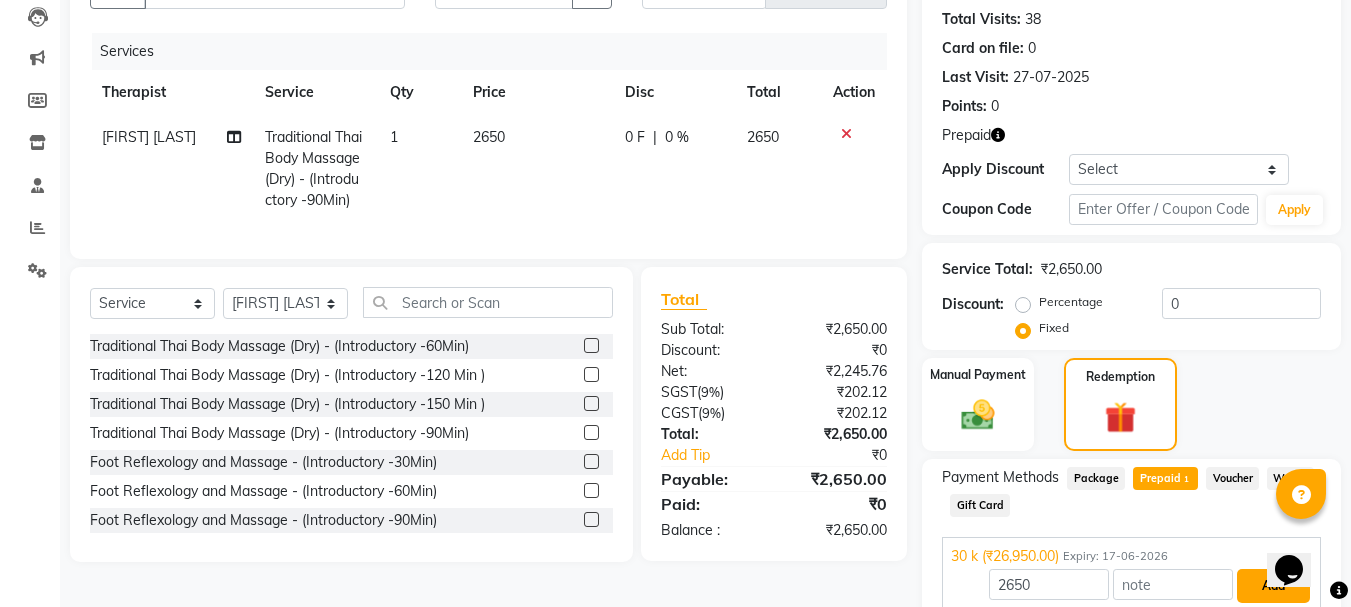 scroll, scrollTop: 301, scrollLeft: 0, axis: vertical 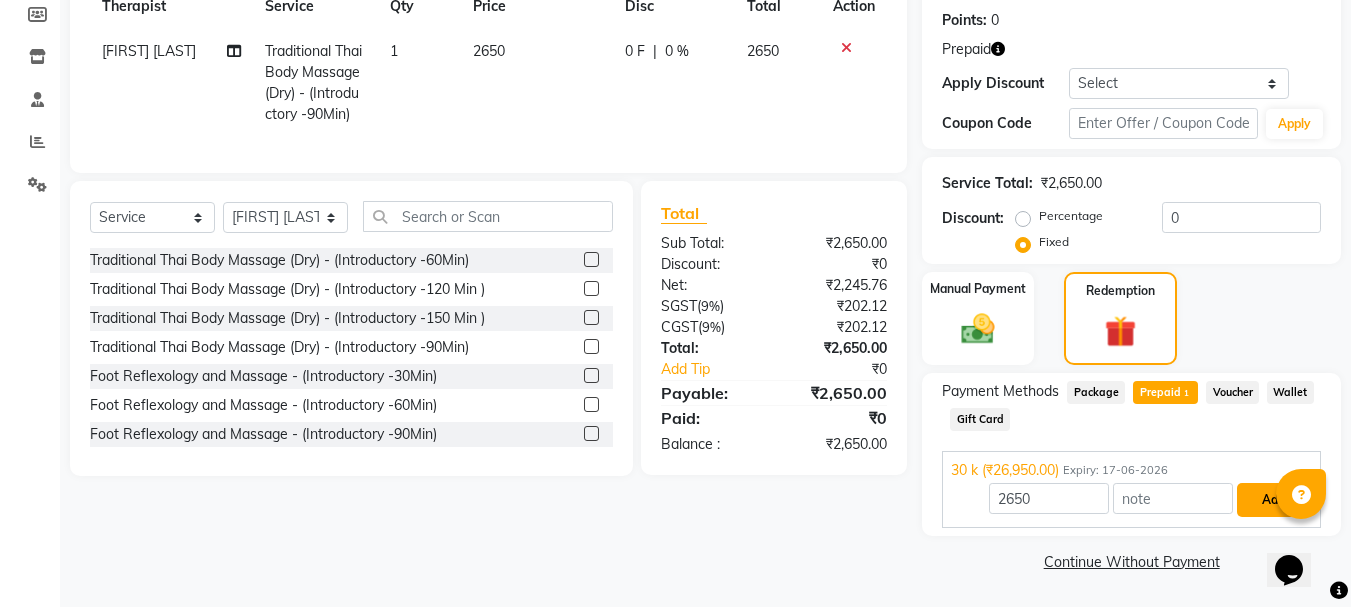 click on "Add" at bounding box center [1273, 500] 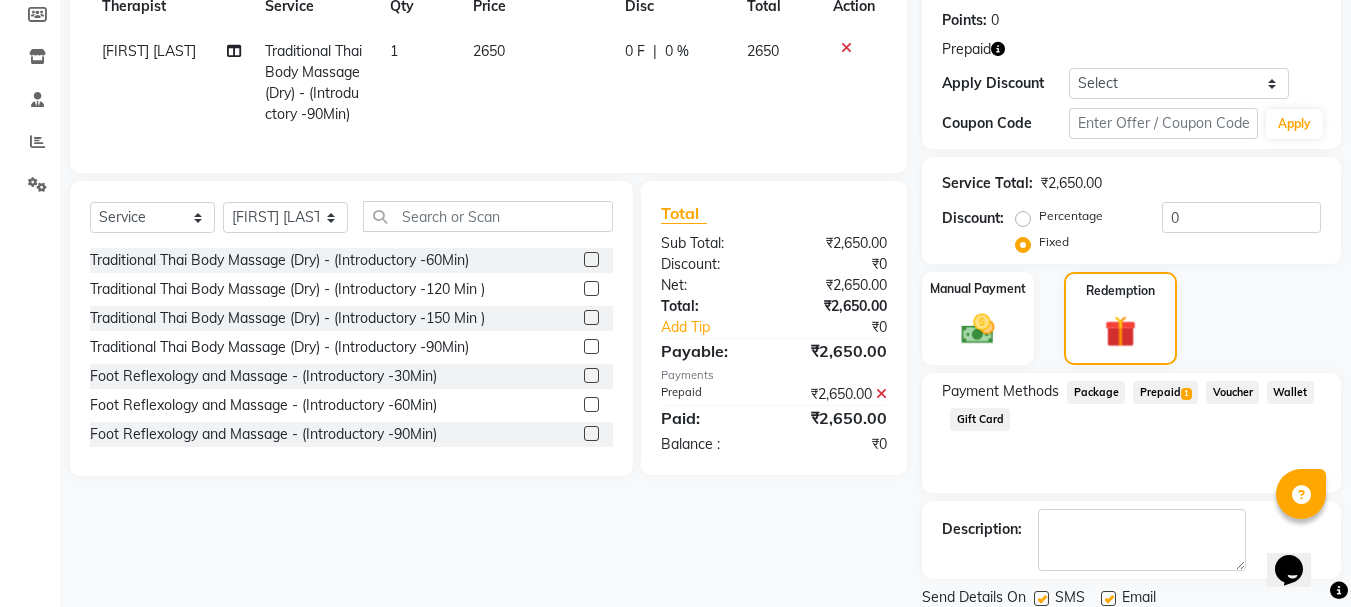 scroll, scrollTop: 371, scrollLeft: 0, axis: vertical 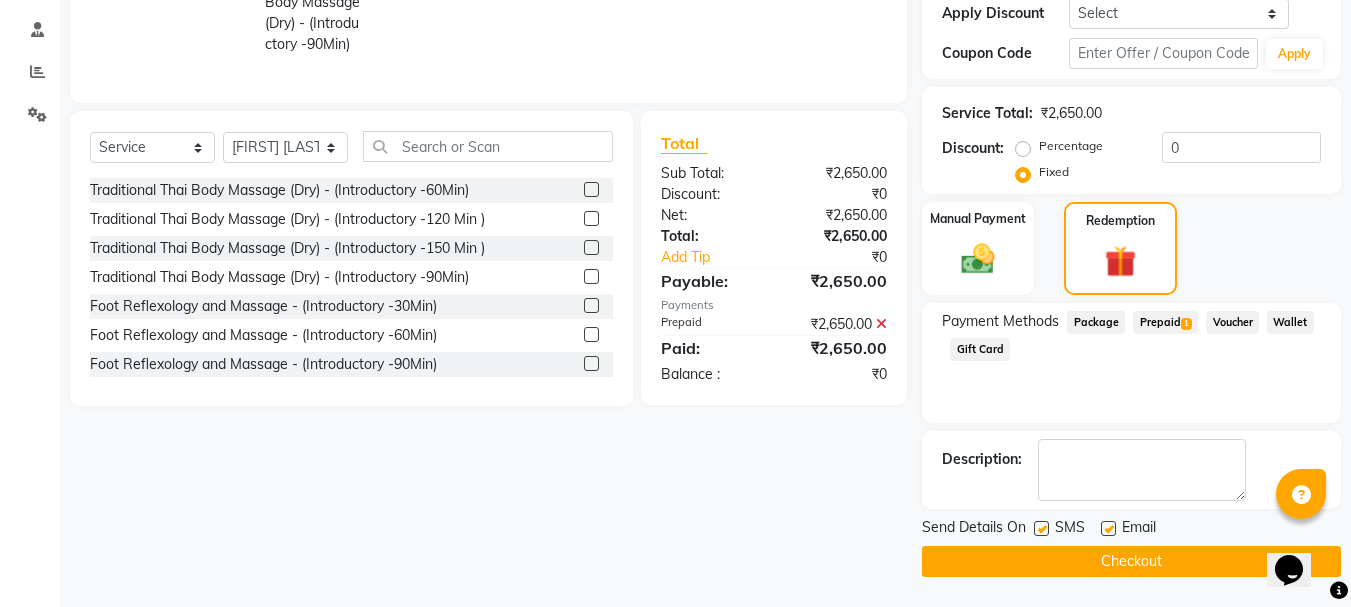 click 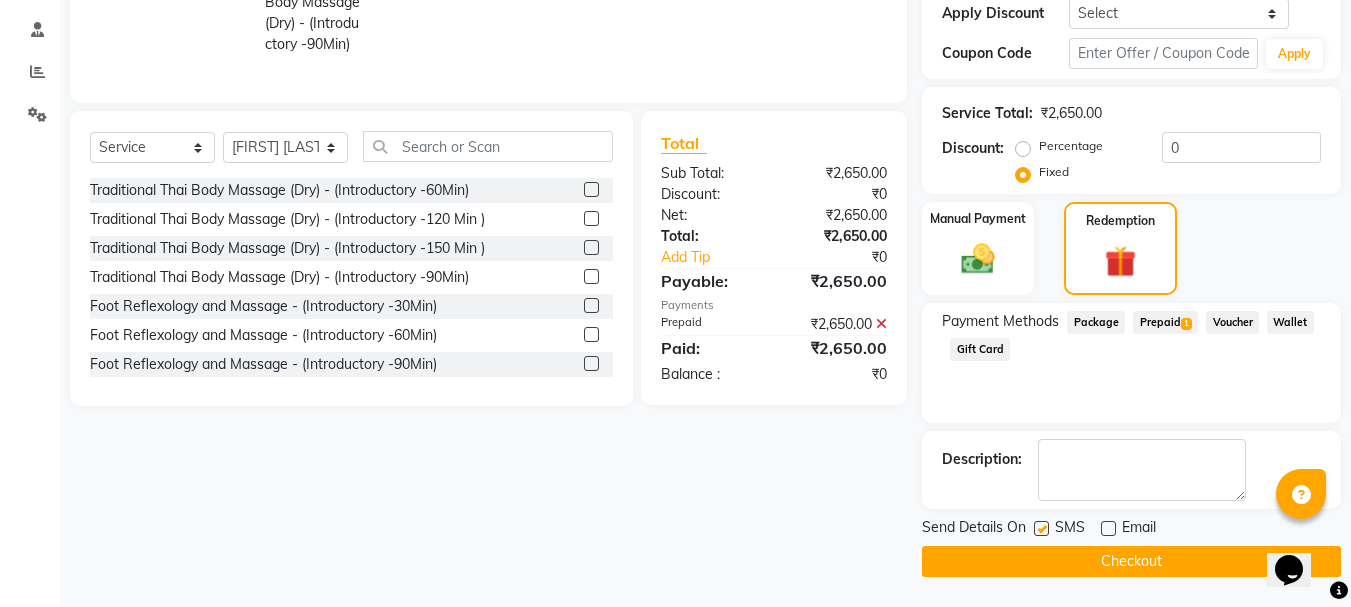 click on "Checkout" 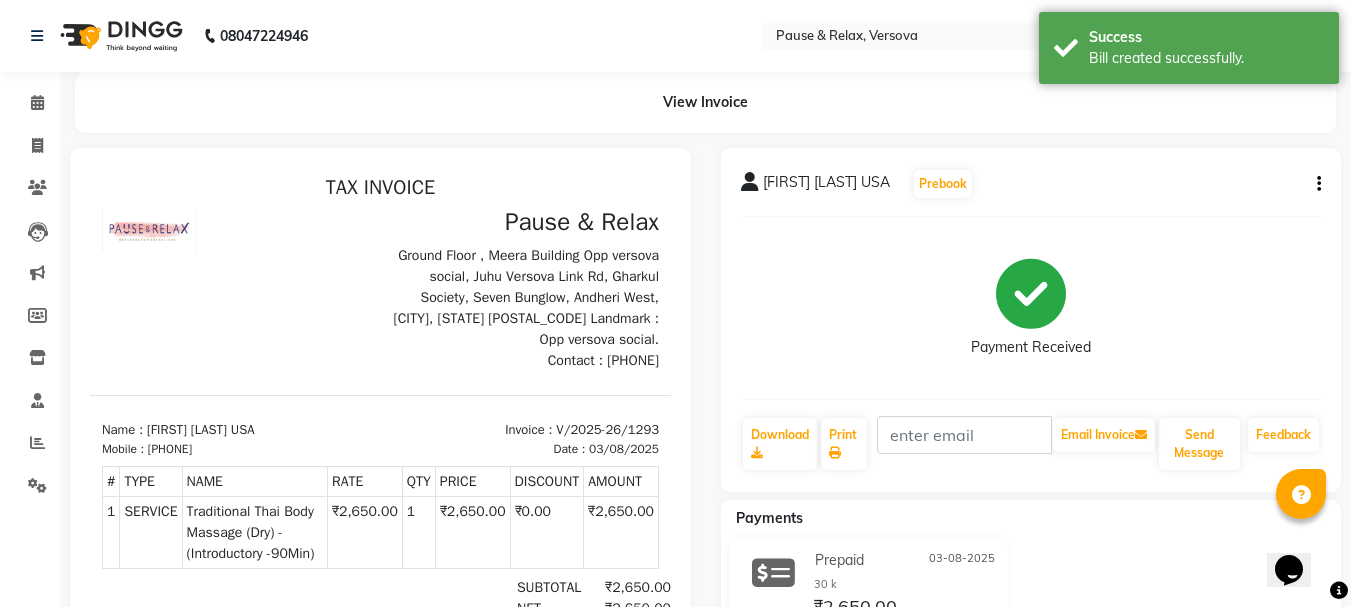 scroll, scrollTop: 0, scrollLeft: 0, axis: both 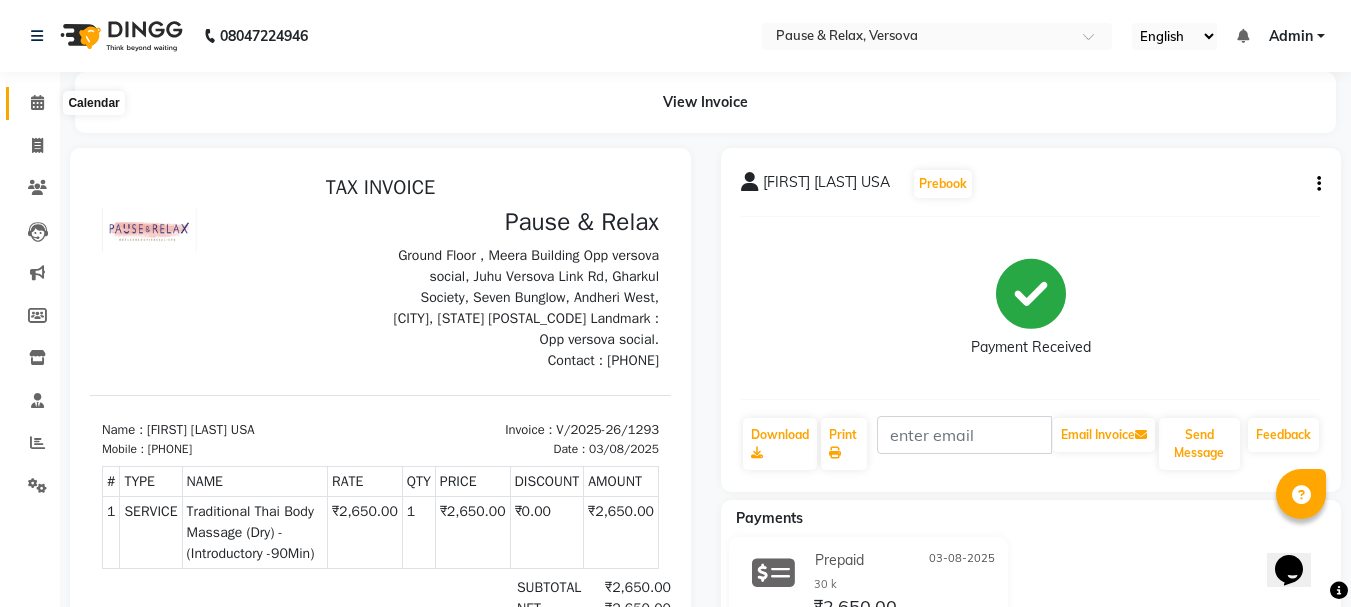 click 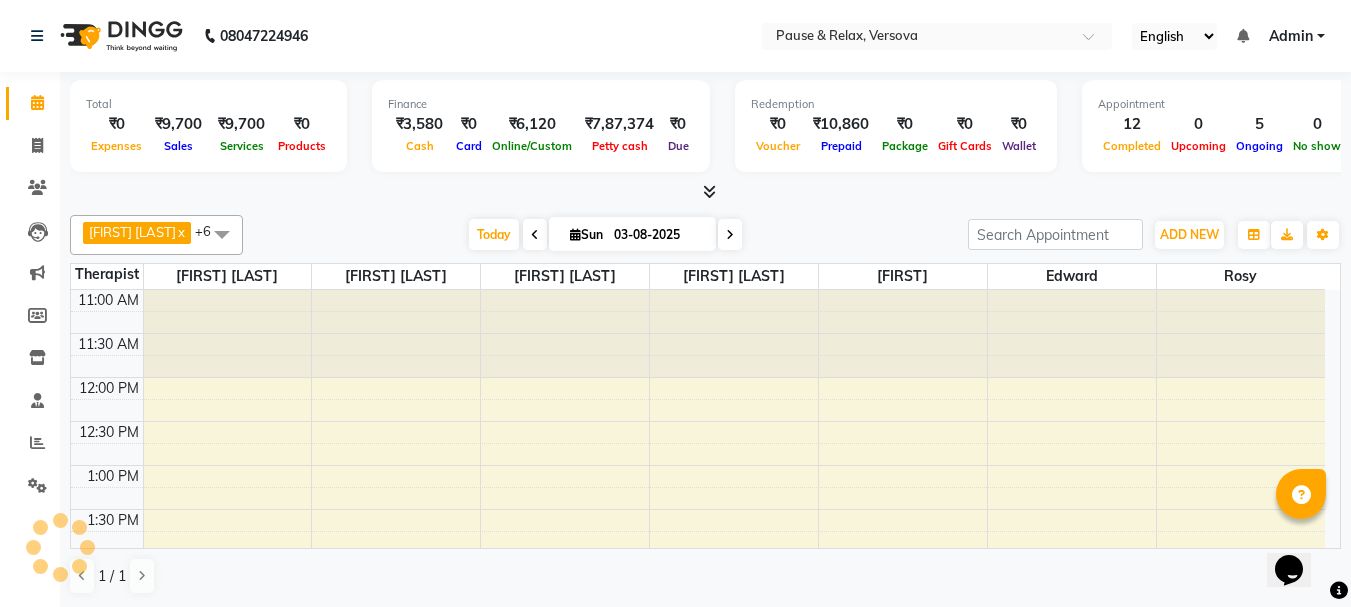 scroll, scrollTop: 671, scrollLeft: 0, axis: vertical 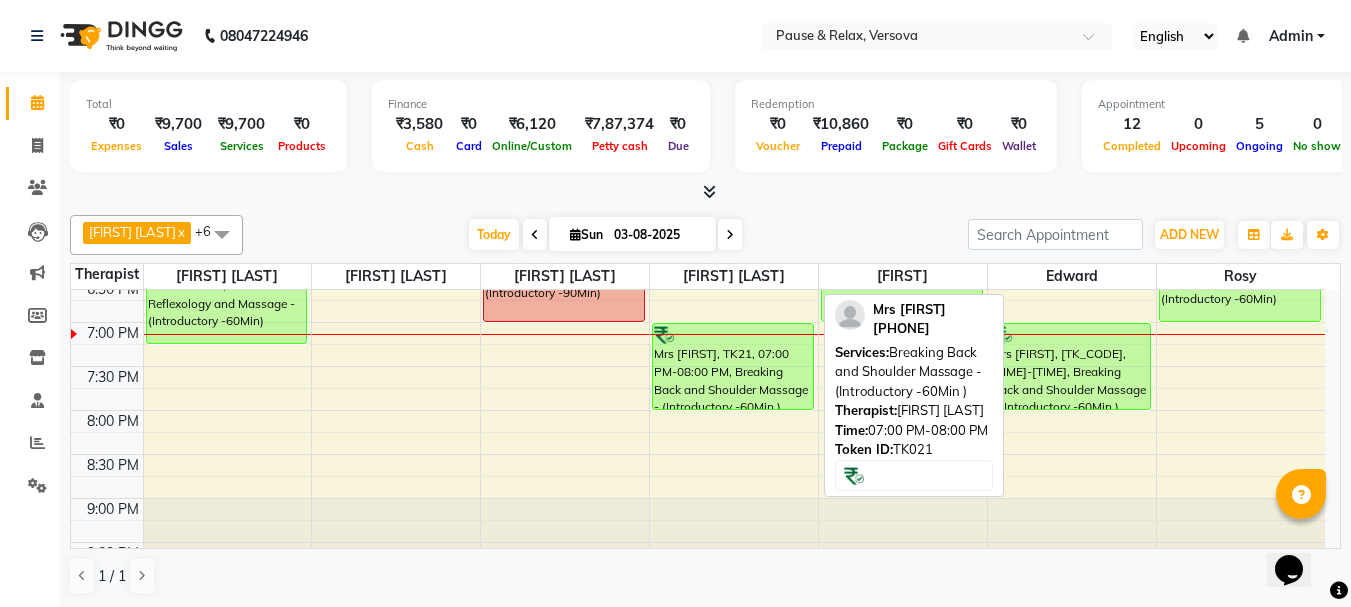 click on "Mrs [FIRST], TK21, 07:00 PM-08:00 PM, Breaking Back and Shoulder Massage - (Introductory -60Min )" at bounding box center (733, 366) 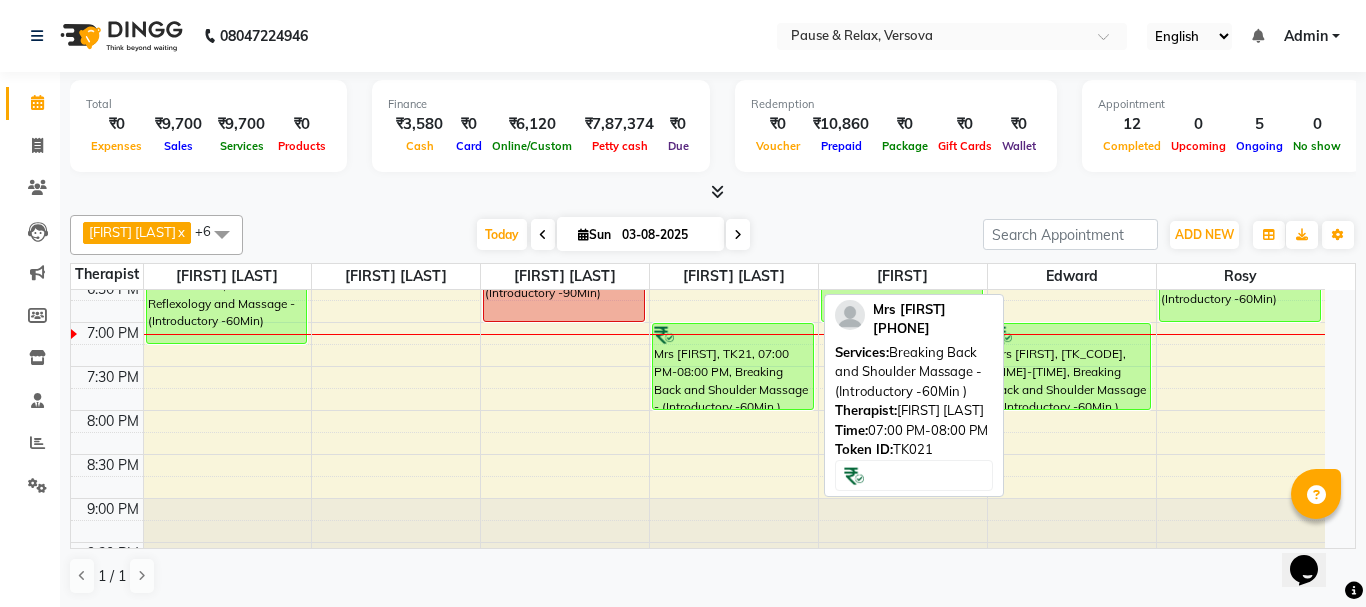 select on "1" 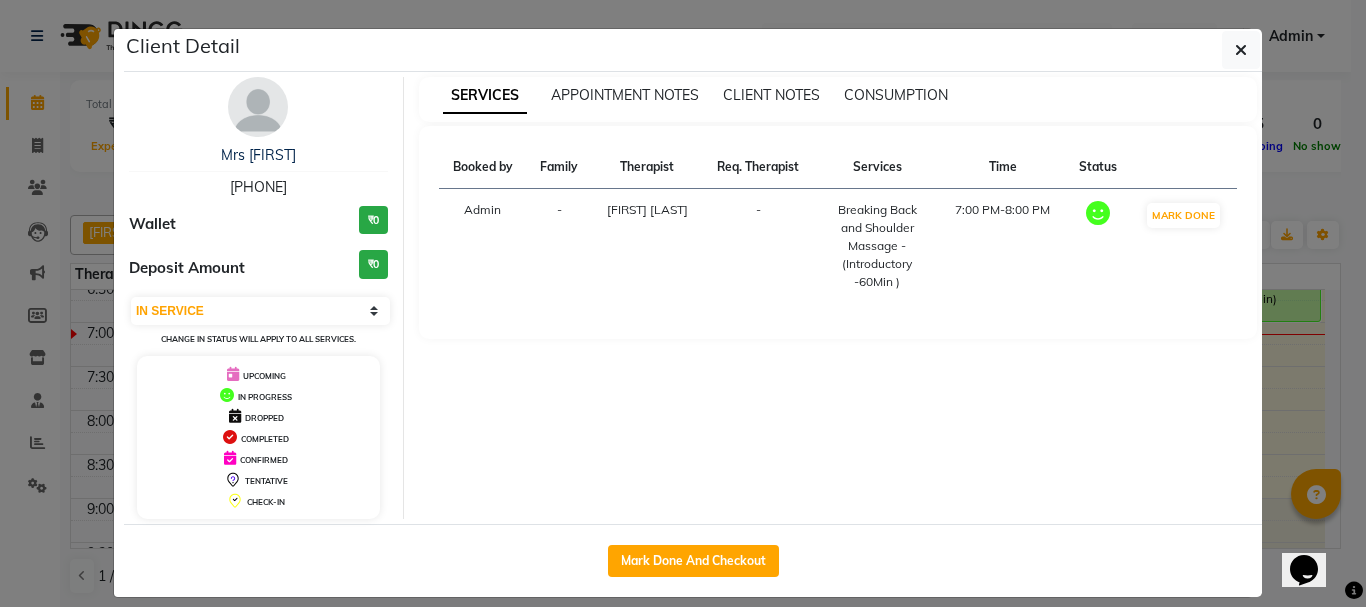 drag, startPoint x: 209, startPoint y: 185, endPoint x: 326, endPoint y: 185, distance: 117 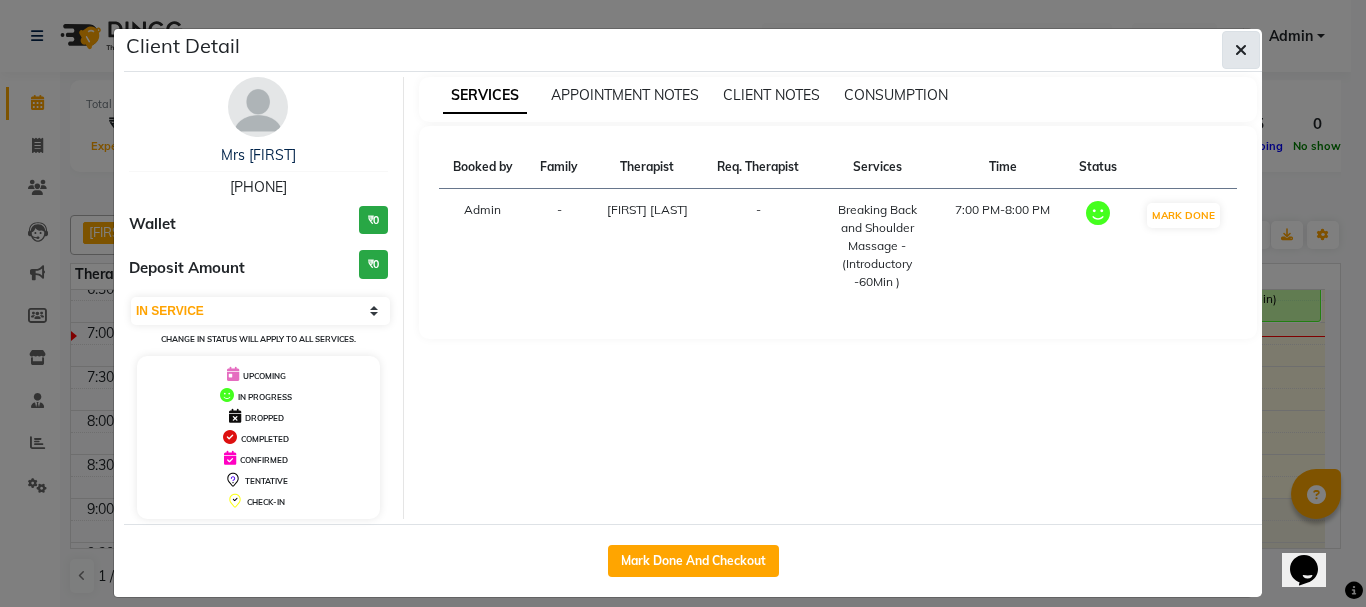 click 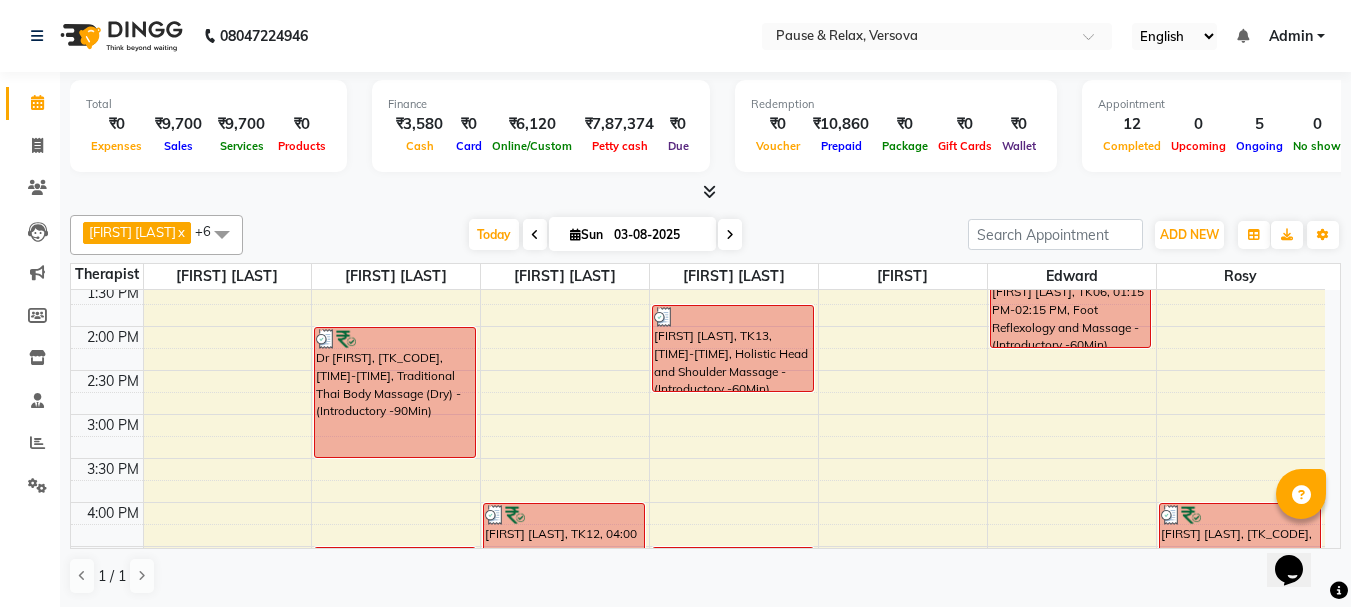 scroll, scrollTop: 262, scrollLeft: 0, axis: vertical 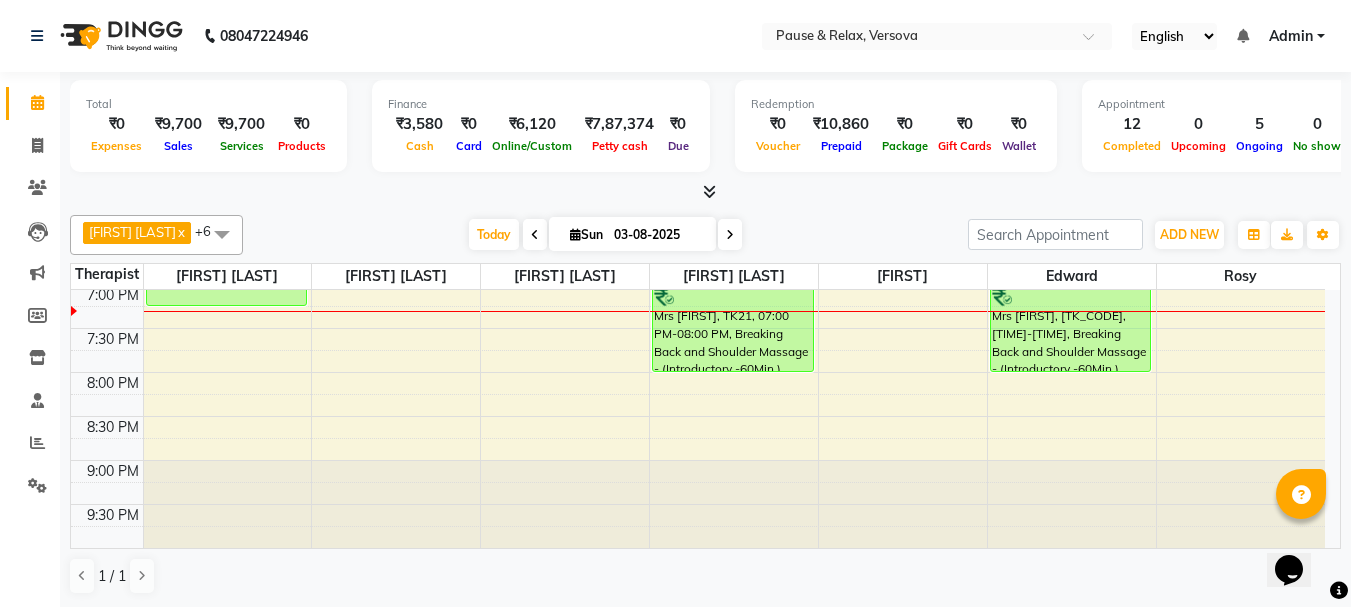 click at bounding box center (730, 235) 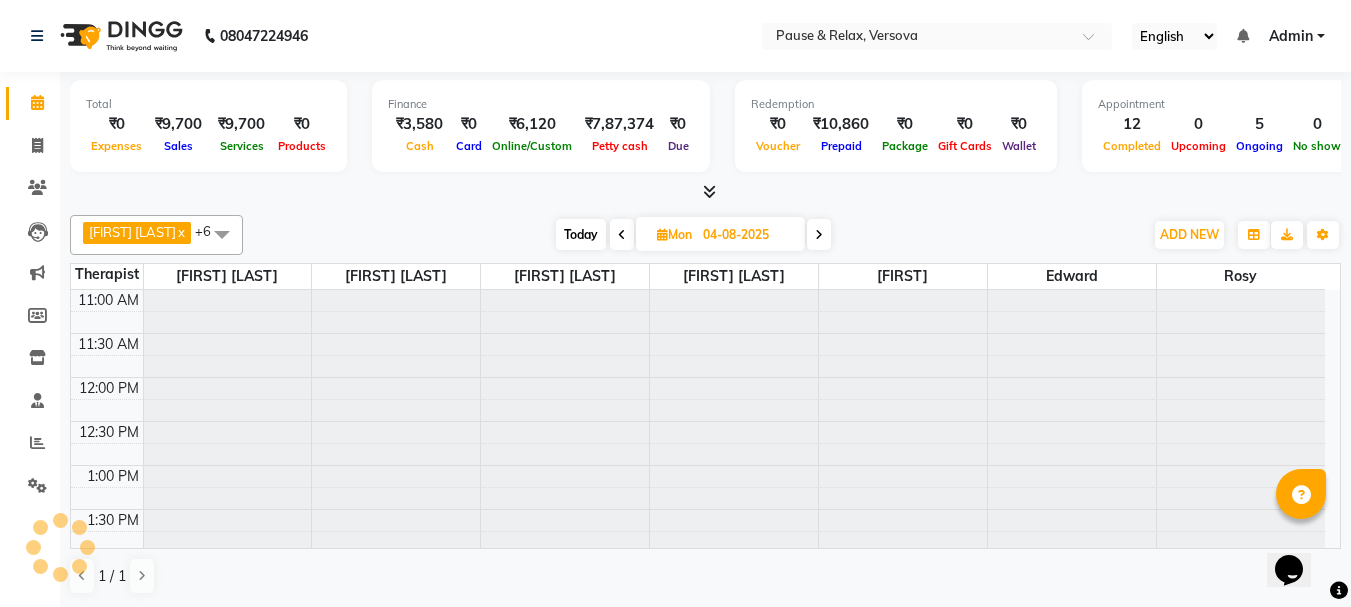scroll, scrollTop: 705, scrollLeft: 0, axis: vertical 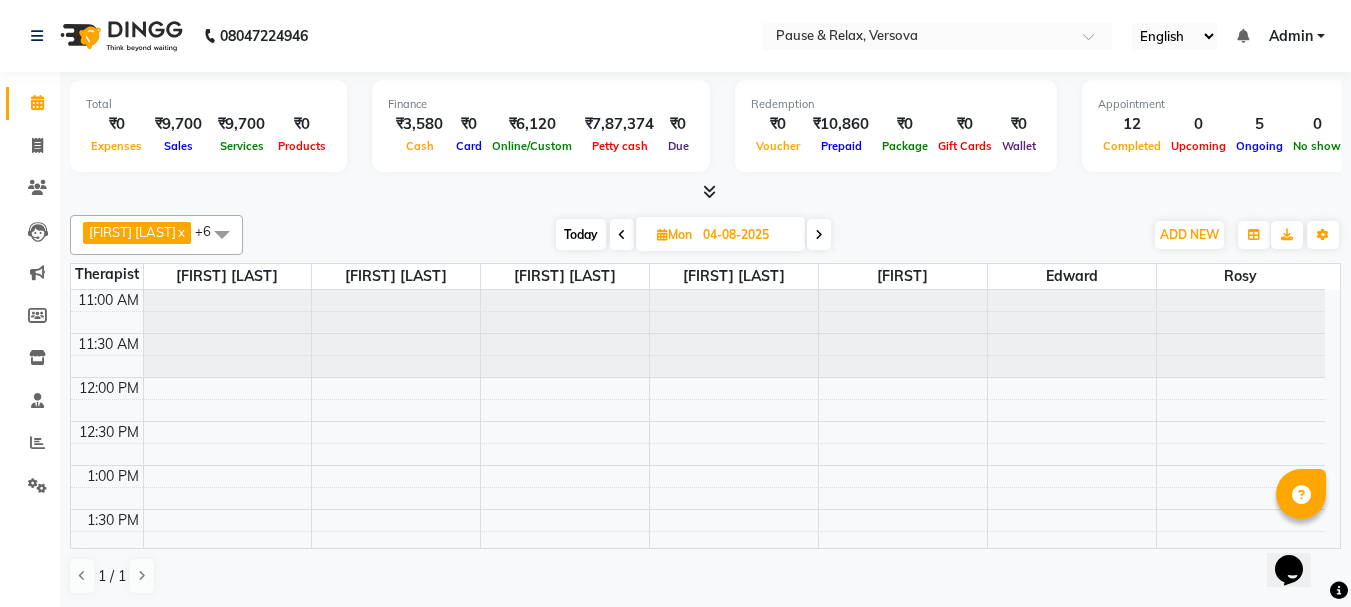 click on "Today" at bounding box center (581, 234) 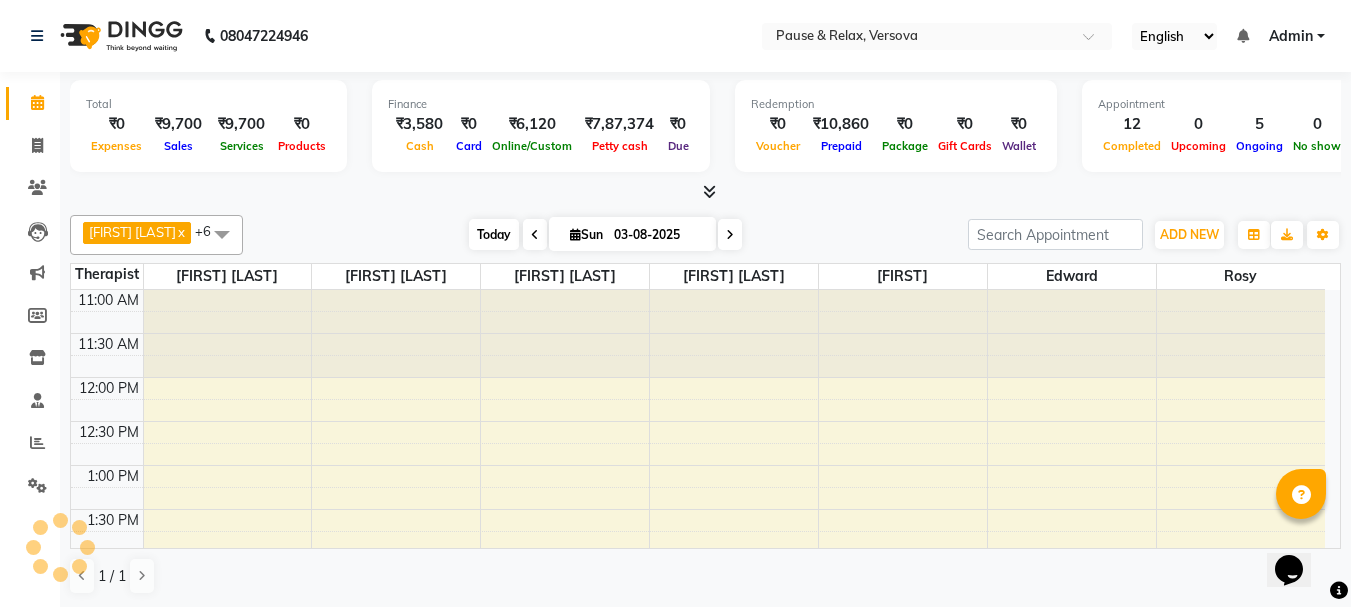scroll, scrollTop: 705, scrollLeft: 0, axis: vertical 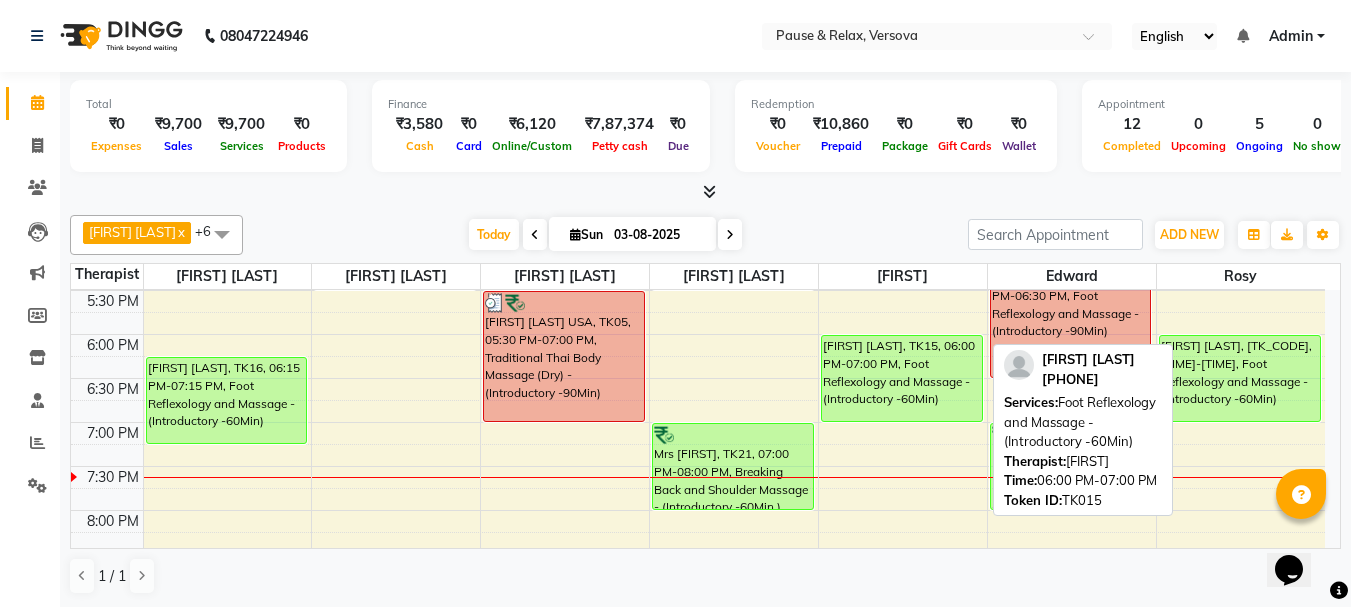 click on "[FIRST] [LAST], TK15, 06:00 PM-07:00 PM, Foot Reflexology and Massage - (Introductory -60Min)" at bounding box center [902, 378] 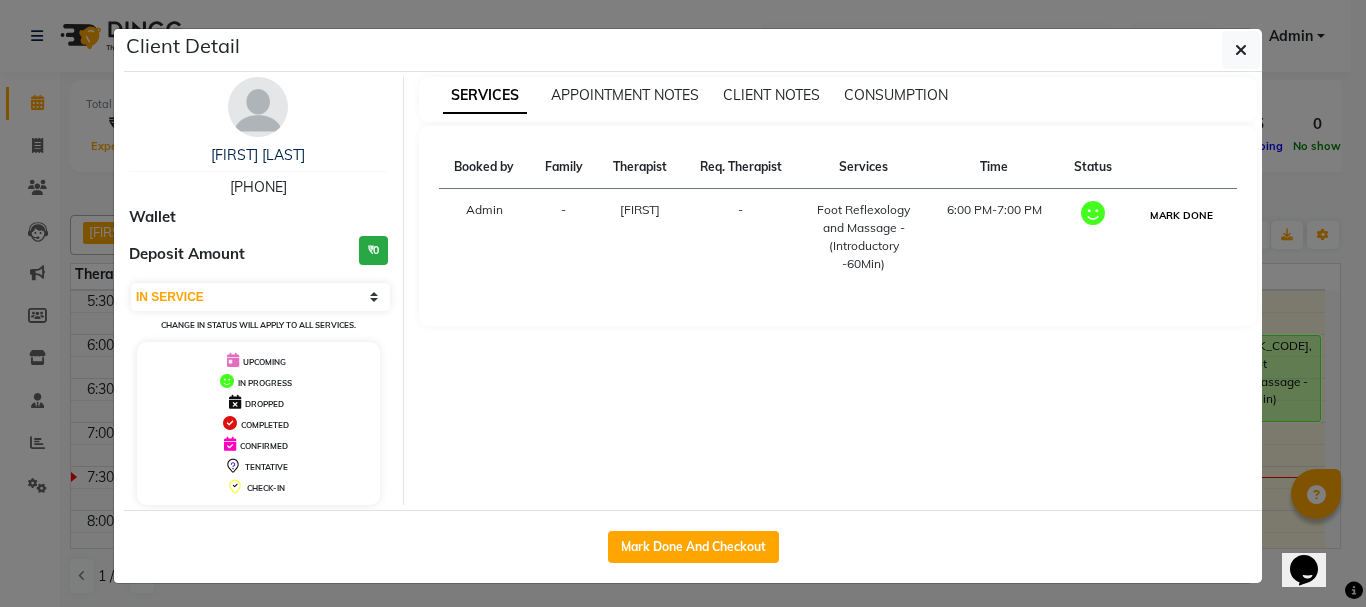 click on "MARK DONE" at bounding box center [1181, 215] 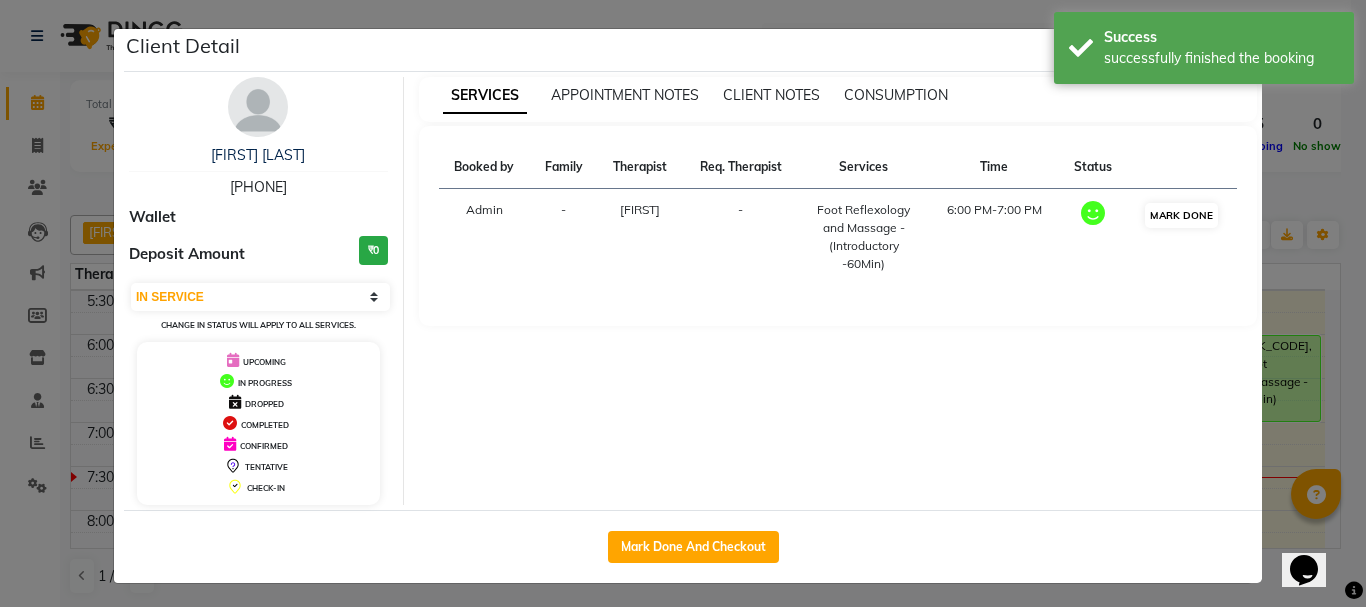 select on "3" 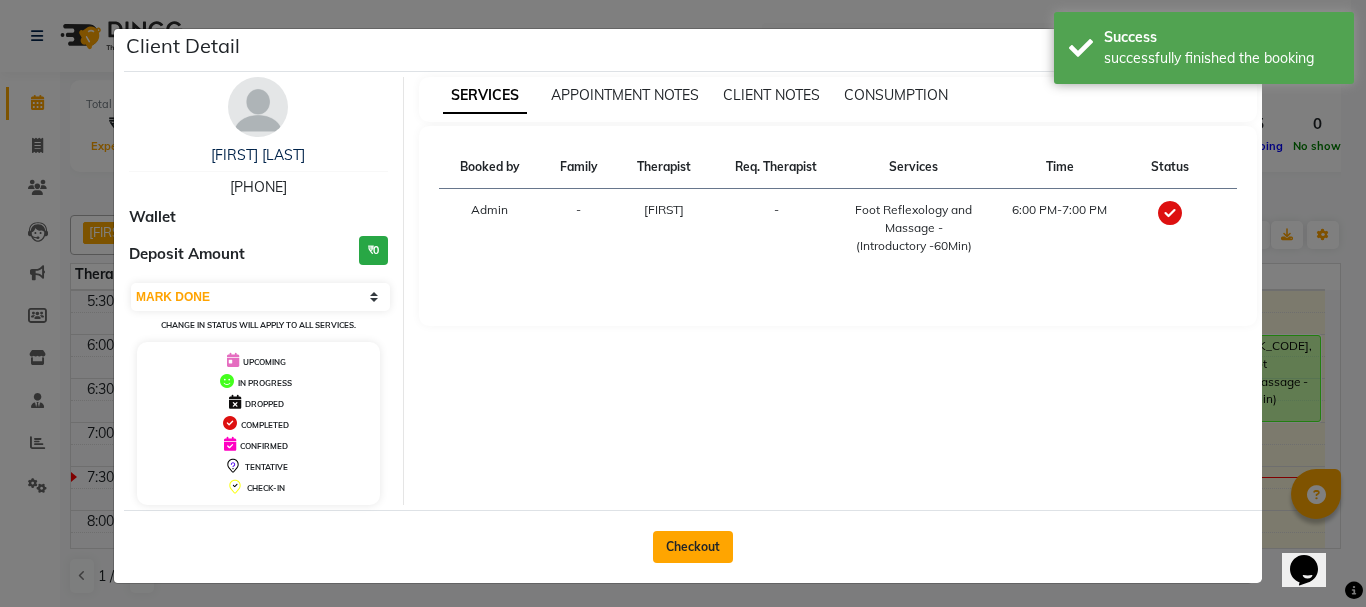 click on "Checkout" 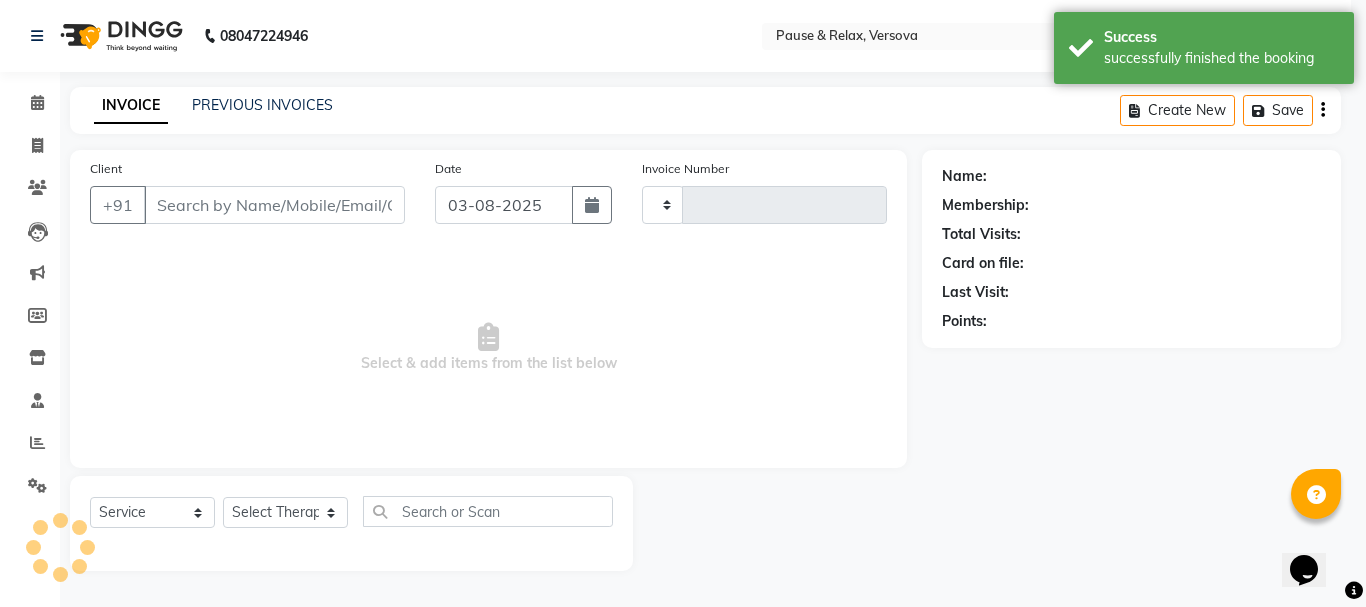 type on "1294" 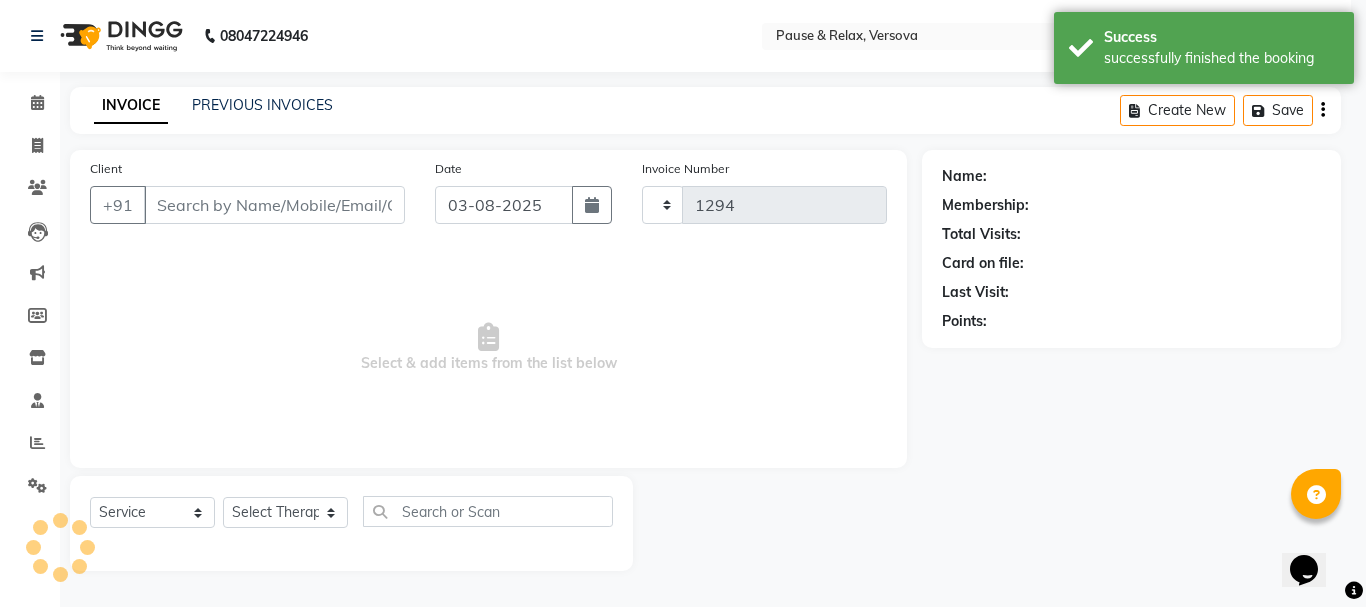 select on "6832" 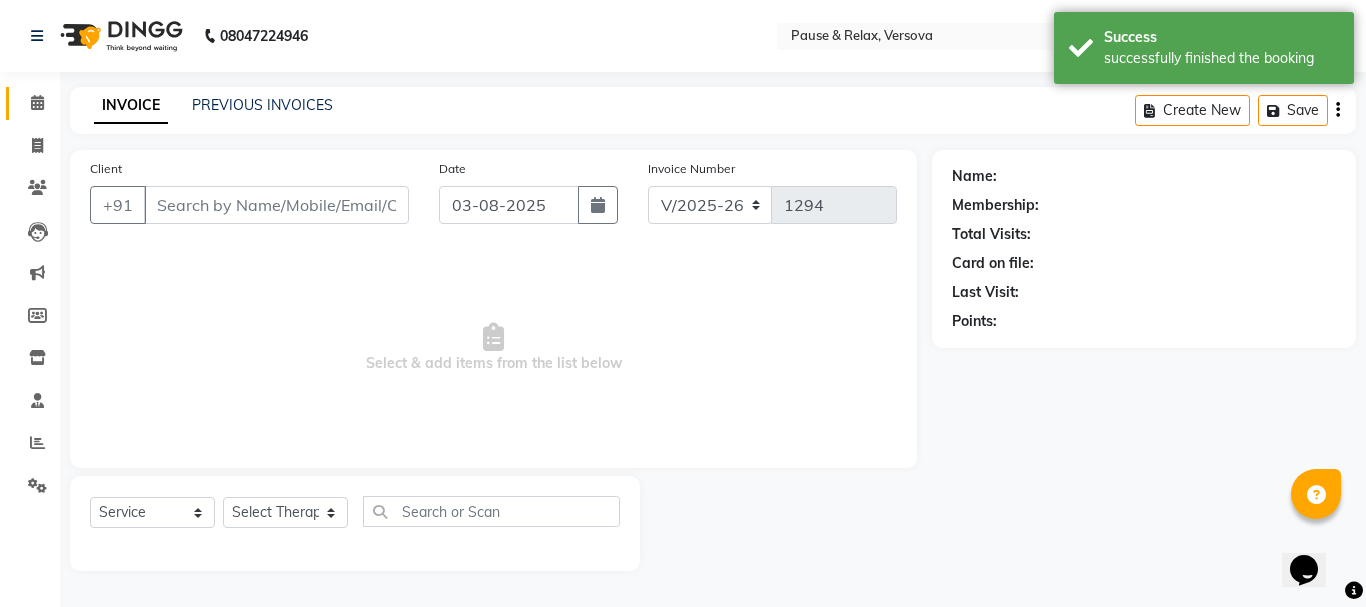 type on "[PHONE]" 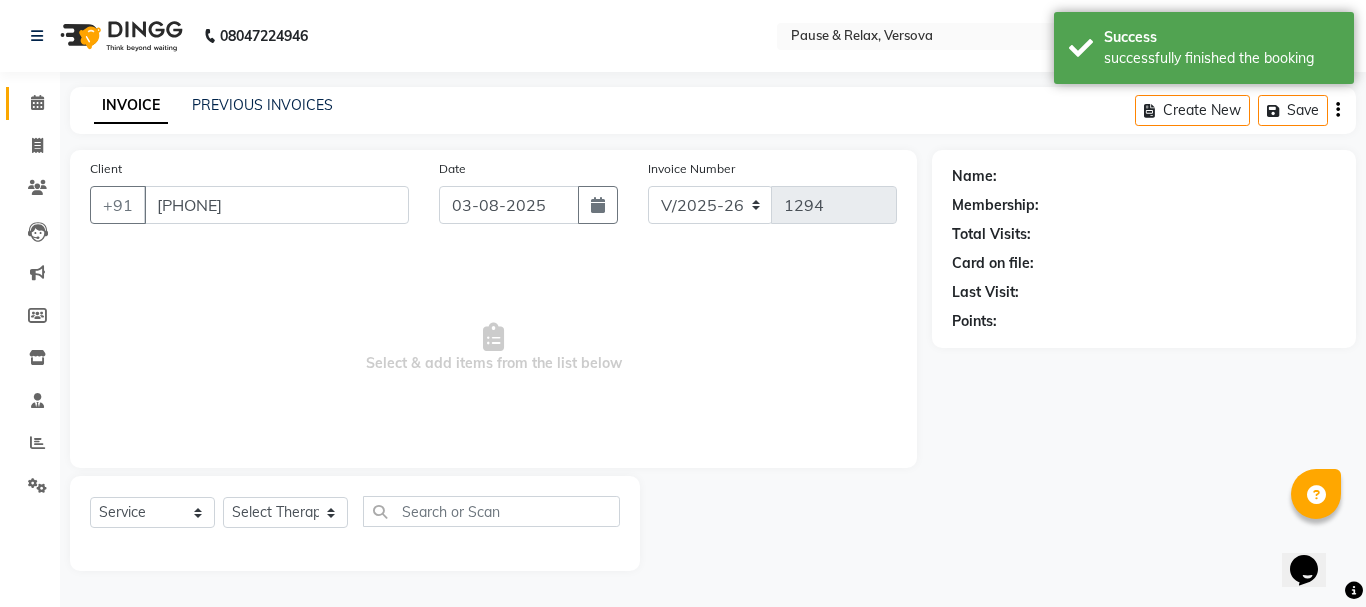 select on "82842" 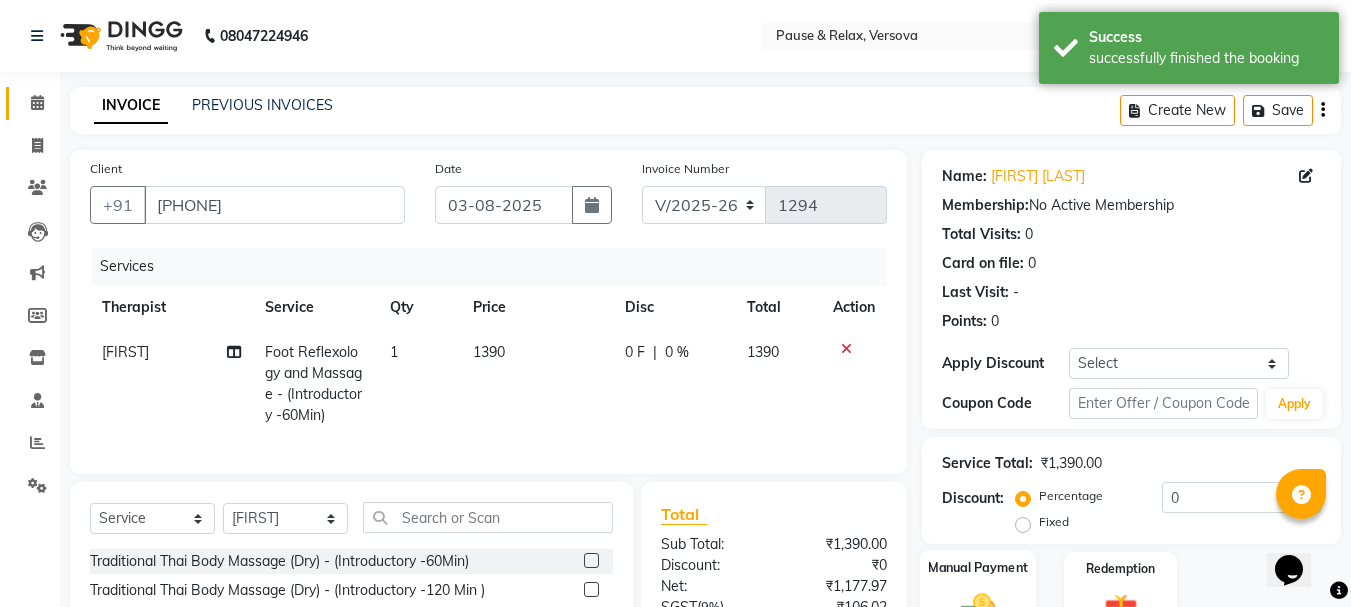 scroll, scrollTop: 215, scrollLeft: 0, axis: vertical 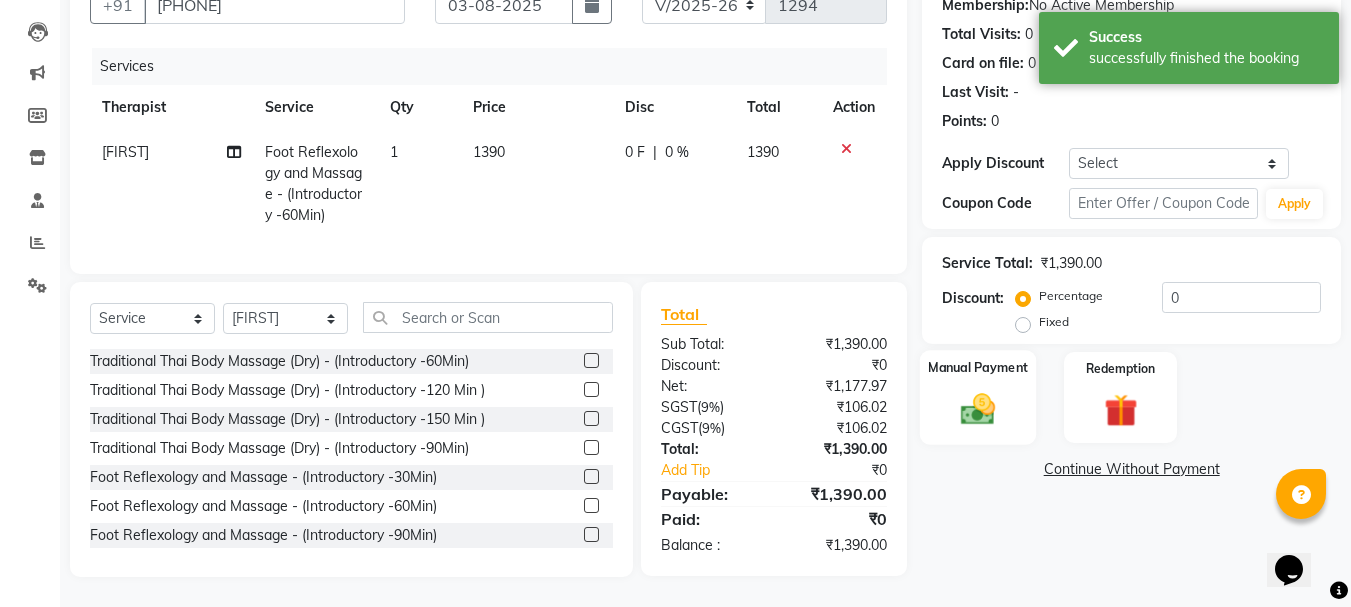 click on "Manual Payment" 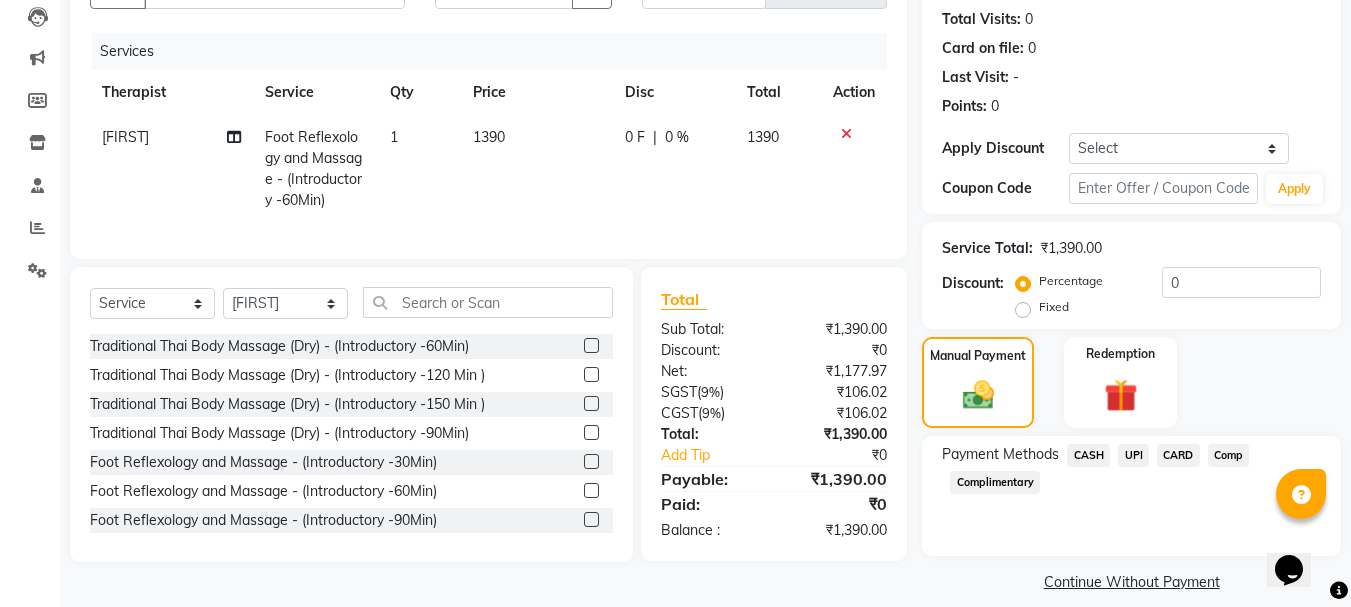 click on "CASH" 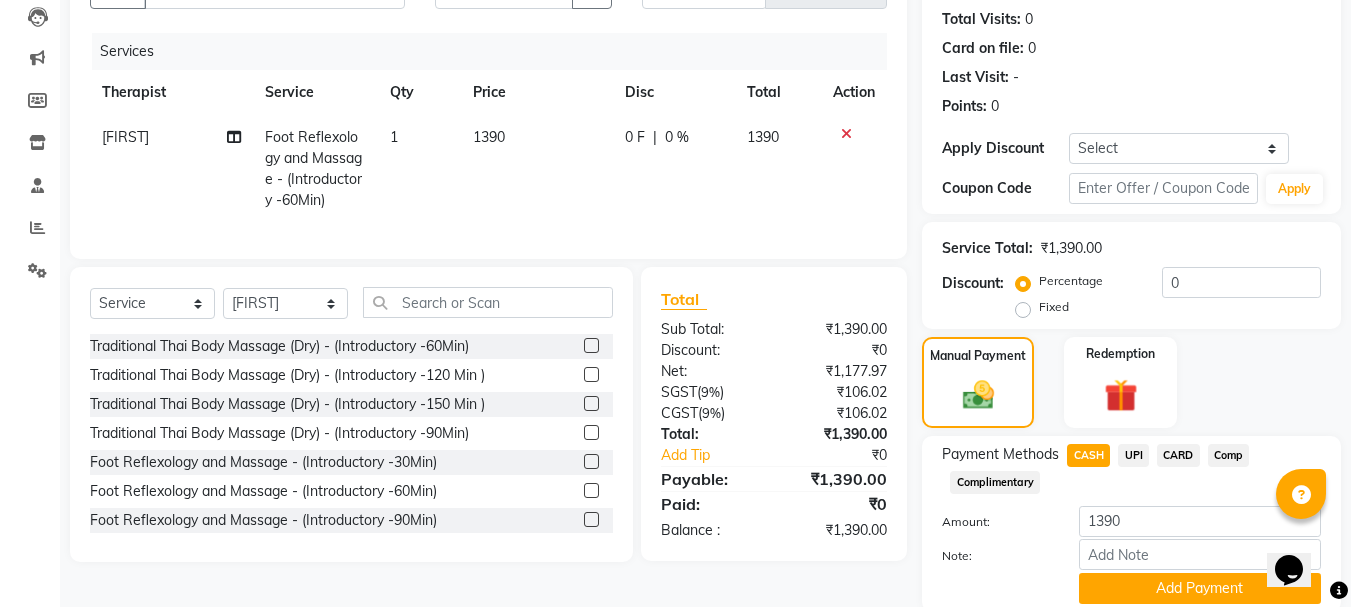 click on "Add Payment" 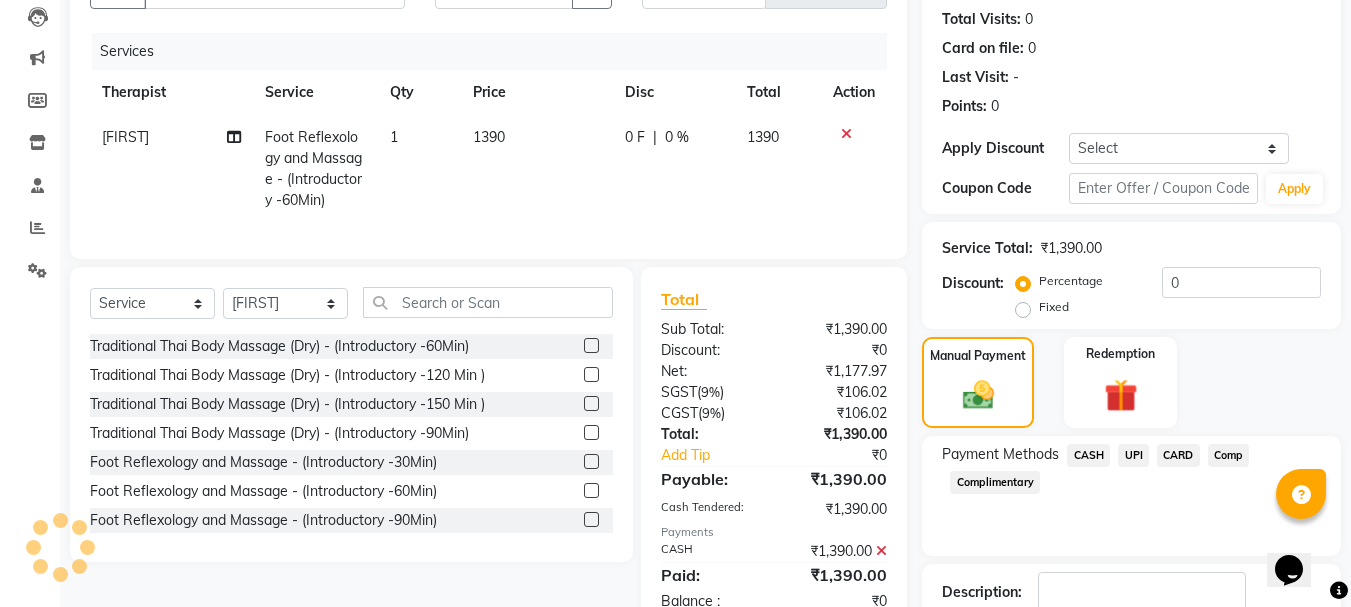 scroll, scrollTop: 291, scrollLeft: 0, axis: vertical 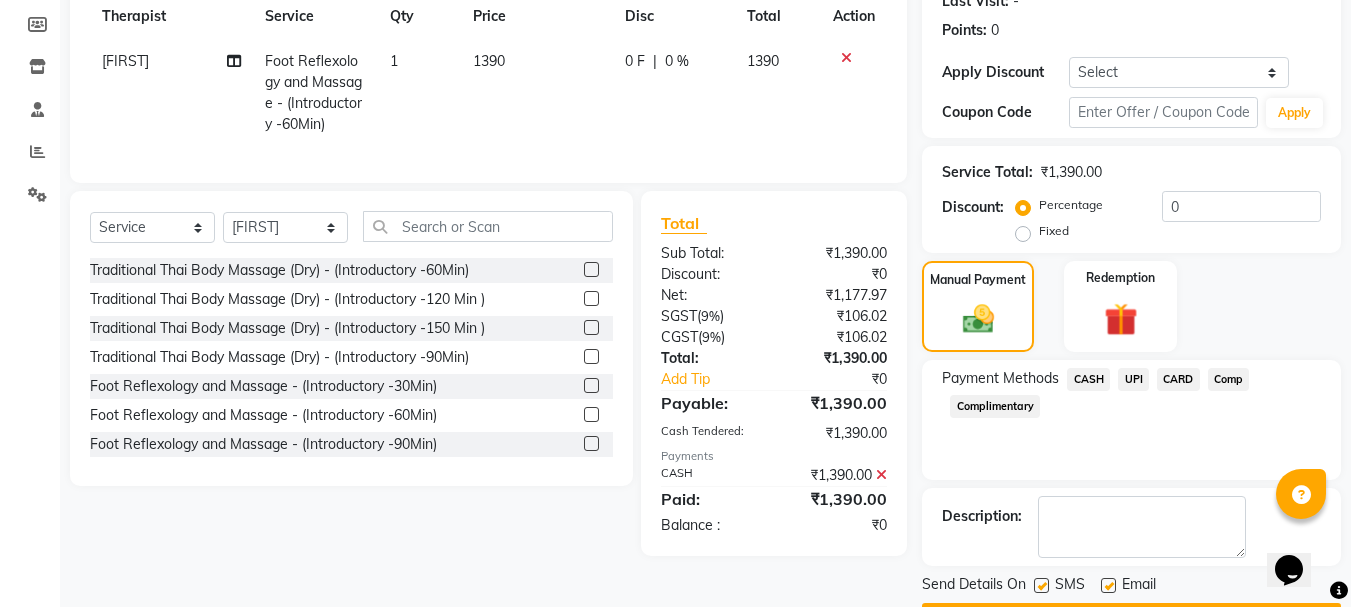 click 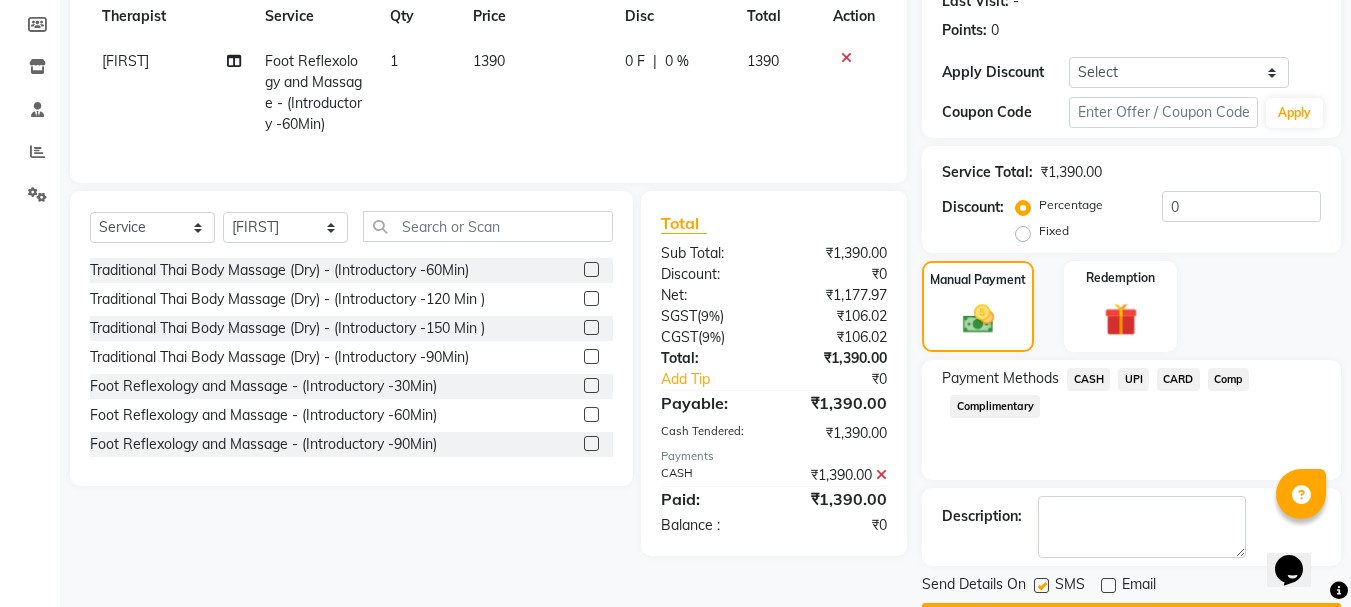 scroll, scrollTop: 348, scrollLeft: 0, axis: vertical 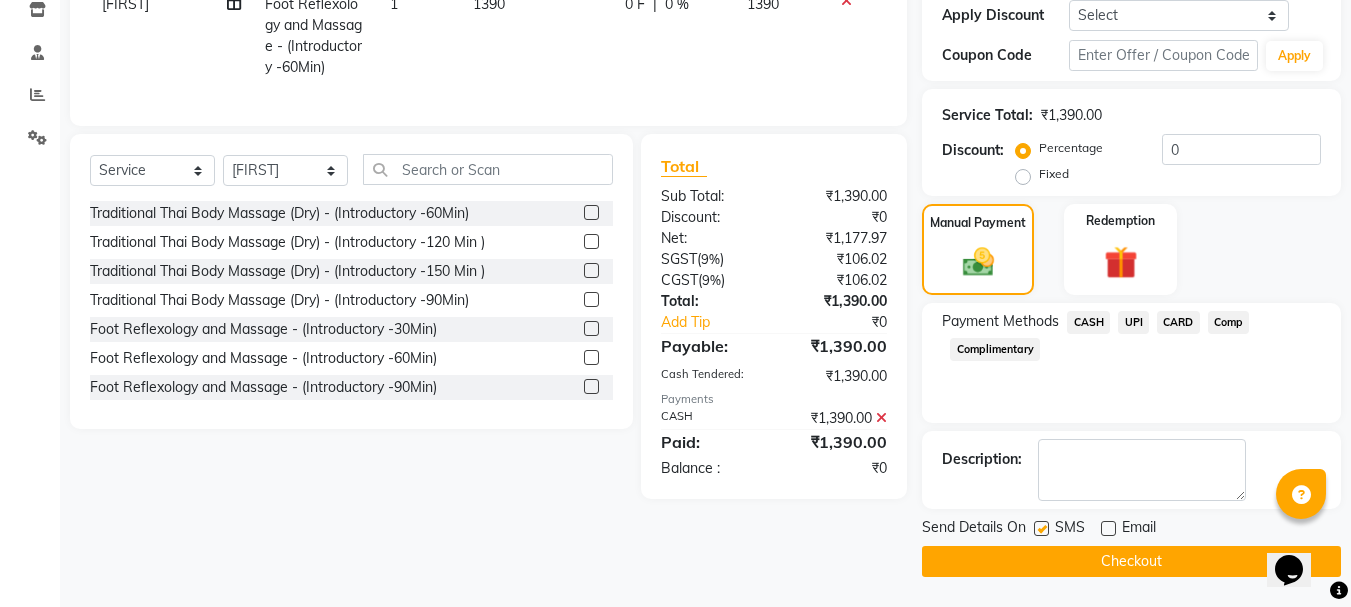 click on "Checkout" 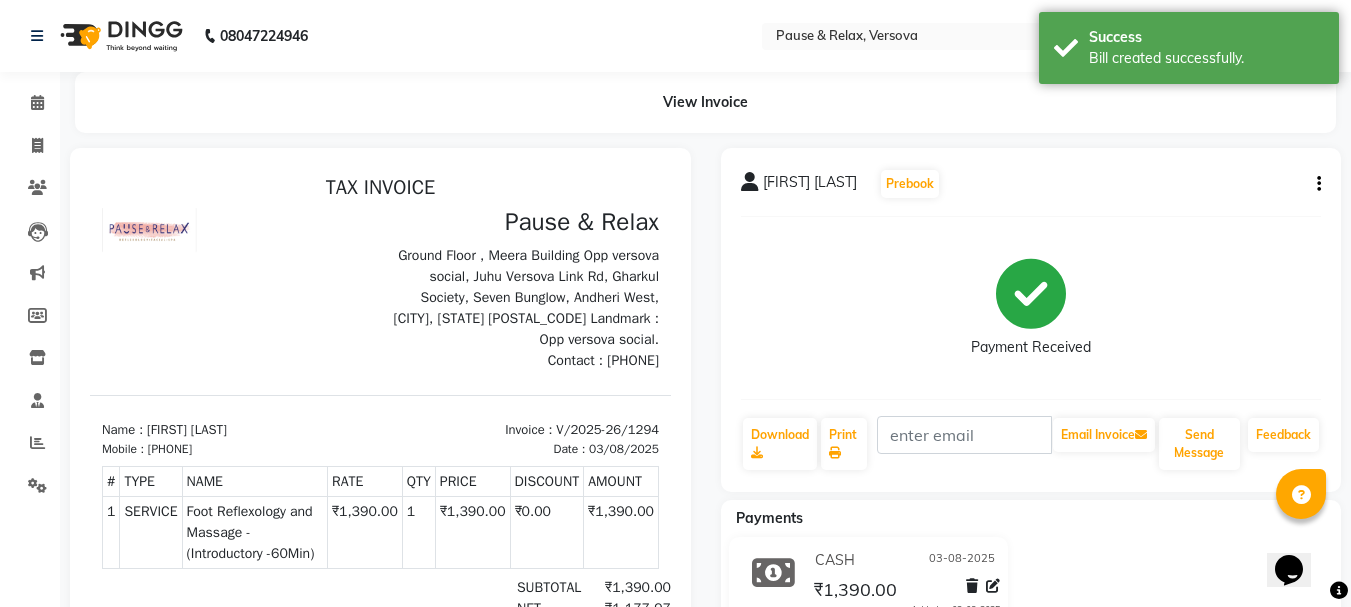 scroll, scrollTop: 0, scrollLeft: 0, axis: both 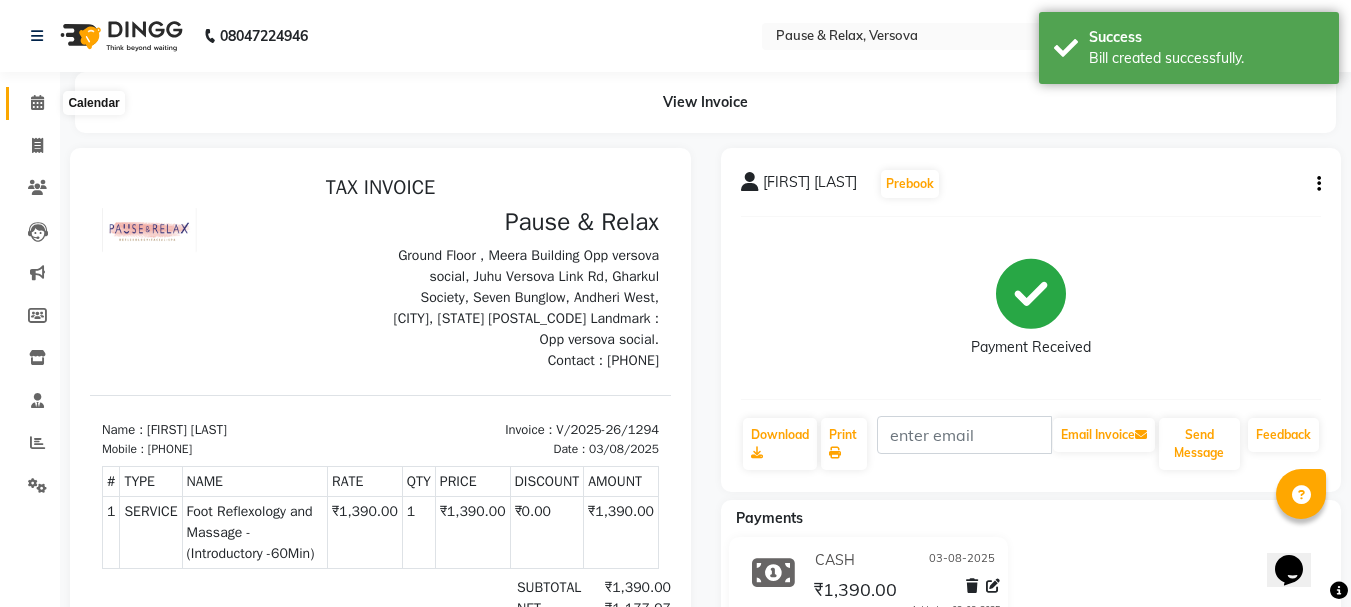 click 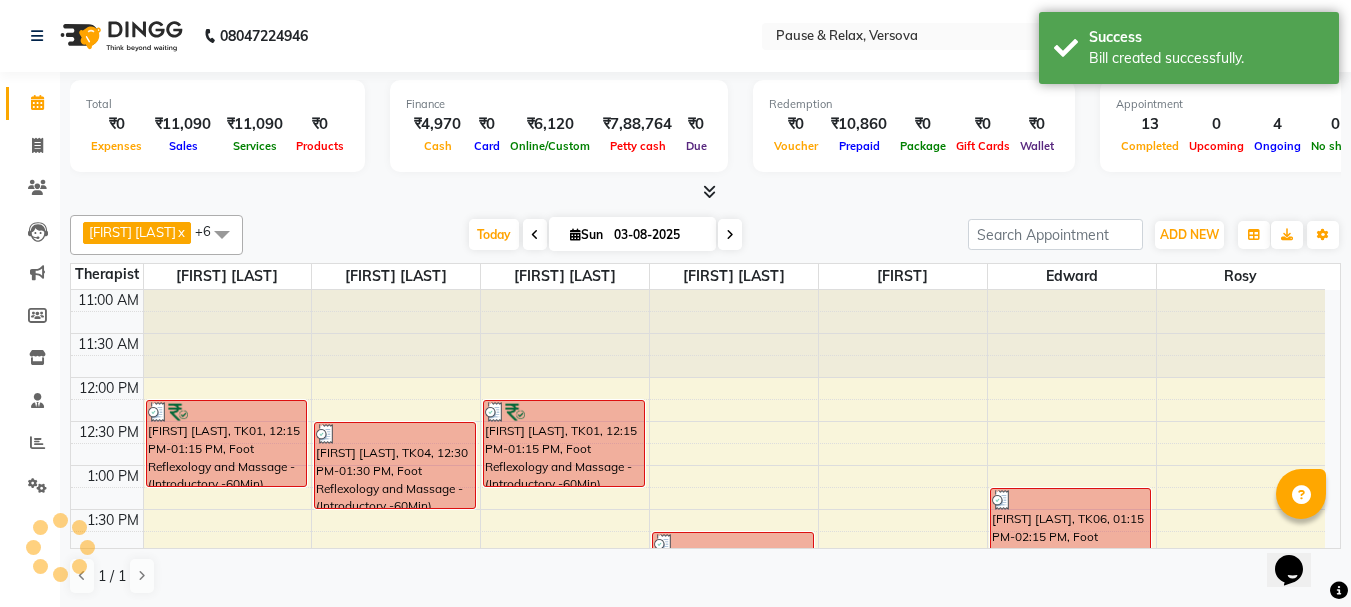 scroll, scrollTop: 0, scrollLeft: 0, axis: both 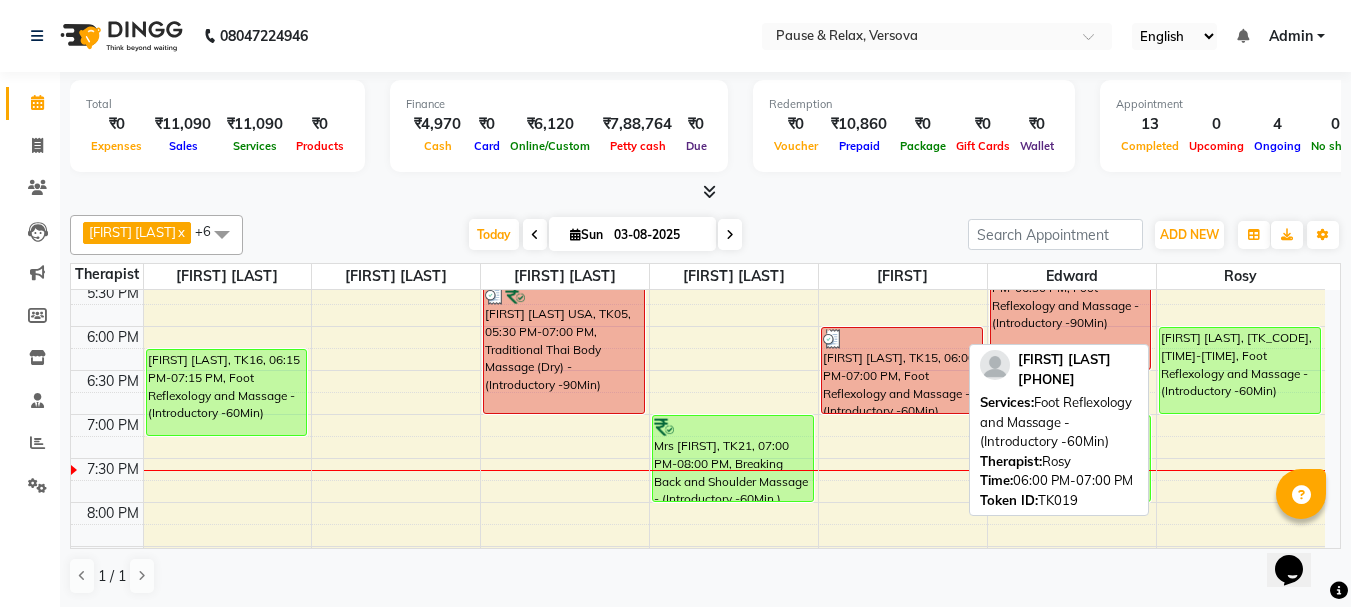 click on "[FIRST] [LAST], [TK_CODE], [TIME]-[TIME], Foot Reflexology and Massage - (Introductory -60Min)" at bounding box center [1240, 370] 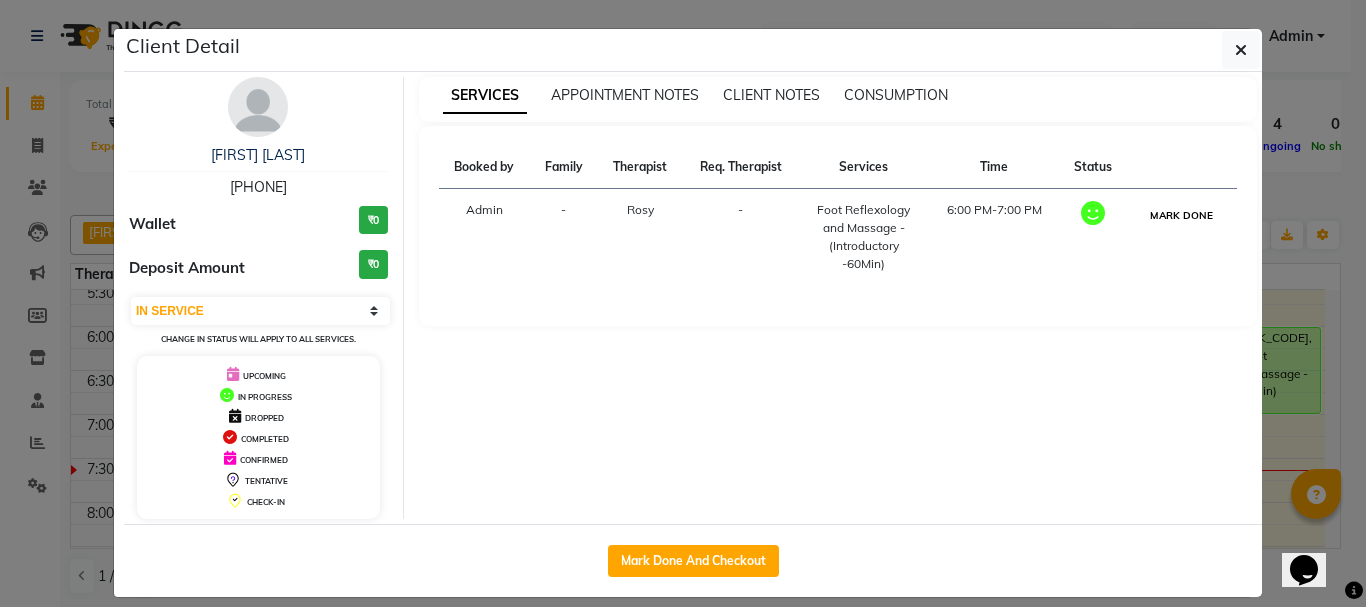 click on "MARK DONE" at bounding box center [1181, 215] 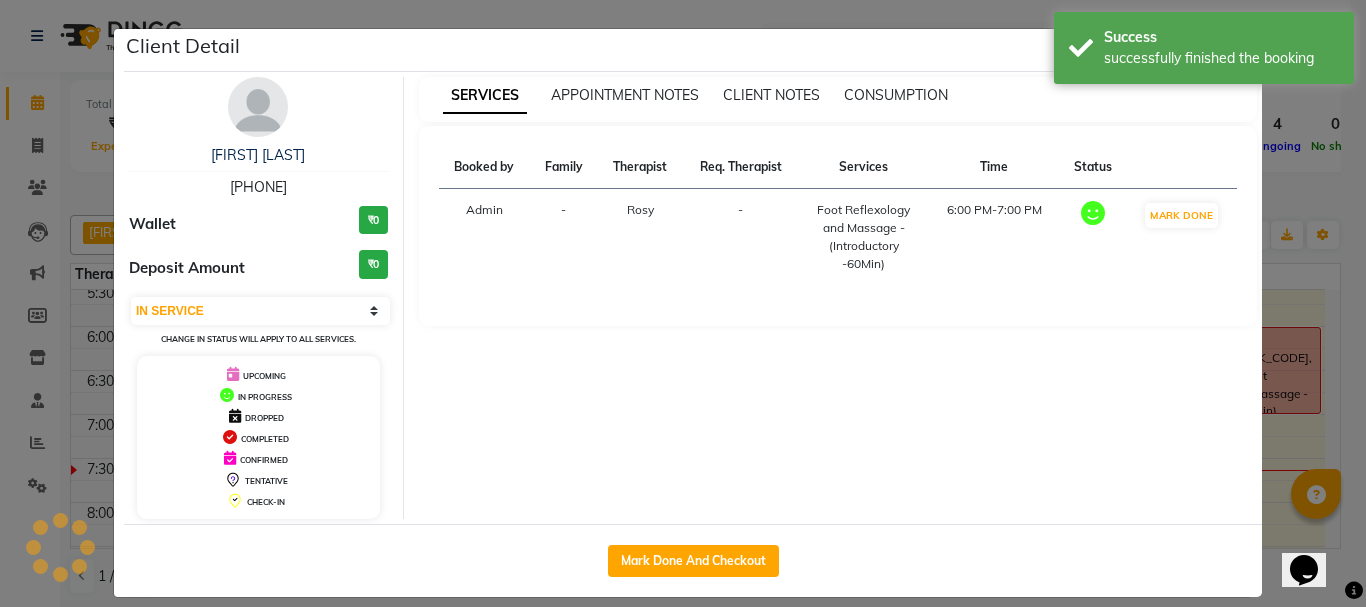select on "3" 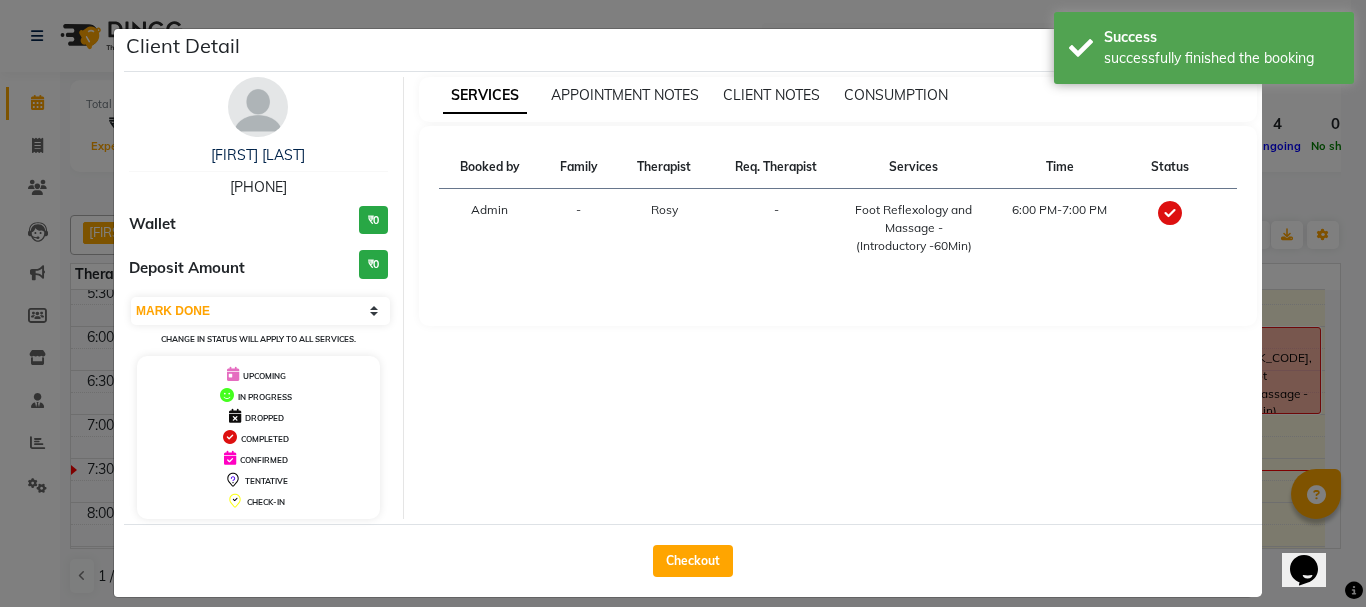 drag, startPoint x: 710, startPoint y: 565, endPoint x: 1101, endPoint y: 563, distance: 391.00513 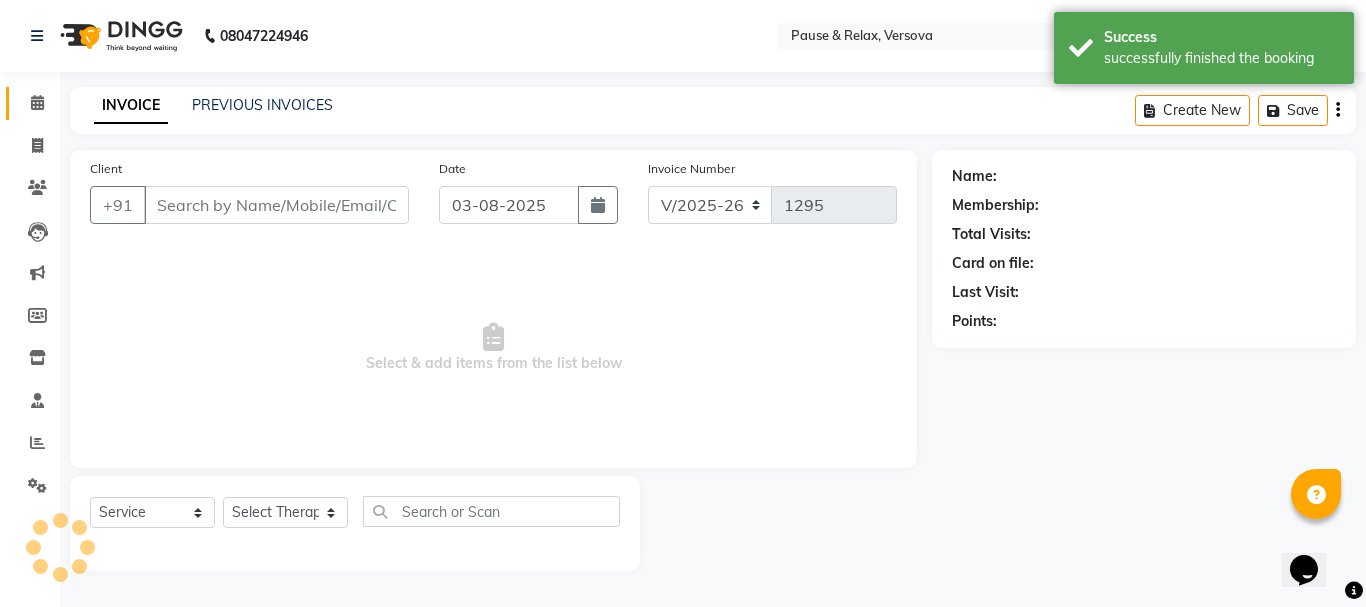type on "[PHONE]" 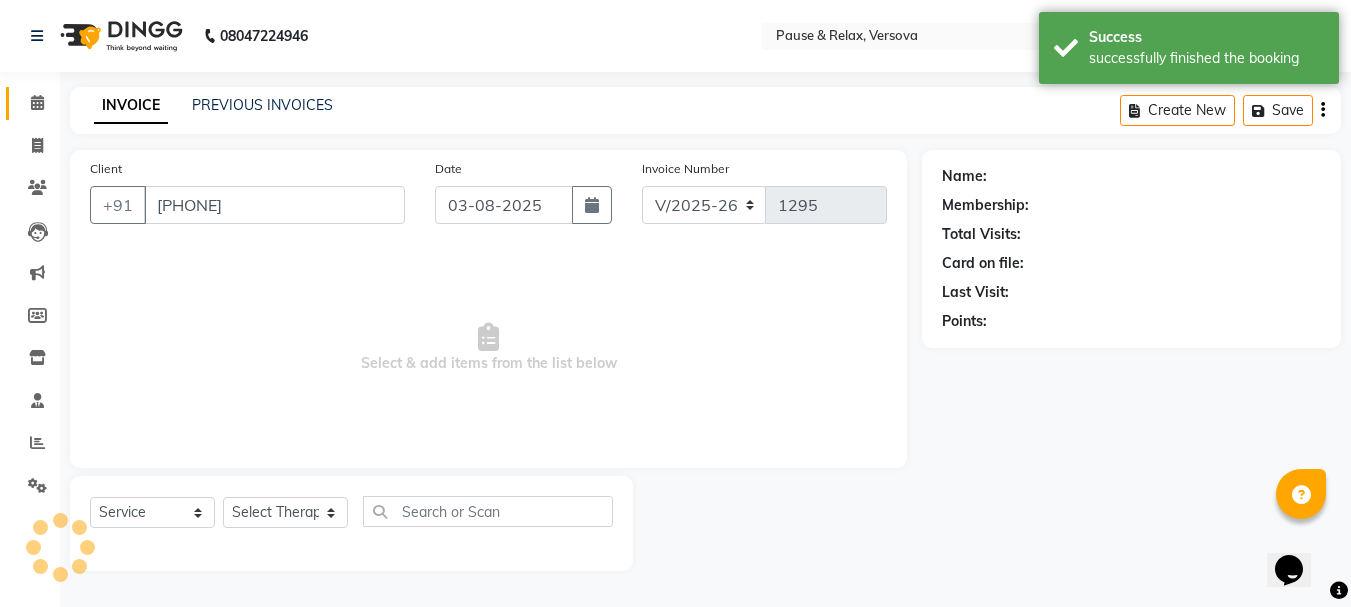 select on "85214" 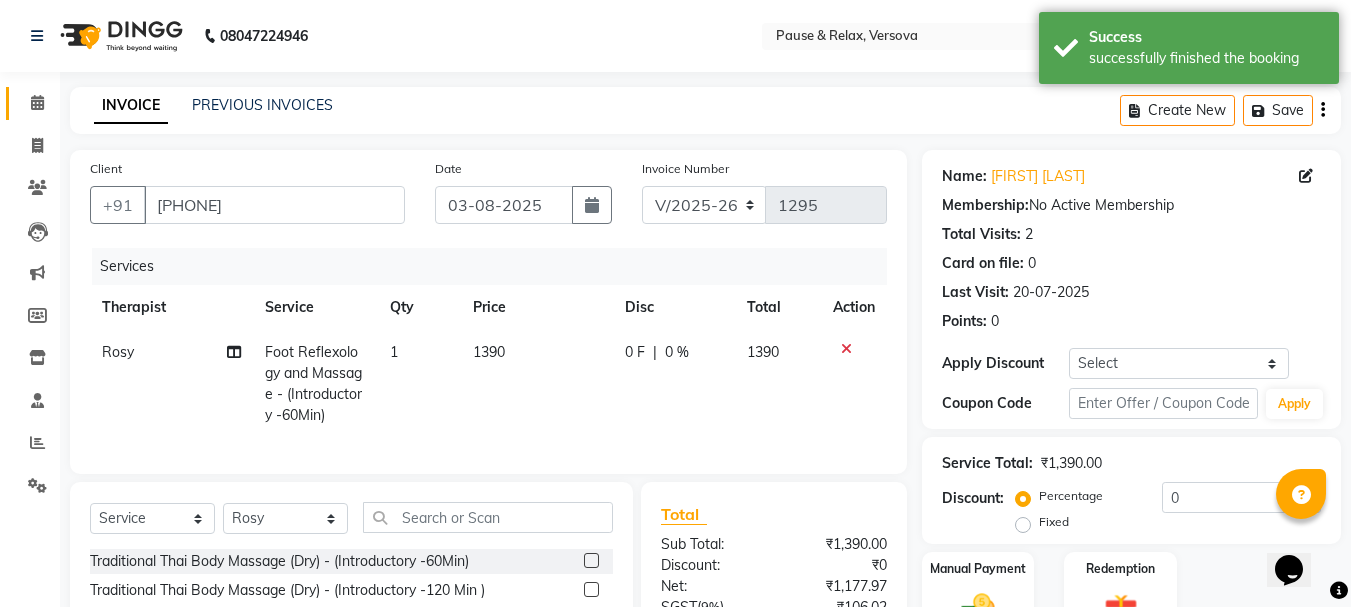 scroll, scrollTop: 215, scrollLeft: 0, axis: vertical 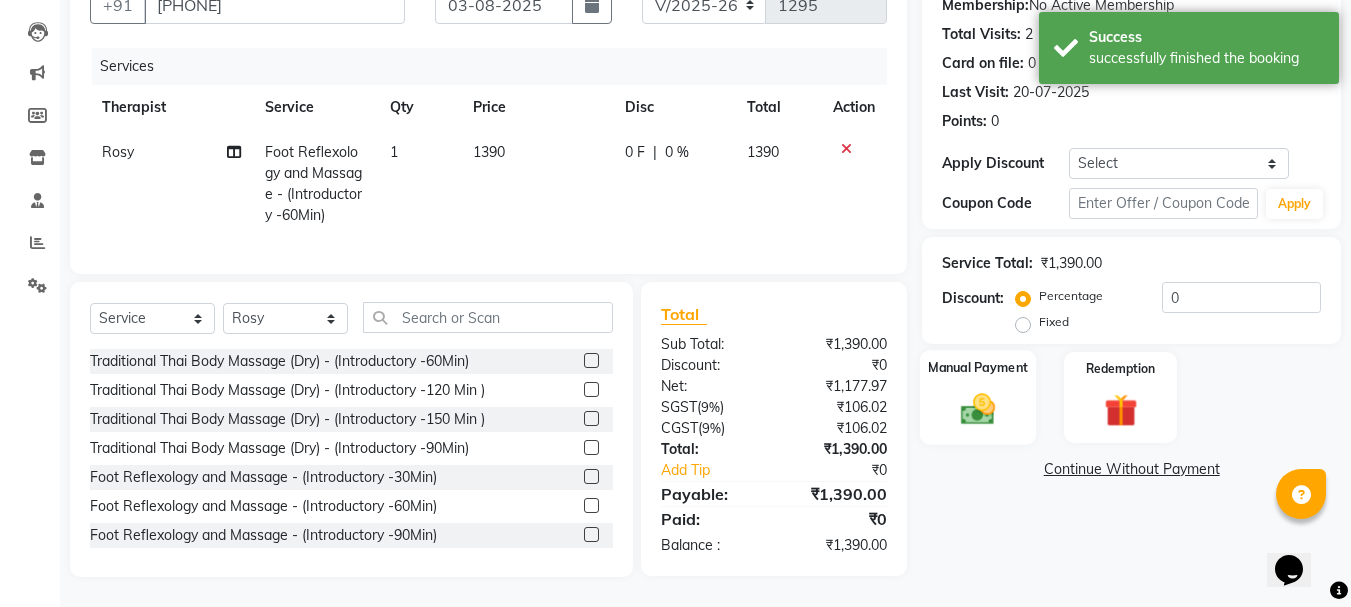 click on "Manual Payment" 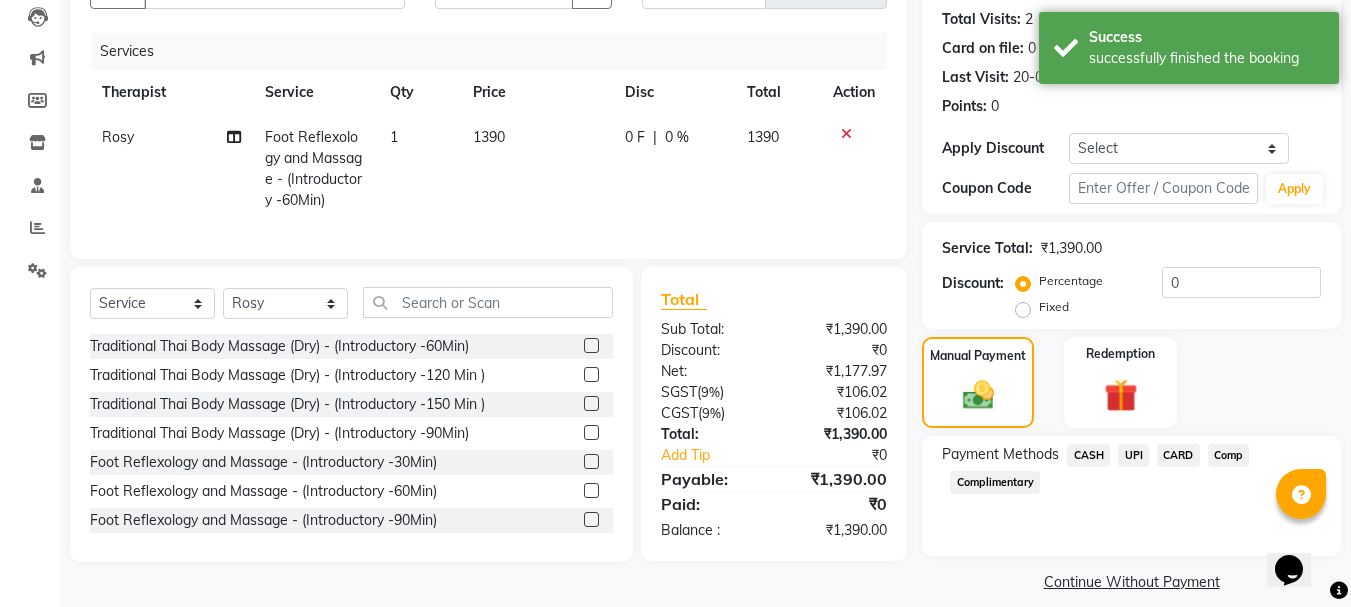 click on "UPI" 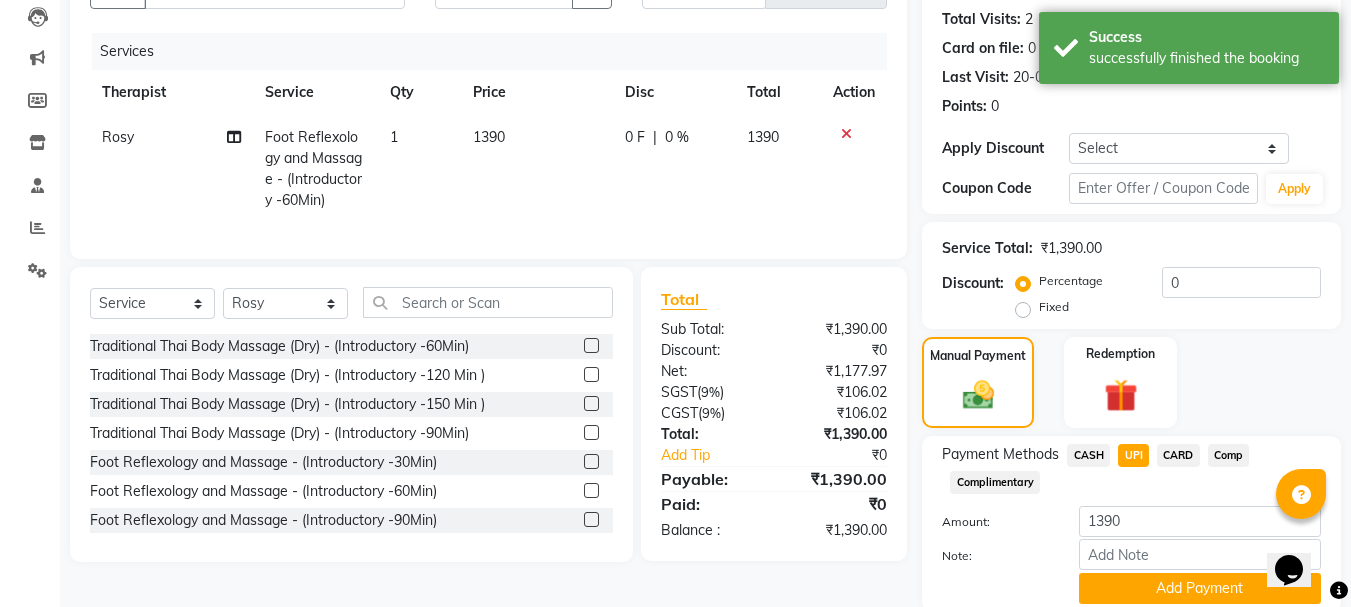 click on "Add Payment" 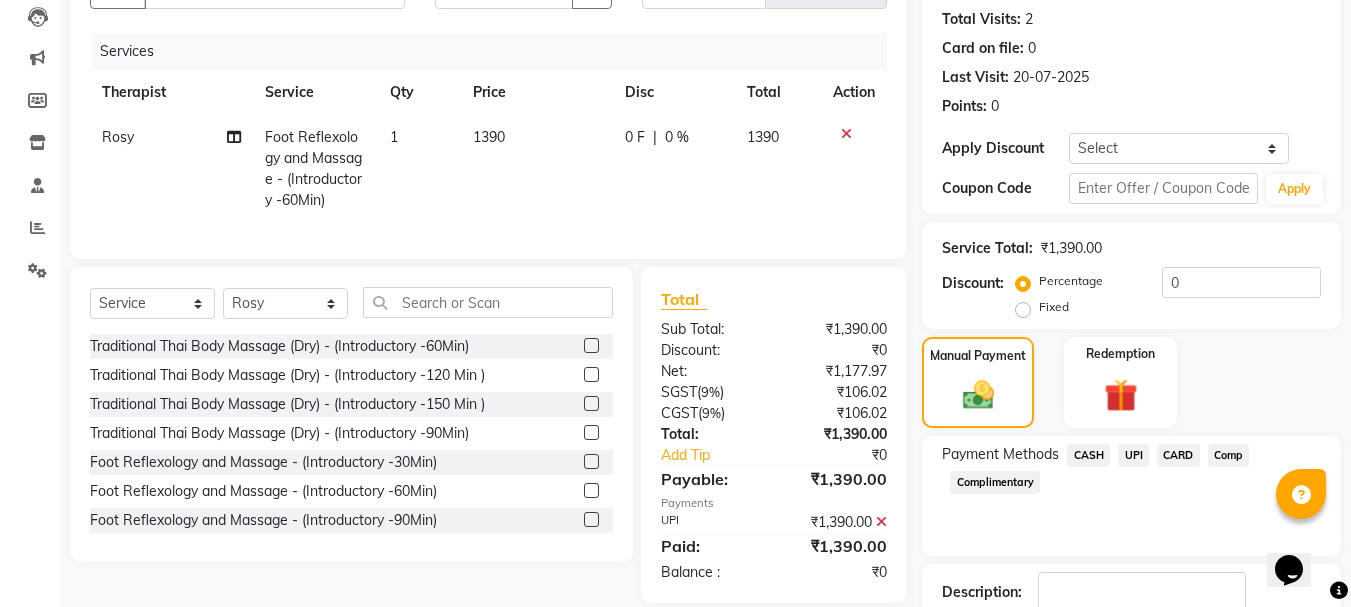 scroll, scrollTop: 291, scrollLeft: 0, axis: vertical 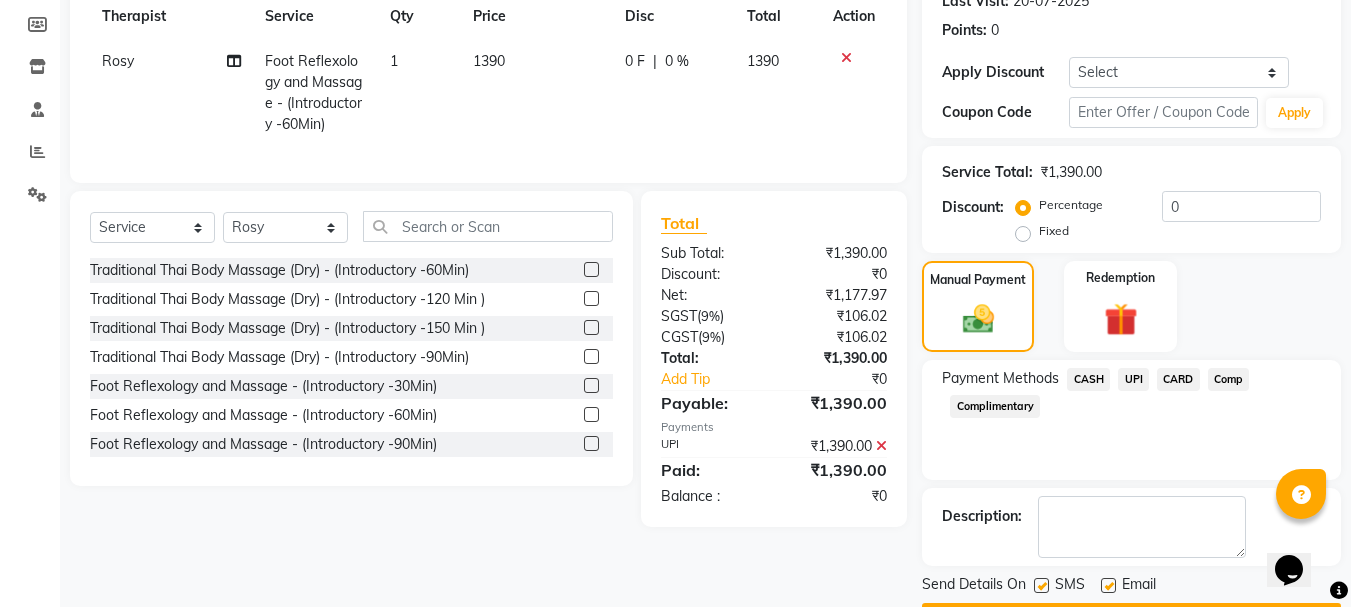 click 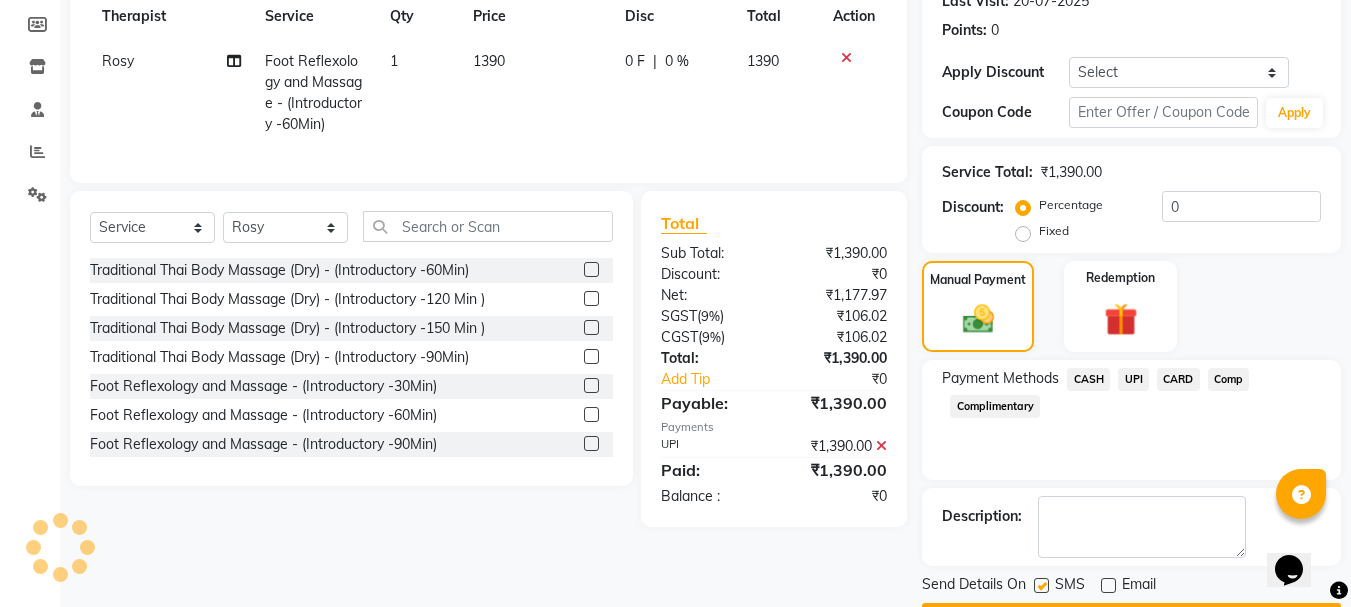 scroll, scrollTop: 348, scrollLeft: 0, axis: vertical 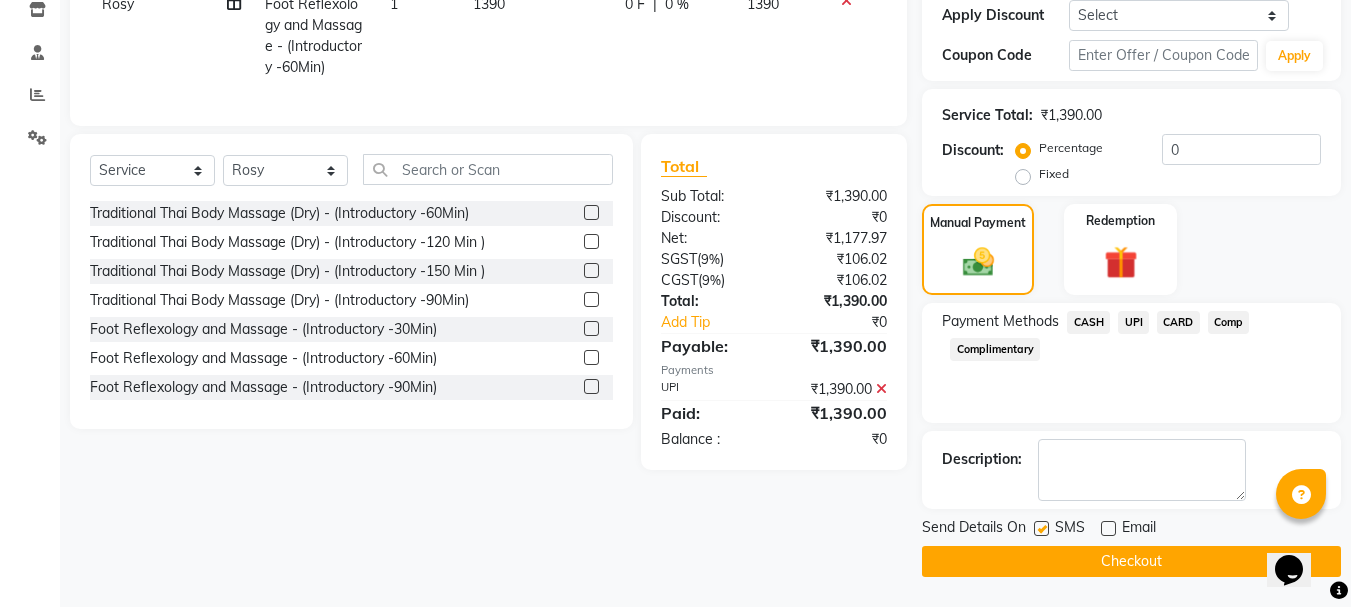 click on "Checkout" 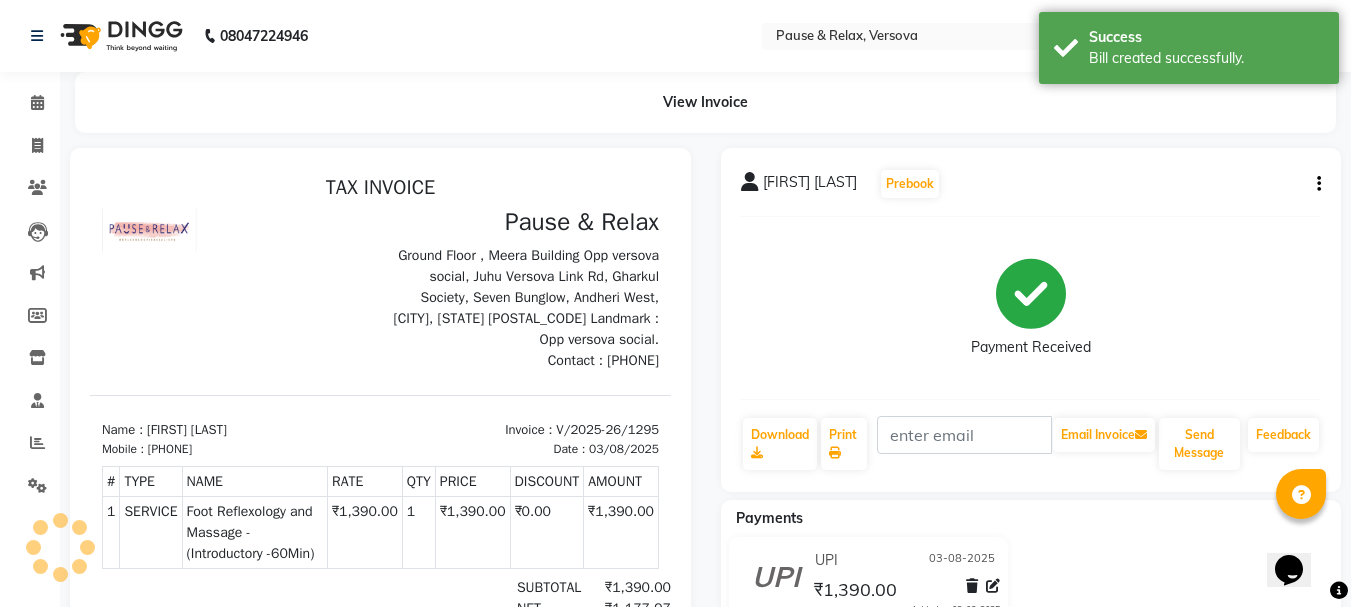 scroll, scrollTop: 0, scrollLeft: 0, axis: both 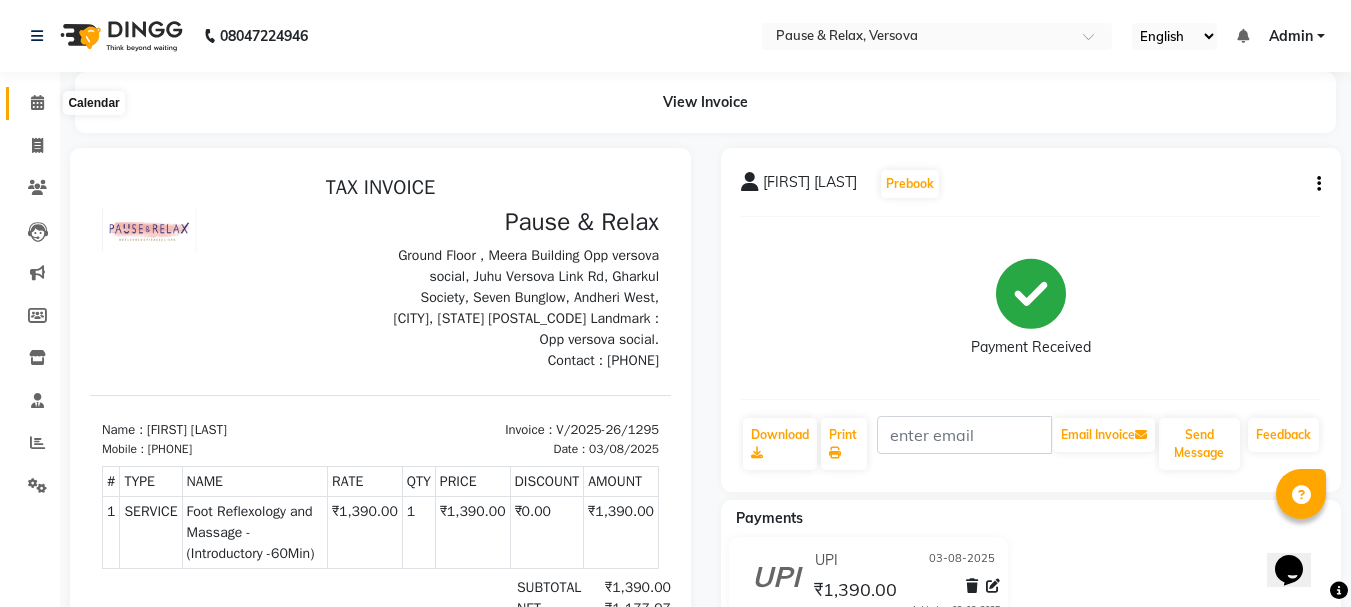 click 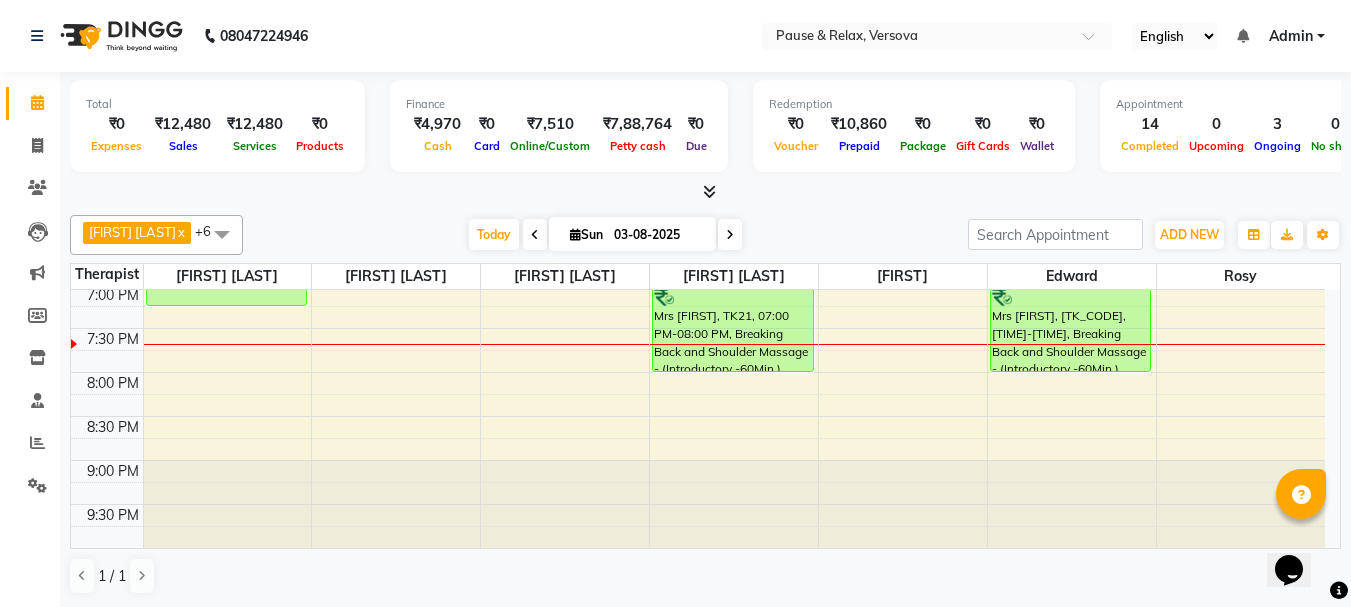 scroll, scrollTop: 0, scrollLeft: 0, axis: both 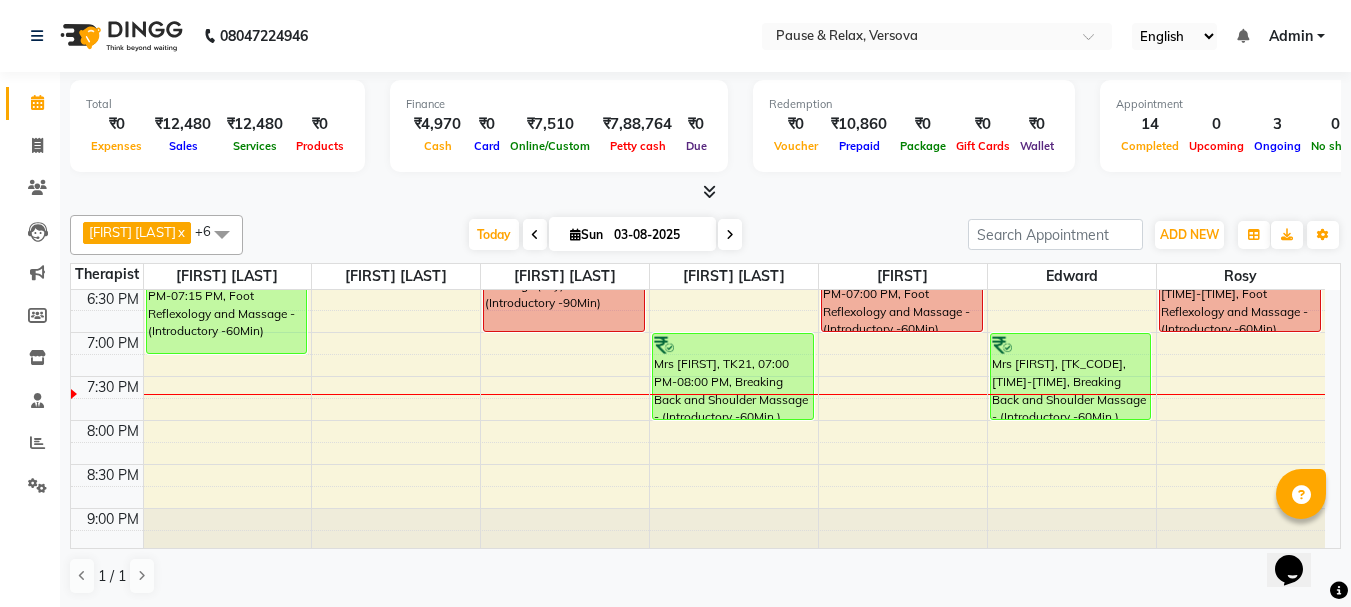 click on "[FIRST] [LAST], [TK_CODE], [TIME]-[TIME], Foot Reflexology and Massage - (Introductory -60Min)    [FIRST] [LAST], [TK_CODE], [TIME]-[TIME], Foot Reflexology and Massage - (Introductory -60Min)     [FIRST] [LAST], [TK_CODE], [TIME]-[TIME], Foot Reflexology and Massage - (Introductory -60Min)     Dr [FIRST], [TK_CODE], [TIME]-[TIME], Traditional Thai Body Massage (Dry) - (Introductory -90Min)     [FIRST] [LAST], [TK_CODE], [TIME]-[TIME], Traditional Thai Body Massage (Dry) - (Introductory -60Min)     [FIRST] [LAST], [TK_CODE], [TIME]-[TIME], Foot Reflexology and Massage - (Introductory -60Min)     [FIRST] [LAST], [TK_CODE], [TIME]-[TIME], Foot Reflexology and Massage - (Introductory -60Min)     [FIRST] [LAST] USA, [TK_CODE], [TIME]-[TIME], Traditional Thai Body Massage (Dry) - (Introductory -90Min)" at bounding box center (698, 112) 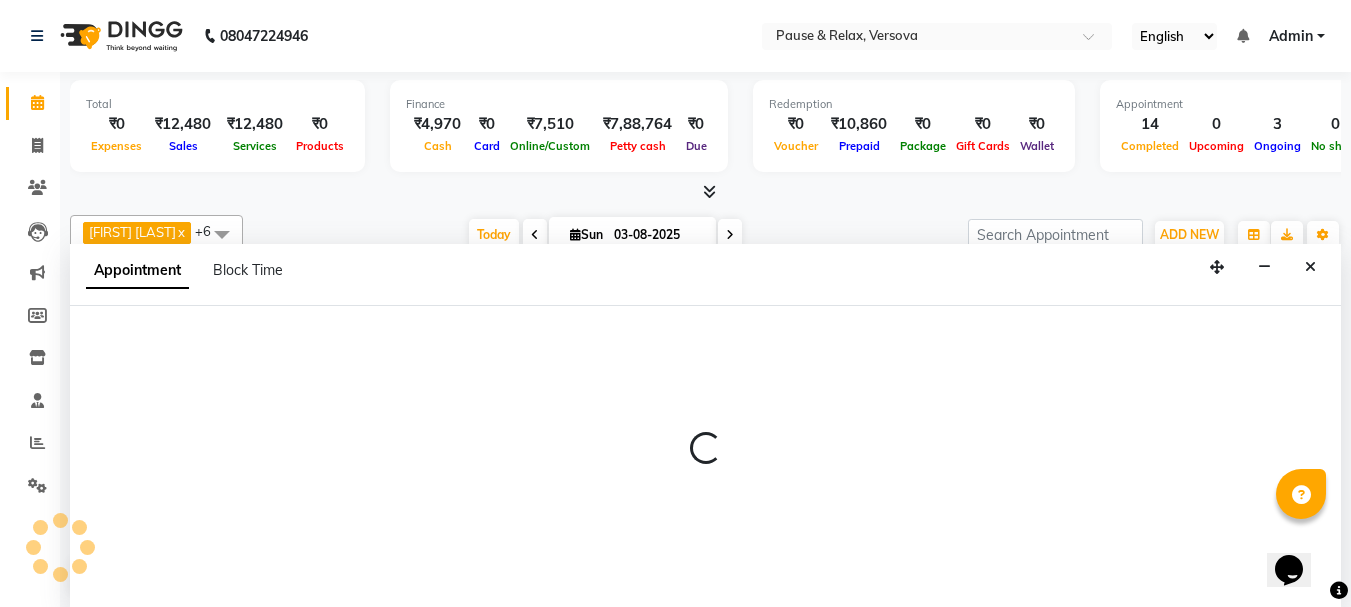select on "53332" 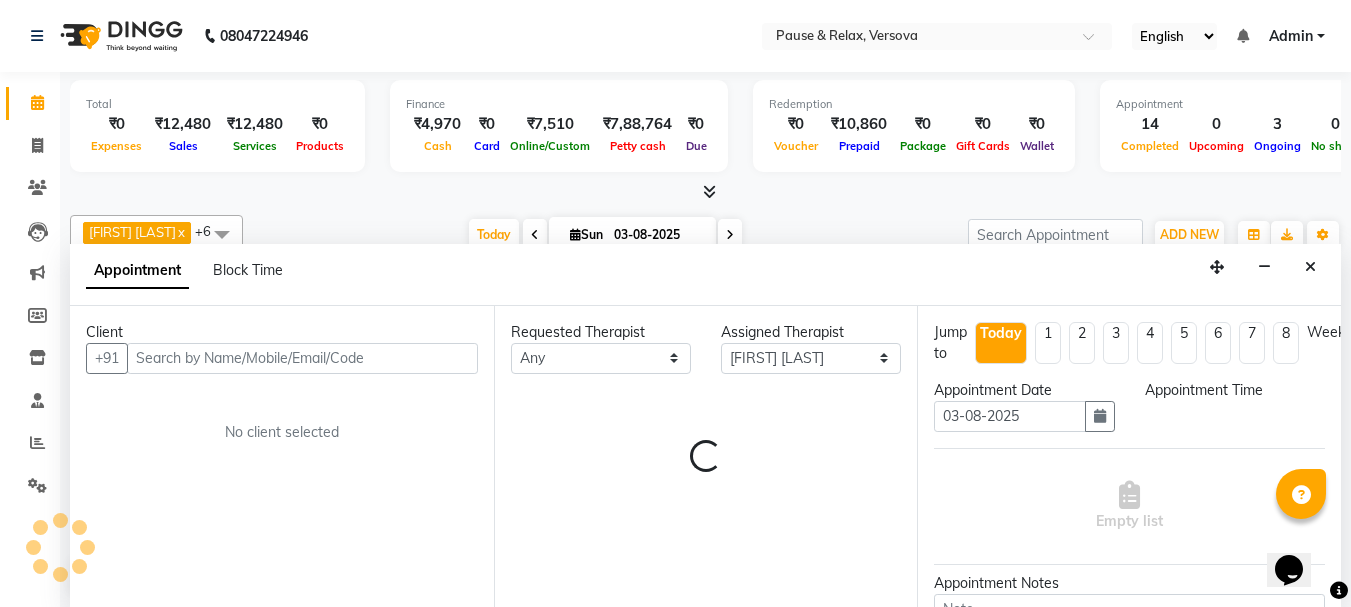 scroll, scrollTop: 1, scrollLeft: 0, axis: vertical 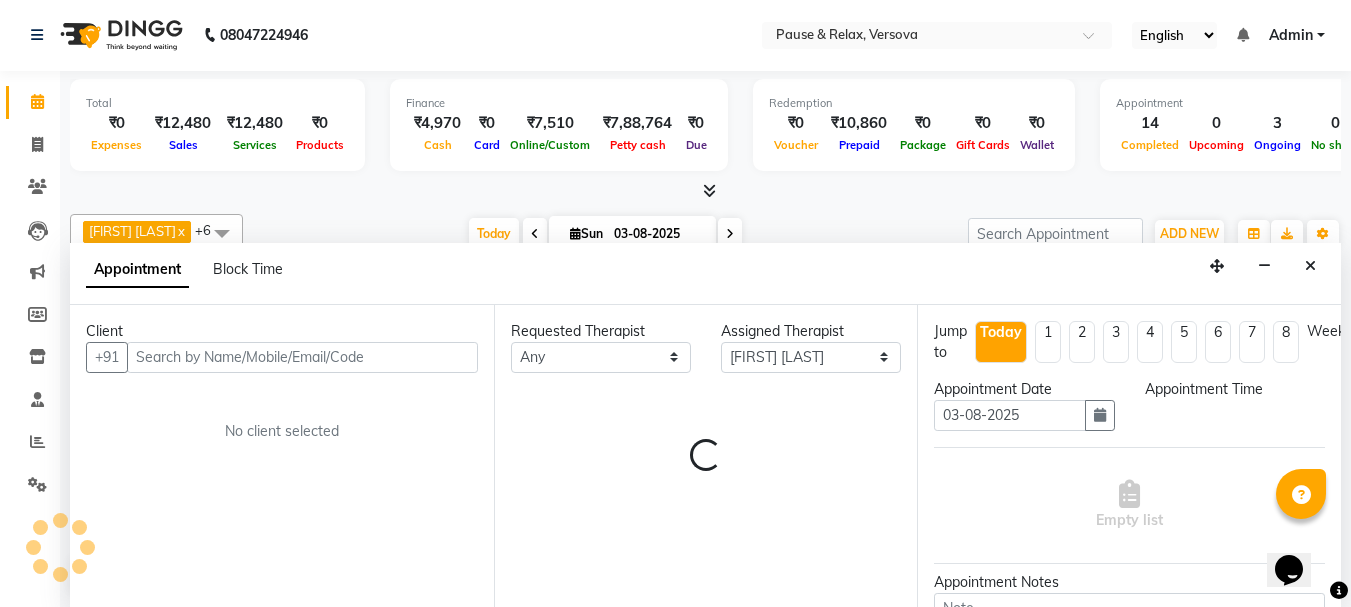 select on "1200" 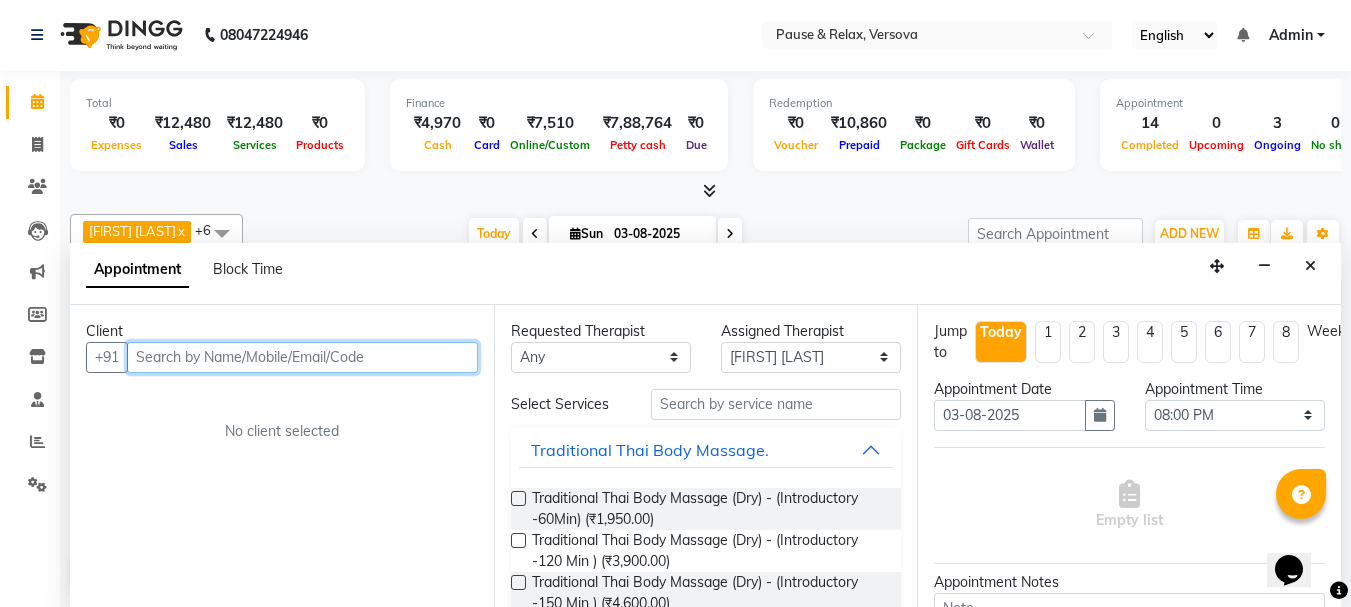 click at bounding box center [302, 357] 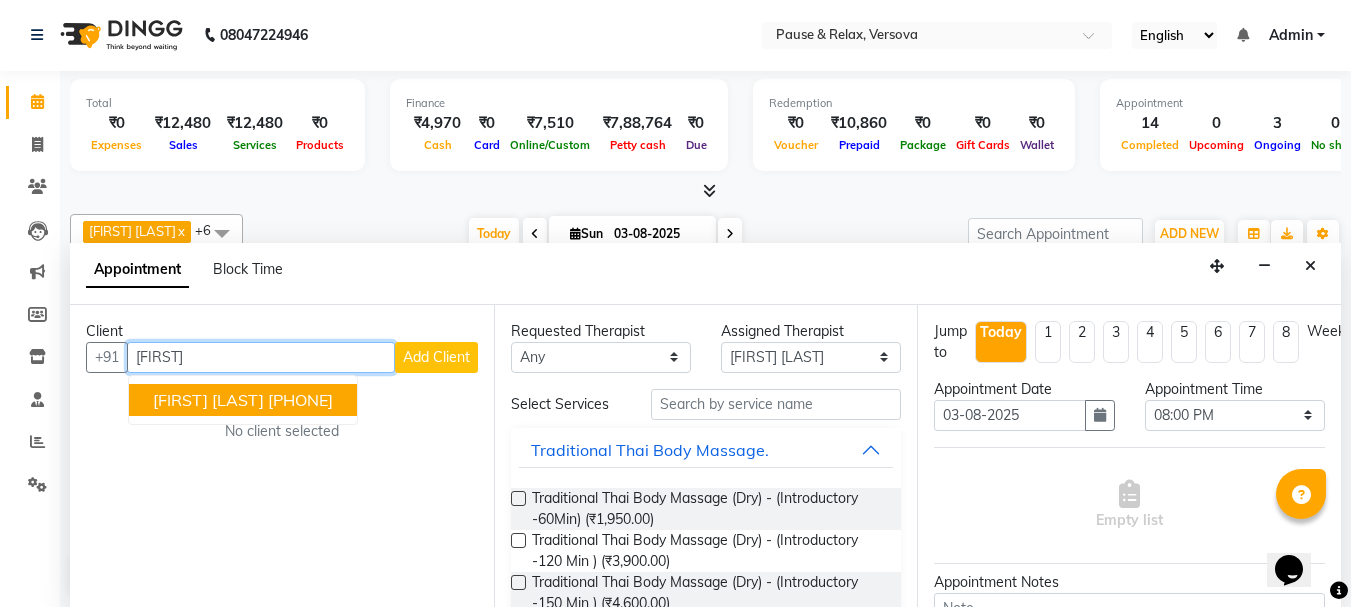 click on "[FIRST] [LAST]   [PHONE]" at bounding box center [243, 400] 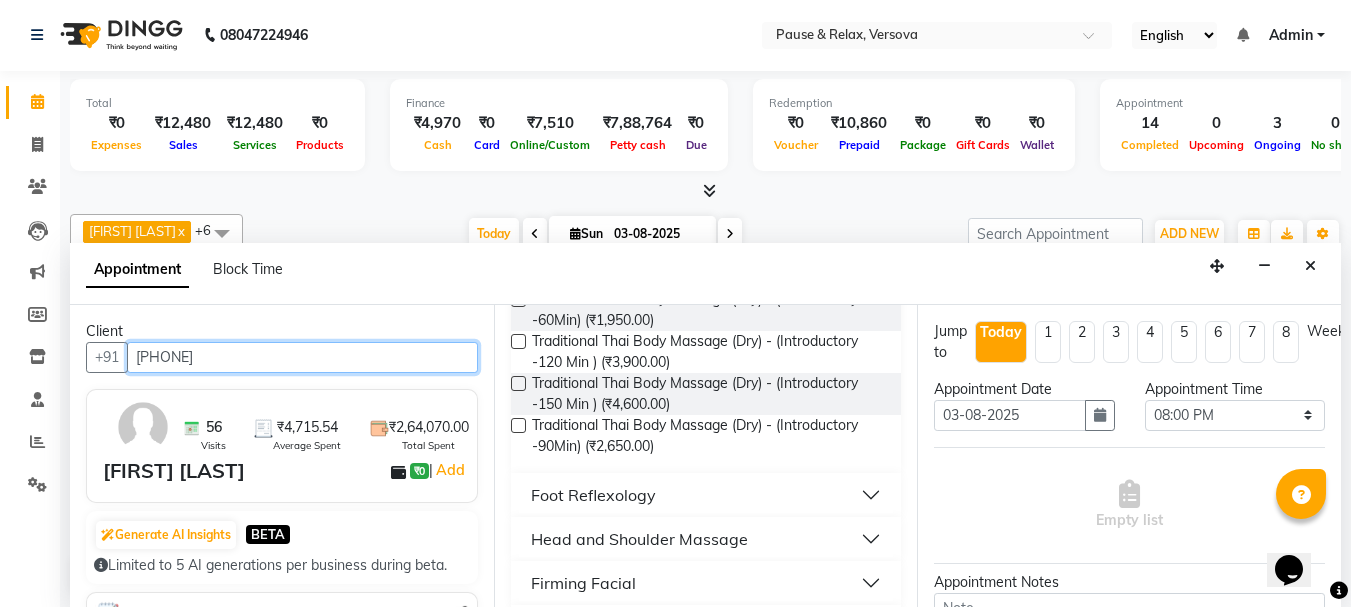 scroll, scrollTop: 201, scrollLeft: 0, axis: vertical 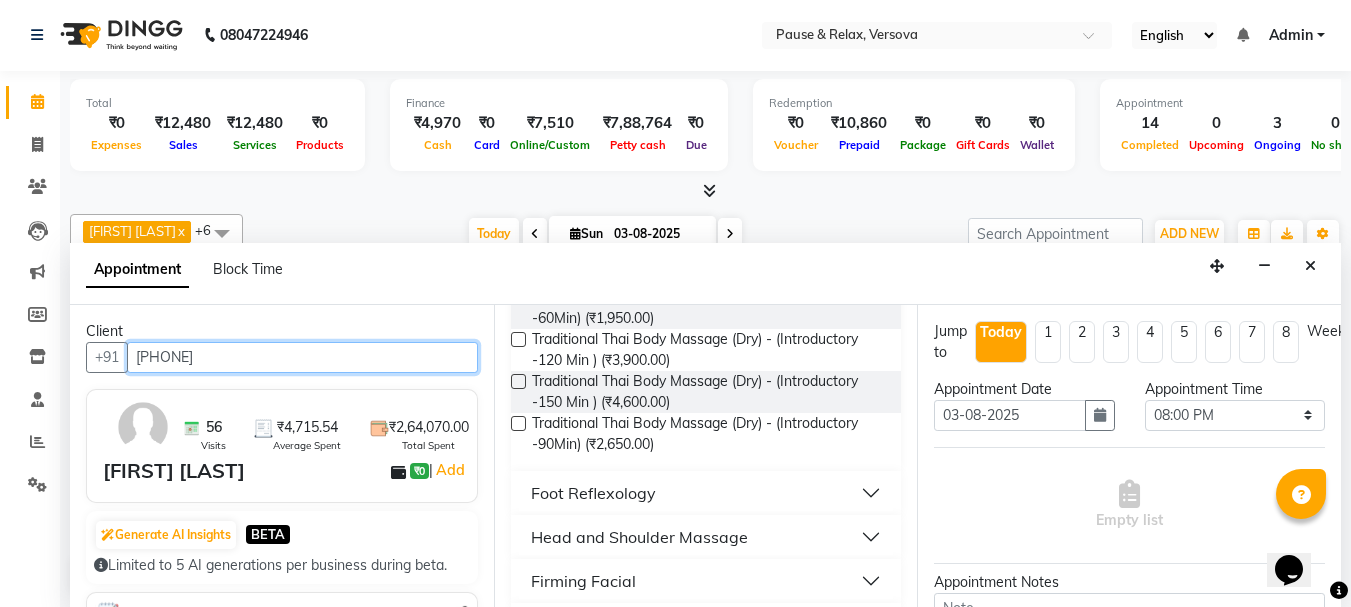 type on "[PHONE]" 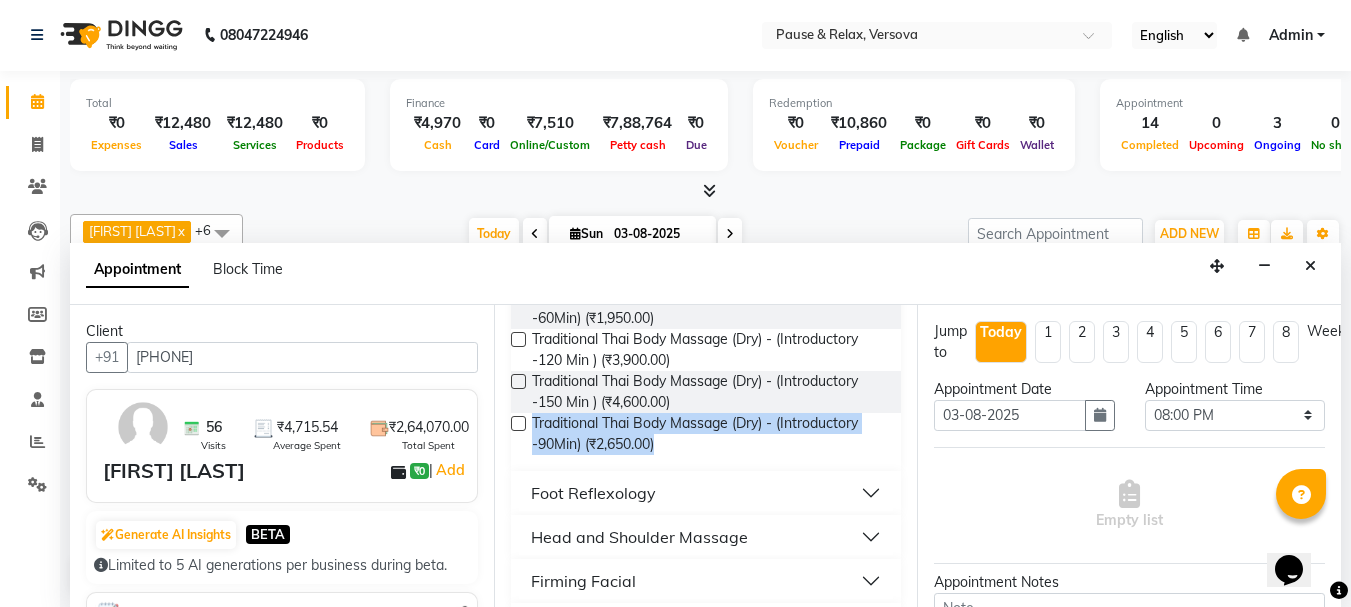 drag, startPoint x: 901, startPoint y: 447, endPoint x: 909, endPoint y: 401, distance: 46.69047 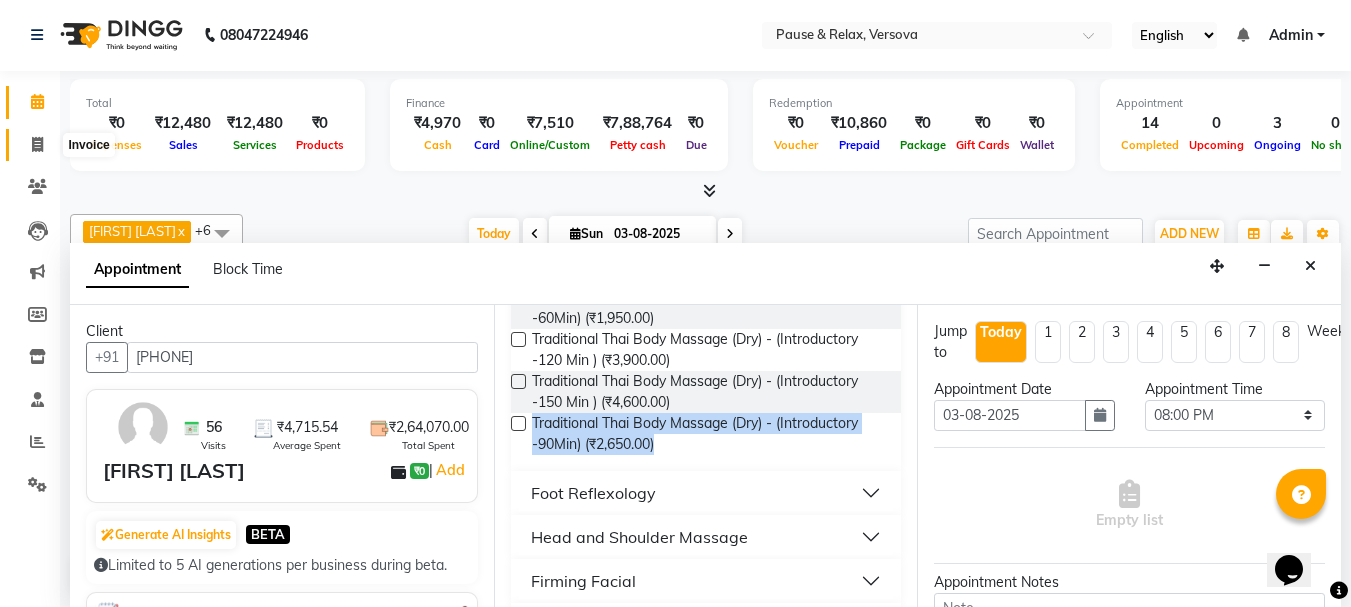 click 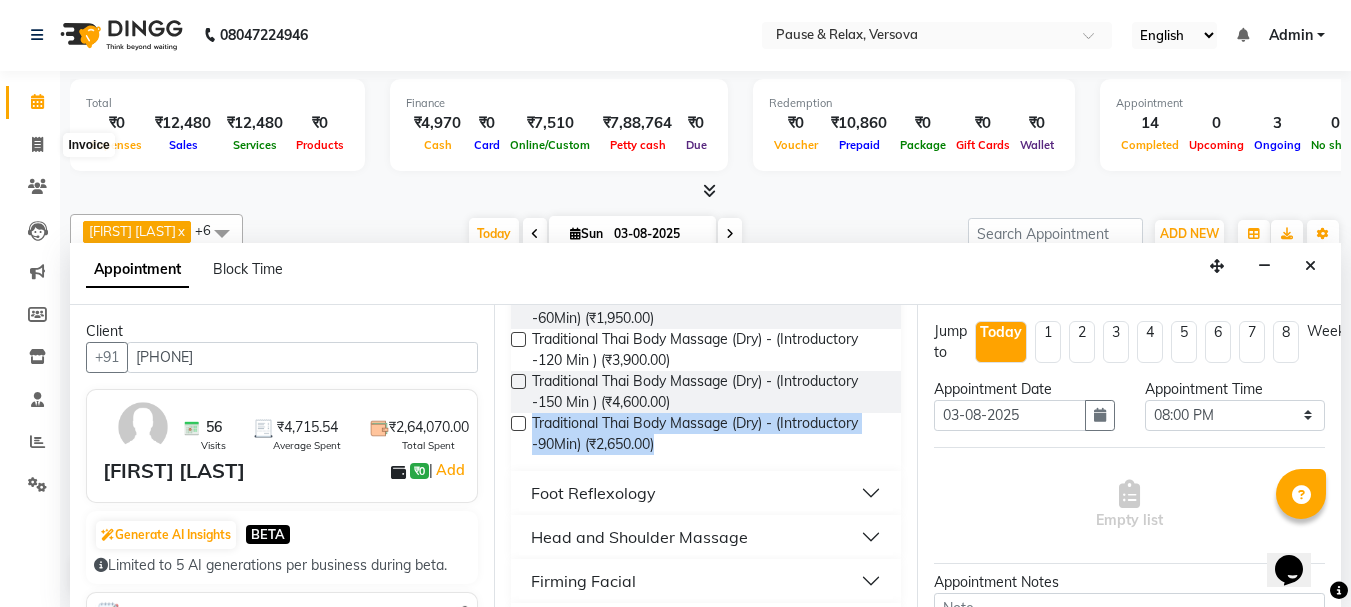 click 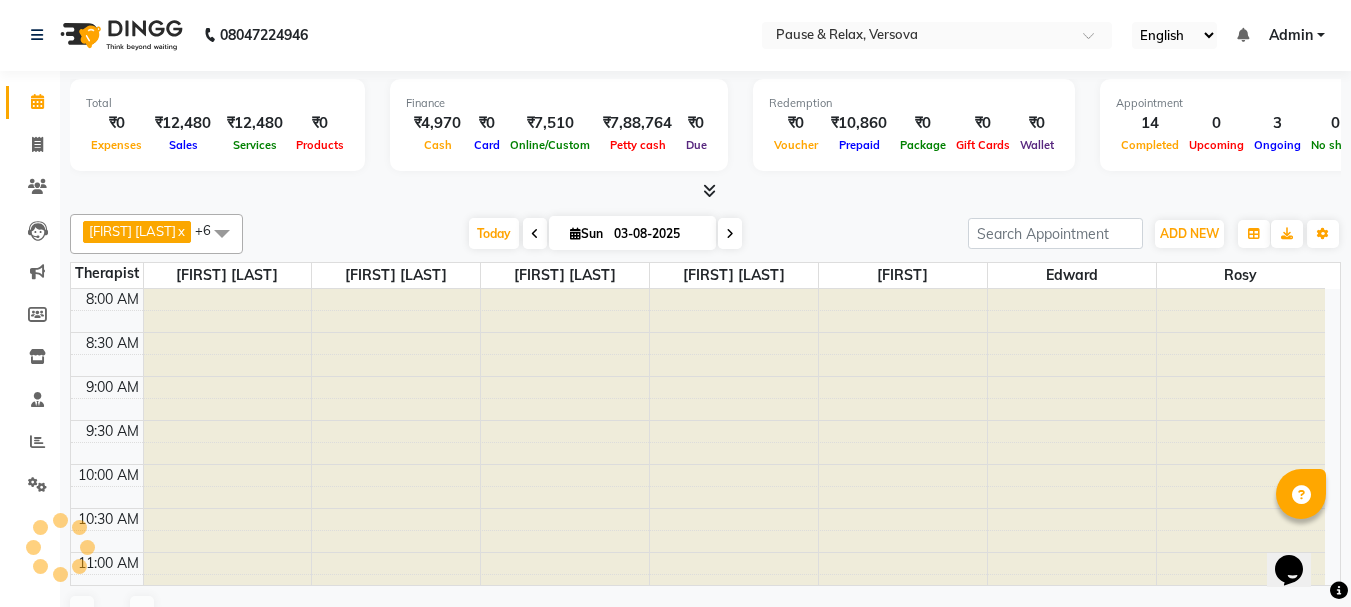 scroll, scrollTop: 0, scrollLeft: 0, axis: both 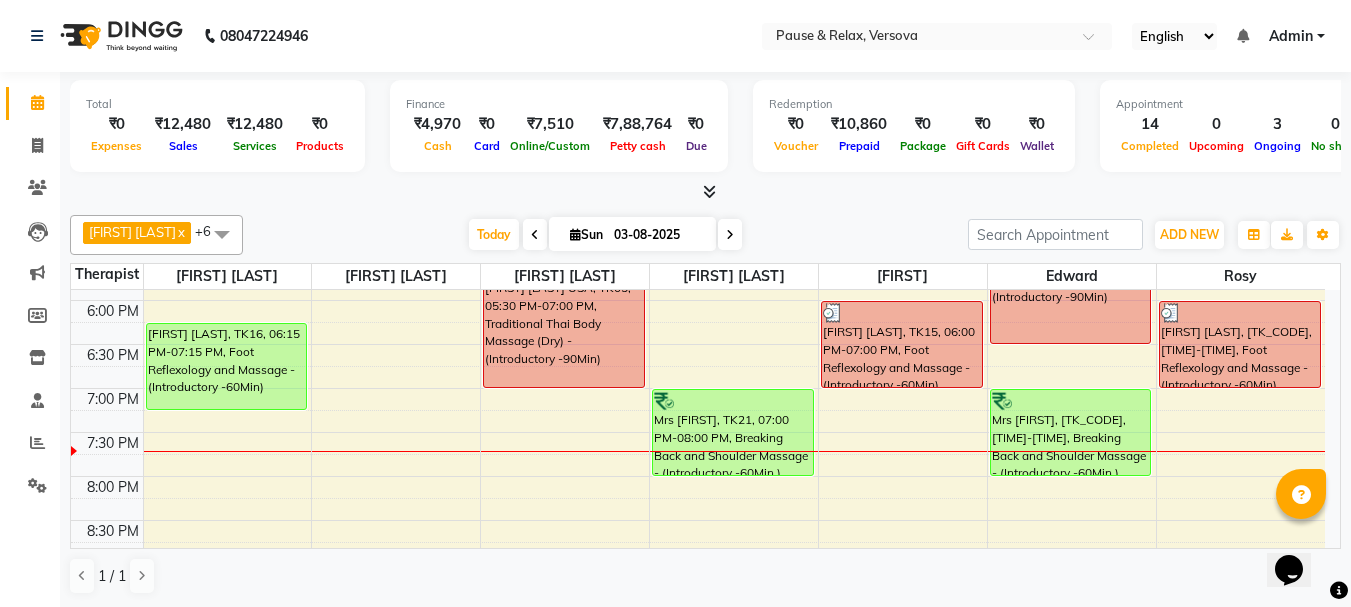 click on "[FIRST] [LAST], [TK_CODE], [TIME]-[TIME], Foot Reflexology and Massage - (Introductory -60Min)    [FIRST] [LAST], [TK_CODE], [TIME]-[TIME], Foot Reflexology and Massage - (Introductory -60Min)     [FIRST] [LAST], [TK_CODE], [TIME]-[TIME], Foot Reflexology and Massage - (Introductory -60Min)     Dr [FIRST], [TK_CODE], [TIME]-[TIME], Traditional Thai Body Massage (Dry) - (Introductory -90Min)     [FIRST] [LAST], [TK_CODE], [TIME]-[TIME], Traditional Thai Body Massage (Dry) - (Introductory -60Min)     [FIRST] [LAST], [TK_CODE], [TIME]-[TIME], Foot Reflexology and Massage - (Introductory -60Min)     [FIRST] [LAST], [TK_CODE], [TIME]-[TIME], Foot Reflexology and Massage - (Introductory -60Min)     [FIRST] [LAST] USA, [TK_CODE], [TIME]-[TIME], Traditional Thai Body Massage (Dry) - (Introductory -90Min)" at bounding box center [698, 168] 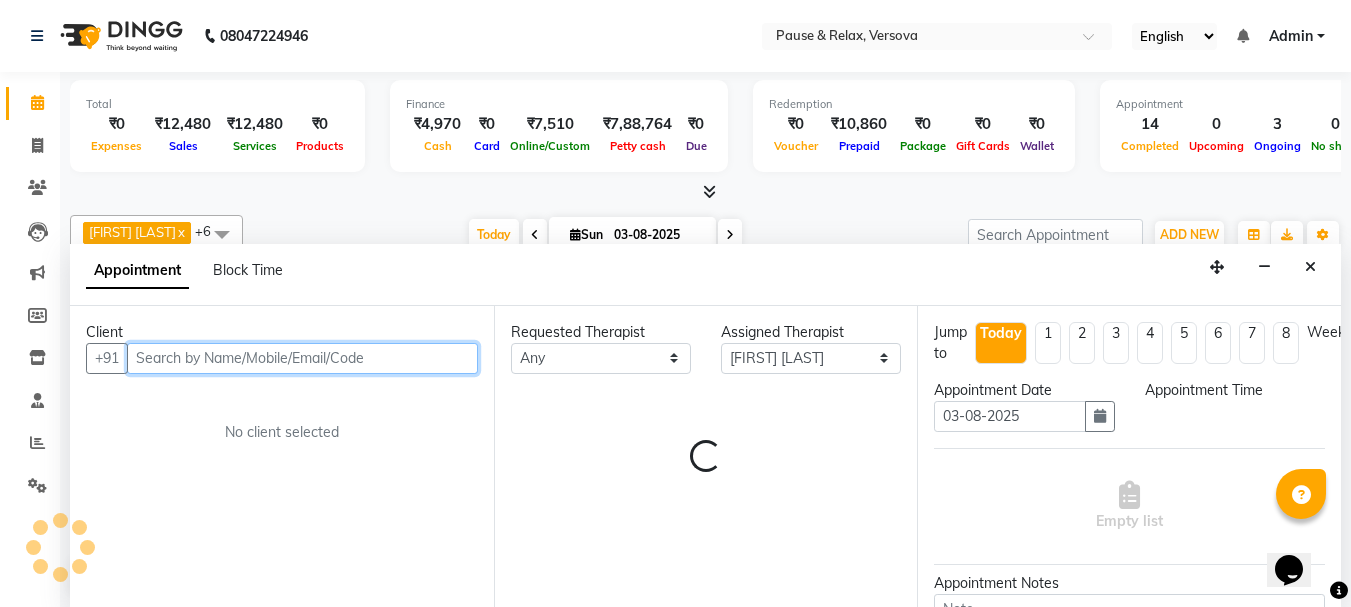 select on "1185" 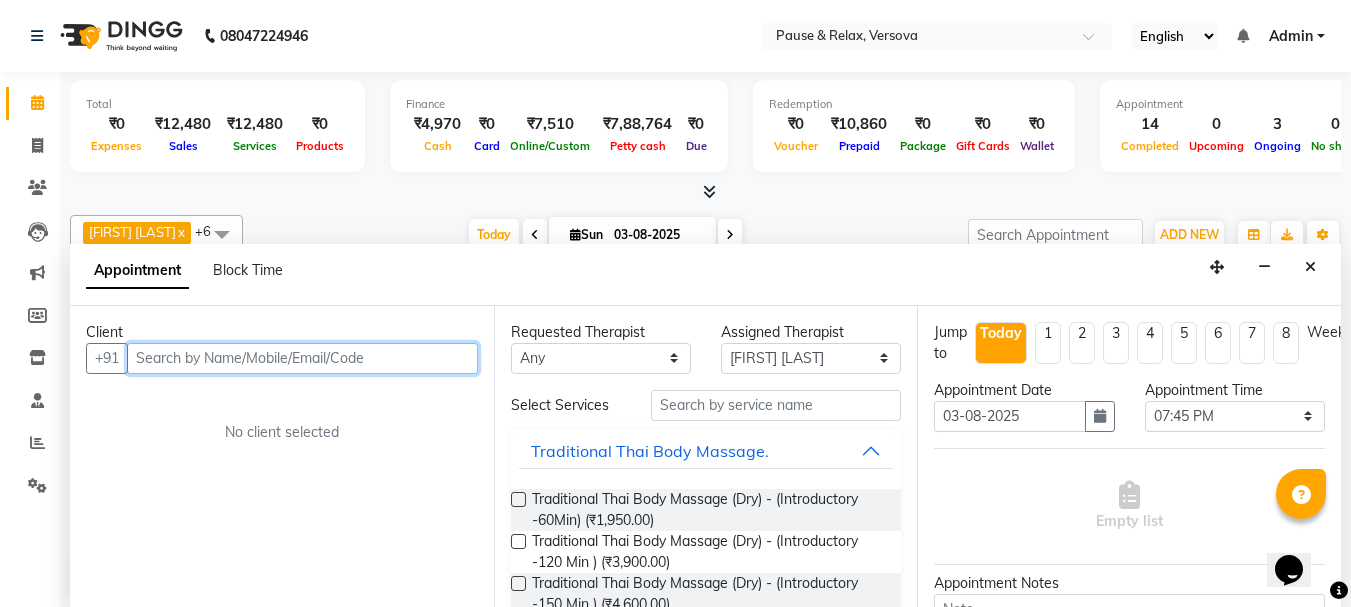 click at bounding box center [302, 358] 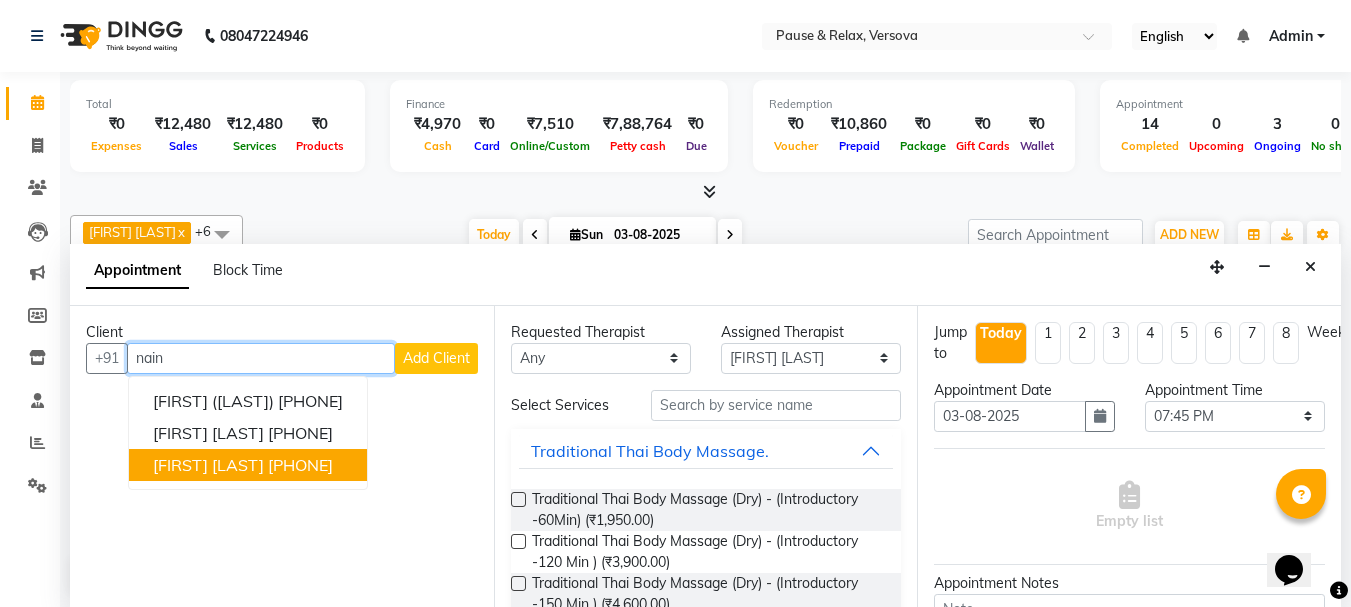 click on "[FIRST] [LAST]" at bounding box center (208, 465) 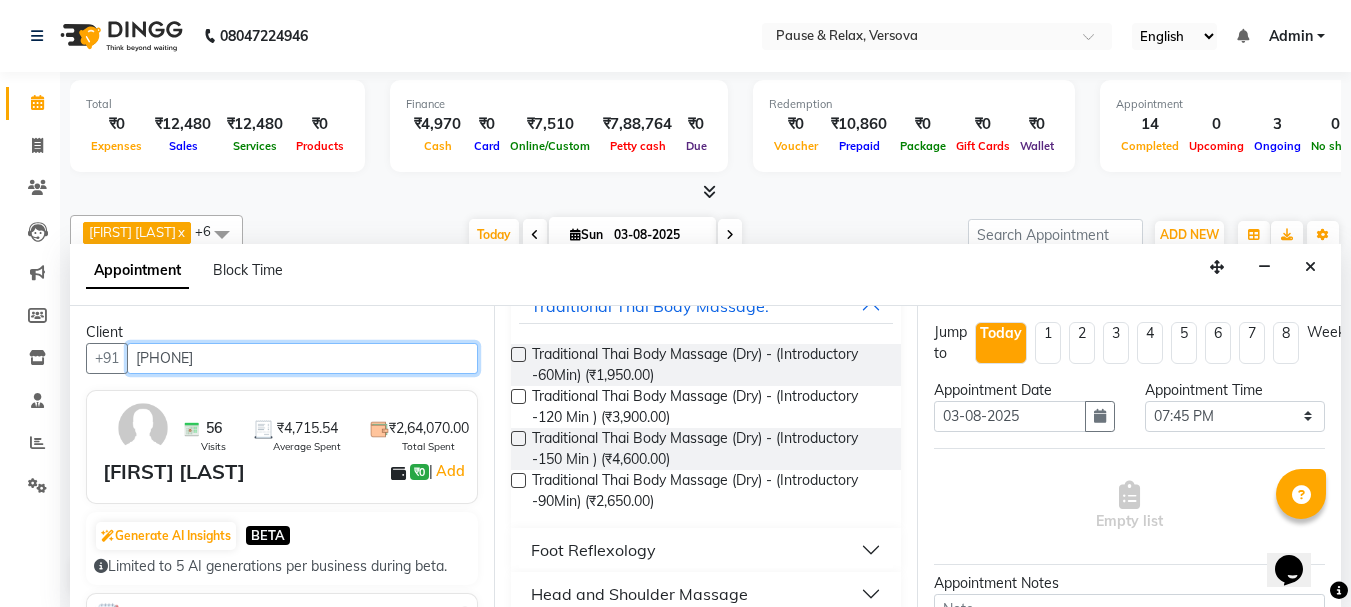 scroll, scrollTop: 158, scrollLeft: 0, axis: vertical 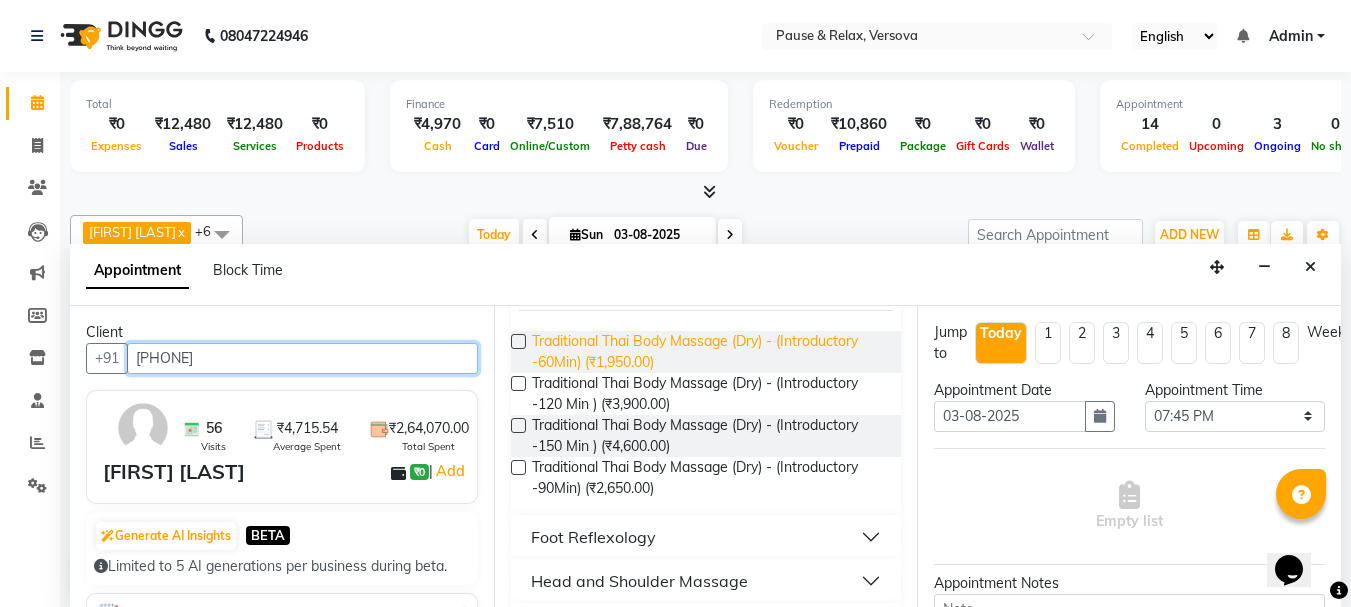 type on "[PHONE]" 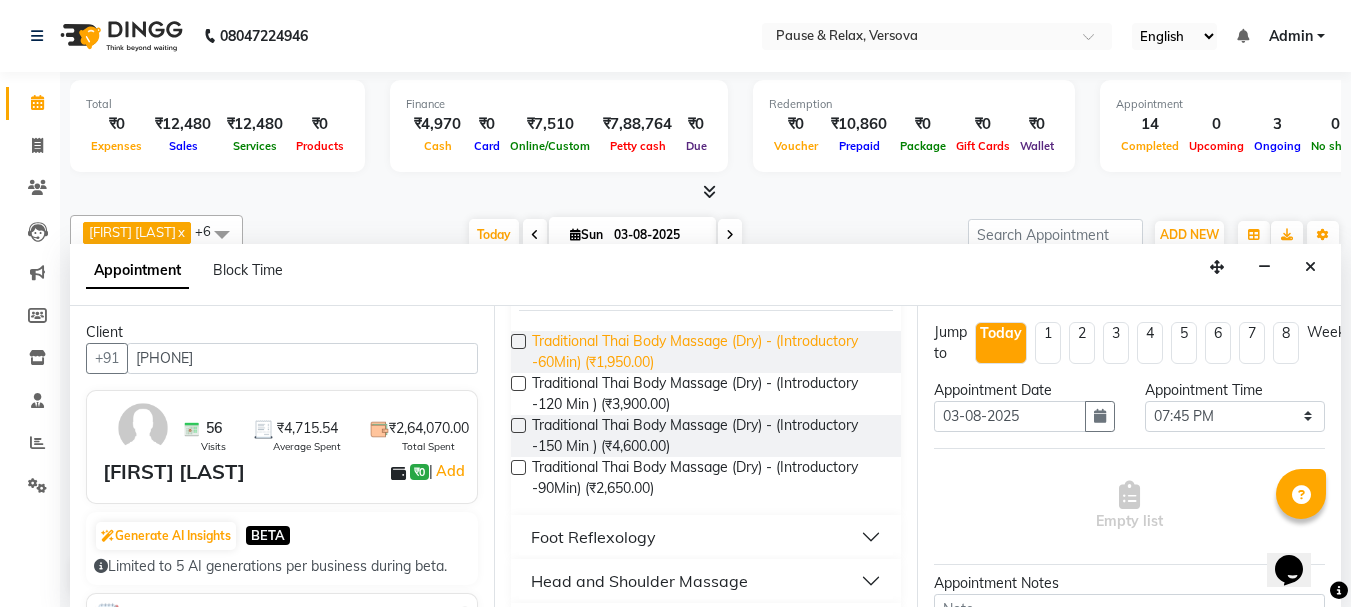 click on "Traditional Thai Body Massage (Dry) - (Introductory -60Min) (₹1,950.00)" at bounding box center [709, 352] 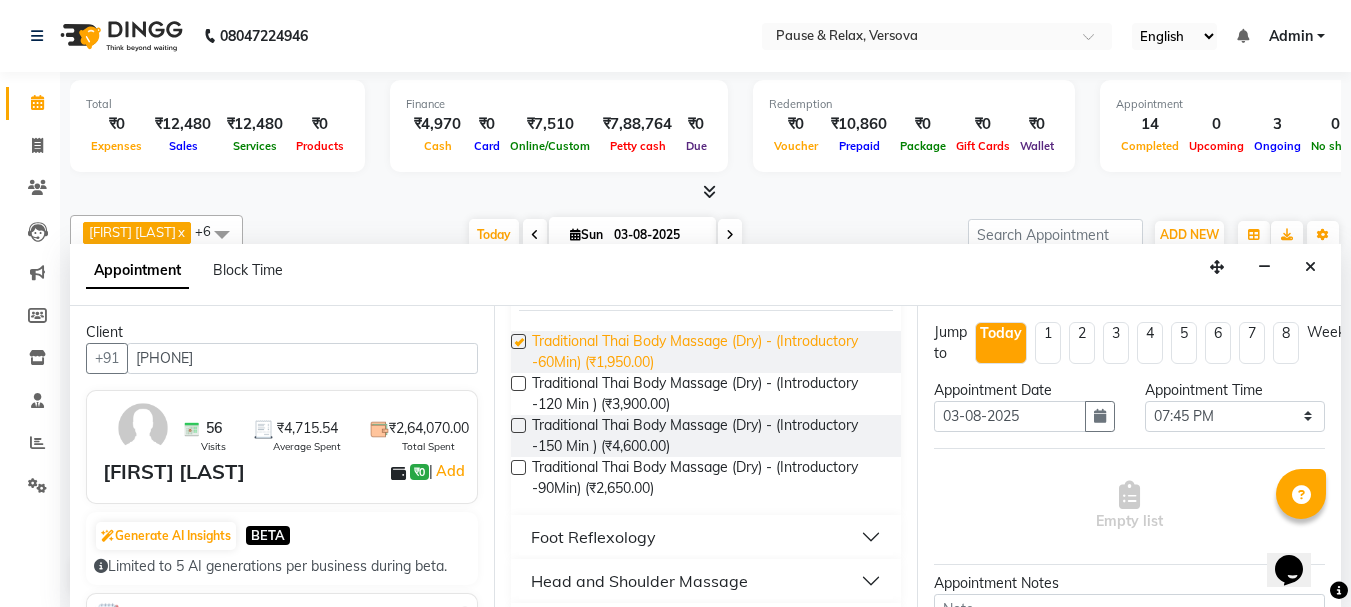 checkbox on "false" 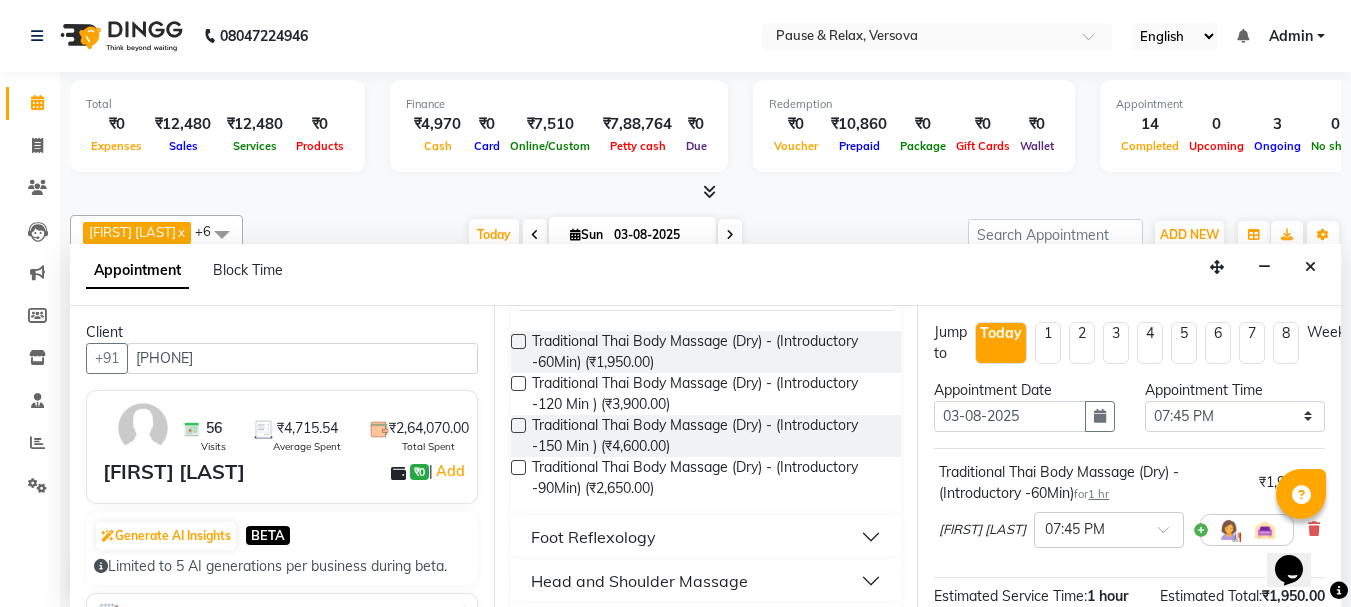 scroll, scrollTop: 263, scrollLeft: 0, axis: vertical 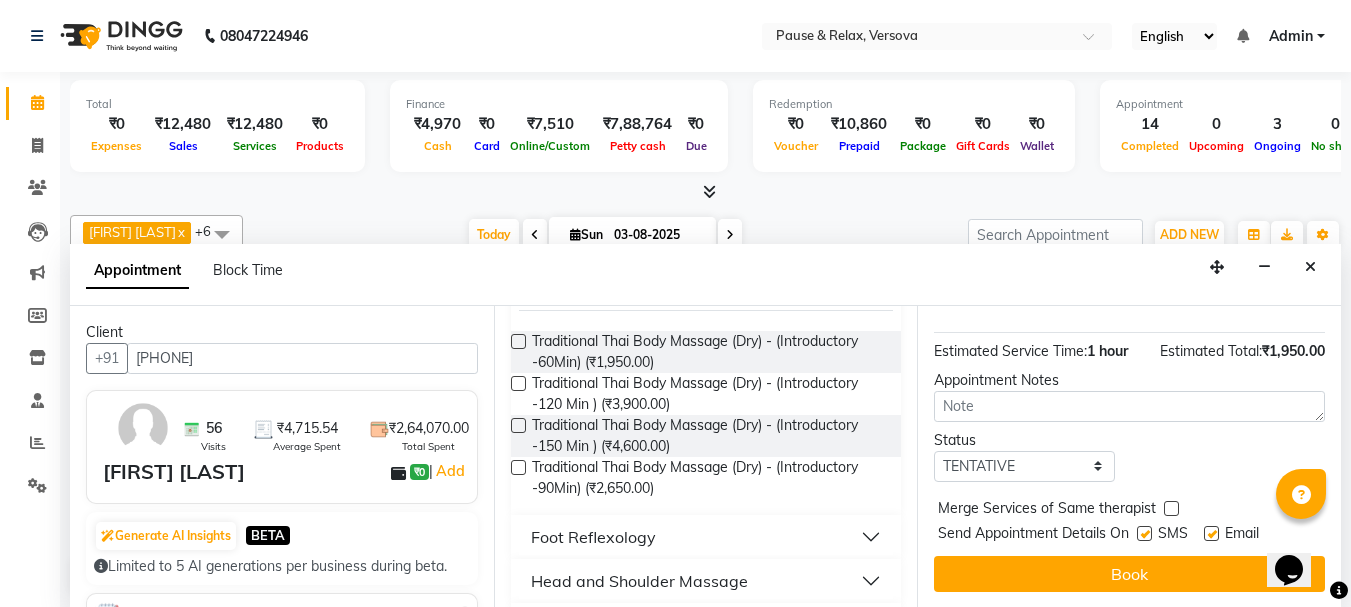click at bounding box center (1211, 533) 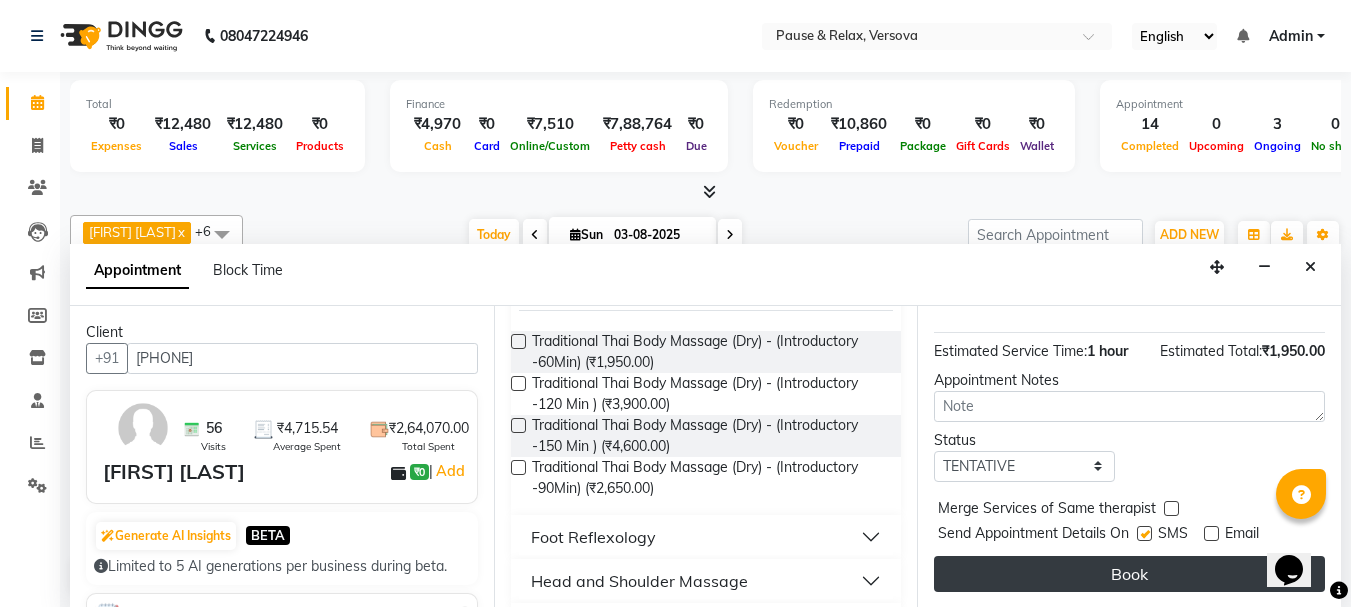 click on "Jump to Today 1 2 3 4 5 6 7 8 Weeks Appointment Date [DATE] Appointment Time Select 12:00 PM 12:05 PM 12:10 PM 12:15 PM 12:20 PM 12:25 PM 12:30 PM 12:35 PM 12:40 PM 12:45 PM 12:50 PM 12:55 PM 01:00 PM 01:05 PM 01:10 PM 01:15 PM 01:20 PM 01:25 PM 01:30 PM 01:35 PM 01:40 PM 01:45 PM 01:50 PM 01:55 PM 02:00 PM 02:05 PM 02:10 PM 02:15 PM 02:20 PM 02:25 PM 02:30 PM 02:35 PM 02:40 PM 02:45 PM 02:50 PM 02:55 PM 03:00 PM 03:05 PM 03:10 PM 03:15 PM 03:20 PM 03:25 PM 03:30 PM 03:35 PM 03:40 PM 03:45 PM 03:50 PM 03:55 PM 04:00 PM 04:05 PM 04:10 PM 04:15 PM 04:20 PM 04:25 PM 04:30 PM 04:35 PM 04:40 PM 04:45 PM 04:50 PM 04:55 PM 05:00 PM 05:05 PM 05:10 PM 05:15 PM 05:20 PM 05:25 PM 05:30 PM 05:35 PM 05:40 PM 05:45 PM 05:50 PM 05:55 PM 06:00 PM 06:05 PM 06:10 PM 06:15 PM 06:20 PM 06:25 PM 06:30 PM 06:35 PM 06:40 PM 06:45 PM 06:50 PM 06:55 PM 07:00 PM 07:05 PM 07:10 PM 07:15 PM 07:20 PM 07:25 PM 07:30 PM 07:35 PM 07:40 PM 07:45 PM 07:50 PM 07:55 PM 08:00 PM 08:05 PM 08:10 PM 08:15 PM 08:20 PM 08:25 PM 08:30 PM 08:35 PM" at bounding box center [1129, 457] 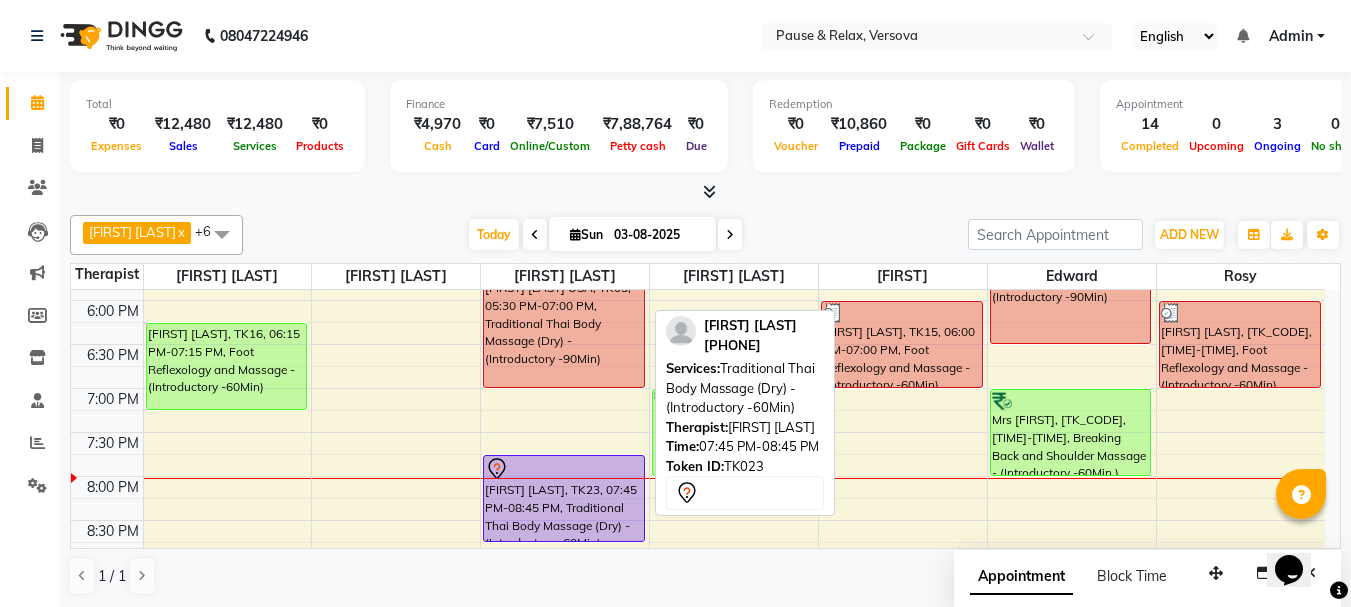 click on "[FIRST] [LAST], TK23, 07:45 PM-08:45 PM, Traditional Thai Body Massage (Dry) - (Introductory -60Min)" at bounding box center [564, 498] 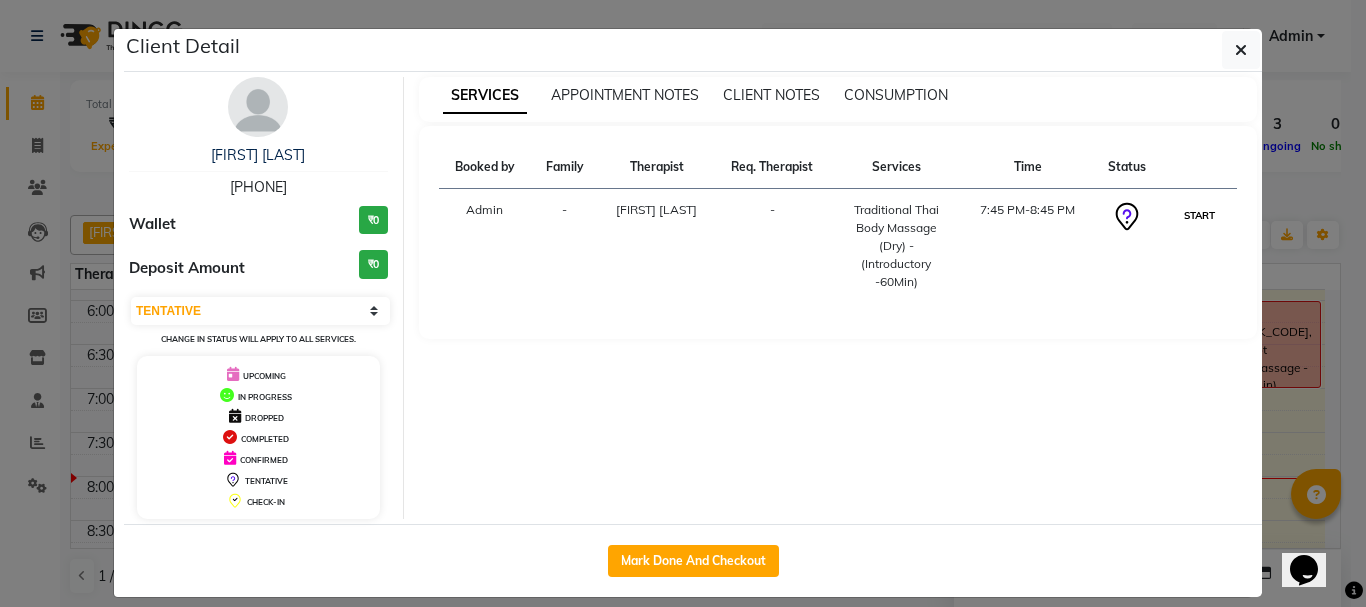 click on "START" at bounding box center [1199, 215] 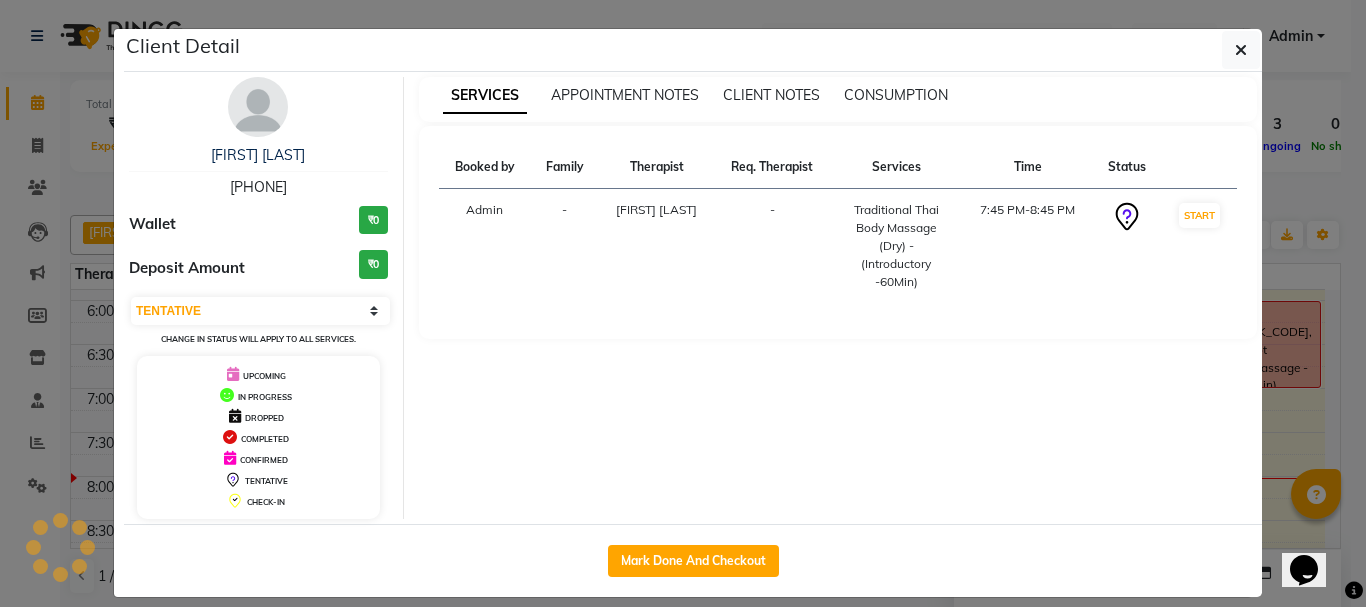 select on "1" 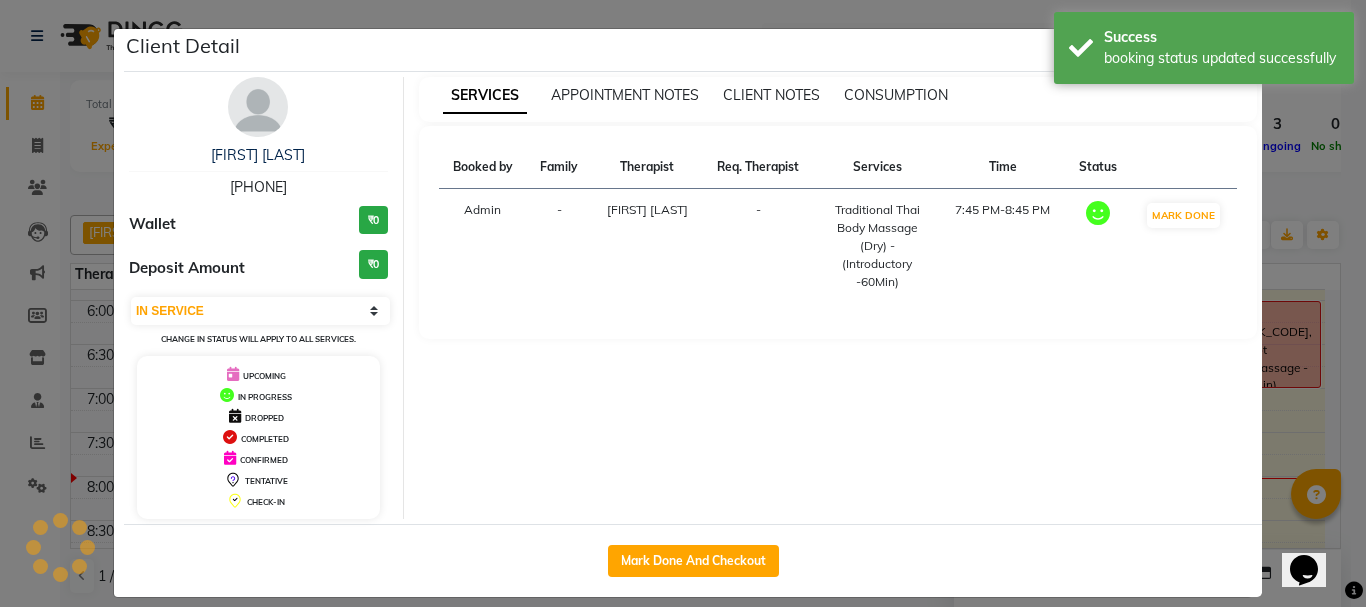 click on "Client Detail  [FIRST] [LAST]   [PHONE] Wallet ₹0 Deposit Amount  ₹0  Select IN SERVICE CONFIRMED TENTATIVE CHECK IN MARK DONE DROPPED UPCOMING Change in status will apply to all services. UPCOMING IN PROGRESS DROPPED COMPLETED CONFIRMED TENTATIVE CHECK-IN SERVICES APPOINTMENT NOTES CLIENT NOTES CONSUMPTION Booked by Family Therapist Req. Therapist Services Time Status  Admin  - [FIRST] [LAST]  -  Traditional Thai Body Massage (Dry) - (Introductory -60Min)   7:45 PM-8:45 PM   MARK DONE   Mark Done And Checkout" 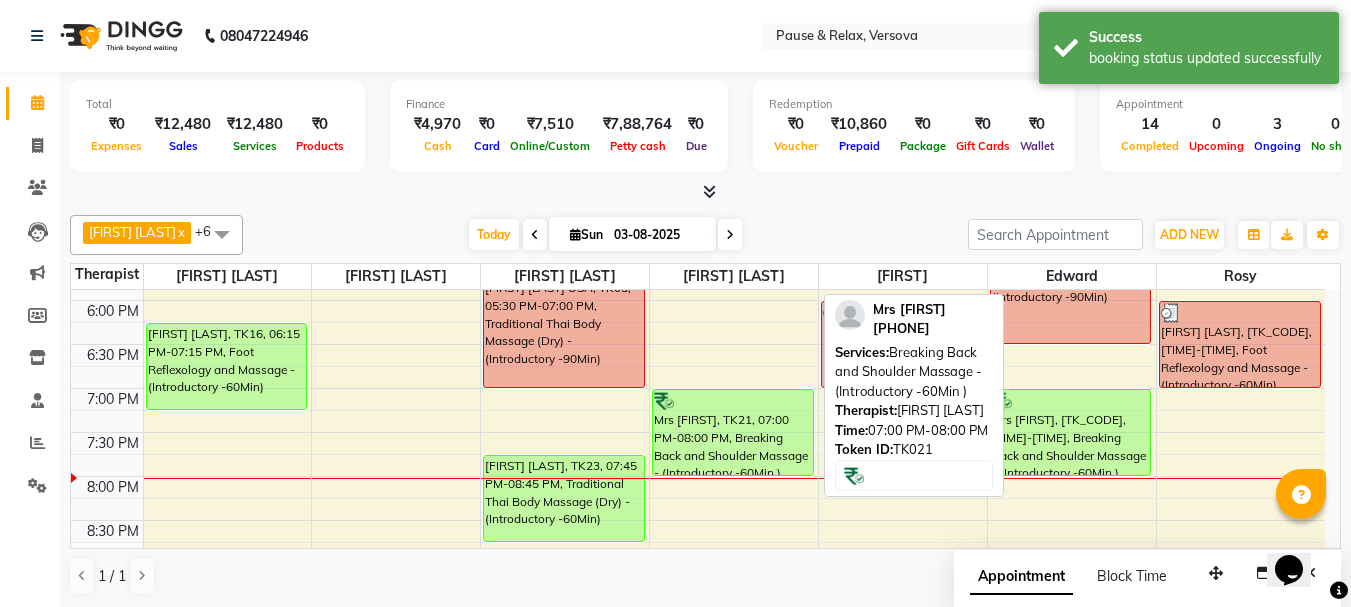 click on "Mrs [FIRST], TK21, 07:00 PM-08:00 PM, Breaking Back and Shoulder Massage - (Introductory -60Min )" at bounding box center (733, 432) 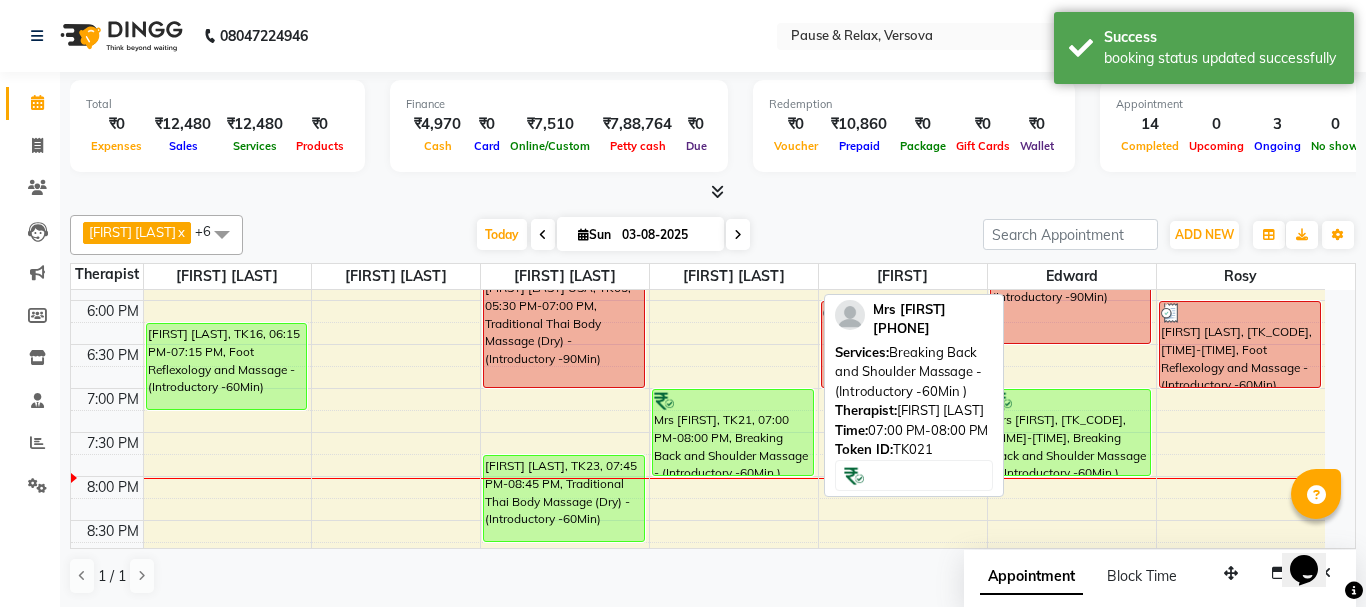 select on "1" 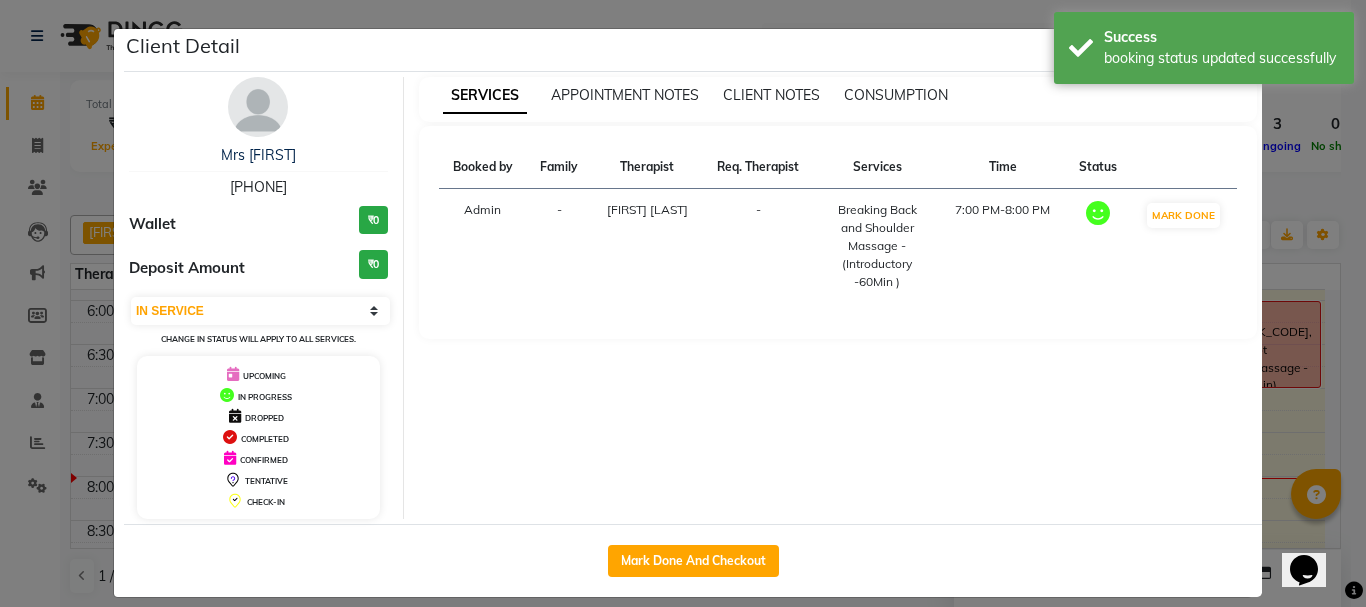 click on "Client Detail  Mrs [FIRST]   [PHONE] Wallet ₹0 Deposit Amount  ₹0  Select IN SERVICE CONFIRMED TENTATIVE CHECK IN MARK DONE DROPPED UPCOMING Change in status will apply to all services. UPCOMING IN PROGRESS DROPPED COMPLETED CONFIRMED TENTATIVE CHECK-IN SERVICES APPOINTMENT NOTES CLIENT NOTES CONSUMPTION Booked by Family Therapist Req. Therapist Services Time Status  Admin  - [FIRST] [LAST]  -  Breaking Back and Shoulder Massage - (Introductory -60Min )   7:00 PM-8:00 PM   MARK DONE   Mark Done And Checkout" 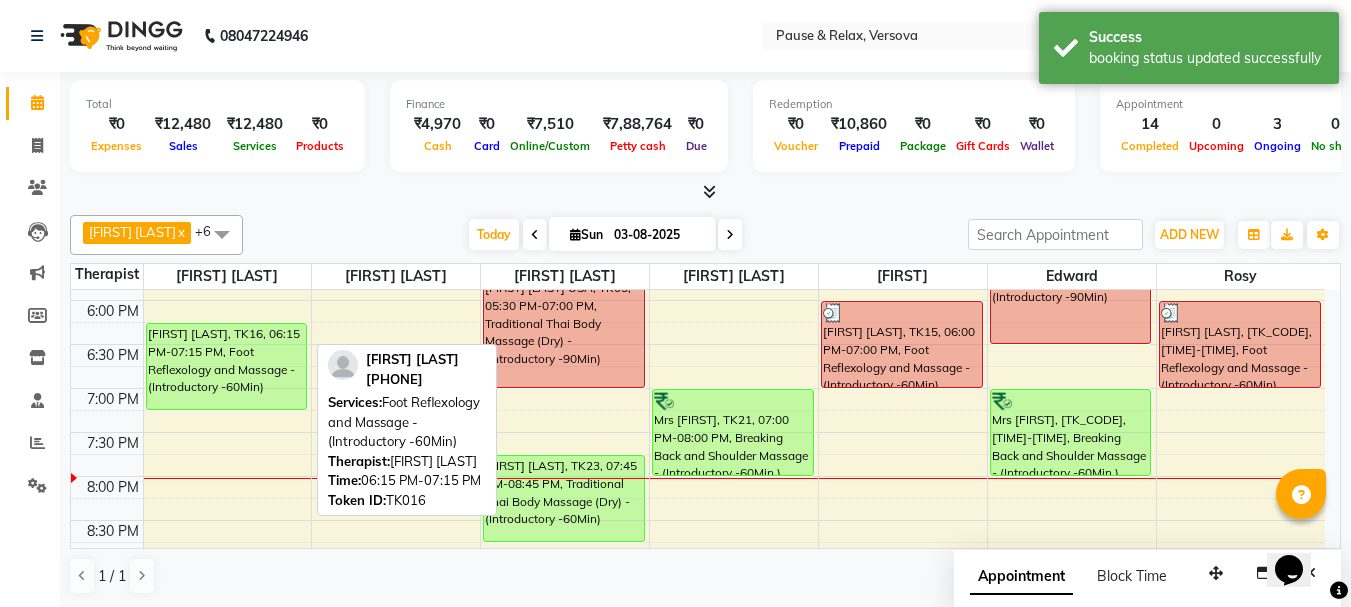 click on "[FIRST] [LAST], TK16, 06:15 PM-07:15 PM, Foot Reflexology and Massage - (Introductory -60Min)" at bounding box center (227, 366) 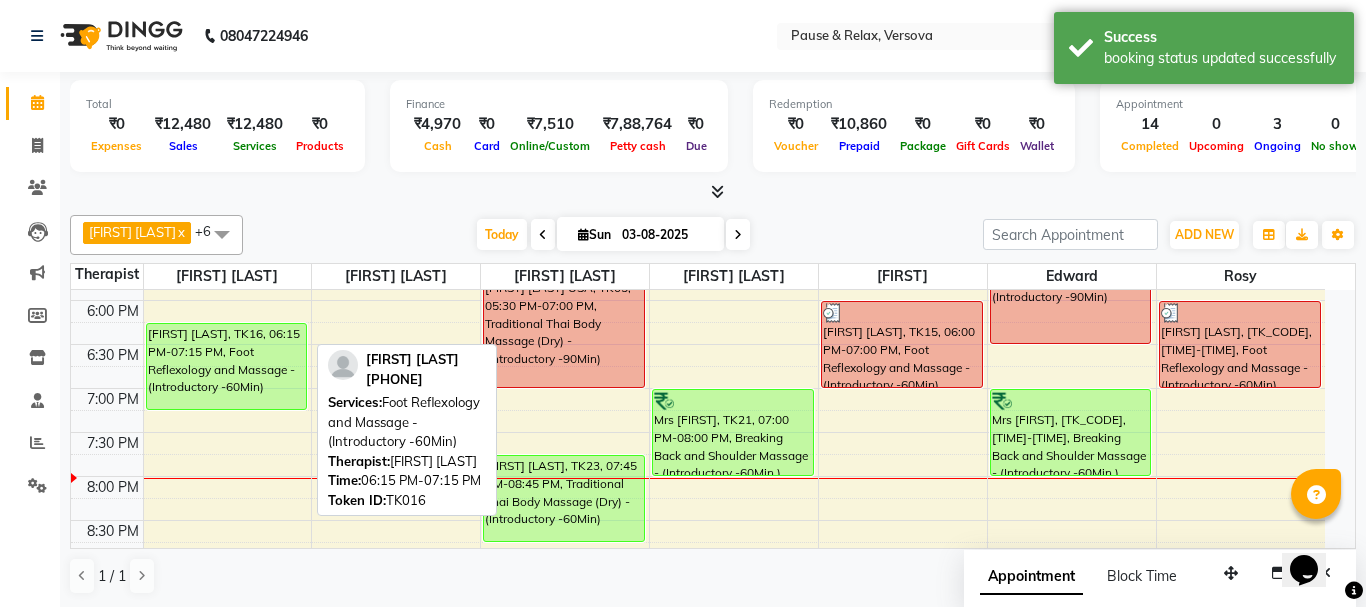 select on "1" 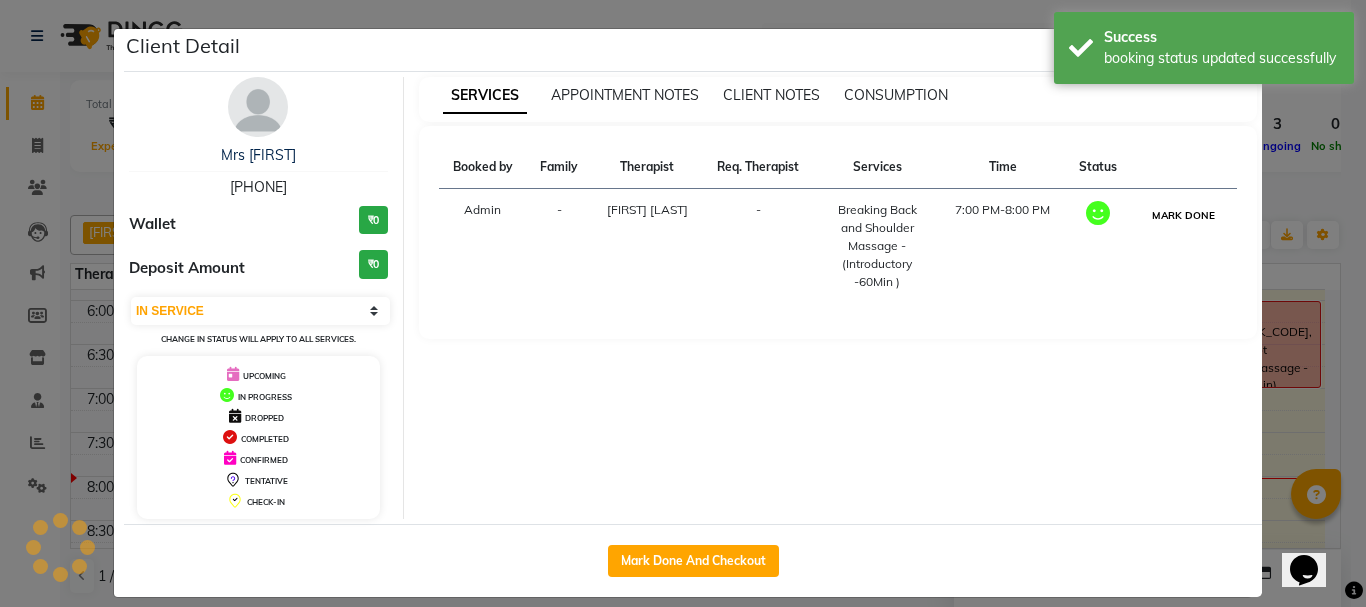 click on "MARK DONE" at bounding box center [1183, 215] 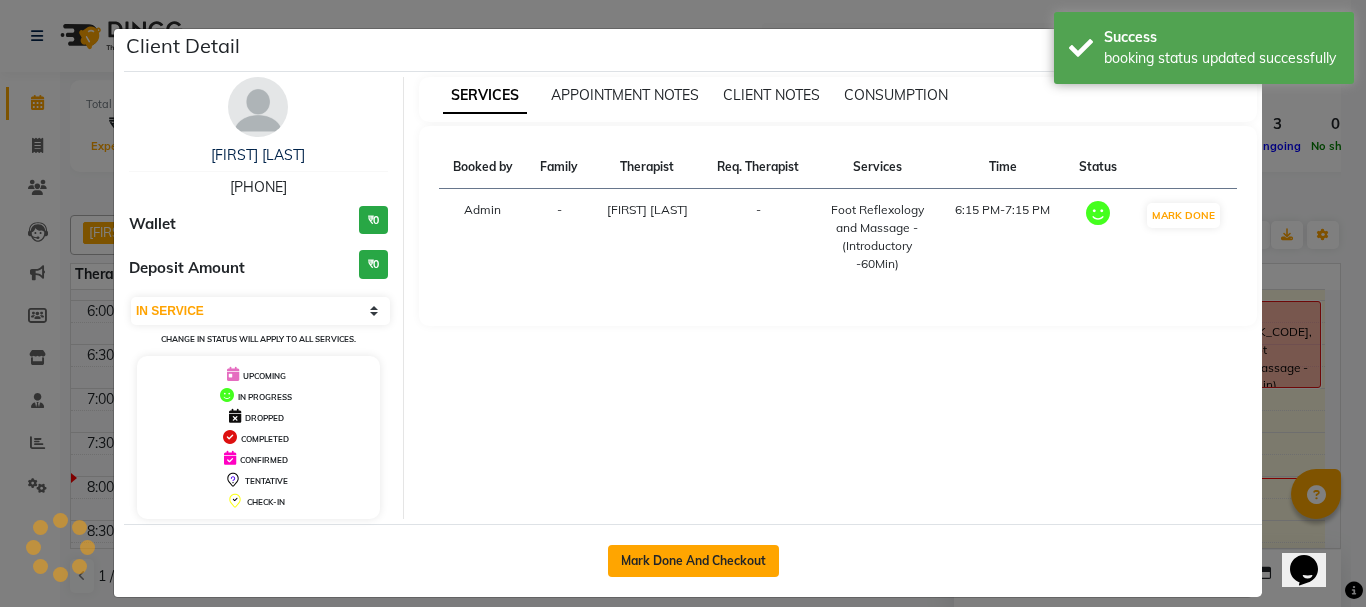 click on "Mark Done And Checkout" 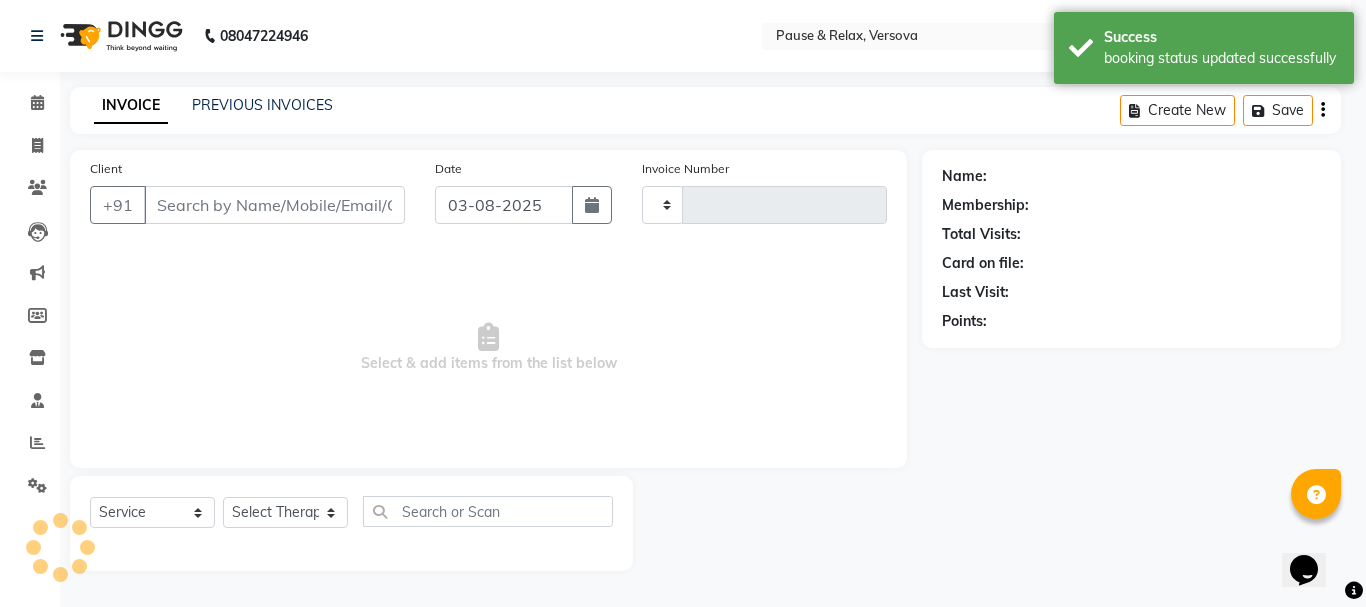 type on "1296" 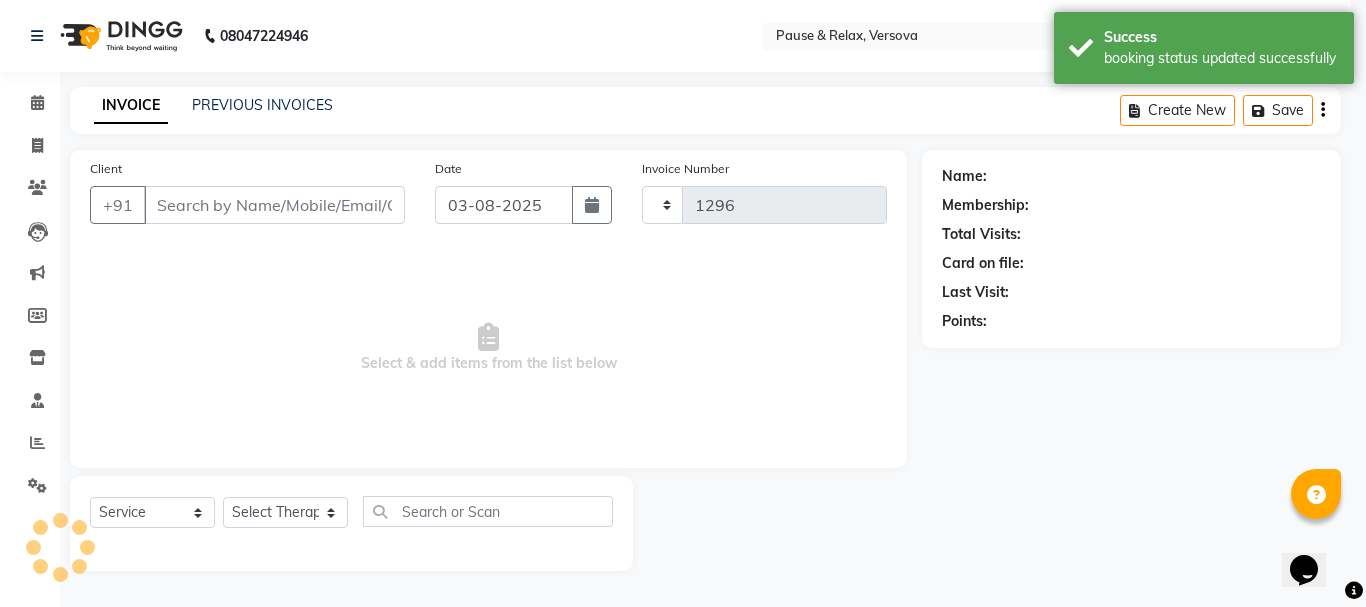 select on "6832" 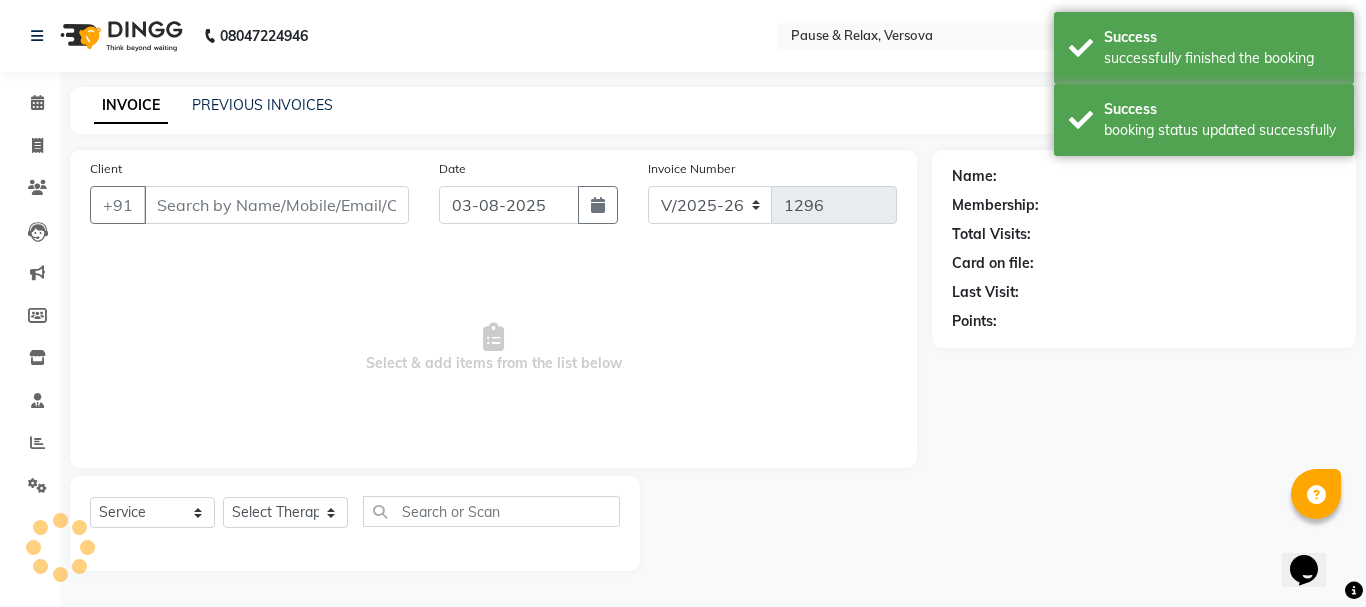 type on "[PHONE]" 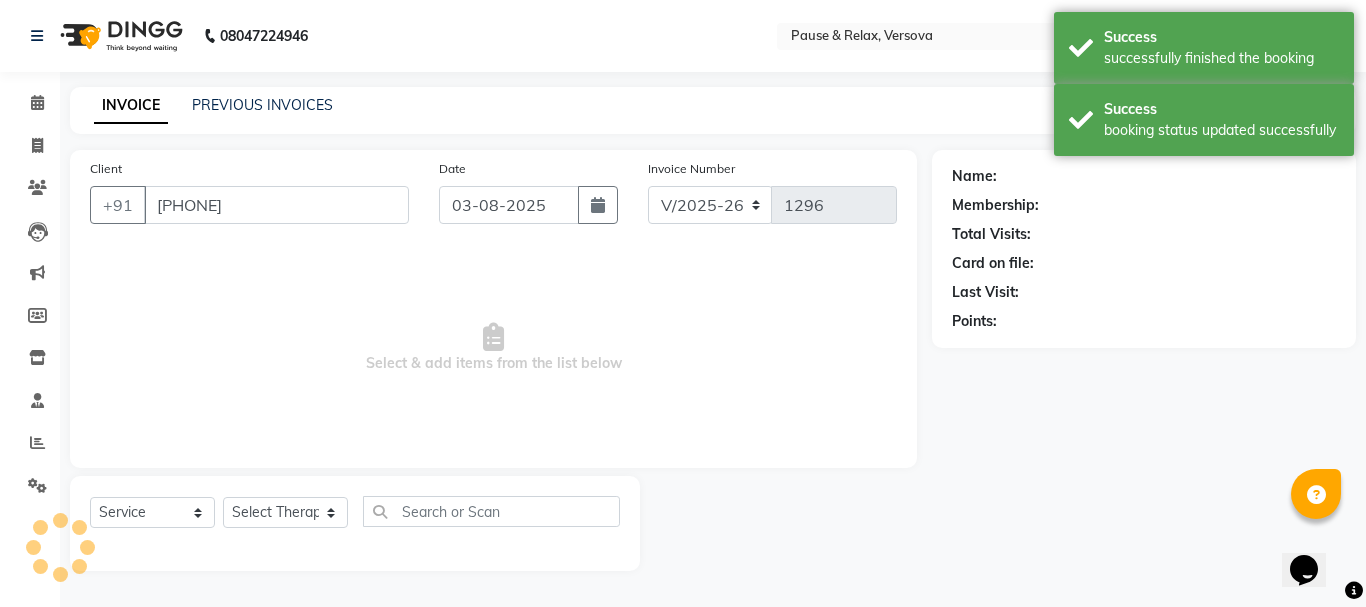 select on "53331" 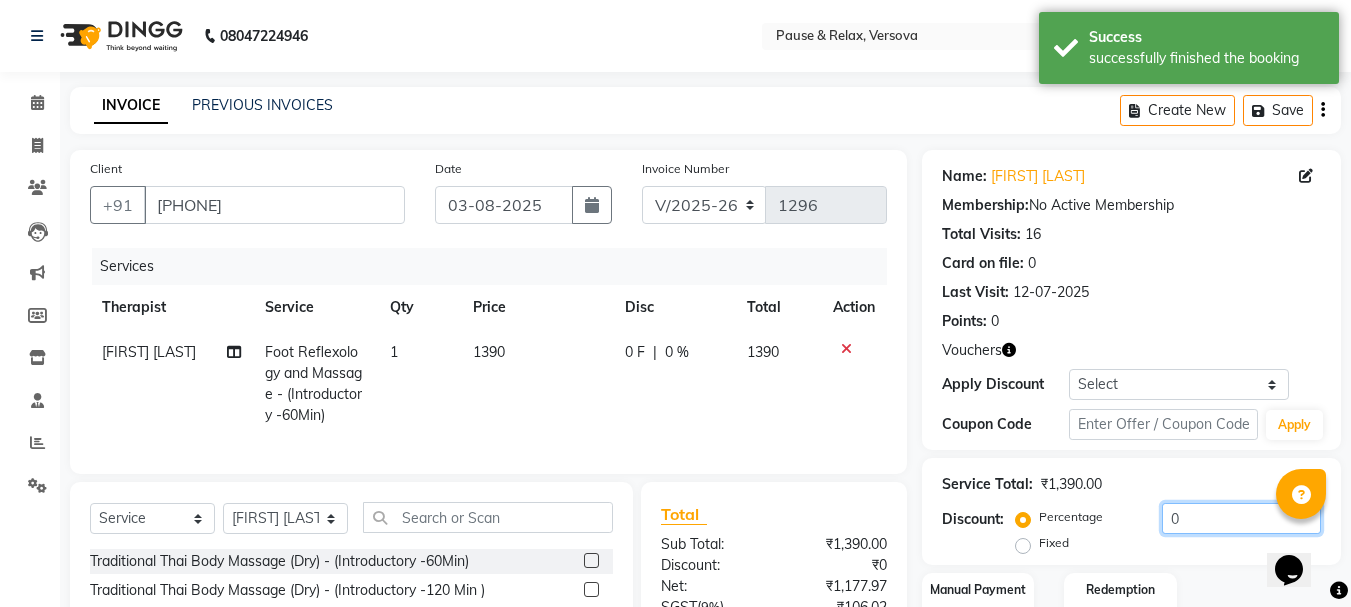 click on "0" 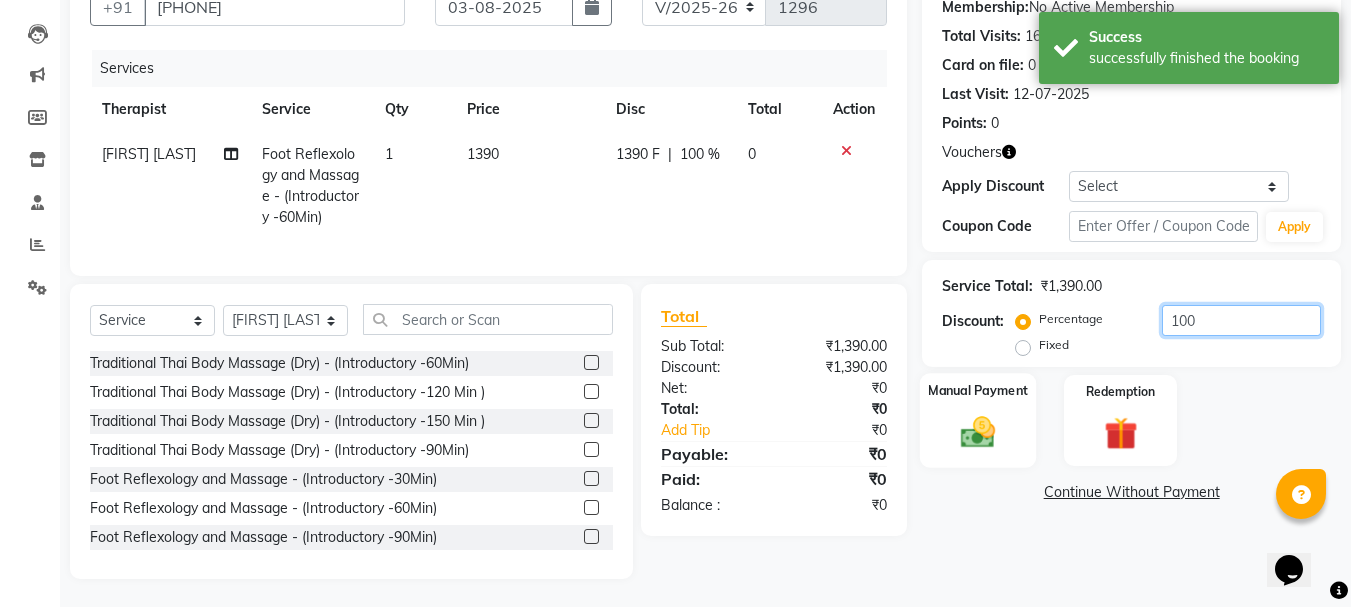 type on "100" 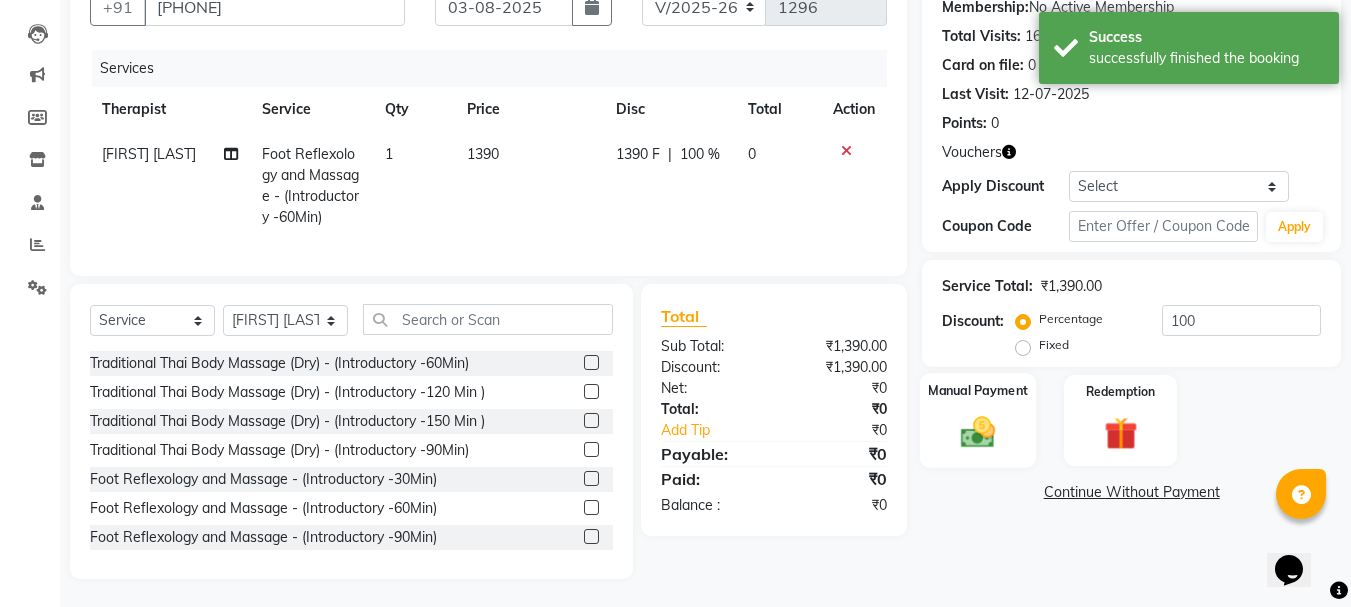 click on "Manual Payment" 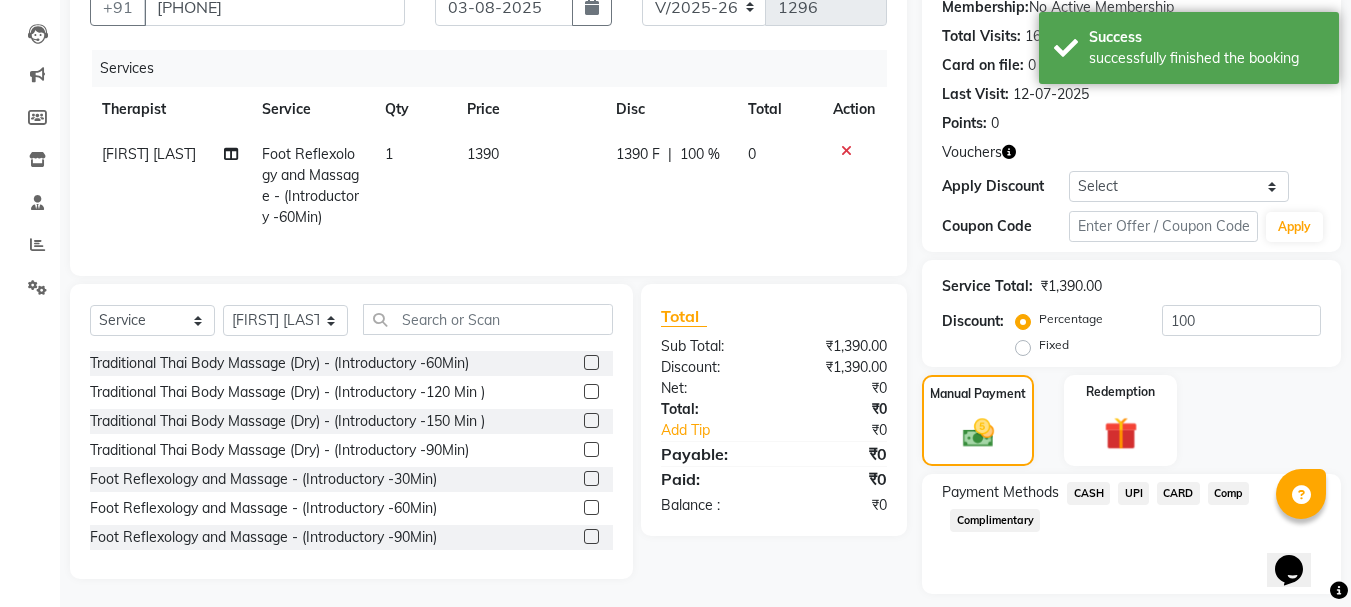 click on "CASH" 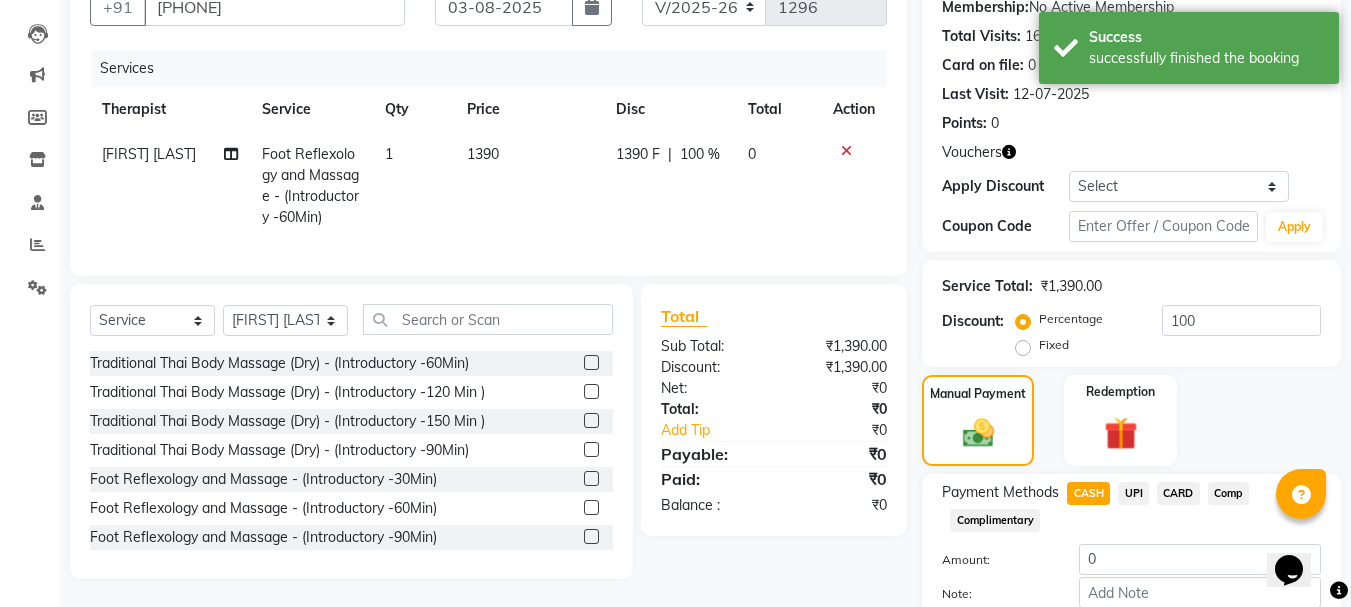 scroll, scrollTop: 312, scrollLeft: 0, axis: vertical 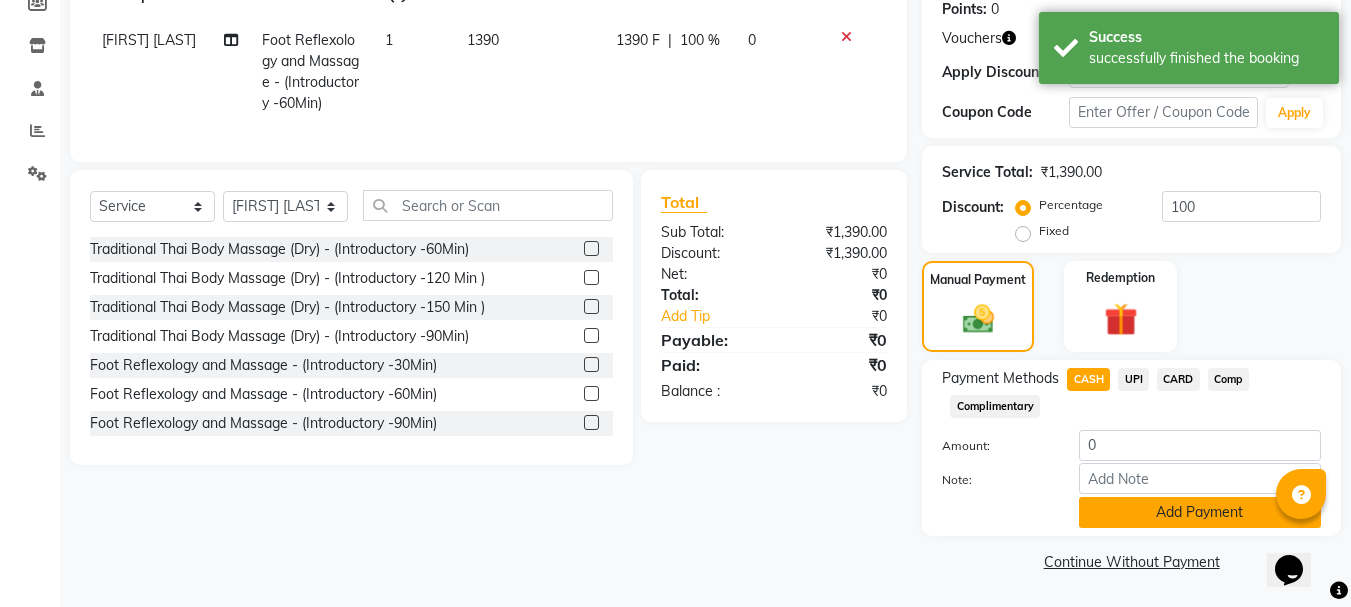 click on "Add Payment" 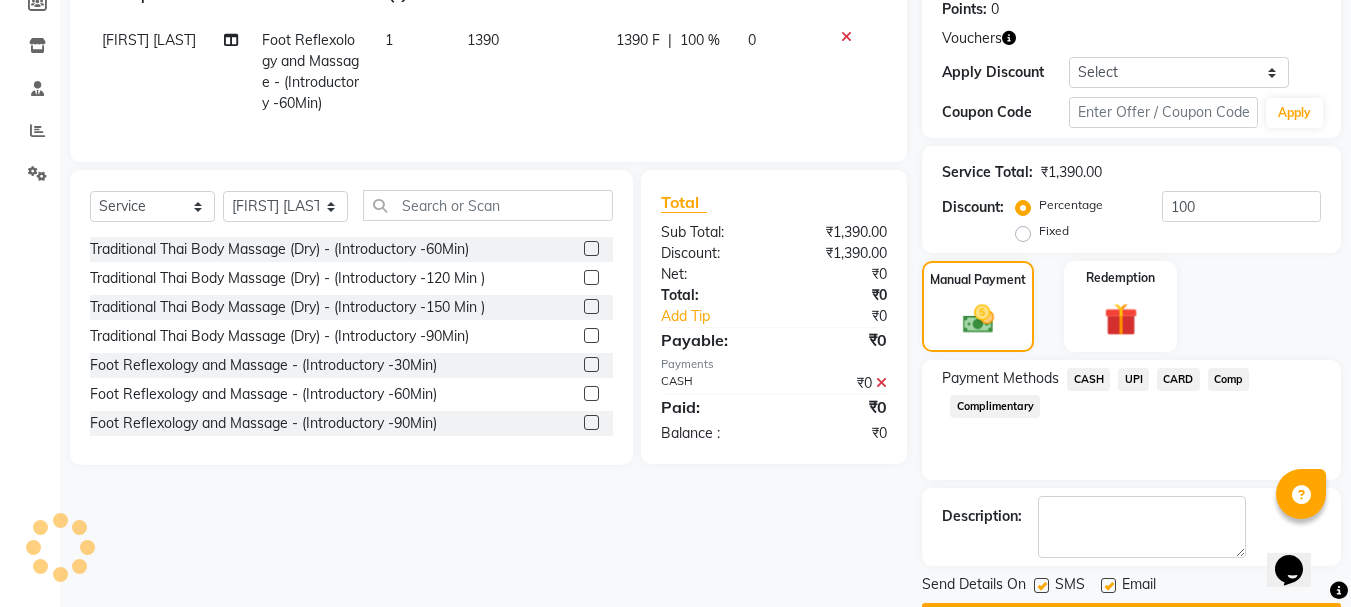 drag, startPoint x: 1337, startPoint y: 519, endPoint x: 1351, endPoint y: 600, distance: 82.20097 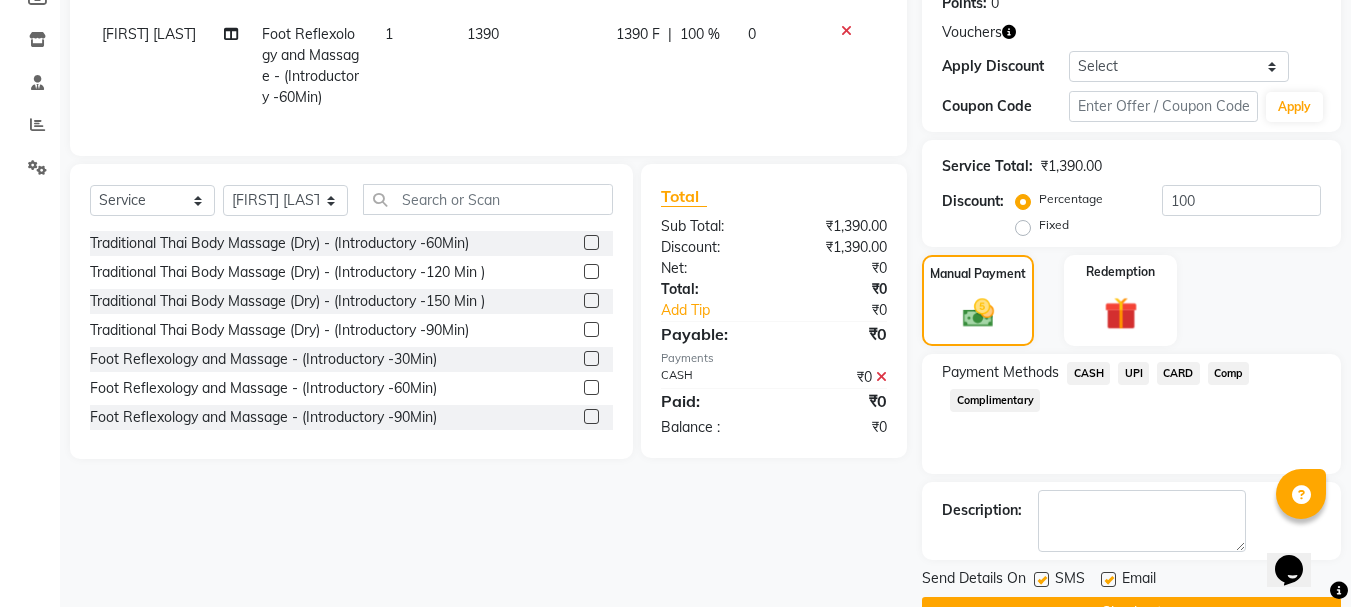 scroll, scrollTop: 369, scrollLeft: 0, axis: vertical 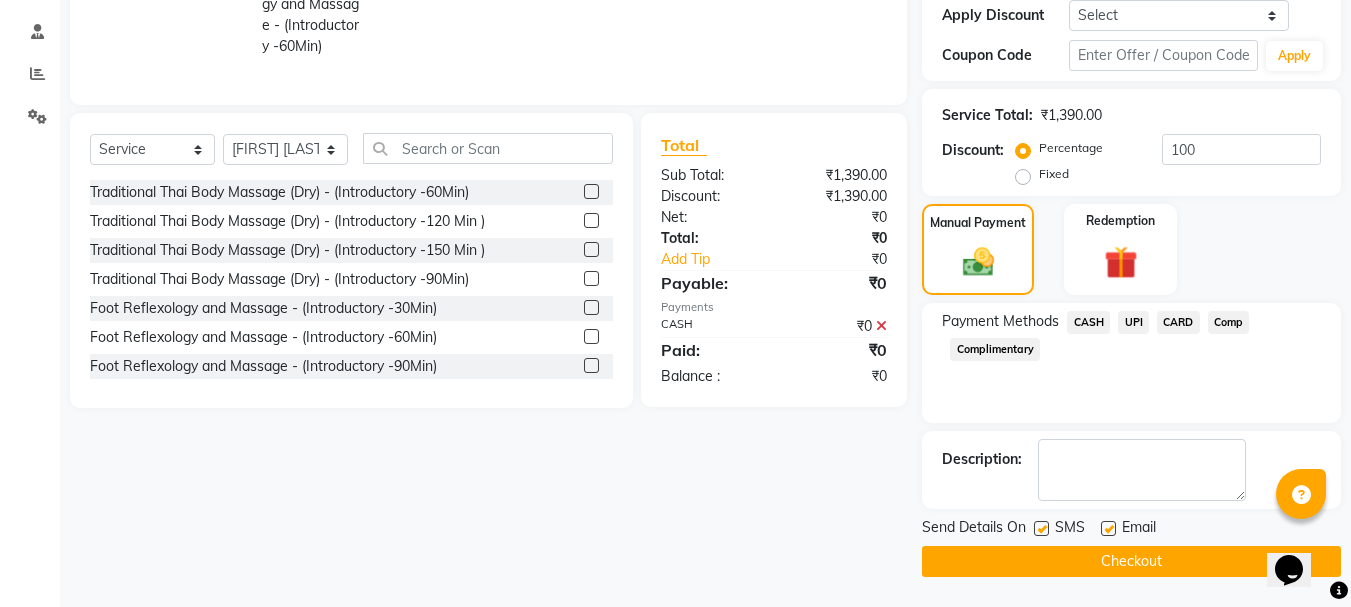 click 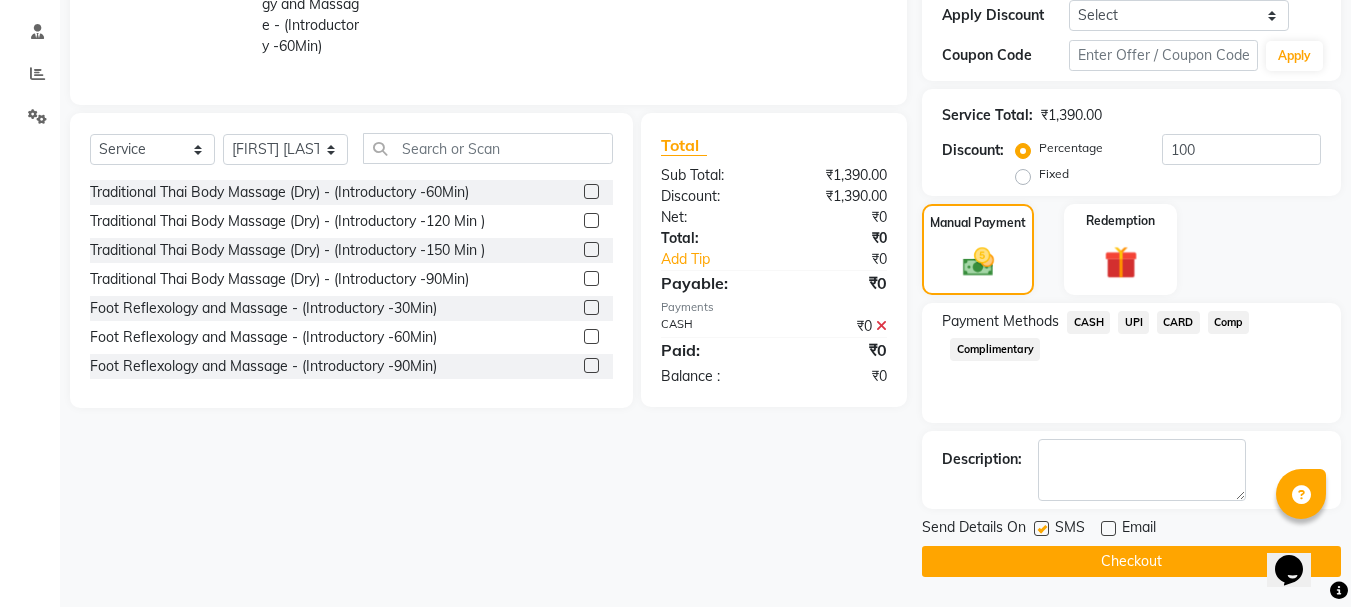 click on "Checkout" 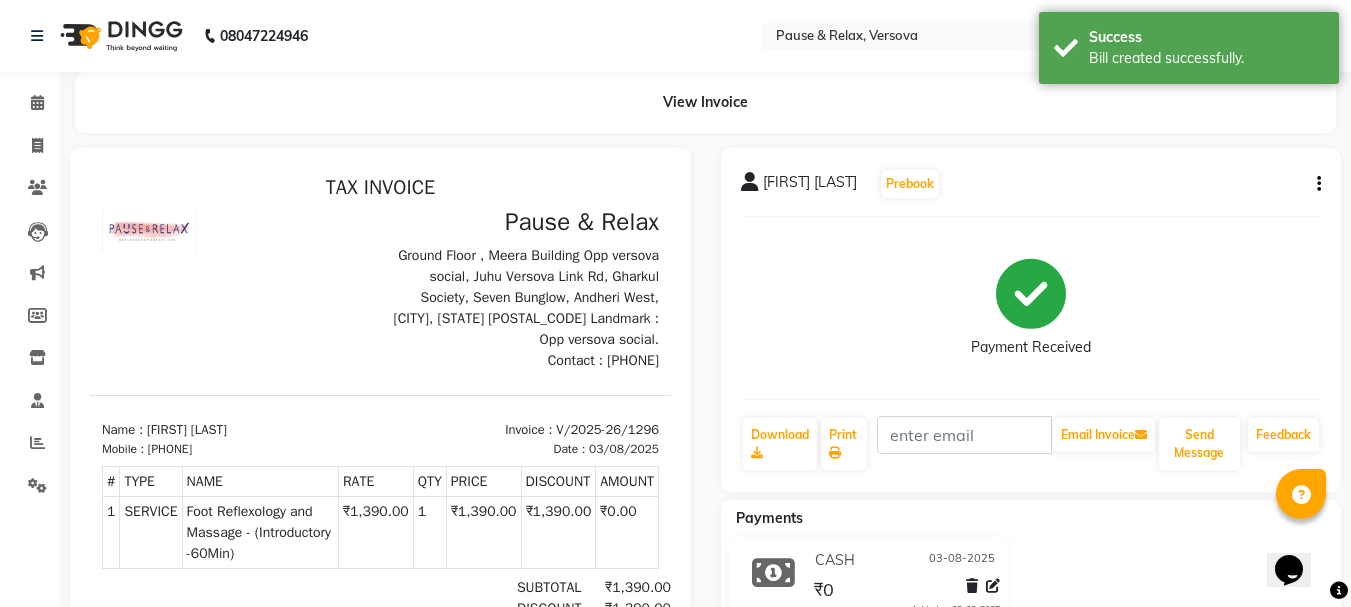 scroll, scrollTop: 0, scrollLeft: 0, axis: both 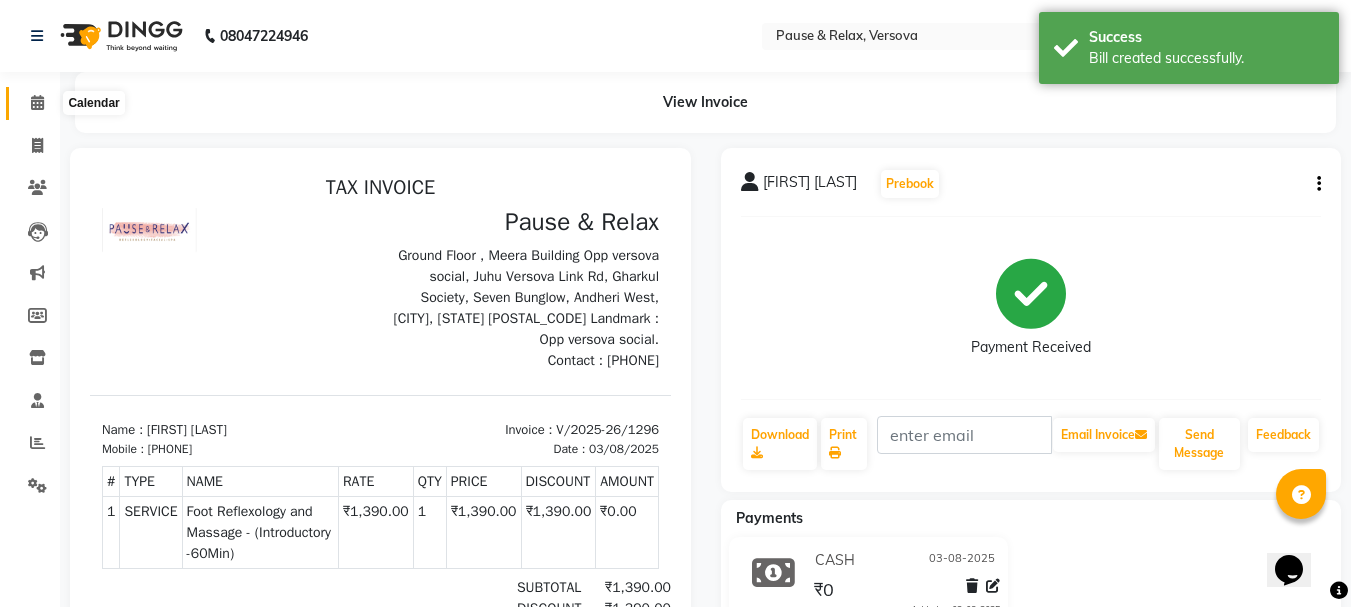 click 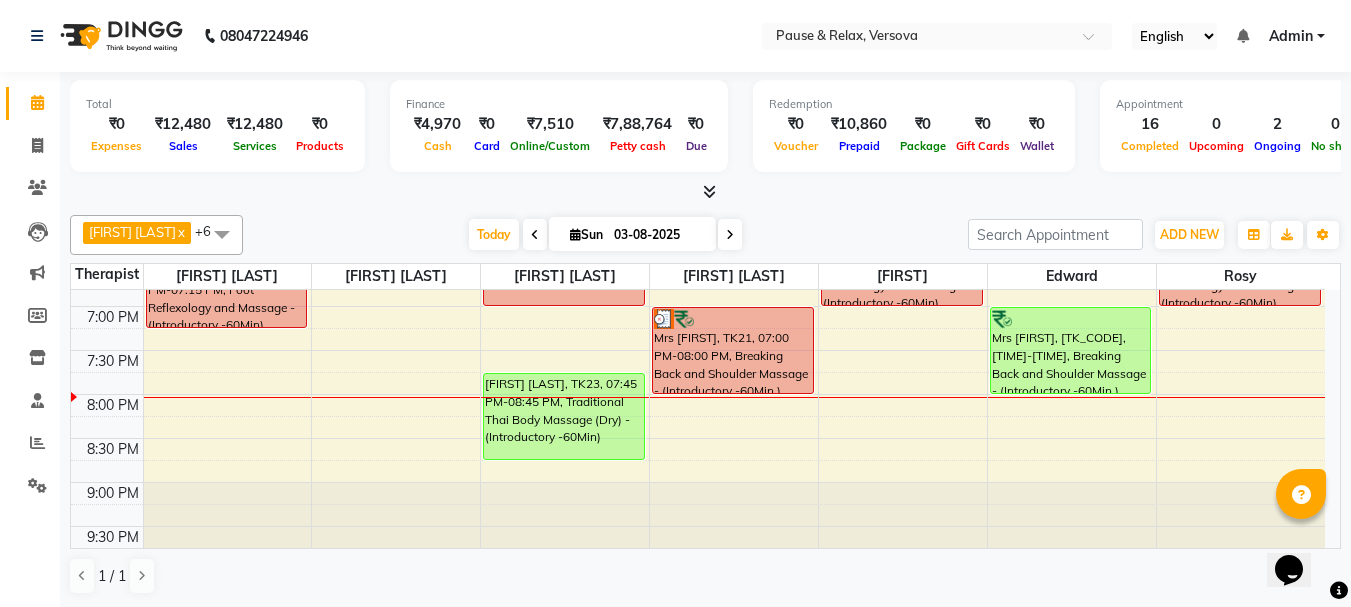 scroll, scrollTop: 674, scrollLeft: 0, axis: vertical 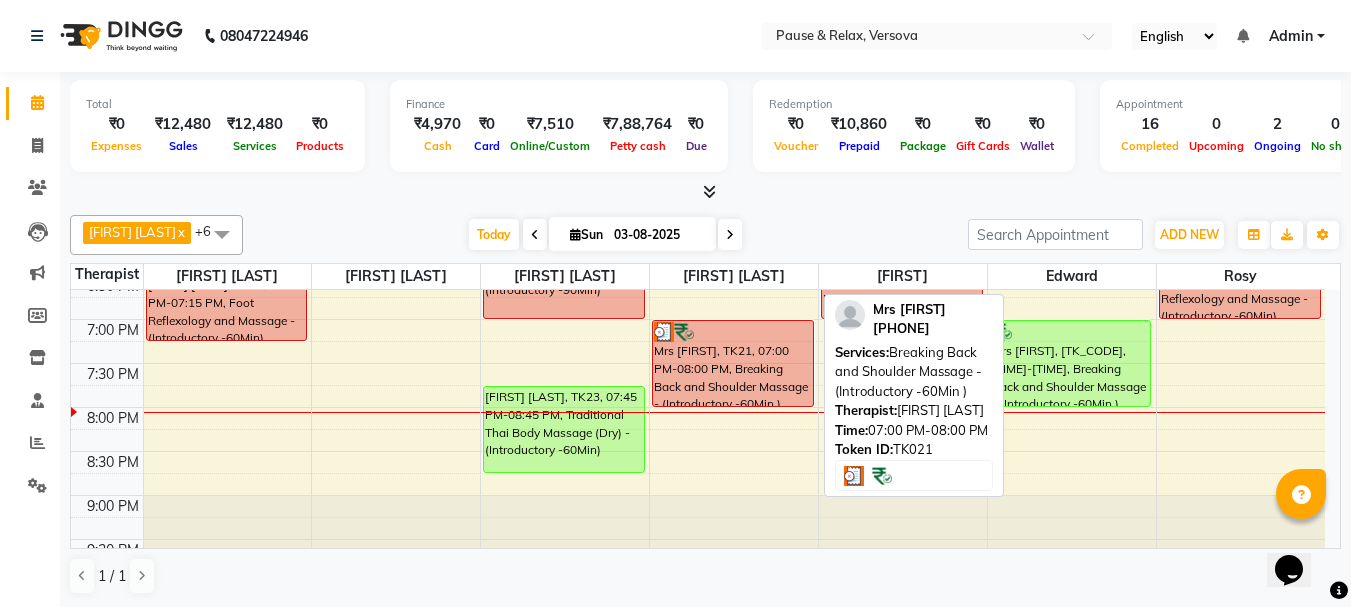 click on "Mrs [FIRST], TK21, 07:00 PM-08:00 PM, Breaking Back and Shoulder Massage - (Introductory -60Min )" at bounding box center [733, 363] 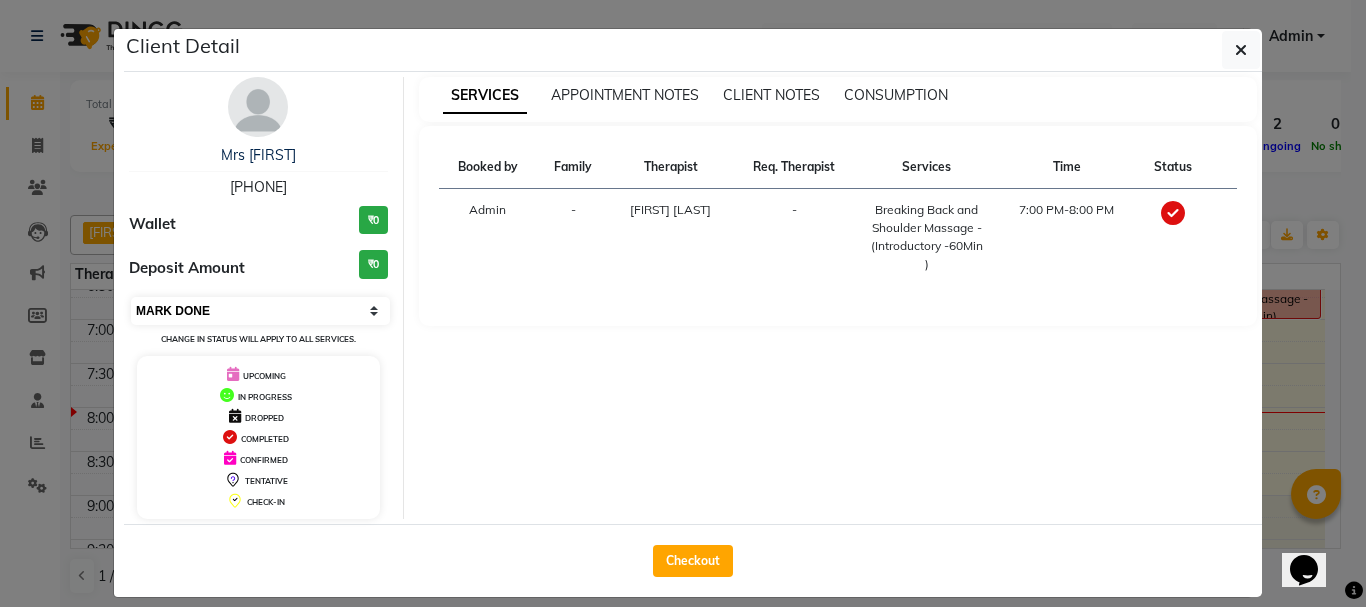 click on "Select MARK DONE UPCOMING" at bounding box center (260, 311) 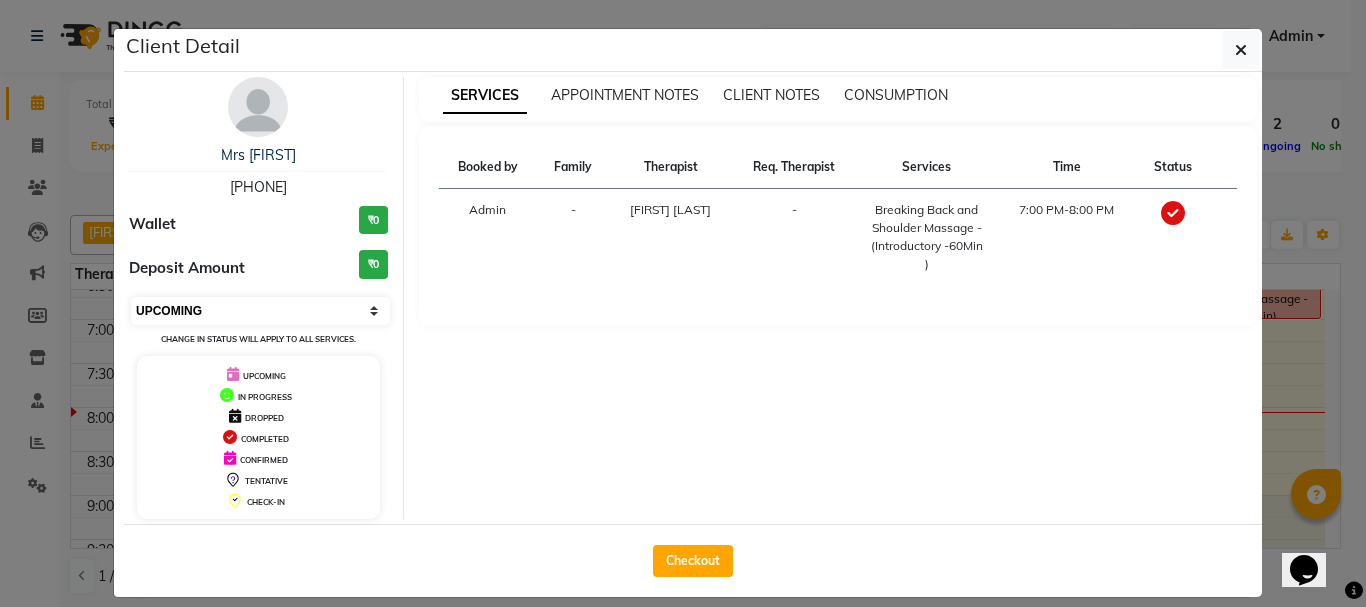 click on "Select MARK DONE UPCOMING" at bounding box center [260, 311] 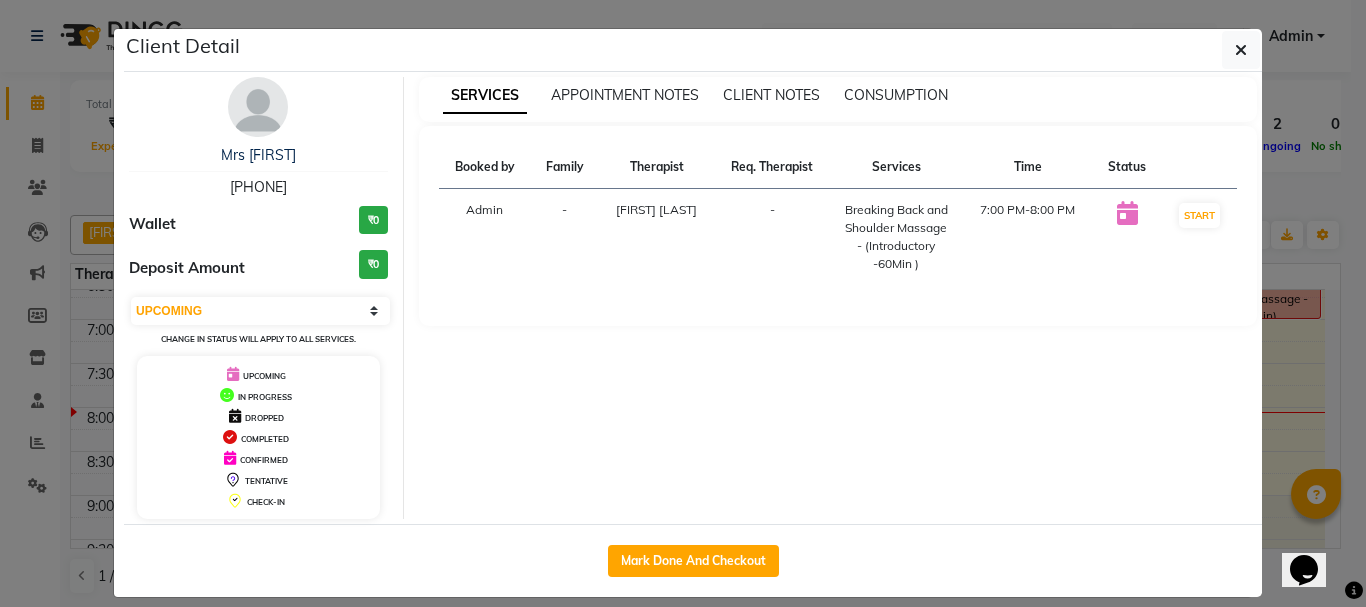 click on "Client Detail  Mrs [FIRST]   [PHONE] Wallet ₹0 Deposit Amount  ₹0  Select IN SERVICE CONFIRMED TENTATIVE CHECK IN MARK DONE DROPPED UPCOMING Change in status will apply to all services. UPCOMING IN PROGRESS DROPPED COMPLETED CONFIRMED TENTATIVE CHECK-IN SERVICES APPOINTMENT NOTES CLIENT NOTES CONSUMPTION Booked by Family Therapist Req. Therapist Services Time Status  Admin  - [FIRST] [LAST]  -  Breaking Back and Shoulder Massage - (Introductory -60Min )   7:00 PM-8:00 PM   START   Mark Done And Checkout" 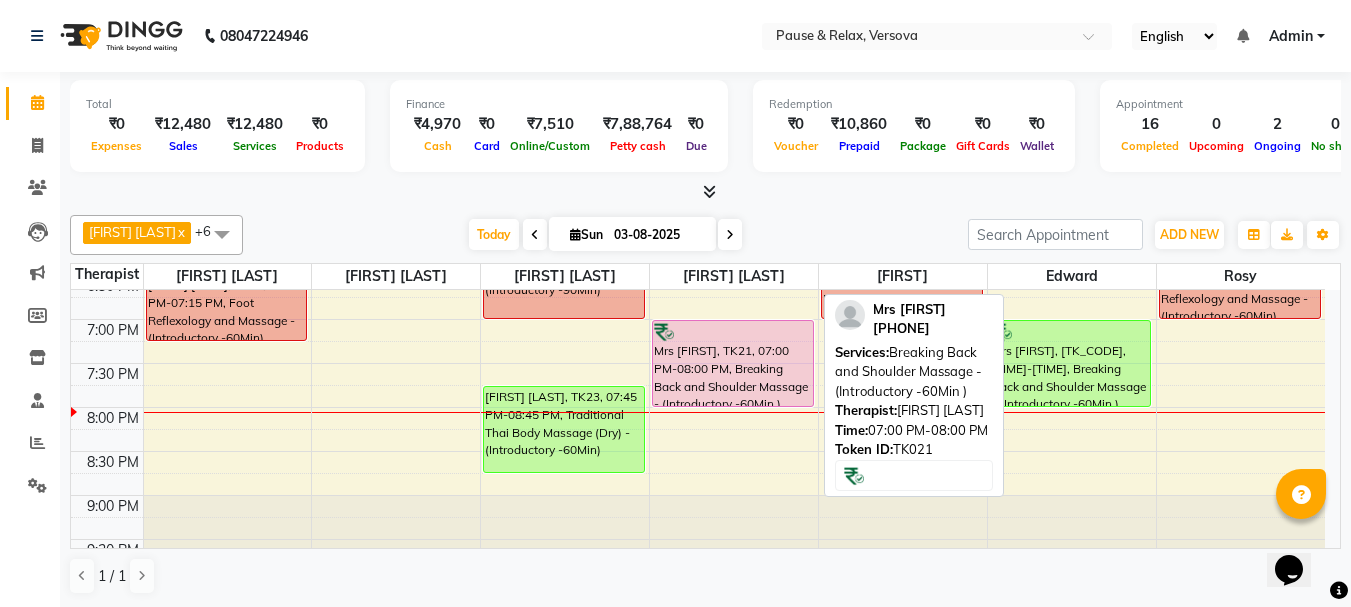 click on "Mrs [FIRST], TK21, 07:00 PM-08:00 PM, Breaking Back and Shoulder Massage - (Introductory -60Min )" at bounding box center (733, 363) 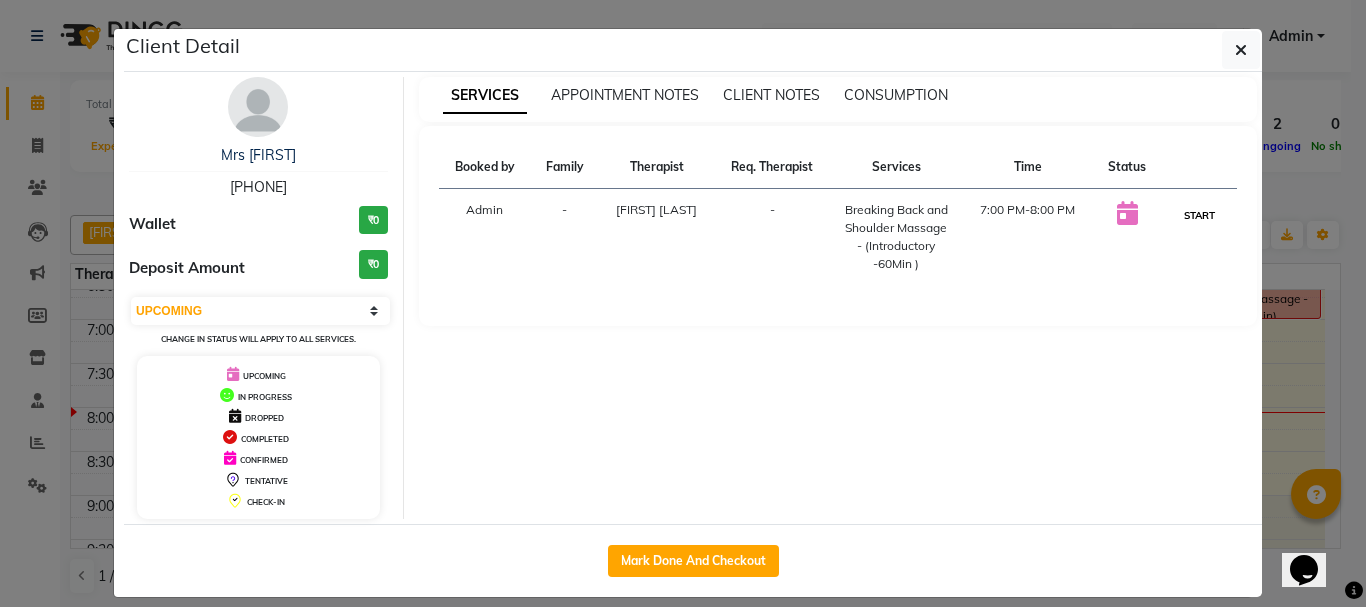 click on "START" at bounding box center (1199, 215) 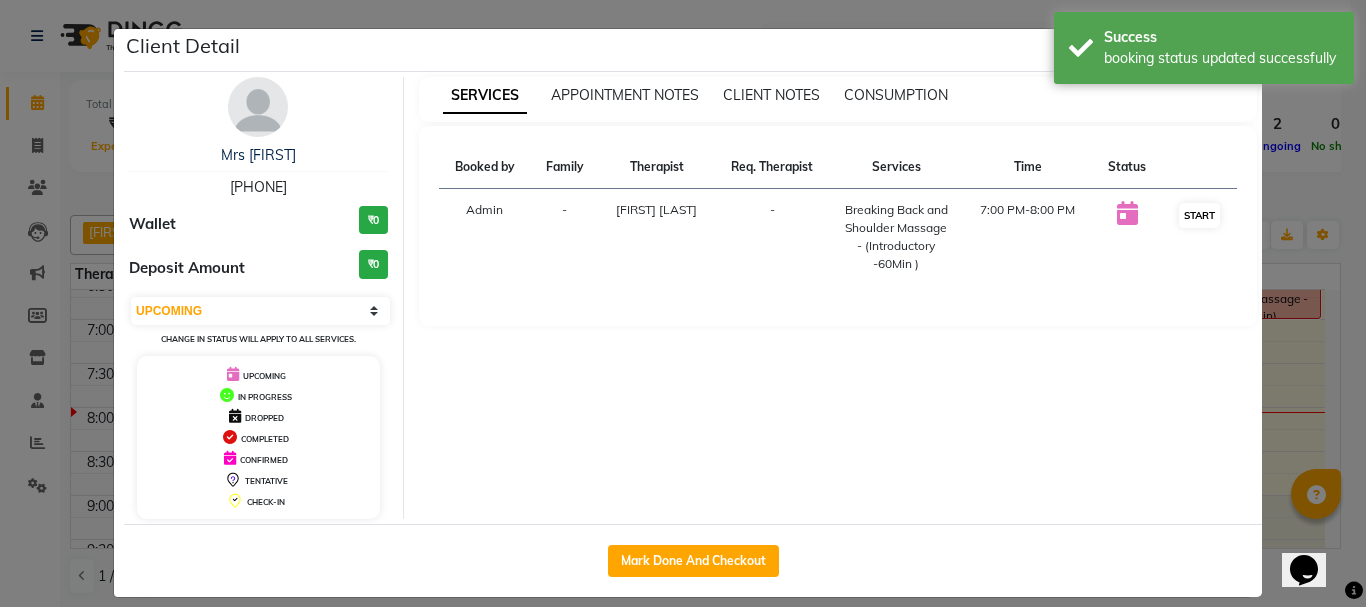 select on "1" 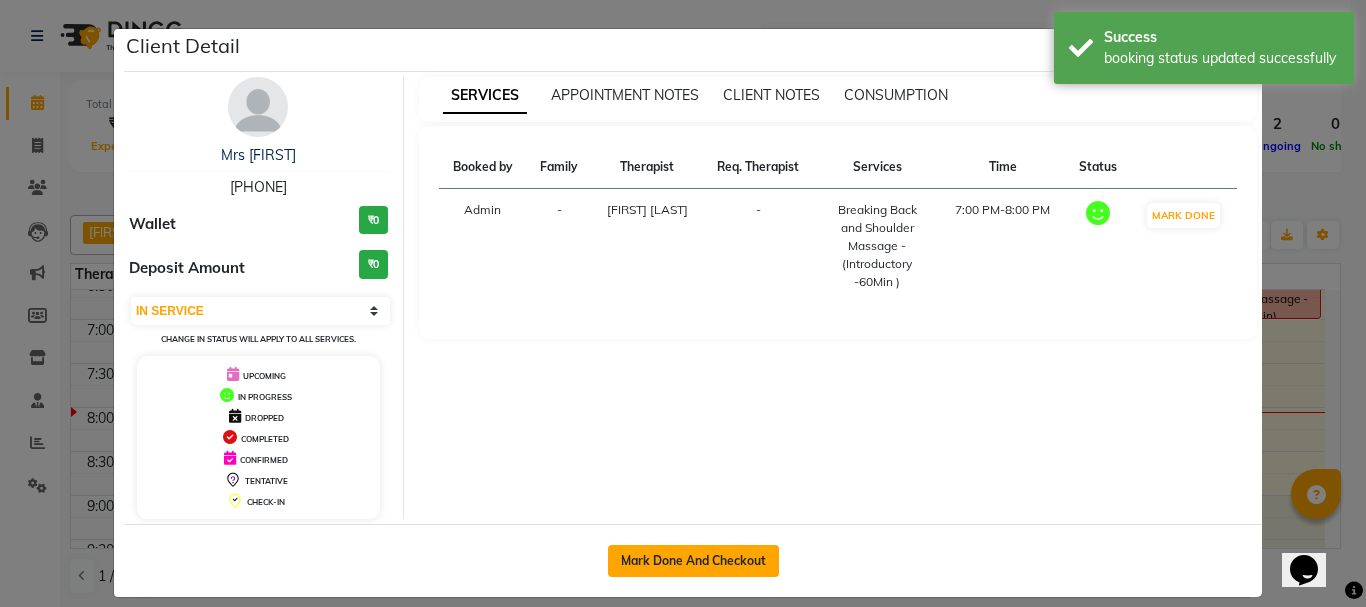 click on "Mark Done And Checkout" 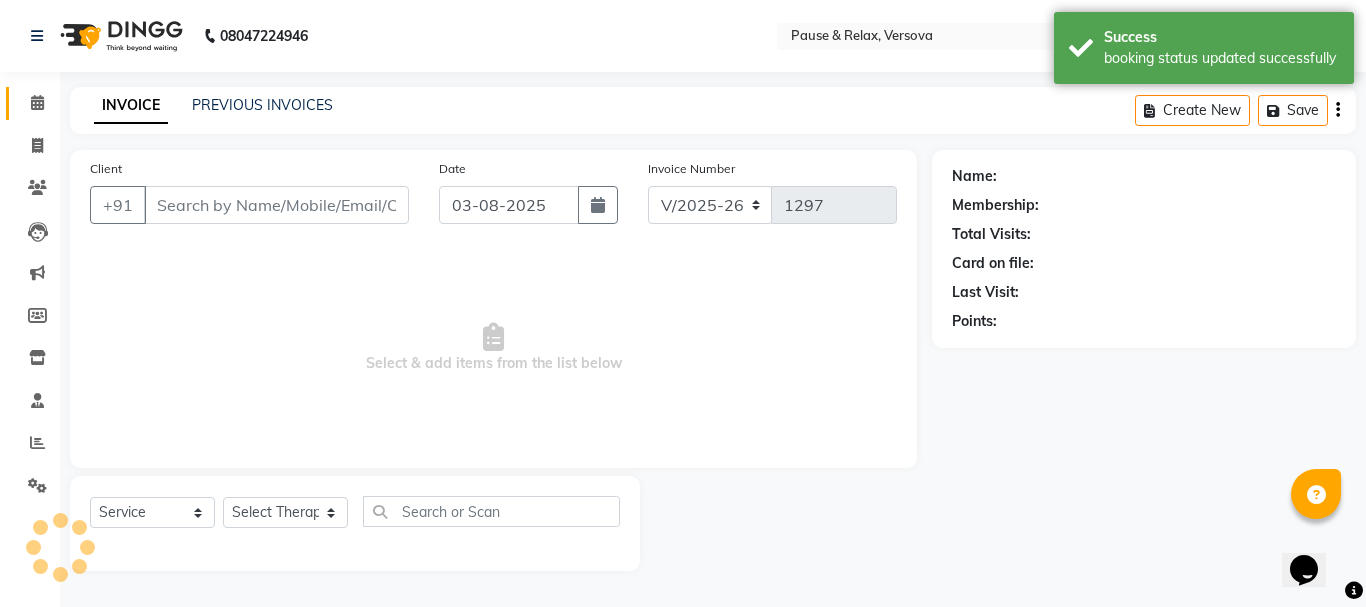 type on "[PHONE]" 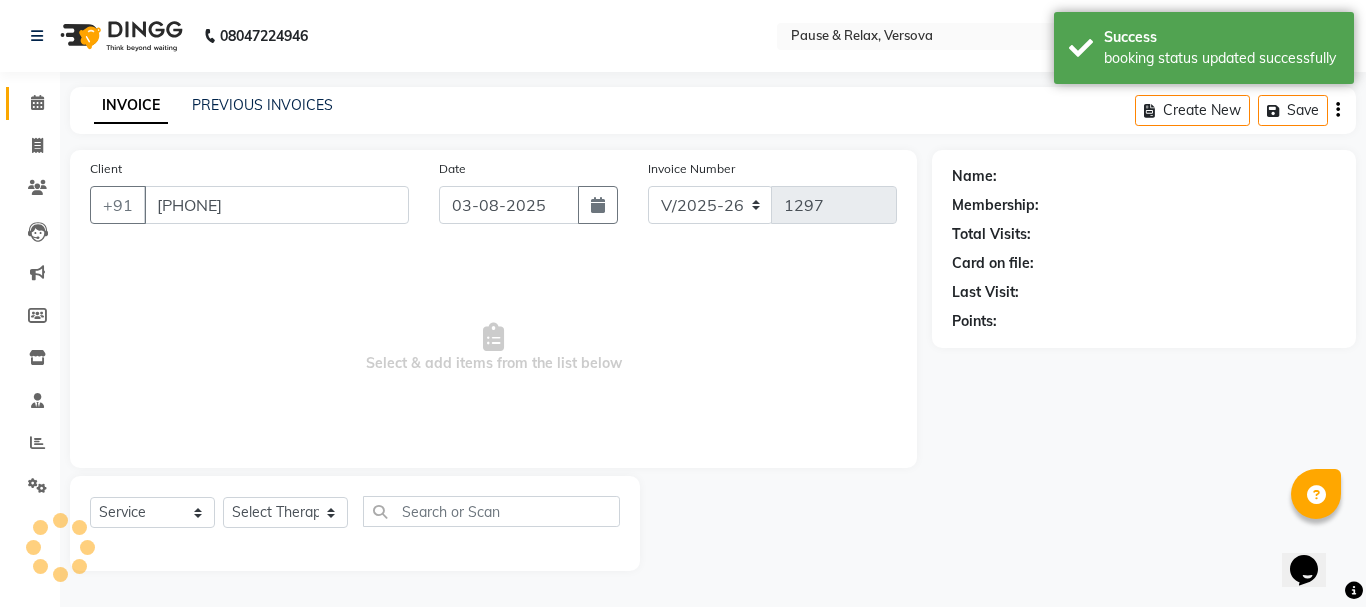 select on "53337" 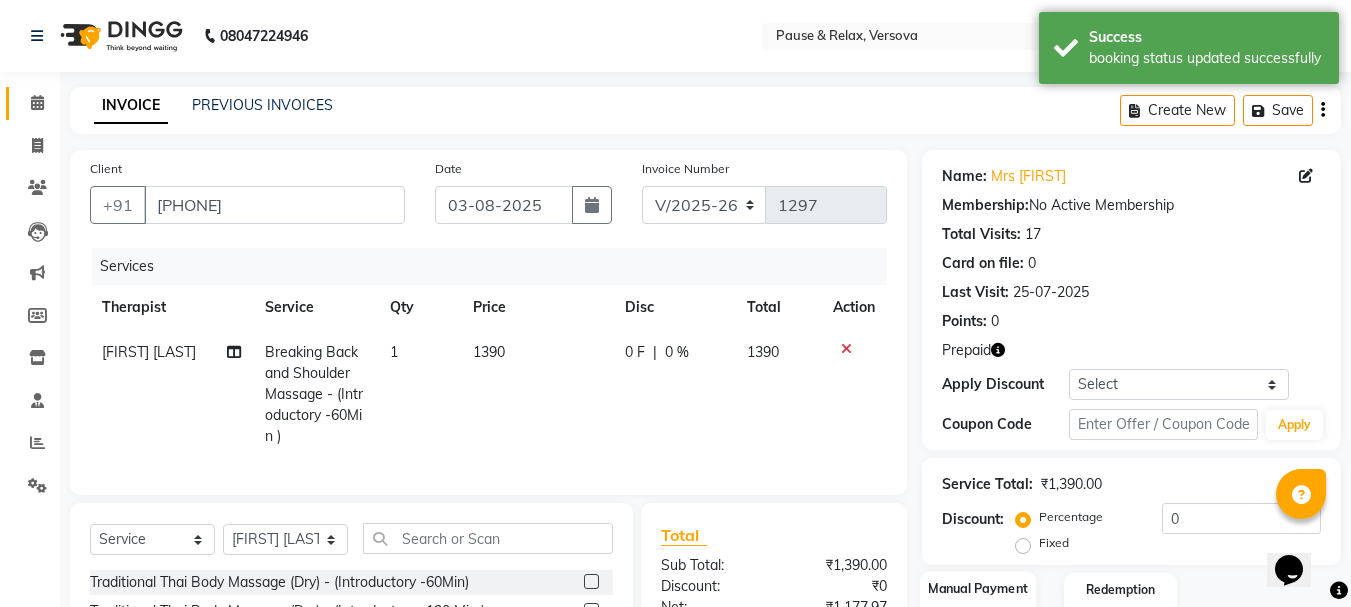 scroll, scrollTop: 236, scrollLeft: 0, axis: vertical 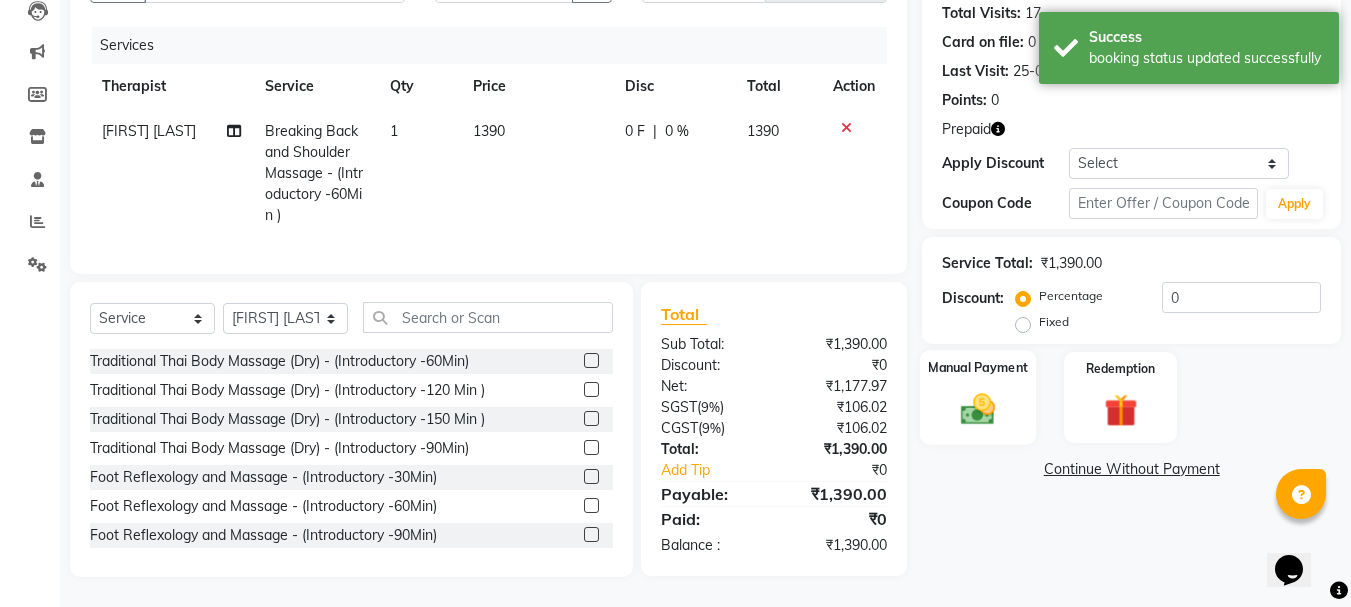 click on "Manual Payment" 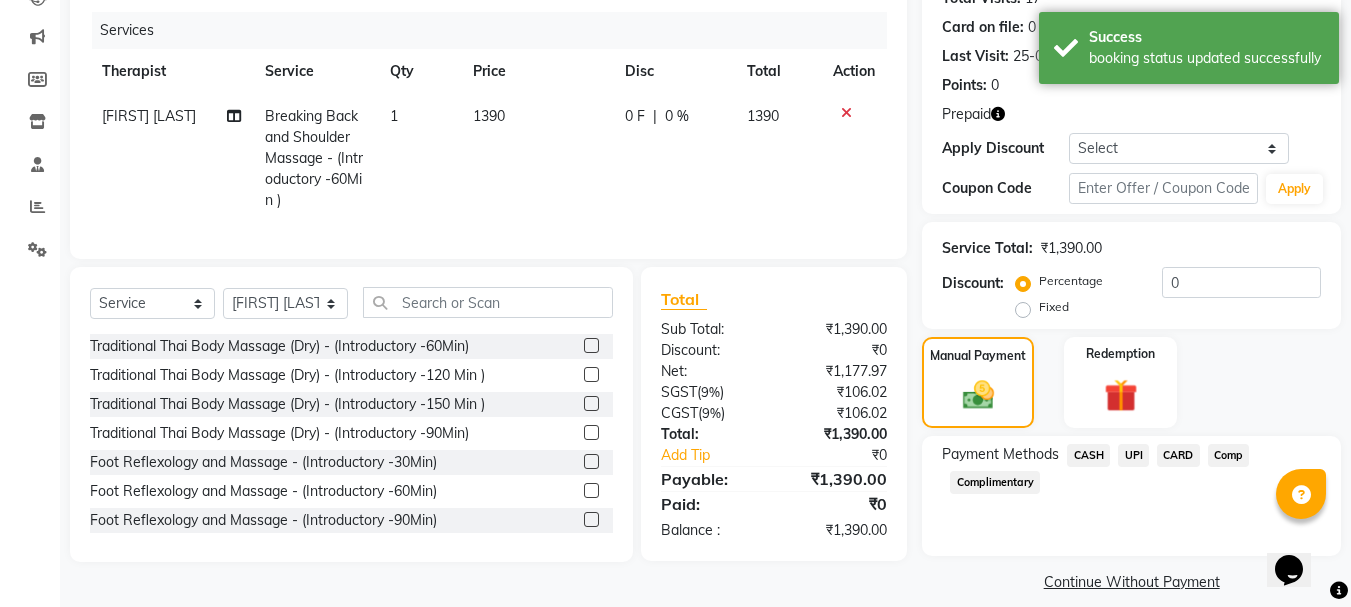 click on "CARD" 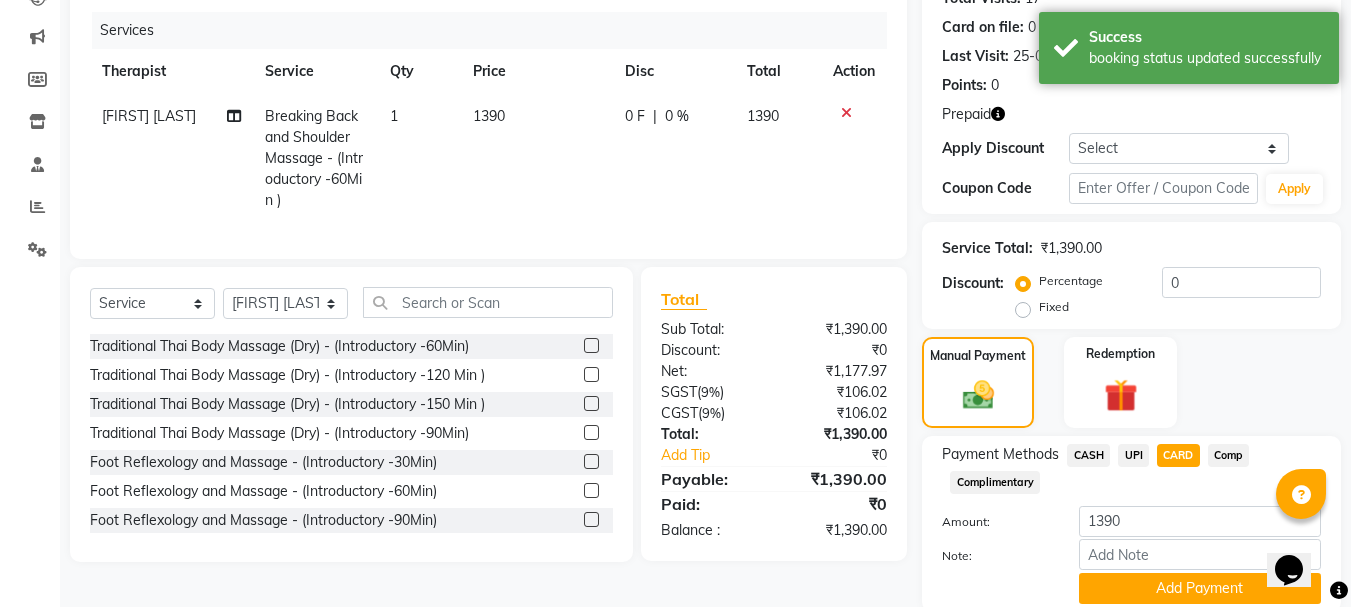 click on "Add Payment" 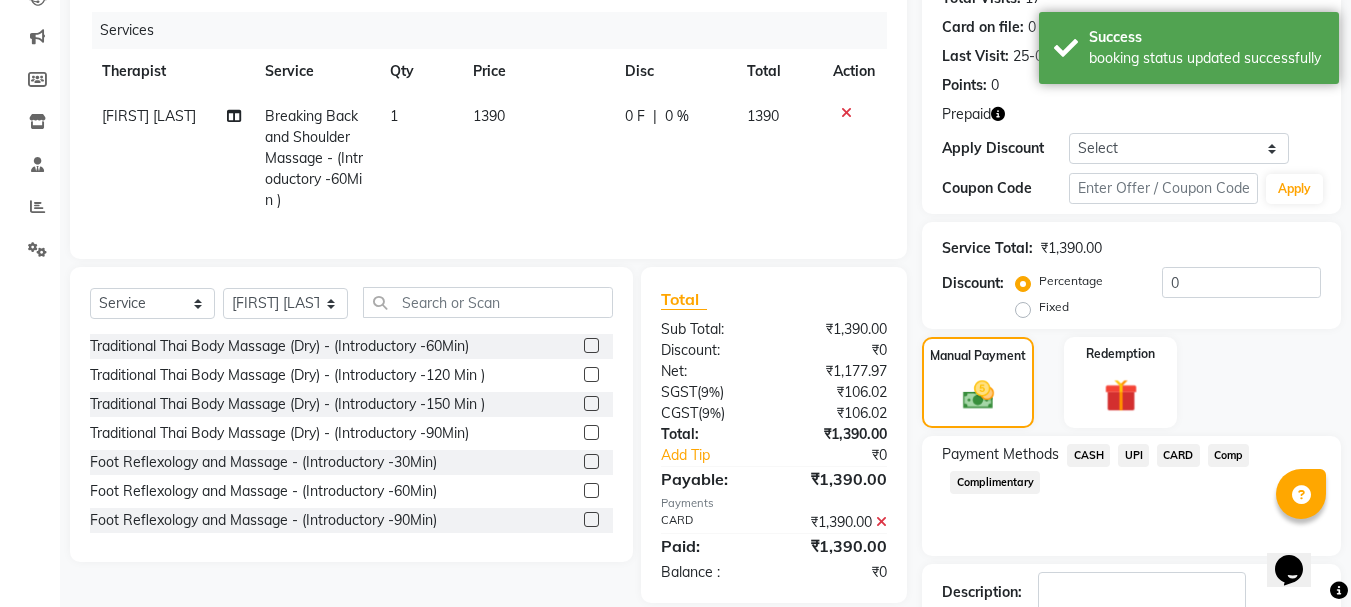scroll, scrollTop: 312, scrollLeft: 0, axis: vertical 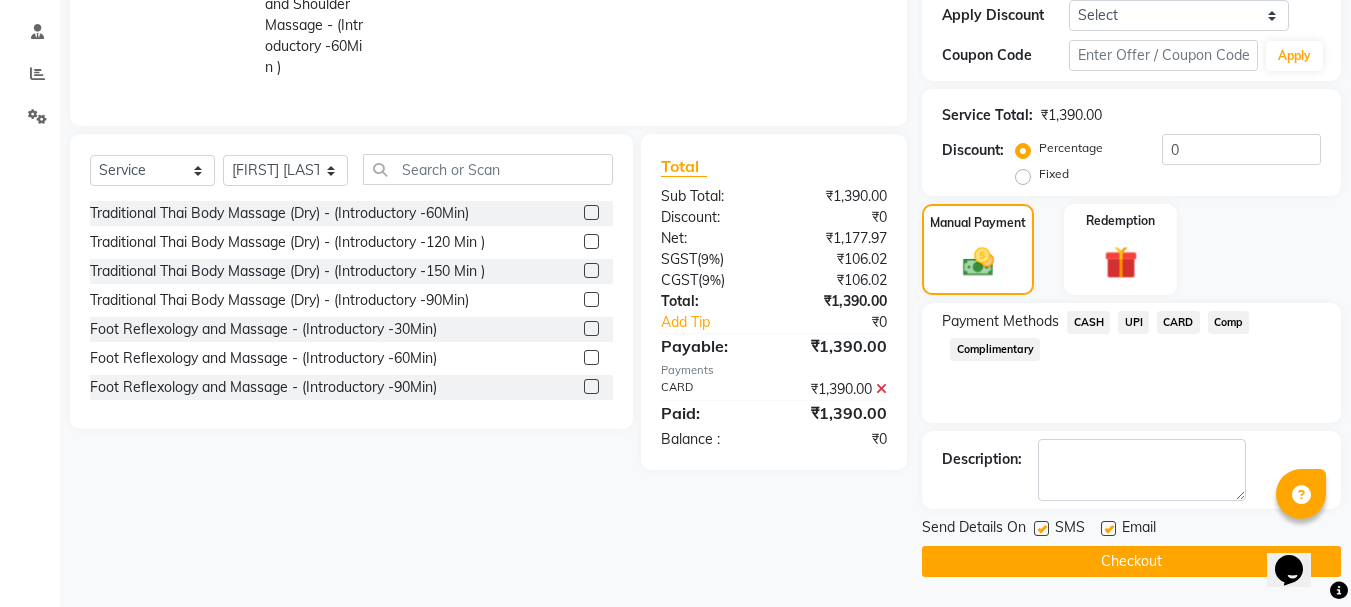 drag, startPoint x: 1106, startPoint y: 530, endPoint x: 1117, endPoint y: 558, distance: 30.083218 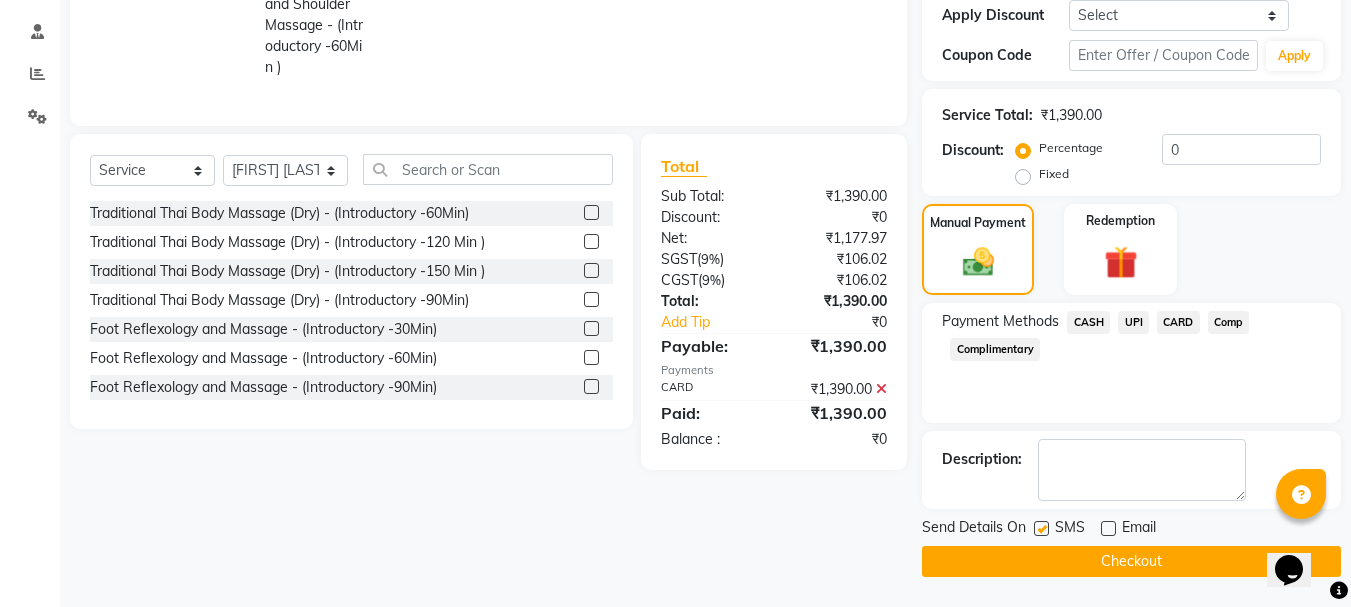 click on "Checkout" 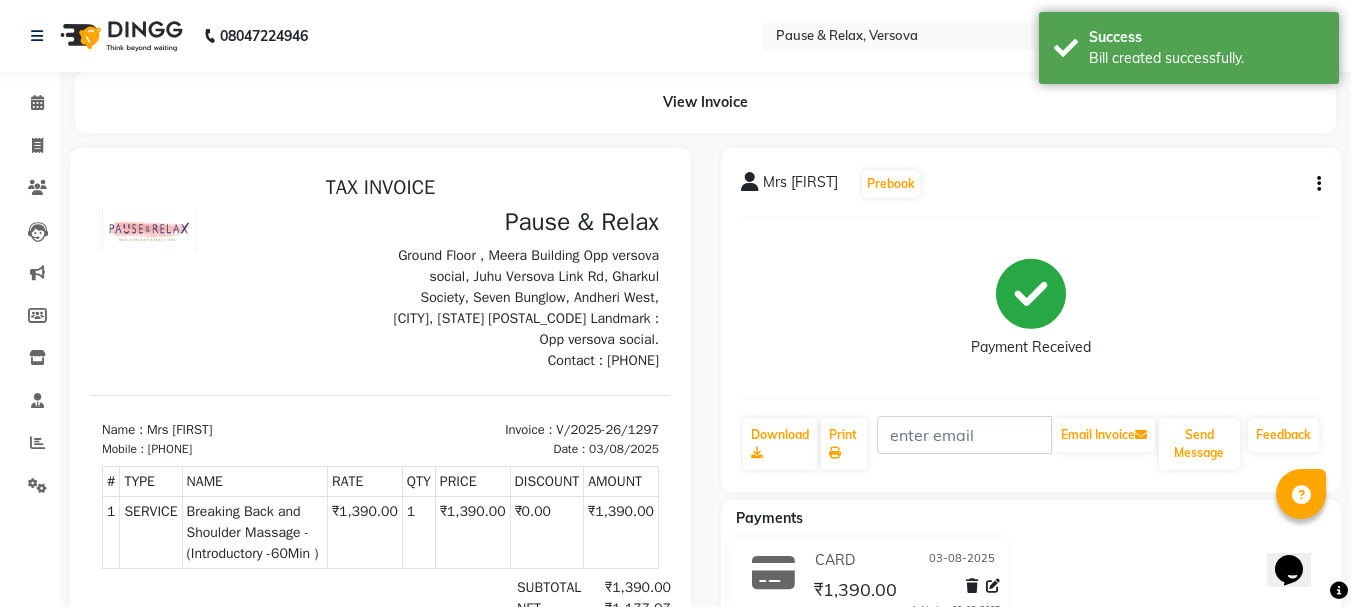 scroll, scrollTop: 0, scrollLeft: 0, axis: both 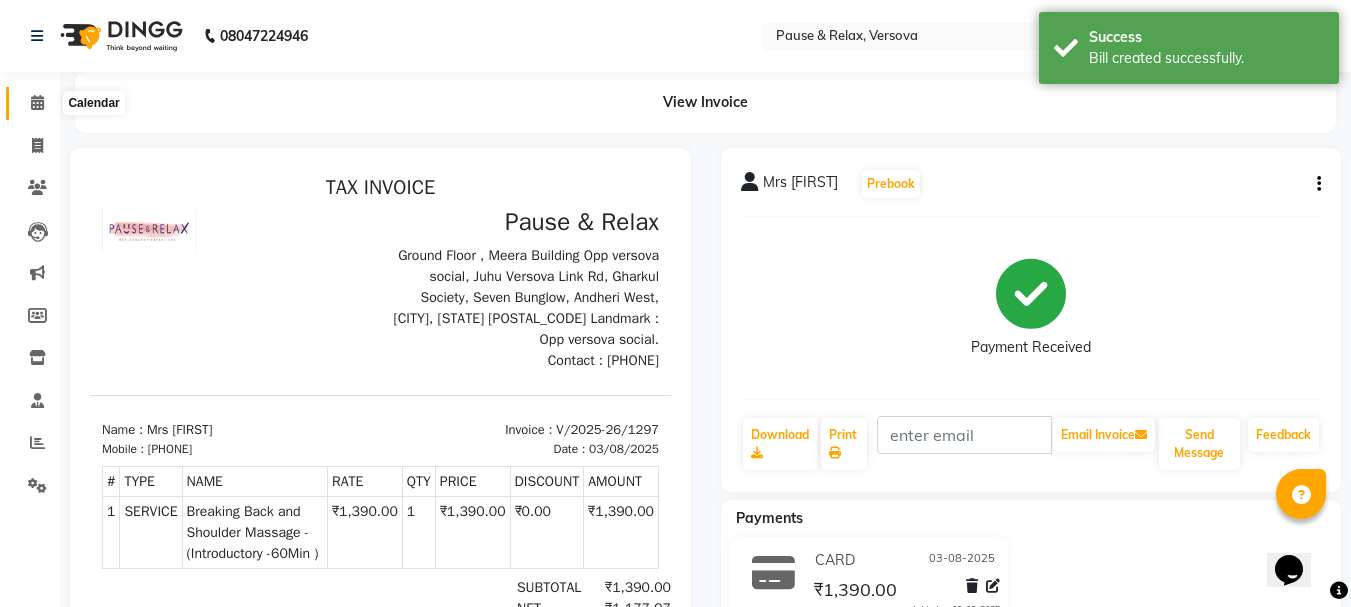 click 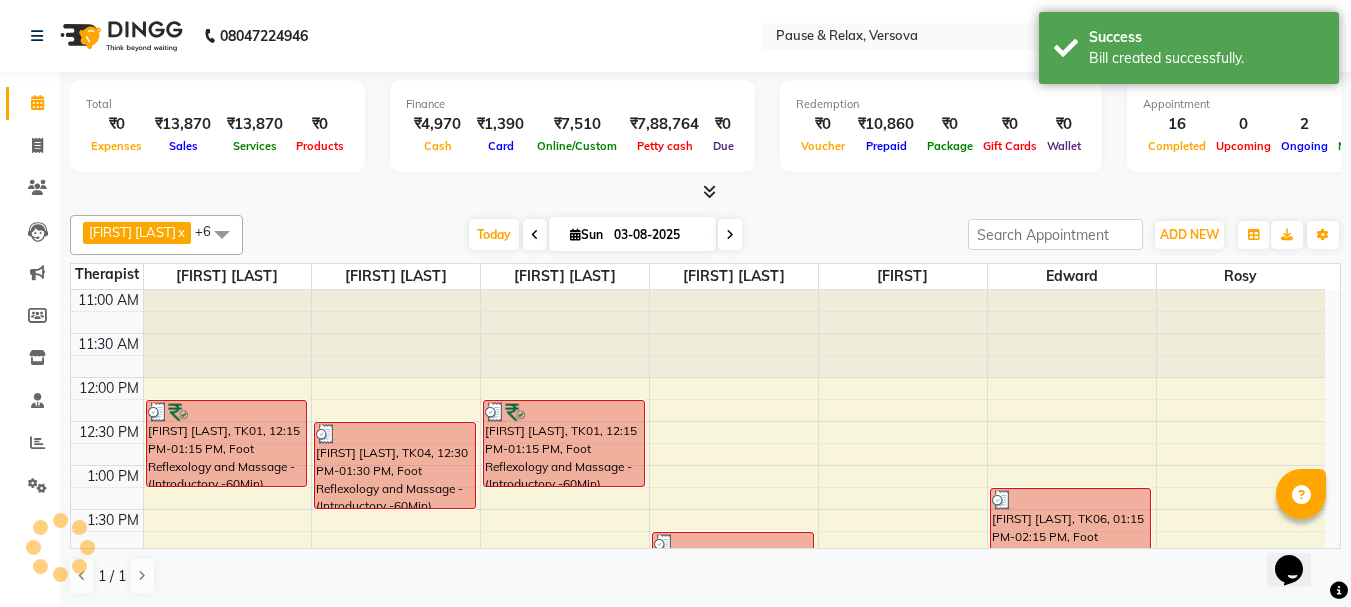 scroll, scrollTop: 671, scrollLeft: 0, axis: vertical 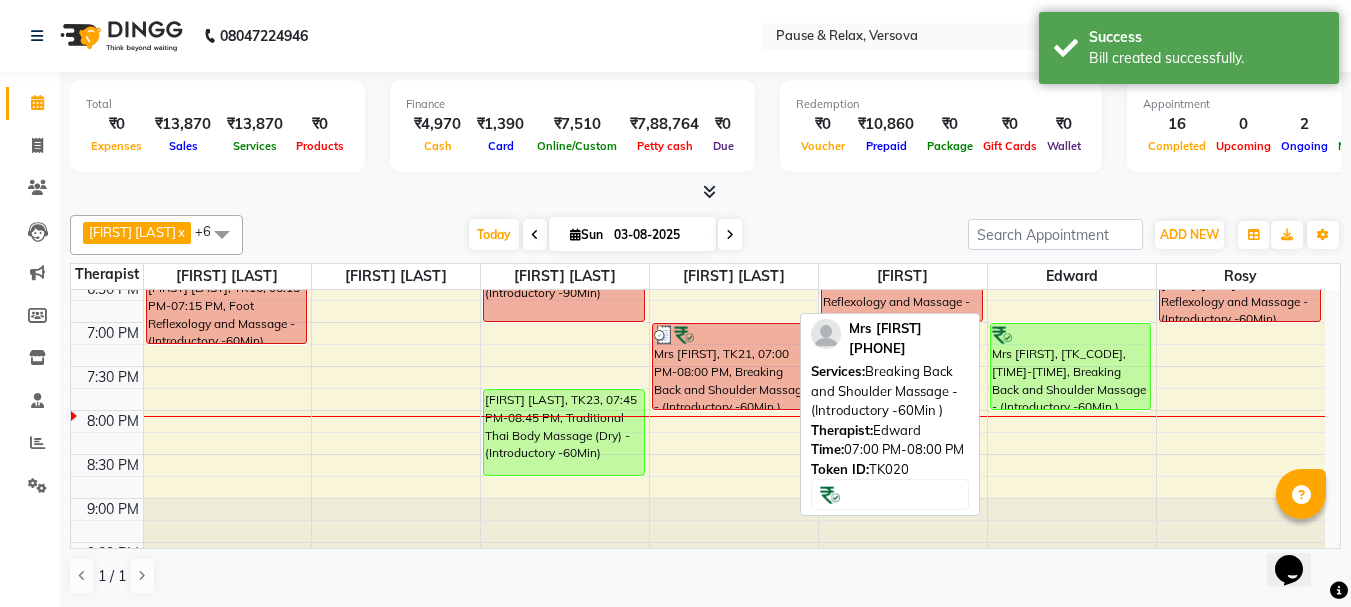 click on "Mrs [FIRST], [TK_CODE], [TIME]-[TIME], Breaking Back and Shoulder Massage - (Introductory -60Min )" at bounding box center (1071, 366) 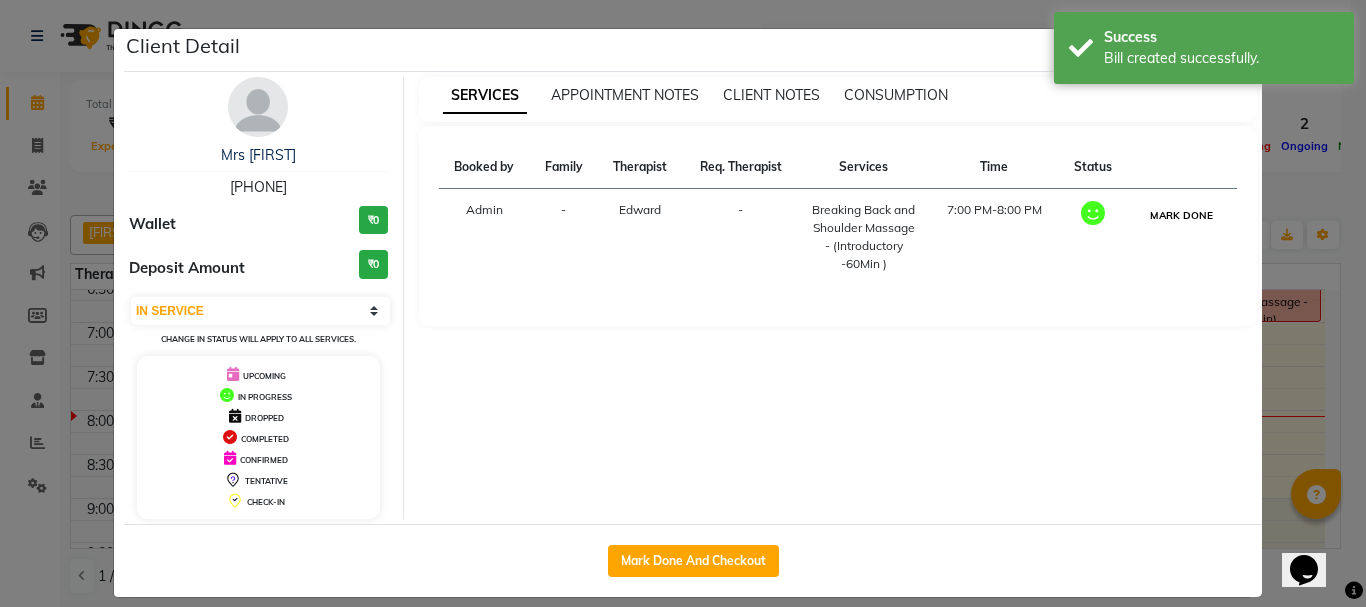 click on "MARK DONE" at bounding box center (1181, 215) 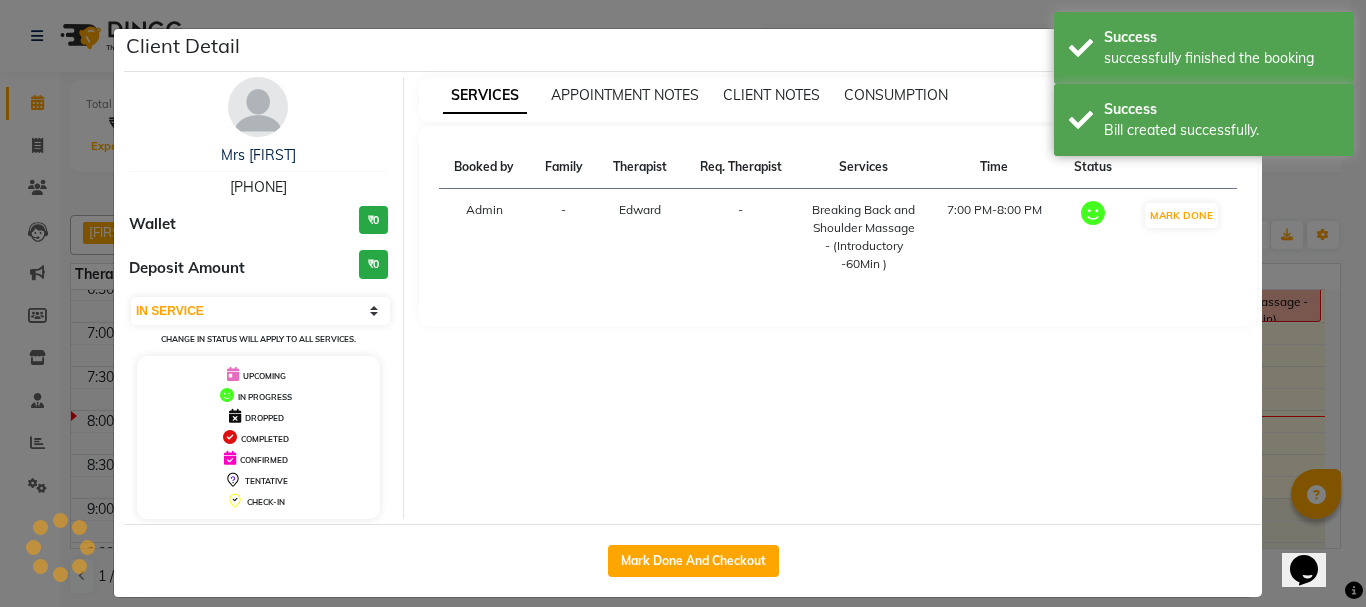 select on "3" 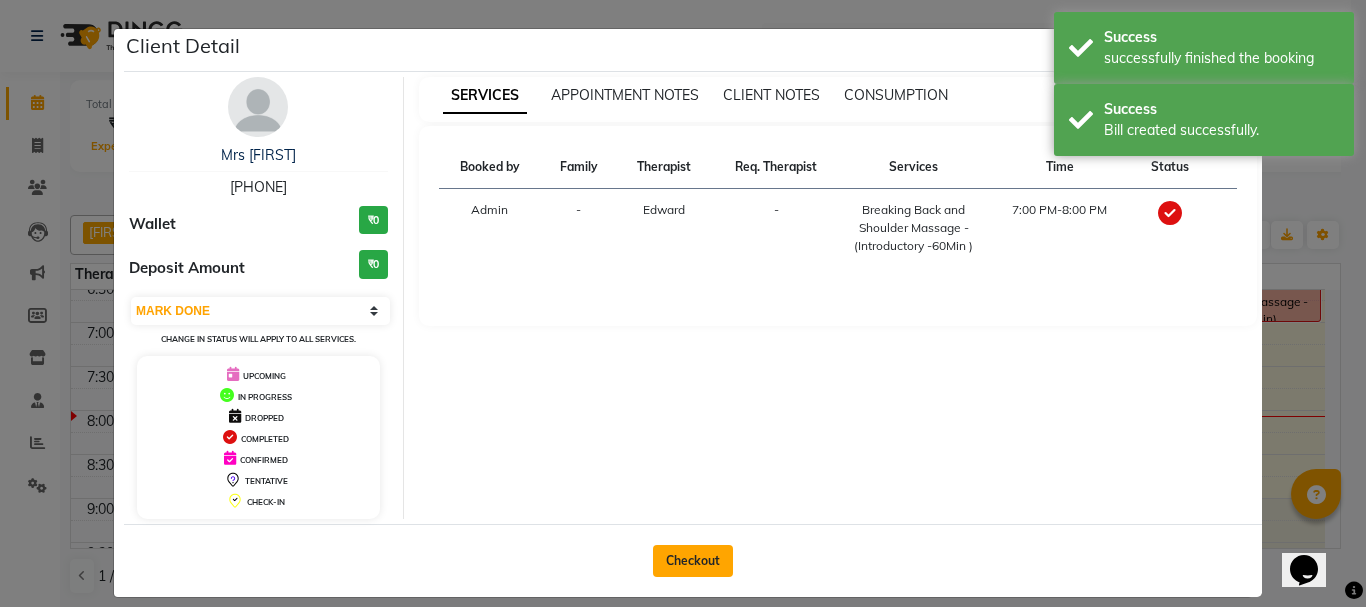 click on "Checkout" 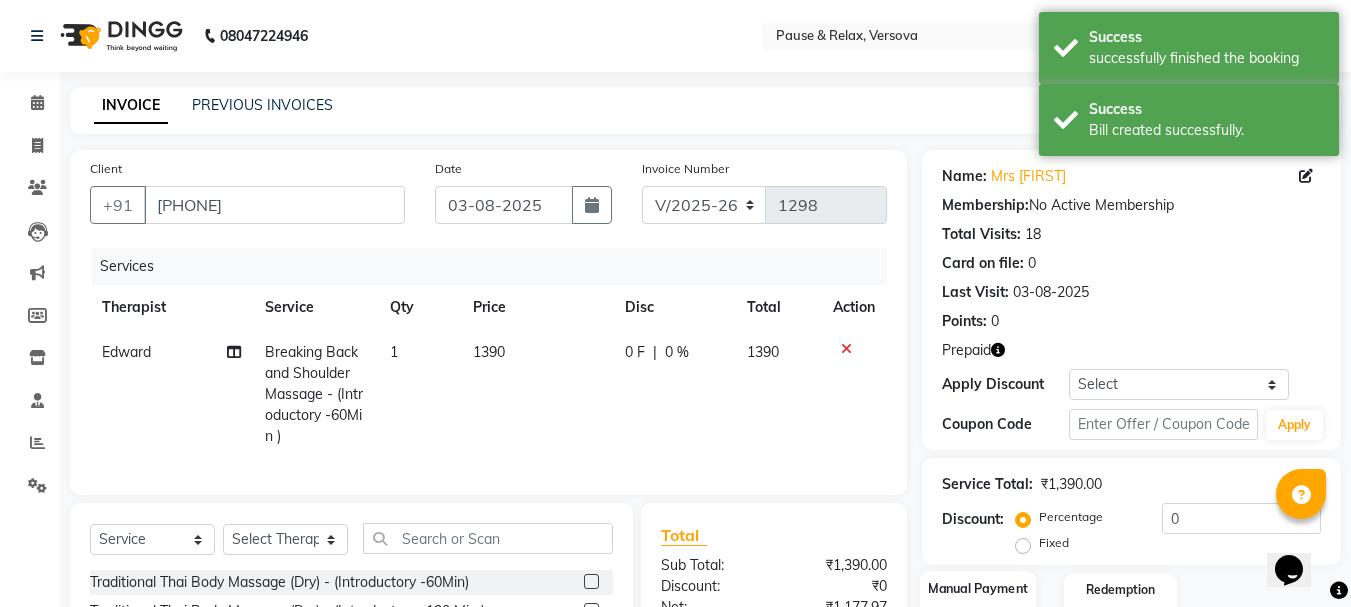 scroll, scrollTop: 236, scrollLeft: 0, axis: vertical 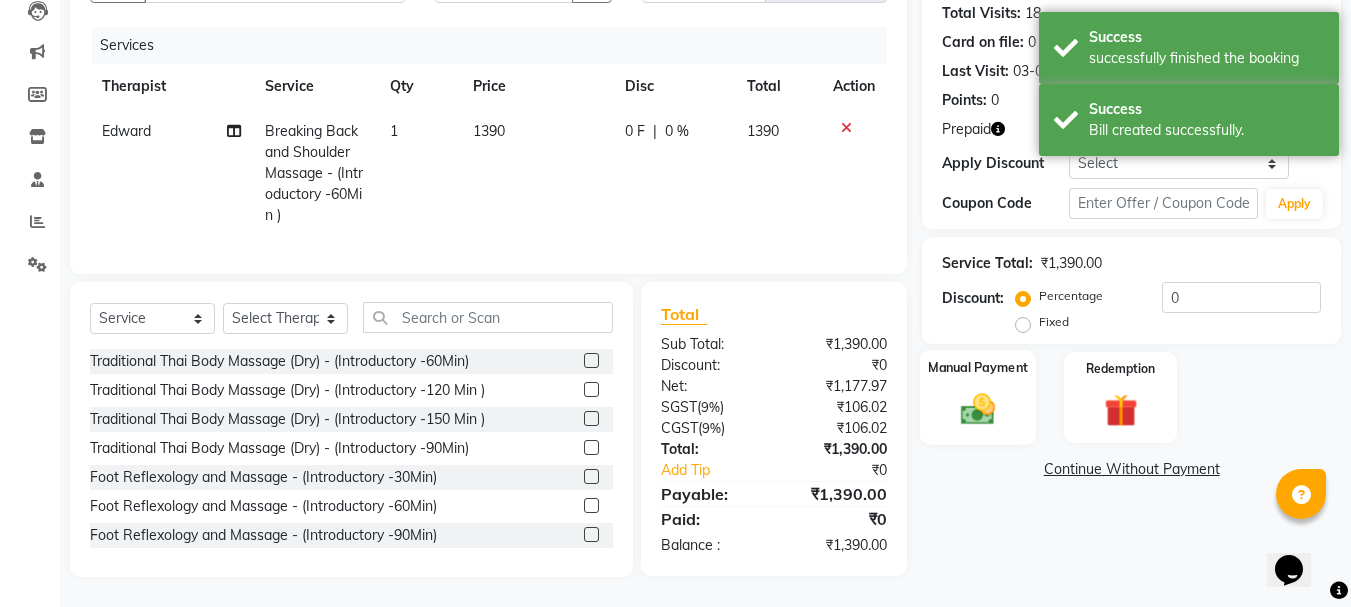 click on "Manual Payment" 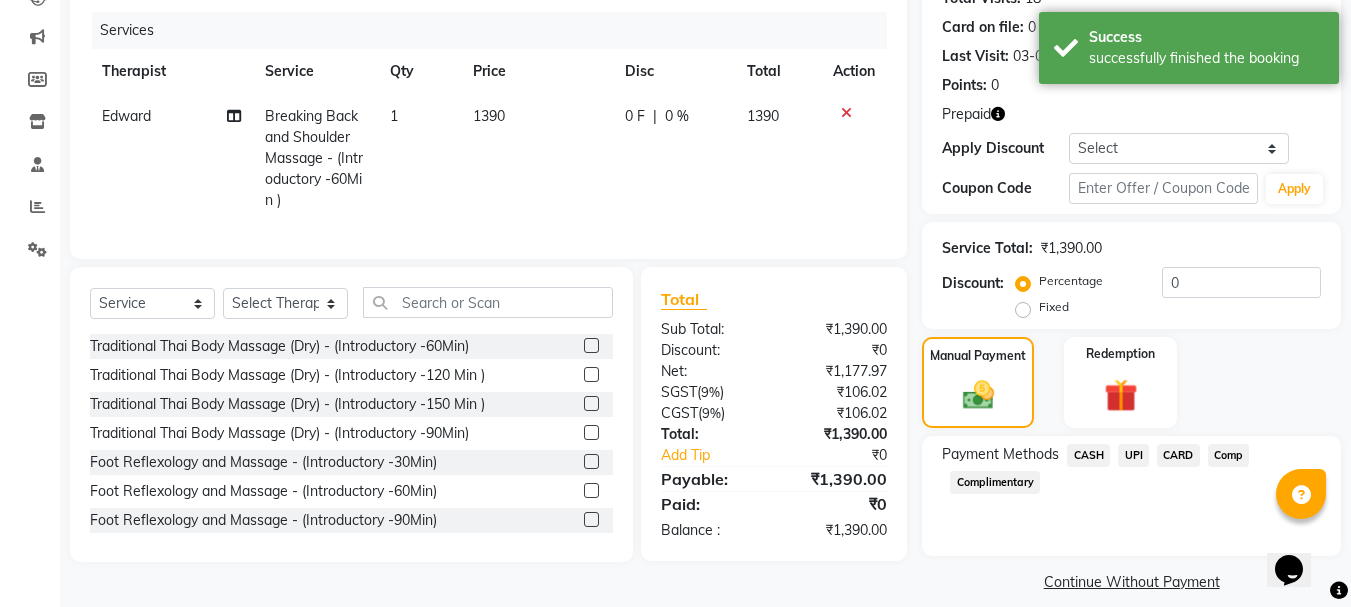 drag, startPoint x: 1173, startPoint y: 455, endPoint x: 1187, endPoint y: 462, distance: 15.652476 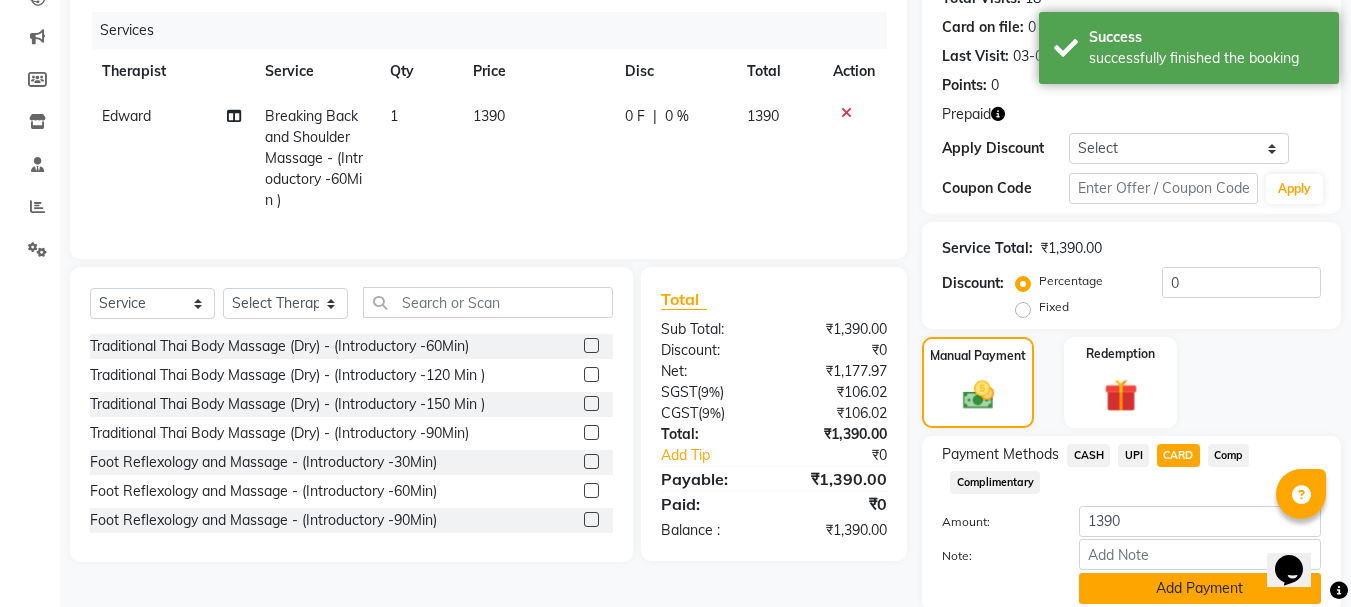 click on "Add Payment" 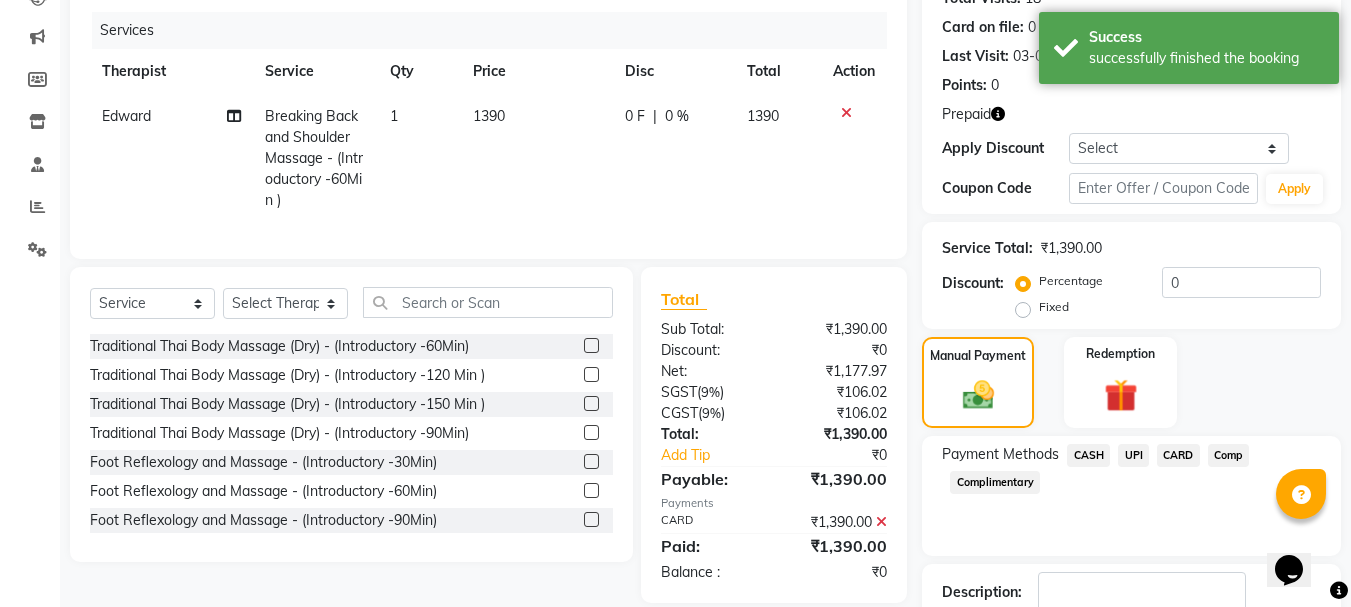 scroll, scrollTop: 312, scrollLeft: 0, axis: vertical 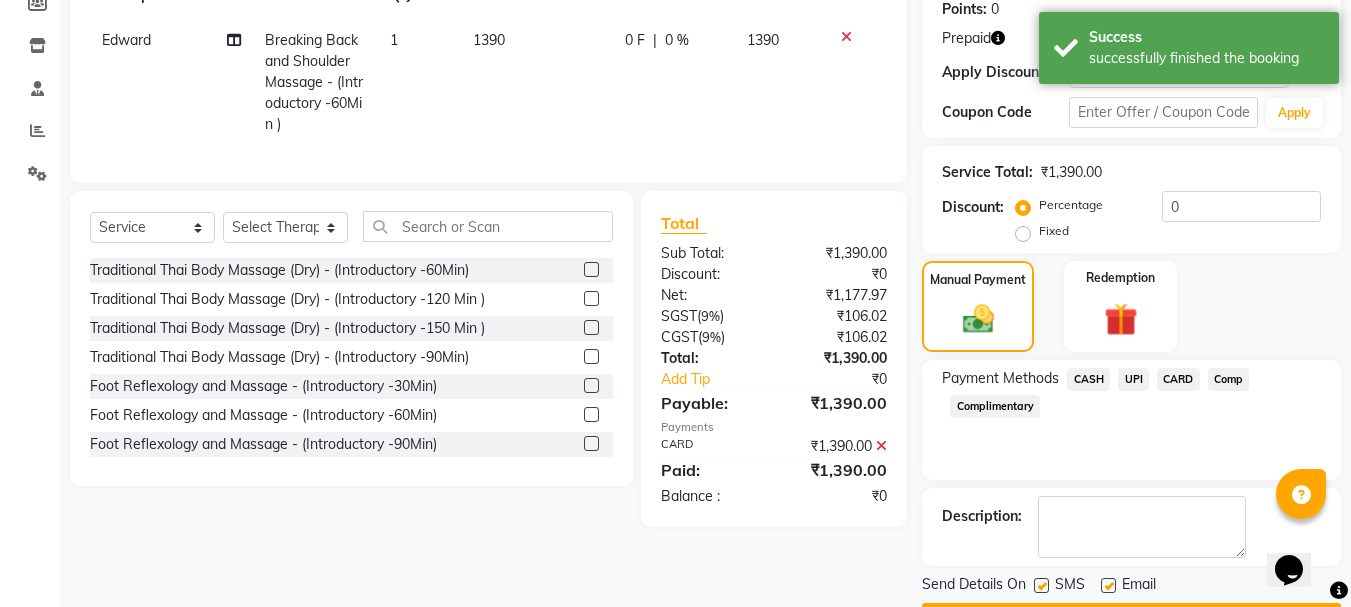 drag, startPoint x: 1108, startPoint y: 527, endPoint x: 1117, endPoint y: 537, distance: 13.453624 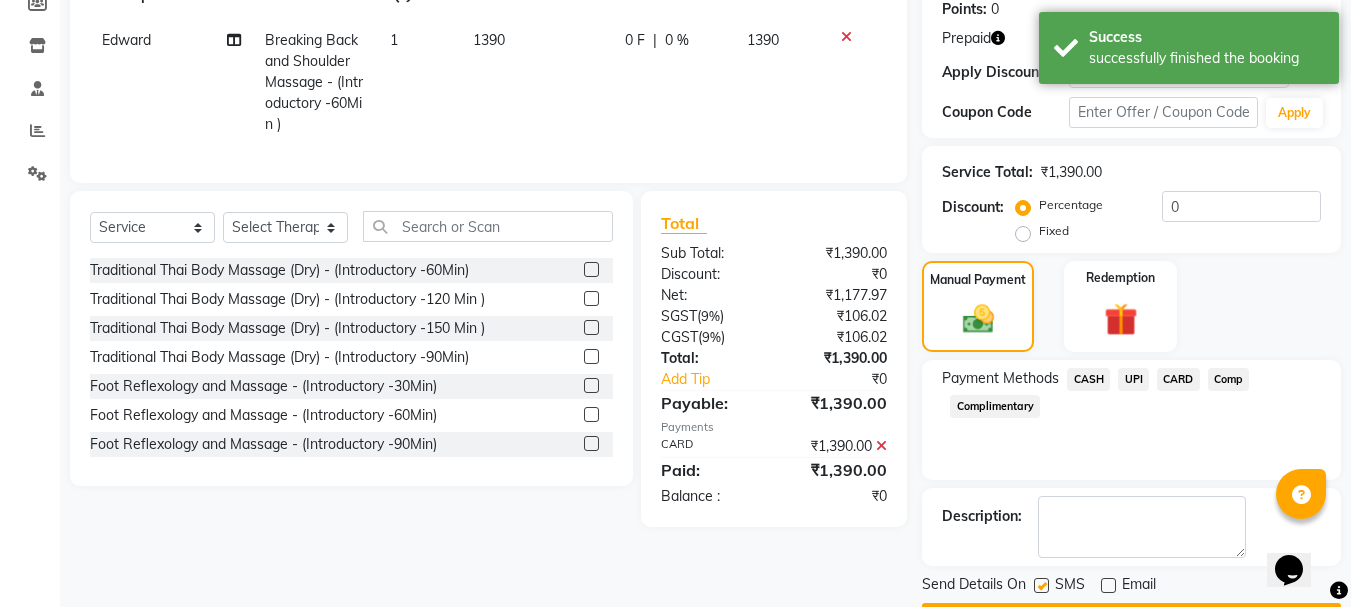 scroll, scrollTop: 369, scrollLeft: 0, axis: vertical 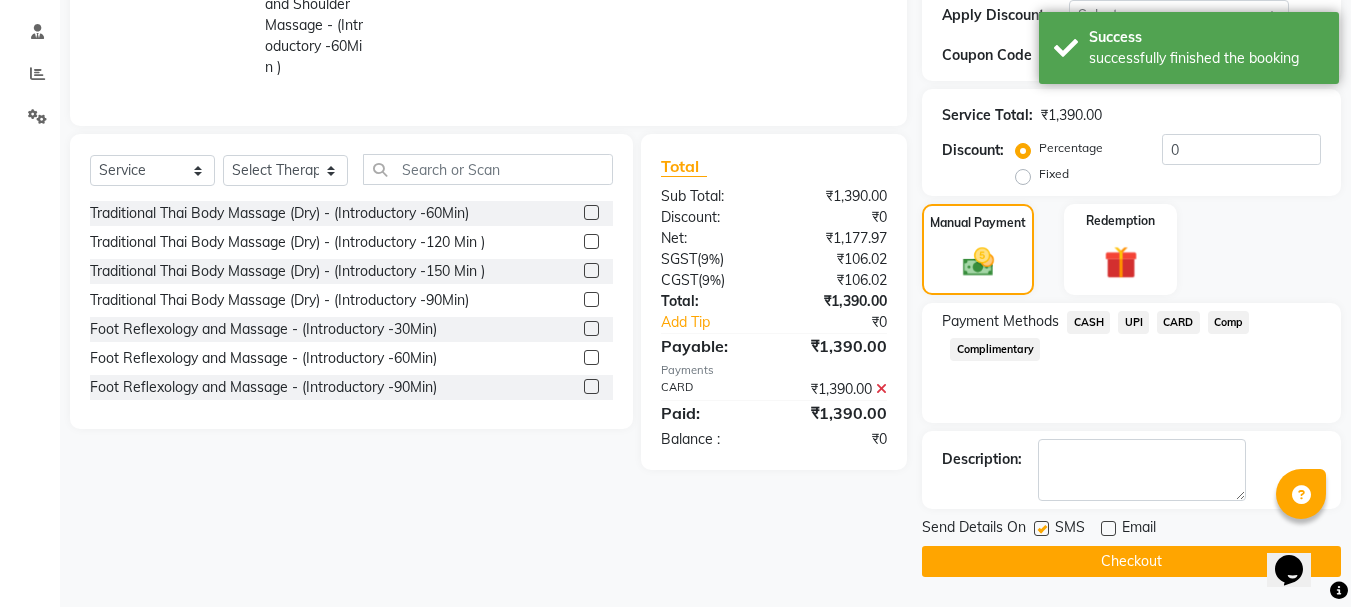 click on "Checkout" 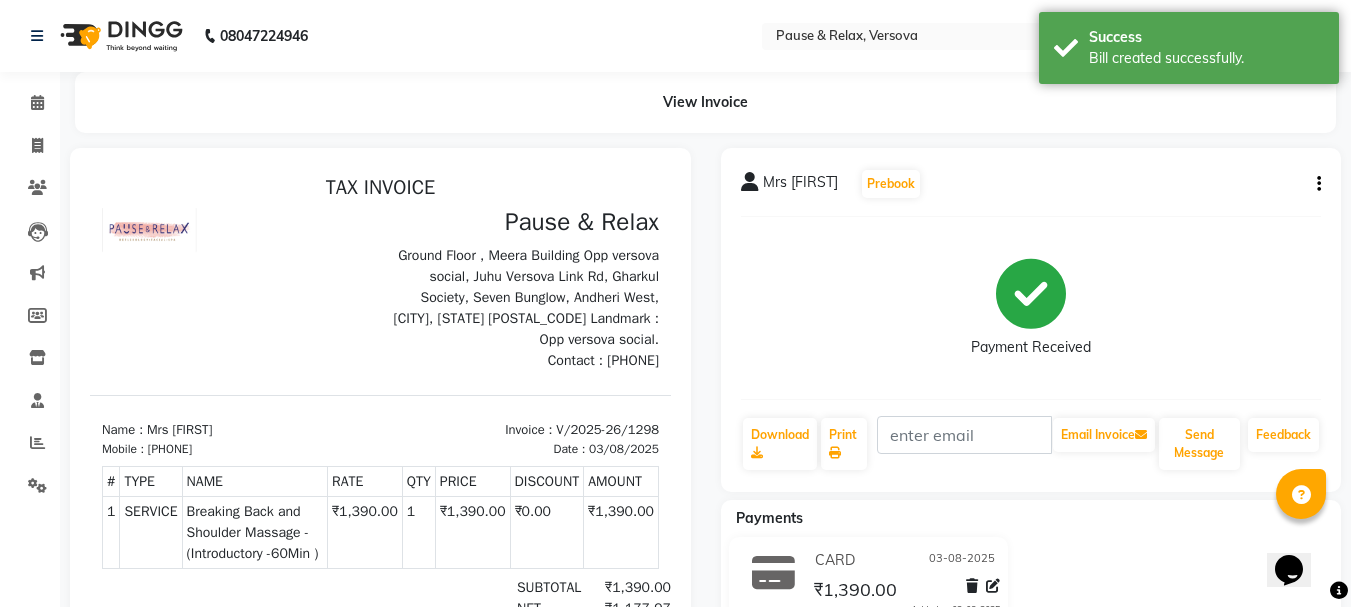 scroll, scrollTop: 0, scrollLeft: 0, axis: both 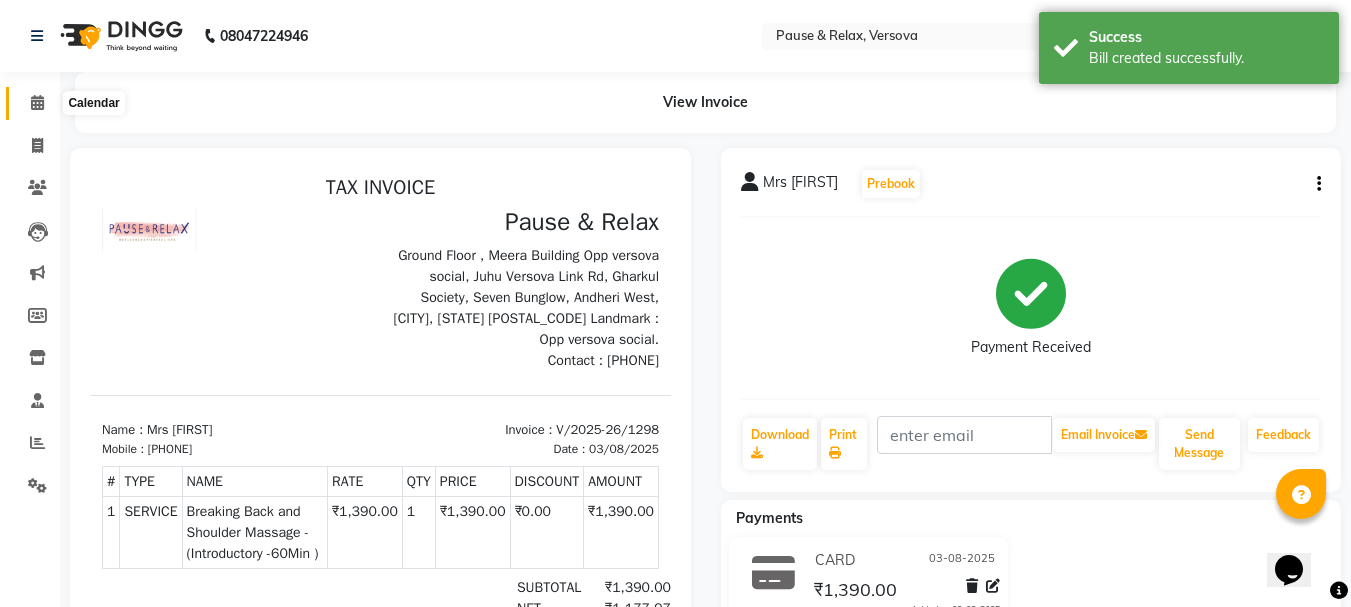 click 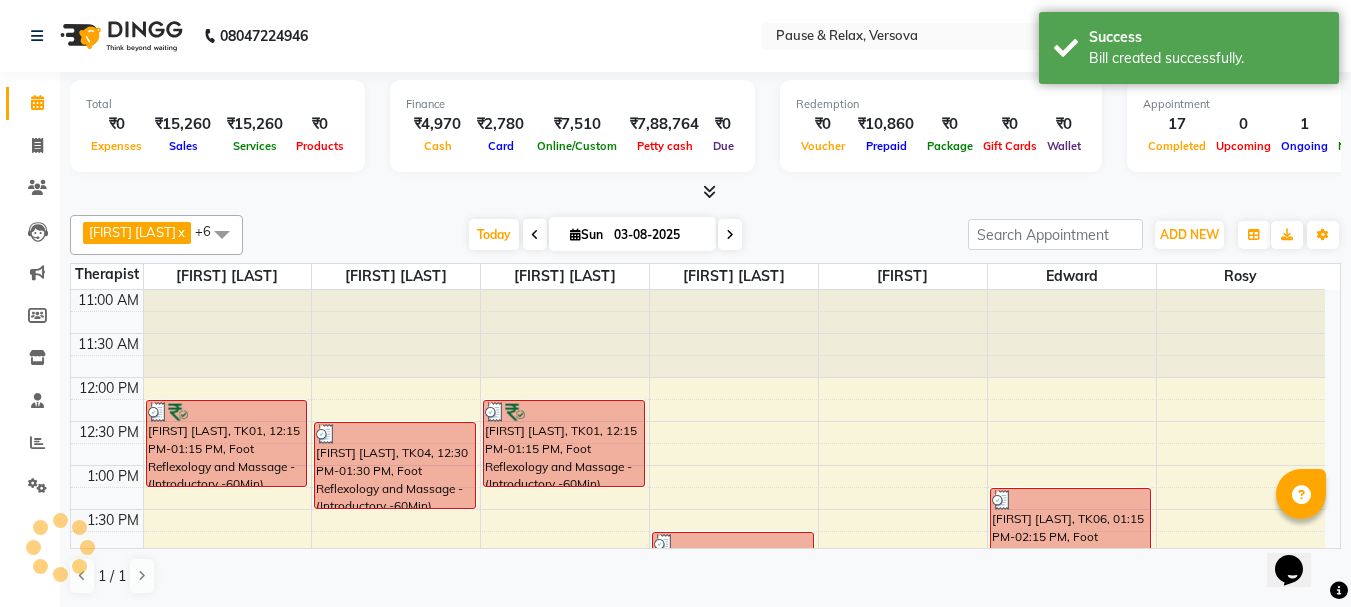 scroll, scrollTop: 0, scrollLeft: 0, axis: both 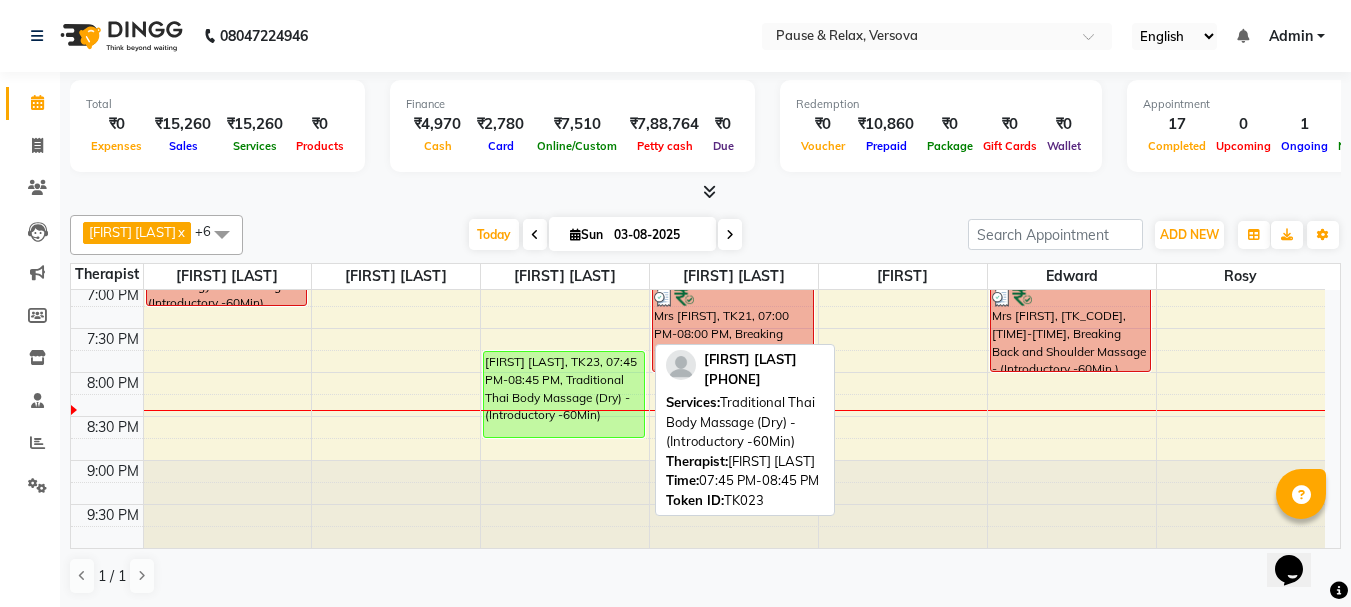 click on "[FIRST] [LAST], TK23, 07:45 PM-08:45 PM, Traditional Thai Body Massage (Dry) - (Introductory -60Min)" at bounding box center (564, 394) 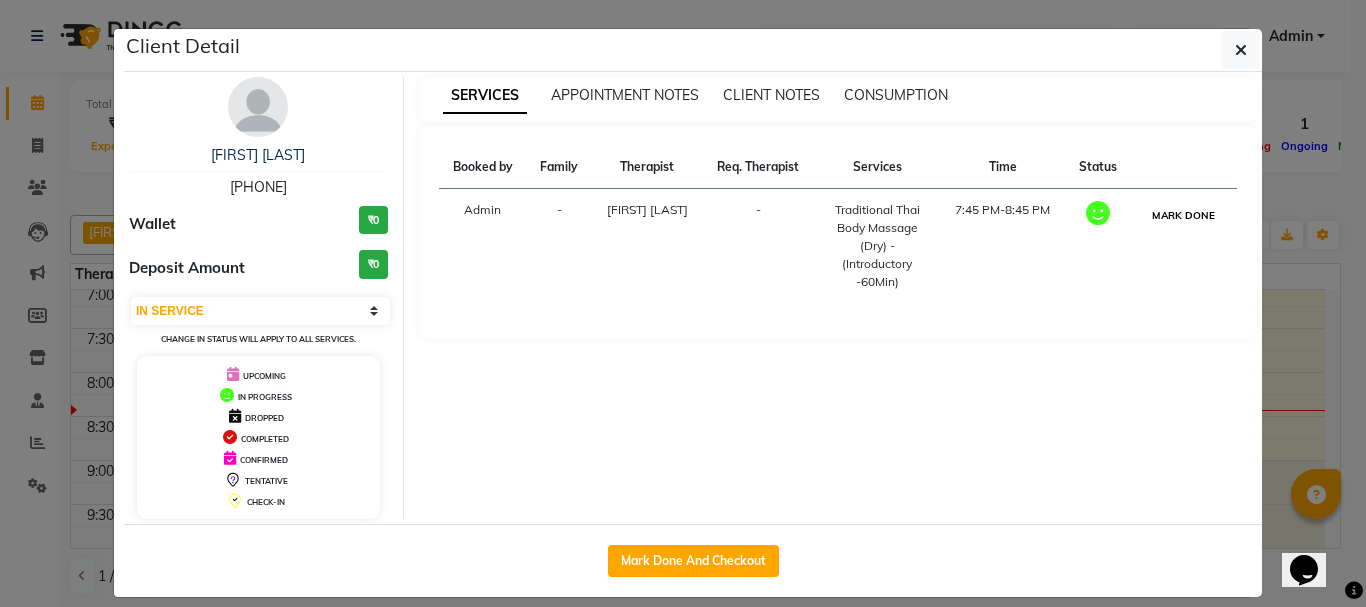 click on "MARK DONE" at bounding box center (1183, 215) 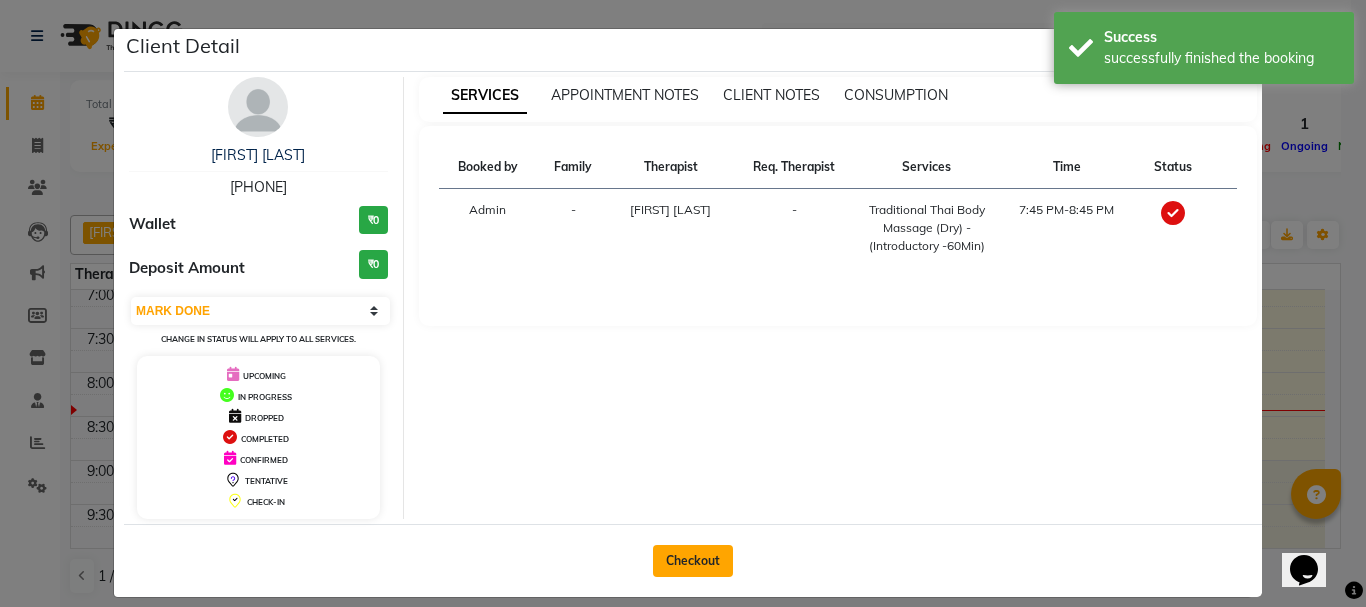 drag, startPoint x: 694, startPoint y: 559, endPoint x: 1079, endPoint y: 575, distance: 385.33234 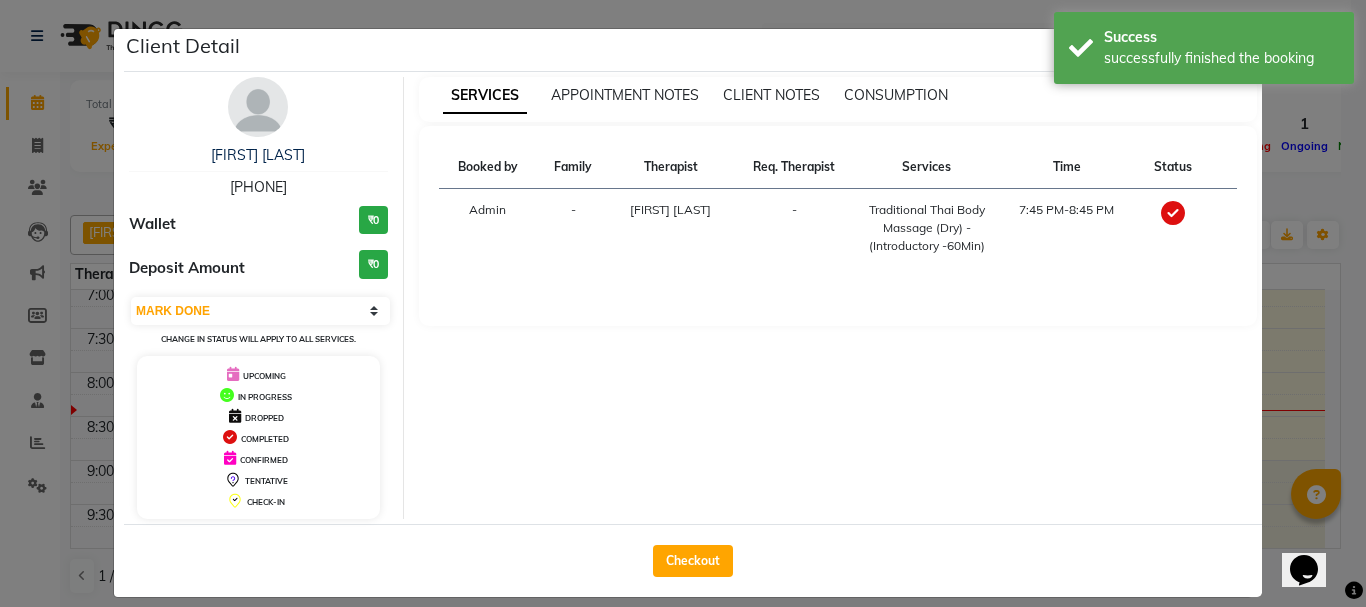 click on "Checkout" 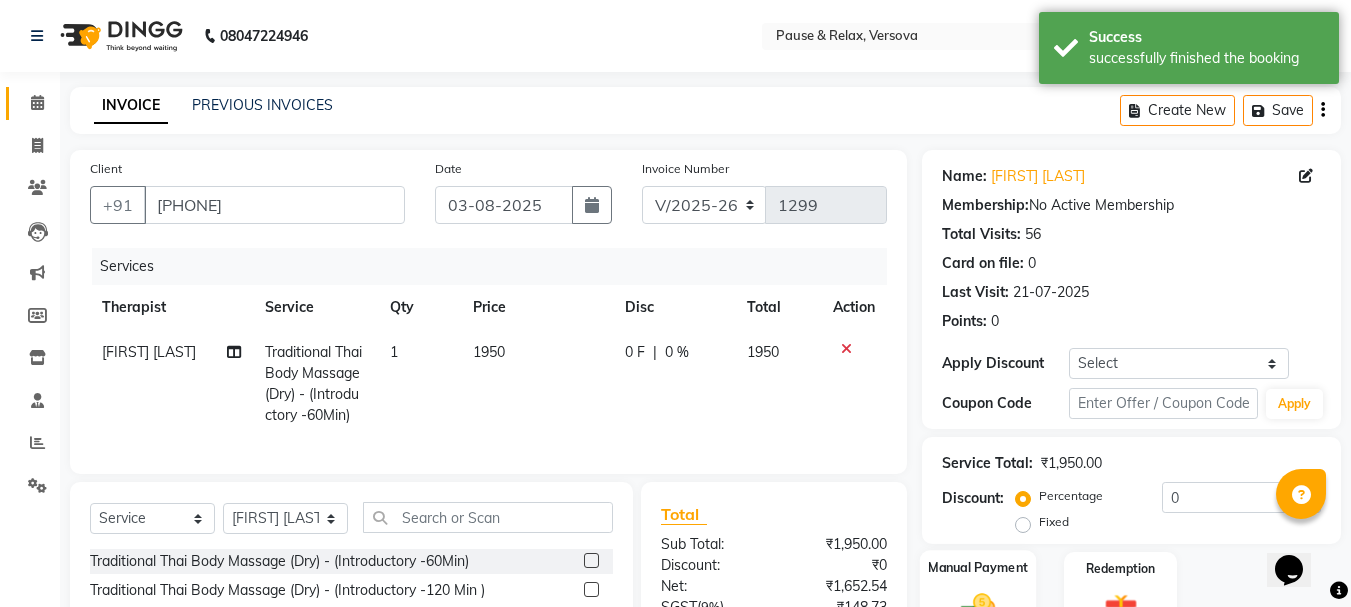 scroll, scrollTop: 215, scrollLeft: 0, axis: vertical 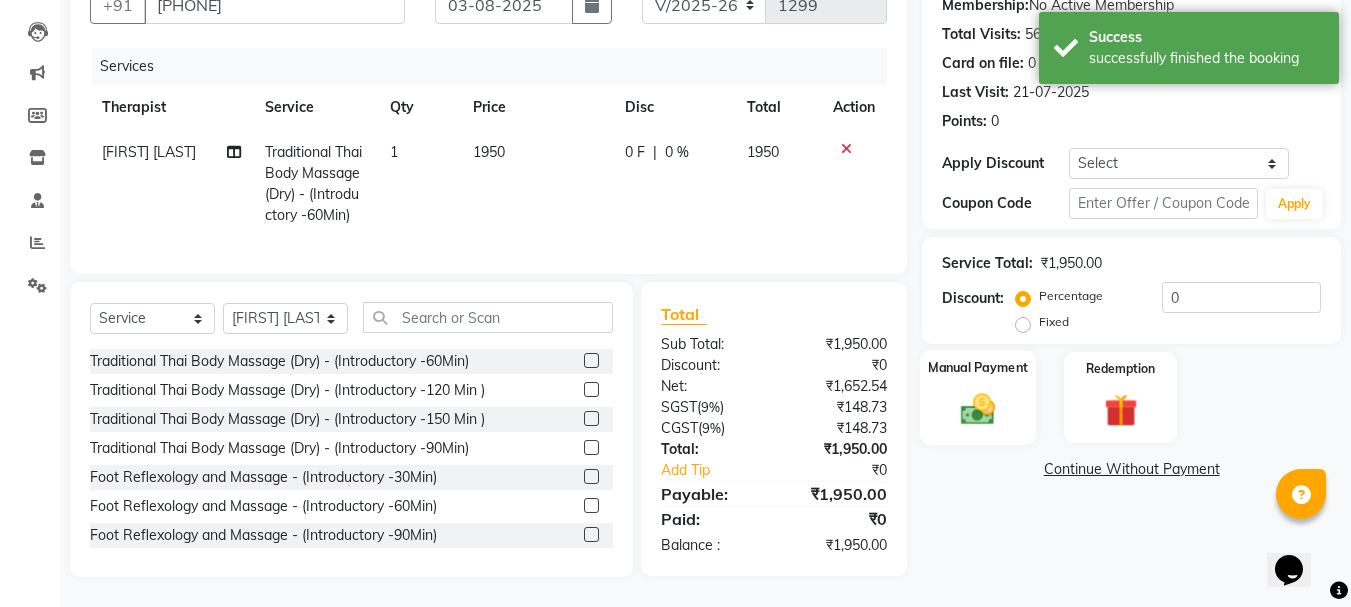 click on "Manual Payment" 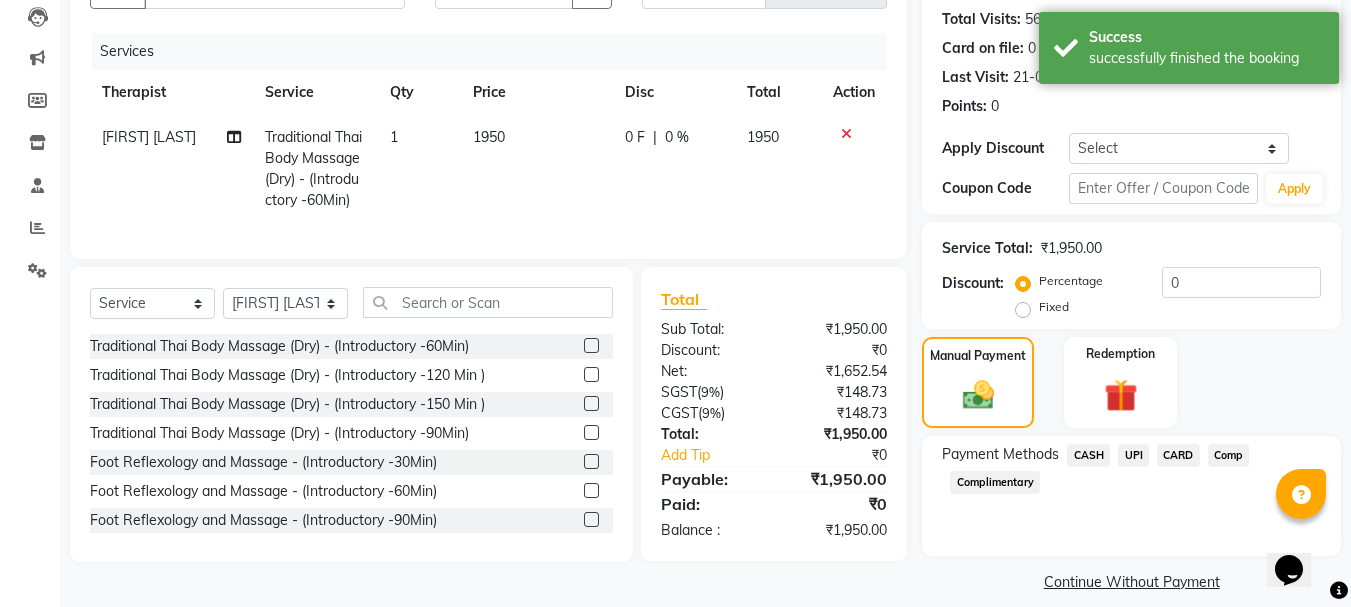 click on "CASH" 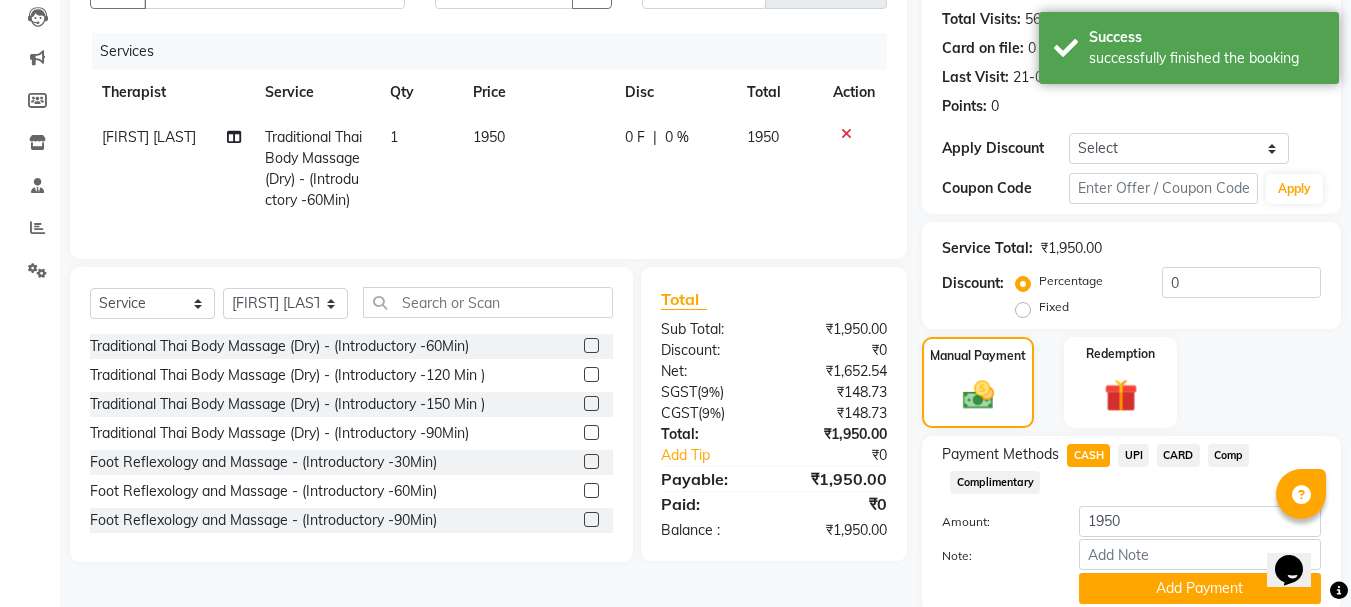 click on "Add Payment" 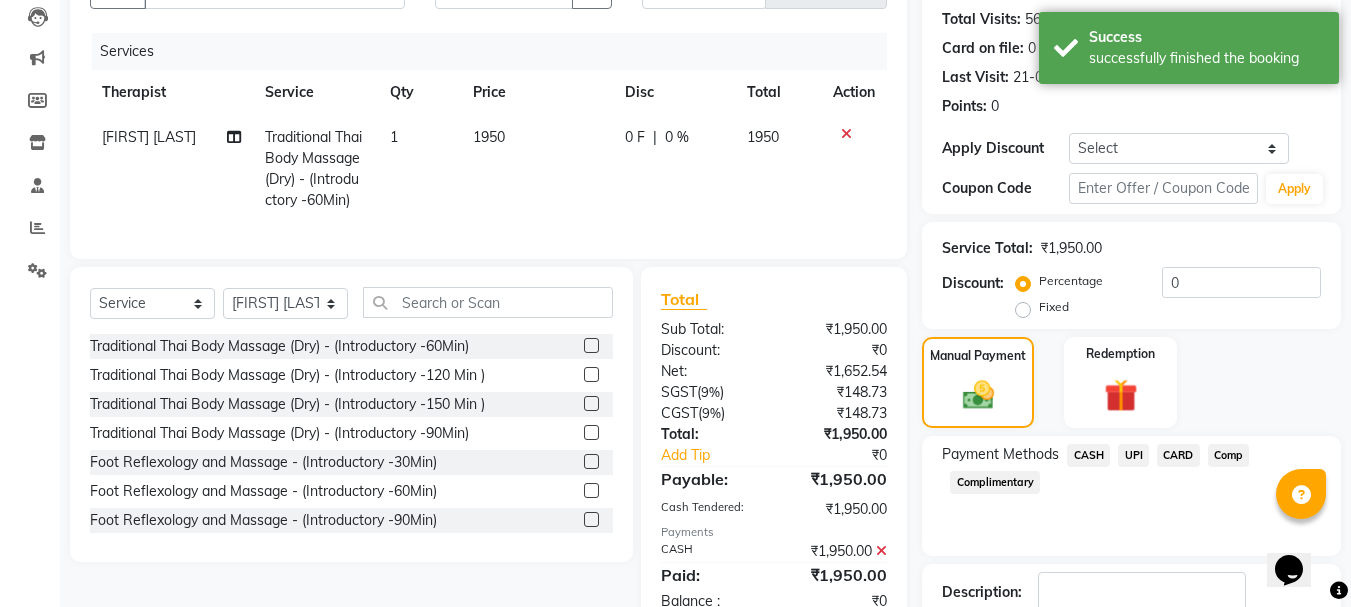 scroll, scrollTop: 291, scrollLeft: 0, axis: vertical 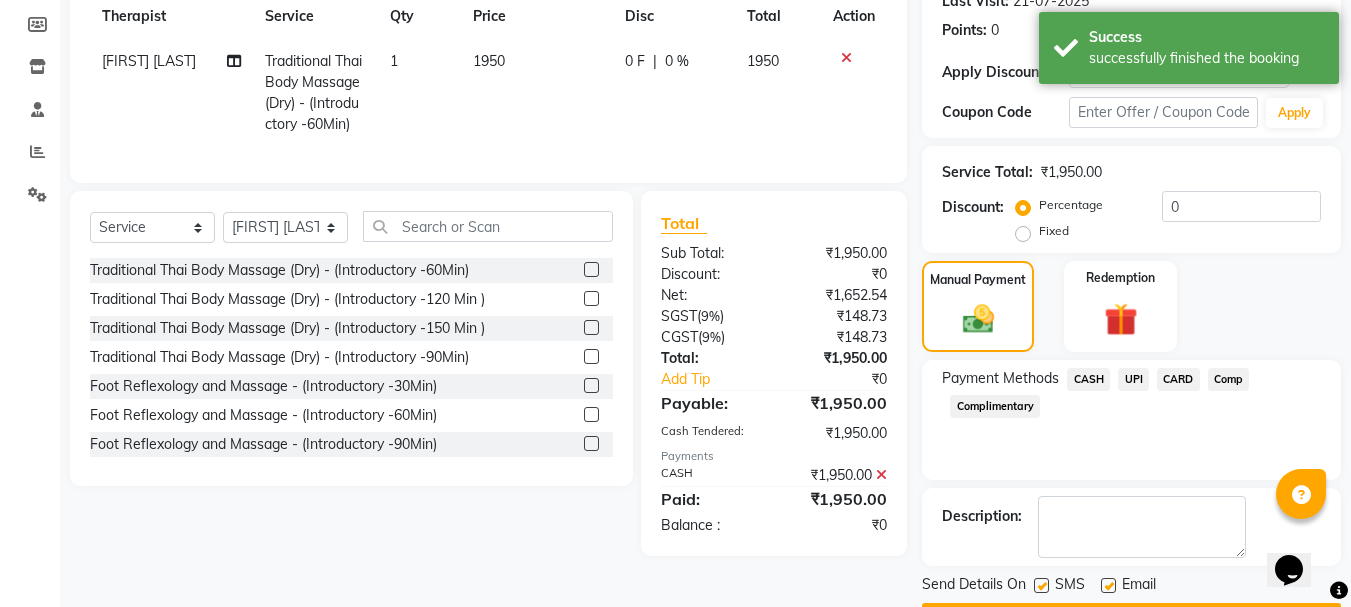 click 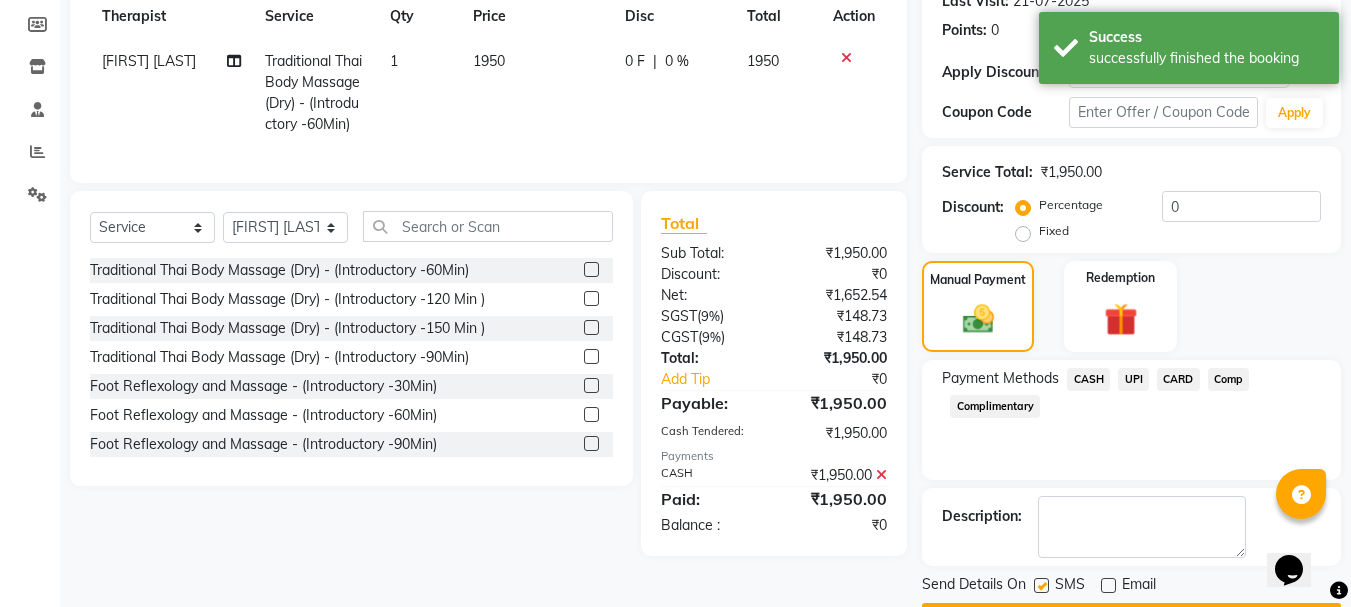 scroll, scrollTop: 348, scrollLeft: 0, axis: vertical 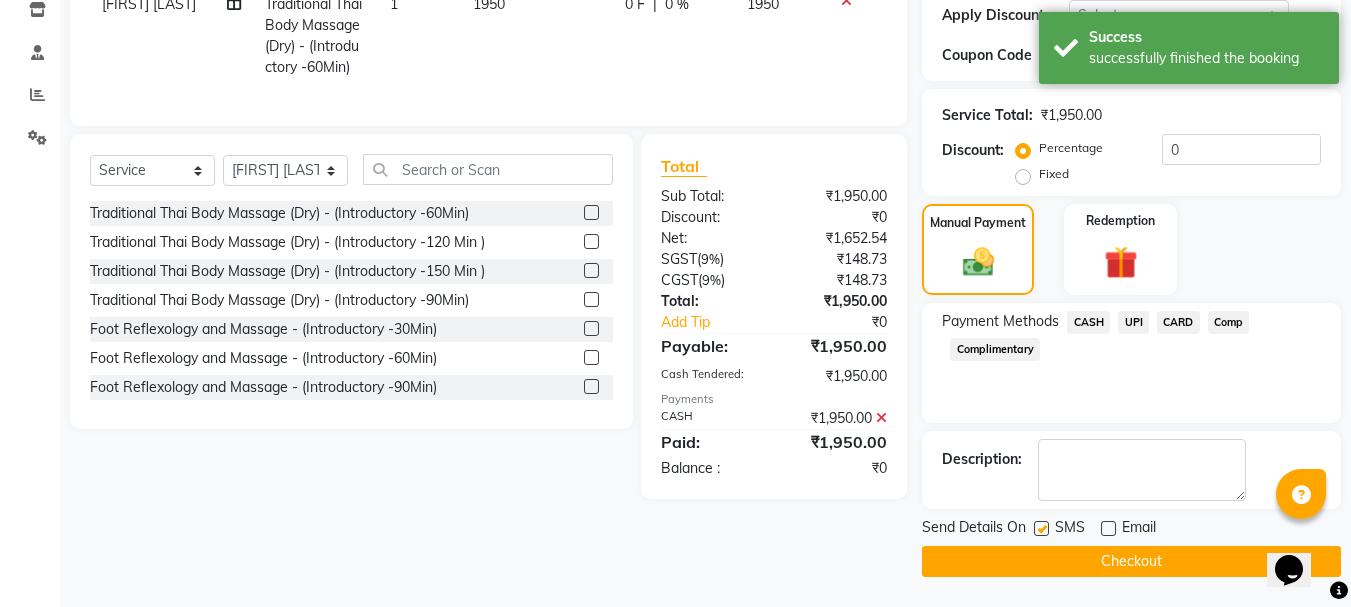 click on "Checkout" 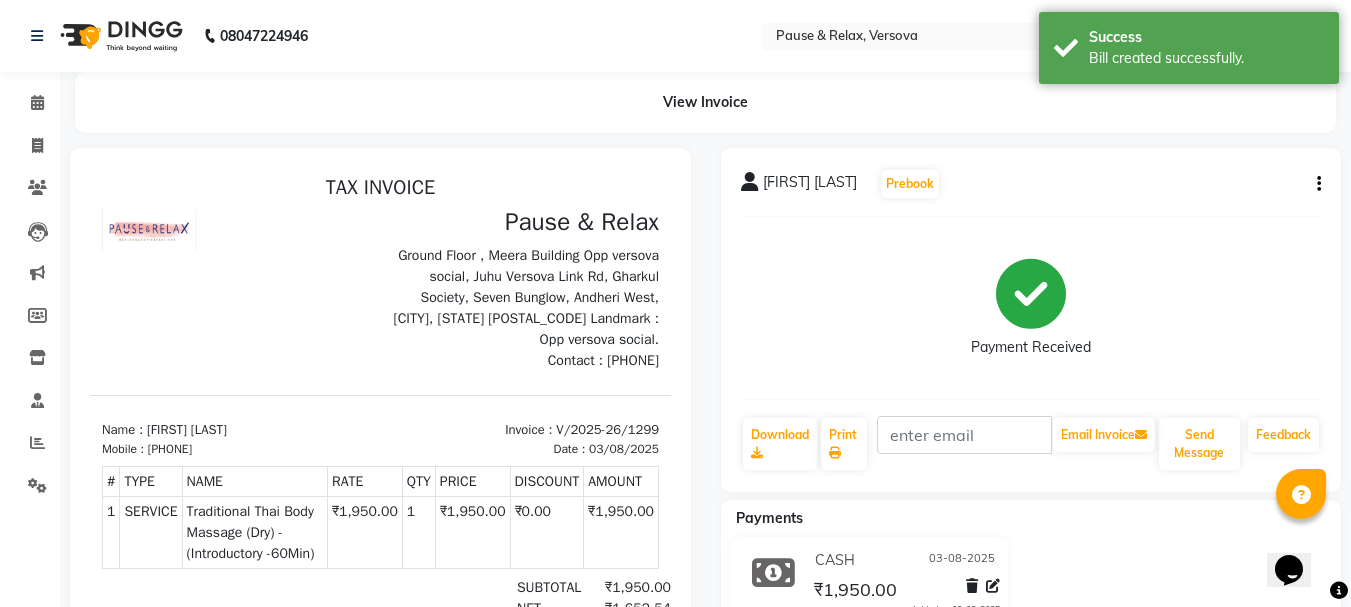 scroll, scrollTop: 0, scrollLeft: 0, axis: both 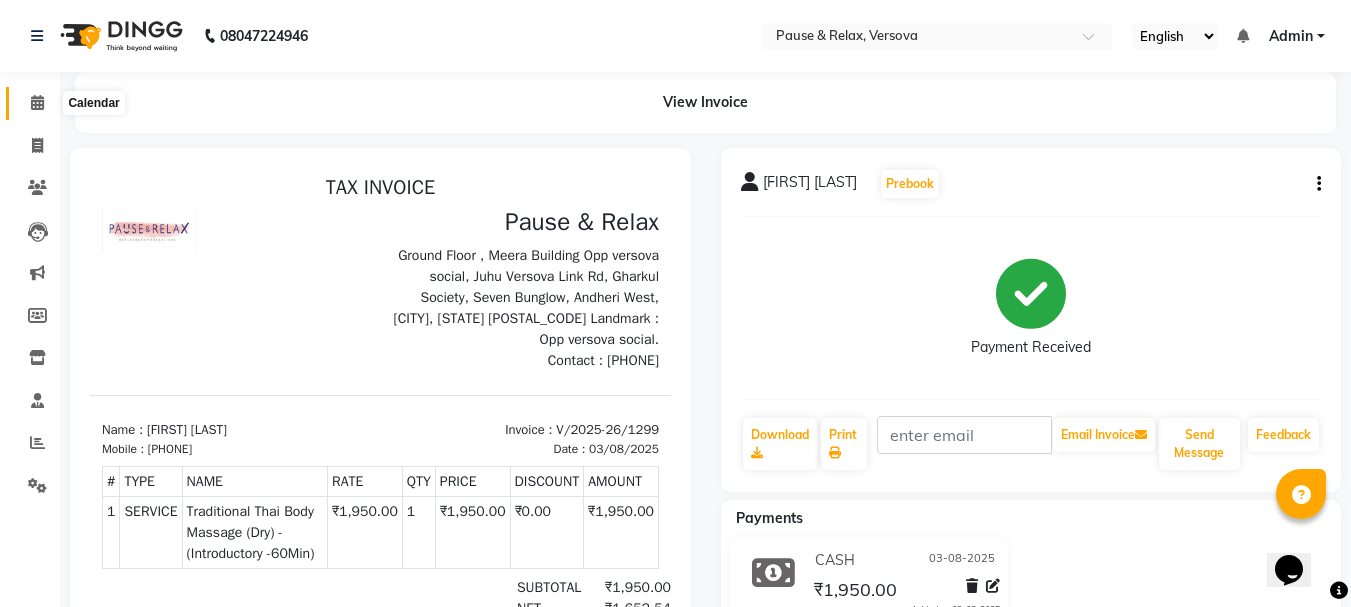 click 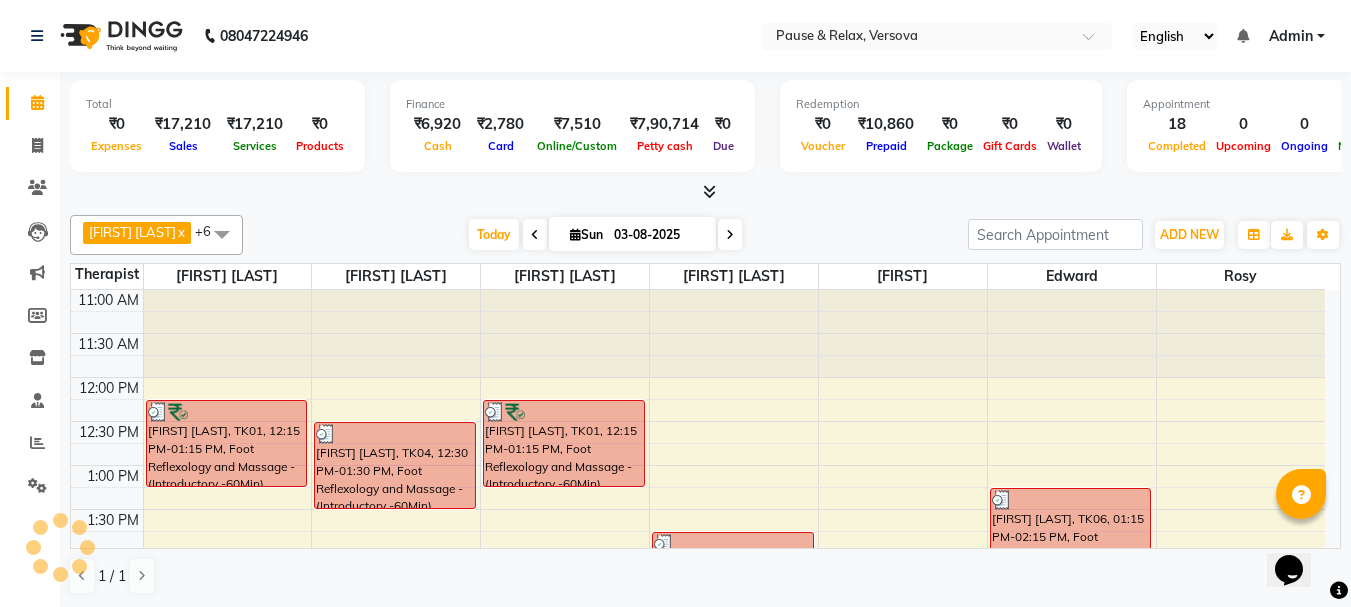 scroll, scrollTop: 0, scrollLeft: 0, axis: both 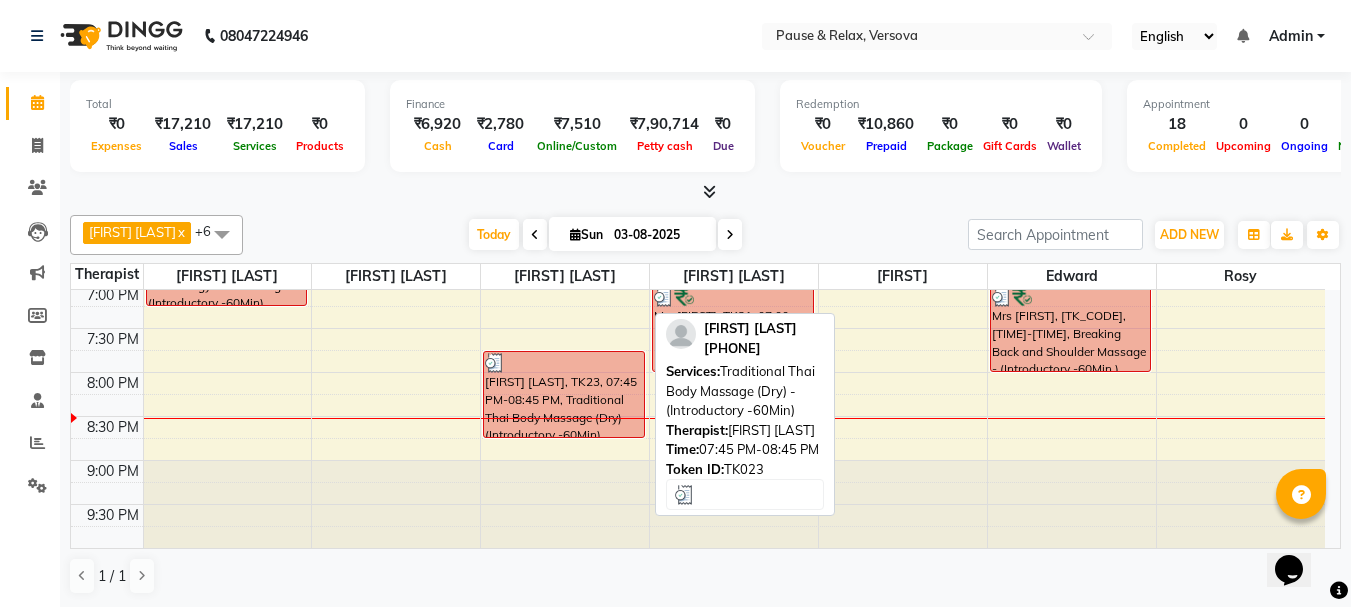 click on "[FIRST] [LAST], TK23, 07:45 PM-08:45 PM, Traditional Thai Body Massage (Dry) - (Introductory -60Min)" at bounding box center [564, 394] 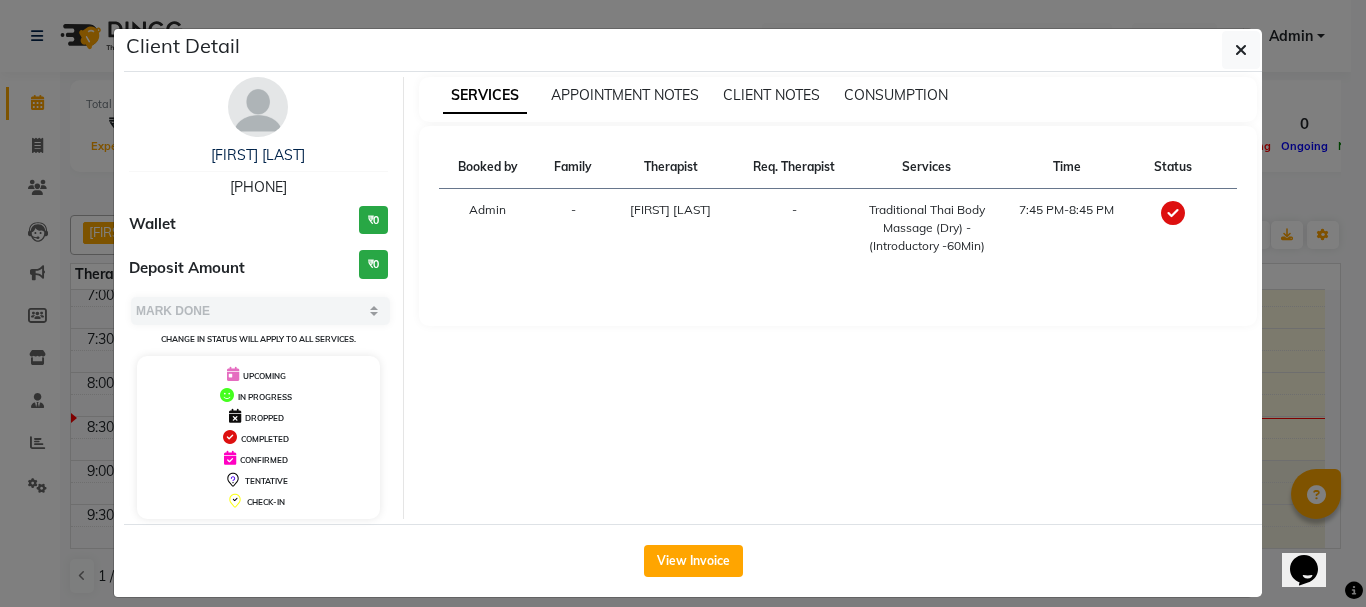 drag, startPoint x: 215, startPoint y: 185, endPoint x: 311, endPoint y: 190, distance: 96.13012 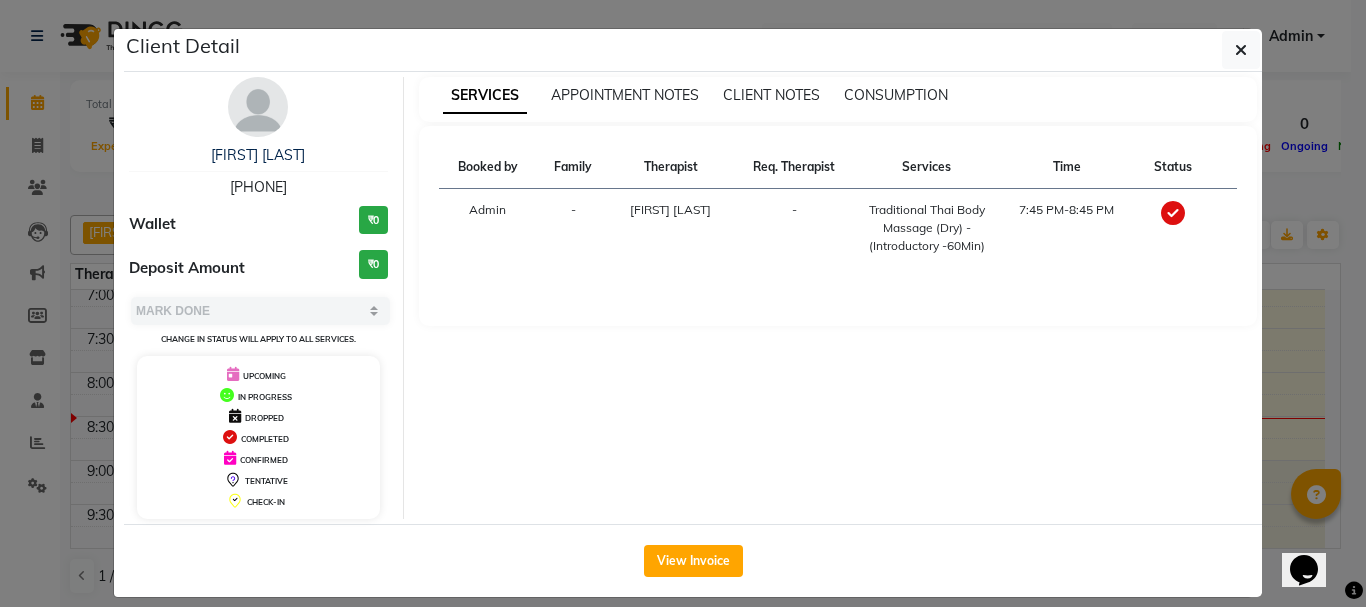 copy on "[PHONE]" 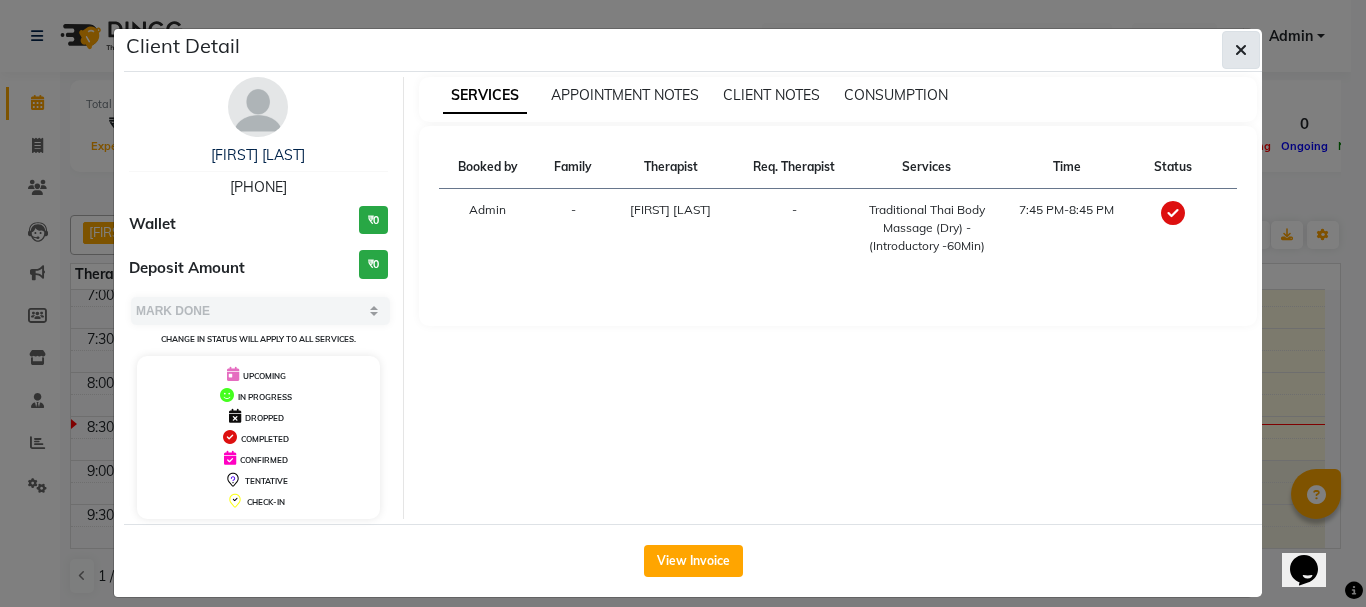 click 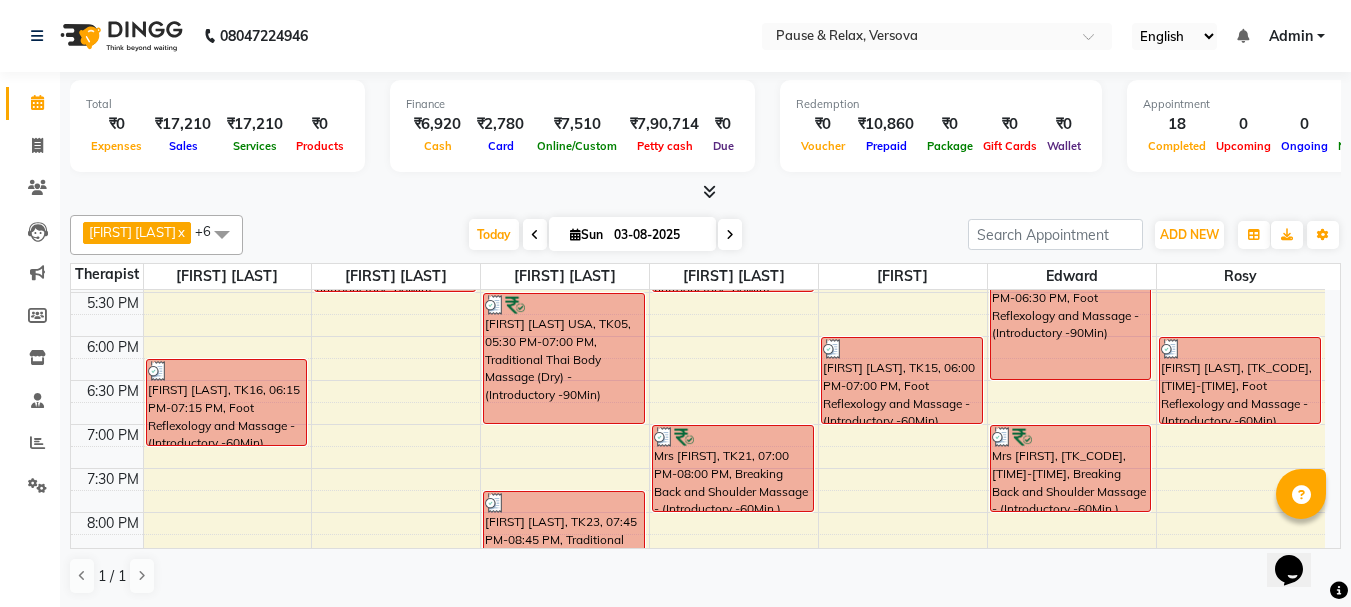 scroll, scrollTop: 709, scrollLeft: 0, axis: vertical 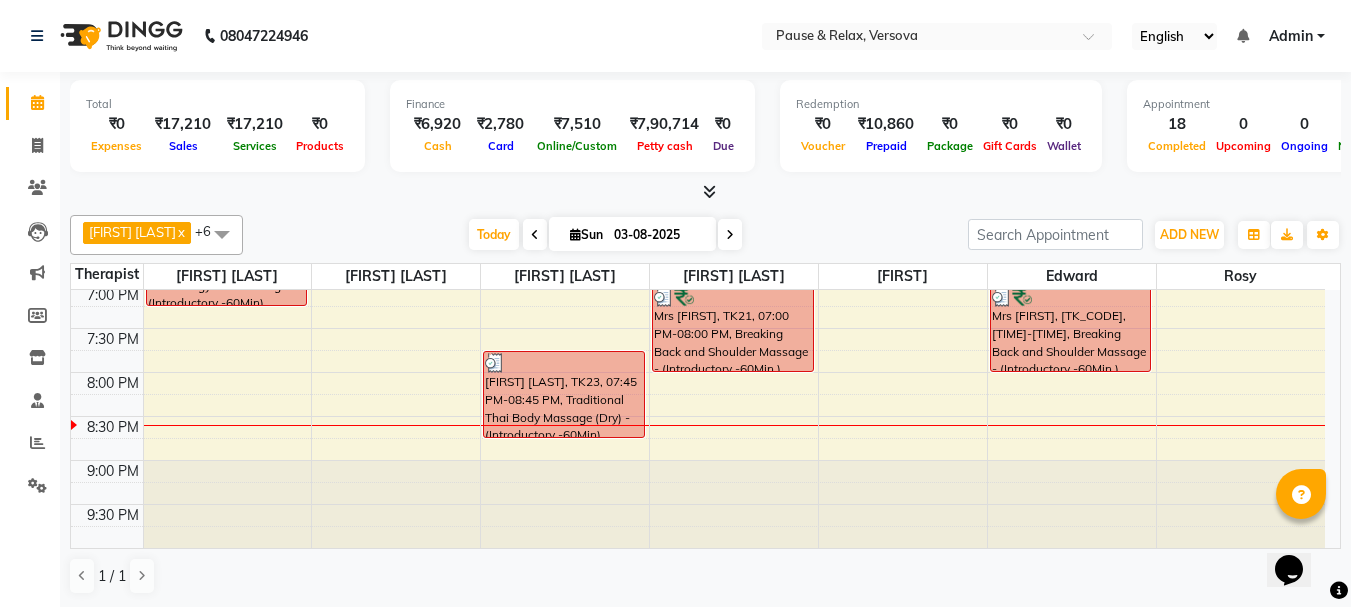 drag, startPoint x: 538, startPoint y: 359, endPoint x: 540, endPoint y: 335, distance: 24.083189 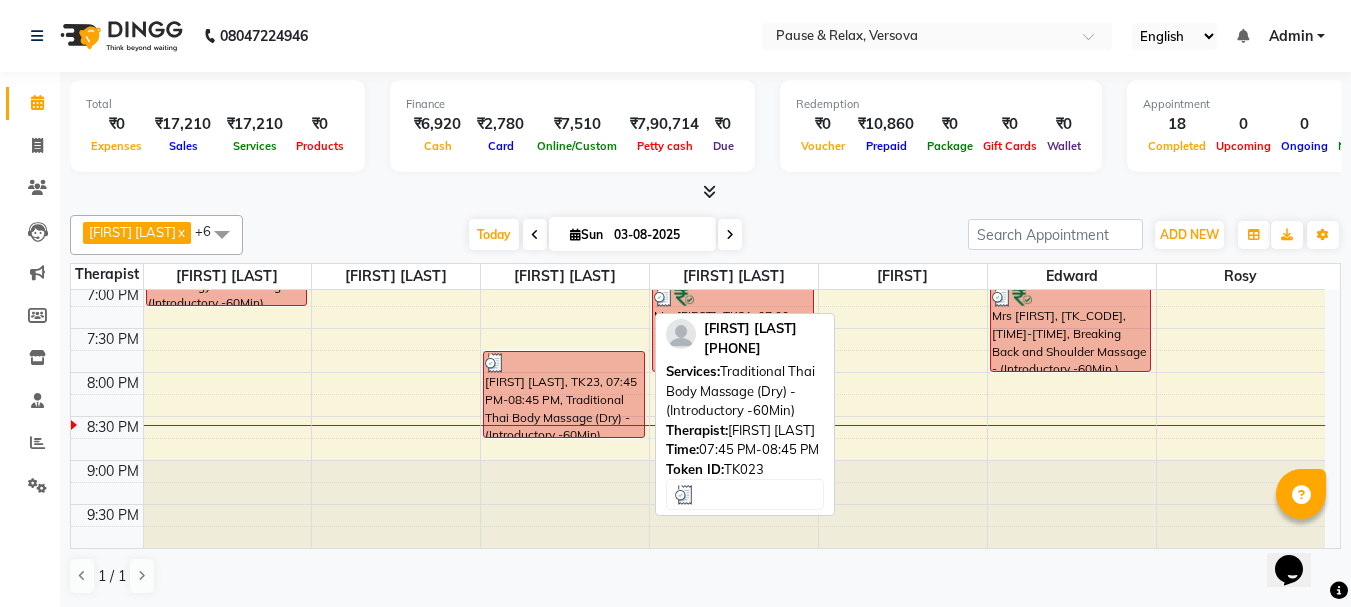 click at bounding box center (564, 363) 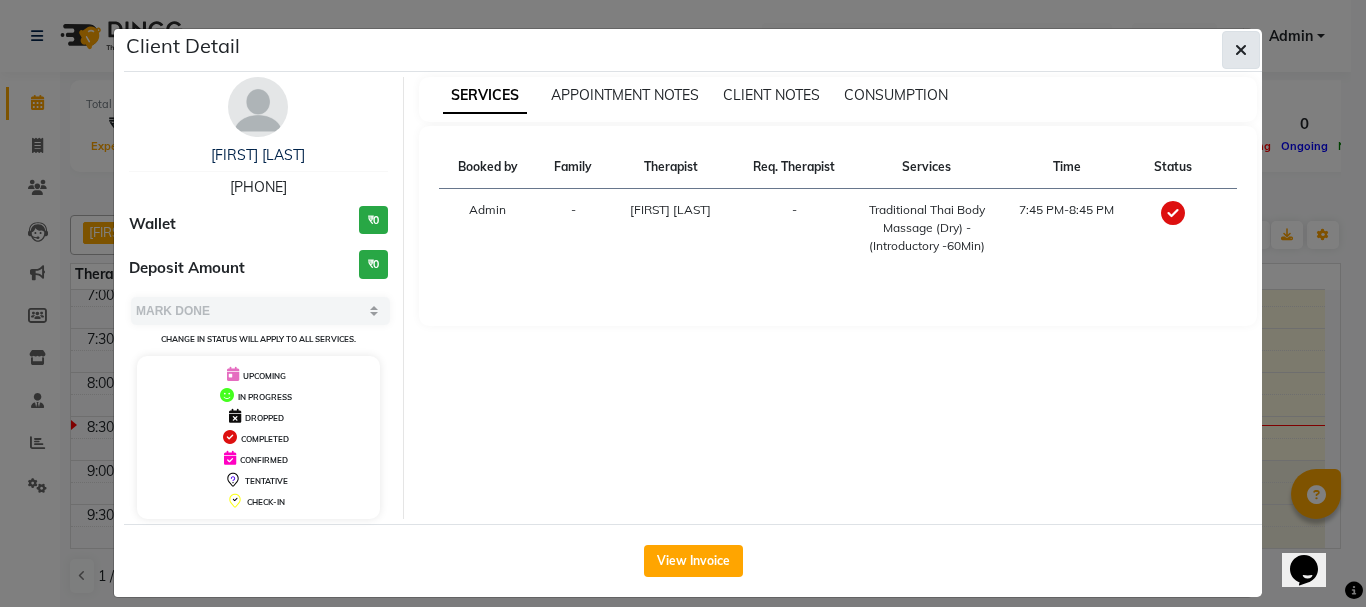 click 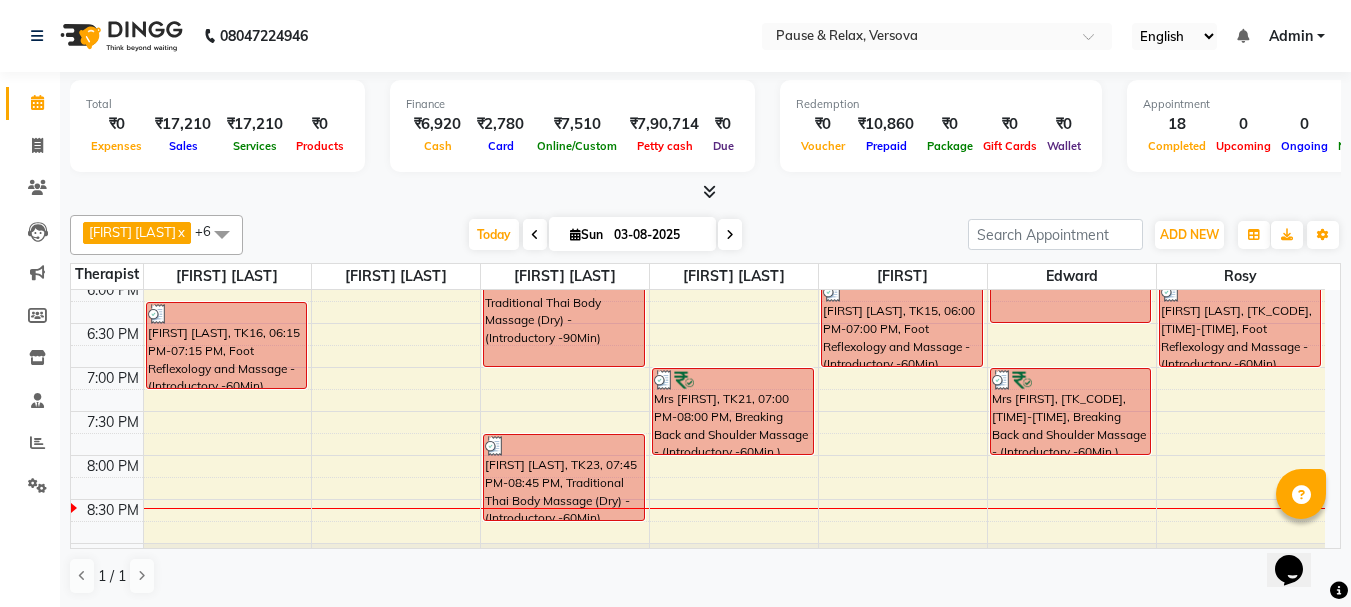 scroll, scrollTop: 709, scrollLeft: 0, axis: vertical 